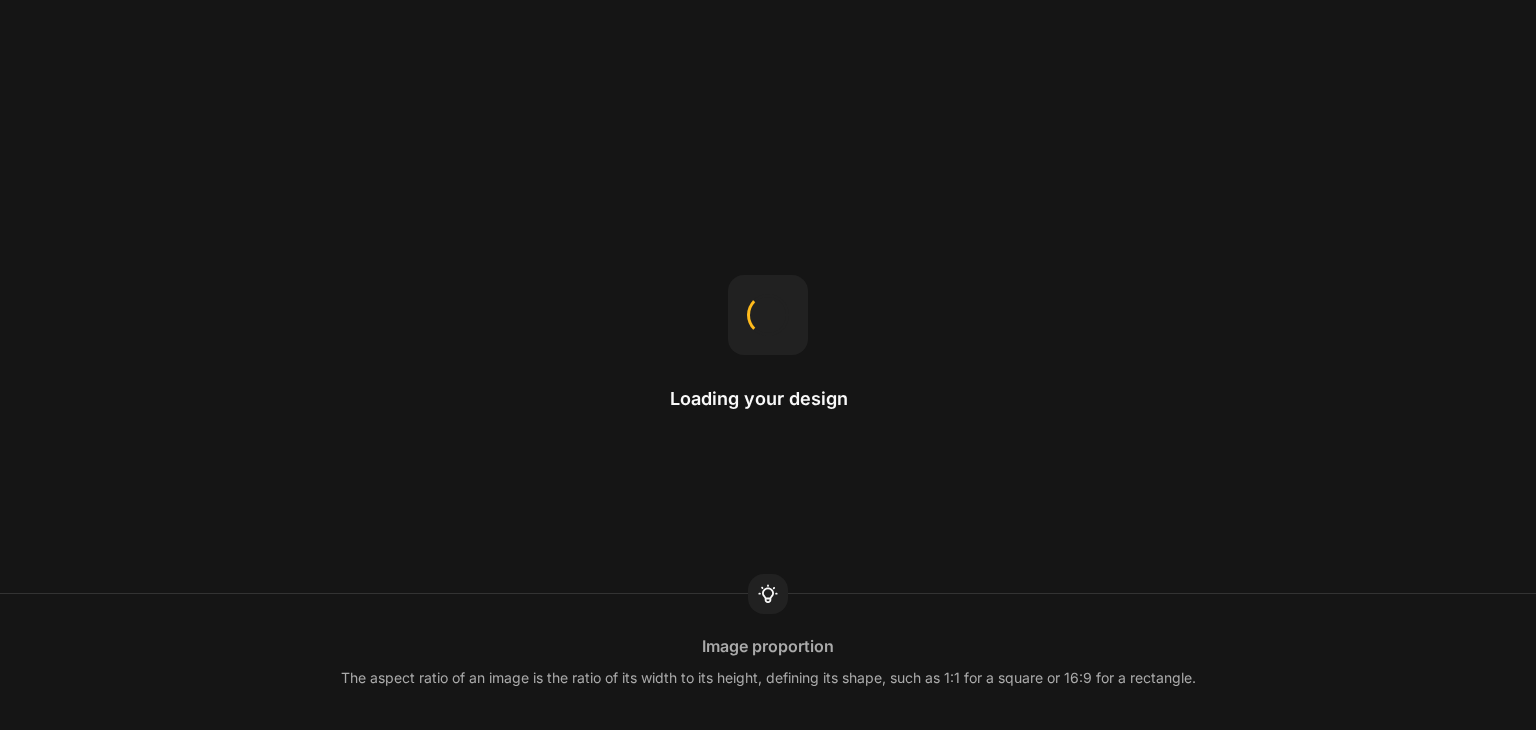 scroll, scrollTop: 0, scrollLeft: 0, axis: both 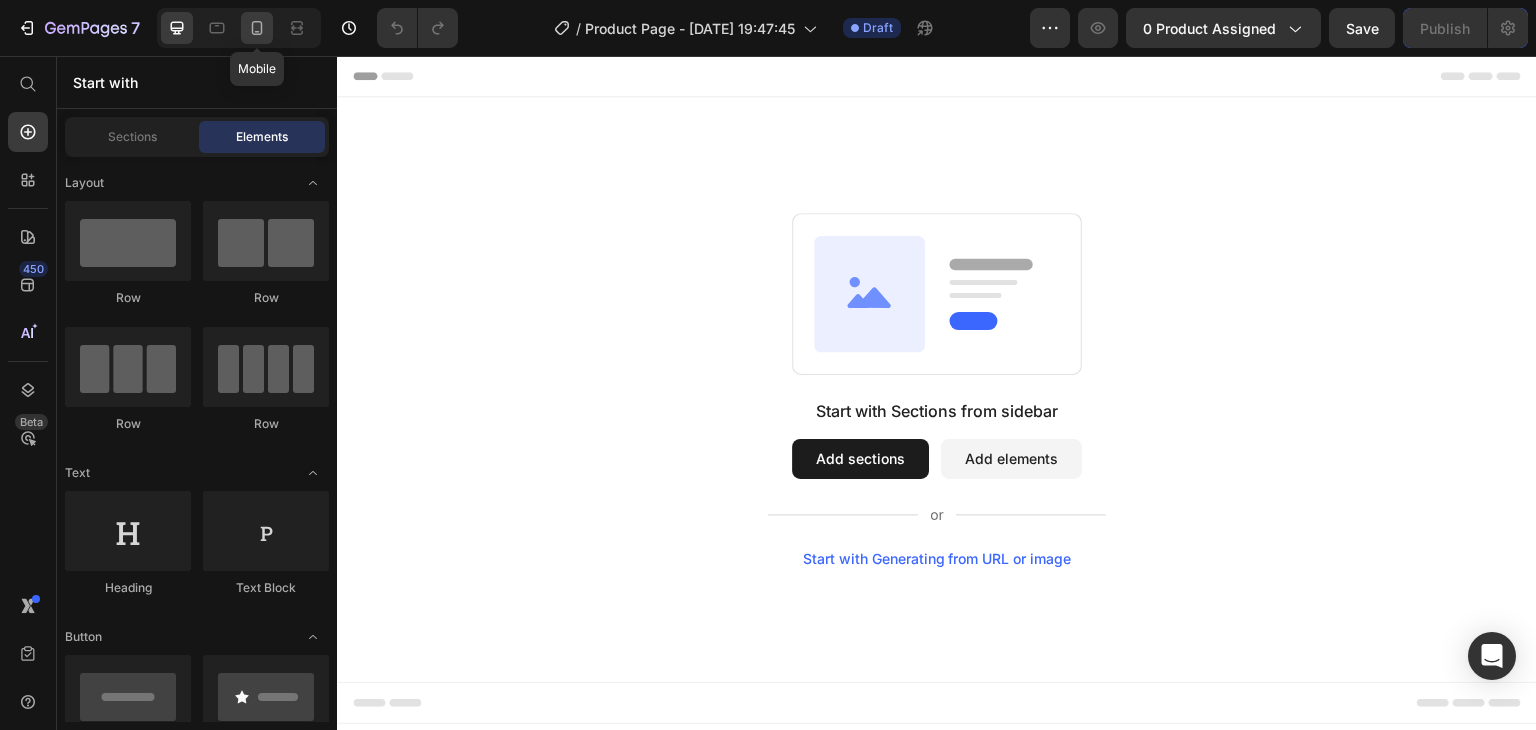 click 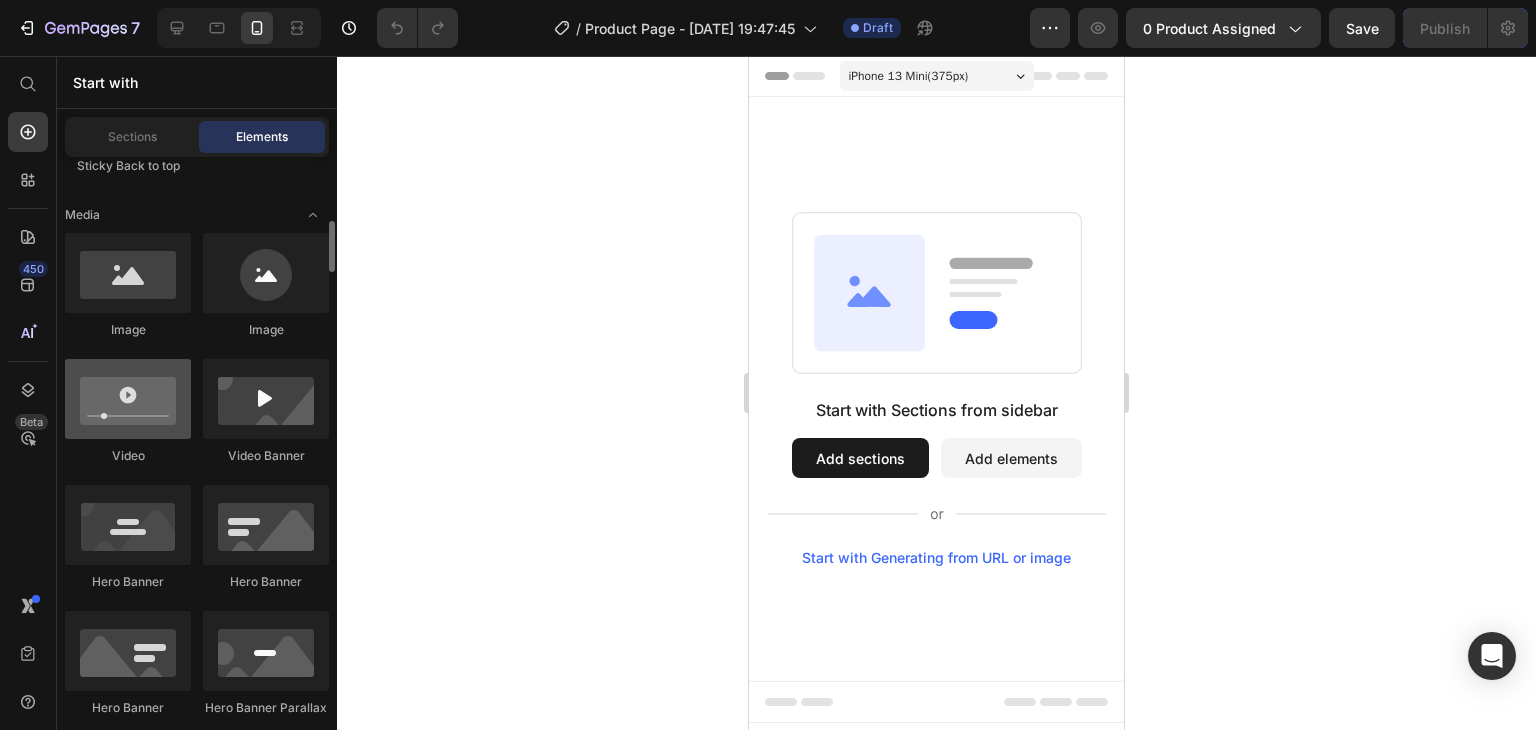 scroll, scrollTop: 711, scrollLeft: 0, axis: vertical 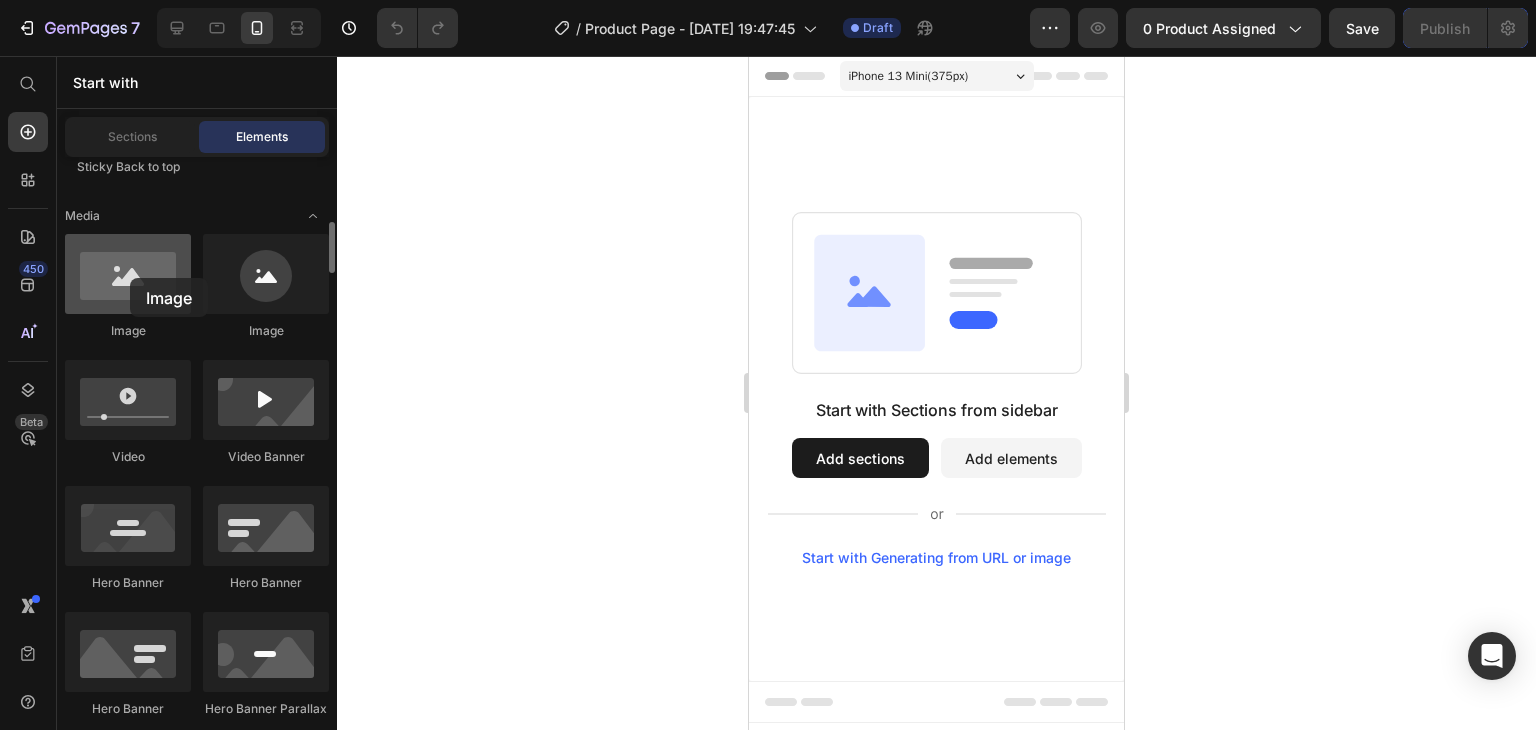 drag, startPoint x: 140, startPoint y: 298, endPoint x: 131, endPoint y: 275, distance: 24.698177 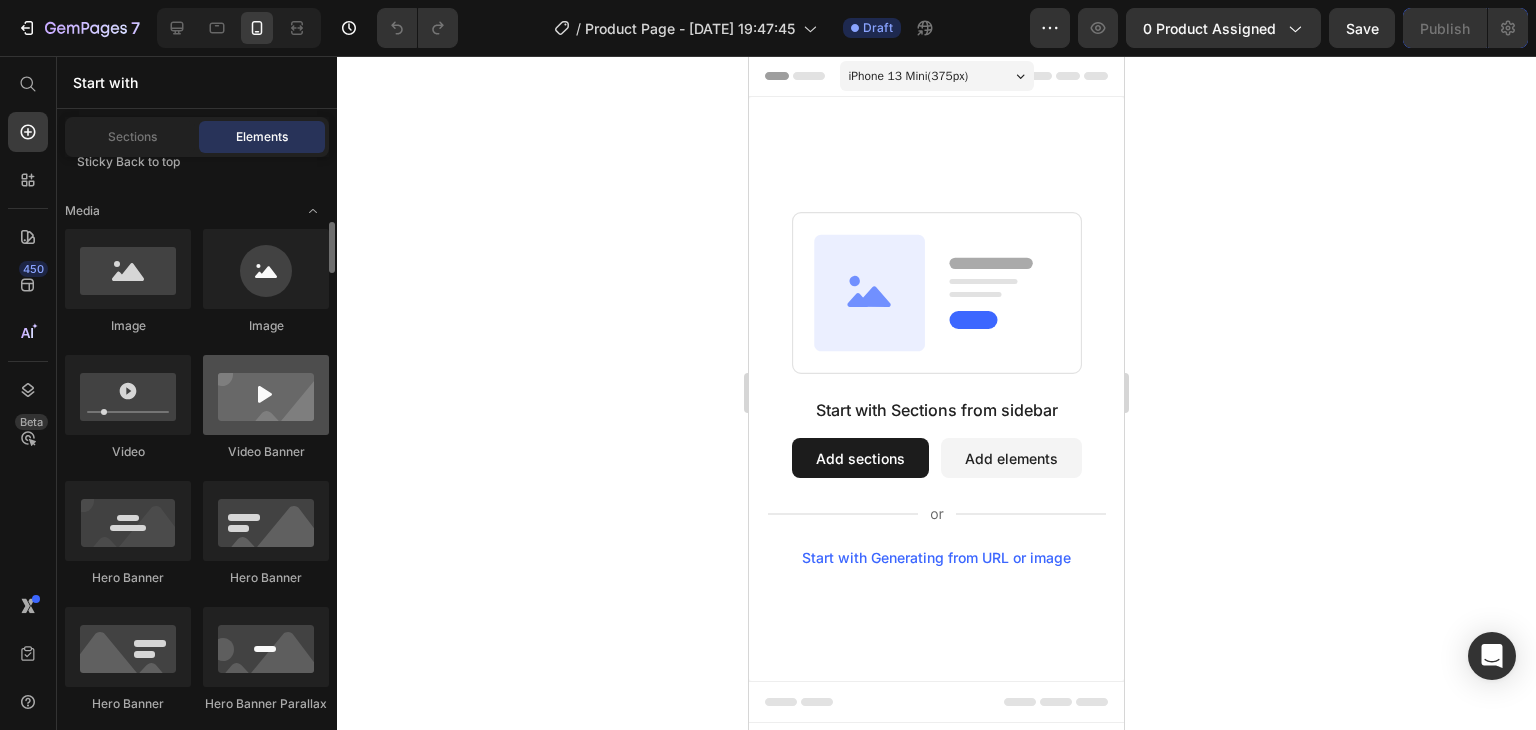 scroll, scrollTop: 681, scrollLeft: 0, axis: vertical 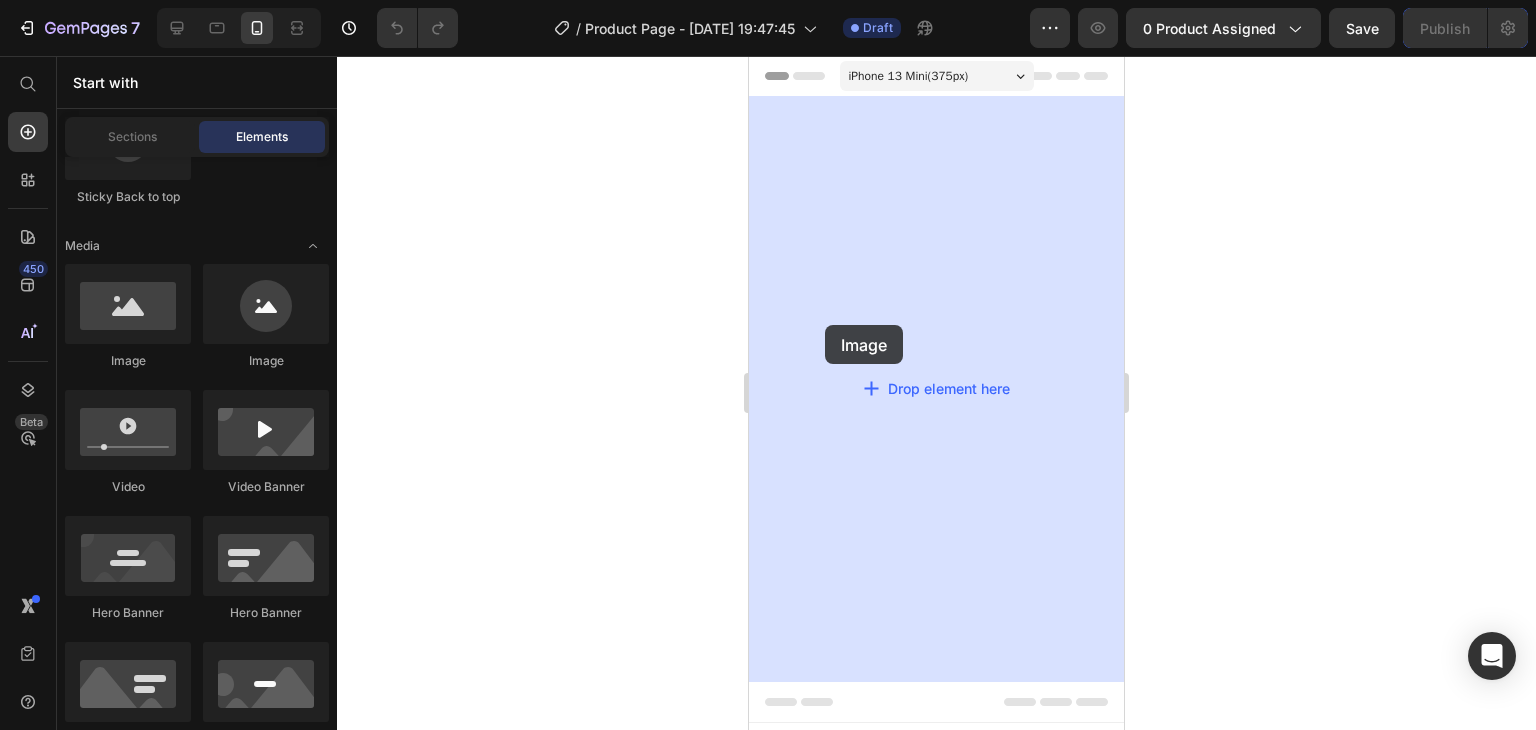 drag, startPoint x: 1010, startPoint y: 411, endPoint x: 825, endPoint y: 325, distance: 204.01225 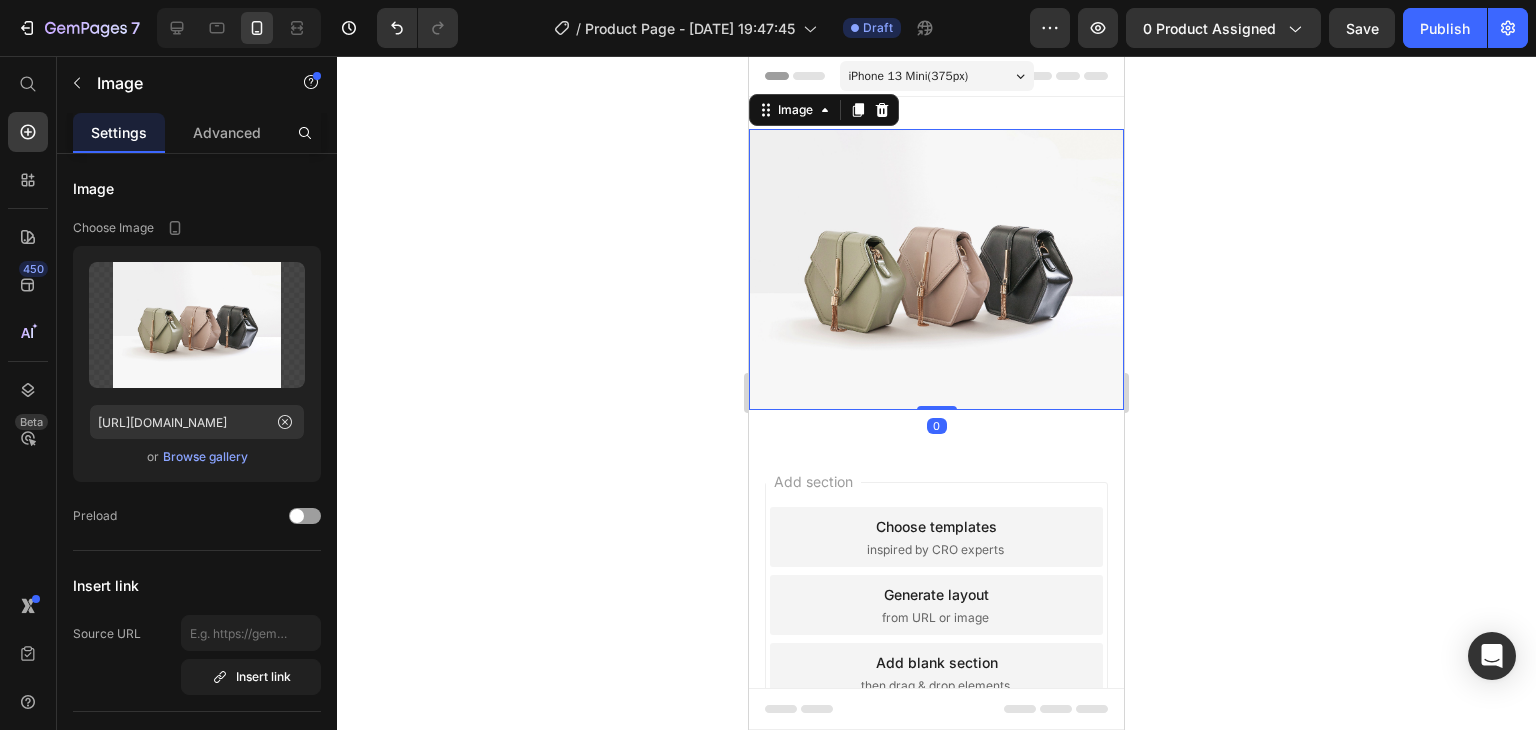 click on "7  Version history  /  Product Page - Jul 9, 19:47:45 Draft Preview 0 product assigned  Save   Publish" 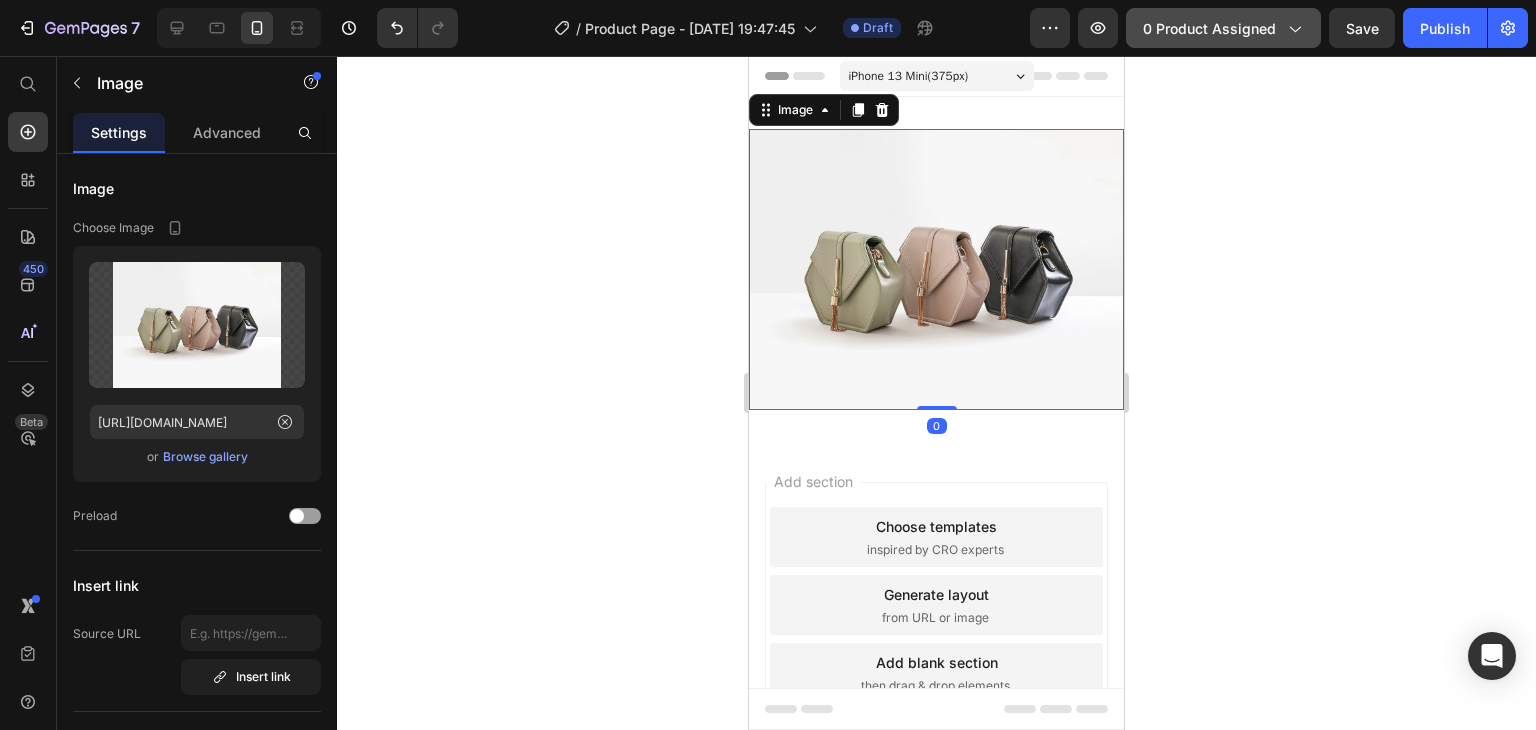 click on "0 product assigned" 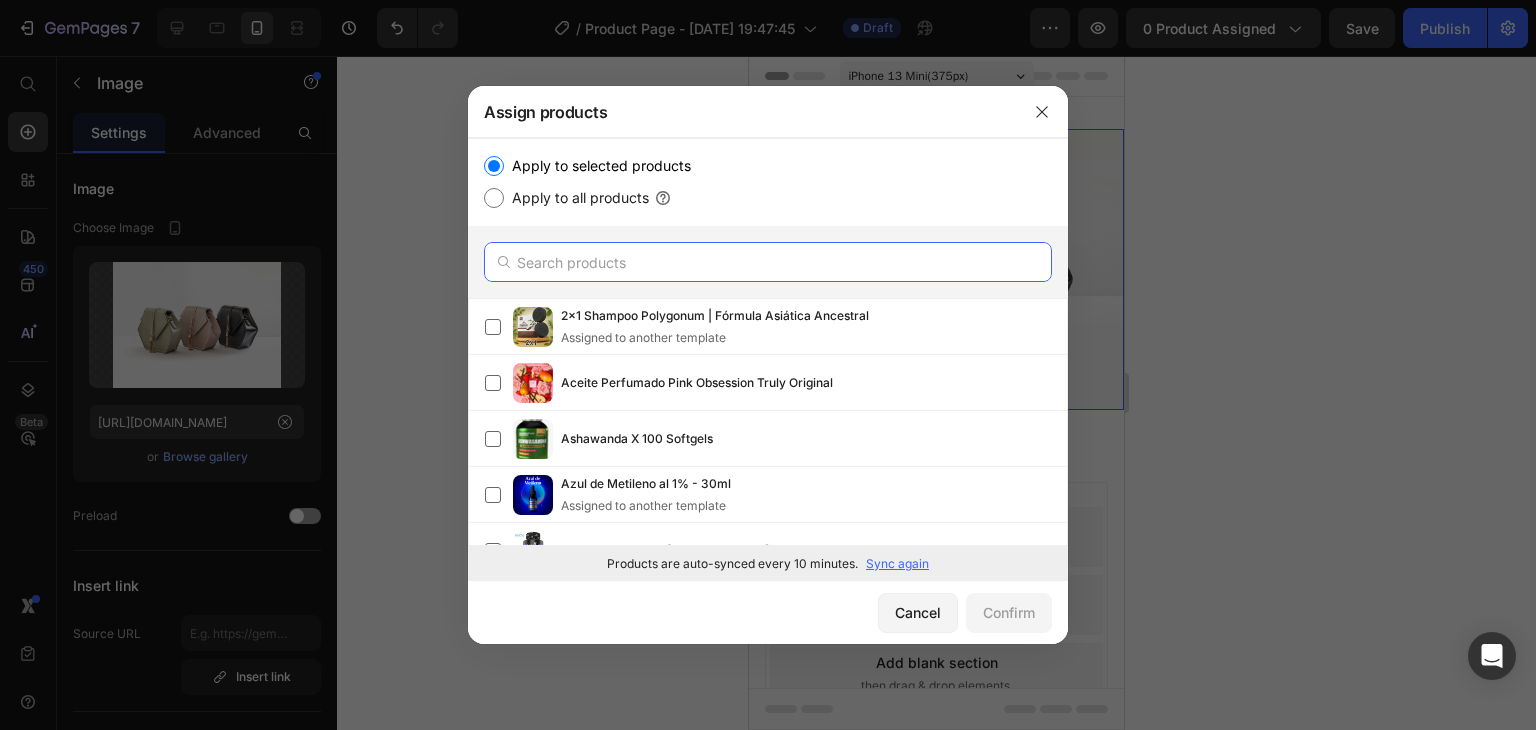click at bounding box center [768, 262] 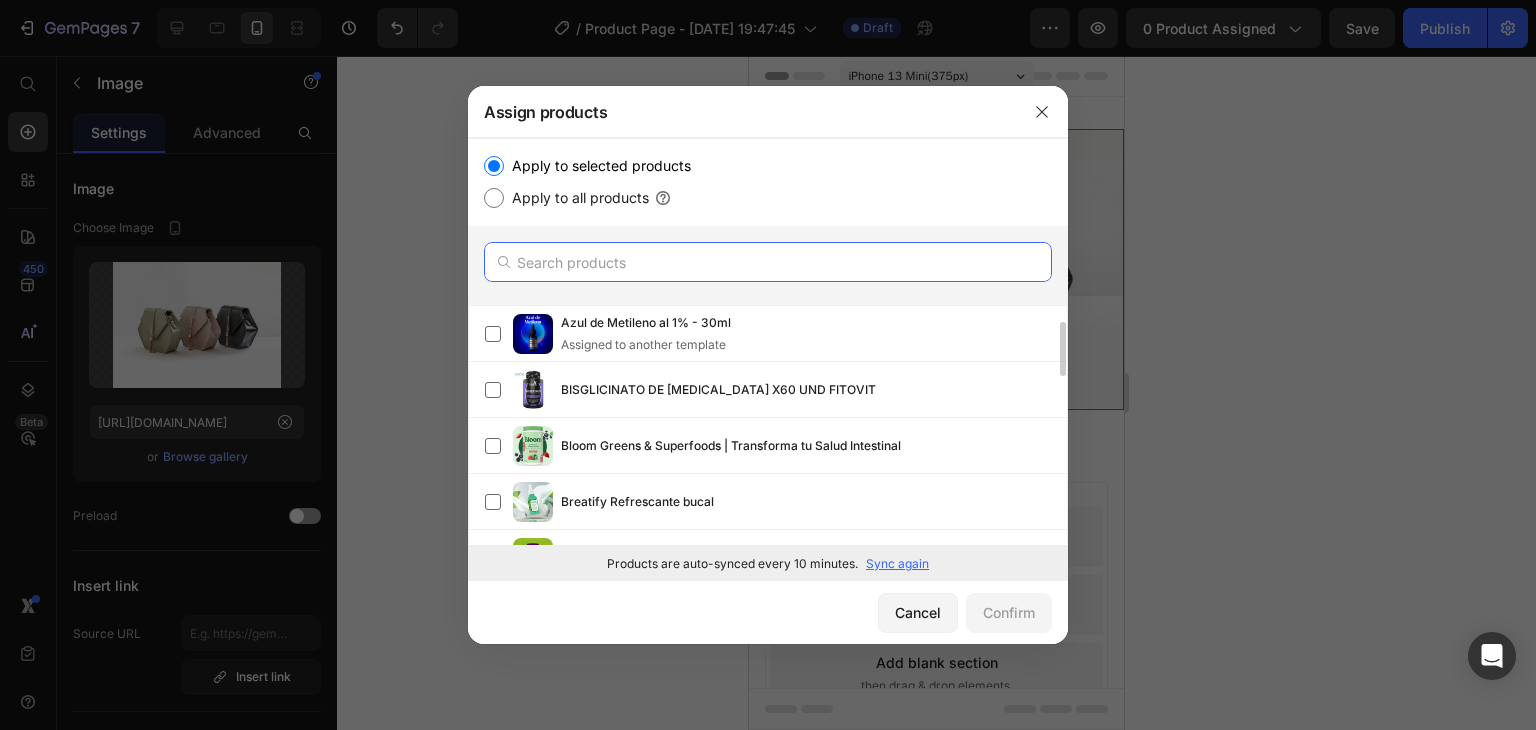 scroll, scrollTop: 128, scrollLeft: 0, axis: vertical 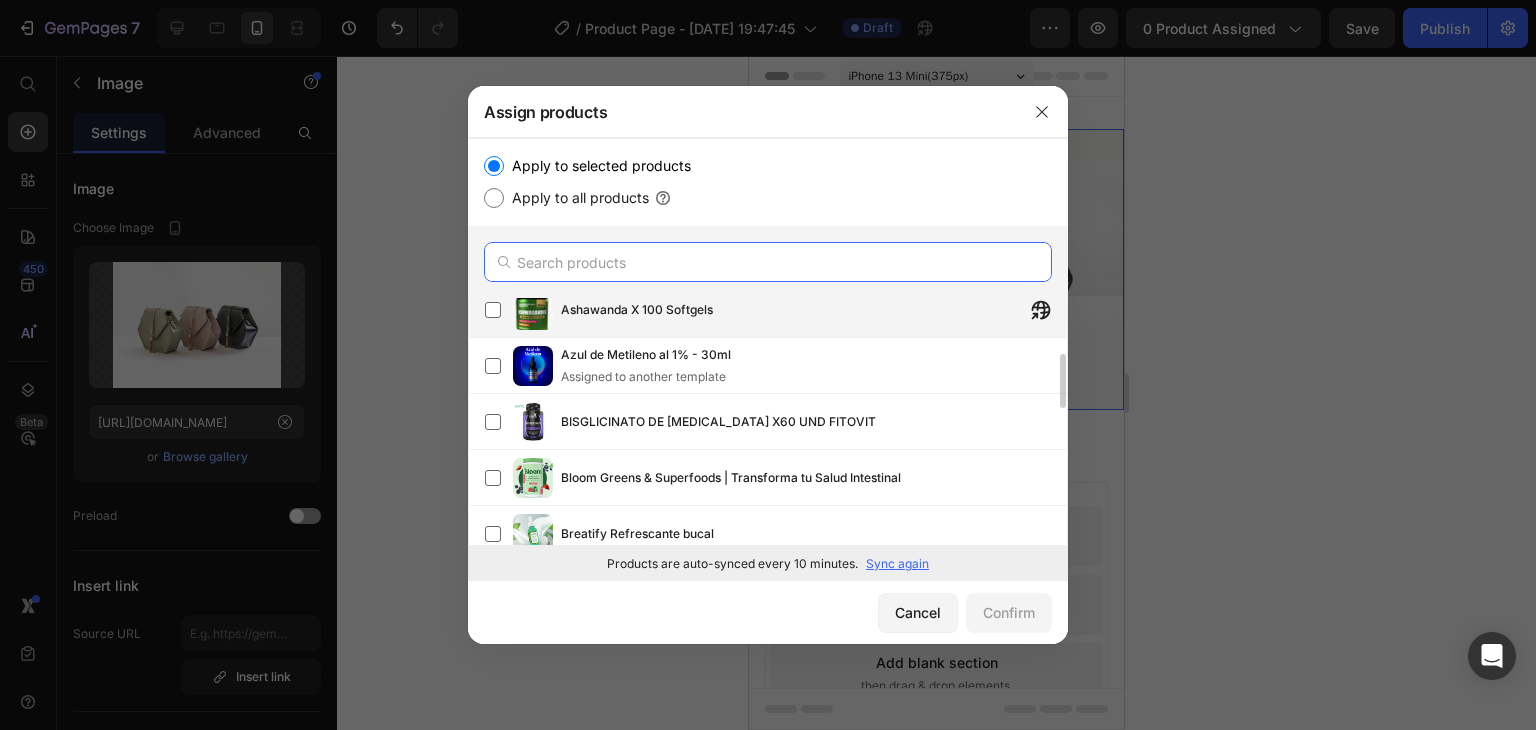 type on "d" 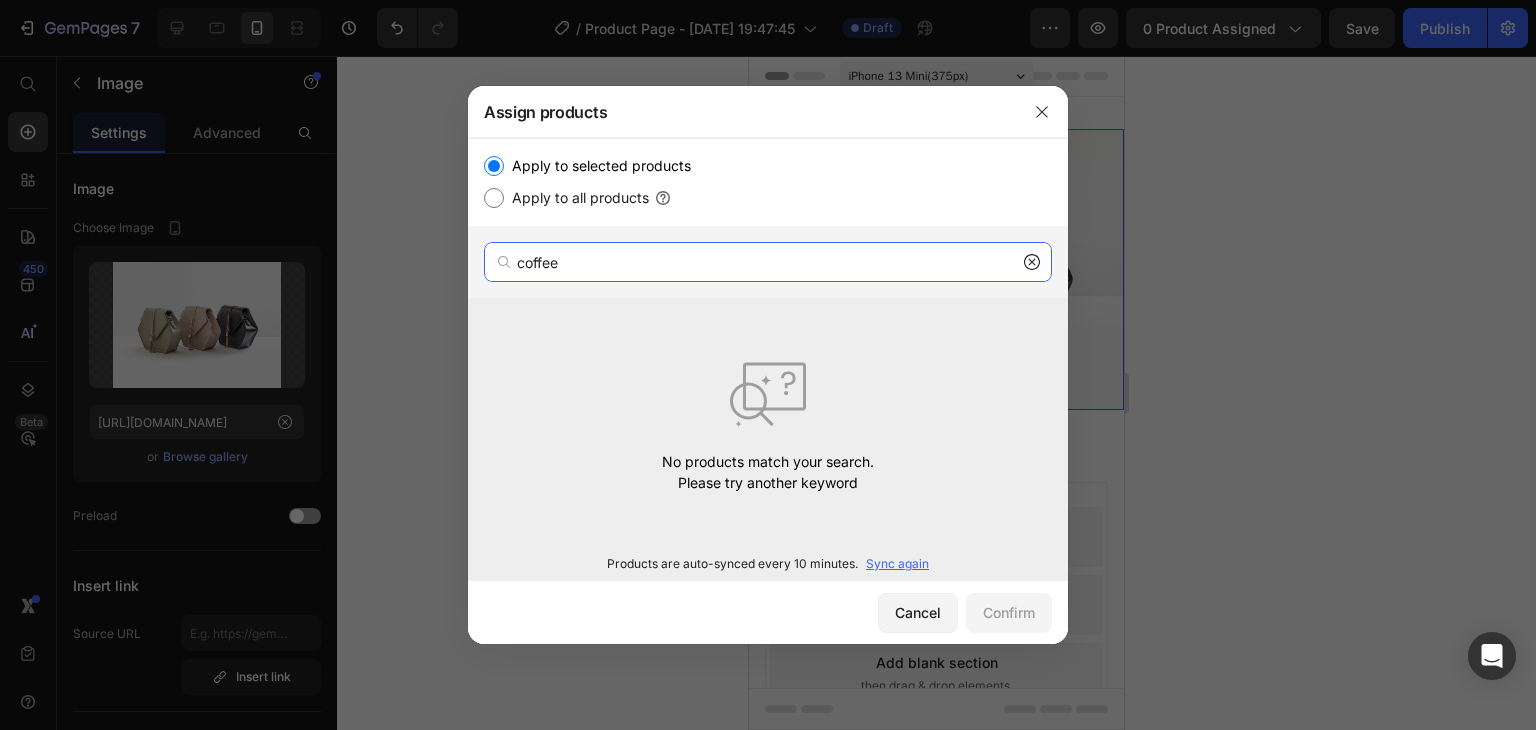 click on "coffee" at bounding box center (768, 262) 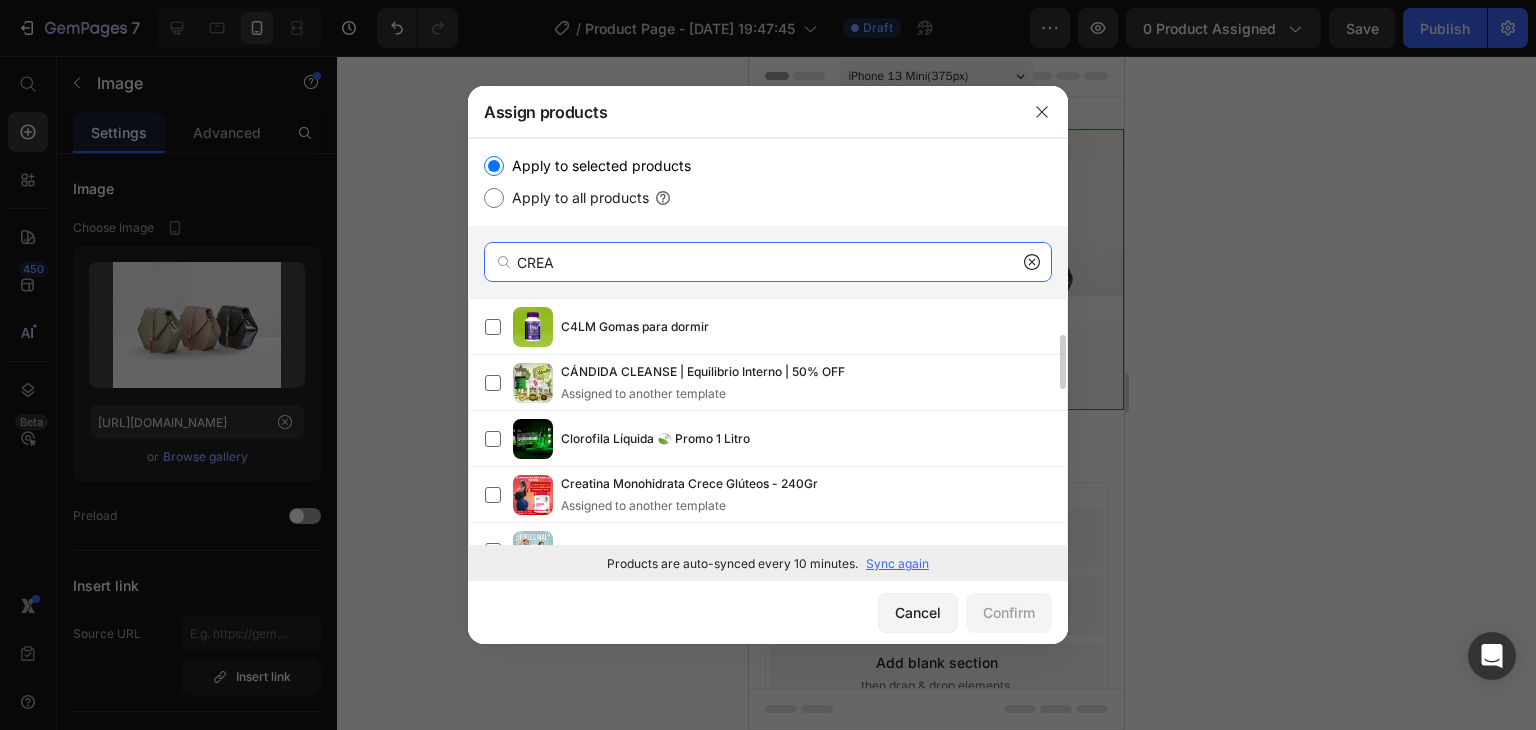 scroll, scrollTop: 205, scrollLeft: 0, axis: vertical 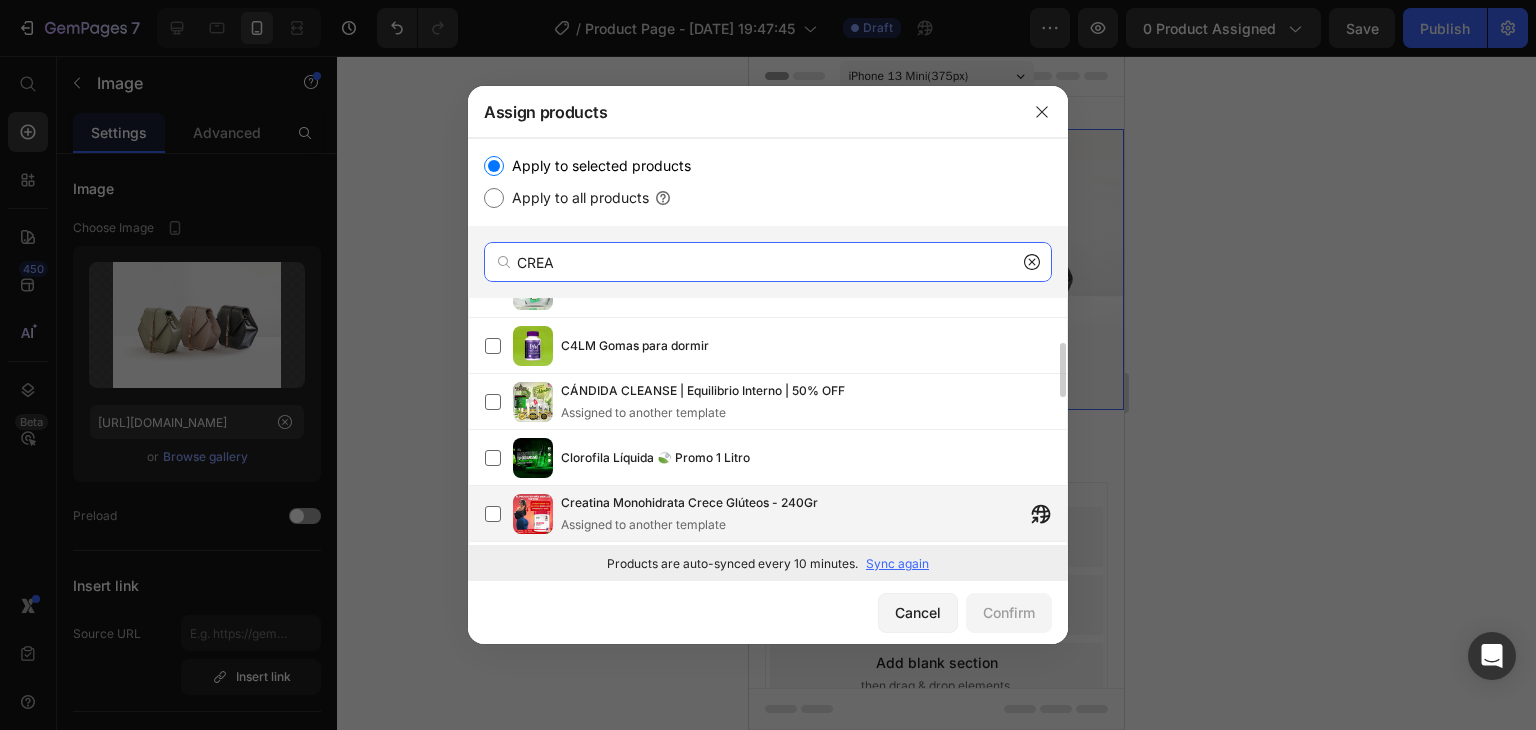 type on "CREA" 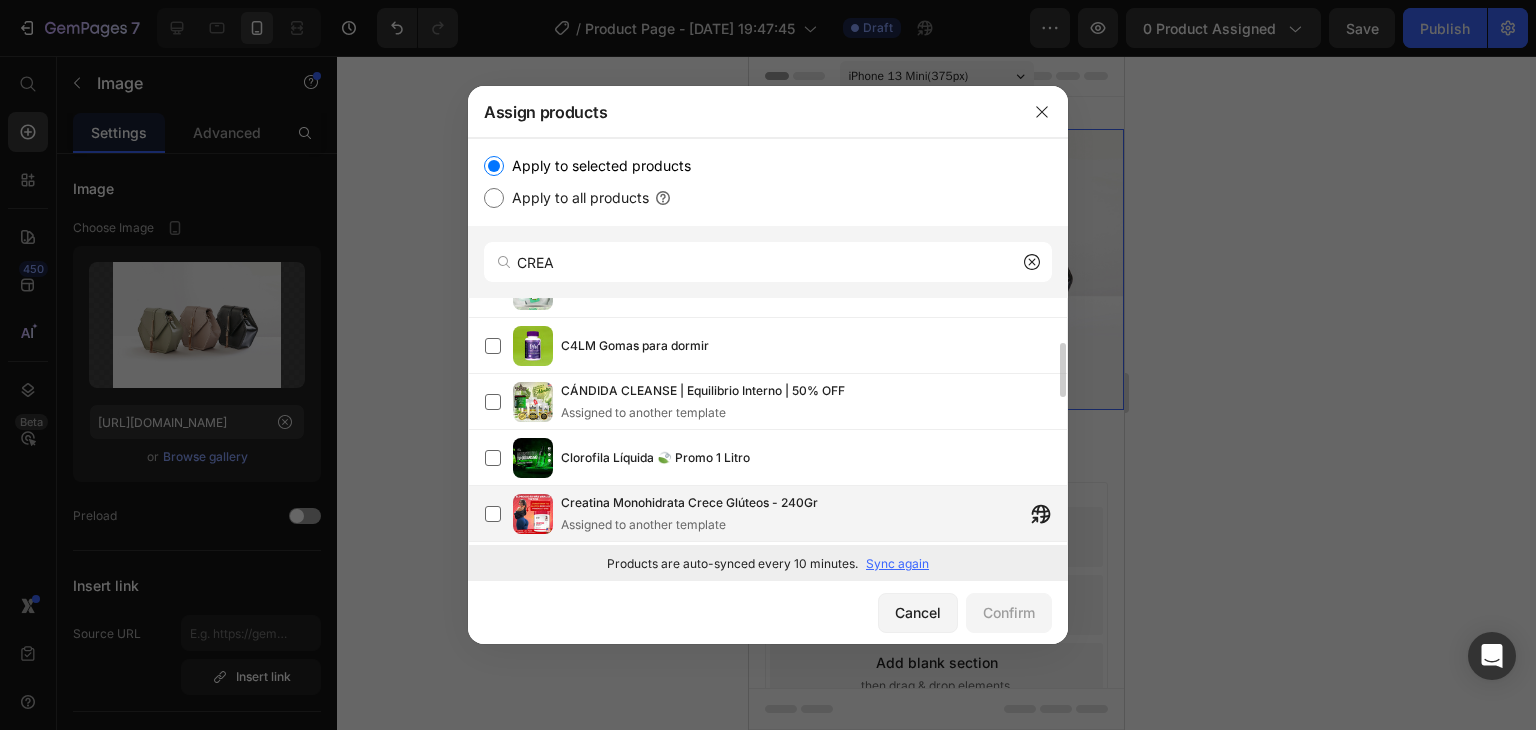 click on "Creatina Monohidrata Crece Glúteos - 240Gr  Assigned to another template" 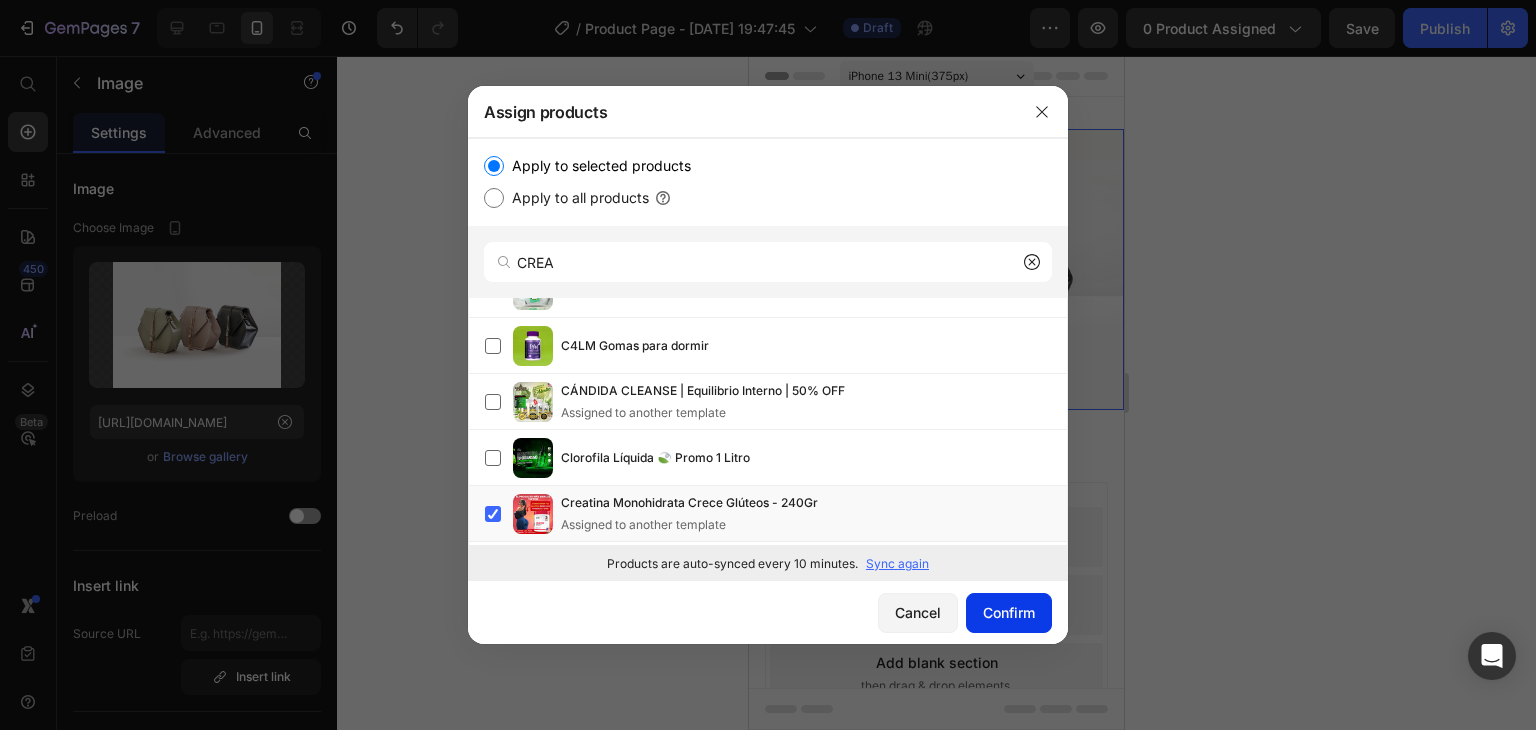 click on "Confirm" 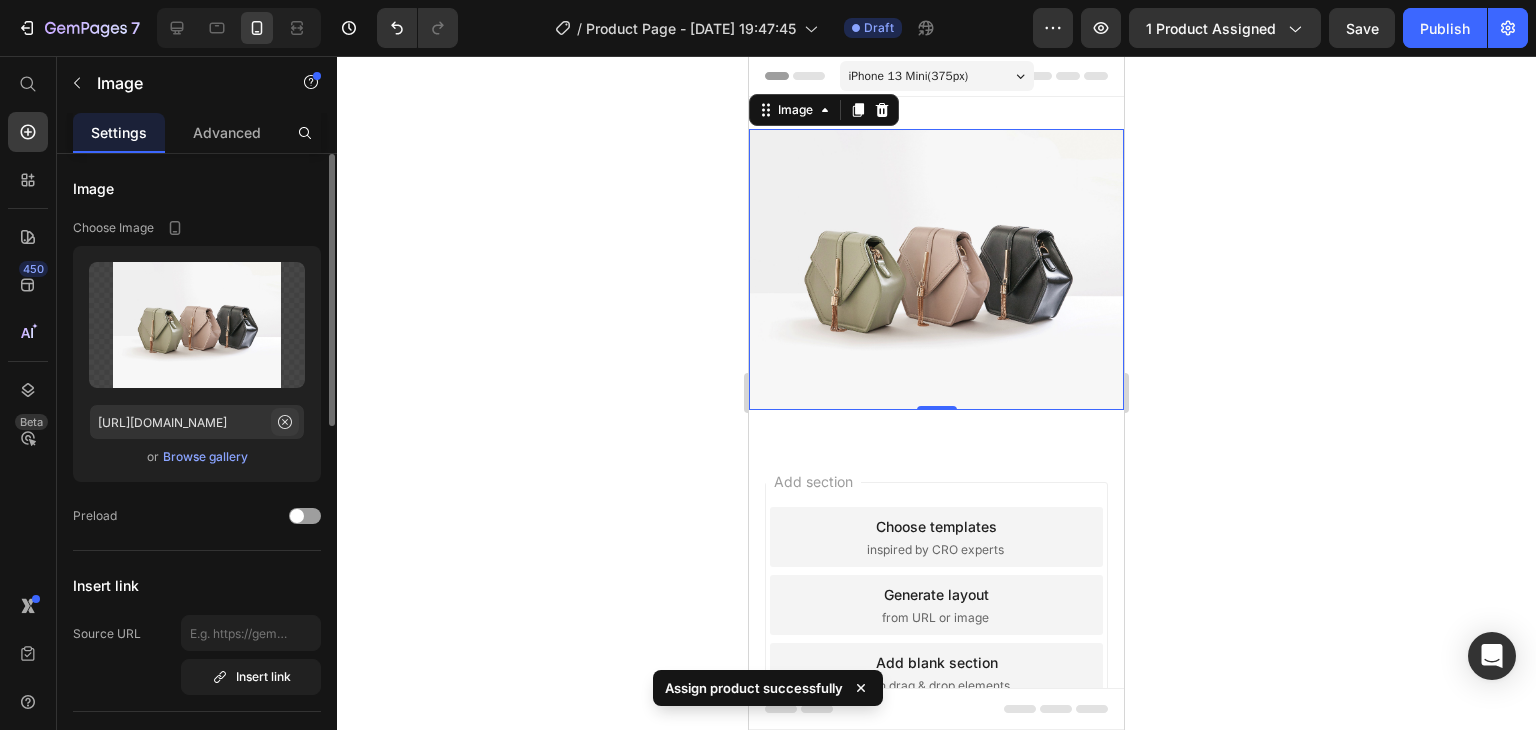 click 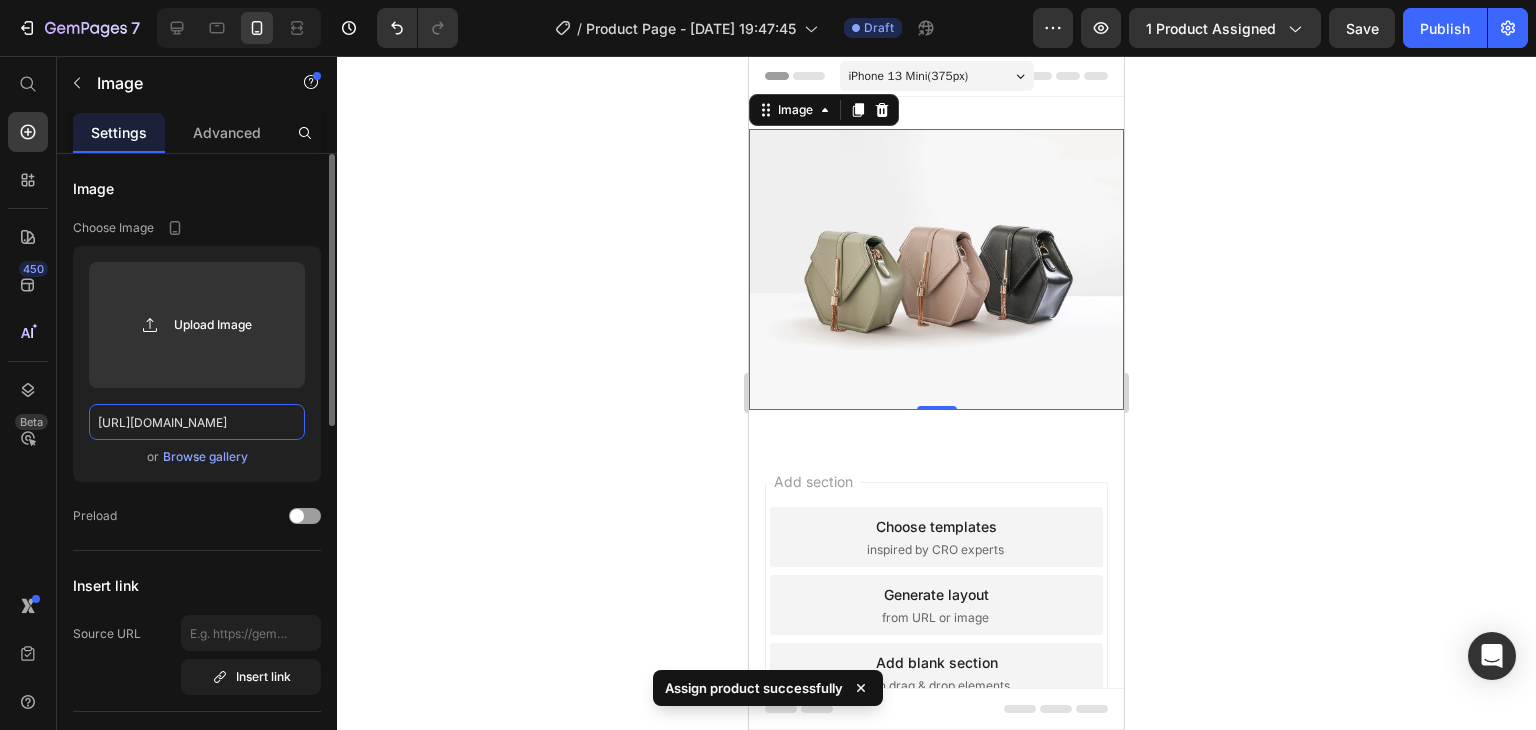 scroll, scrollTop: 0, scrollLeft: 0, axis: both 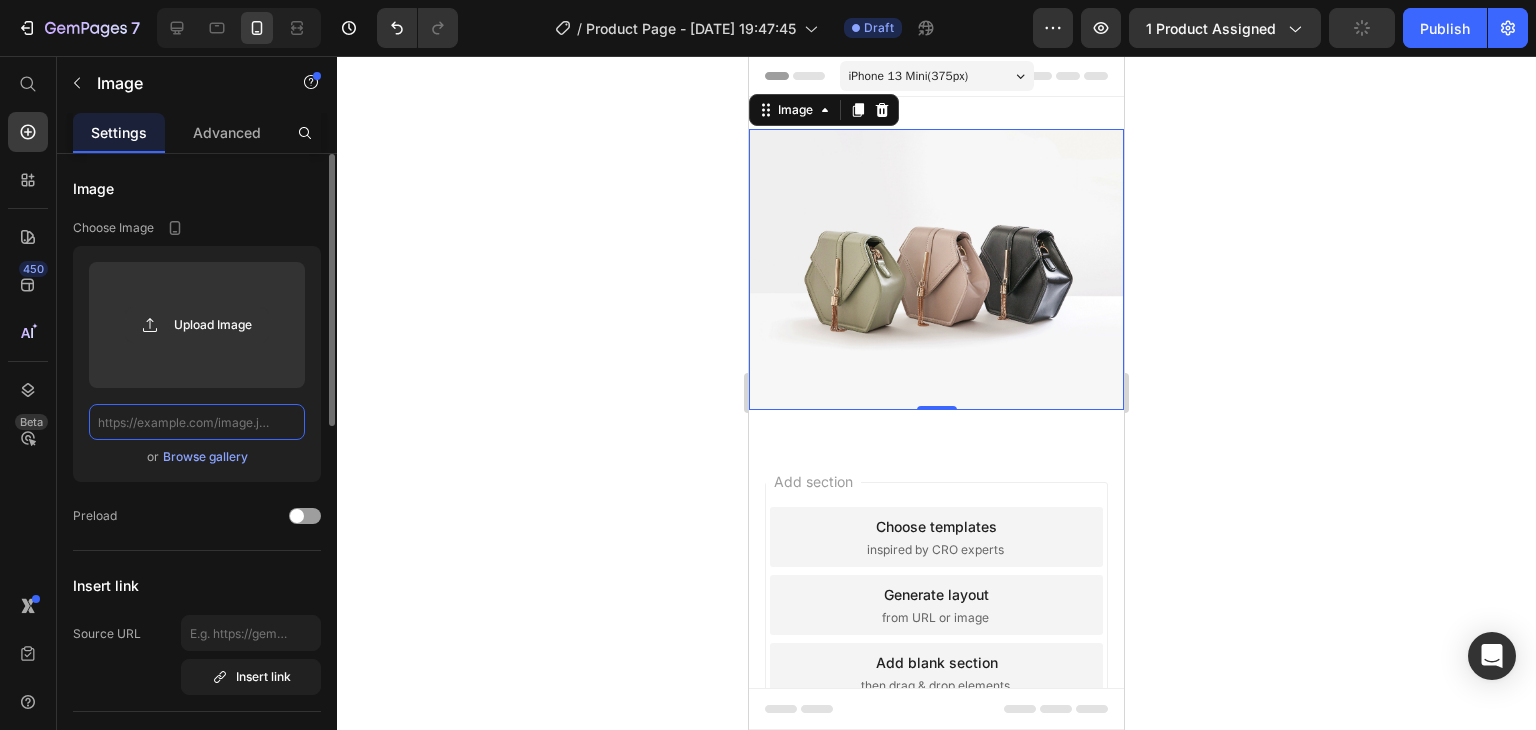 paste on "https://img.funnelish.com/5897/813892/1747773333-portada%201.png" 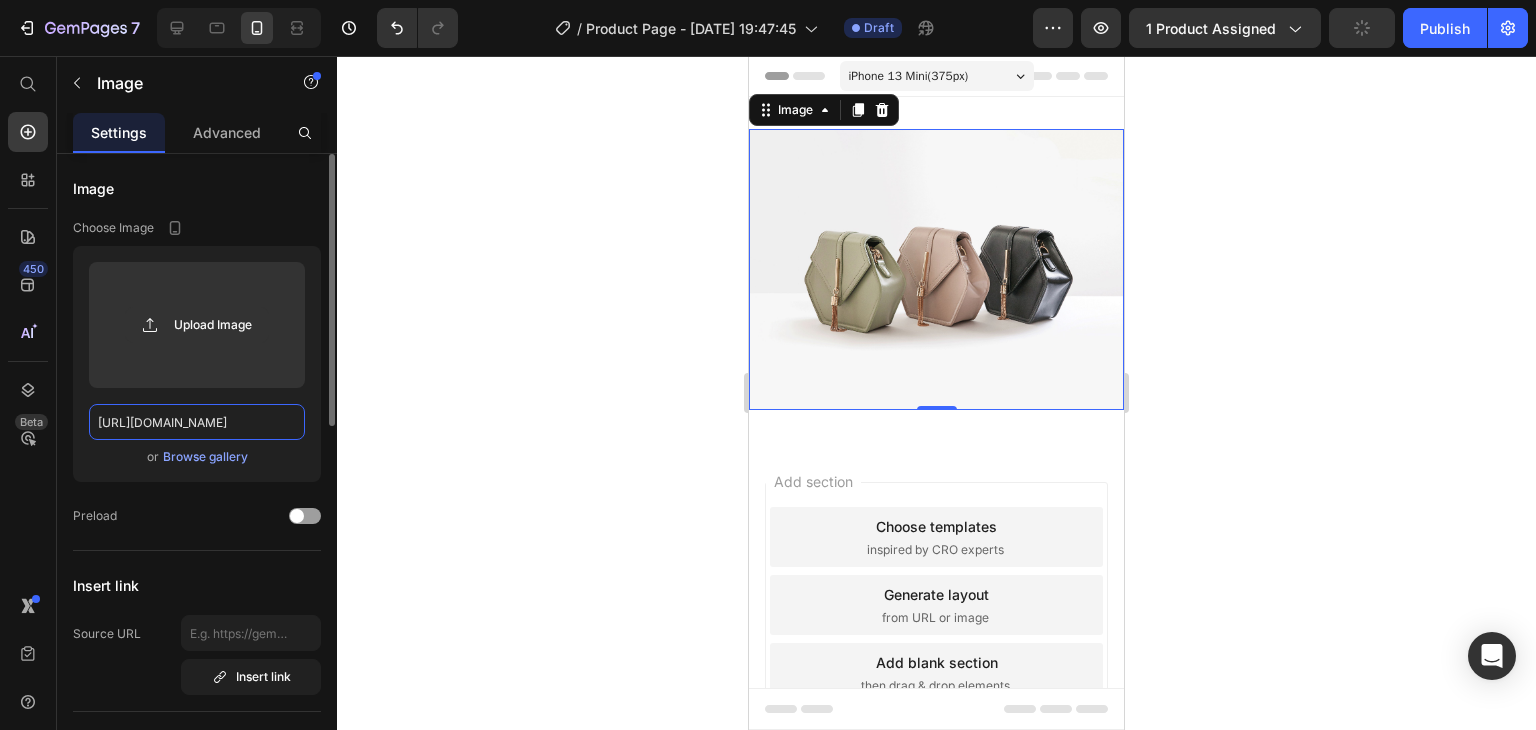 scroll, scrollTop: 0, scrollLeft: 229, axis: horizontal 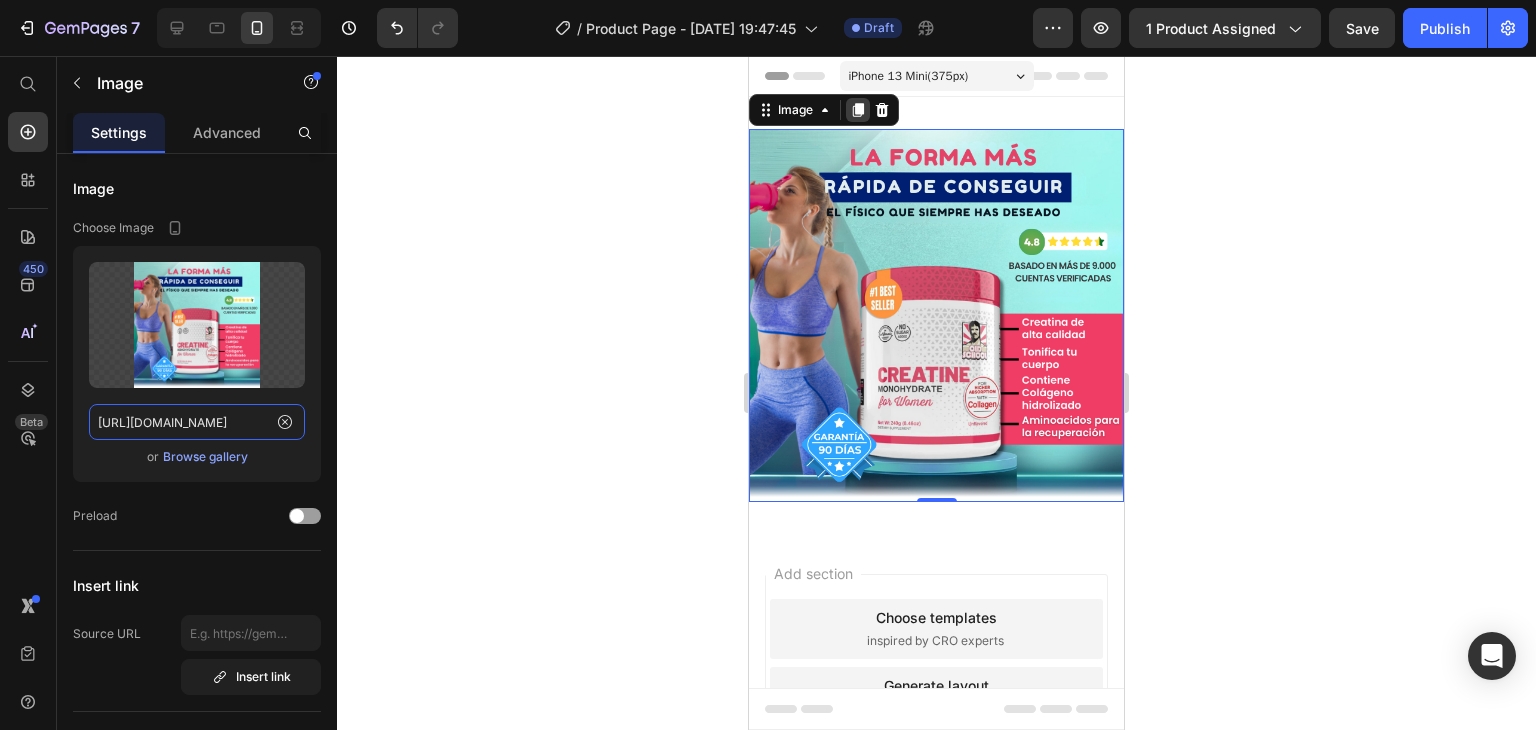 type on "https://img.funnelish.com/5897/813892/1747773333-portada%201.png" 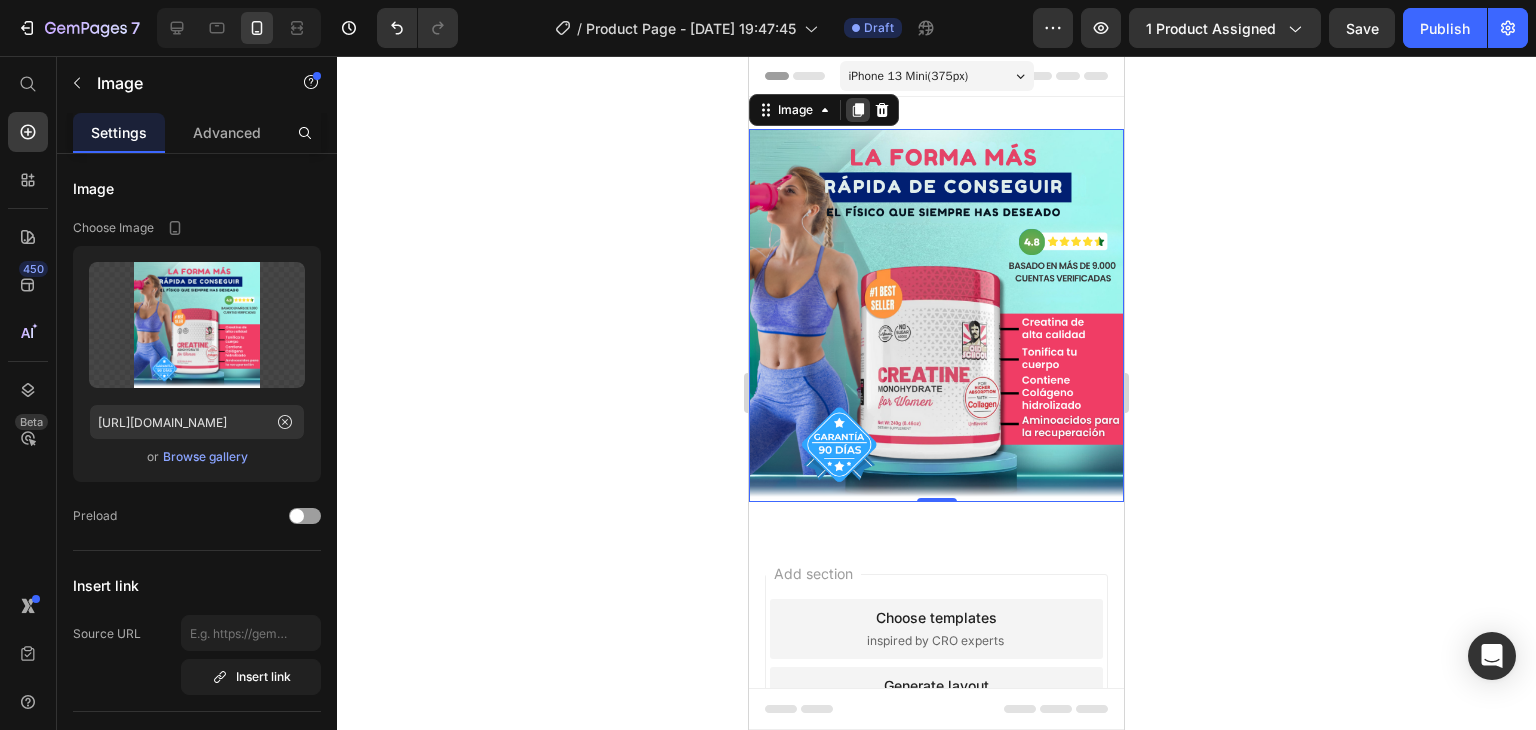 click 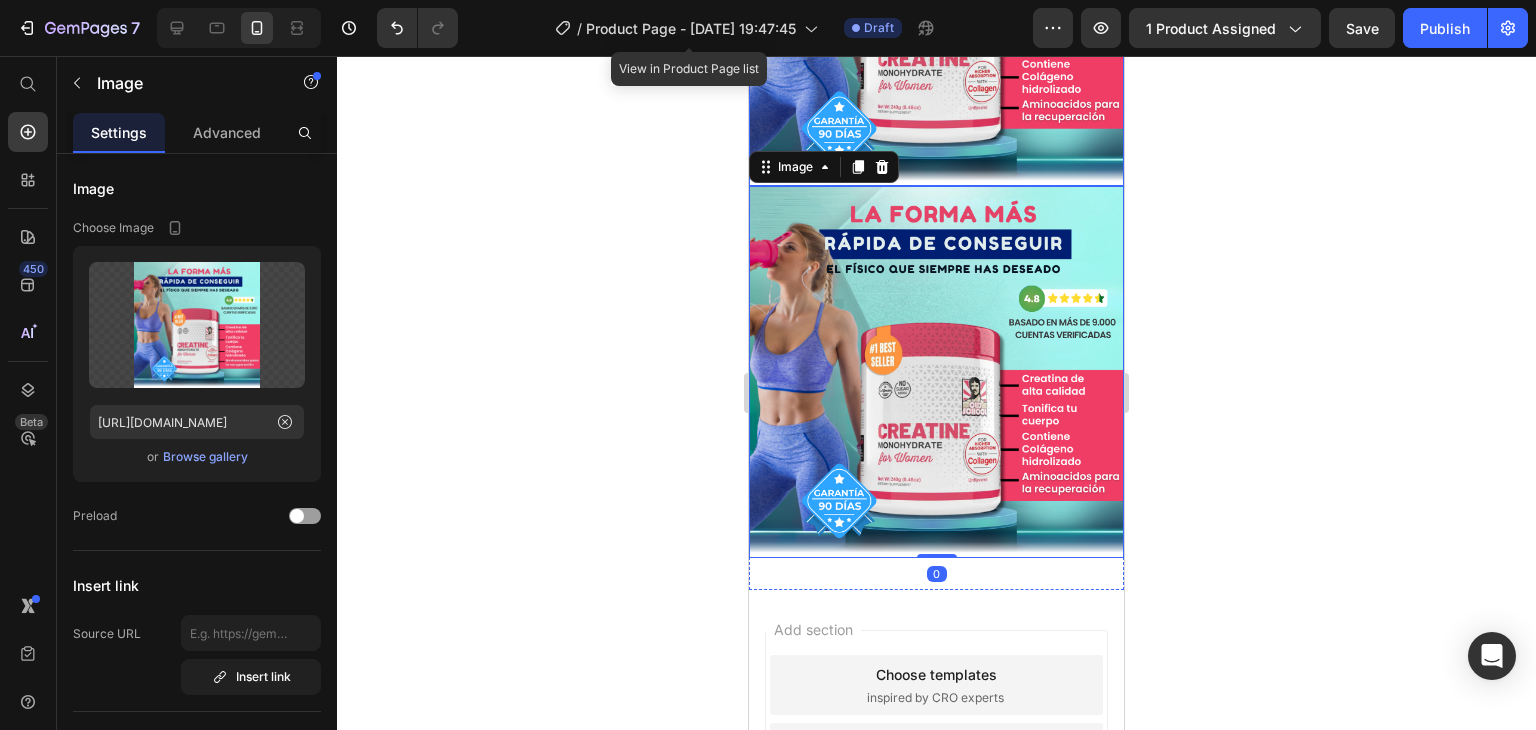 scroll, scrollTop: 360, scrollLeft: 0, axis: vertical 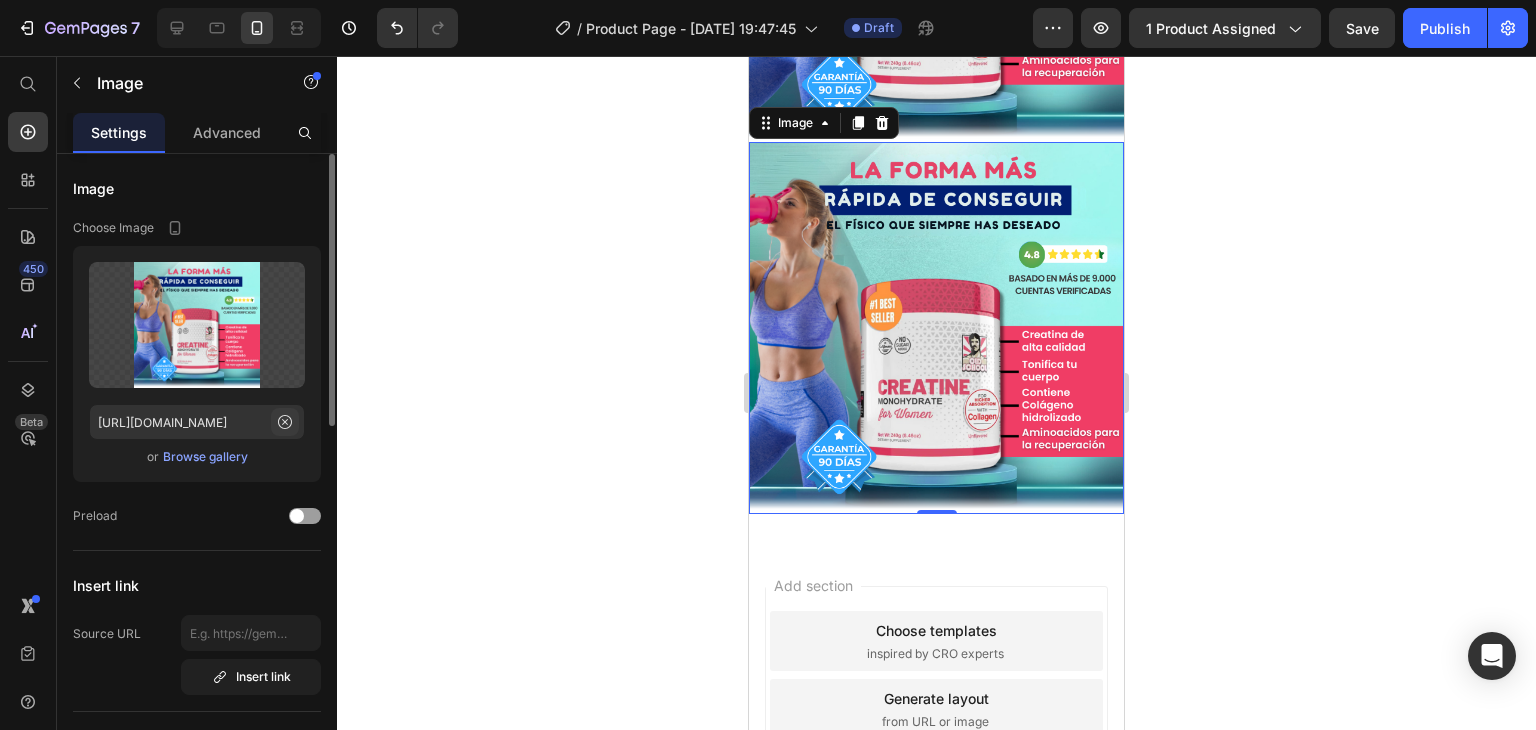 click 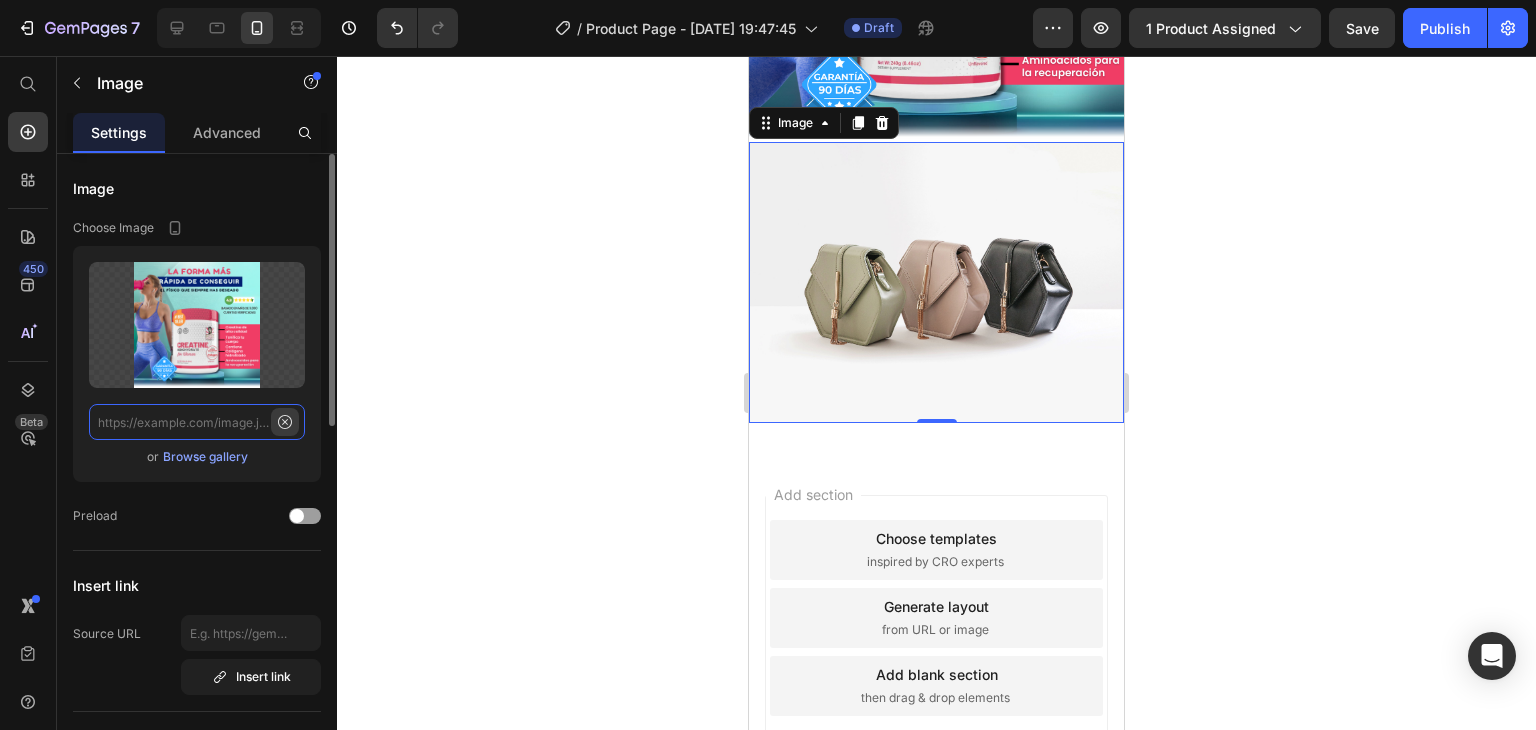 paste on "https://img.funnelish.com/5897/813892/1747773333-portada%201.png" 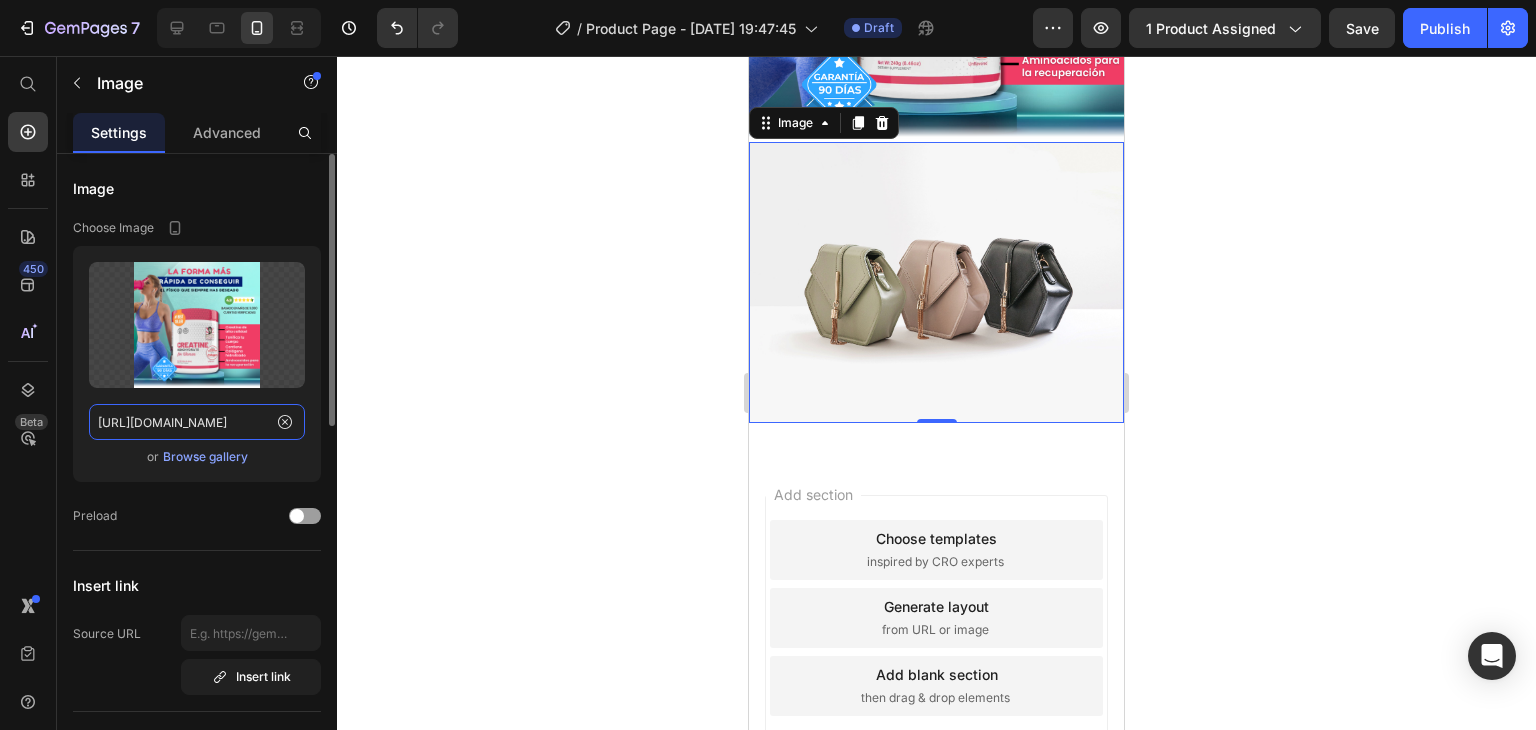 scroll, scrollTop: 0, scrollLeft: 229, axis: horizontal 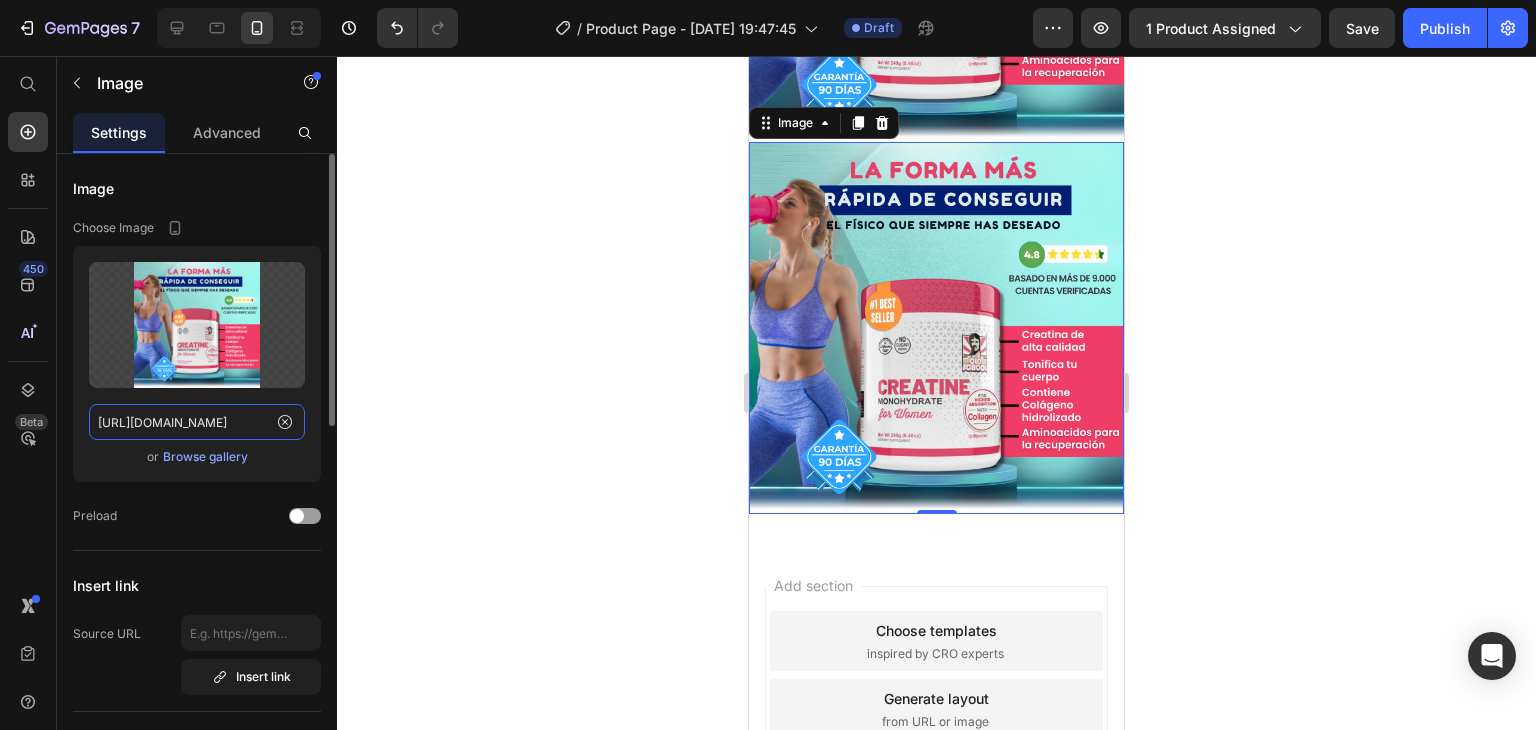 type on "https://img.funnelish.com/5897/813892/1747773333-portada%201.png" 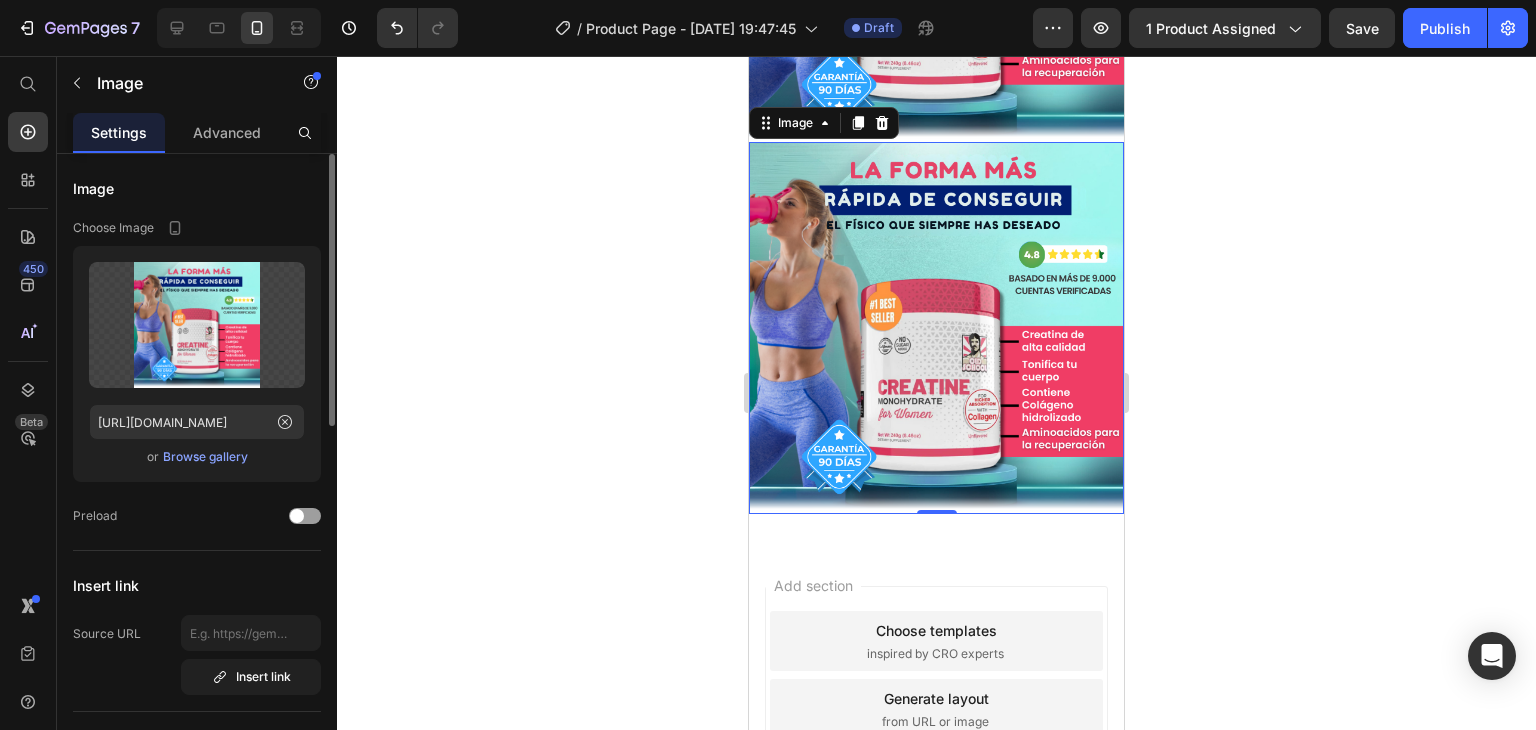scroll, scrollTop: 0, scrollLeft: 0, axis: both 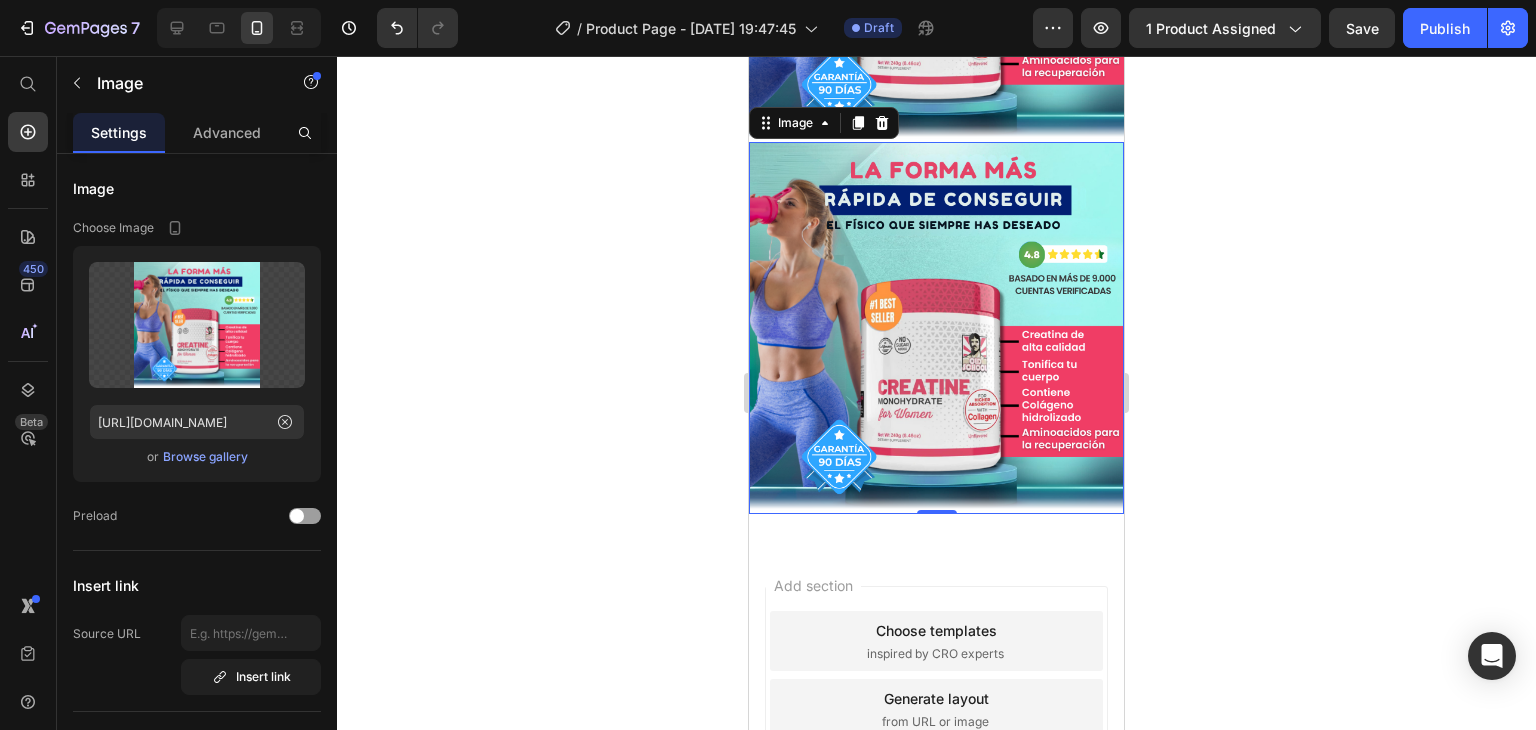 click at bounding box center [936, 328] 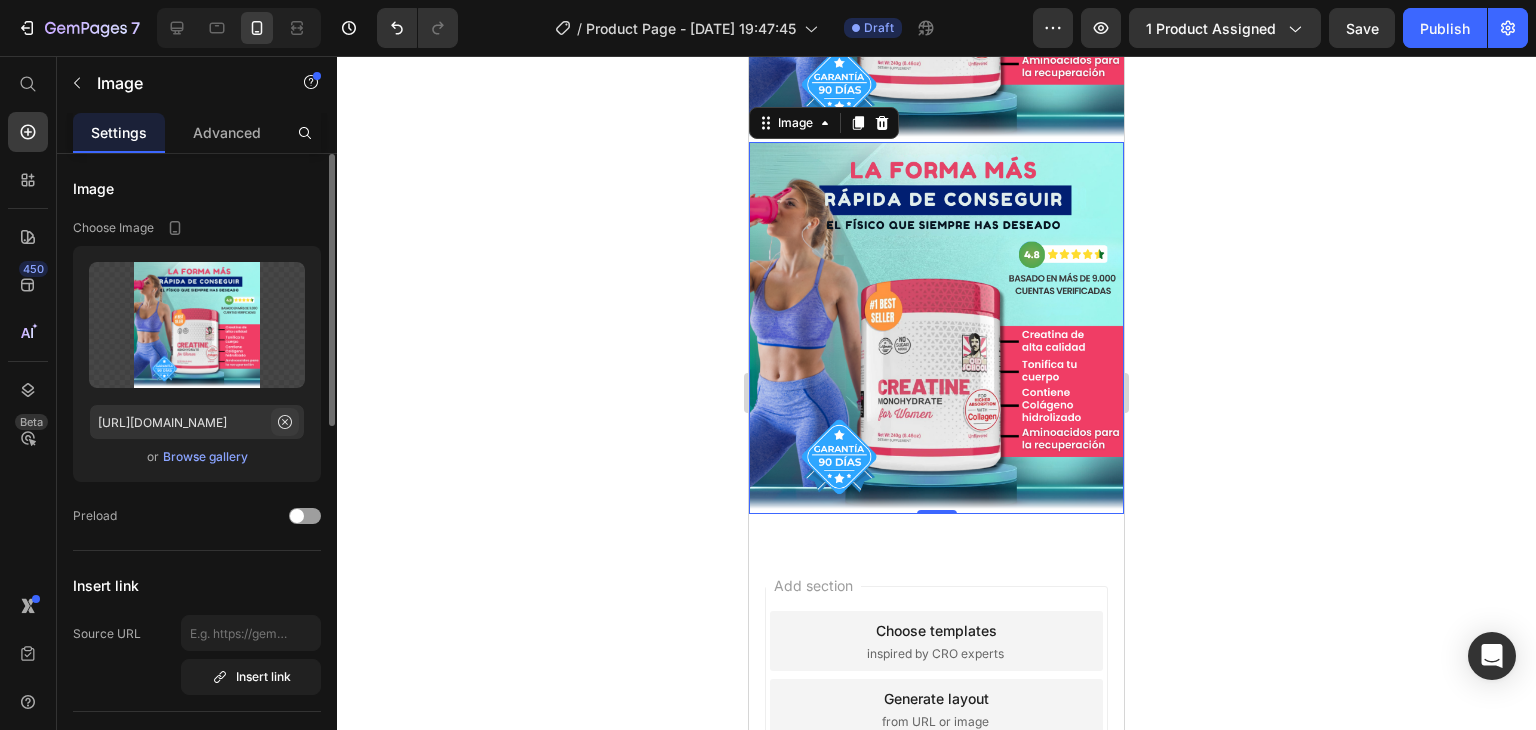 click 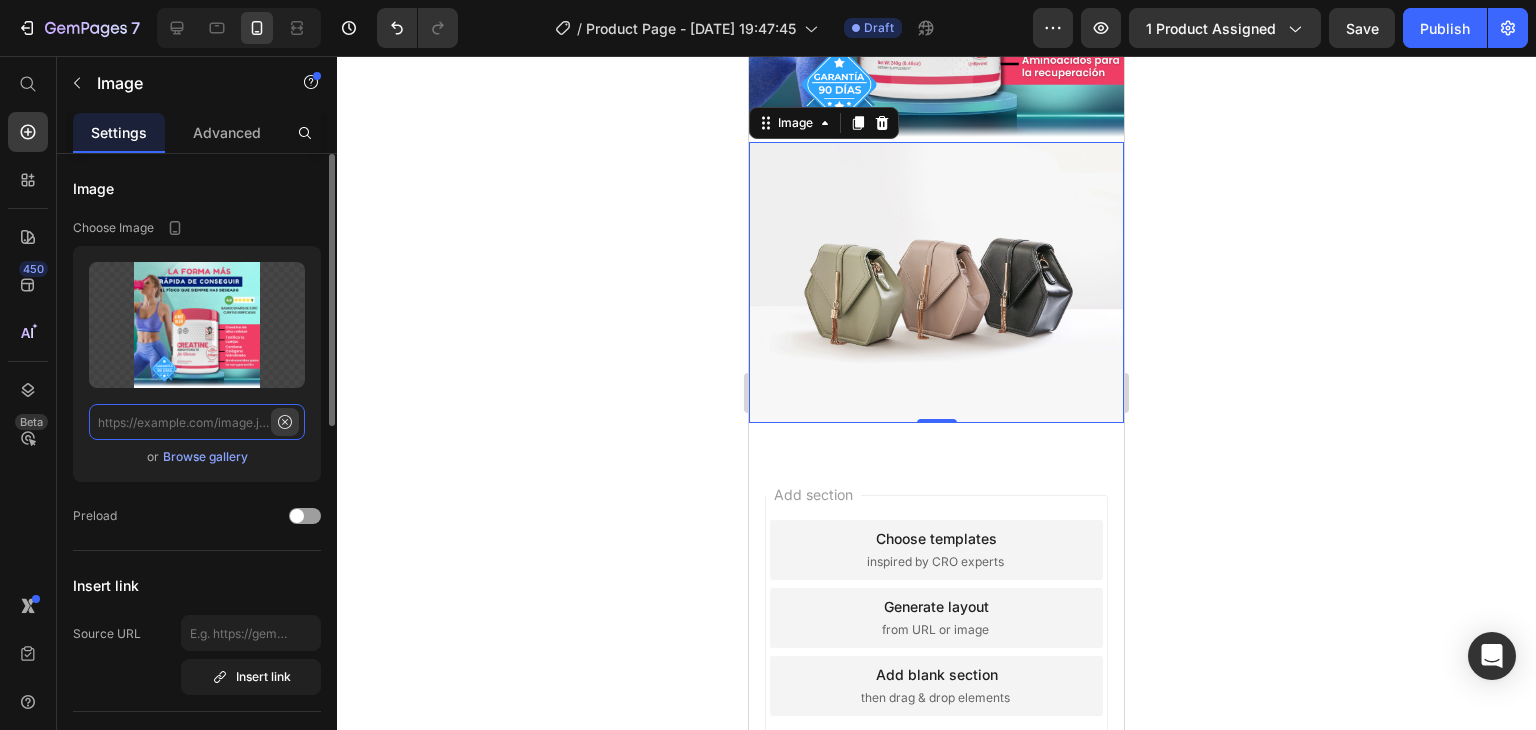 scroll, scrollTop: 0, scrollLeft: 0, axis: both 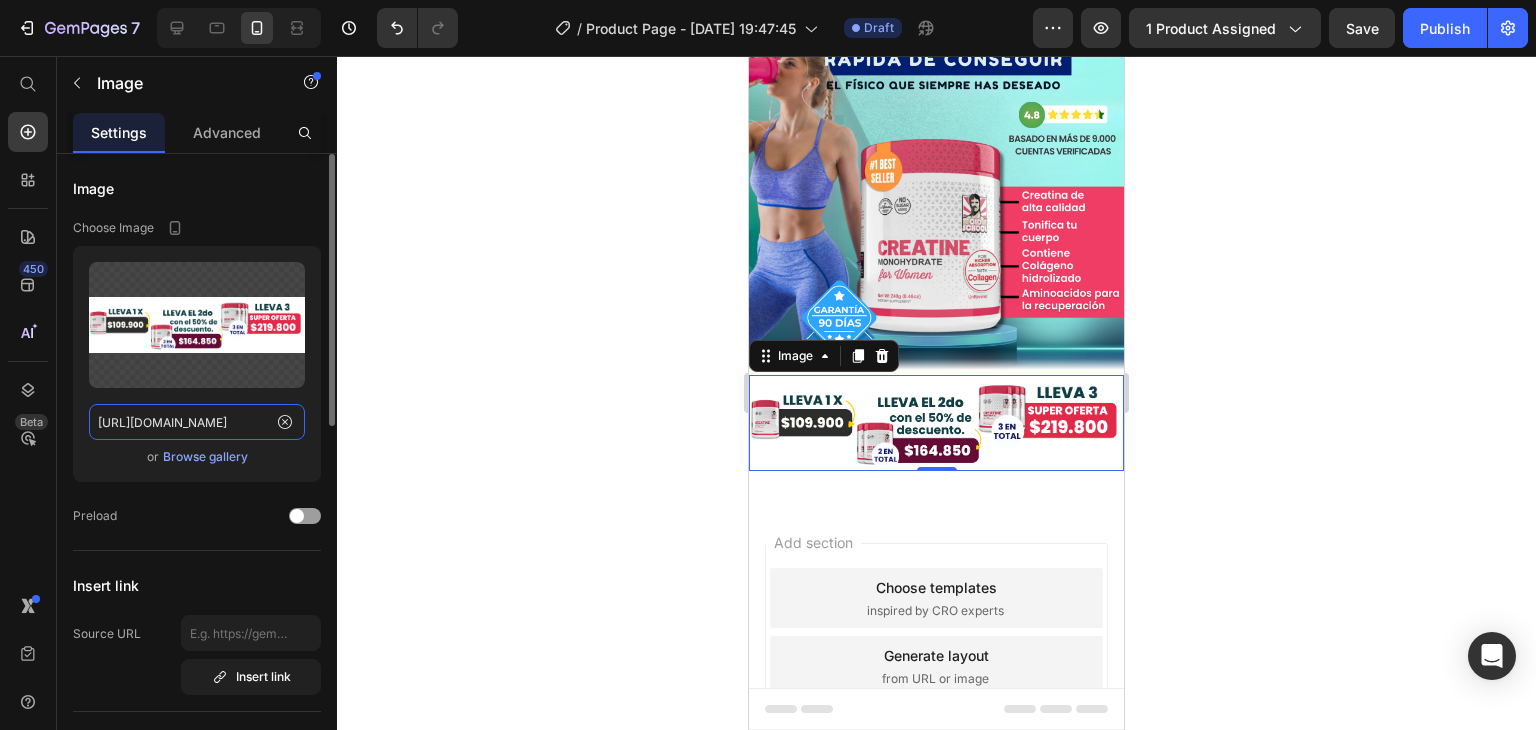 type on "https://img.funnelish.com/5897/824603/1749480056-precio%20creatina.png" 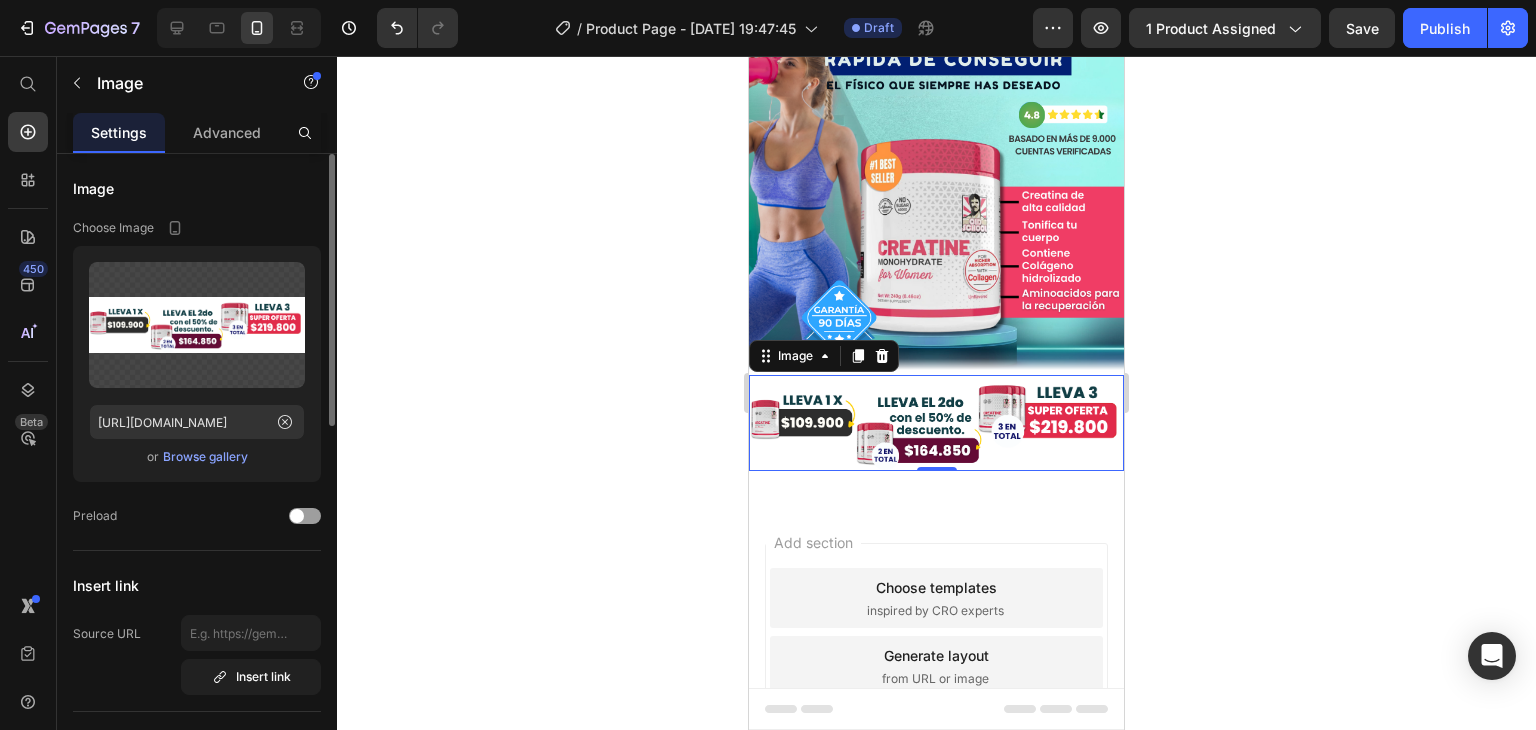 scroll, scrollTop: 0, scrollLeft: 0, axis: both 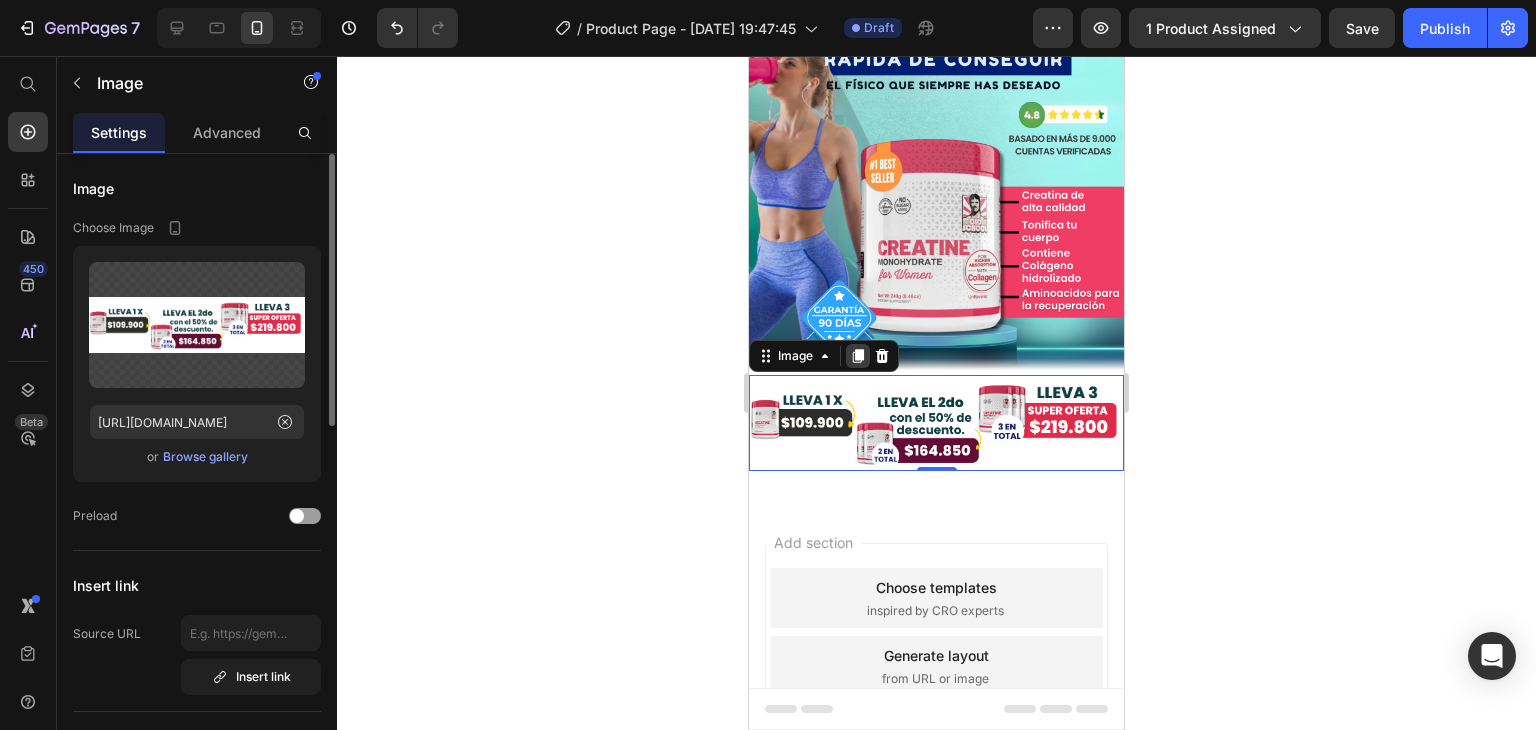 click 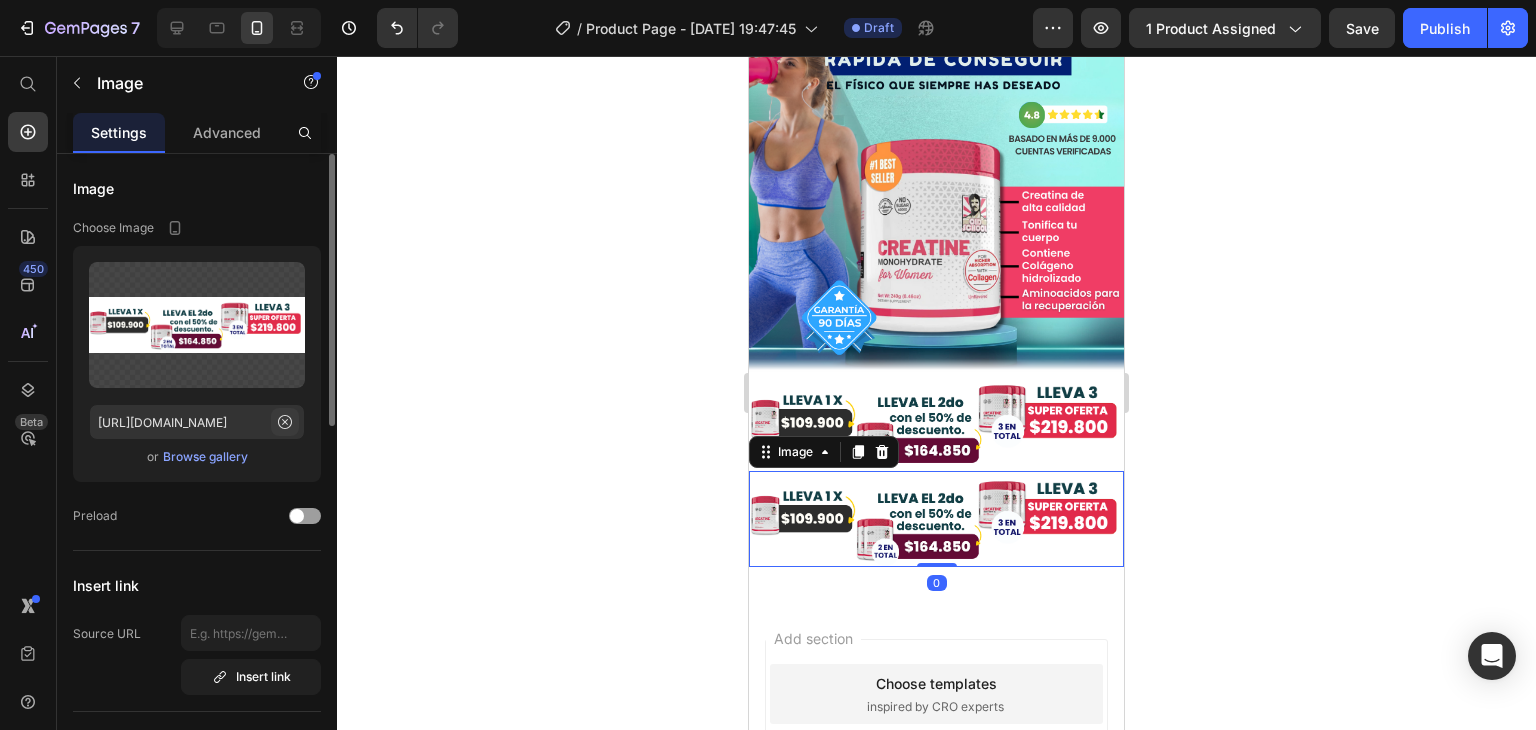 click 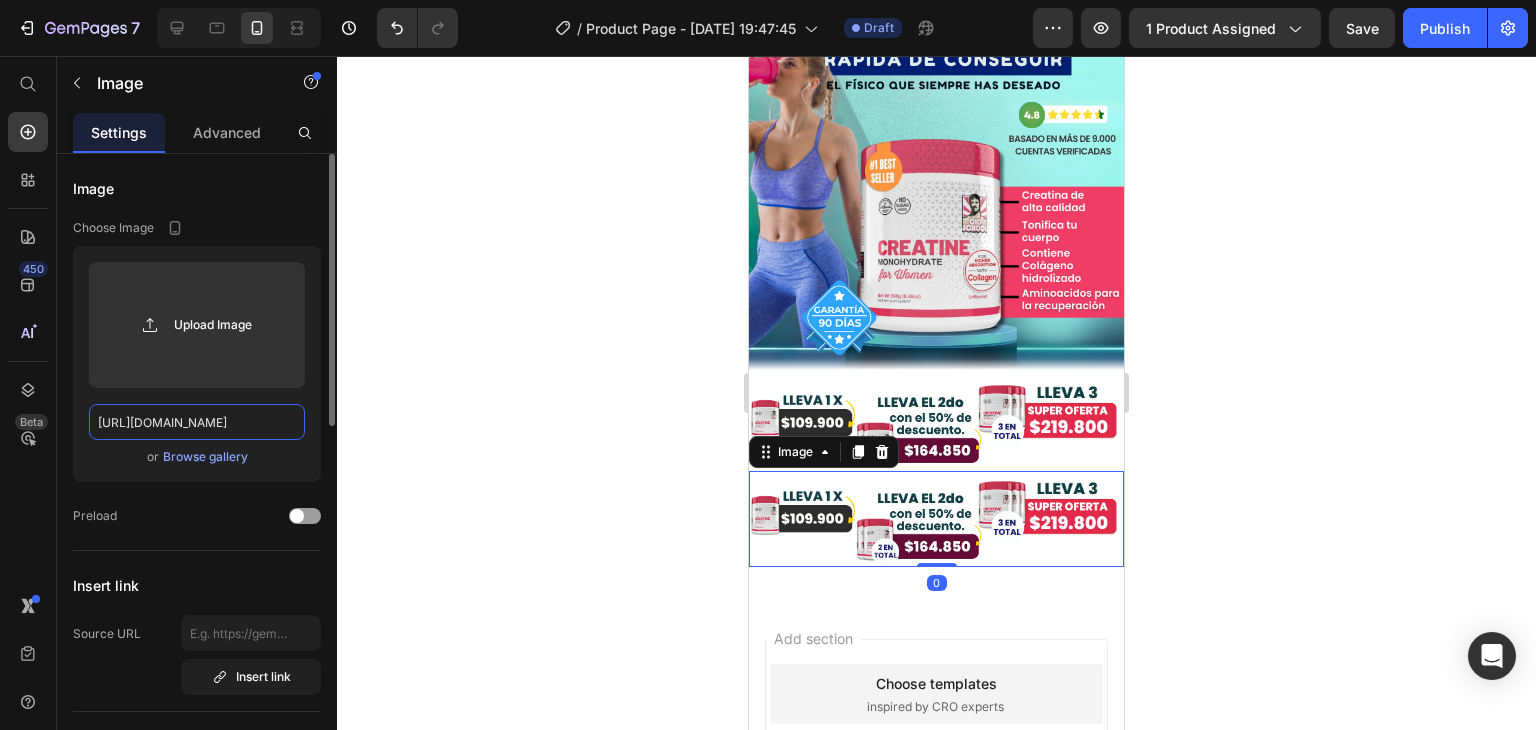 scroll, scrollTop: 0, scrollLeft: 184, axis: horizontal 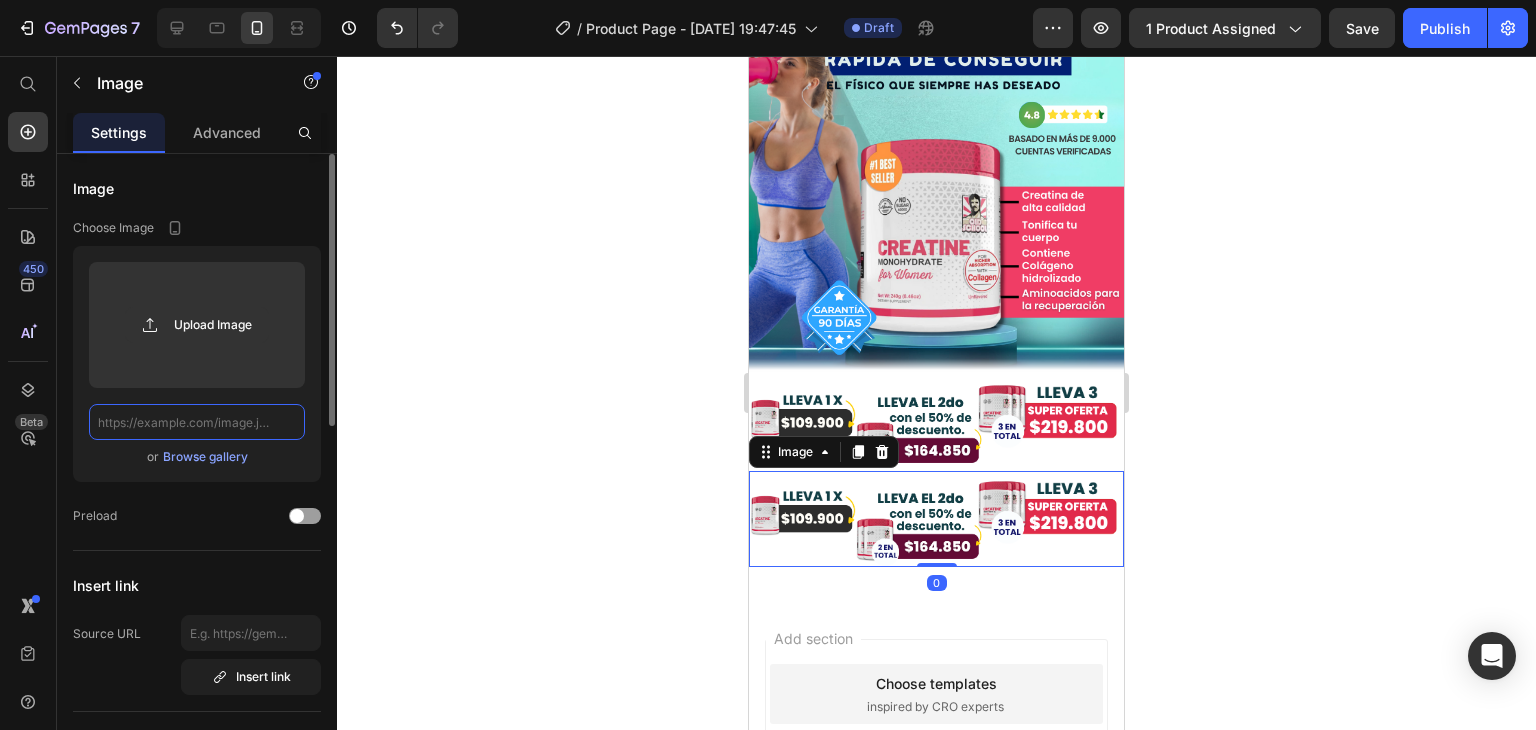 paste on "https://img.funnelish.com/5897/813892/1747751529-sellos.png" 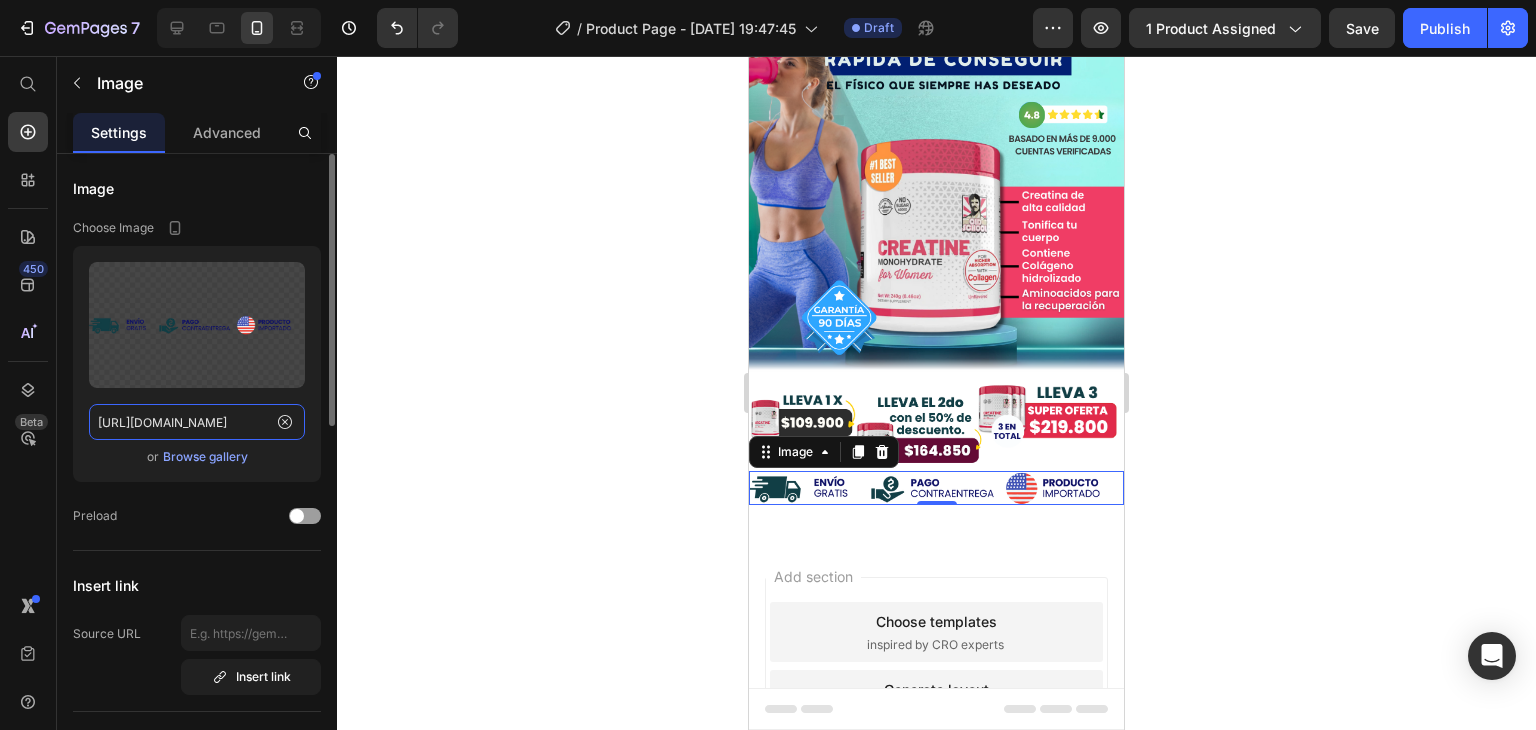 type on "https://img.funnelish.com/5897/813892/1747751529-sellos.png" 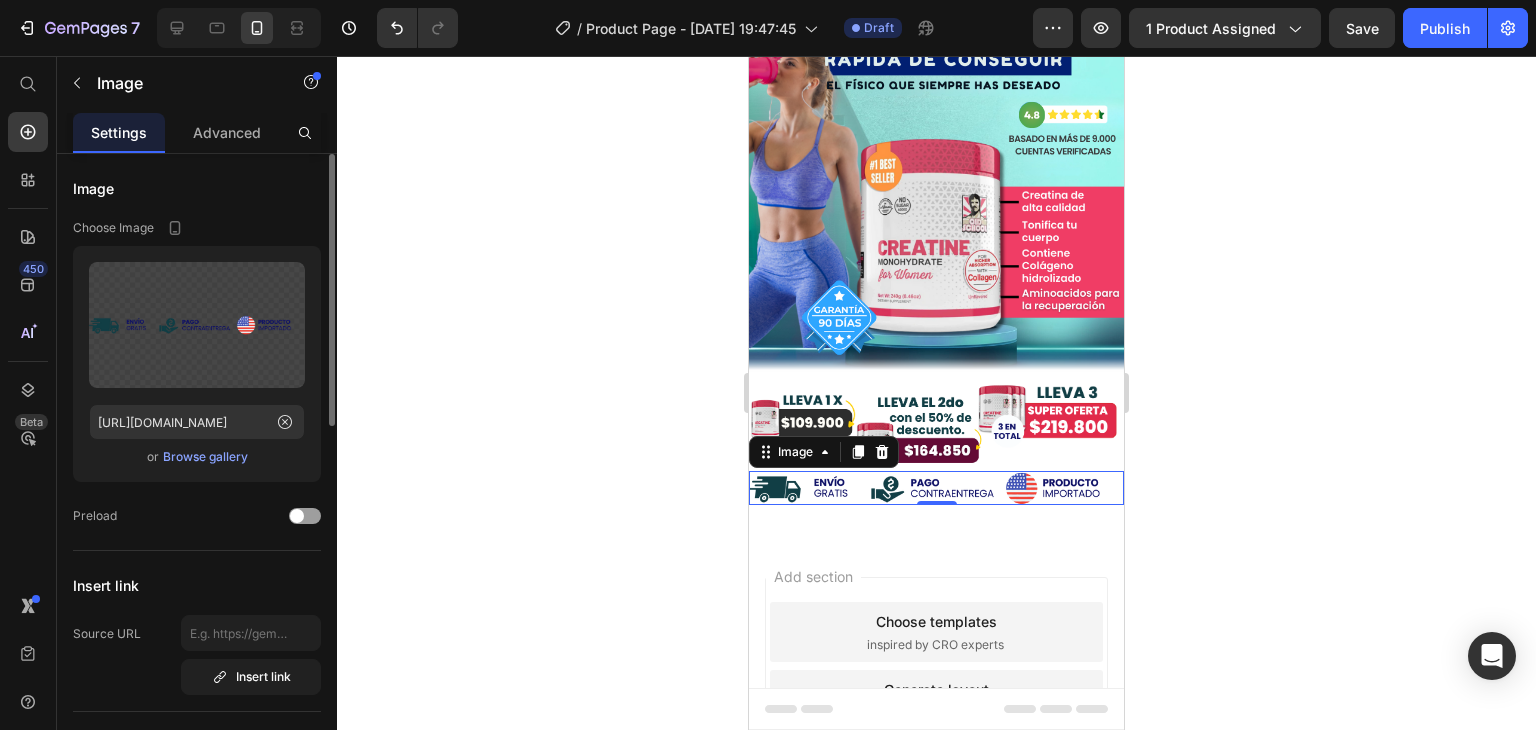 click 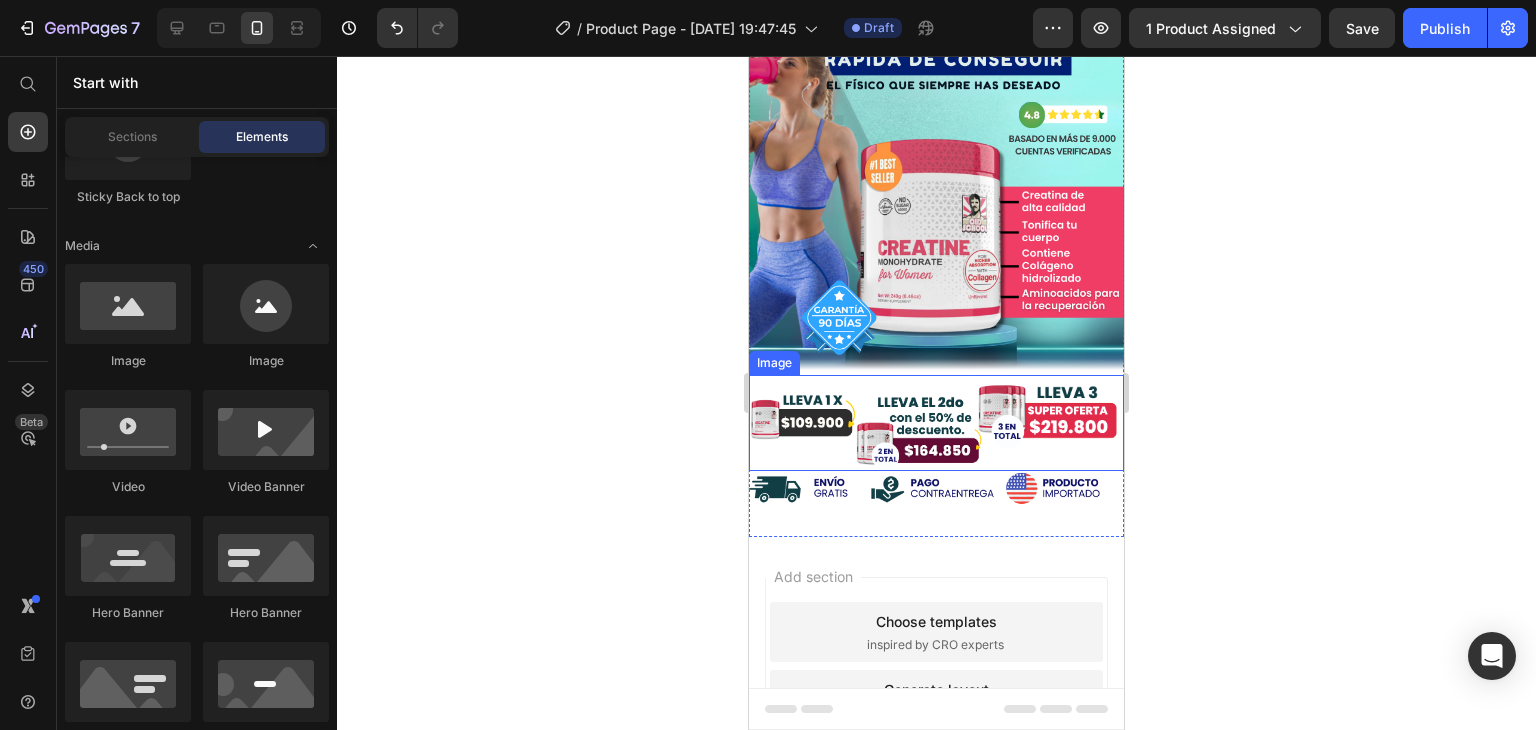 click at bounding box center (936, 423) 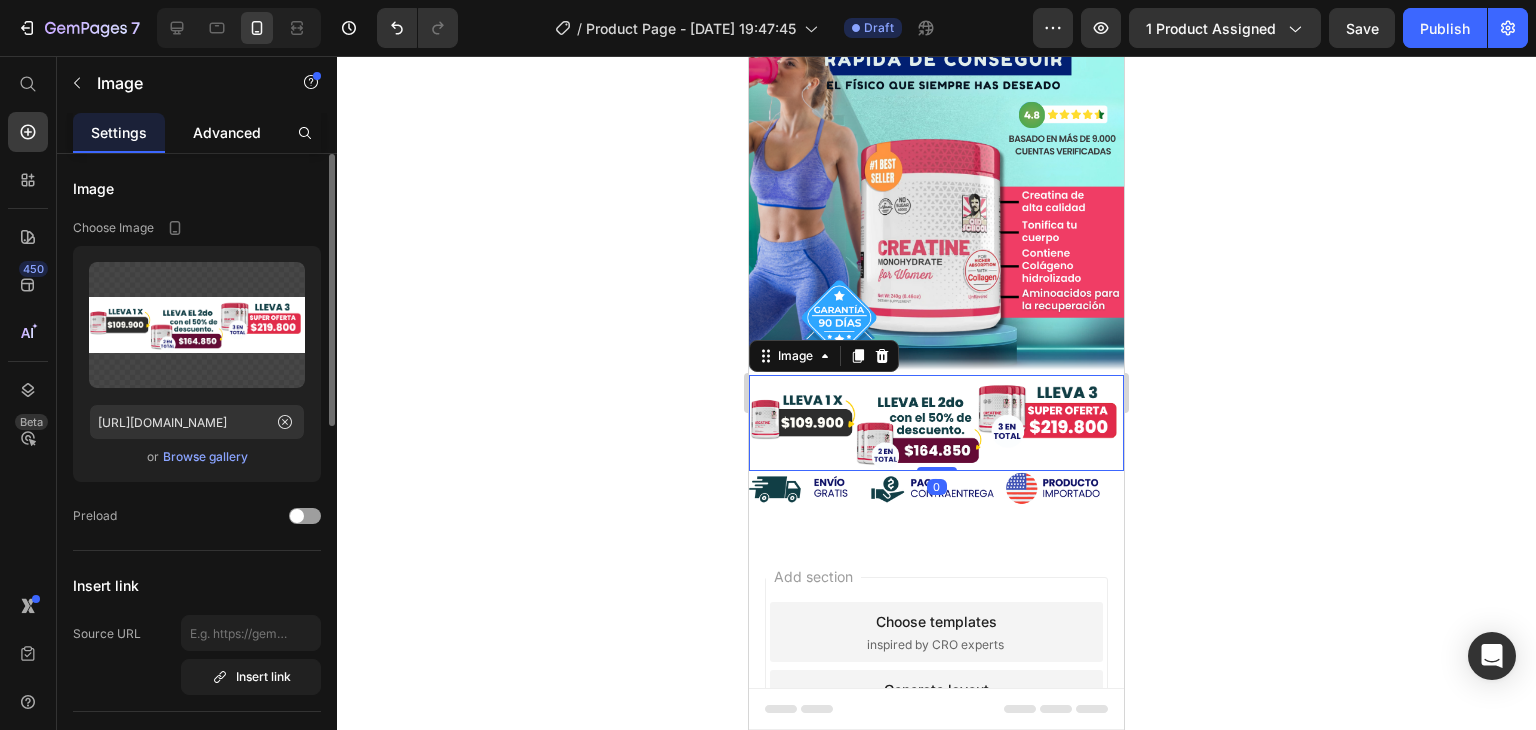 click on "Advanced" at bounding box center [227, 132] 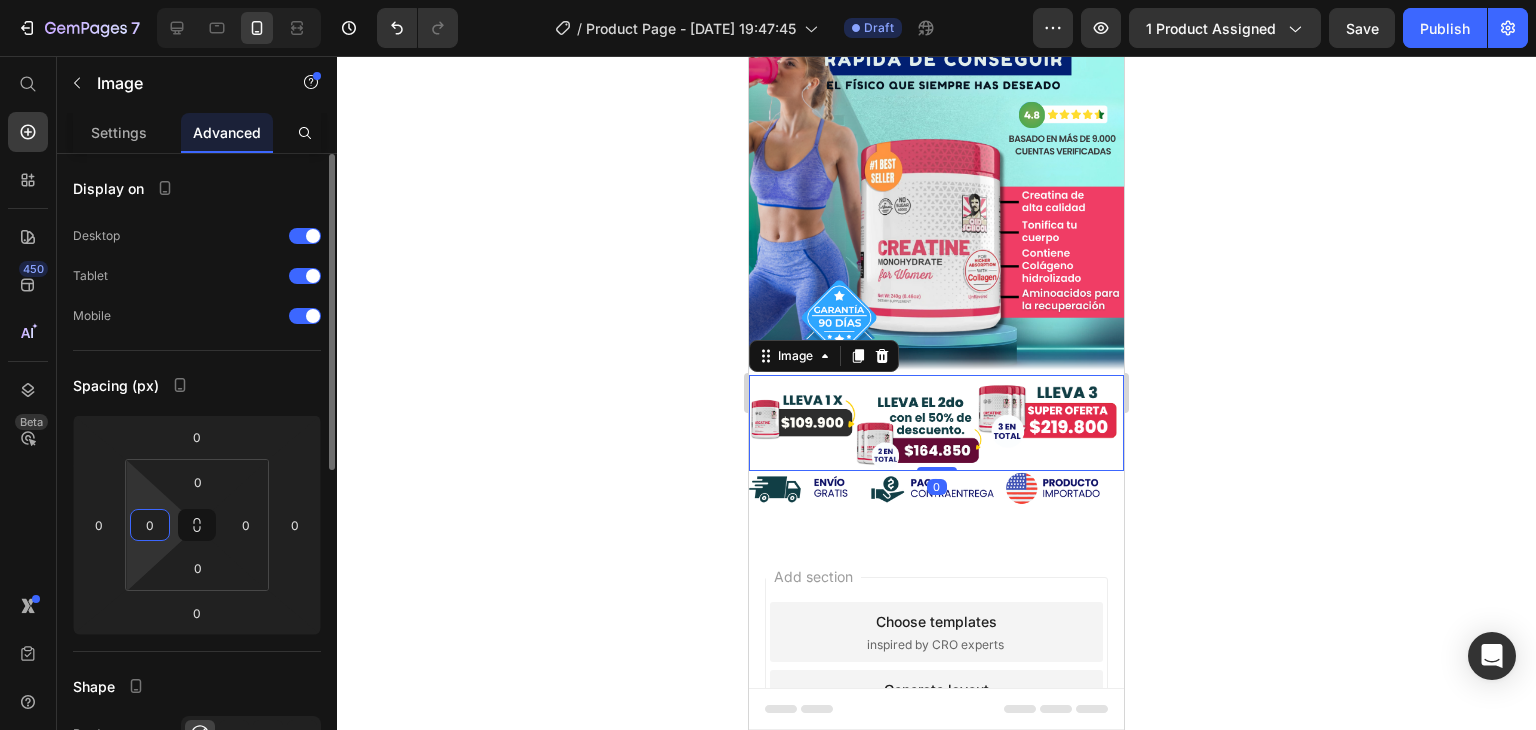 click on "0" at bounding box center (150, 525) 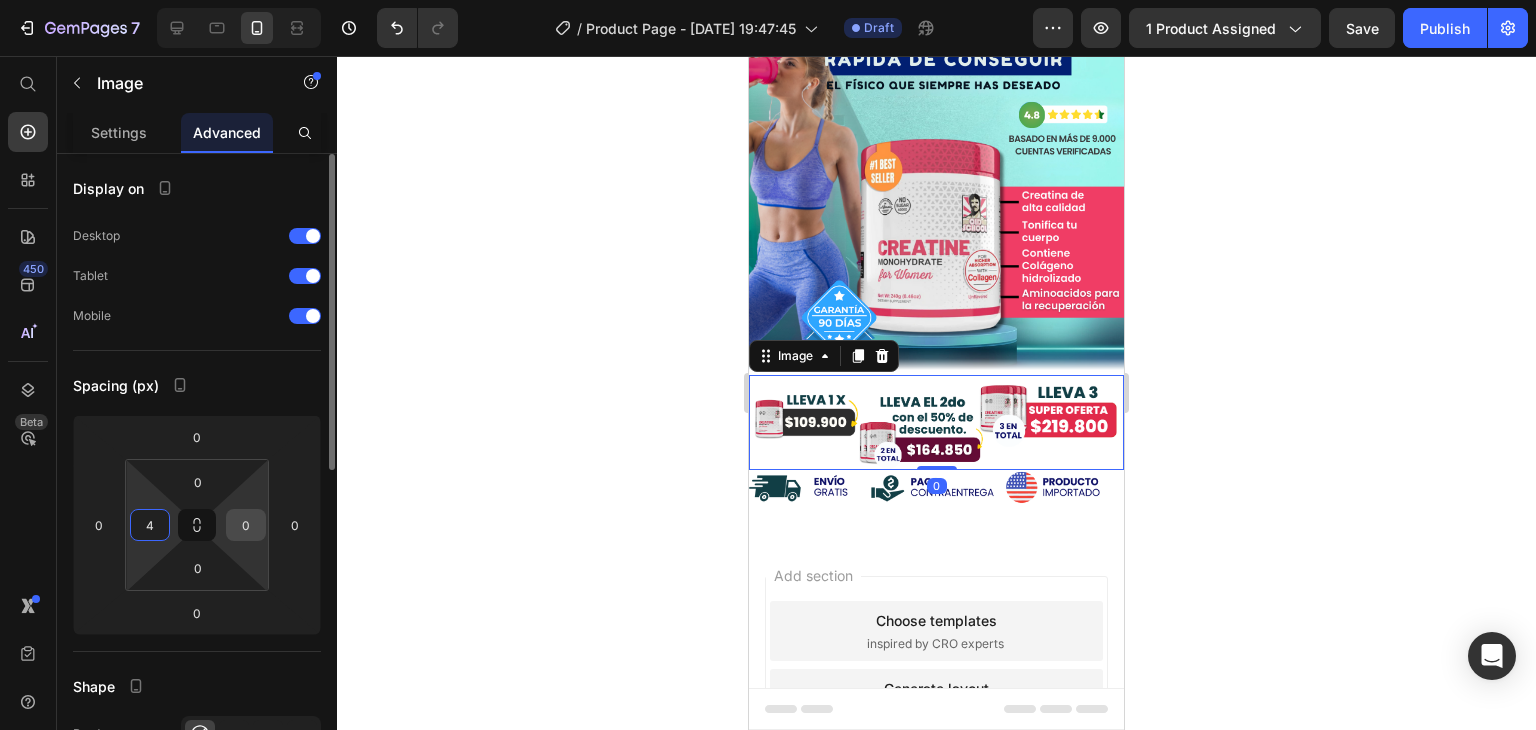type on "4" 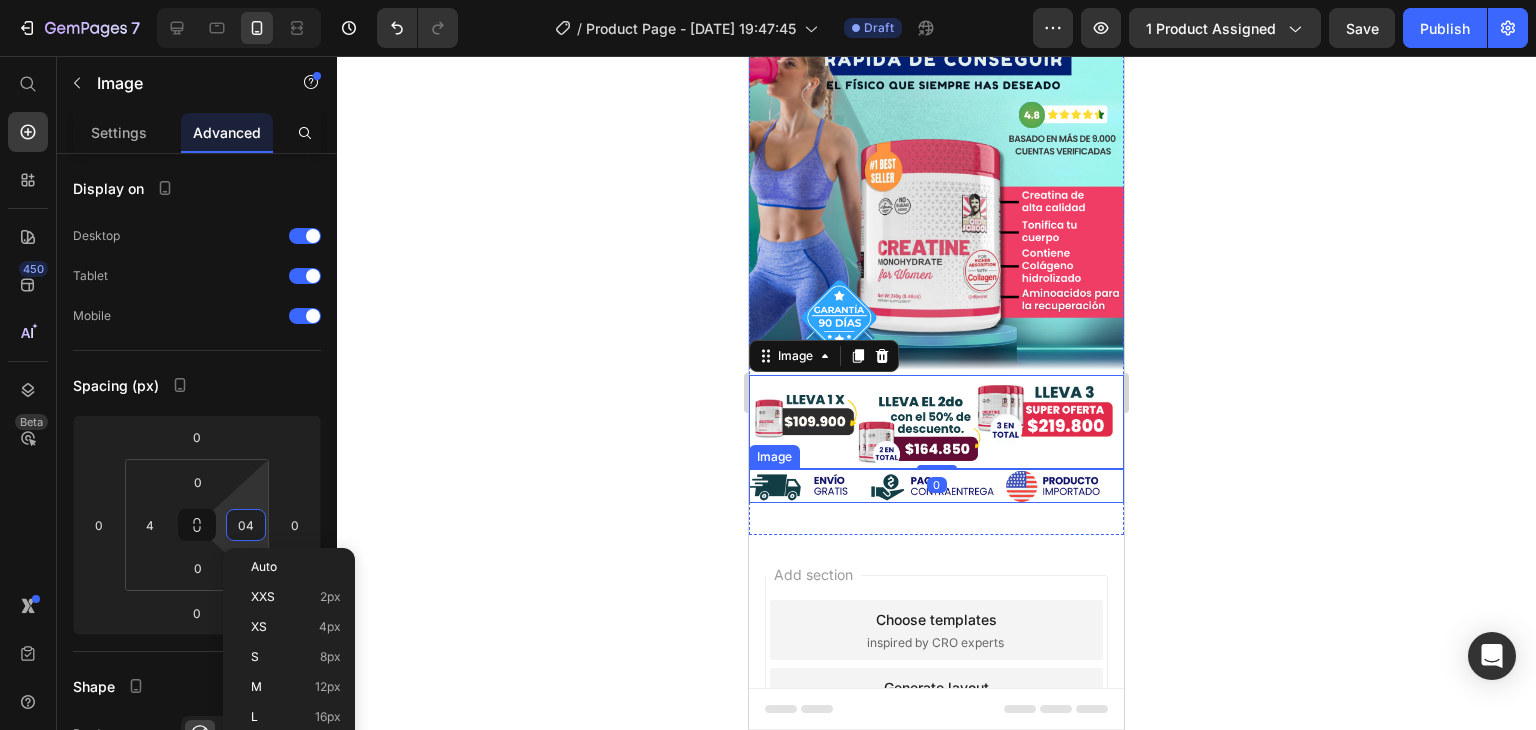 click at bounding box center [936, 486] 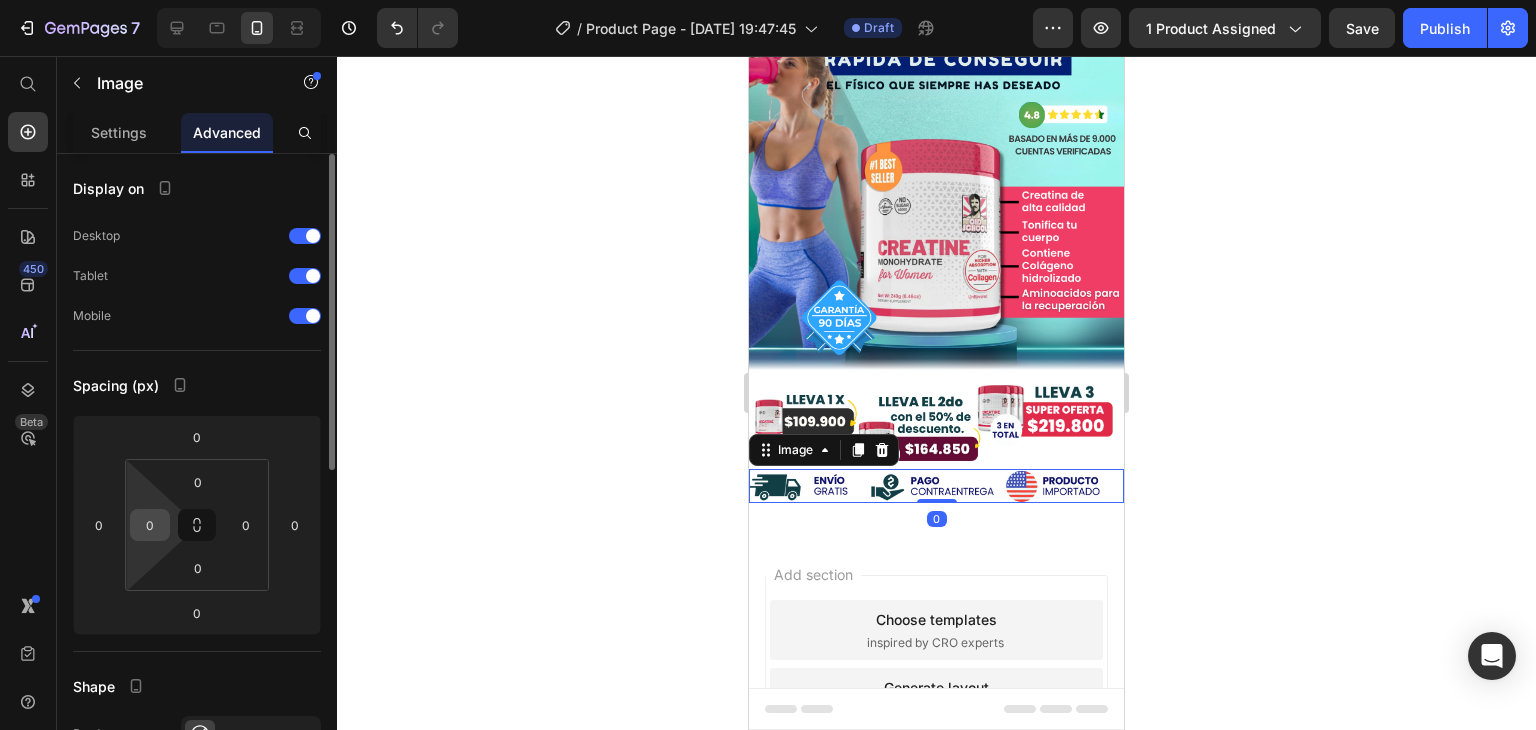 click on "0" at bounding box center [150, 525] 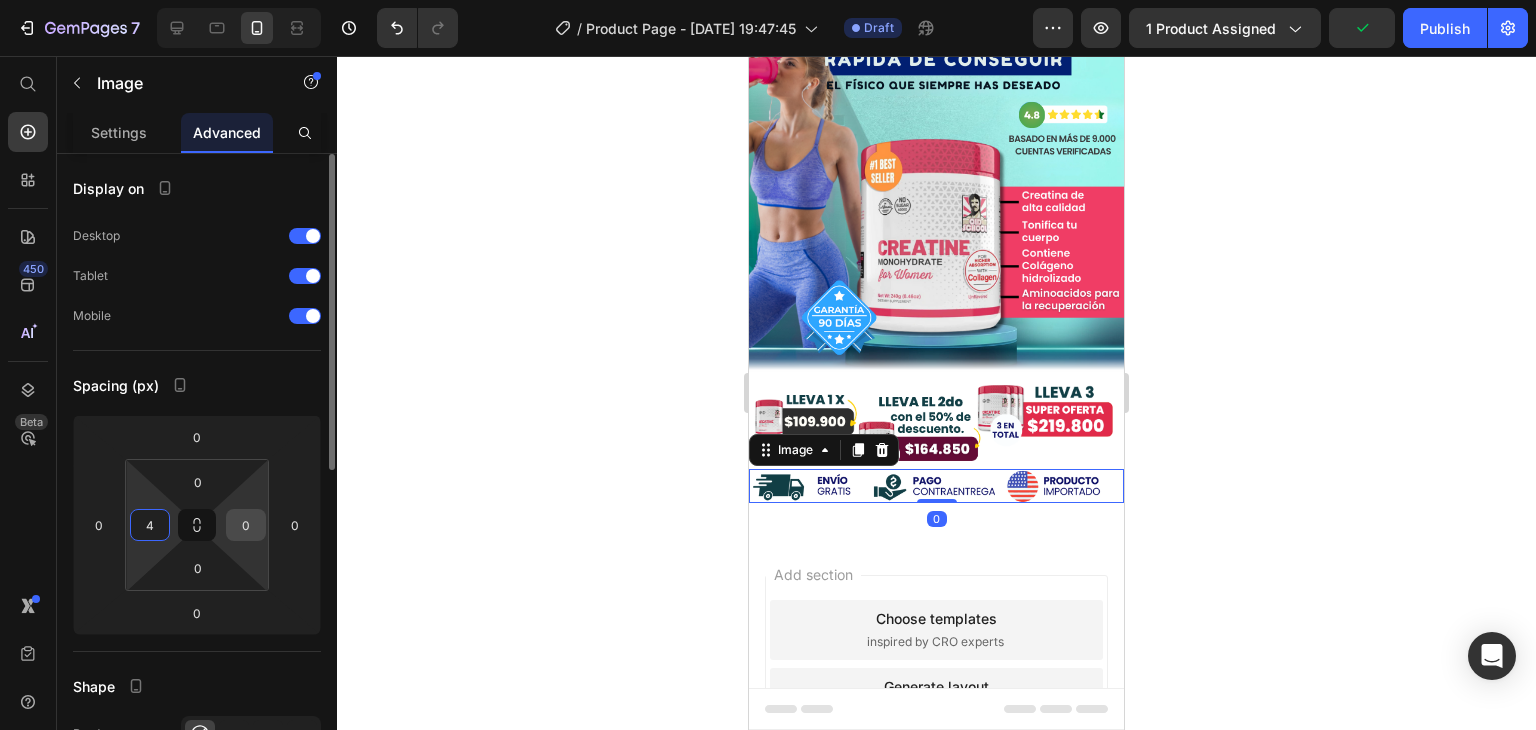 type on "4" 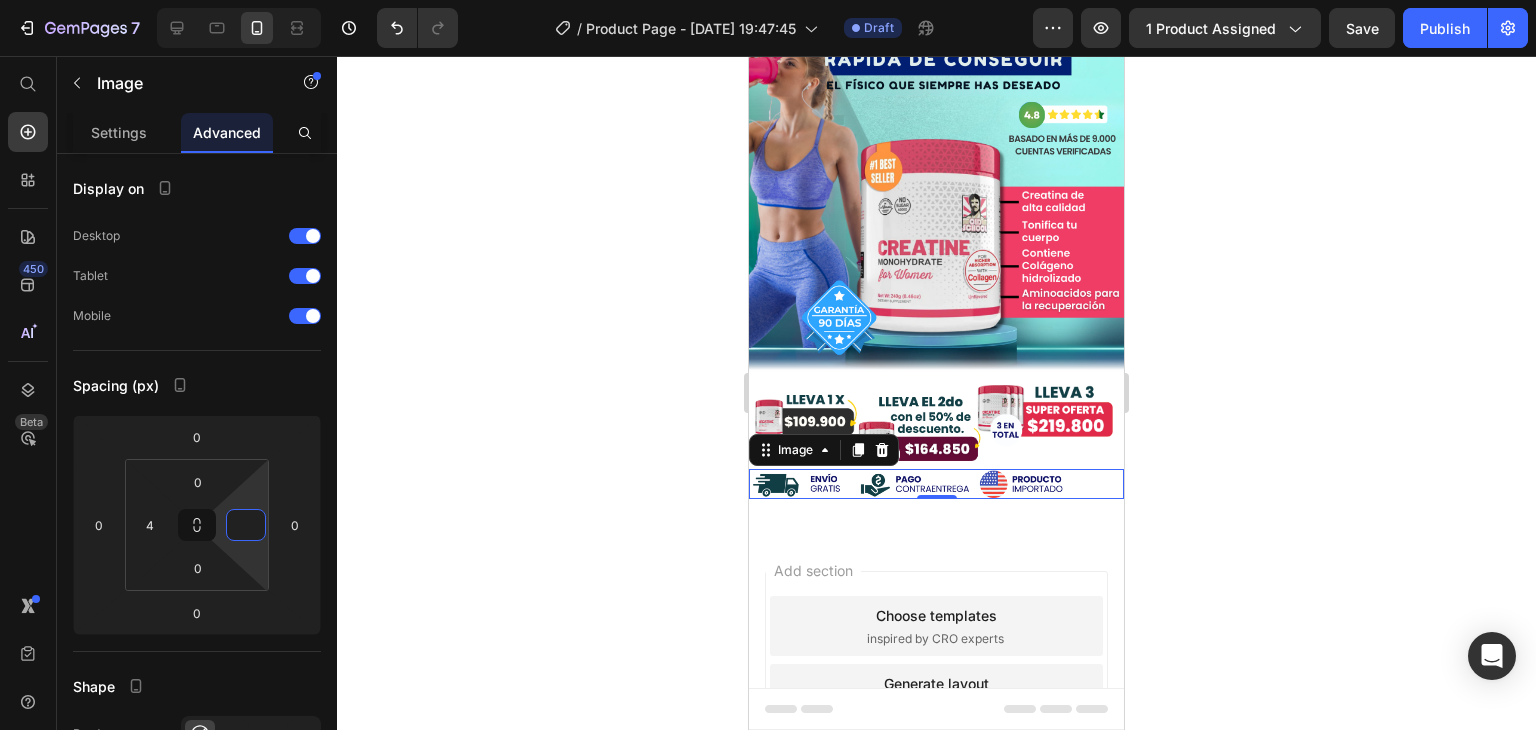 type on "4" 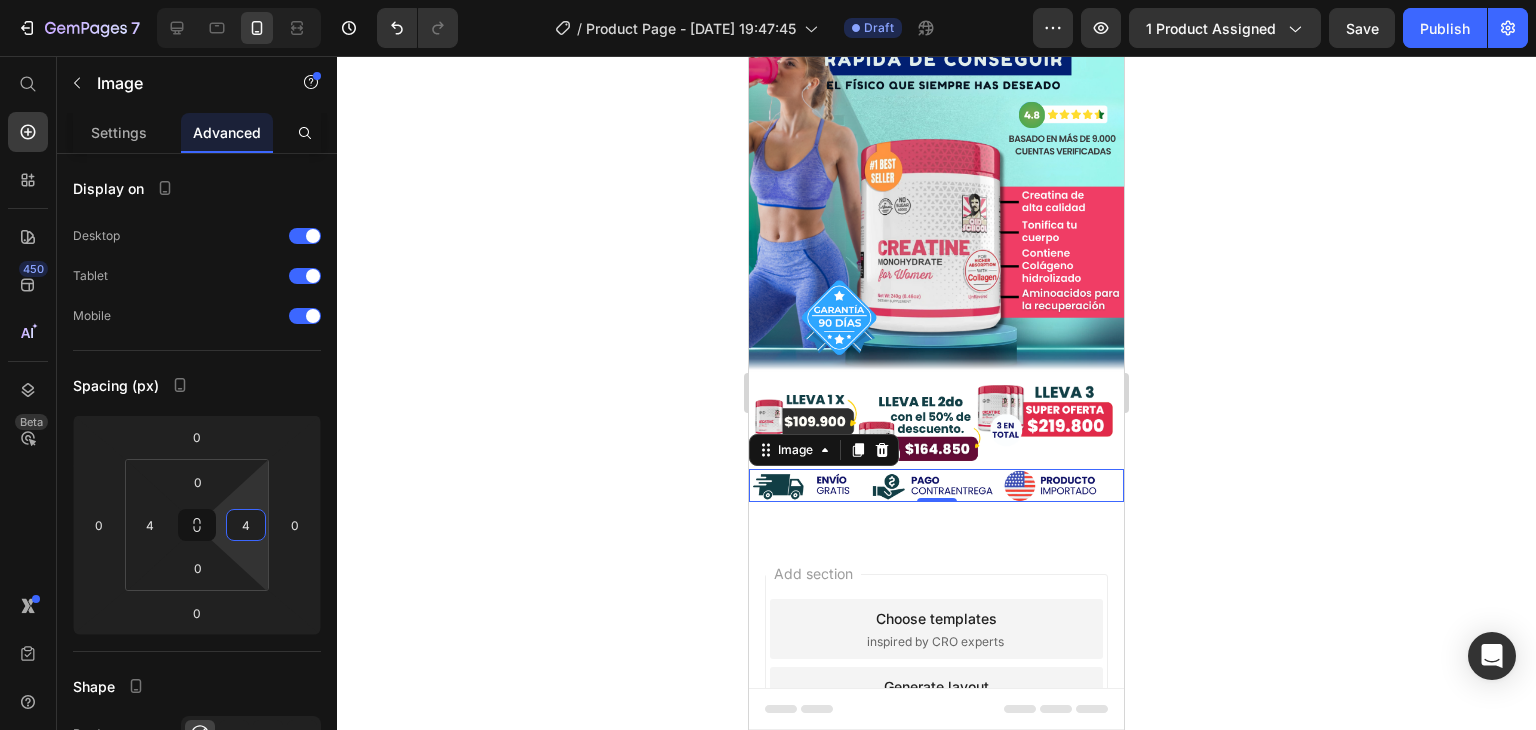 click 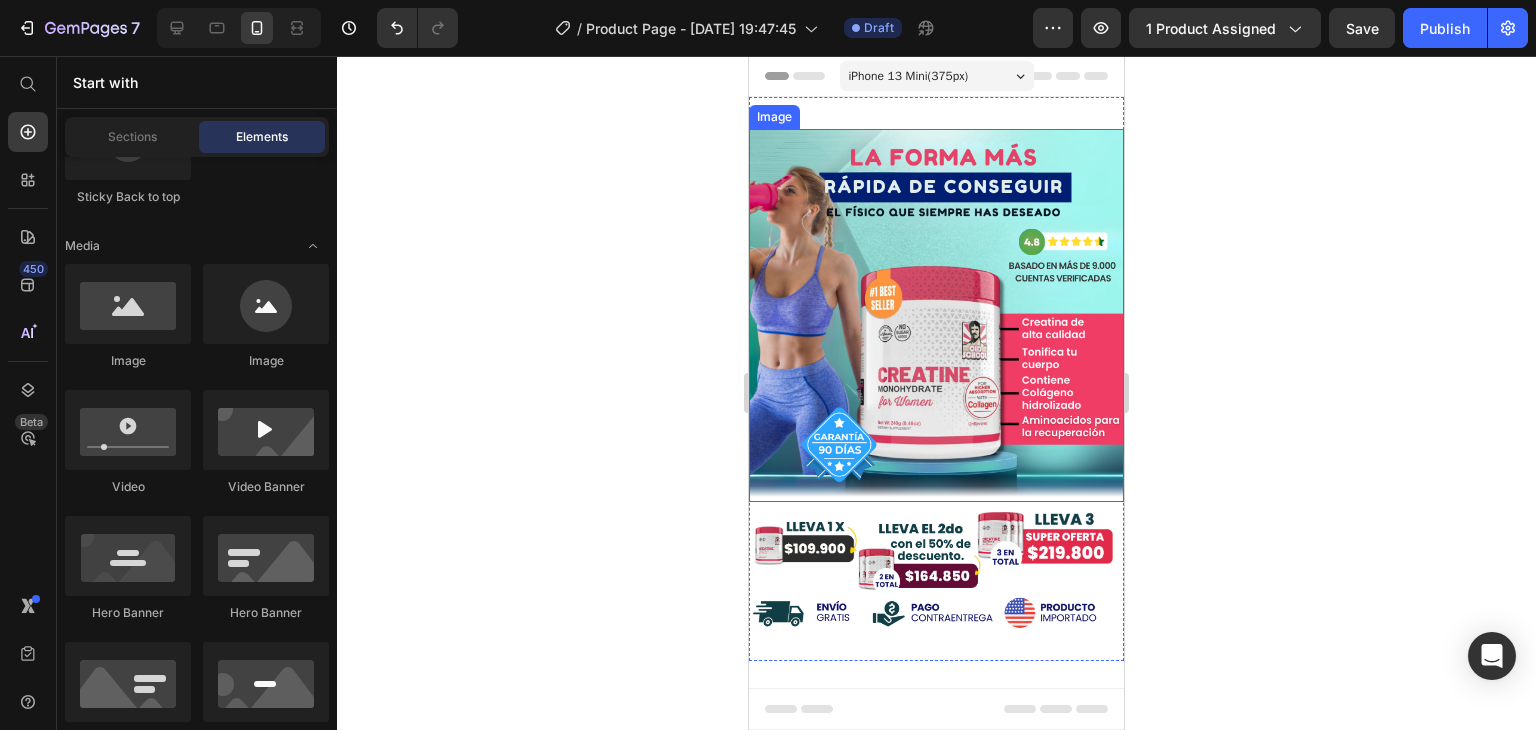 scroll, scrollTop: 156, scrollLeft: 0, axis: vertical 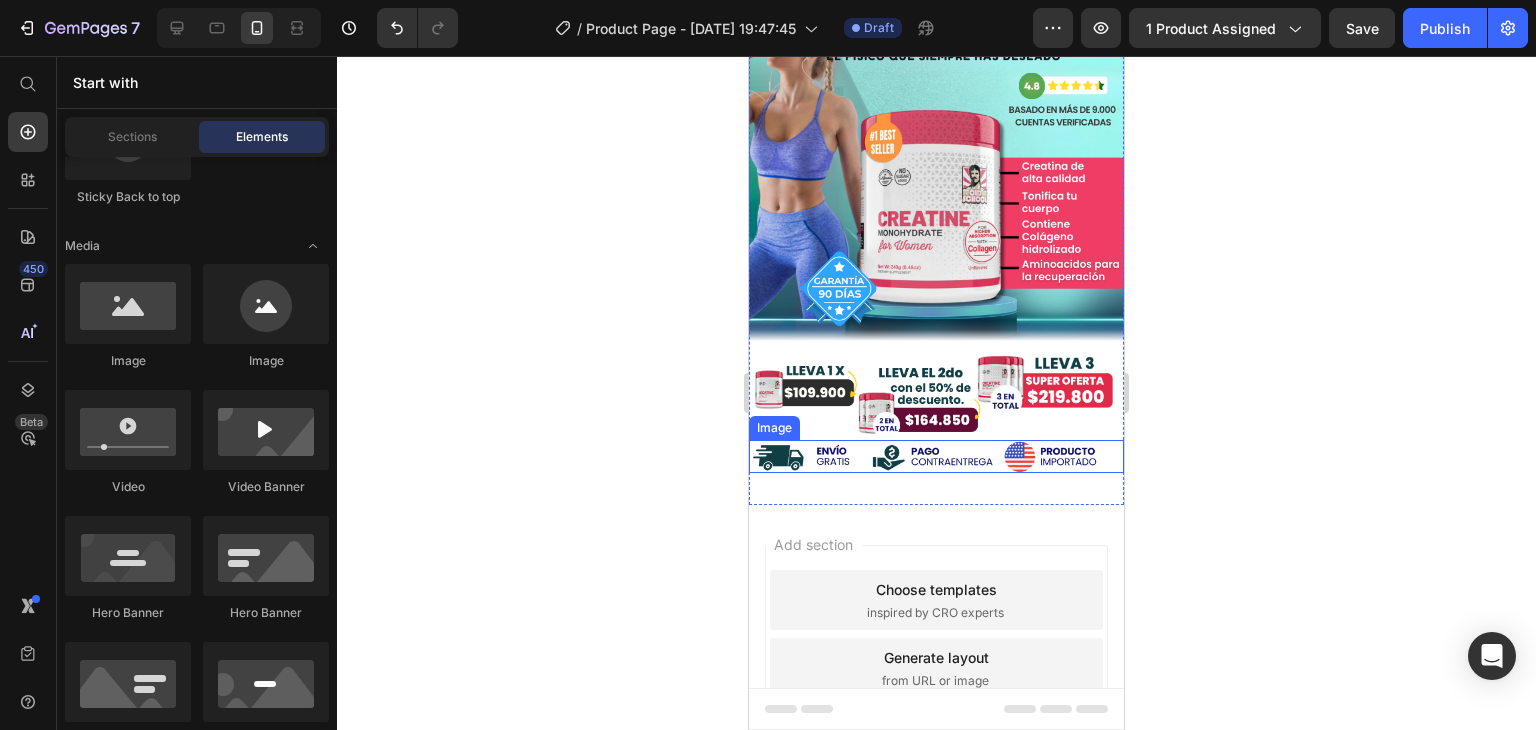 click at bounding box center (936, 456) 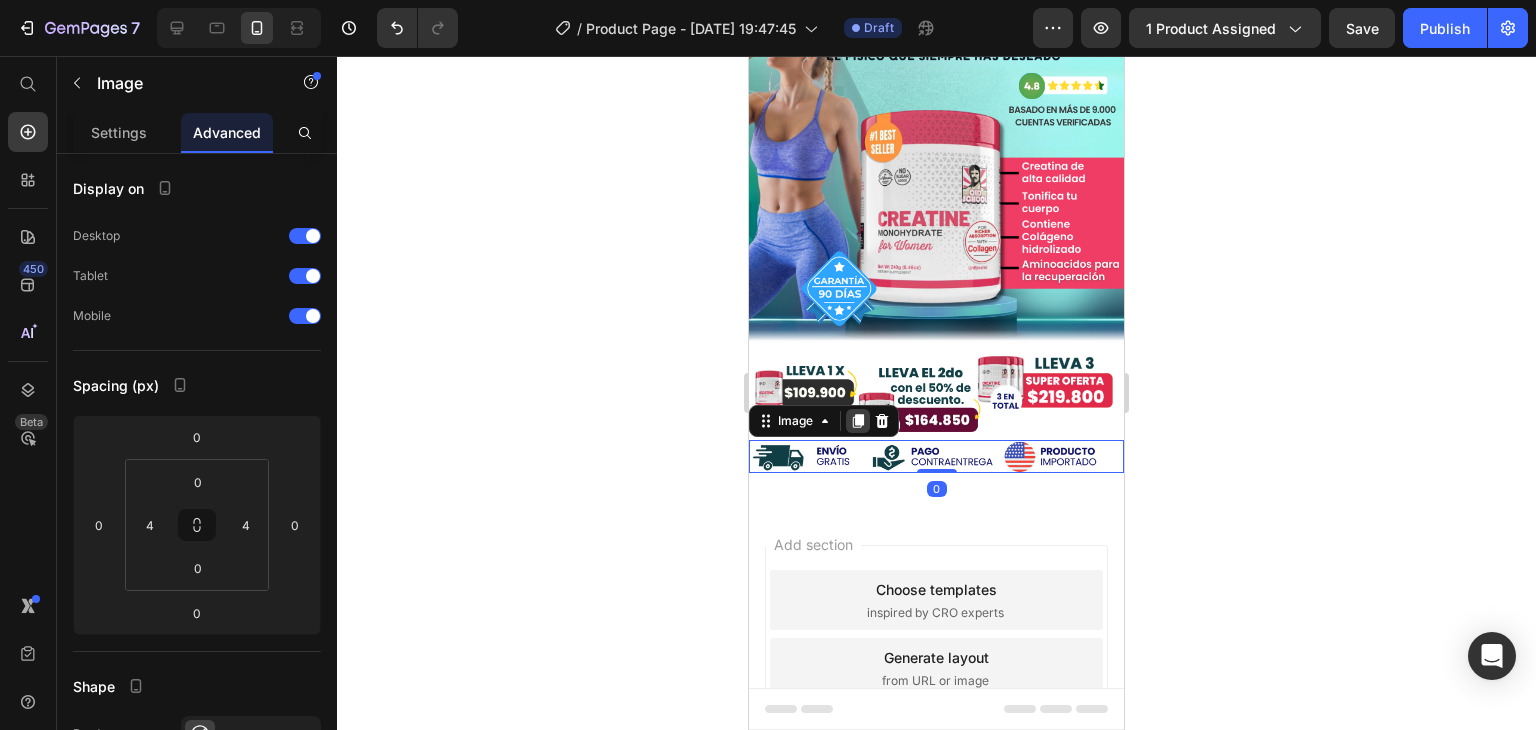 click 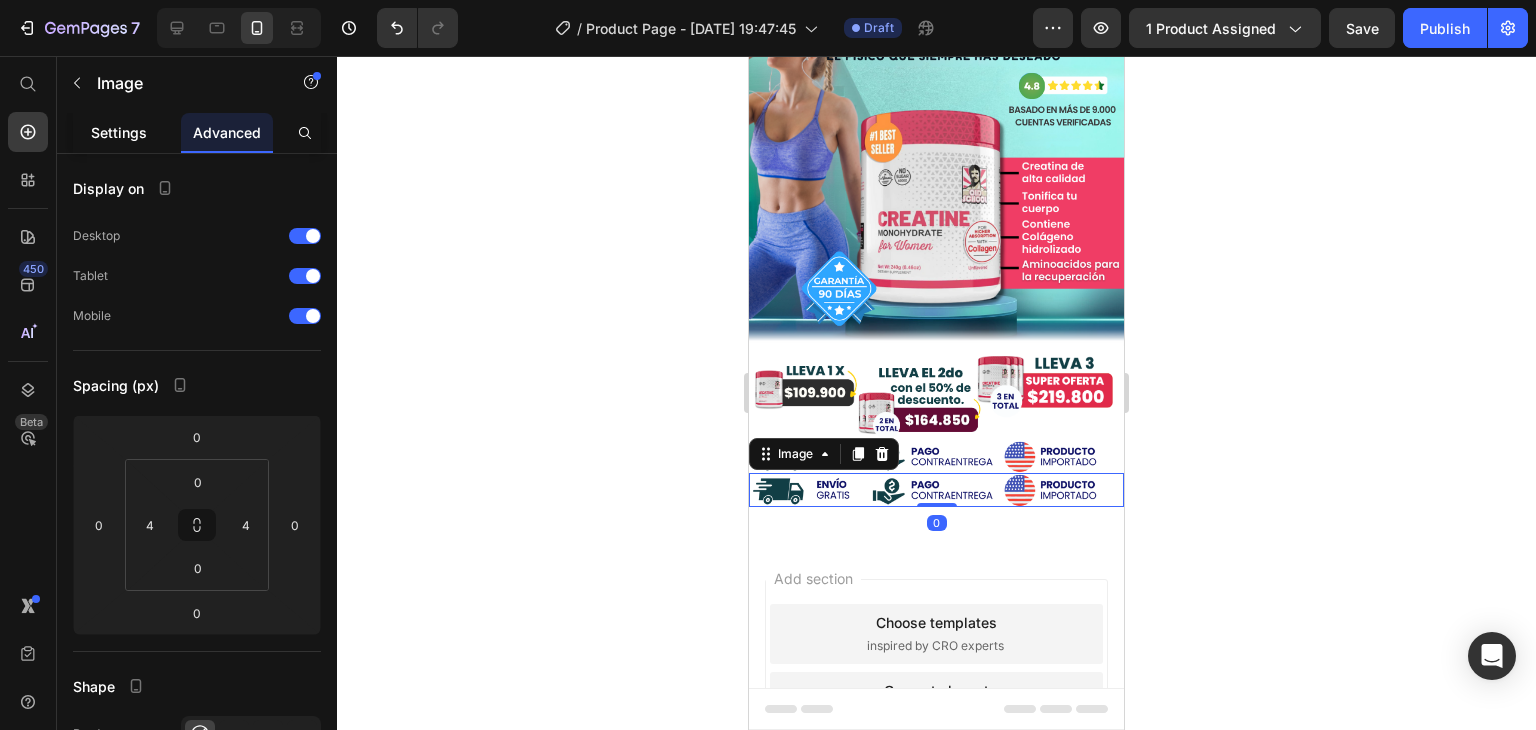 click on "Settings" at bounding box center (119, 132) 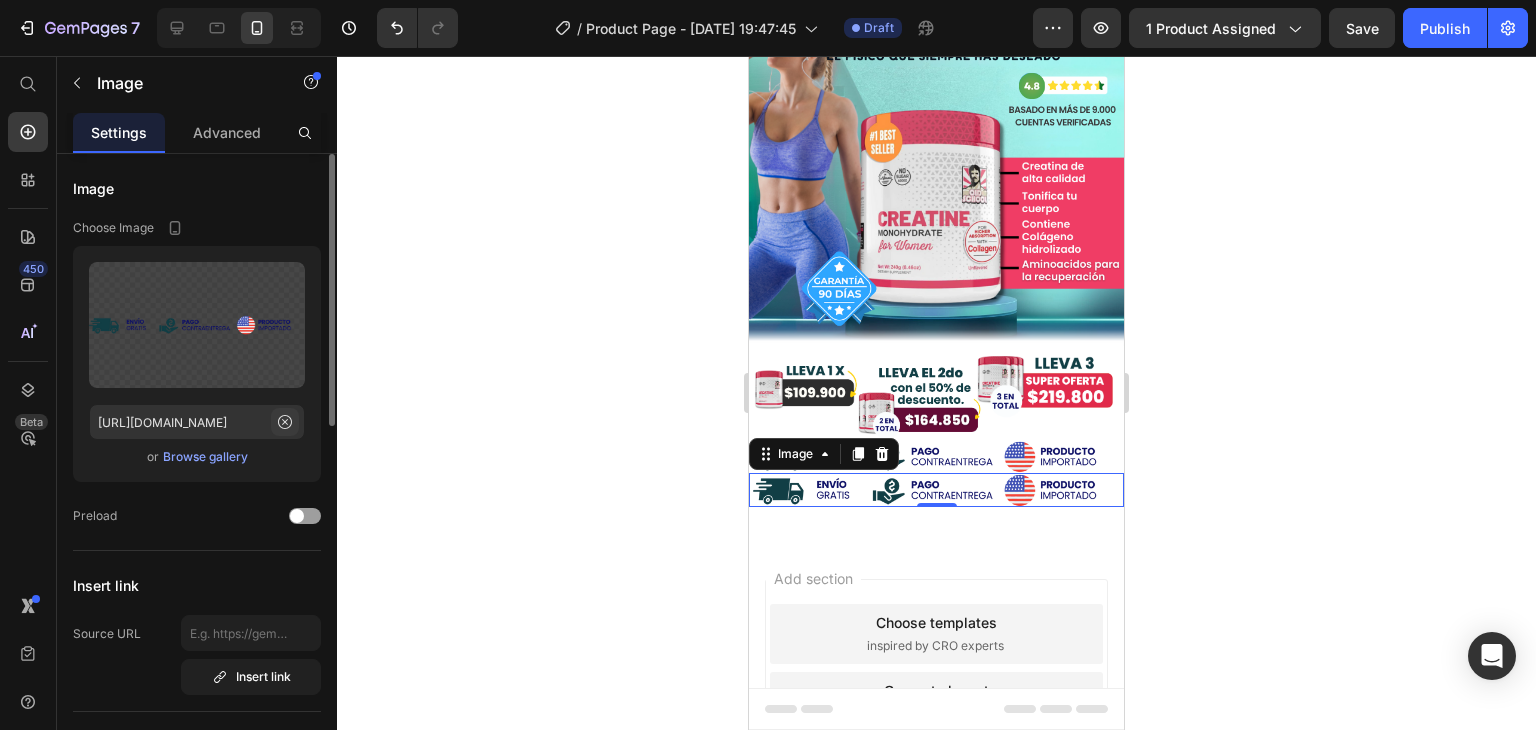 click 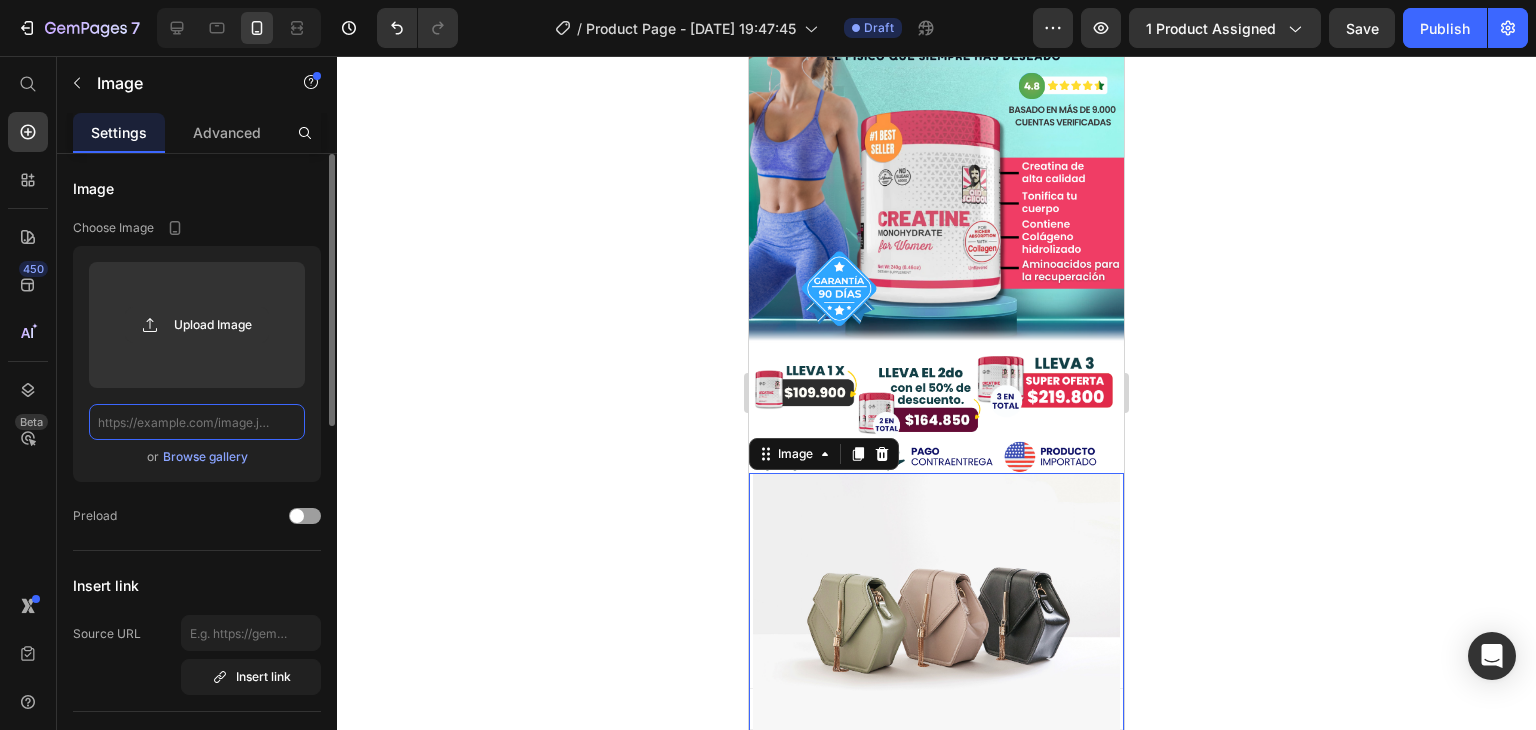 paste on "https://img.funnelish.com/5897/813892/1747773333-portada%201.png" 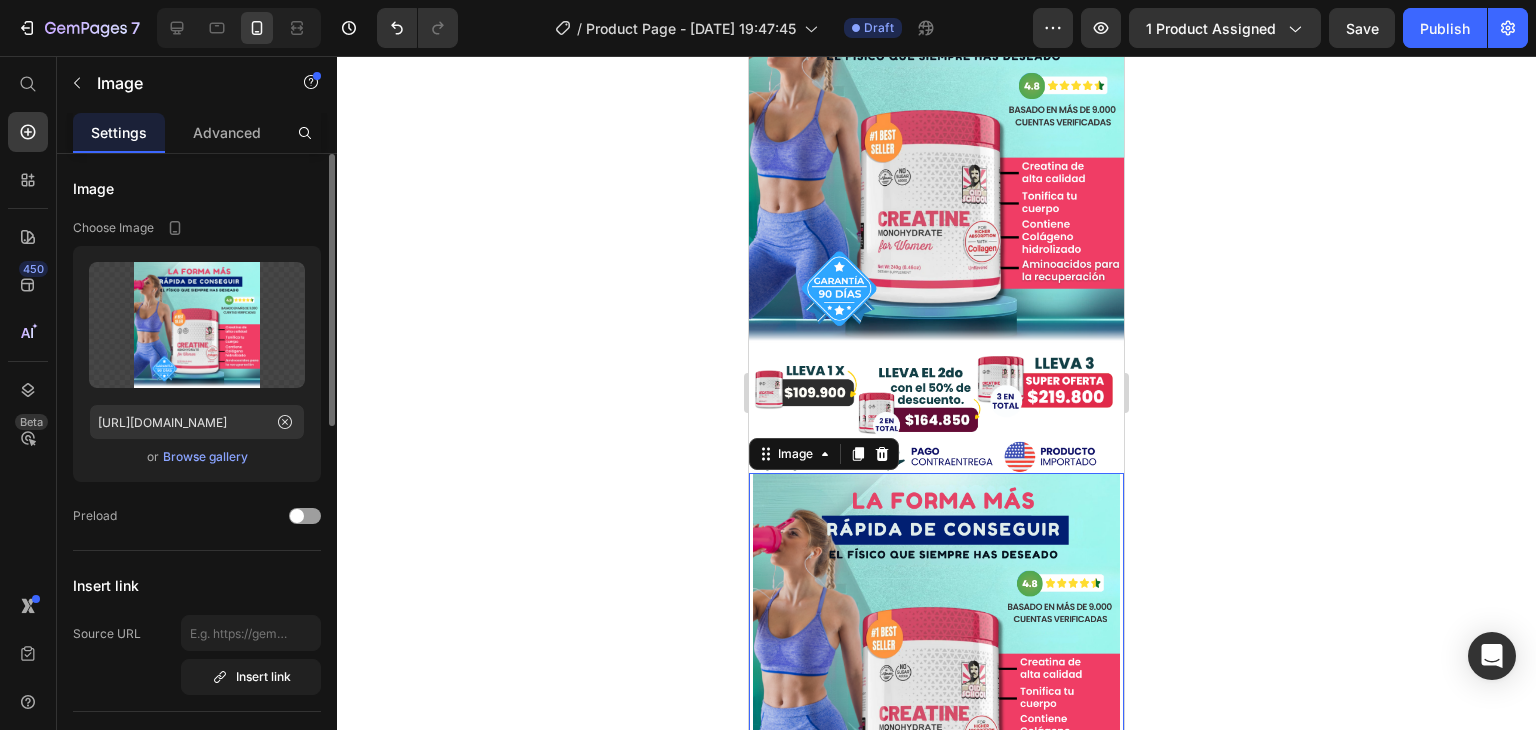 scroll, scrollTop: 0, scrollLeft: 0, axis: both 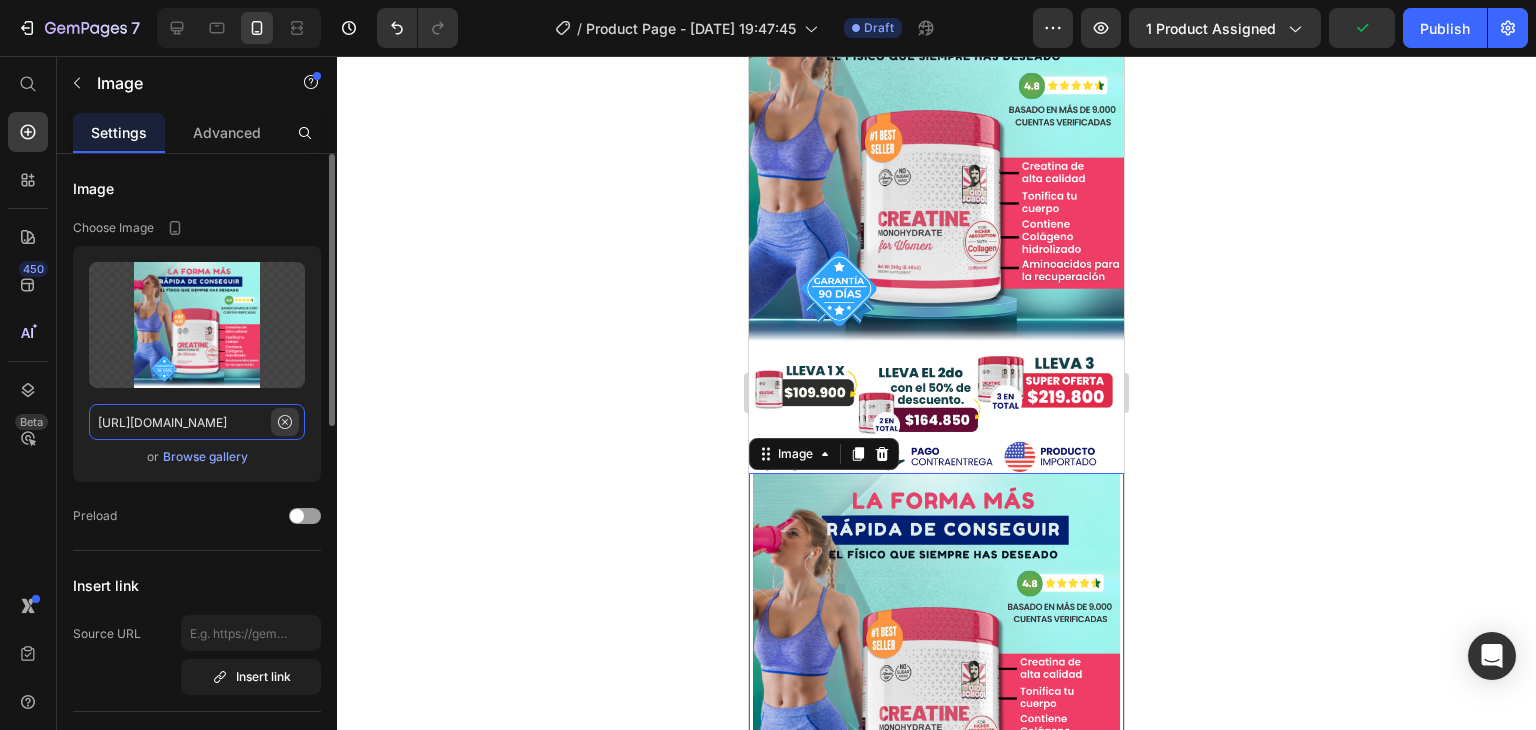 paste on "6893-ASW%202" 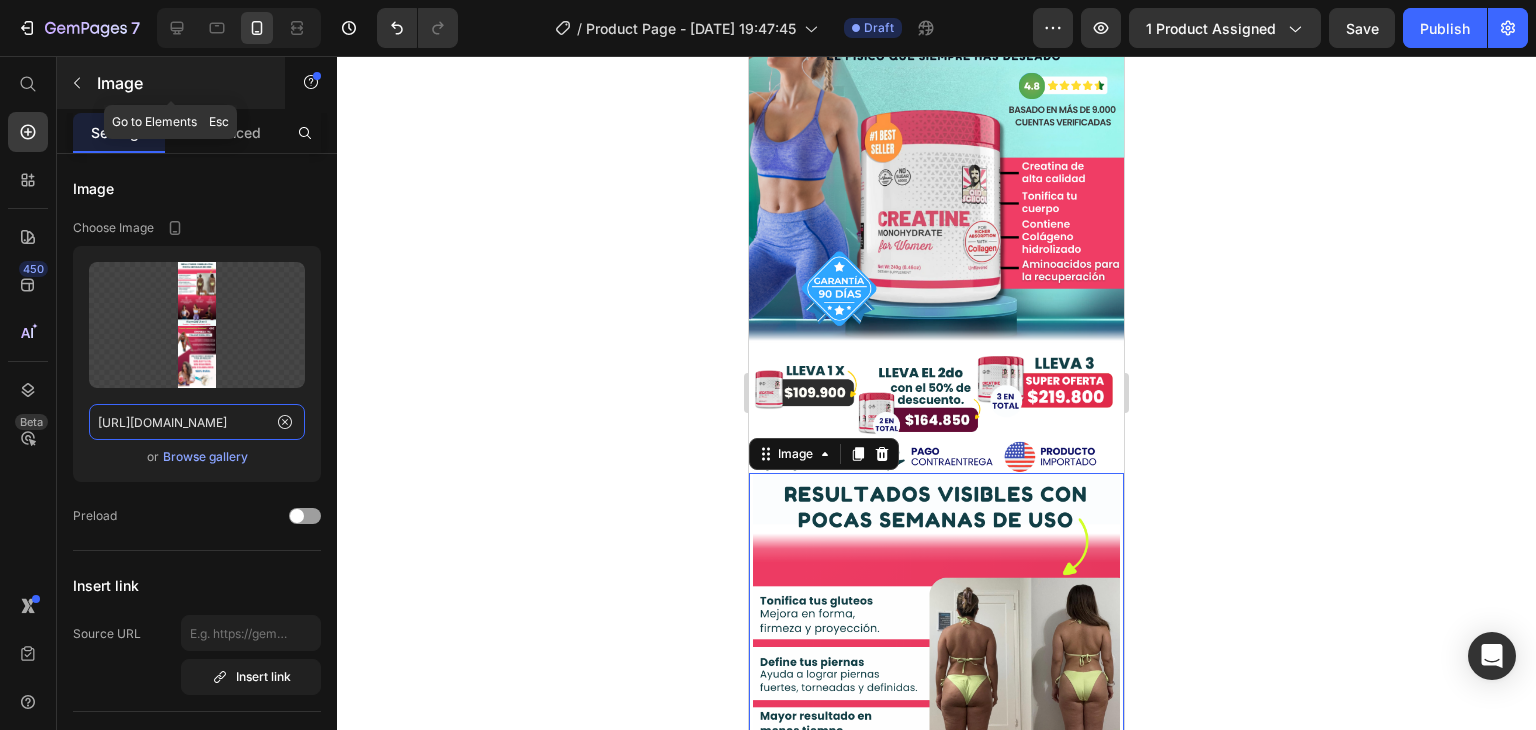 type on "https://img.funnelish.com/5897/813892/1747776893-ASW%202.png" 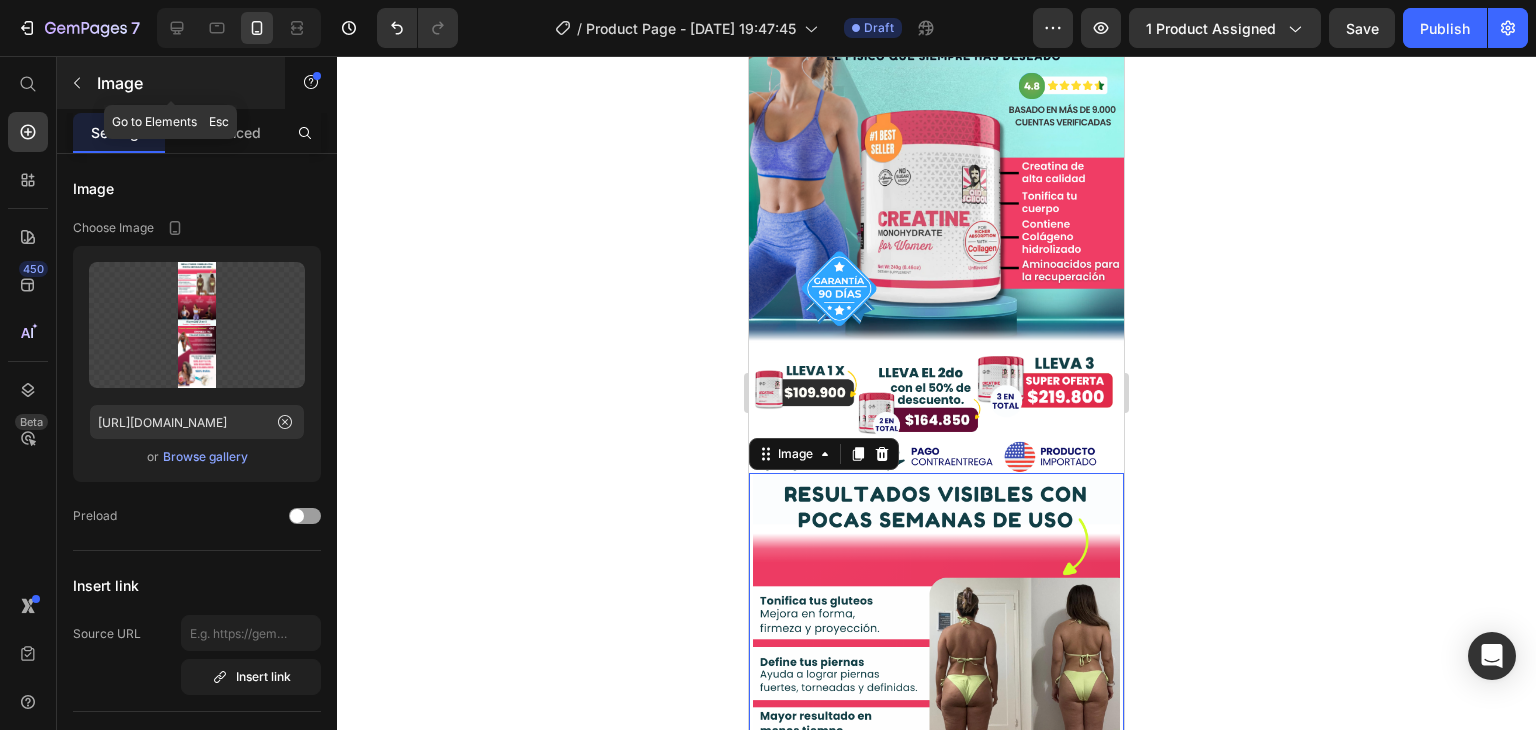 scroll, scrollTop: 0, scrollLeft: 0, axis: both 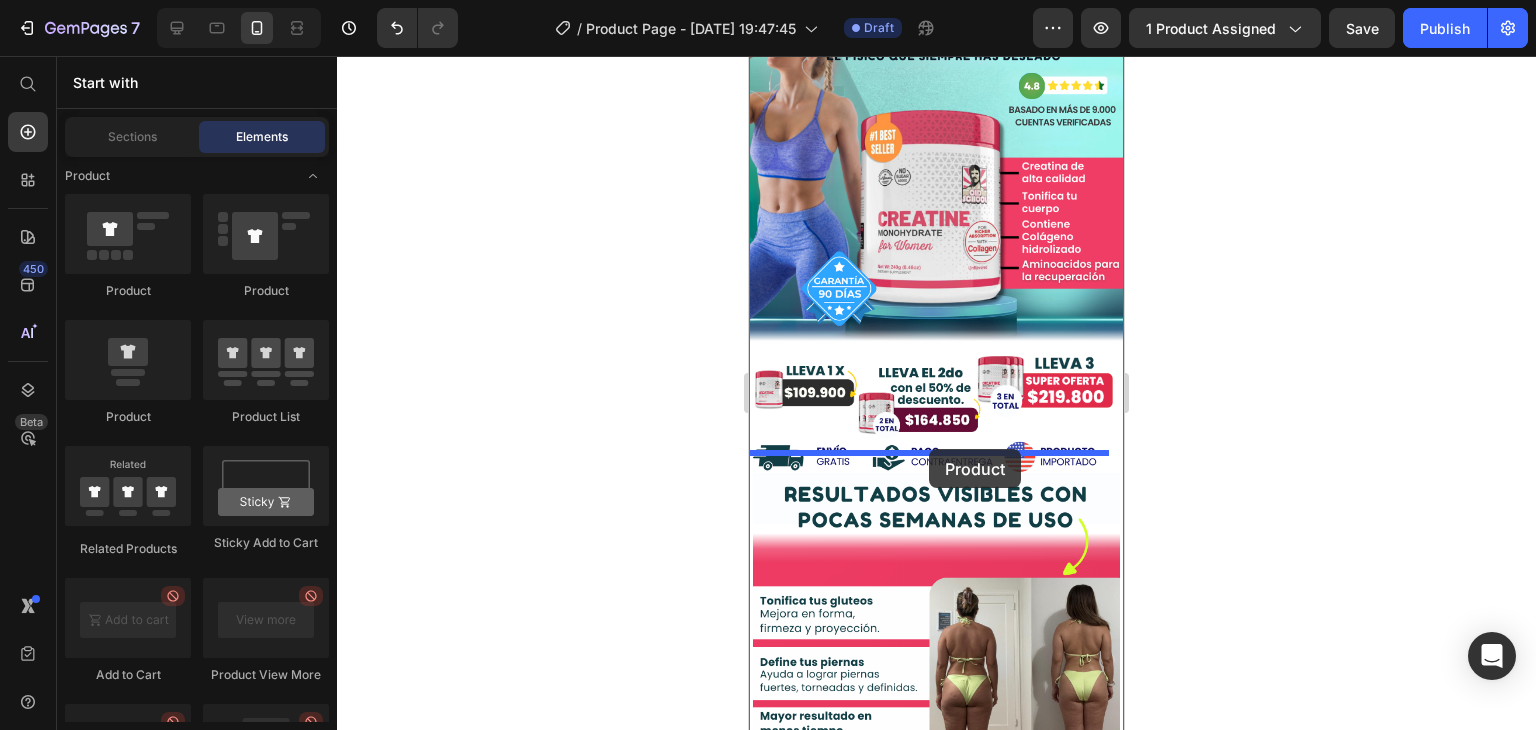 drag, startPoint x: 889, startPoint y: 405, endPoint x: 923, endPoint y: 457, distance: 62.1289 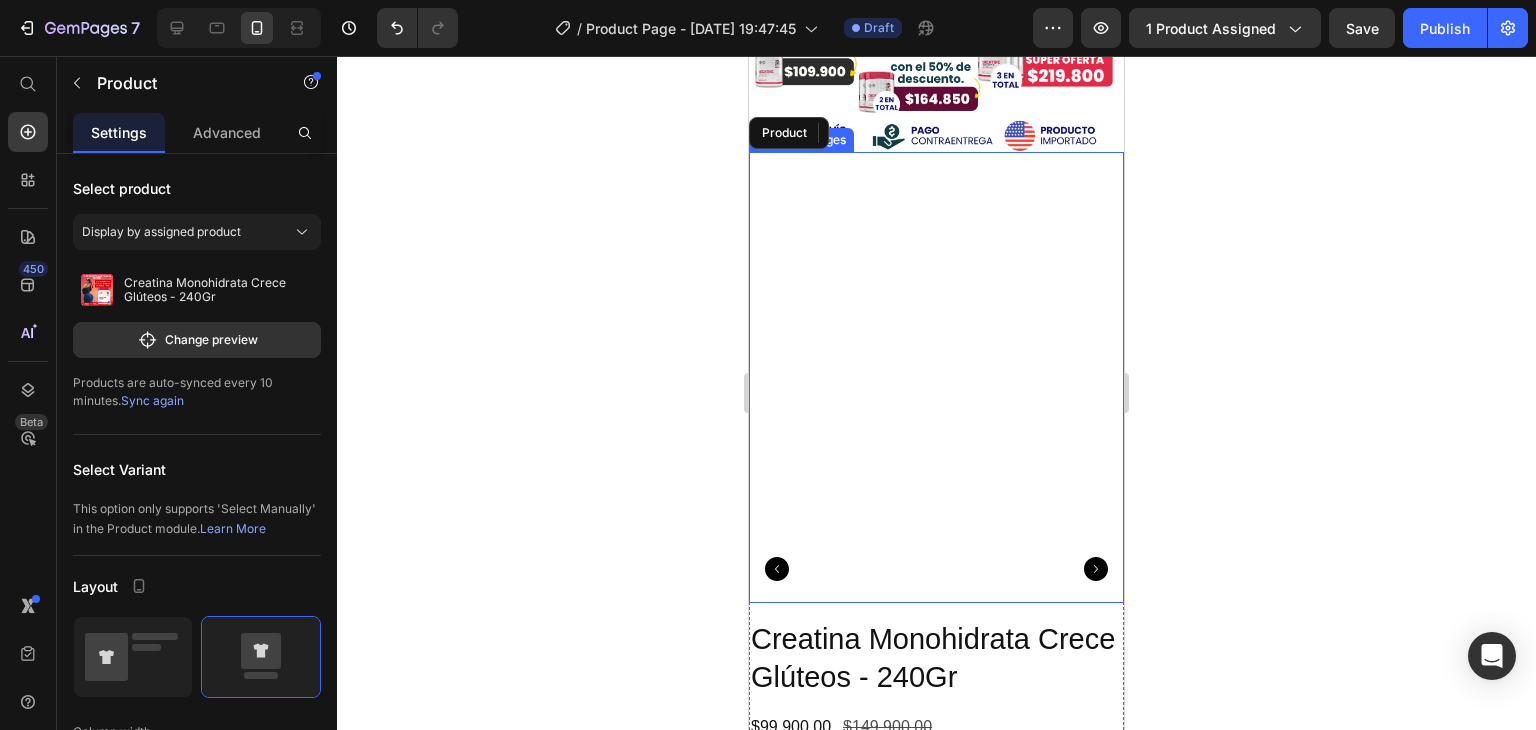 scroll, scrollTop: 521, scrollLeft: 0, axis: vertical 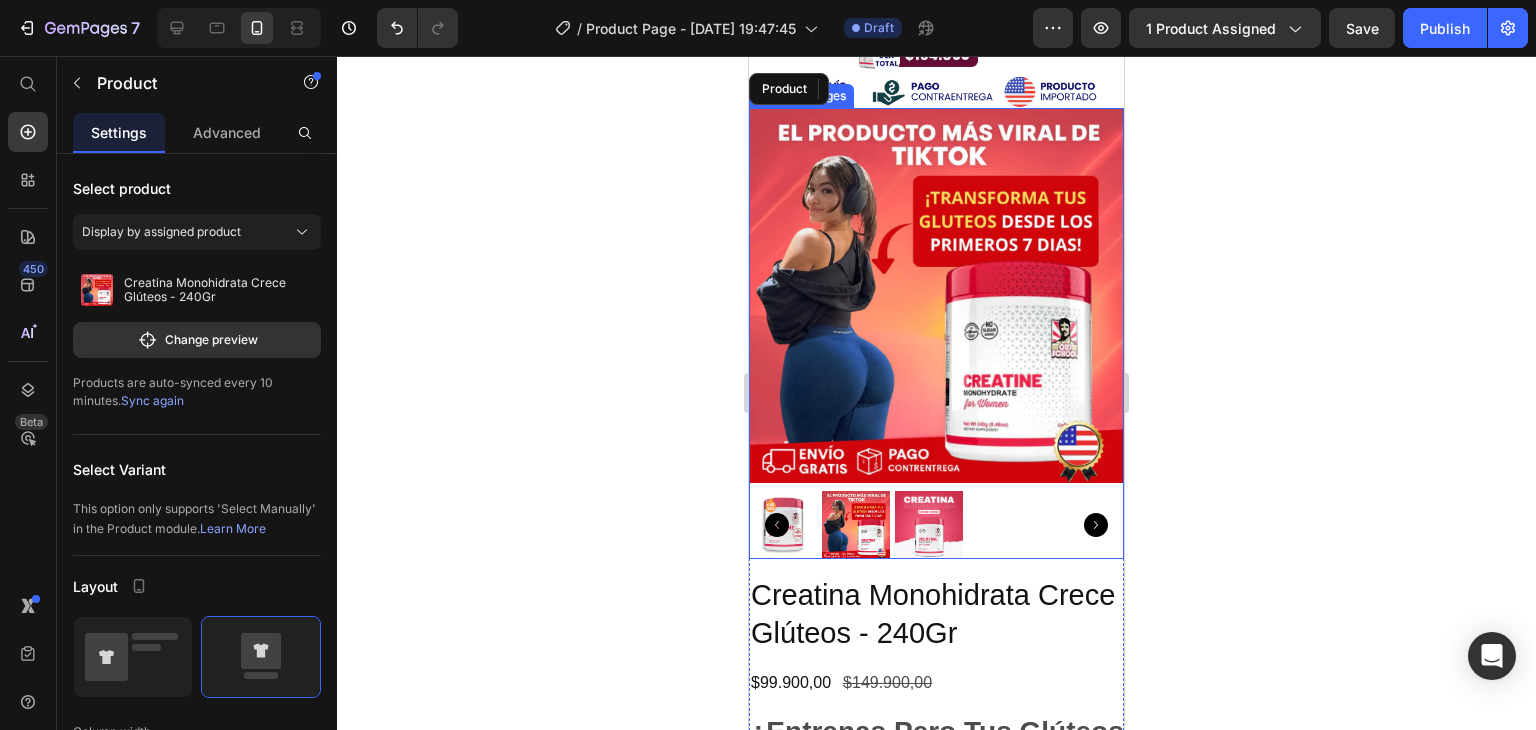 click at bounding box center (936, 295) 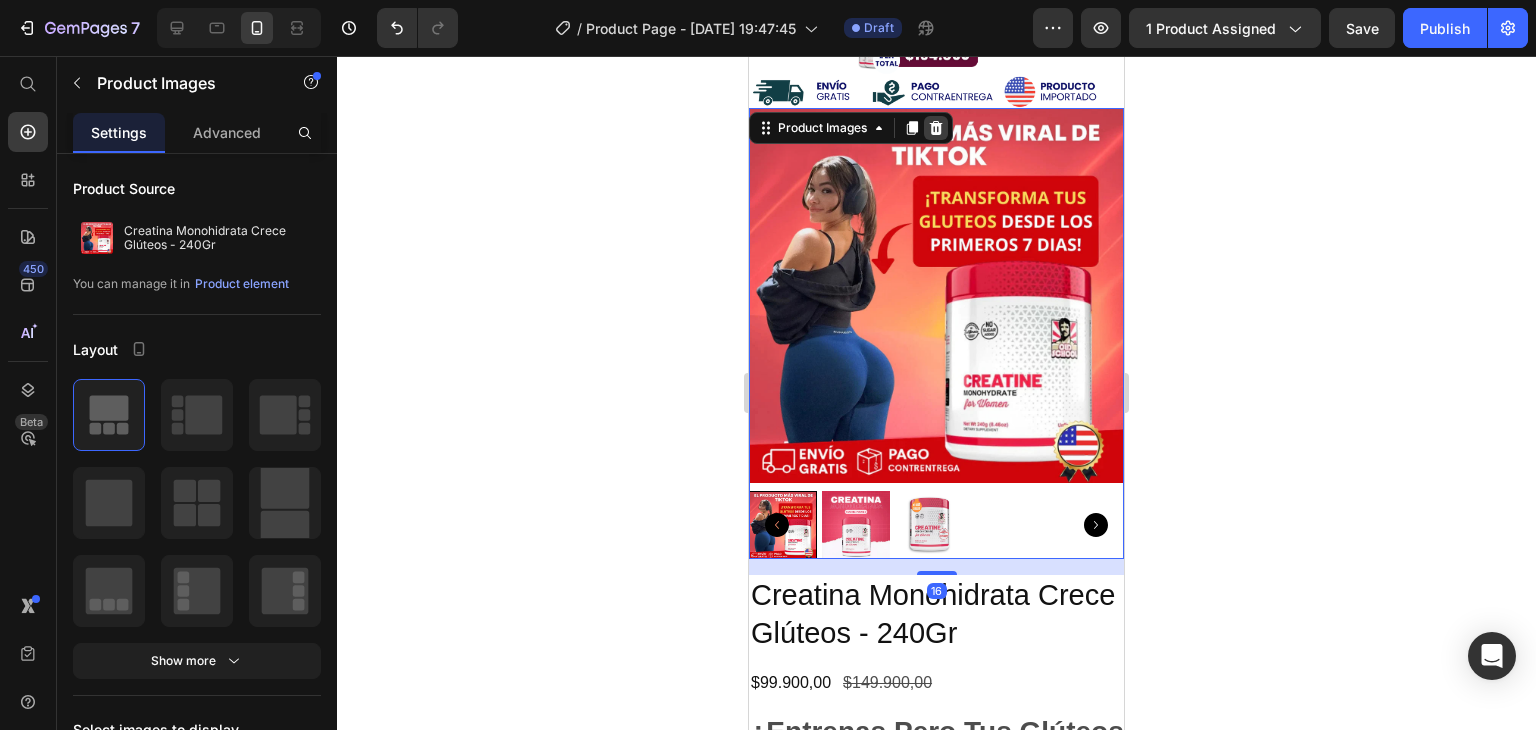 click 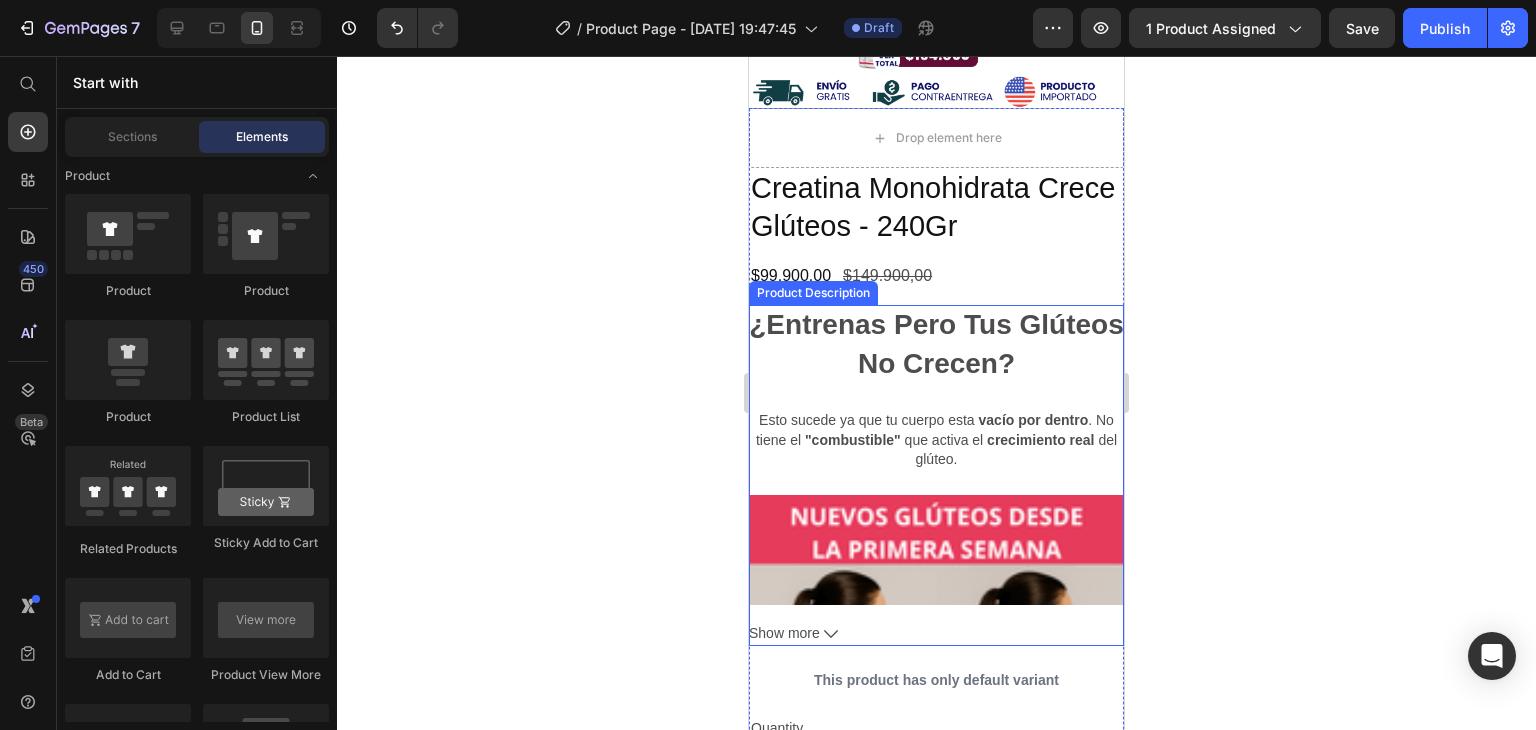 click on "¿Entrenas Pero Tus Glúteos No Crecen?
Esto sucede ya que tu cuerpo esta   vacío por dentro . No tiene el   "combustible"   que activa el   crecimiento real   del glúteo." at bounding box center (936, 455) 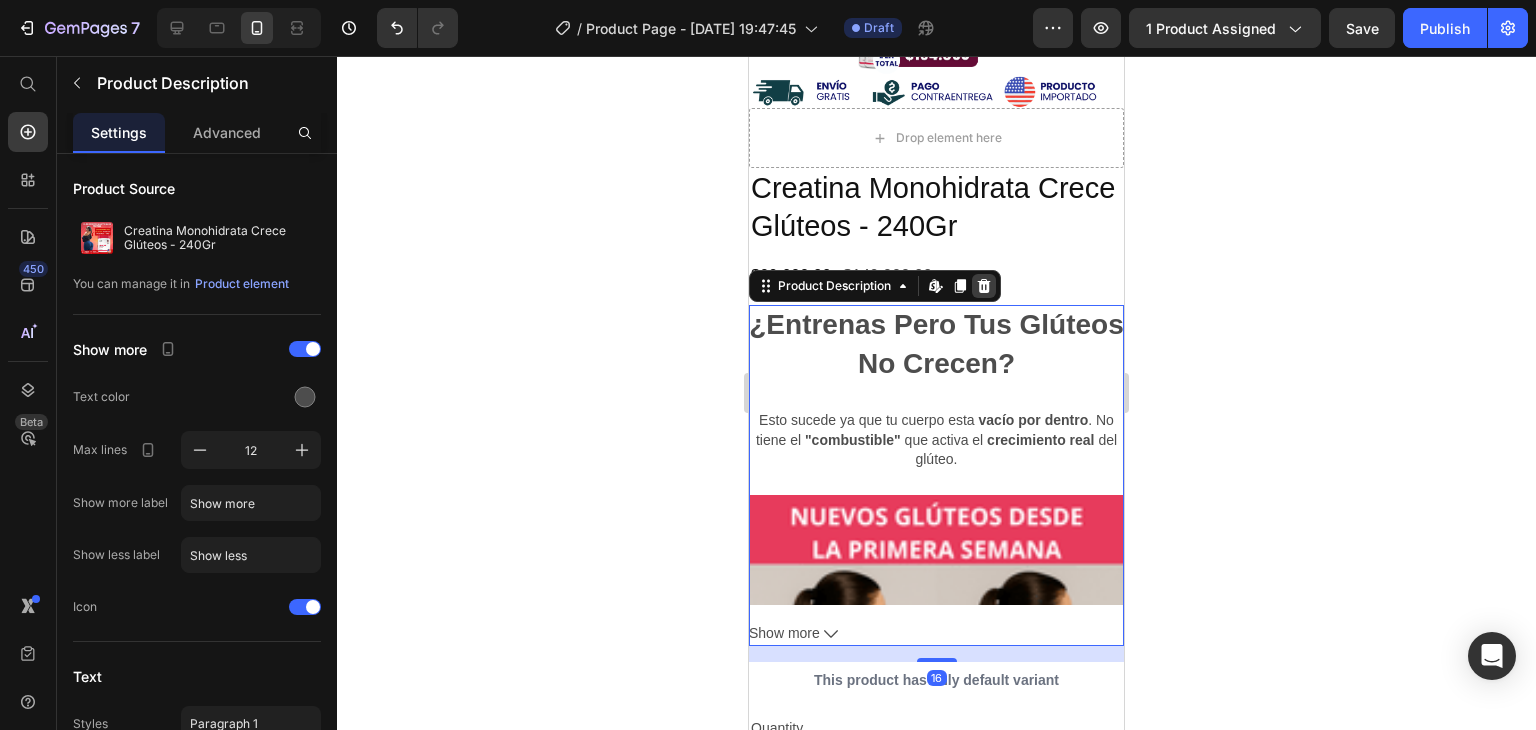 click 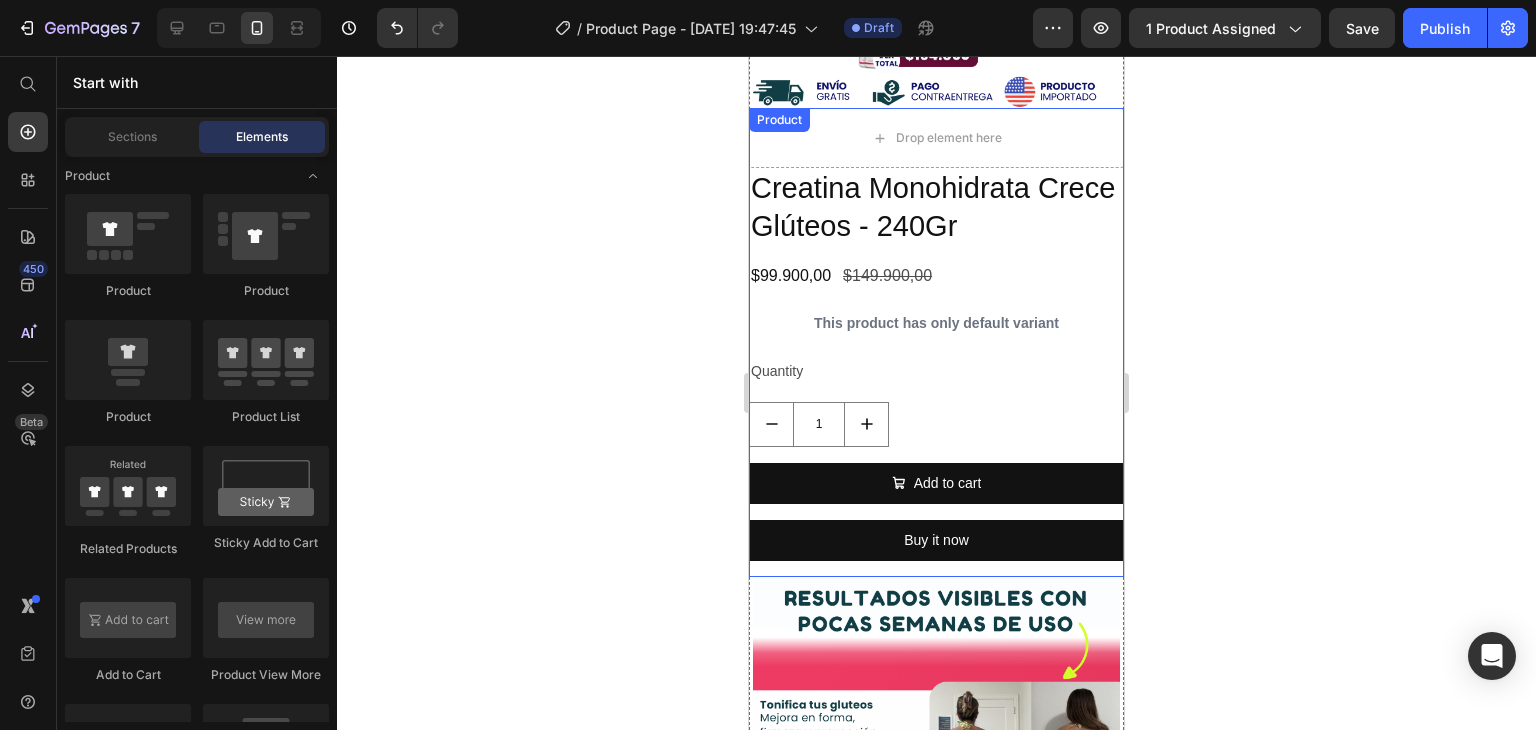 click on "This product has only default variant" at bounding box center [936, 323] 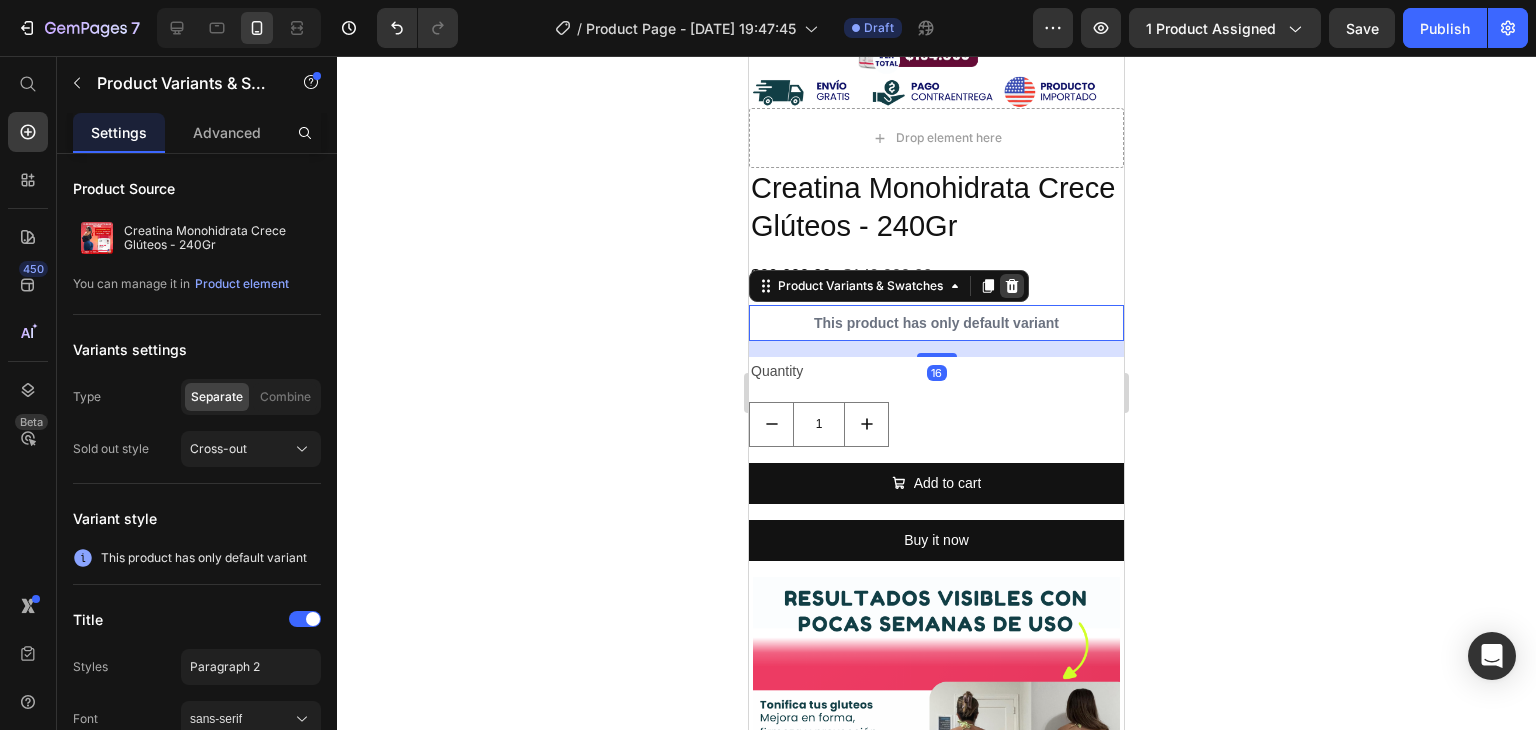 click 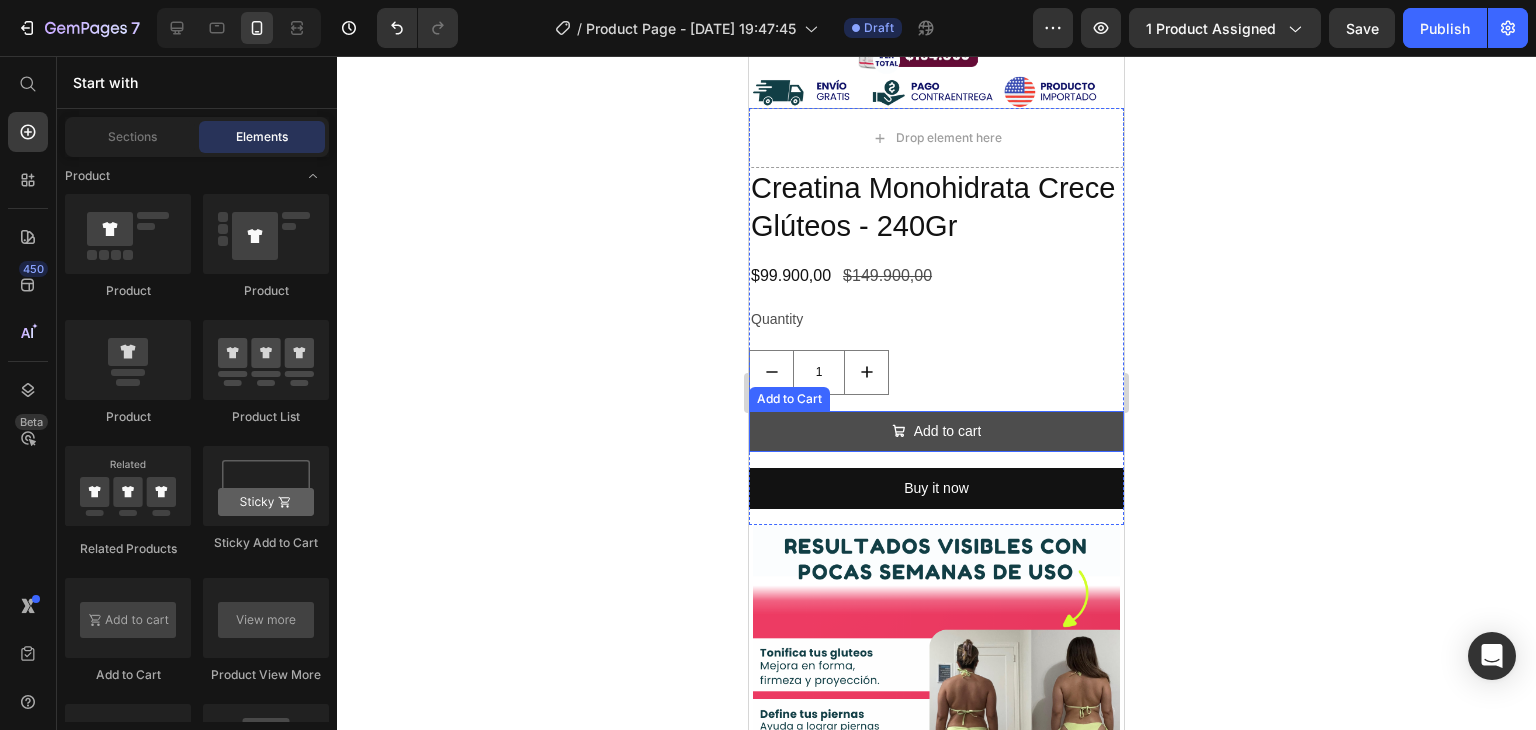 click on "Add to cart" at bounding box center (936, 431) 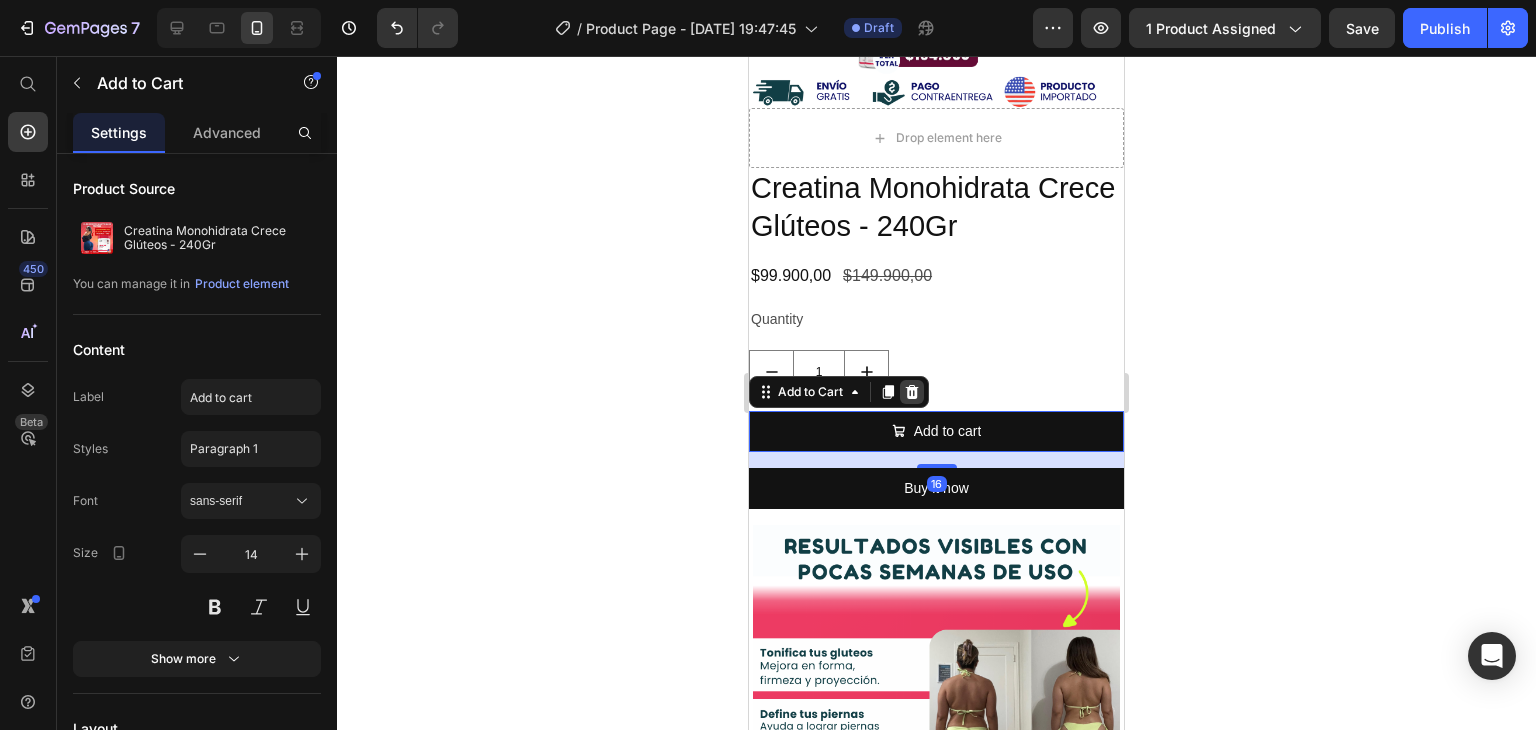 click 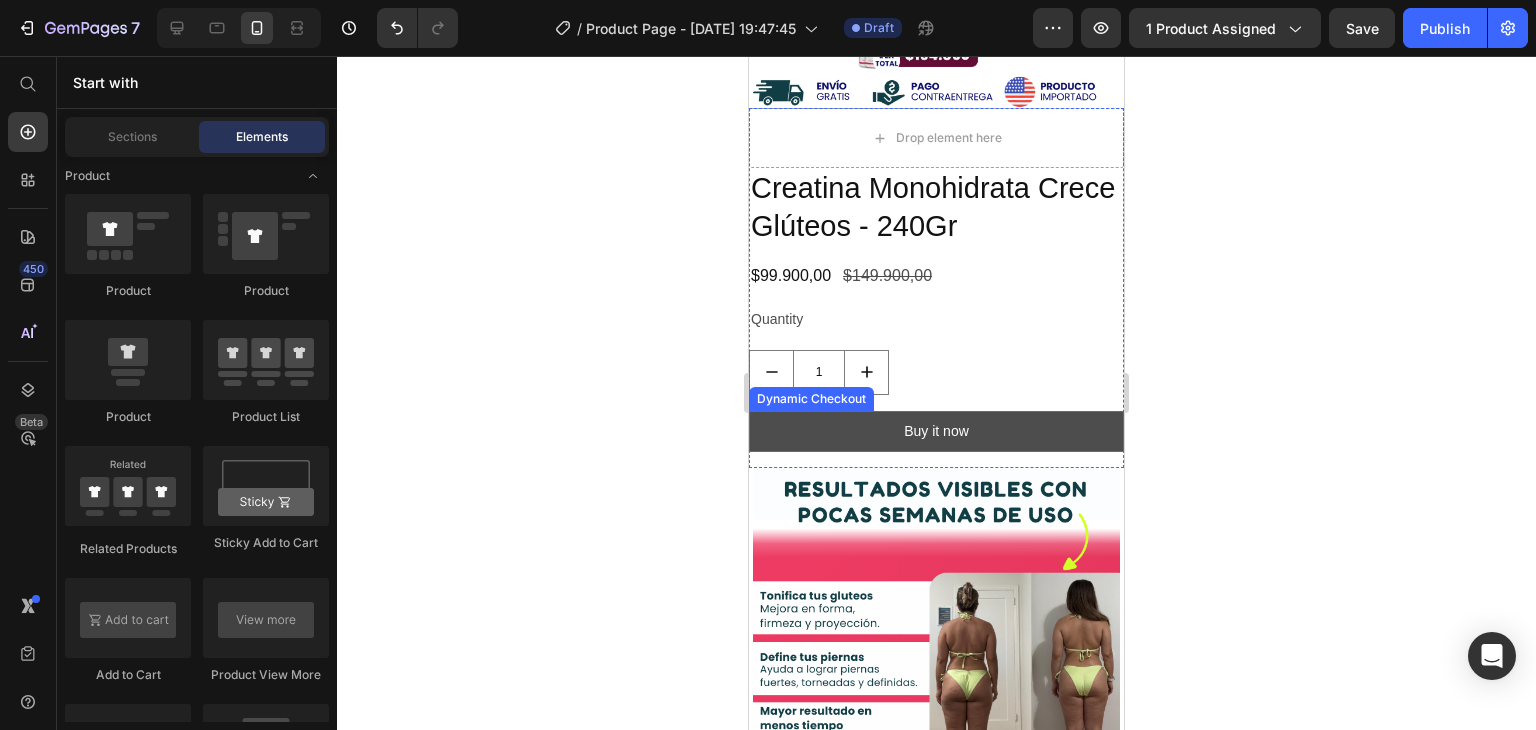click on "Buy it now" at bounding box center (936, 431) 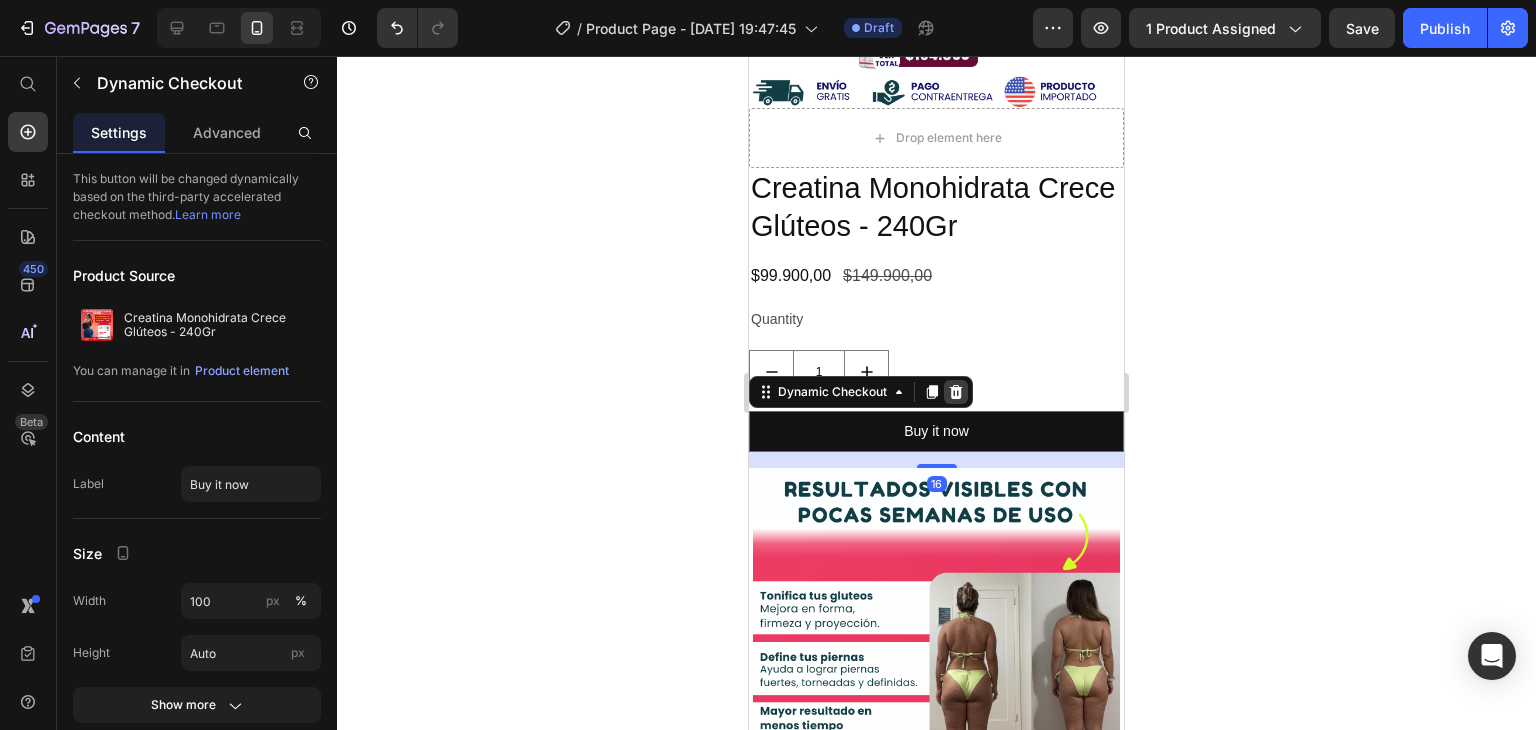 click 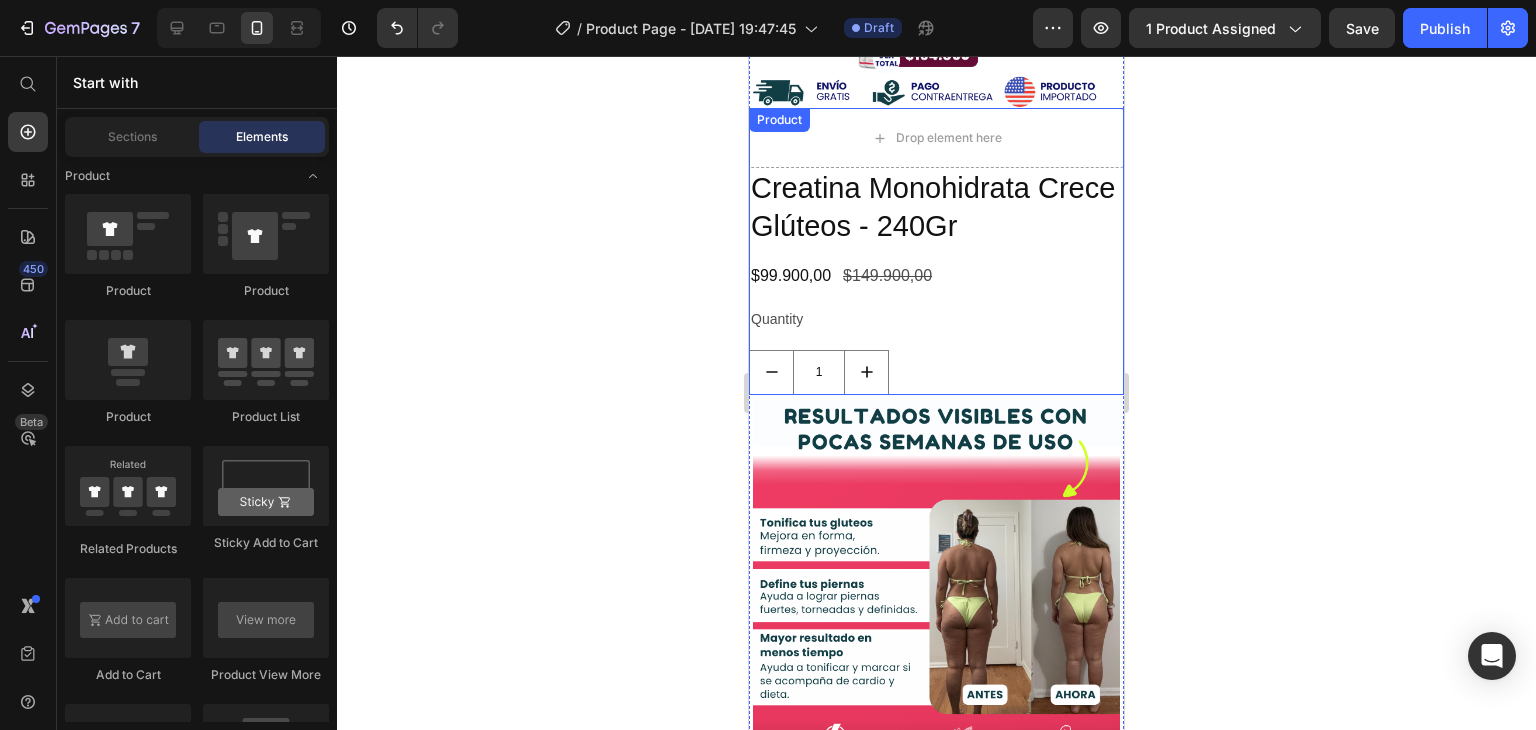 click on "Creatina Monohidrata Crece Glúteos - 240Gr" at bounding box center (936, 207) 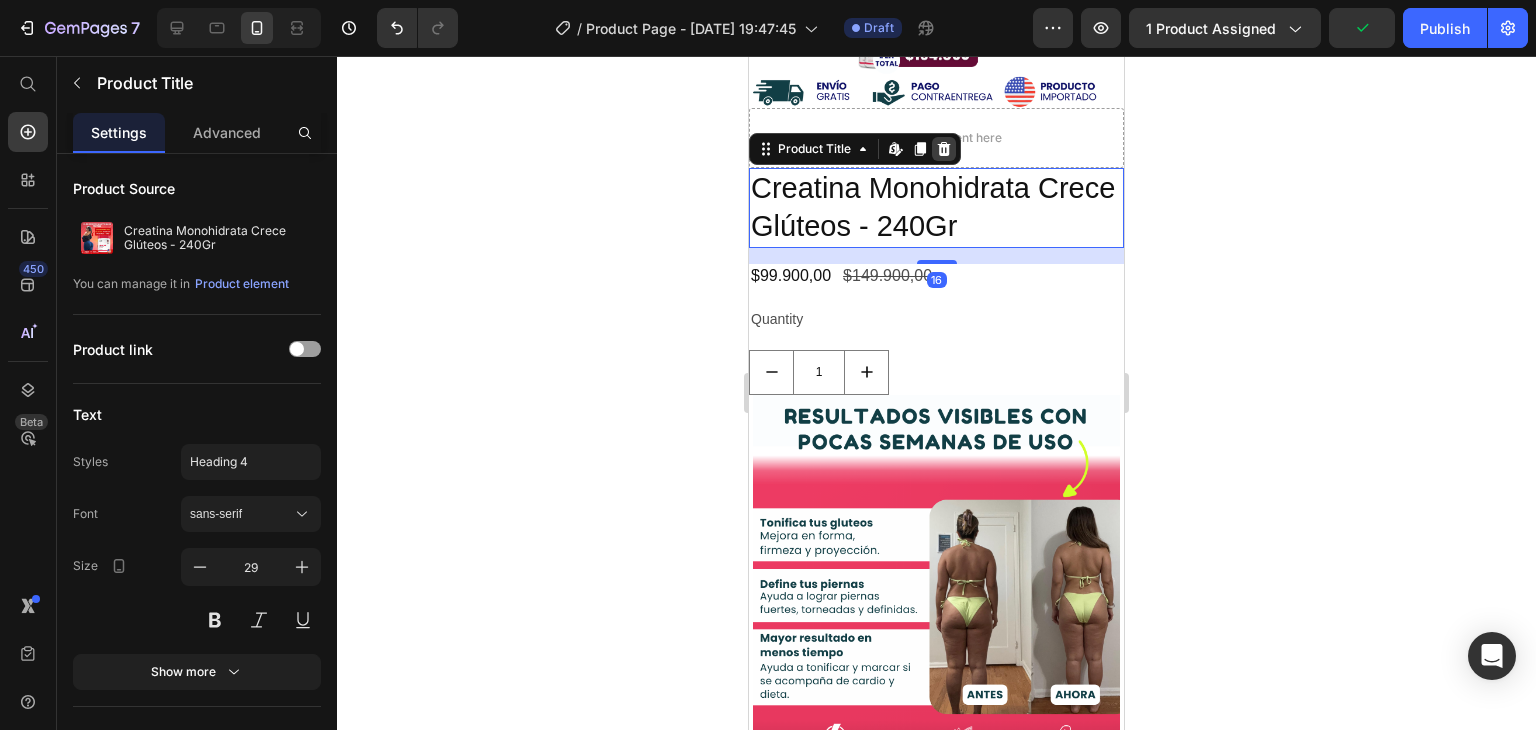 click 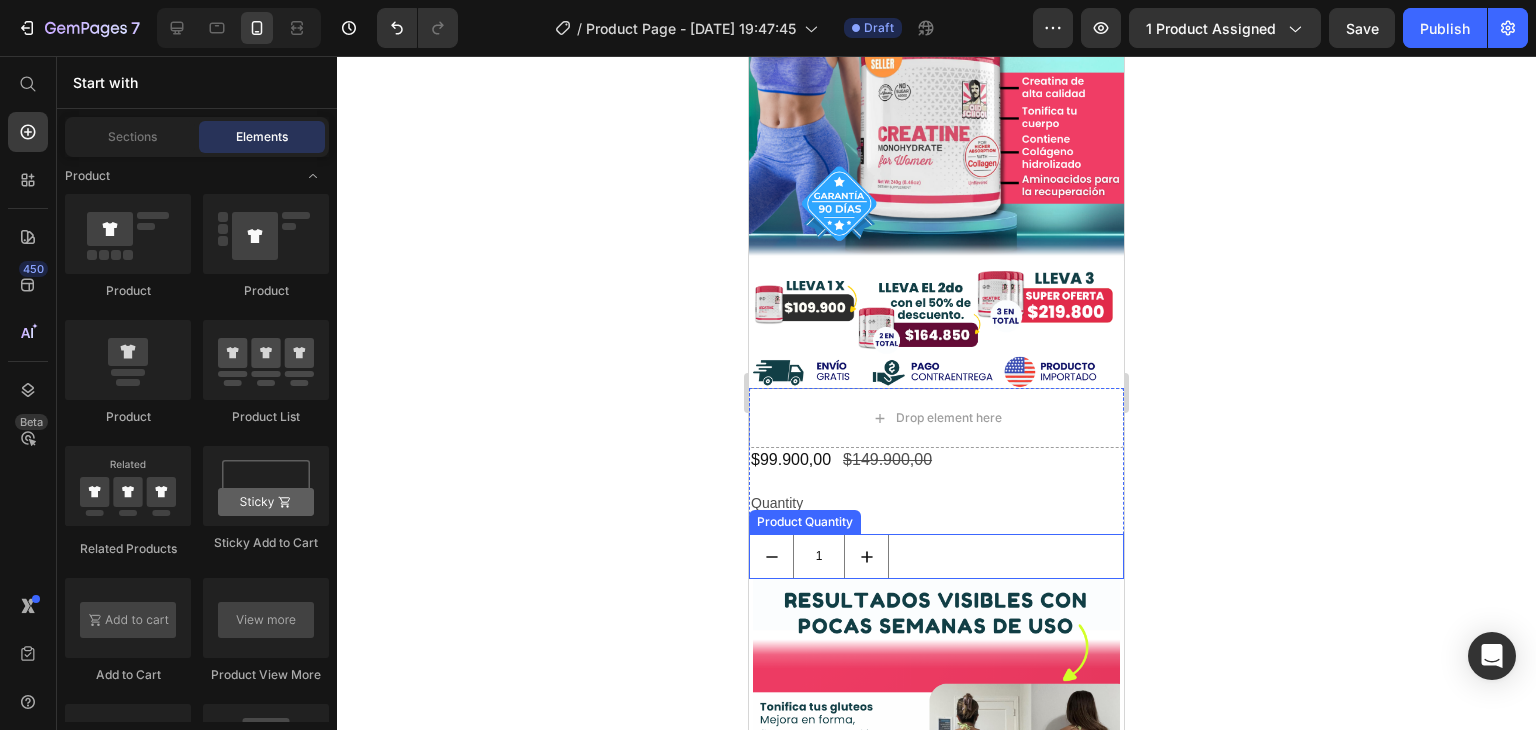 scroll, scrollTop: 284, scrollLeft: 0, axis: vertical 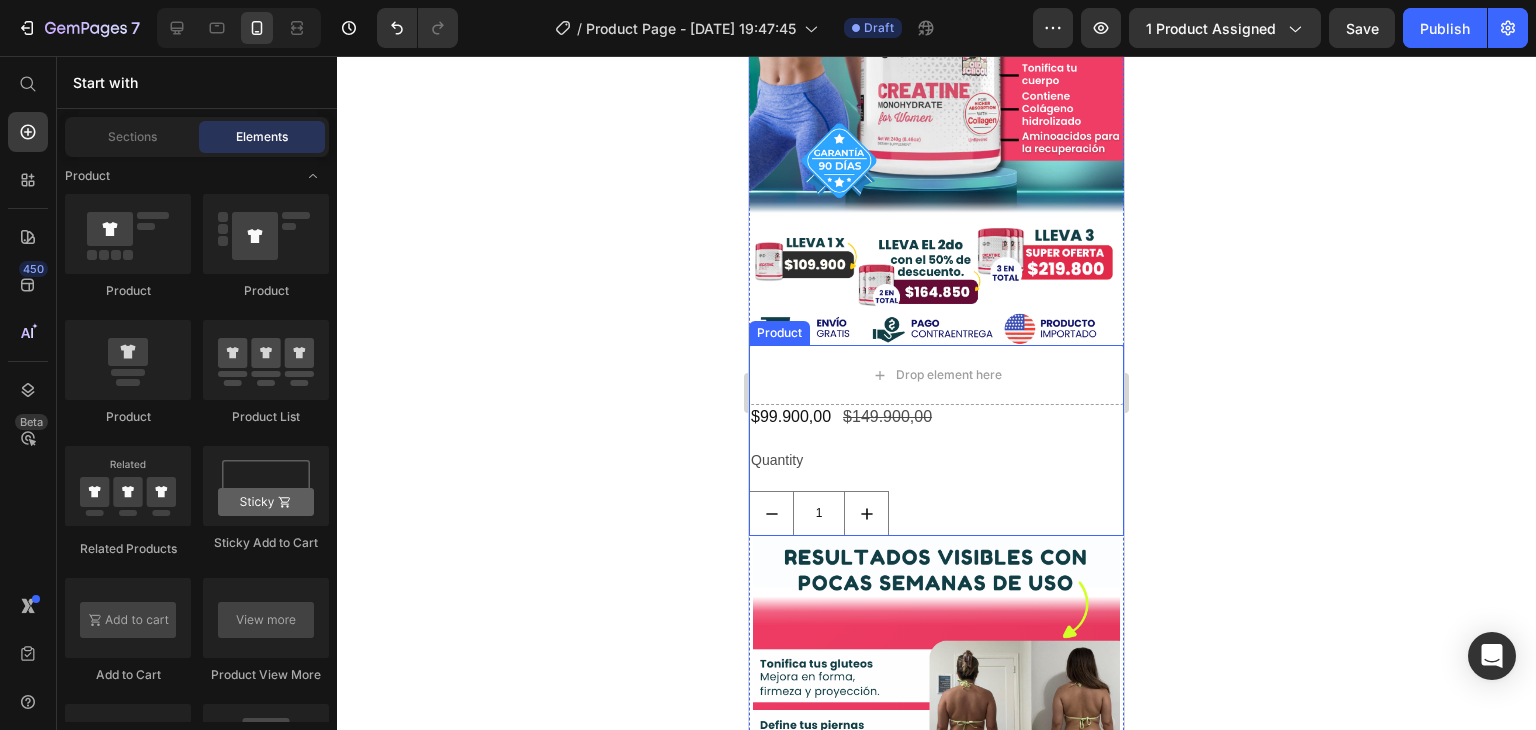 click on "$99.900,00 Product Price $149.900,00 Product Price Row Quantity Text Block 1 Product Quantity" at bounding box center (936, 470) 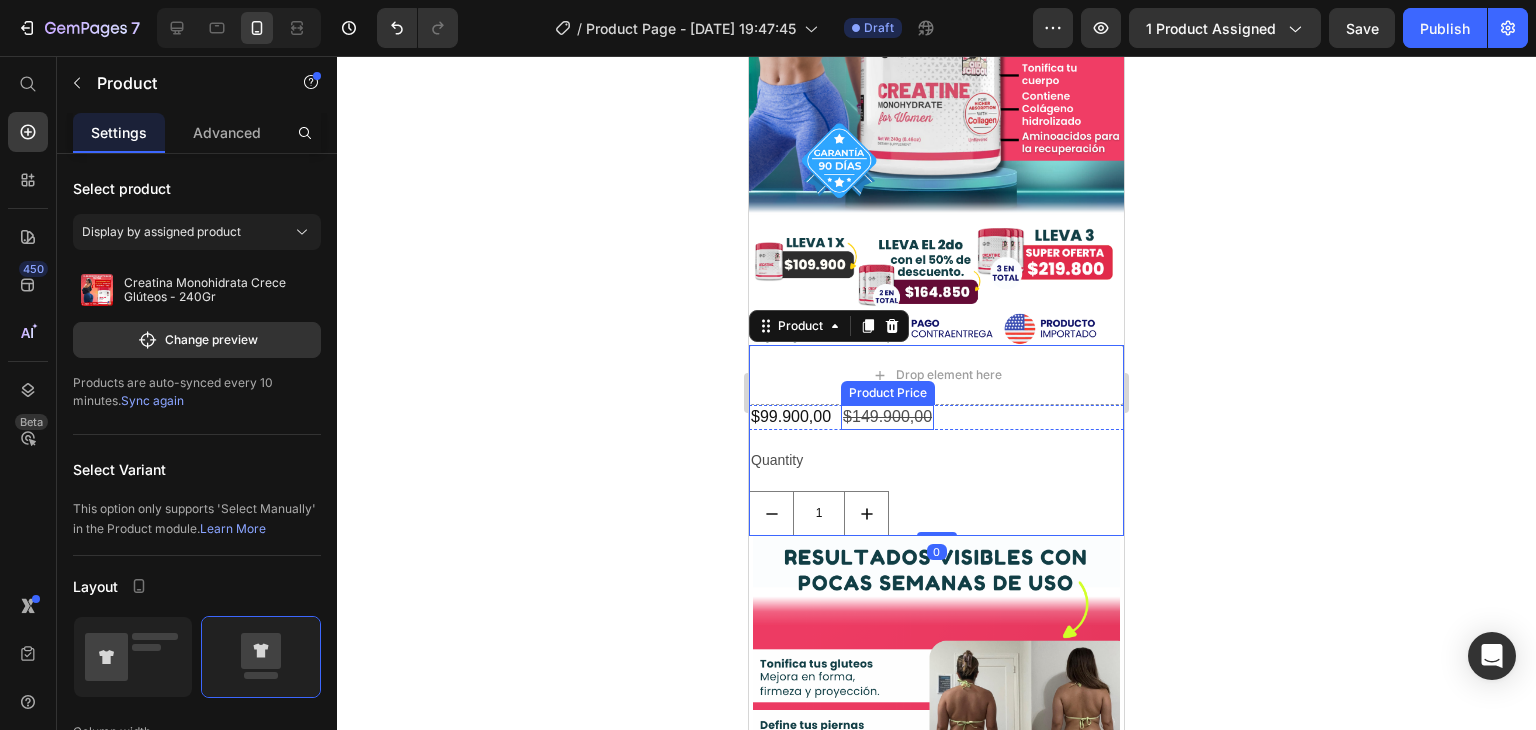 click on "$149.900,00" at bounding box center [887, 417] 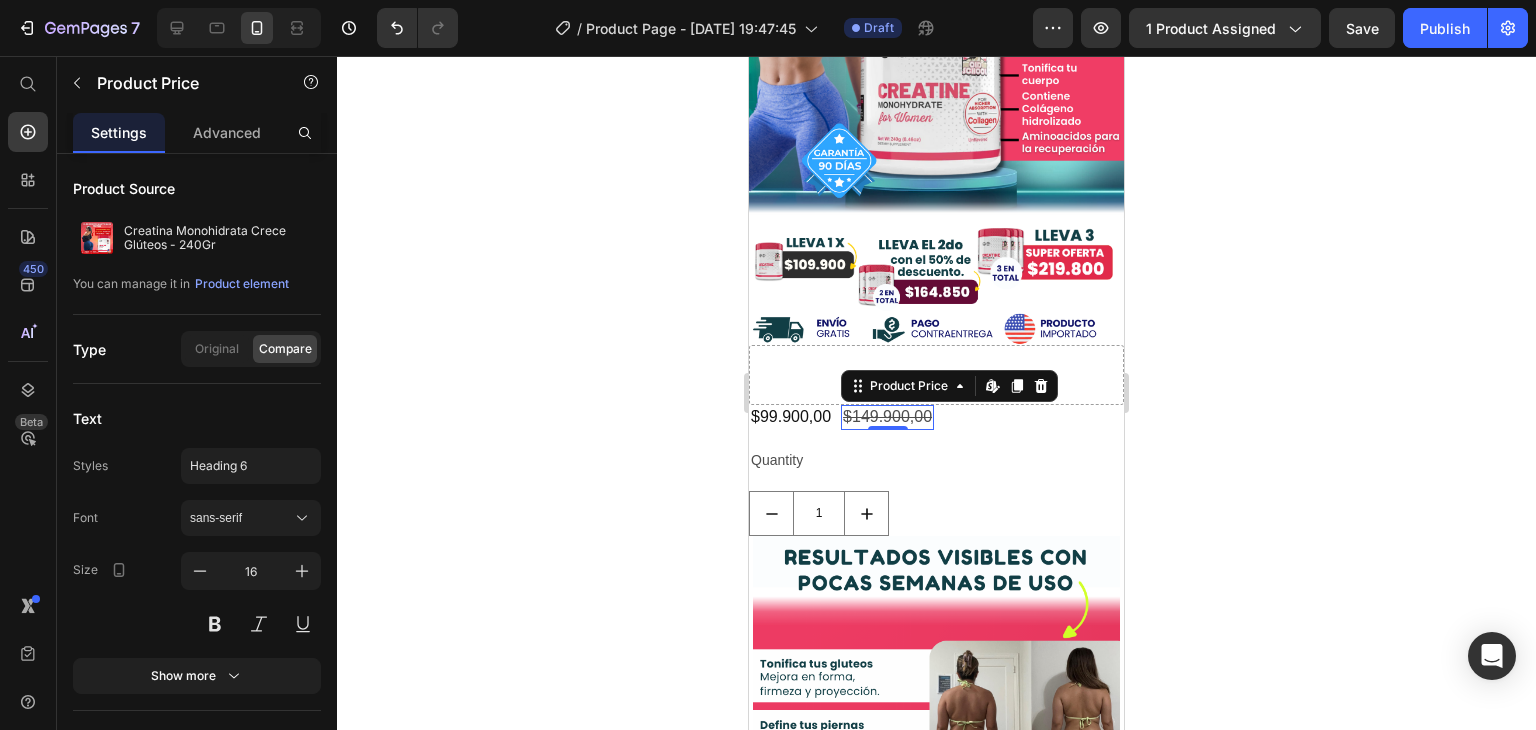 click on "$99.900,00 Product Price $149.900,00 Product Price   Edit content in Shopify 0 Row" at bounding box center [936, 417] 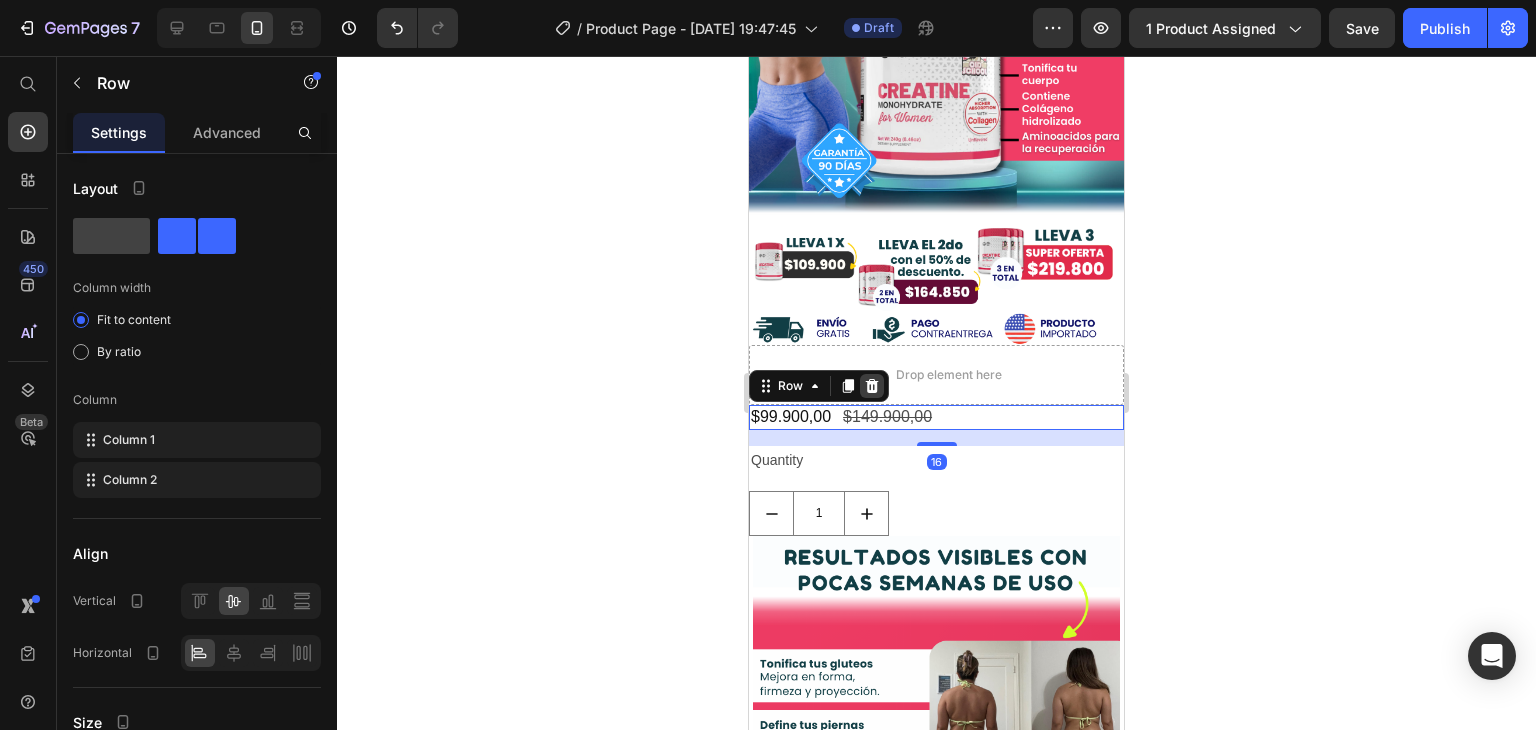 click 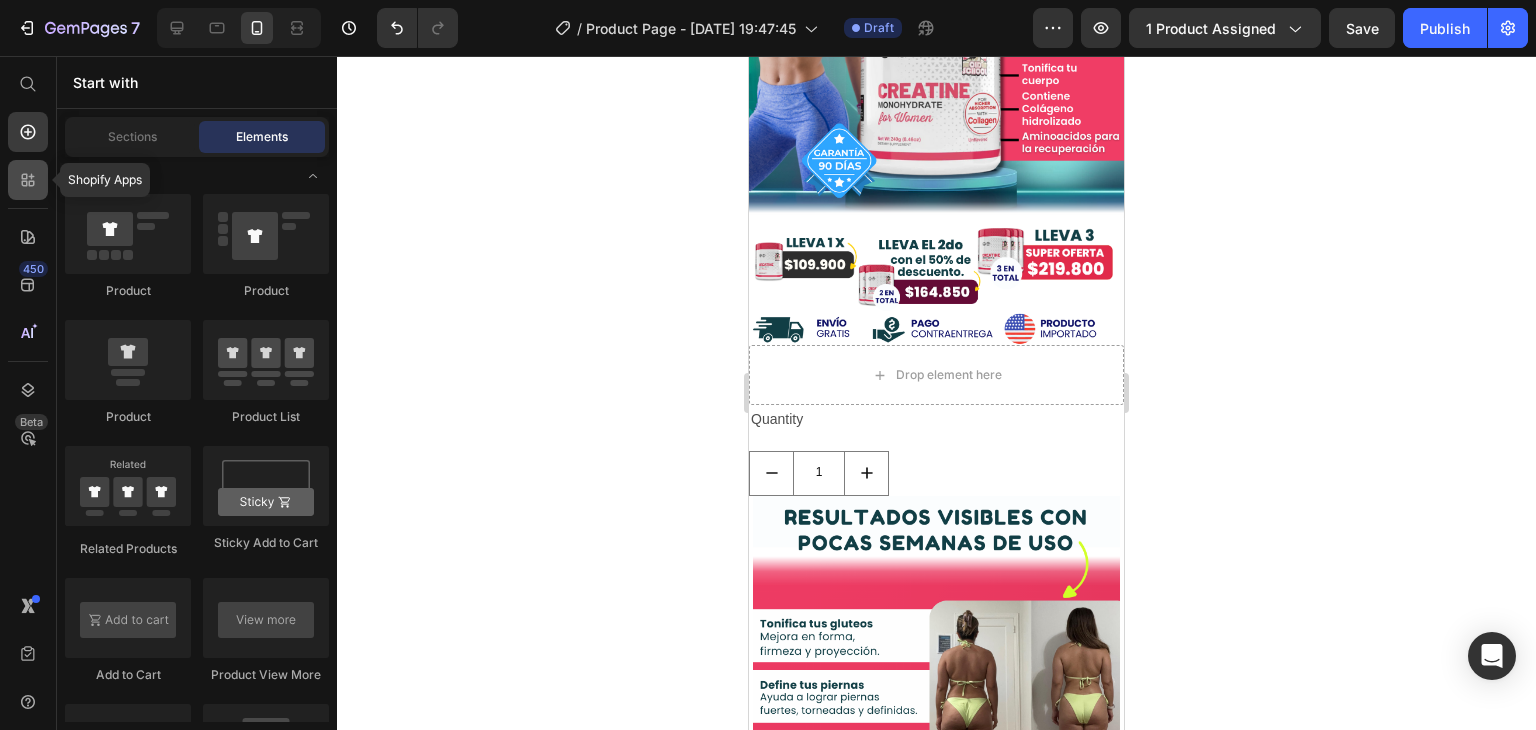 click 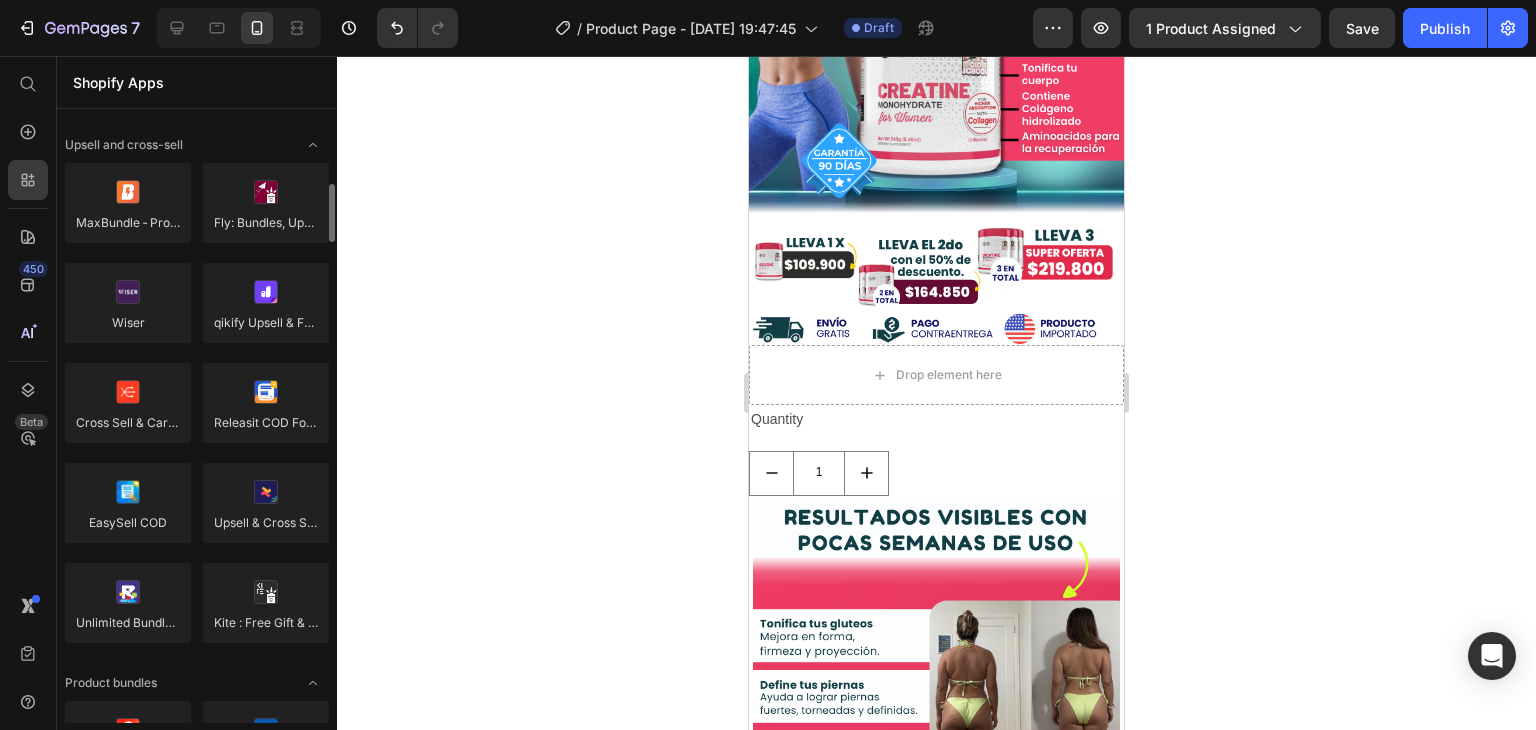scroll, scrollTop: 868, scrollLeft: 0, axis: vertical 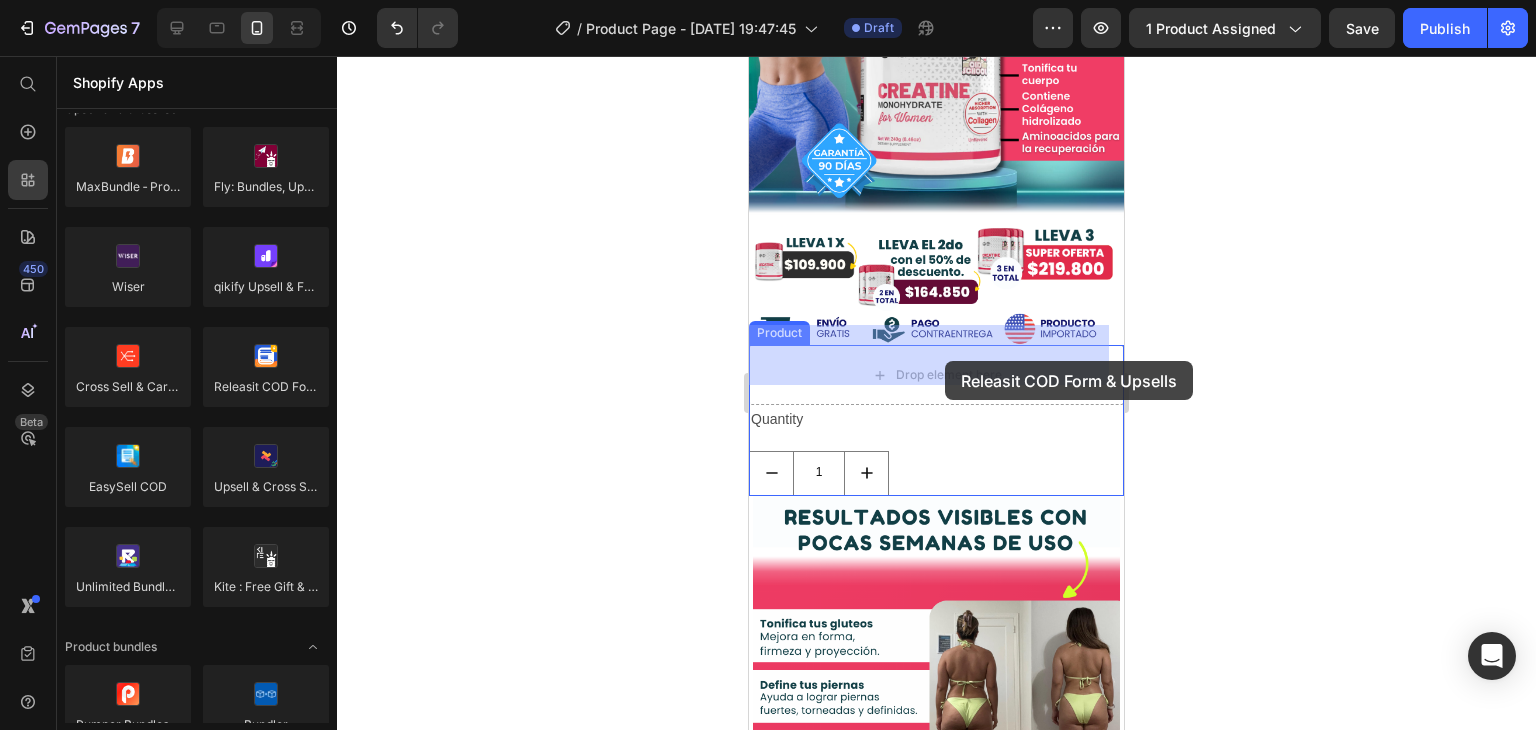drag, startPoint x: 1012, startPoint y: 428, endPoint x: 942, endPoint y: 358, distance: 98.99495 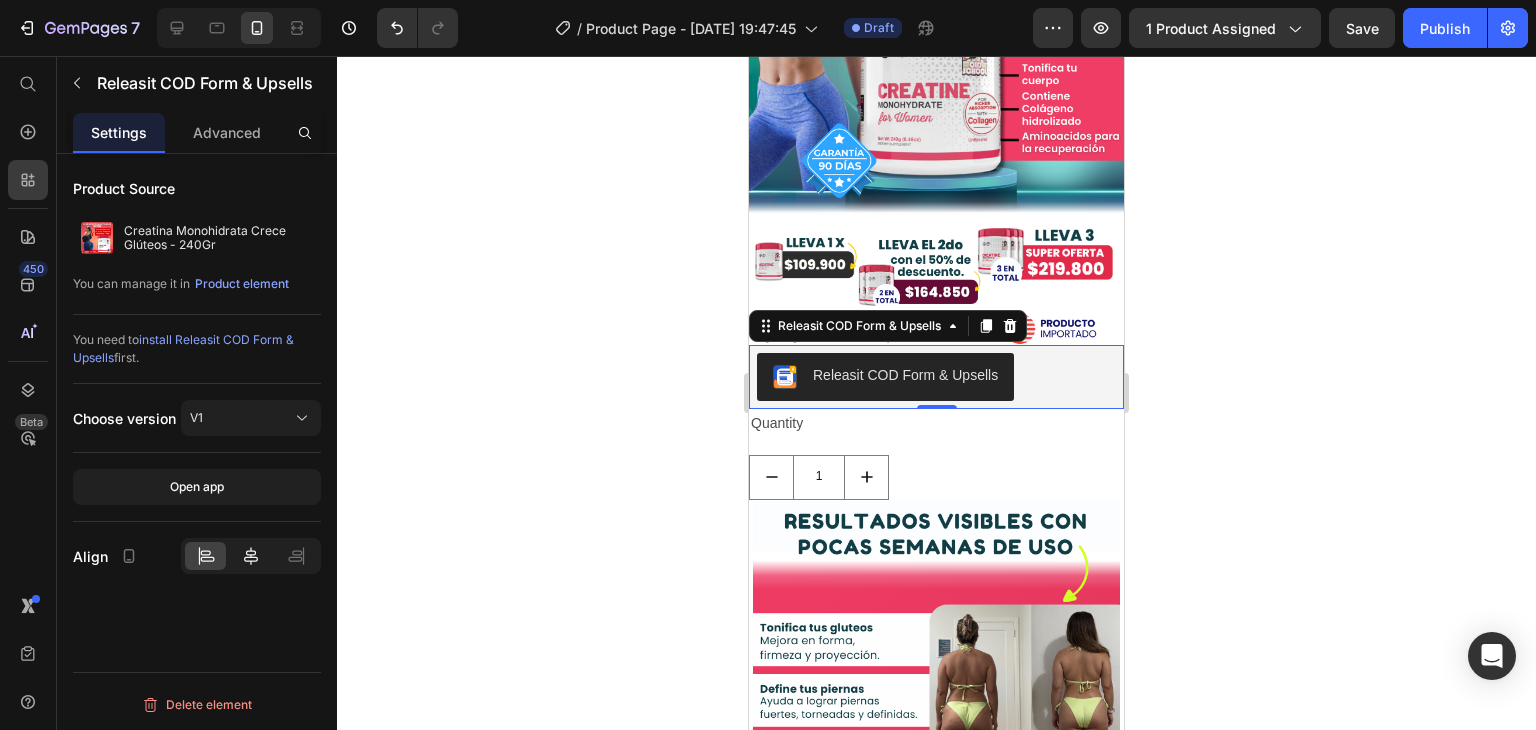click 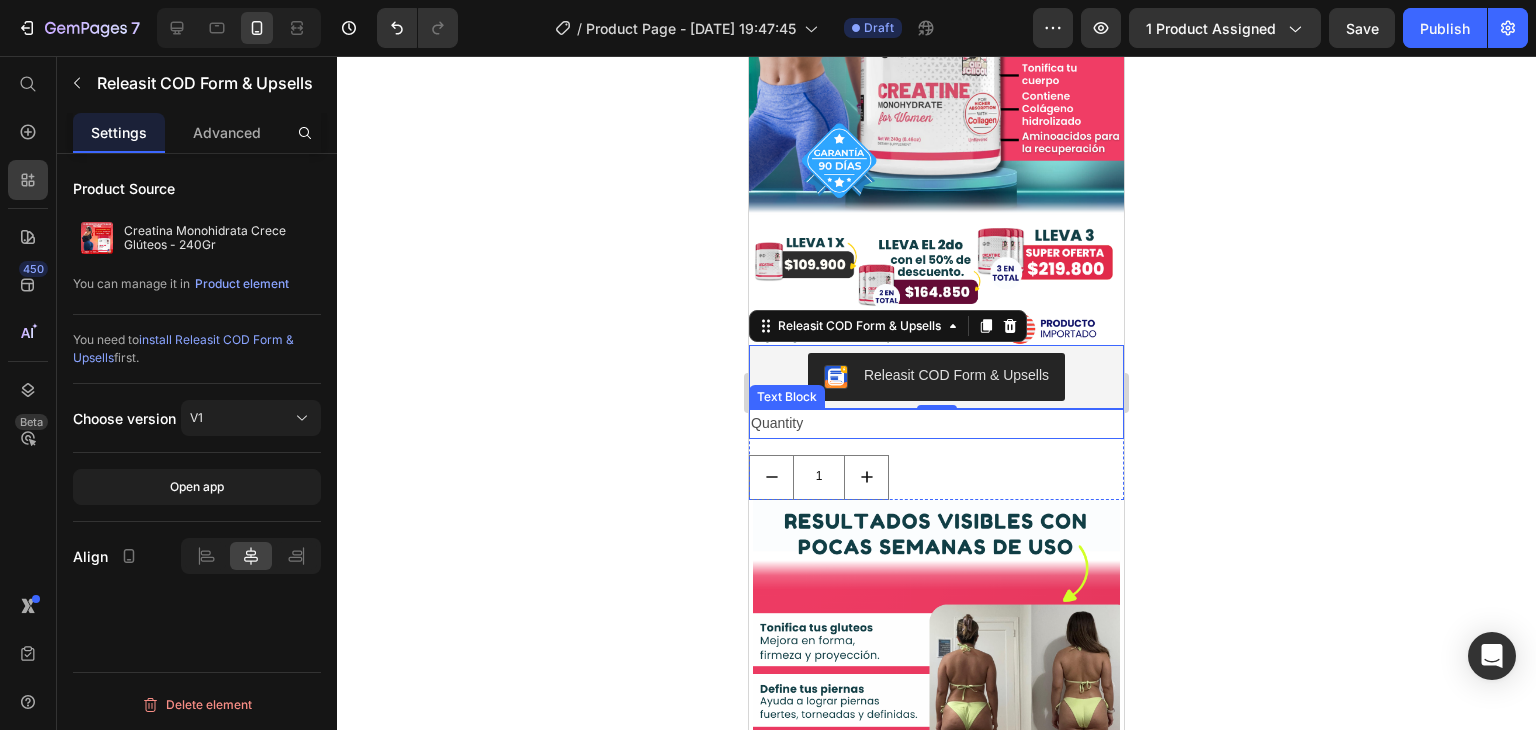 click on "Quantity" at bounding box center (936, 423) 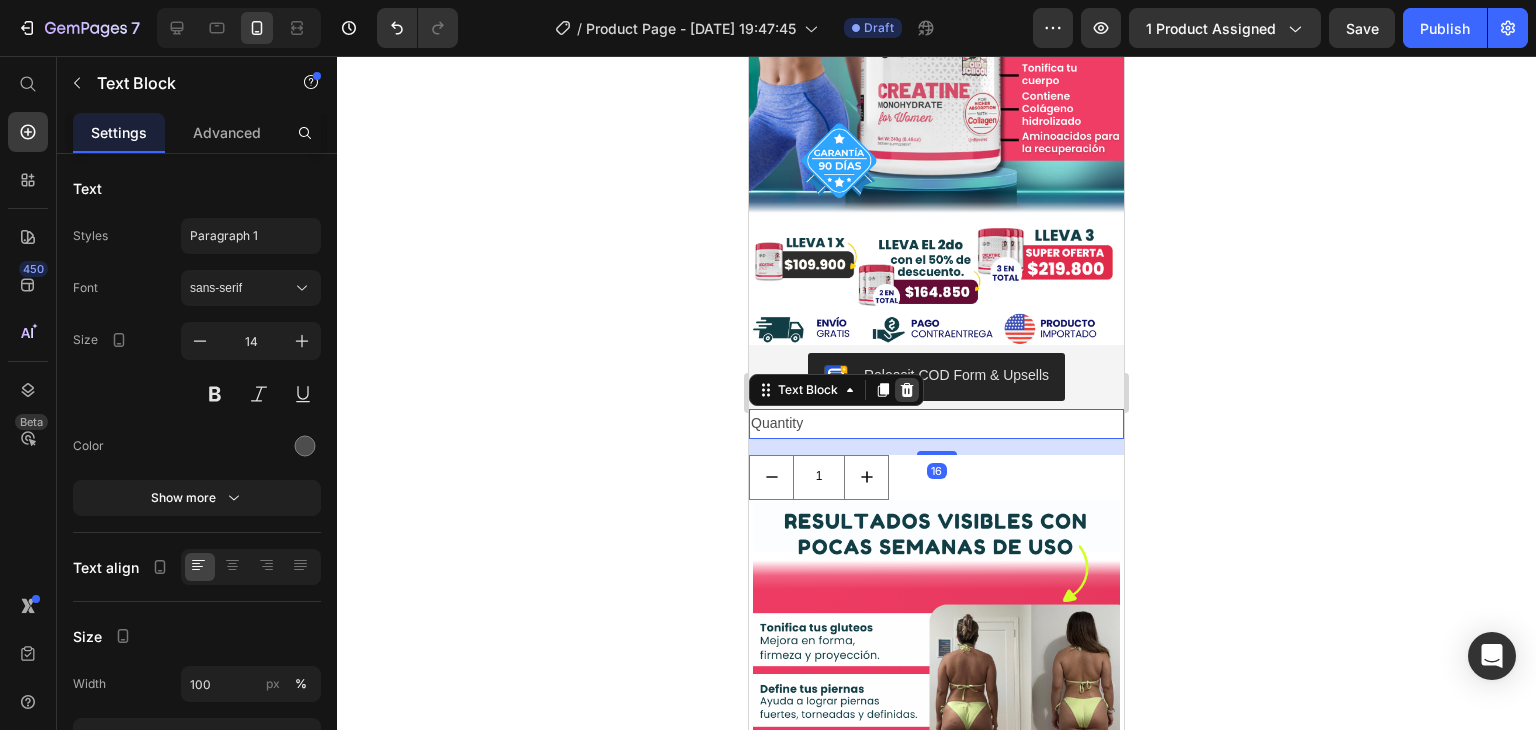click 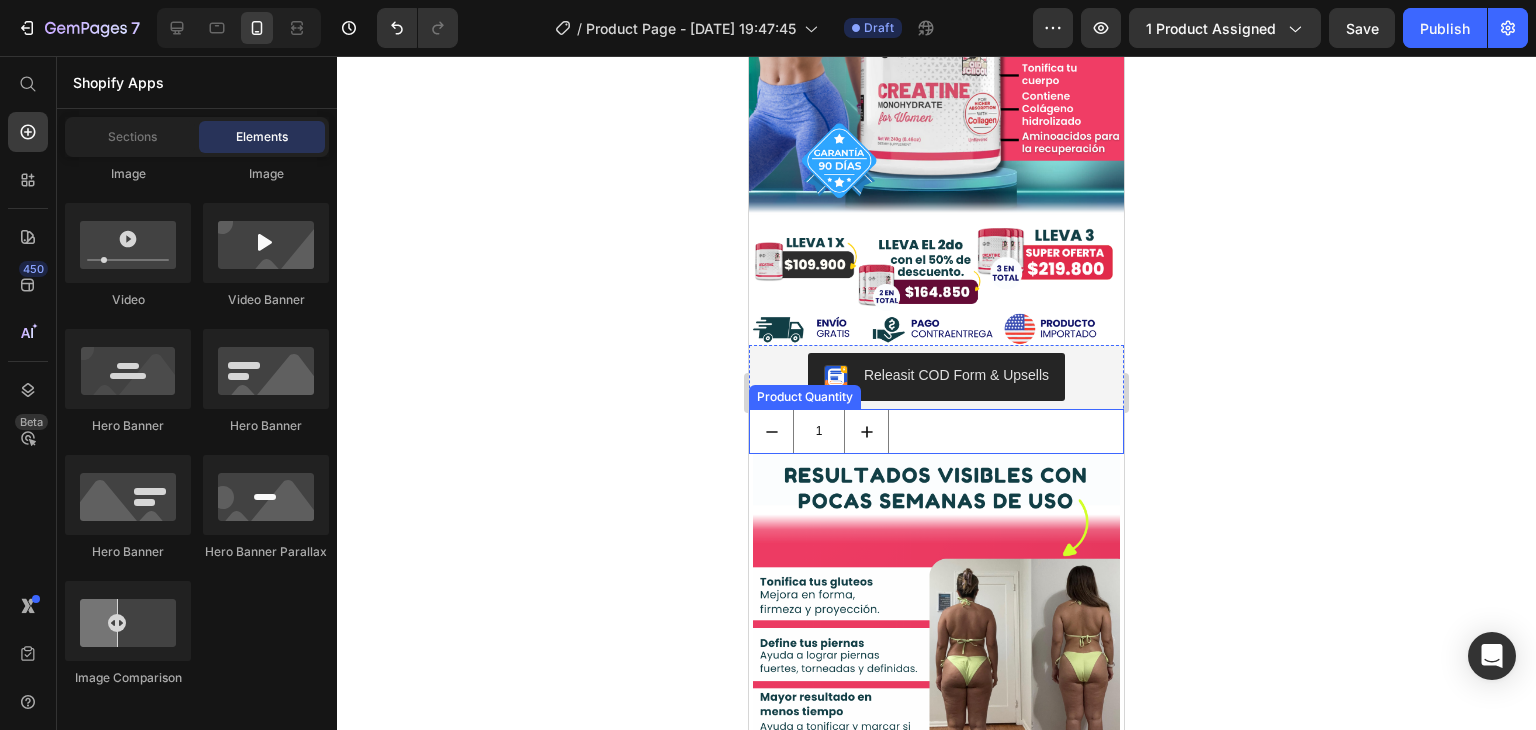 click on "1" at bounding box center [936, 431] 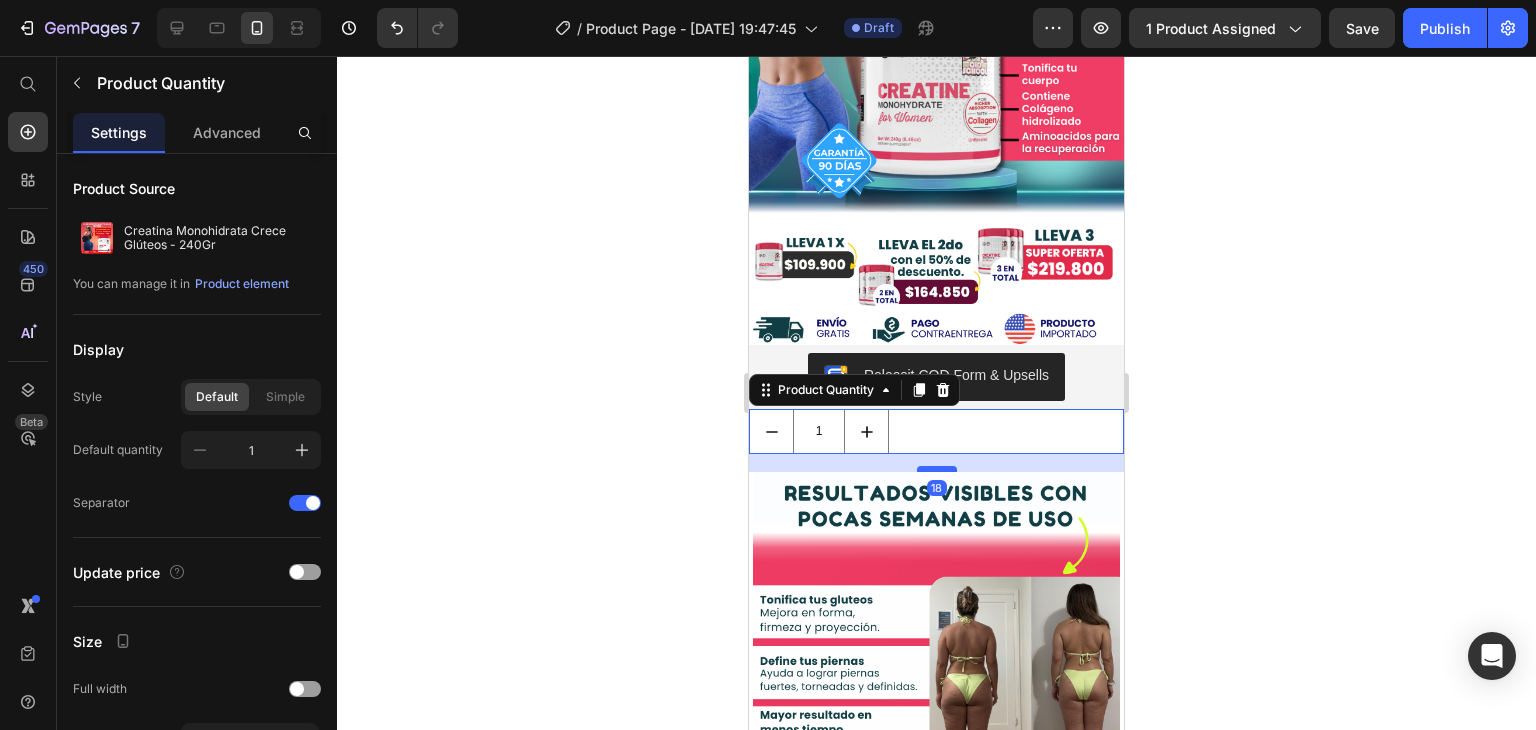 drag, startPoint x: 931, startPoint y: 429, endPoint x: 931, endPoint y: 447, distance: 18 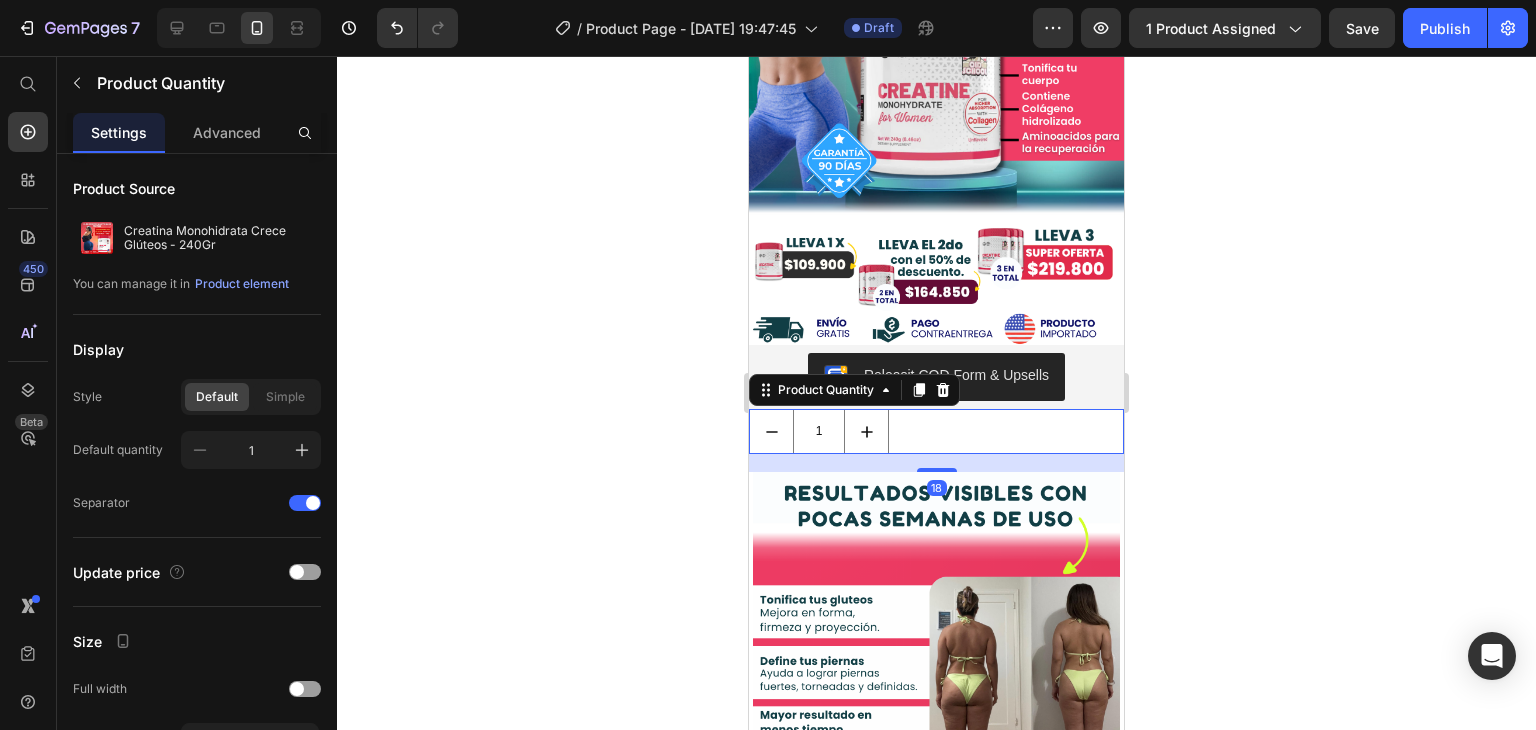 click 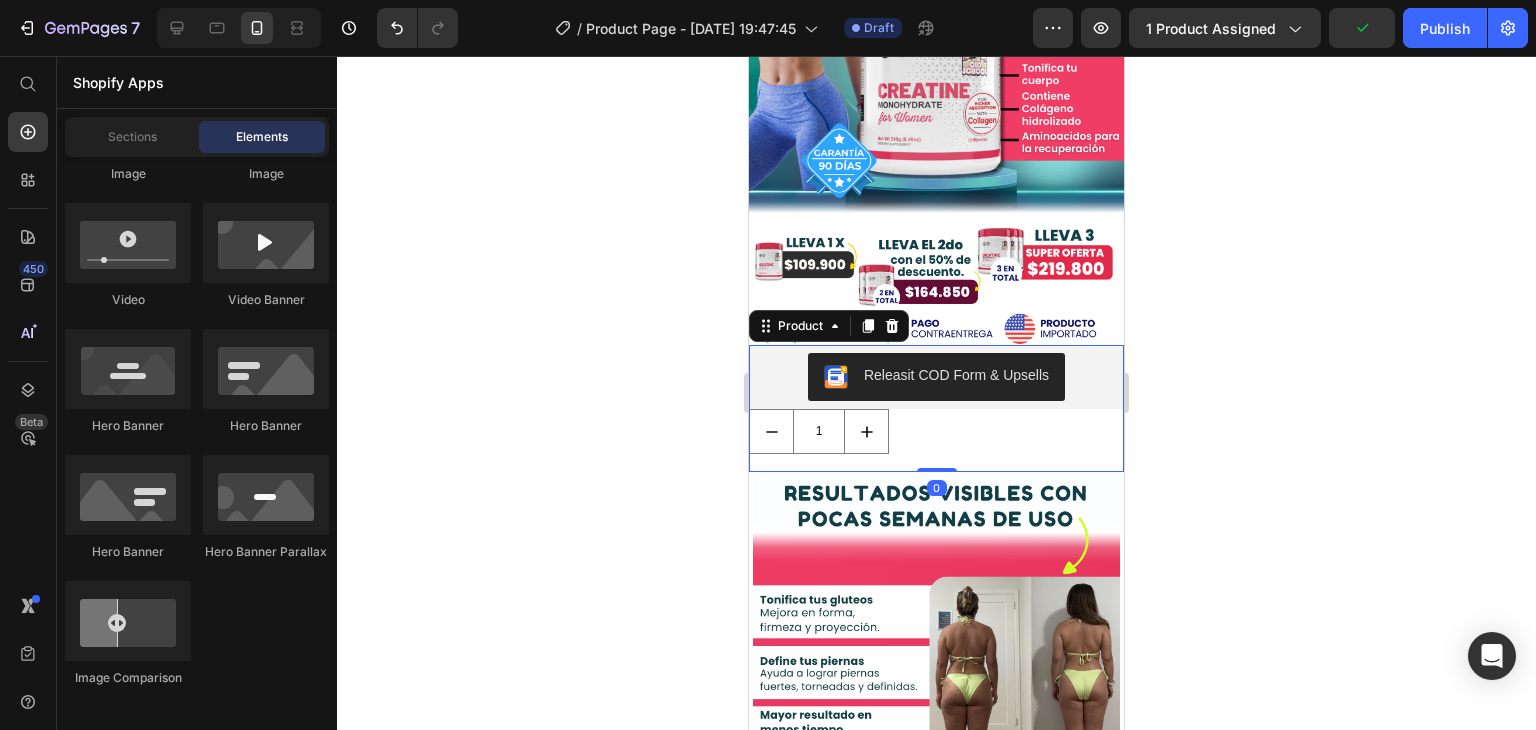 click on "1 Product Quantity" at bounding box center [936, 440] 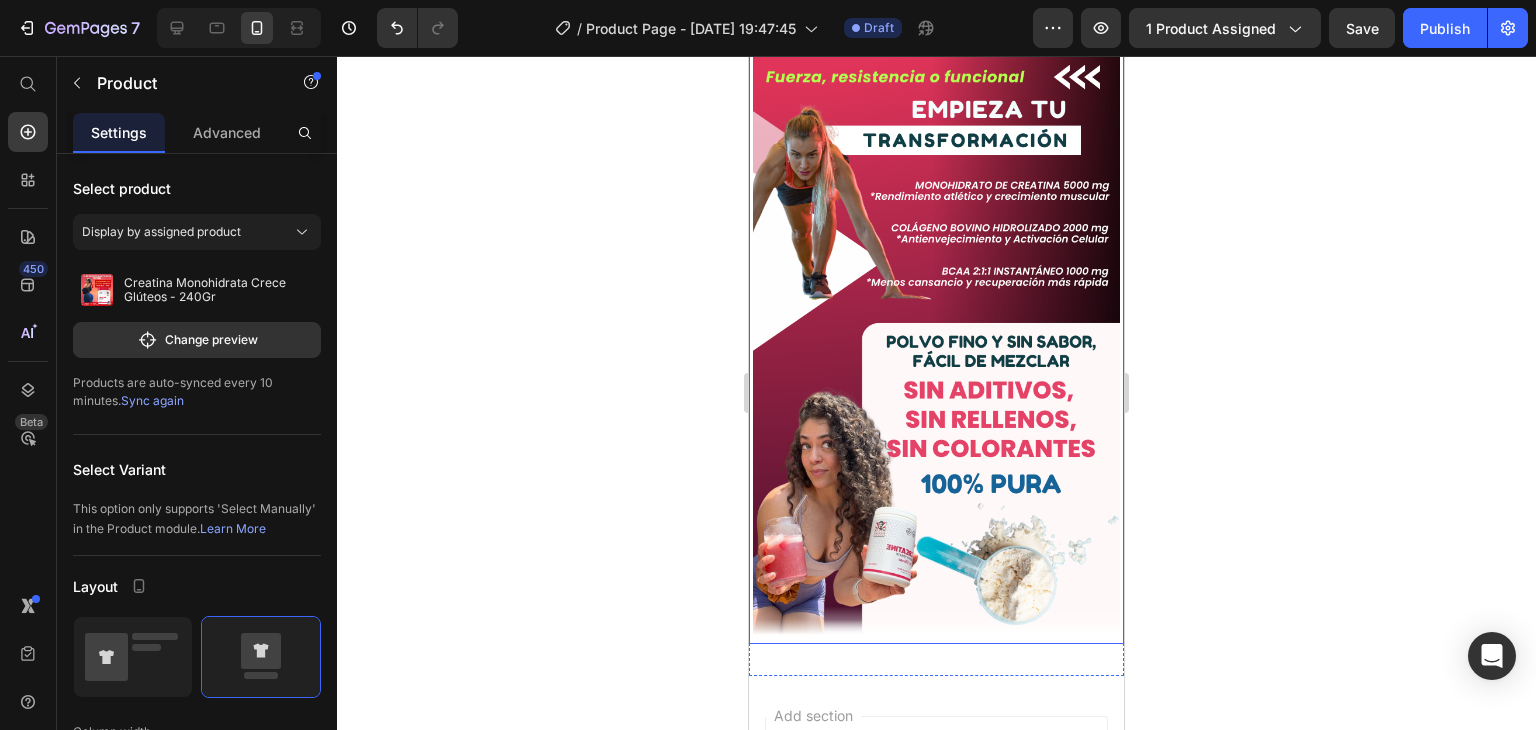scroll, scrollTop: 1473, scrollLeft: 0, axis: vertical 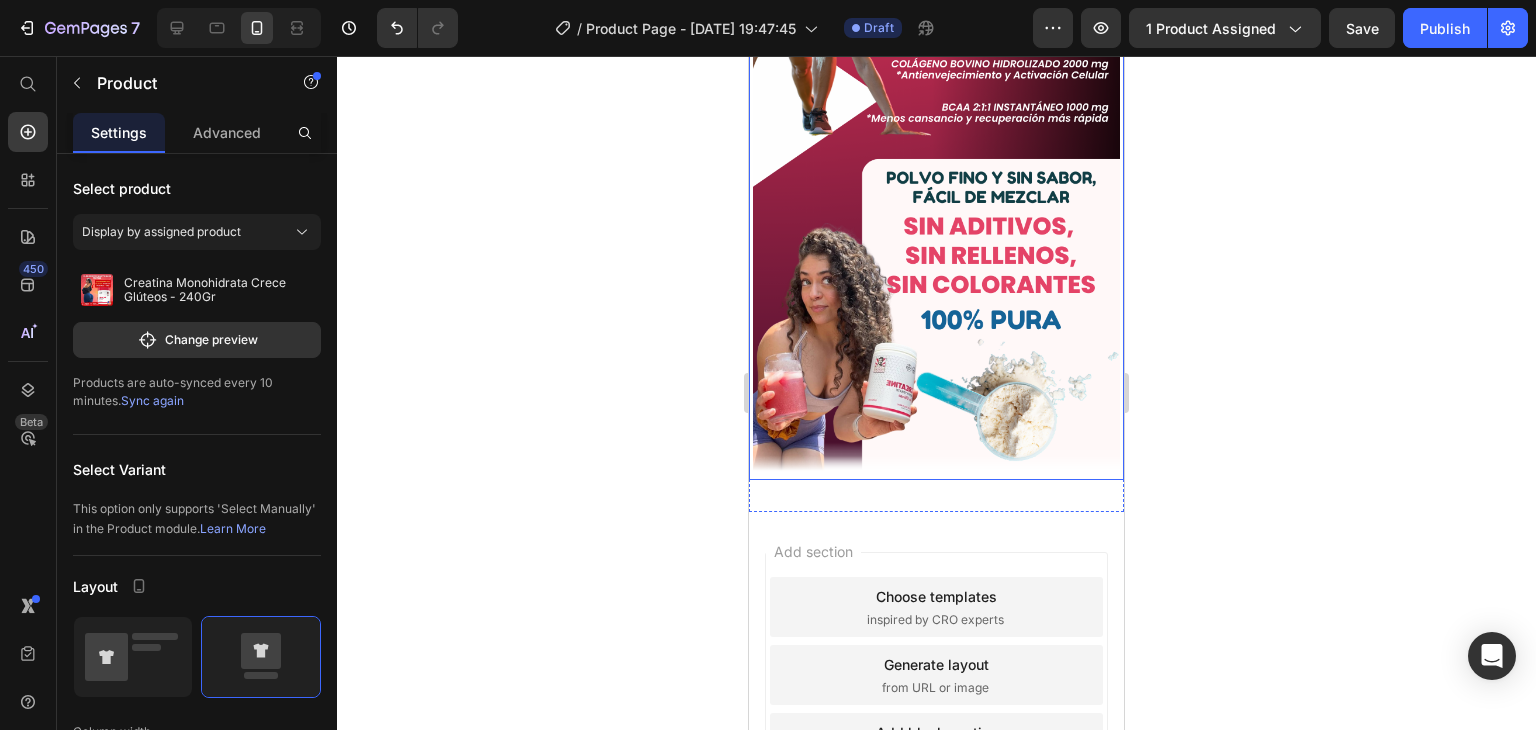 click at bounding box center (936, -119) 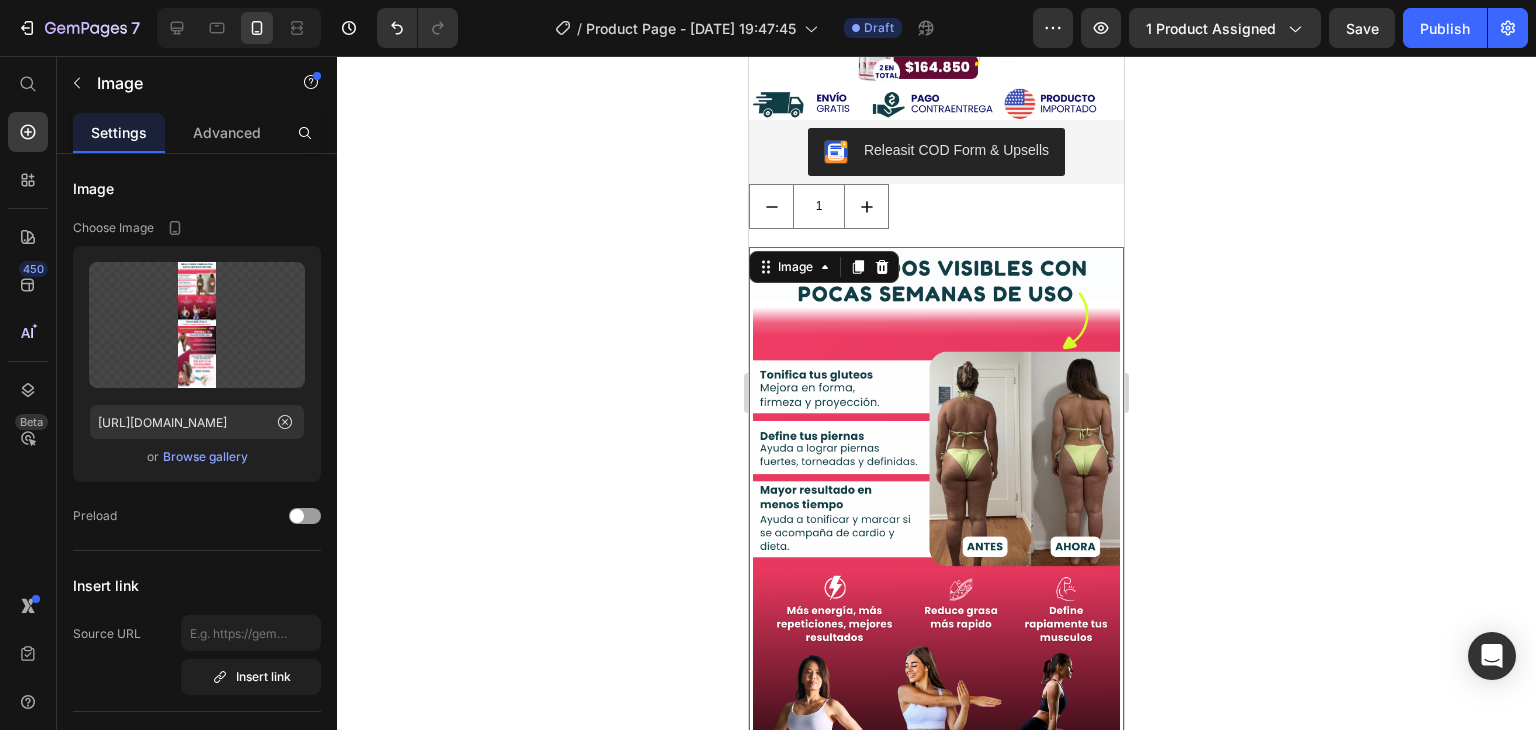 scroll, scrollTop: 502, scrollLeft: 0, axis: vertical 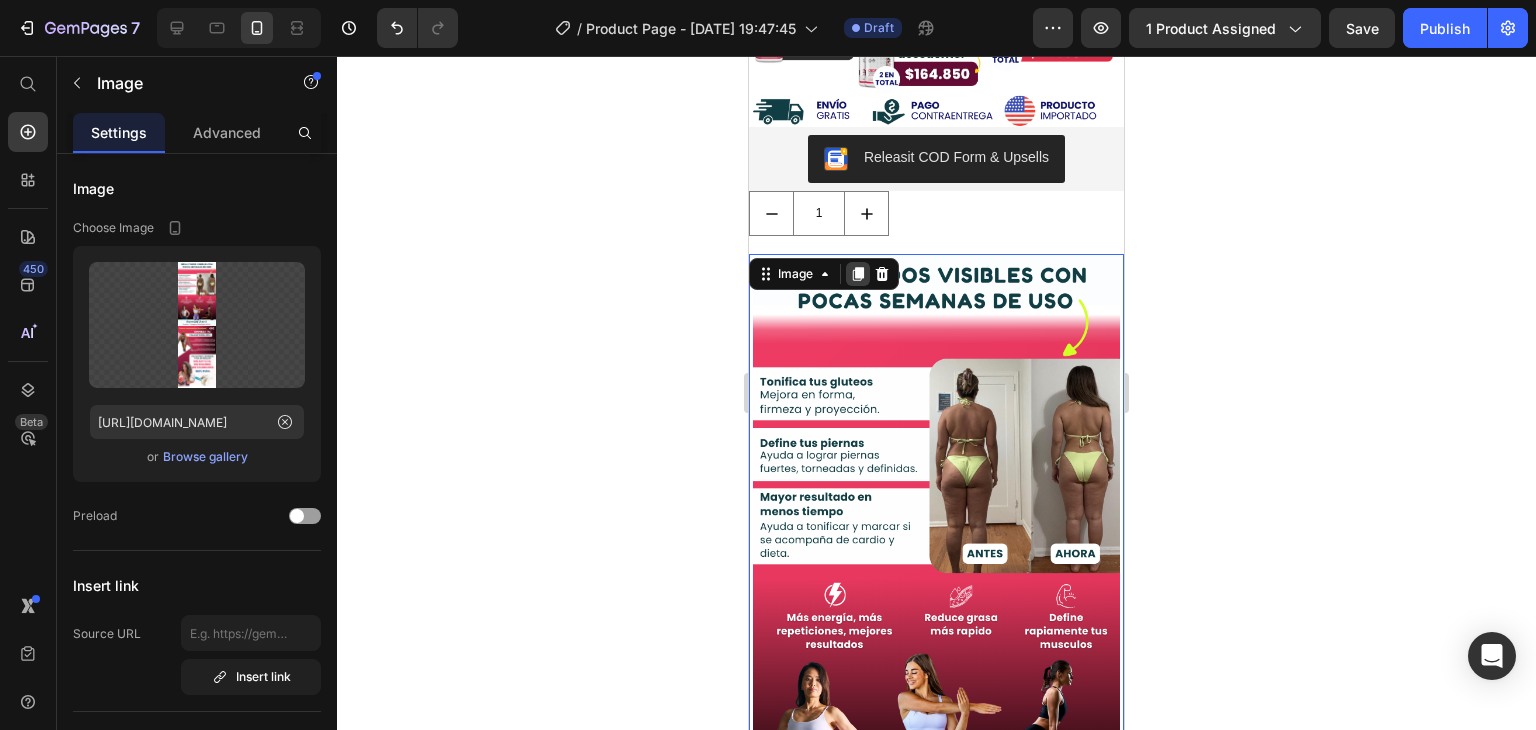 click 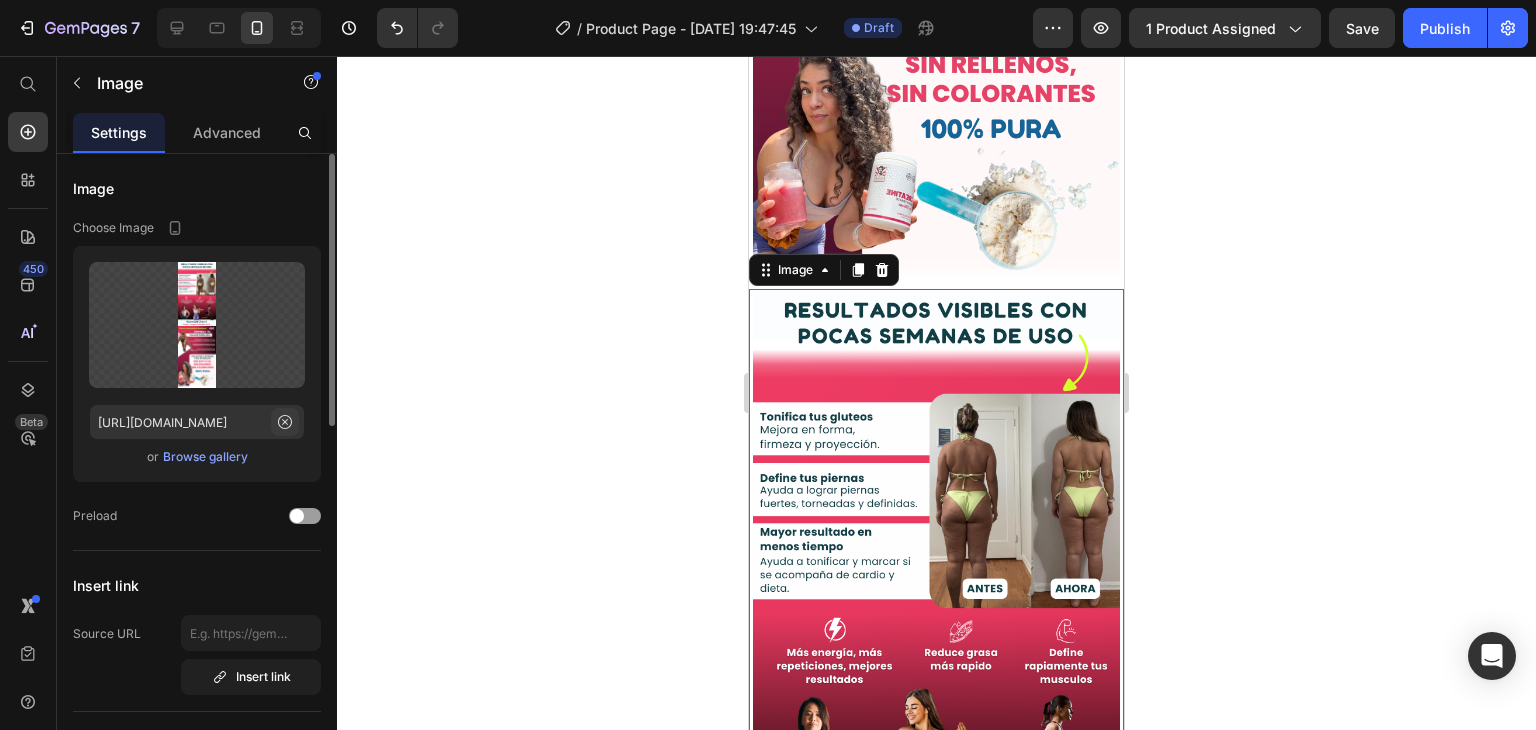 scroll, scrollTop: 1758, scrollLeft: 0, axis: vertical 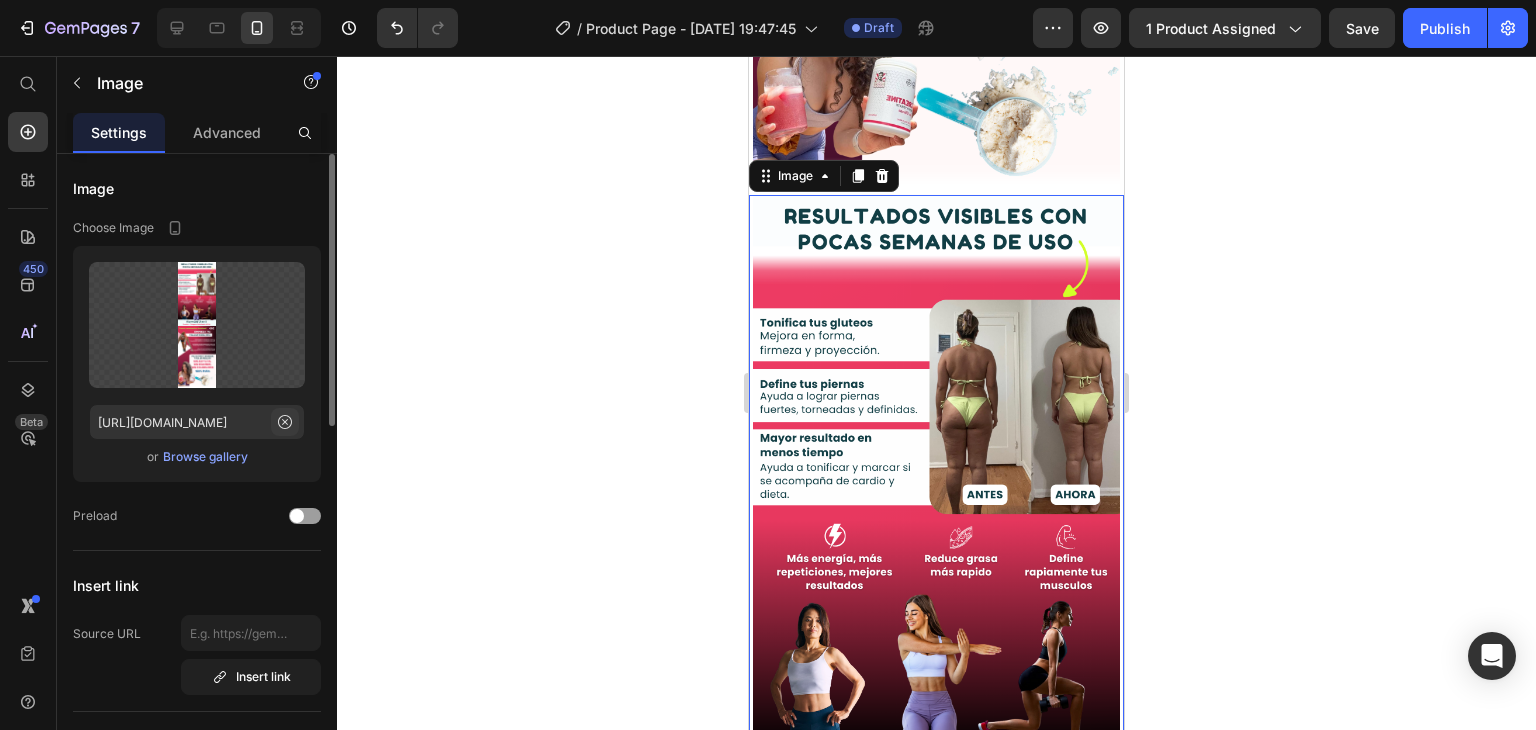 click 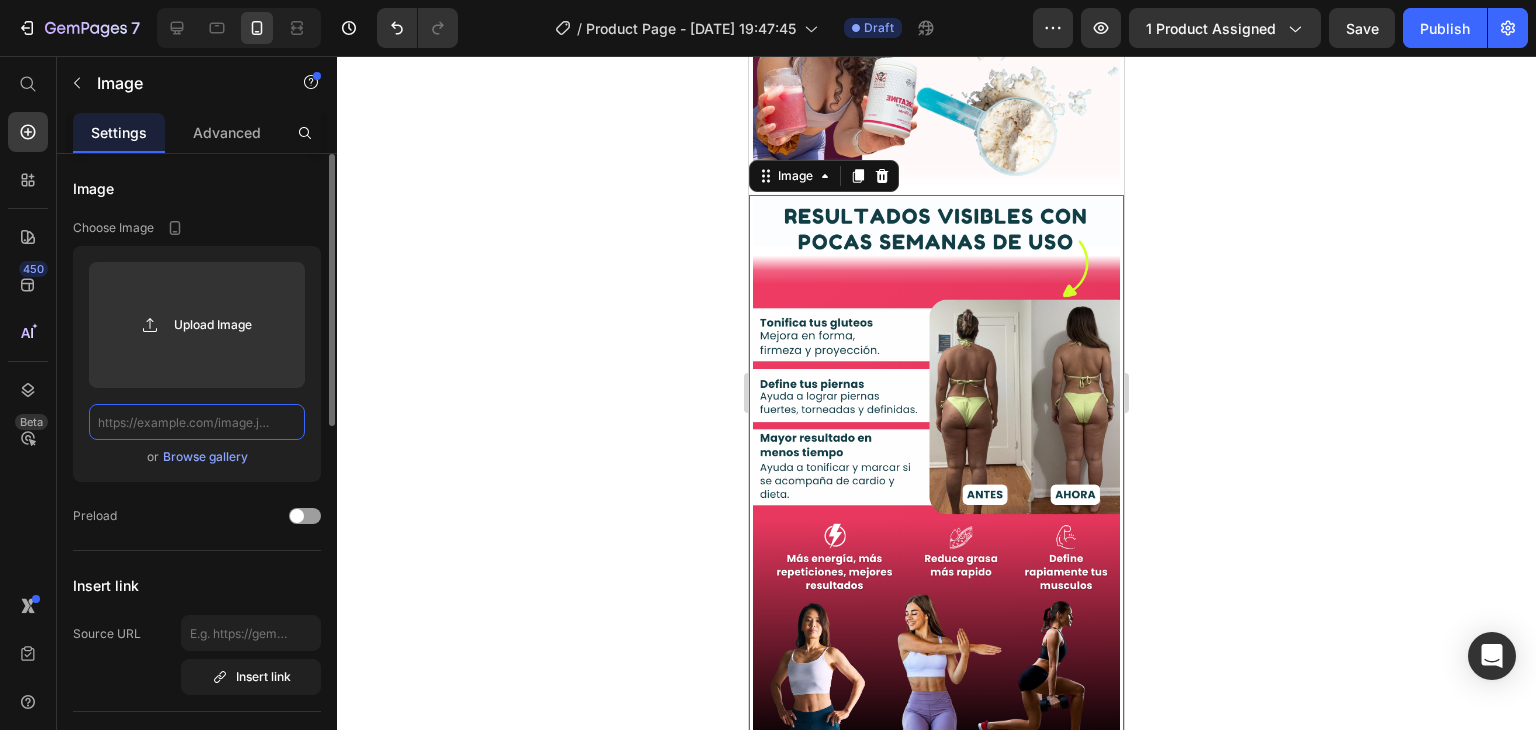 scroll, scrollTop: 0, scrollLeft: 0, axis: both 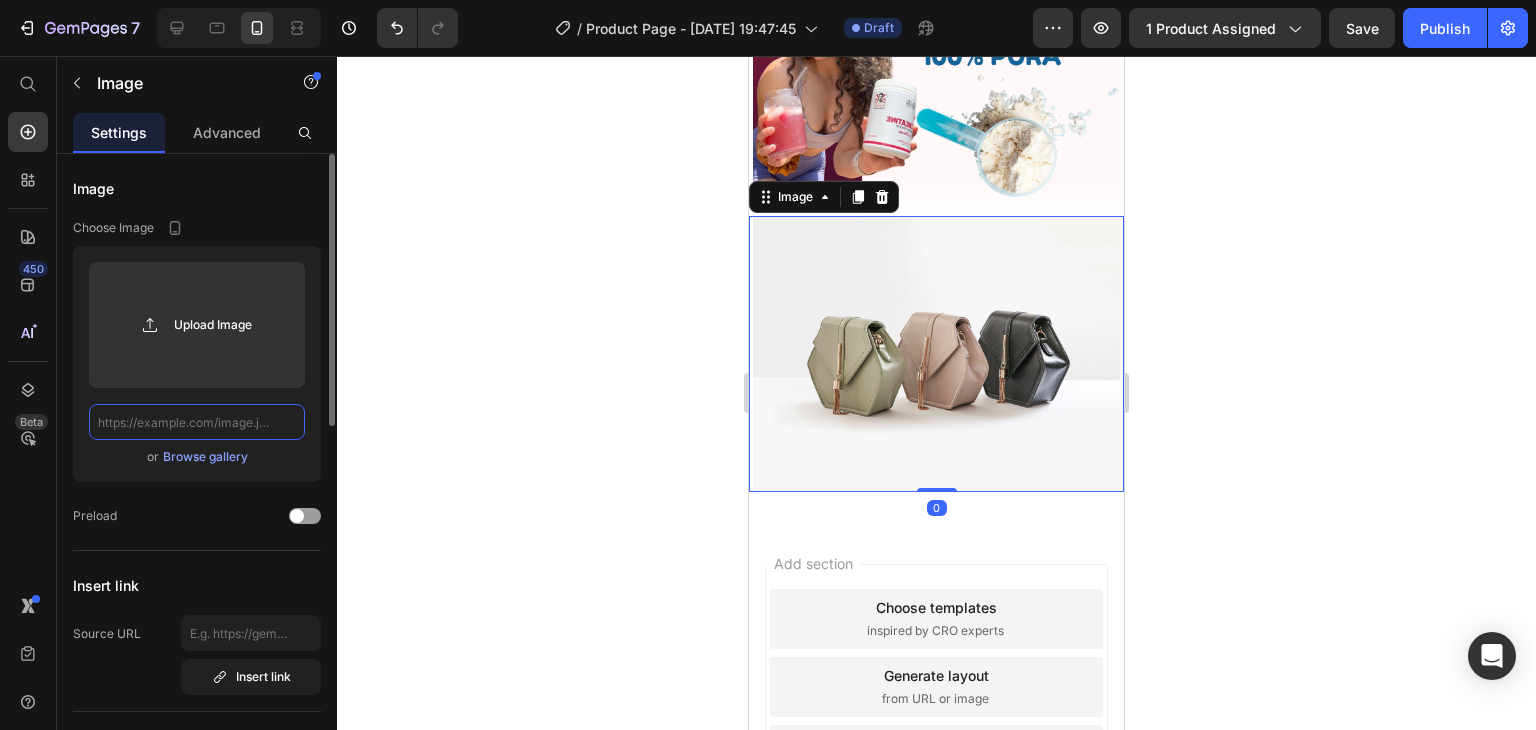 paste on "https://img.funnelish.com/5897/813892/1747760546-CRT4.png" 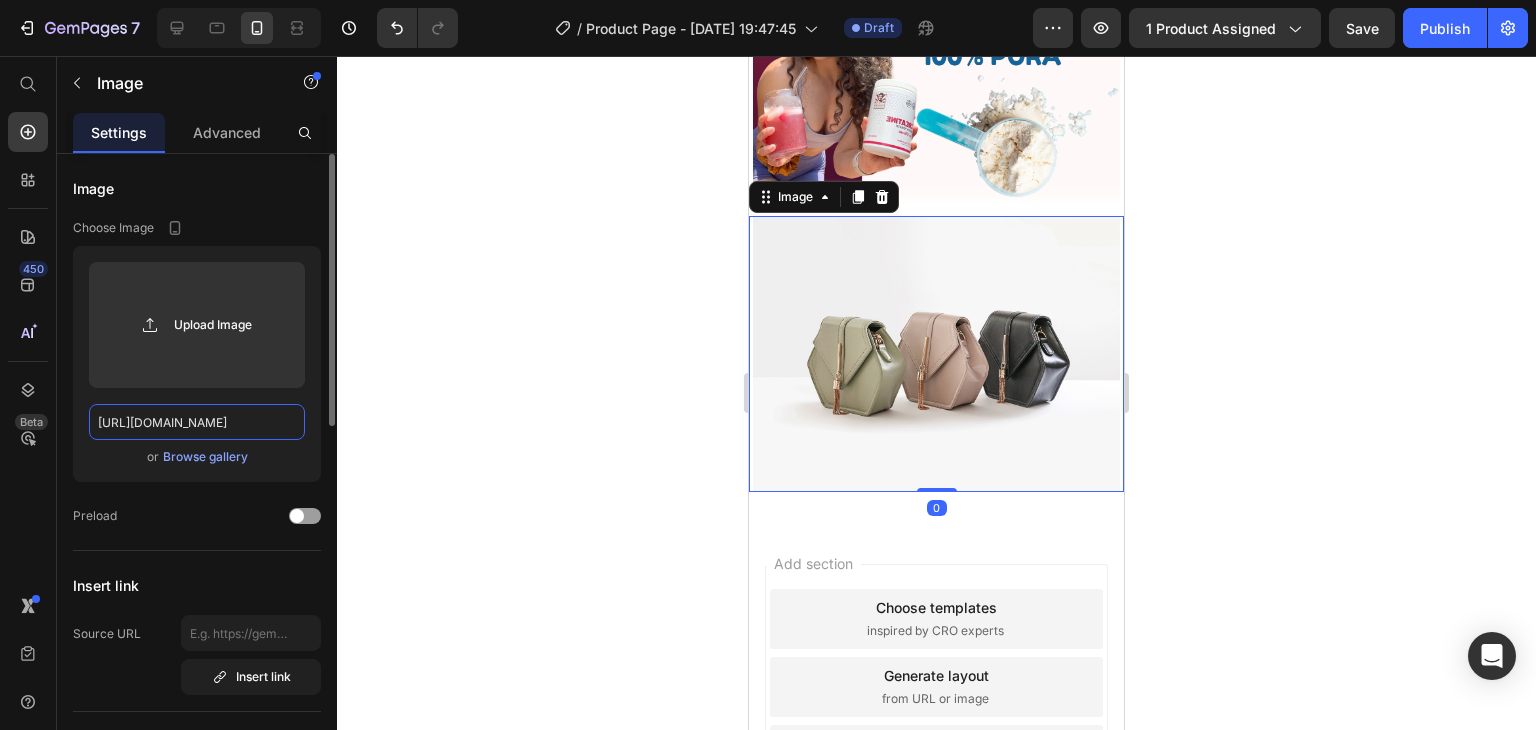 scroll, scrollTop: 0, scrollLeft: 184, axis: horizontal 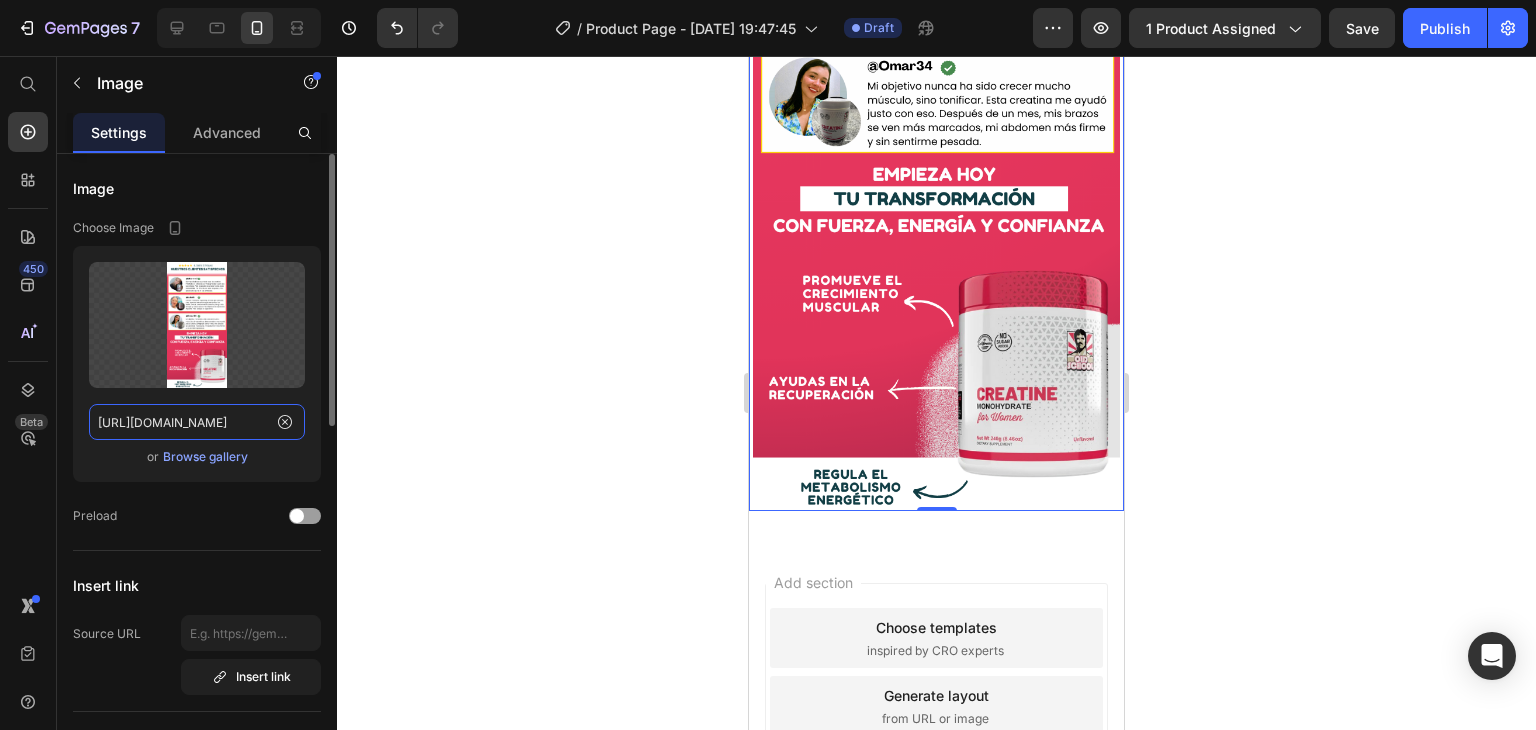 type on "https://img.funnelish.com/5897/813892/1747760546-CRT4.png" 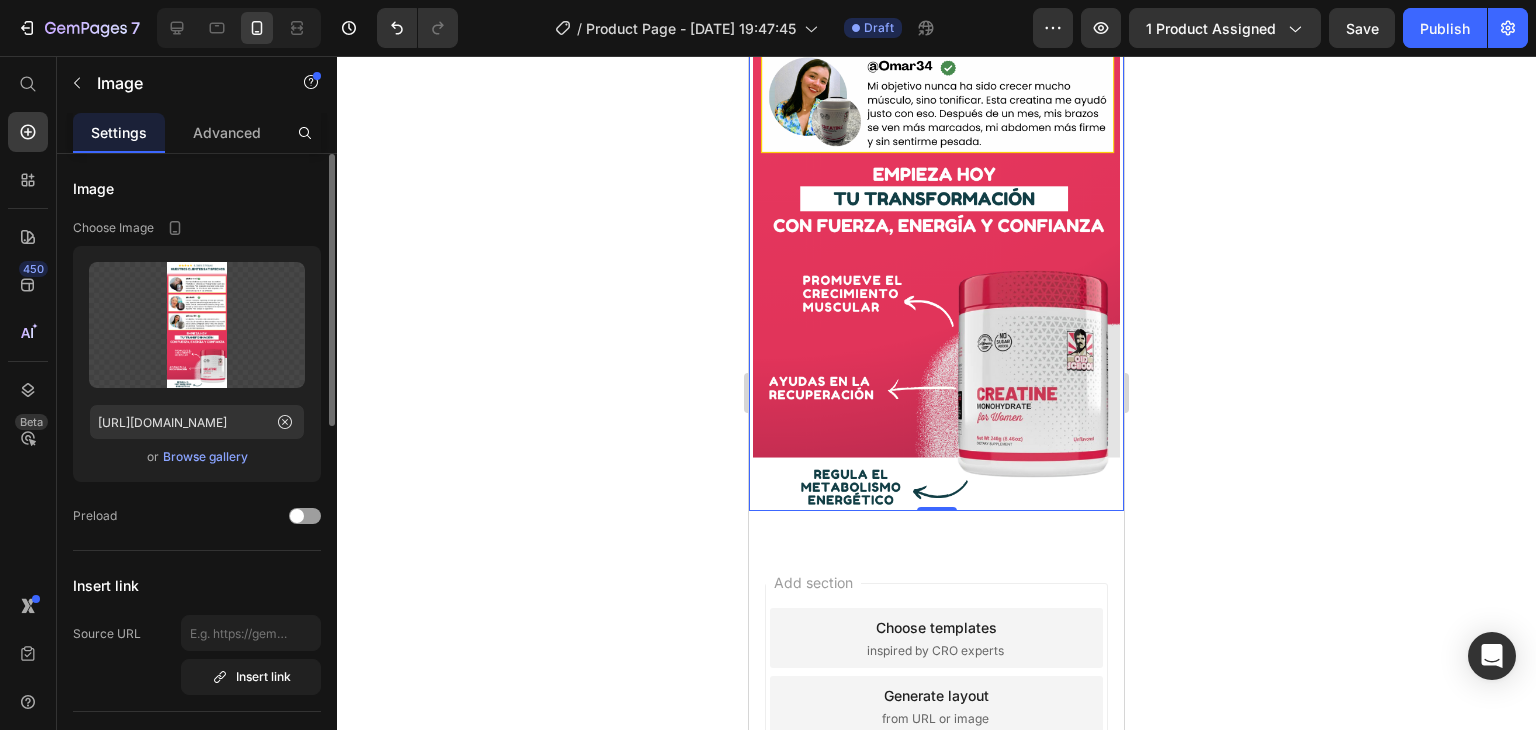 scroll, scrollTop: 2152, scrollLeft: 0, axis: vertical 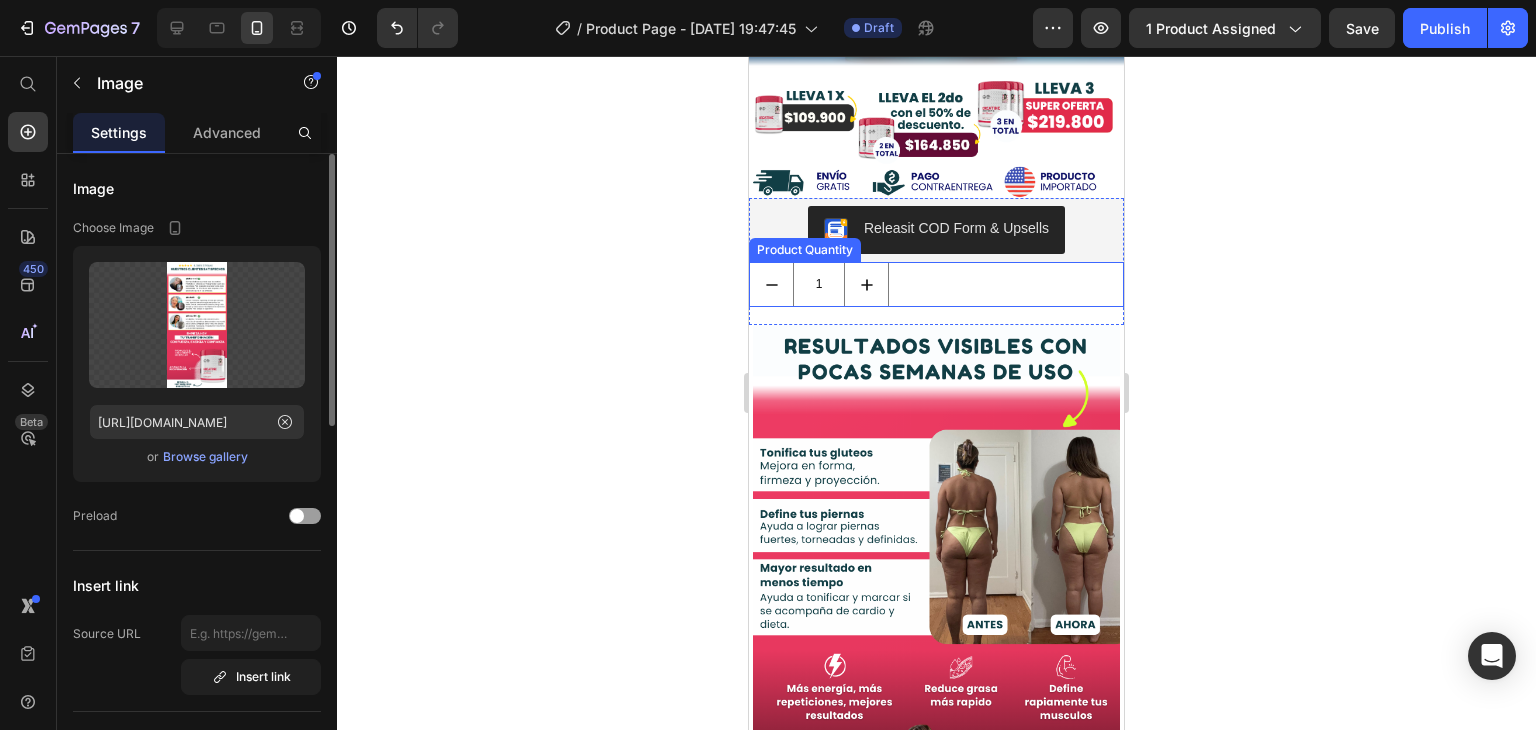 click on "1" at bounding box center (936, 284) 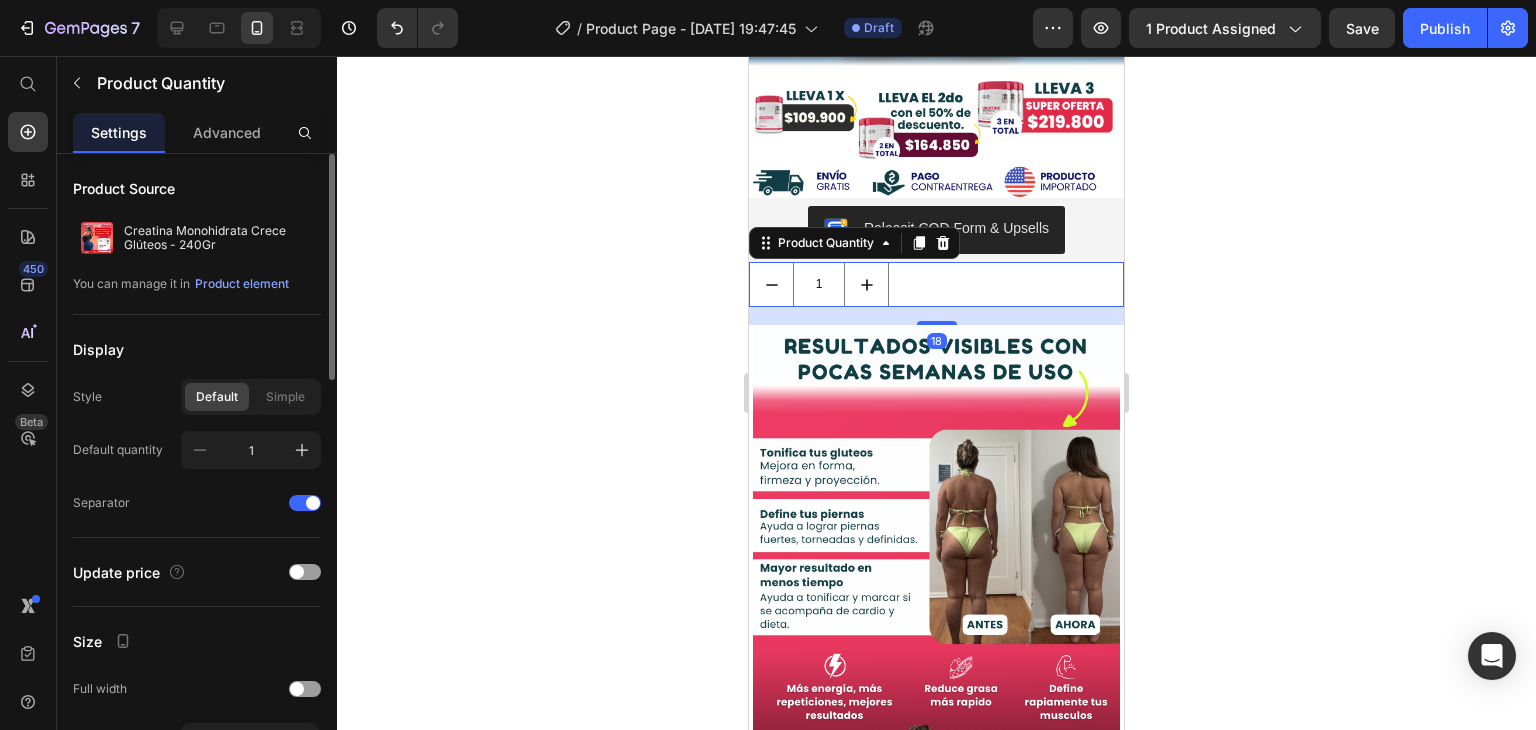click on "18" at bounding box center [936, 316] 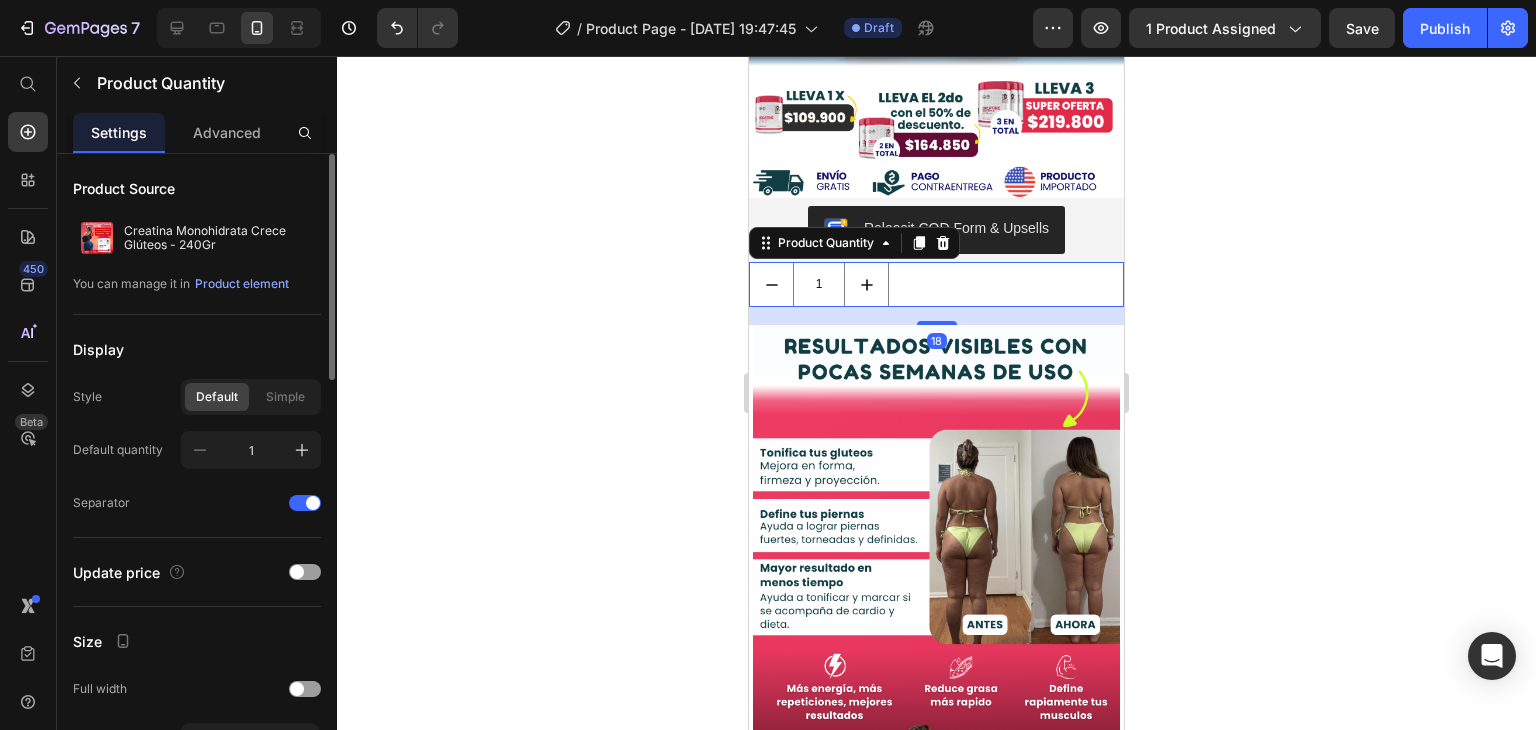 drag, startPoint x: 1200, startPoint y: 268, endPoint x: 298, endPoint y: 249, distance: 902.2001 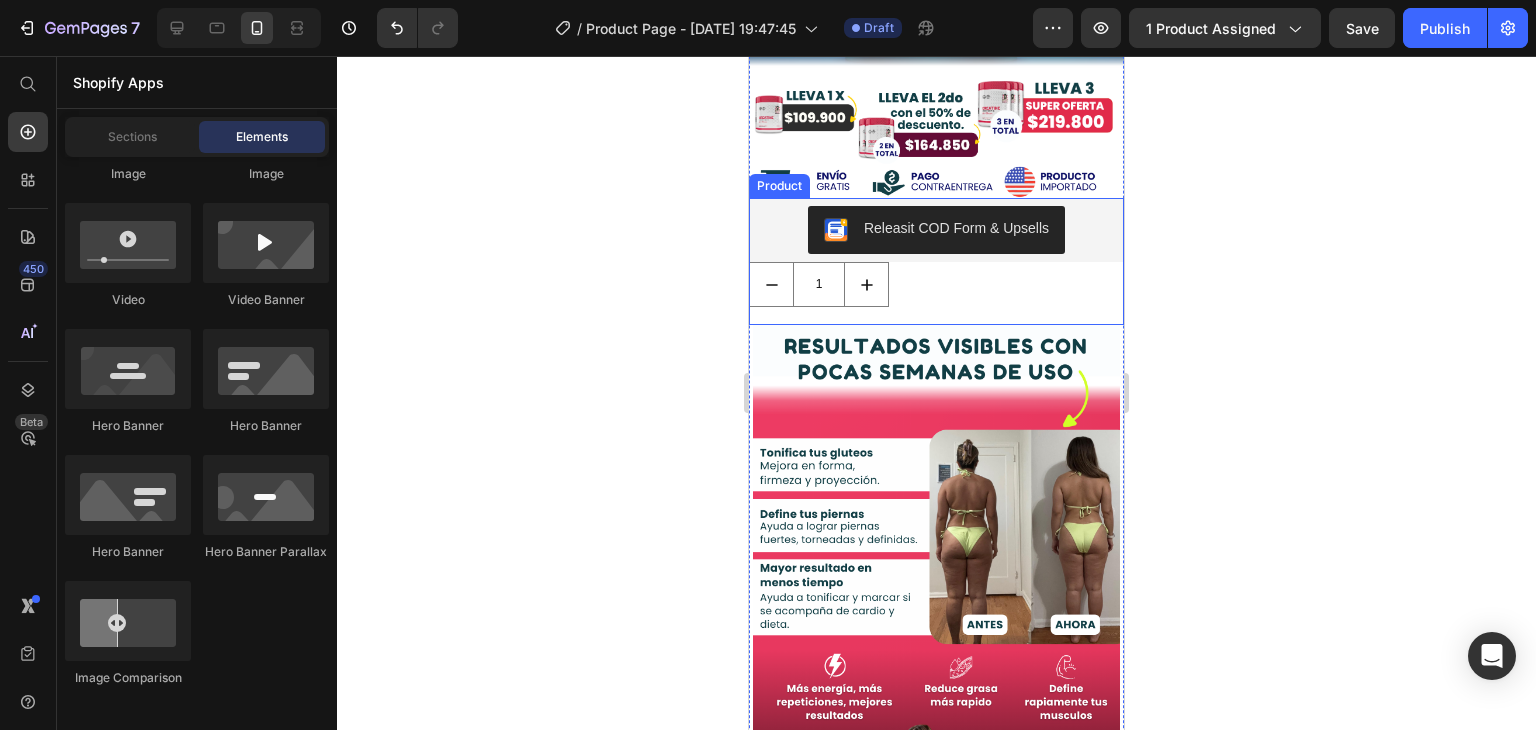 click on "1 Product Quantity" at bounding box center [936, 293] 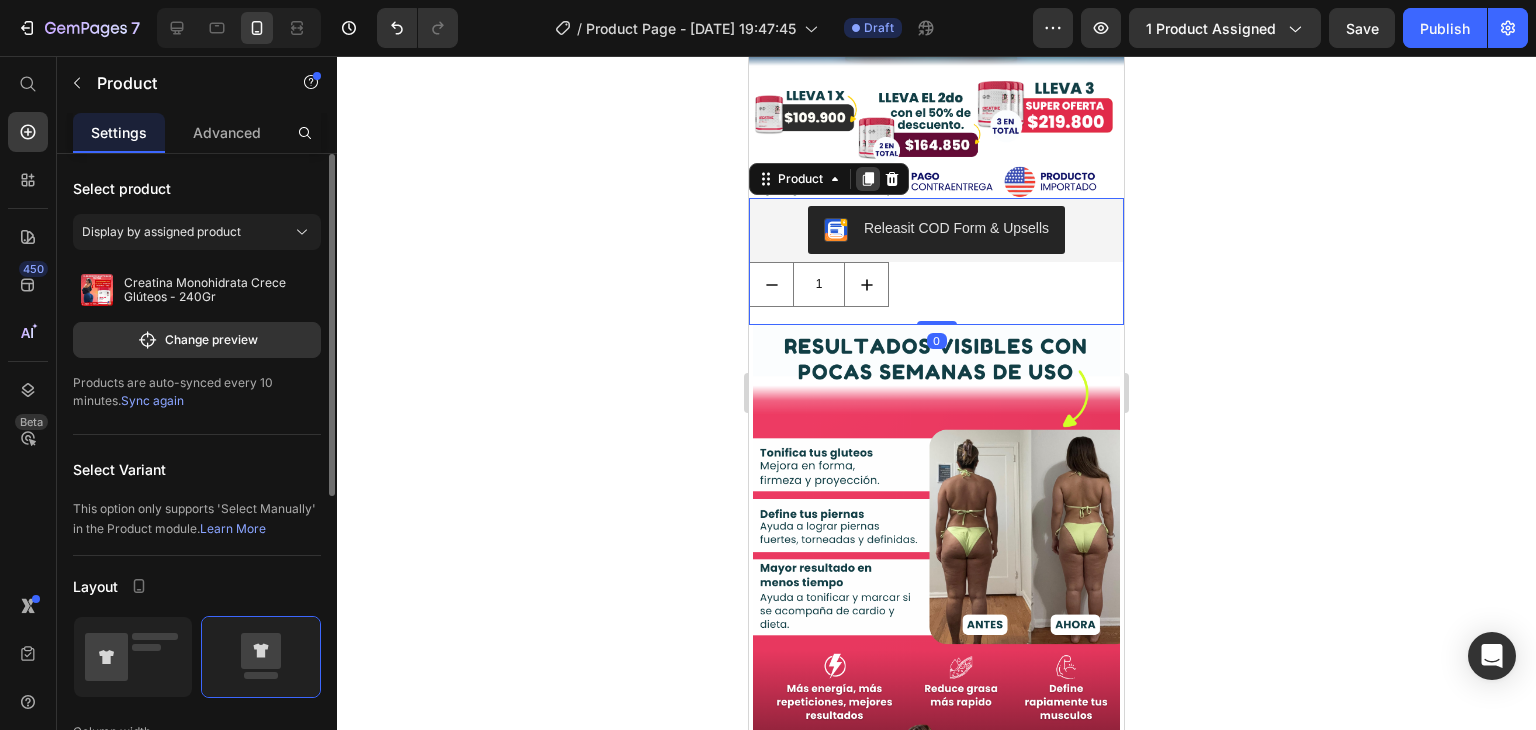click 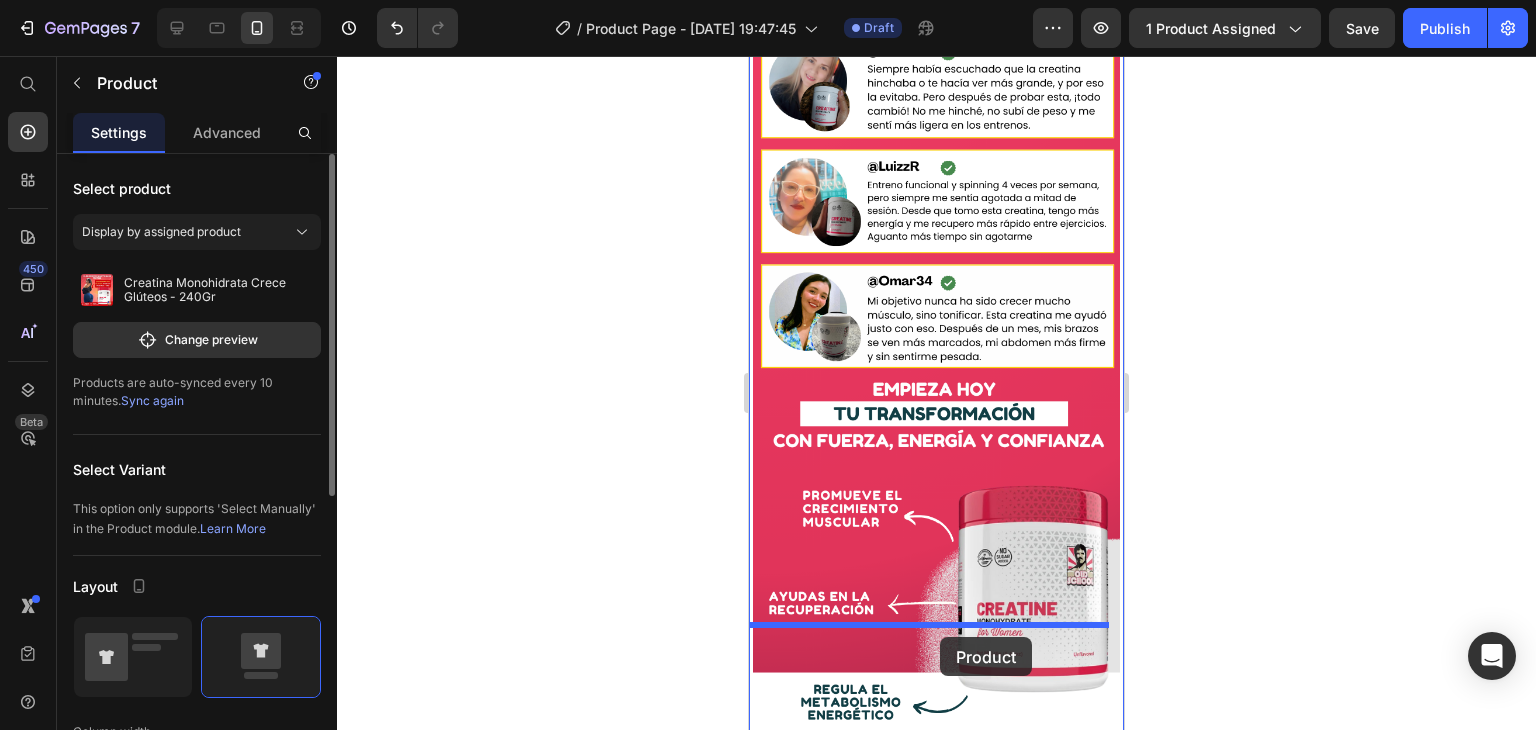drag, startPoint x: 776, startPoint y: 349, endPoint x: 940, endPoint y: 634, distance: 328.81757 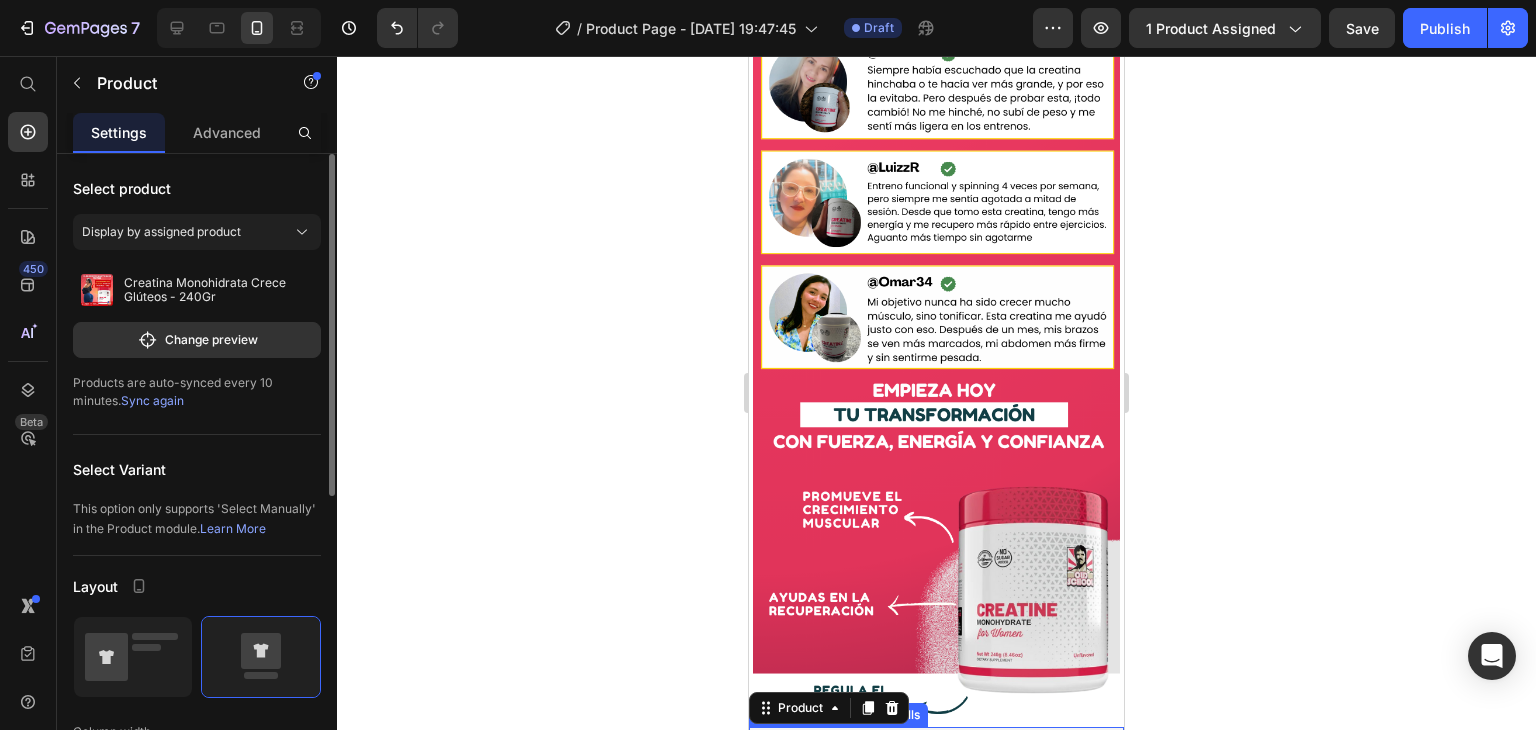 scroll, scrollTop: 2246, scrollLeft: 0, axis: vertical 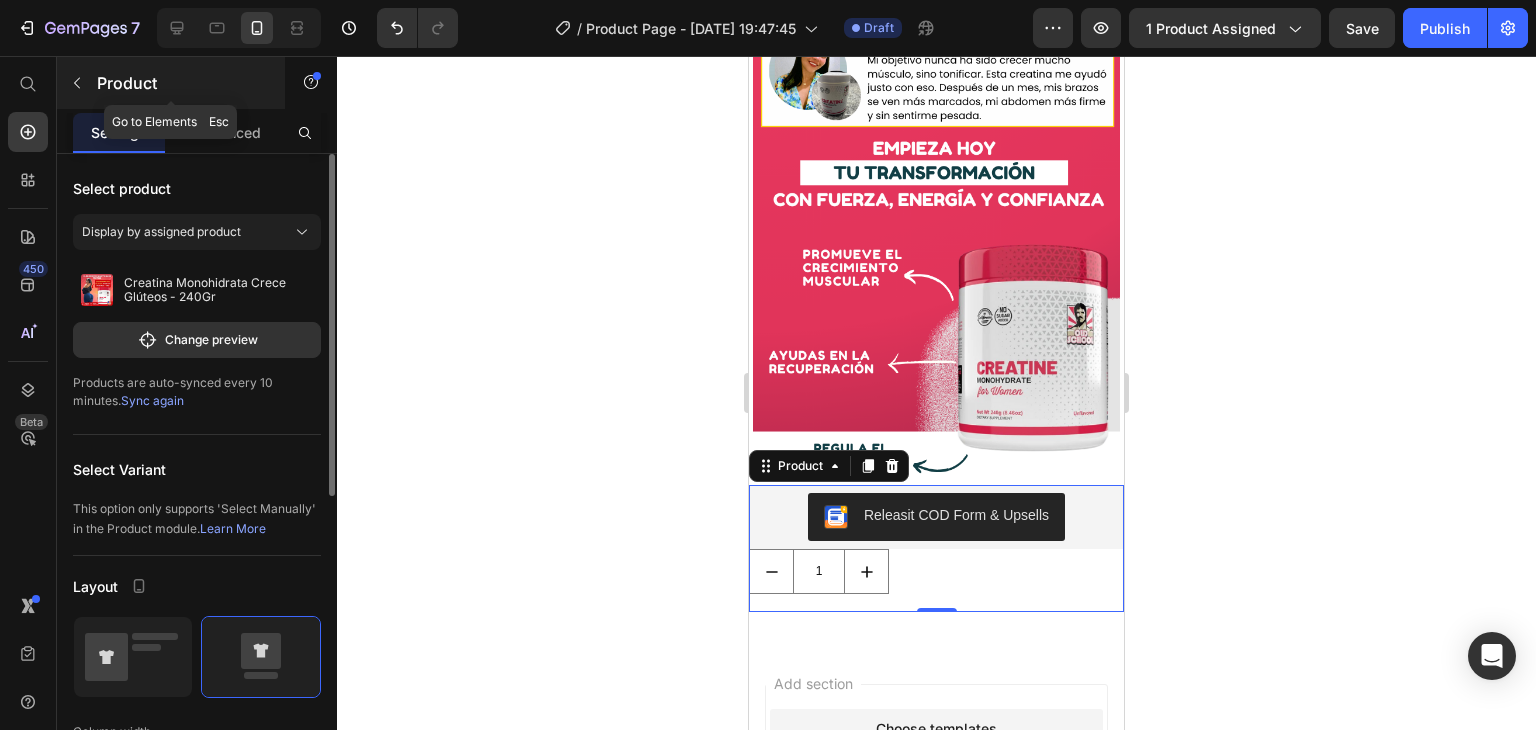 click 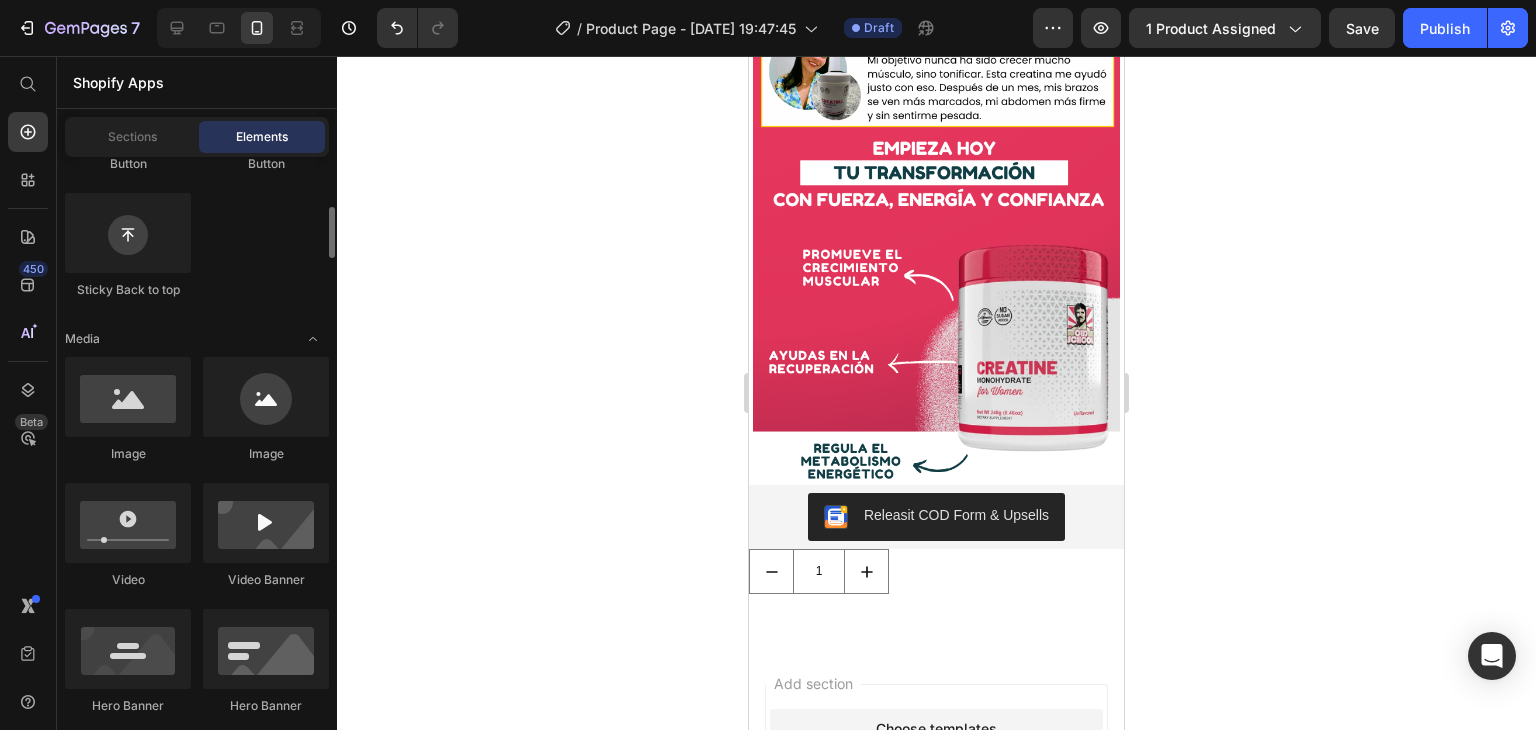 scroll, scrollTop: 583, scrollLeft: 0, axis: vertical 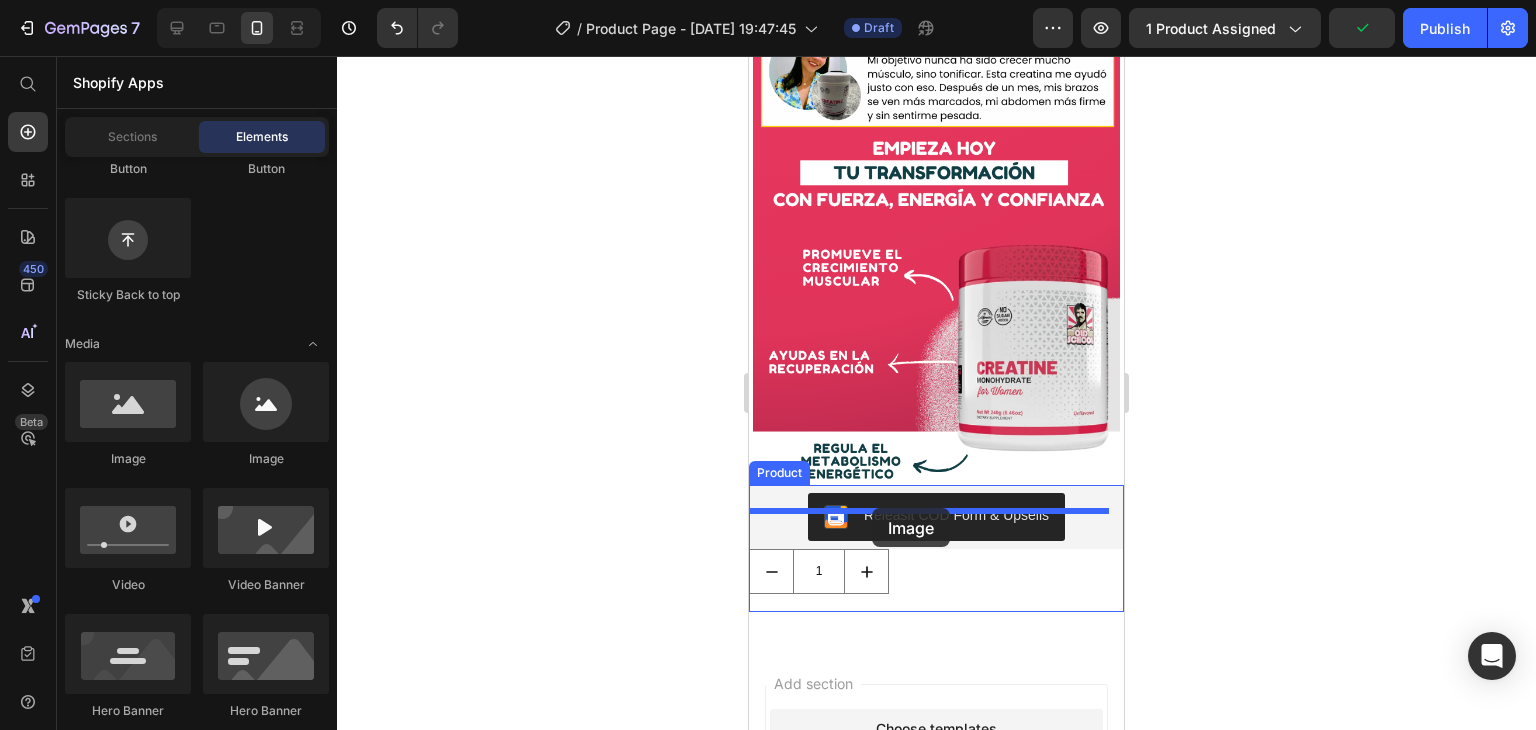 drag, startPoint x: 893, startPoint y: 458, endPoint x: 872, endPoint y: 507, distance: 53.310413 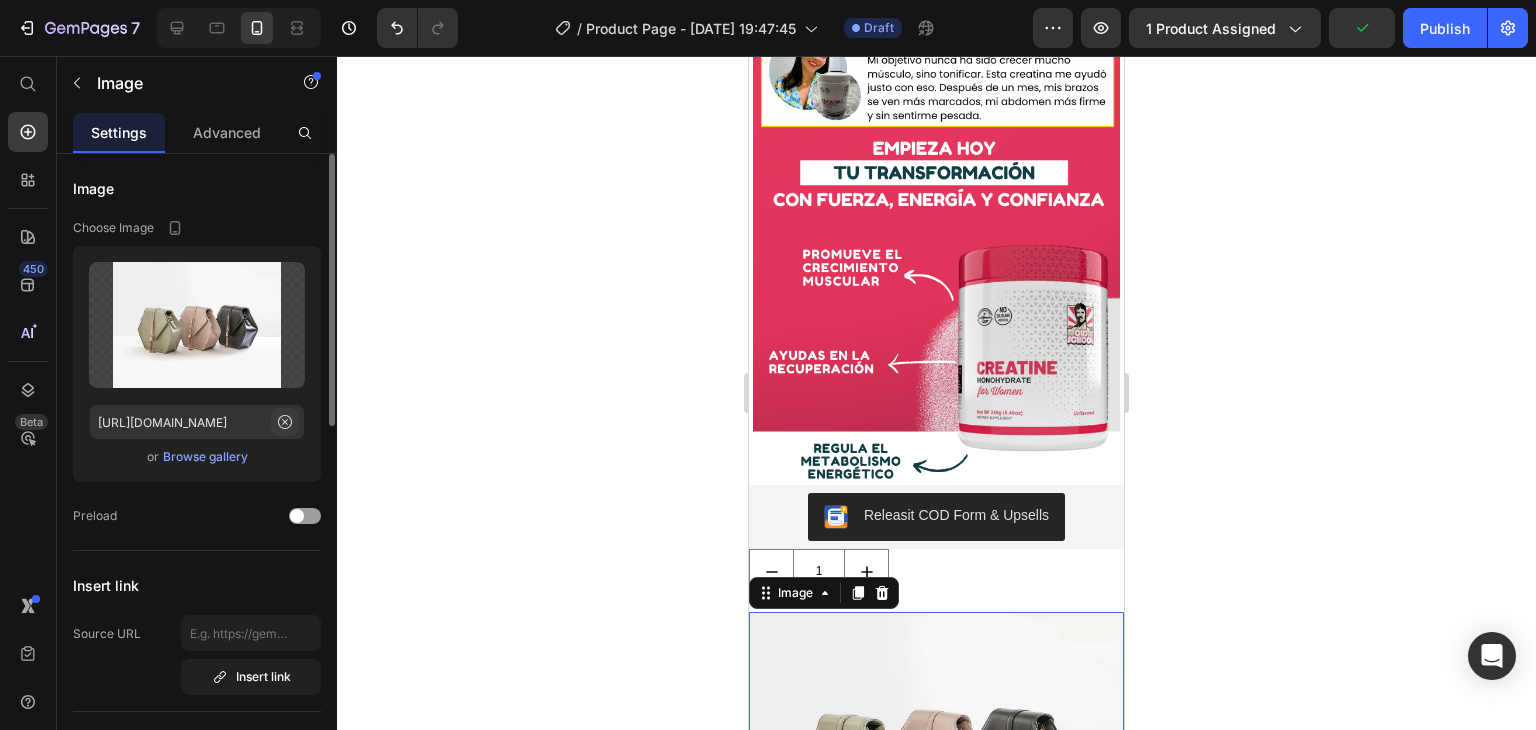 click 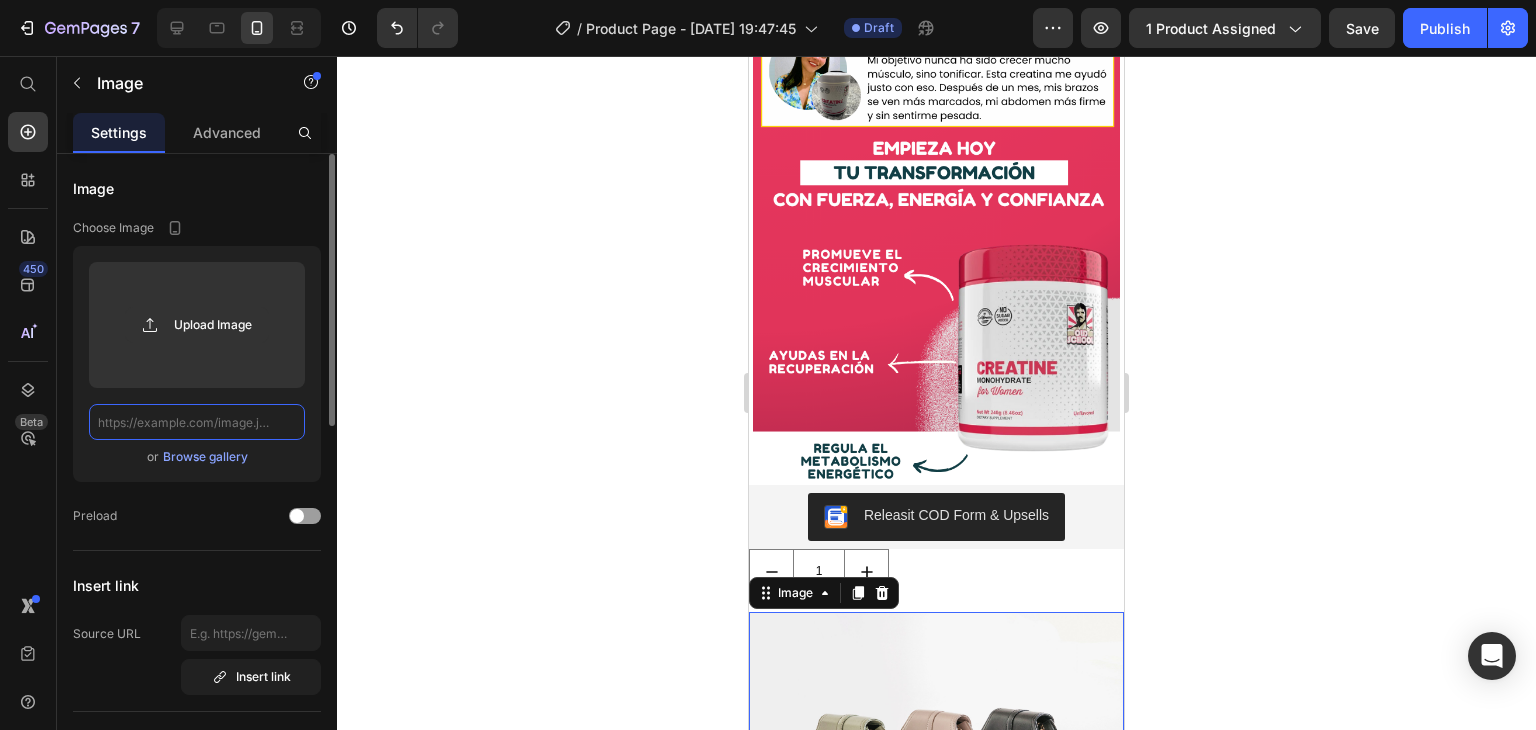 scroll, scrollTop: 0, scrollLeft: 0, axis: both 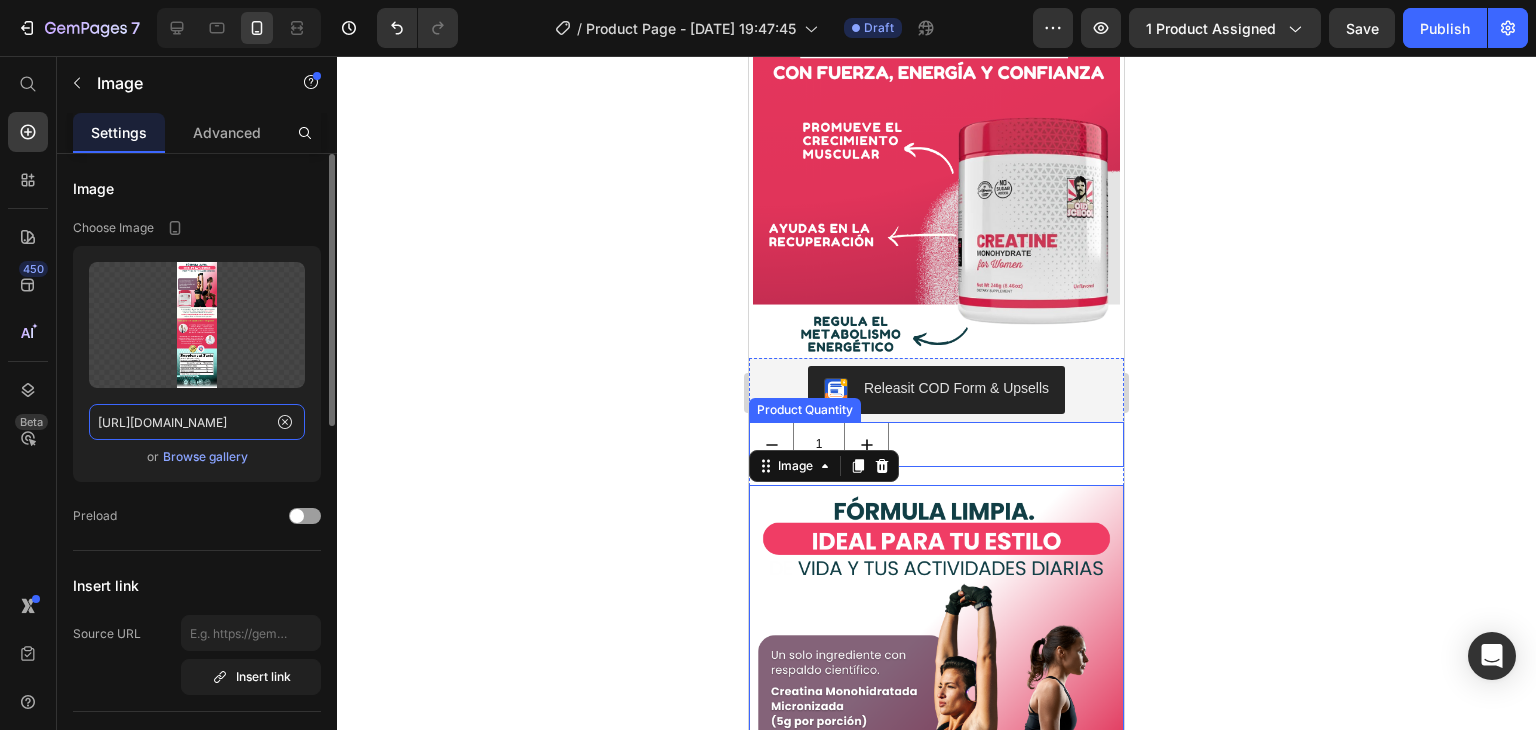 type on "https://img.funnelish.com/5897/813892/1747762399-CRT5.png" 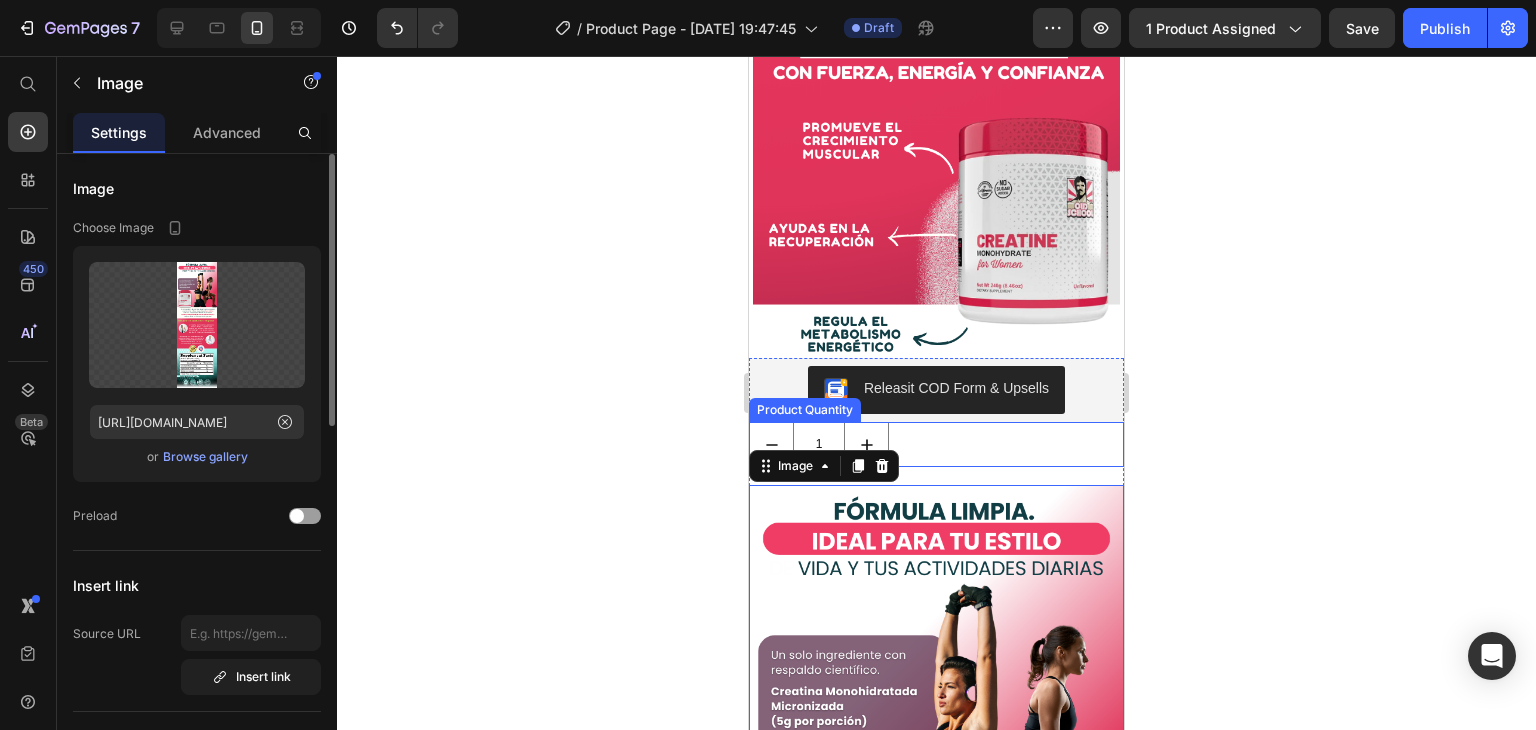scroll, scrollTop: 2376, scrollLeft: 0, axis: vertical 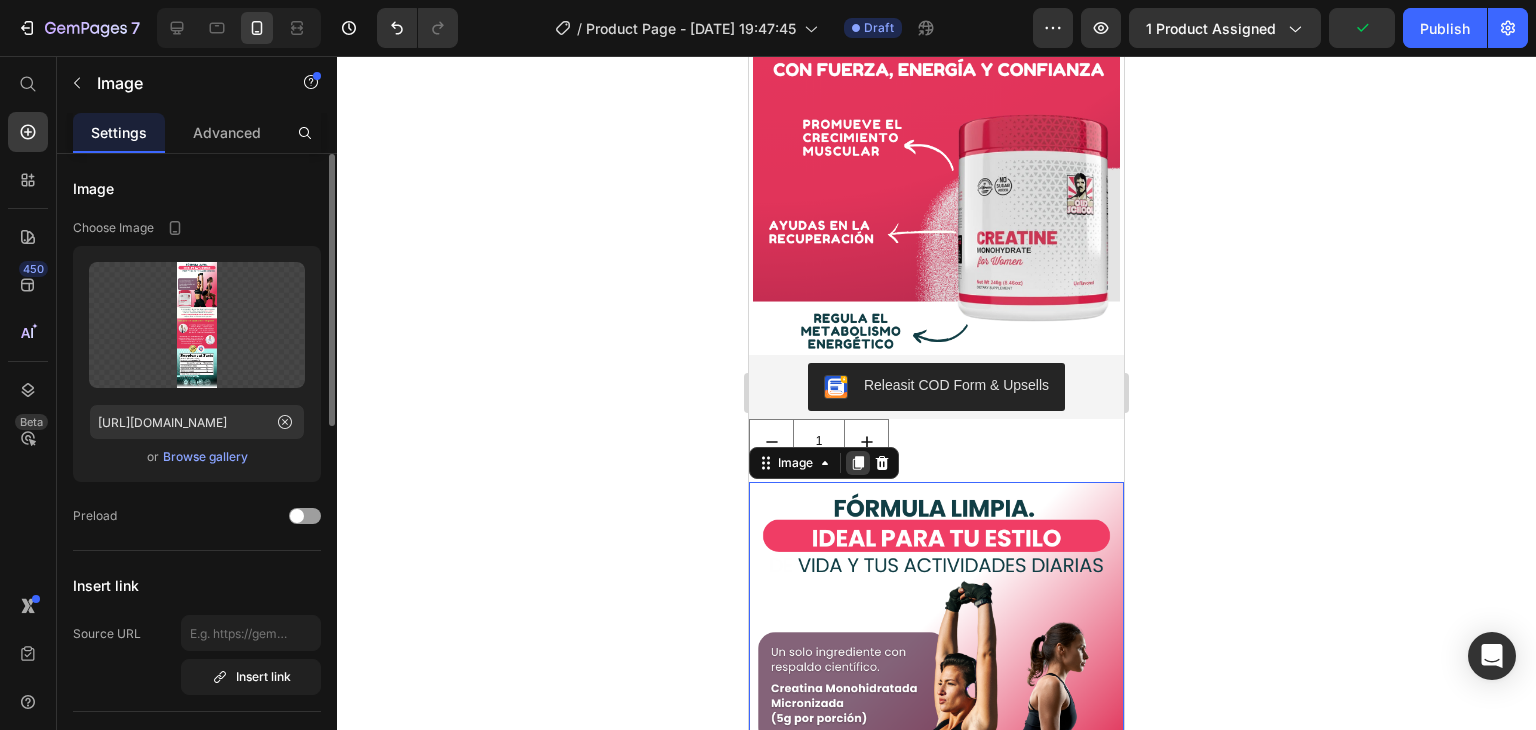click at bounding box center (858, 463) 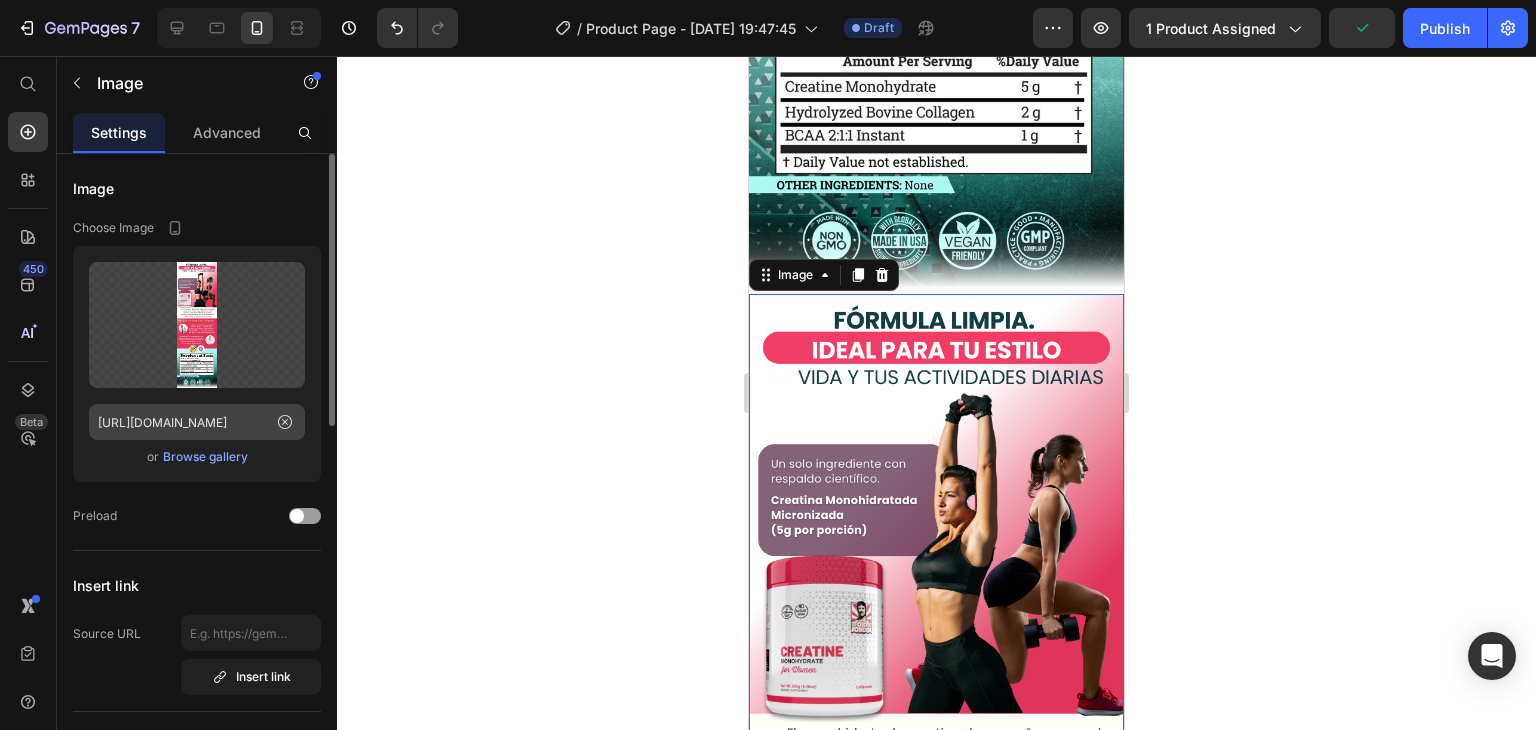 scroll, scrollTop: 3756, scrollLeft: 0, axis: vertical 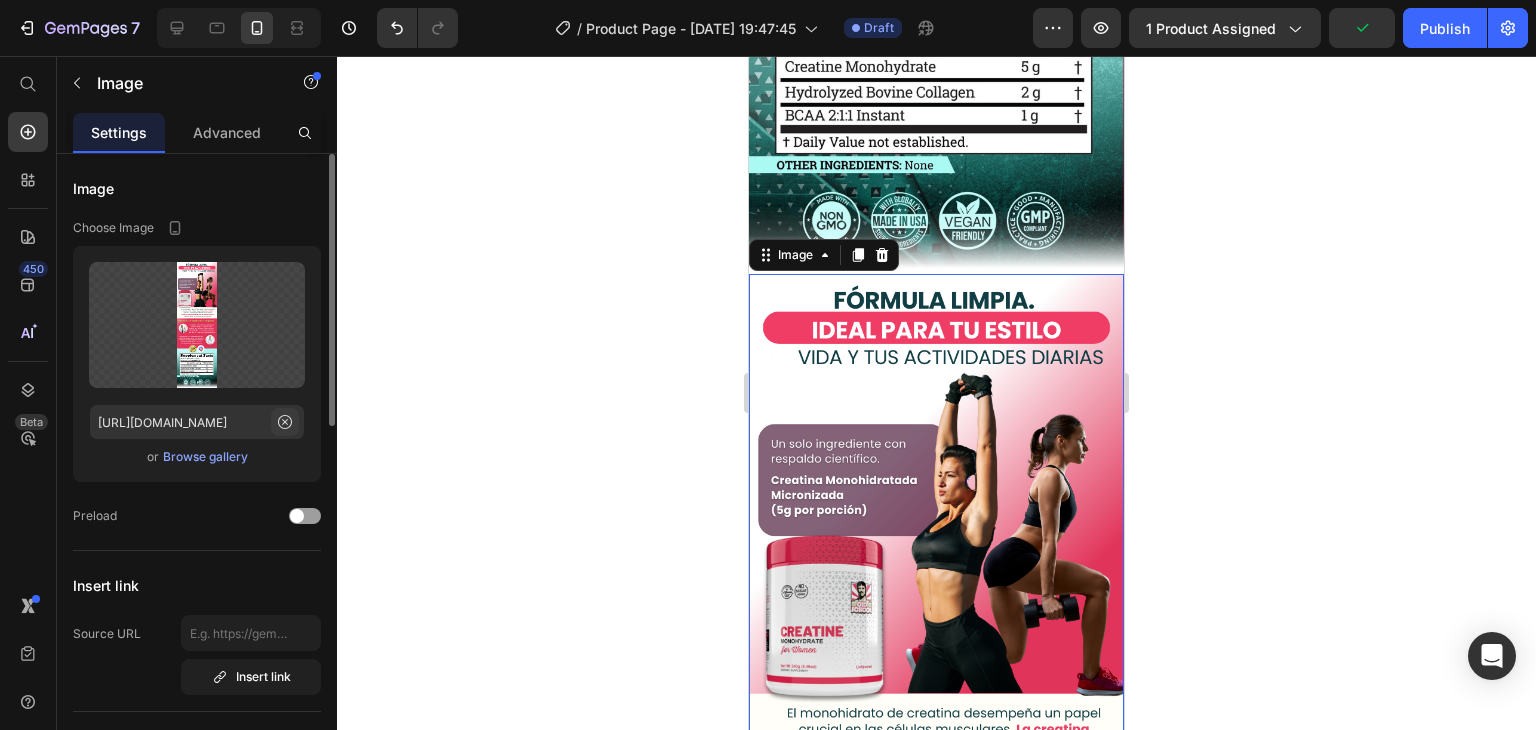 click 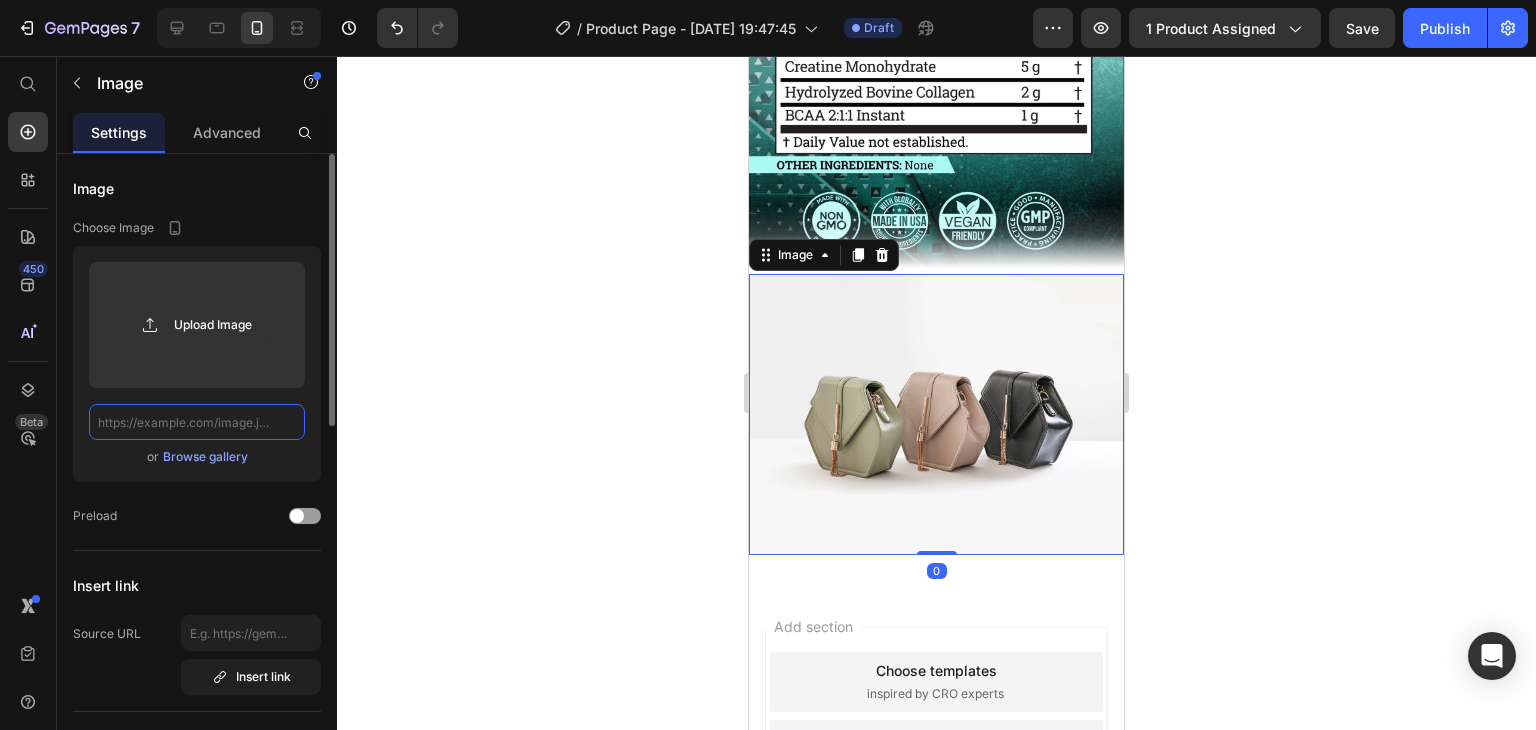 scroll, scrollTop: 3741, scrollLeft: 0, axis: vertical 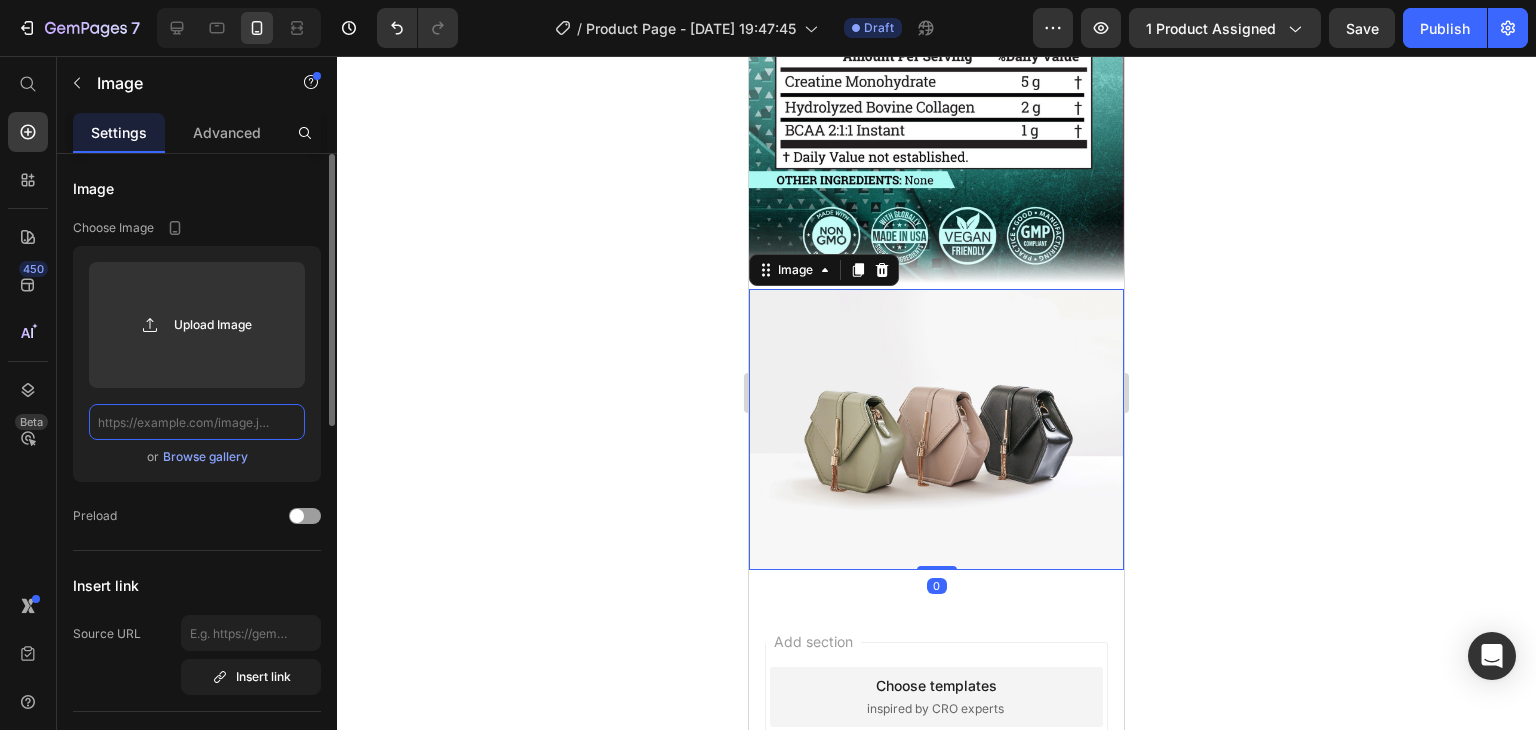 paste on "https://img.funnelish.com/5897/813892/1747763117-vs.png" 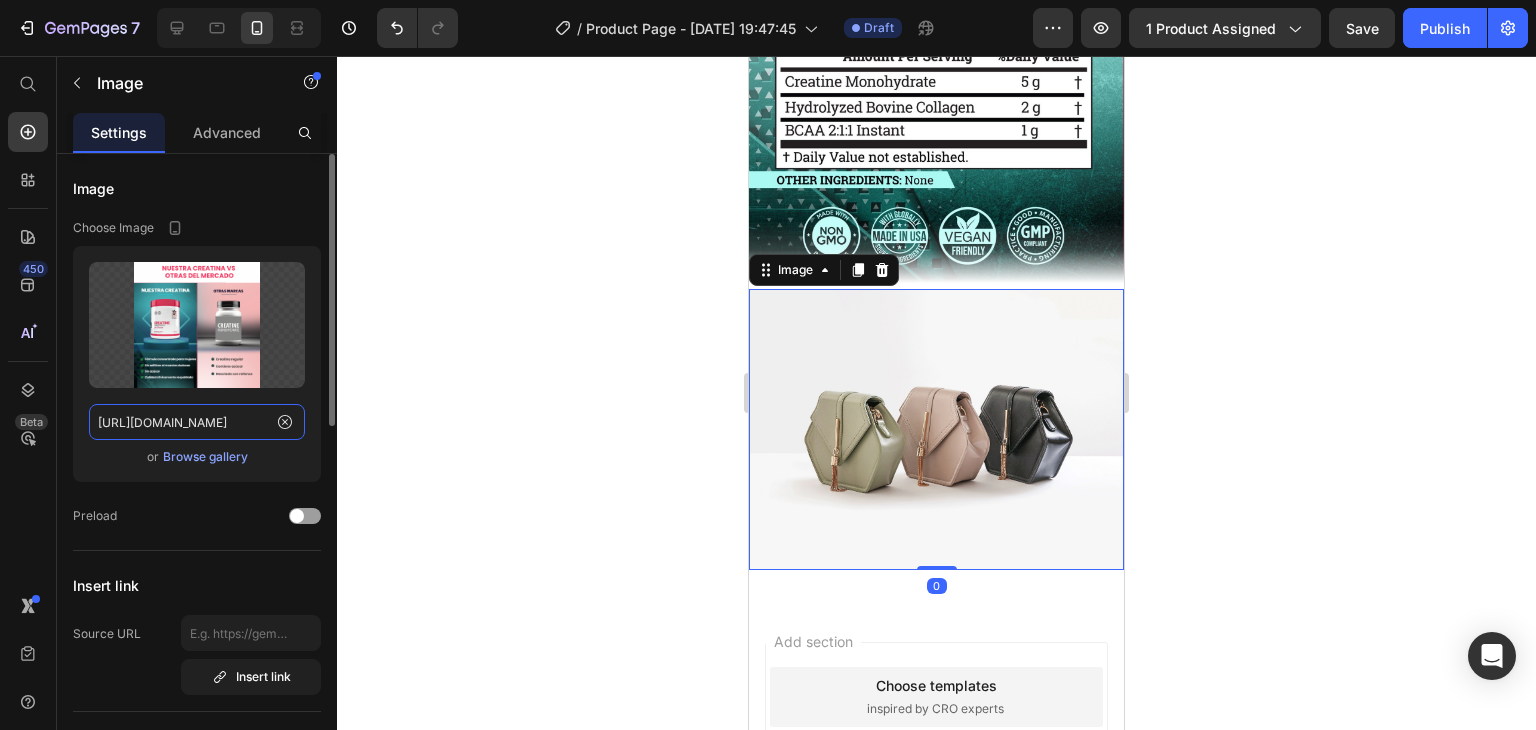 scroll, scrollTop: 0, scrollLeft: 161, axis: horizontal 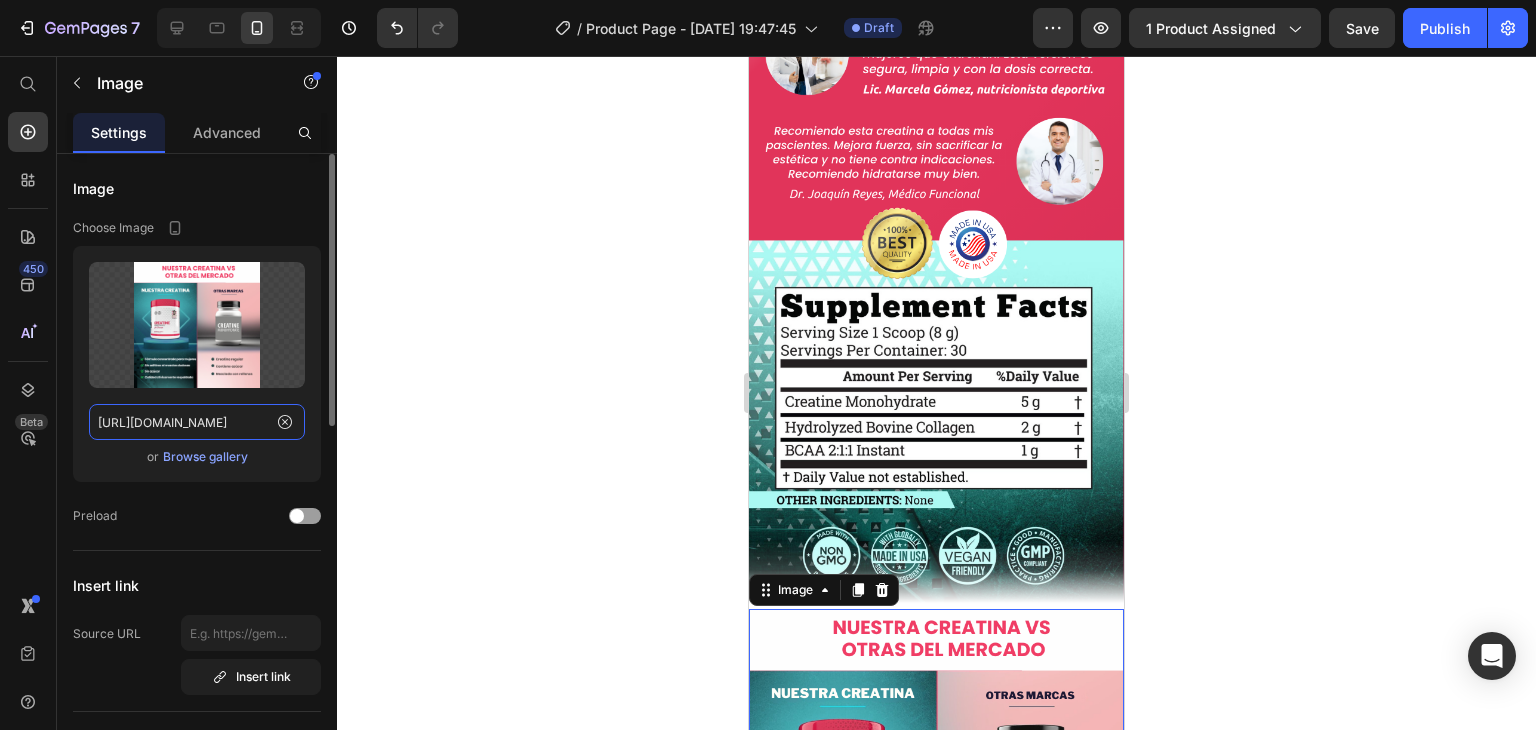 type on "https://img.funnelish.com/5897/813892/1747763117-vs.png" 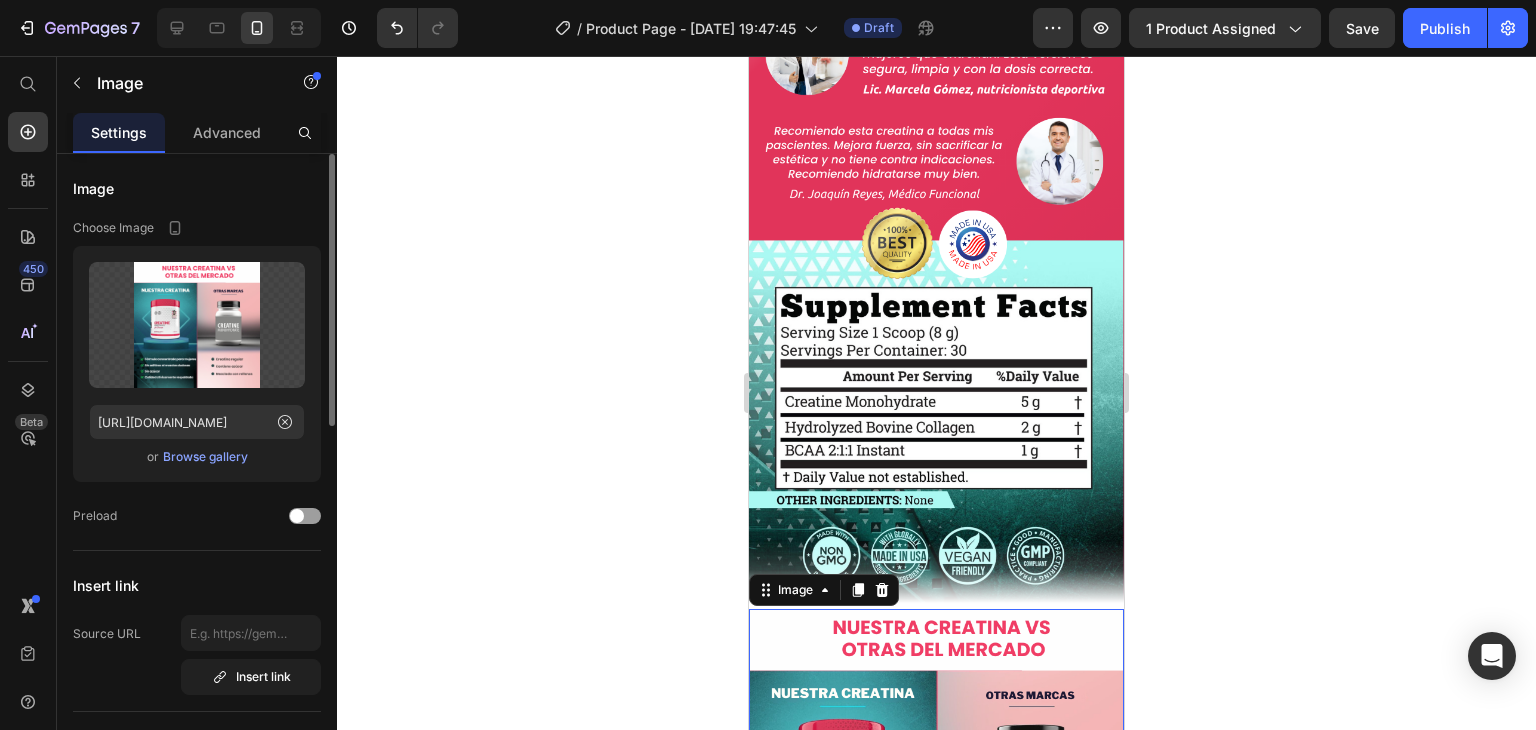 scroll, scrollTop: 0, scrollLeft: 0, axis: both 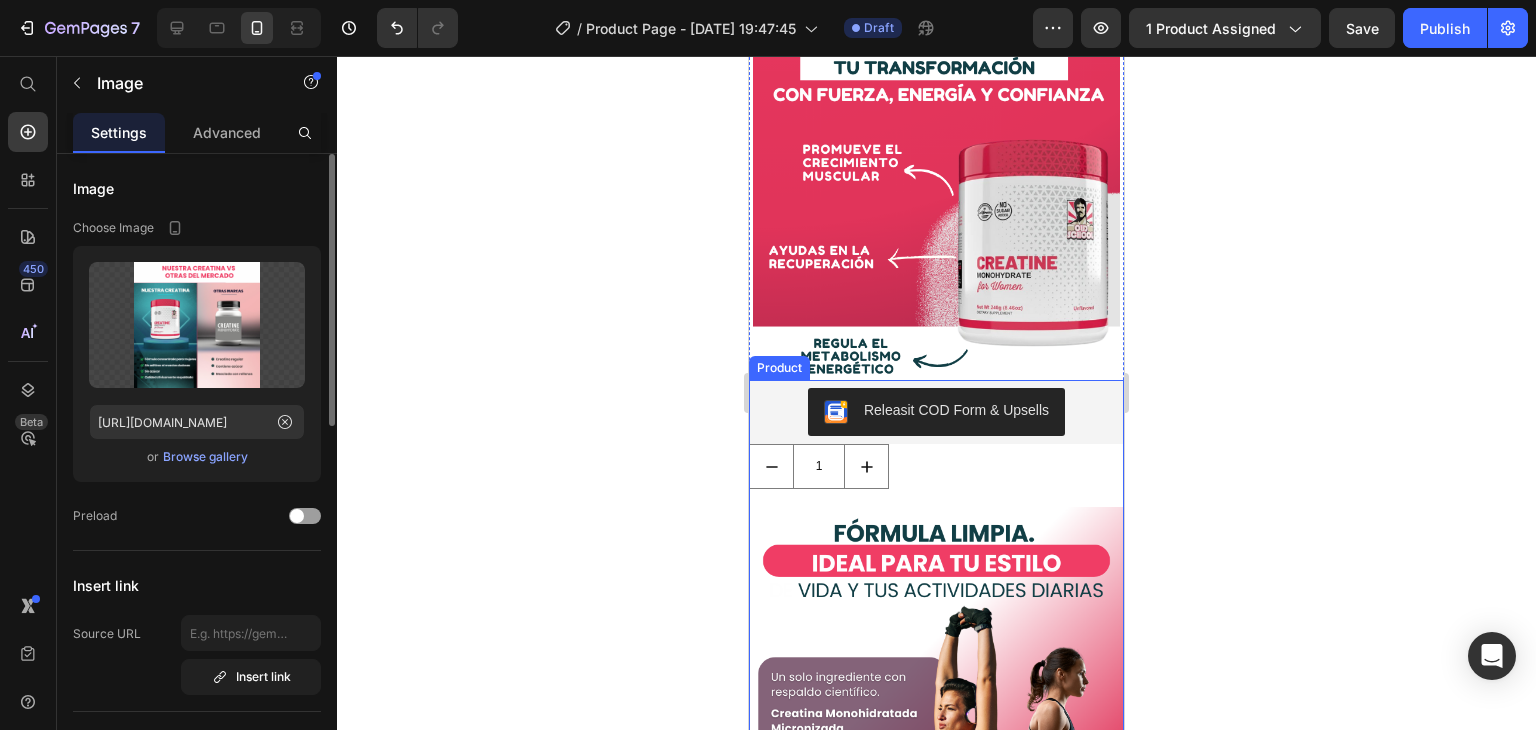 click on "1 Product Quantity Image Image   0" at bounding box center [936, 1249] 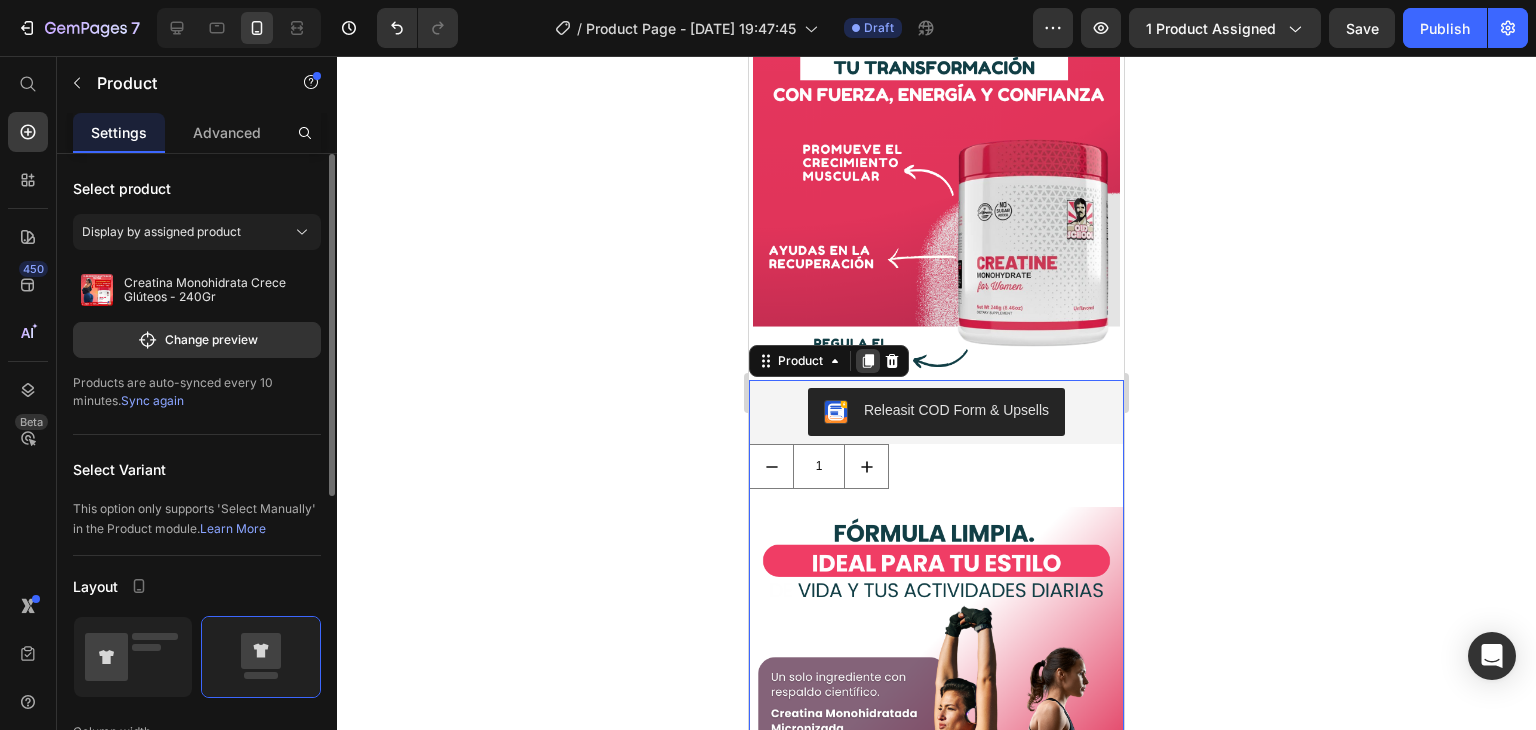 click 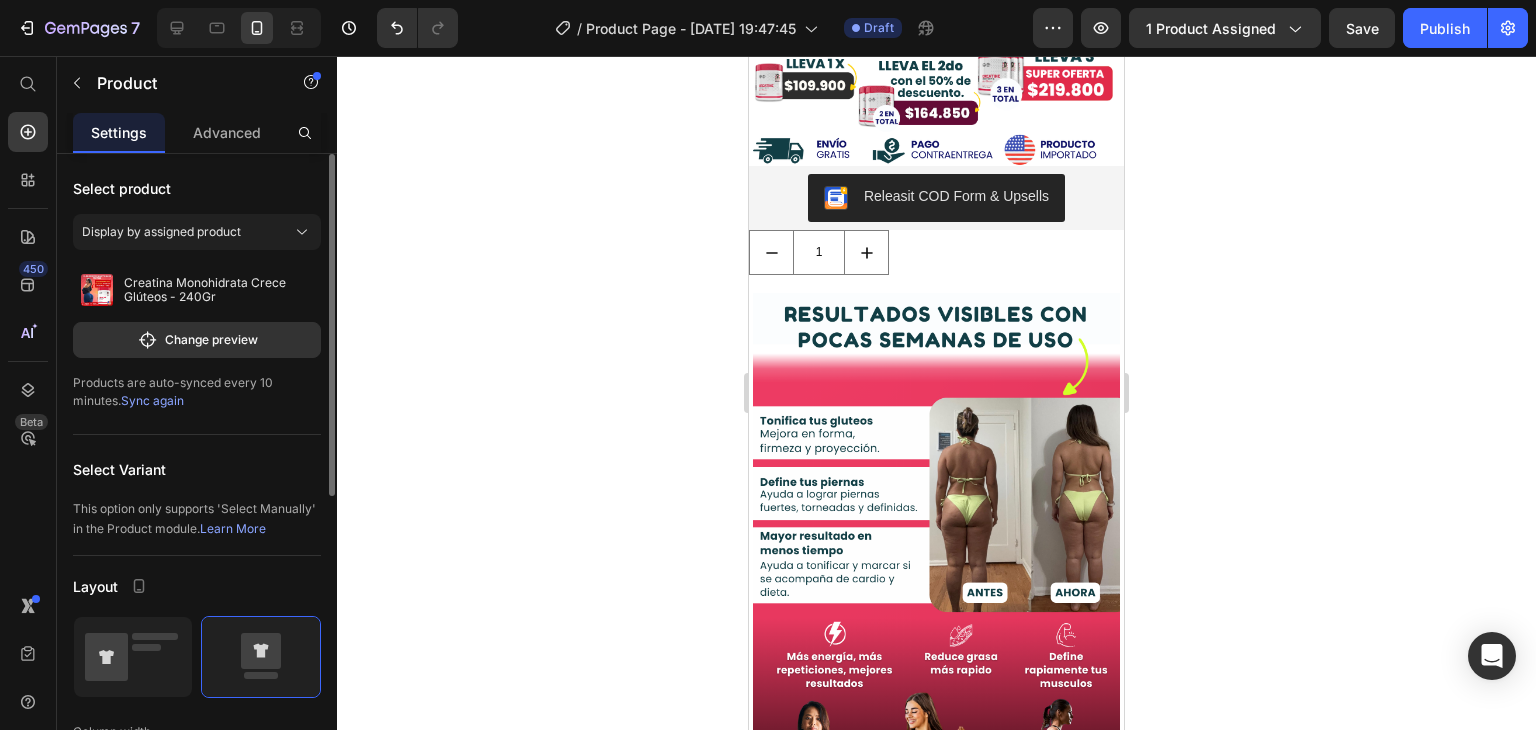 scroll, scrollTop: 468, scrollLeft: 0, axis: vertical 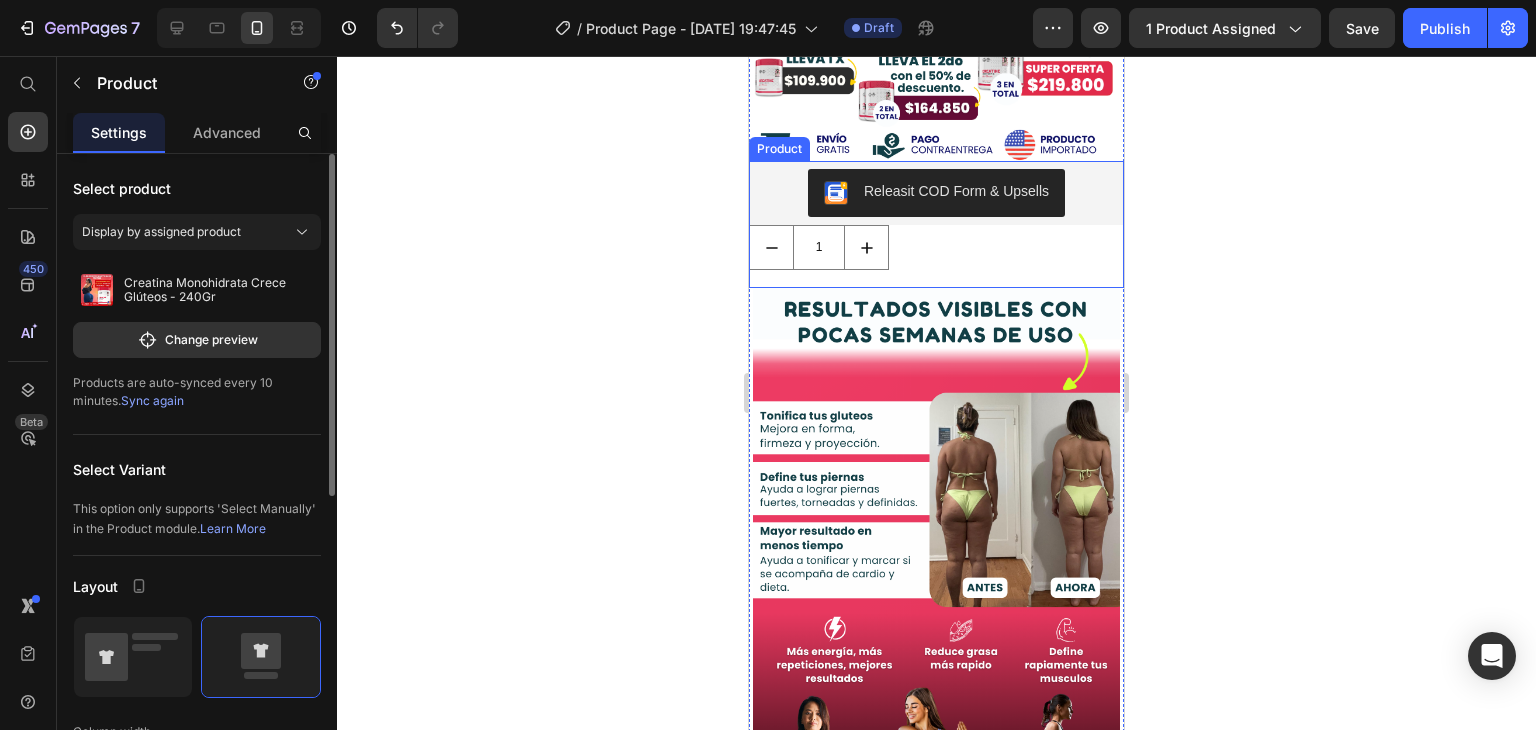 click on "1 Product Quantity" at bounding box center [936, 256] 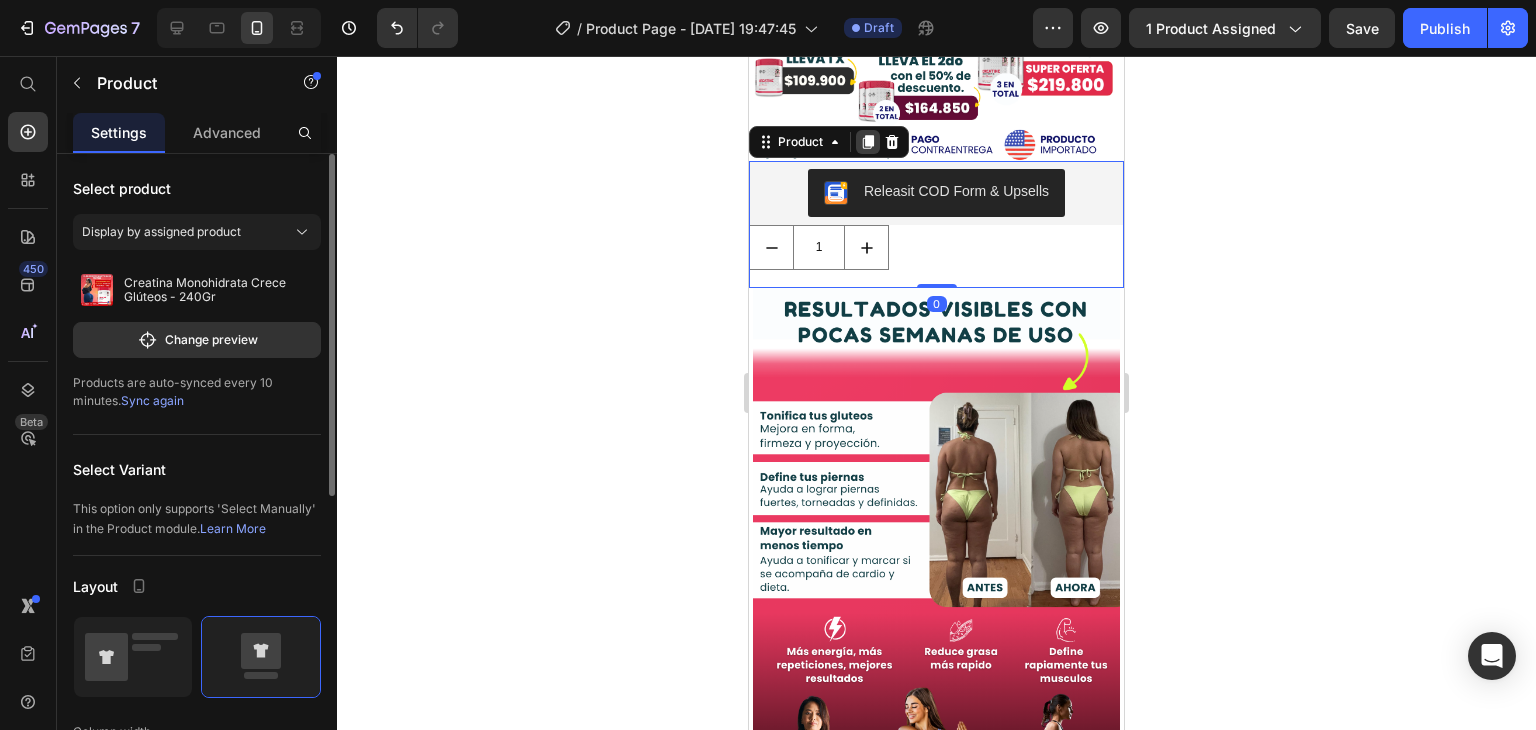 click 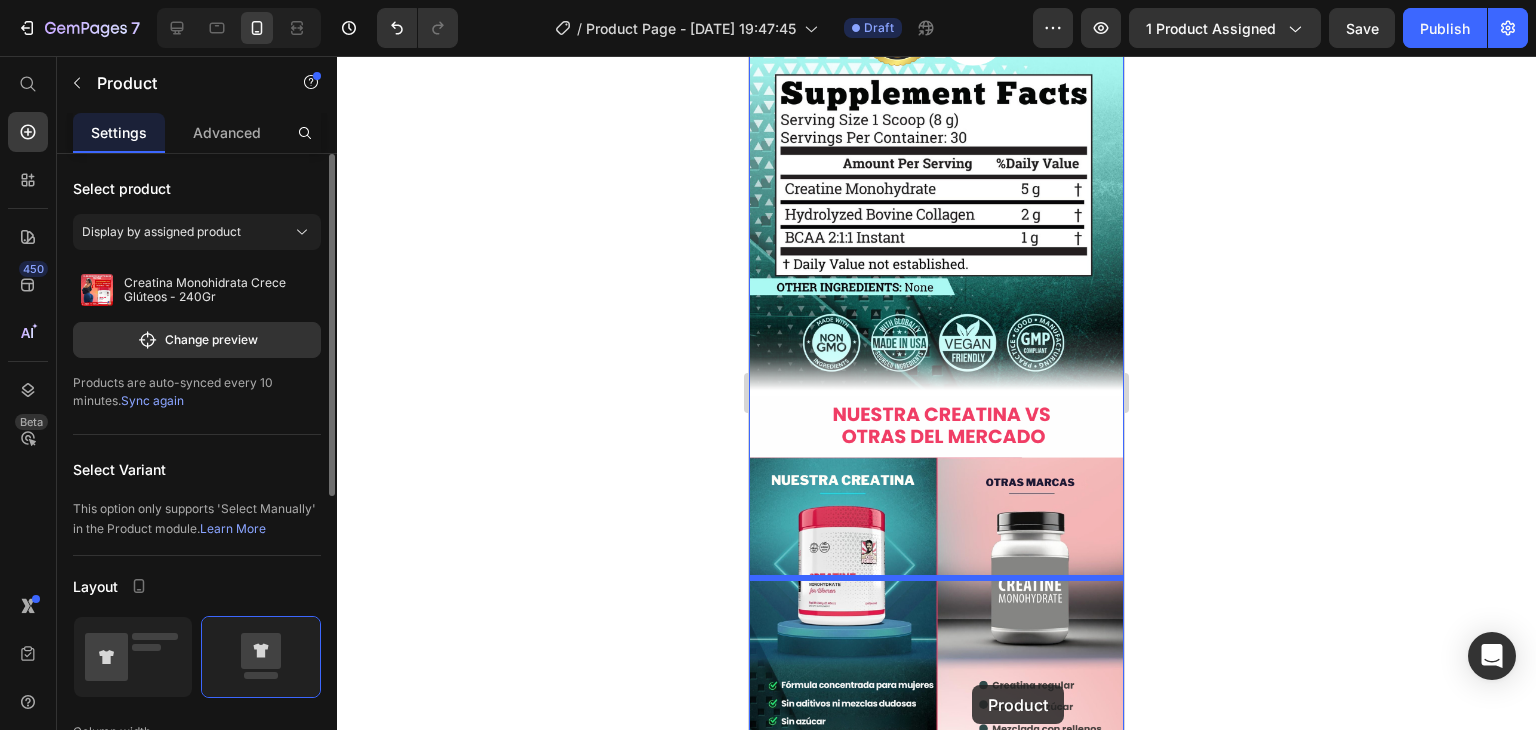 scroll, scrollTop: 5492, scrollLeft: 0, axis: vertical 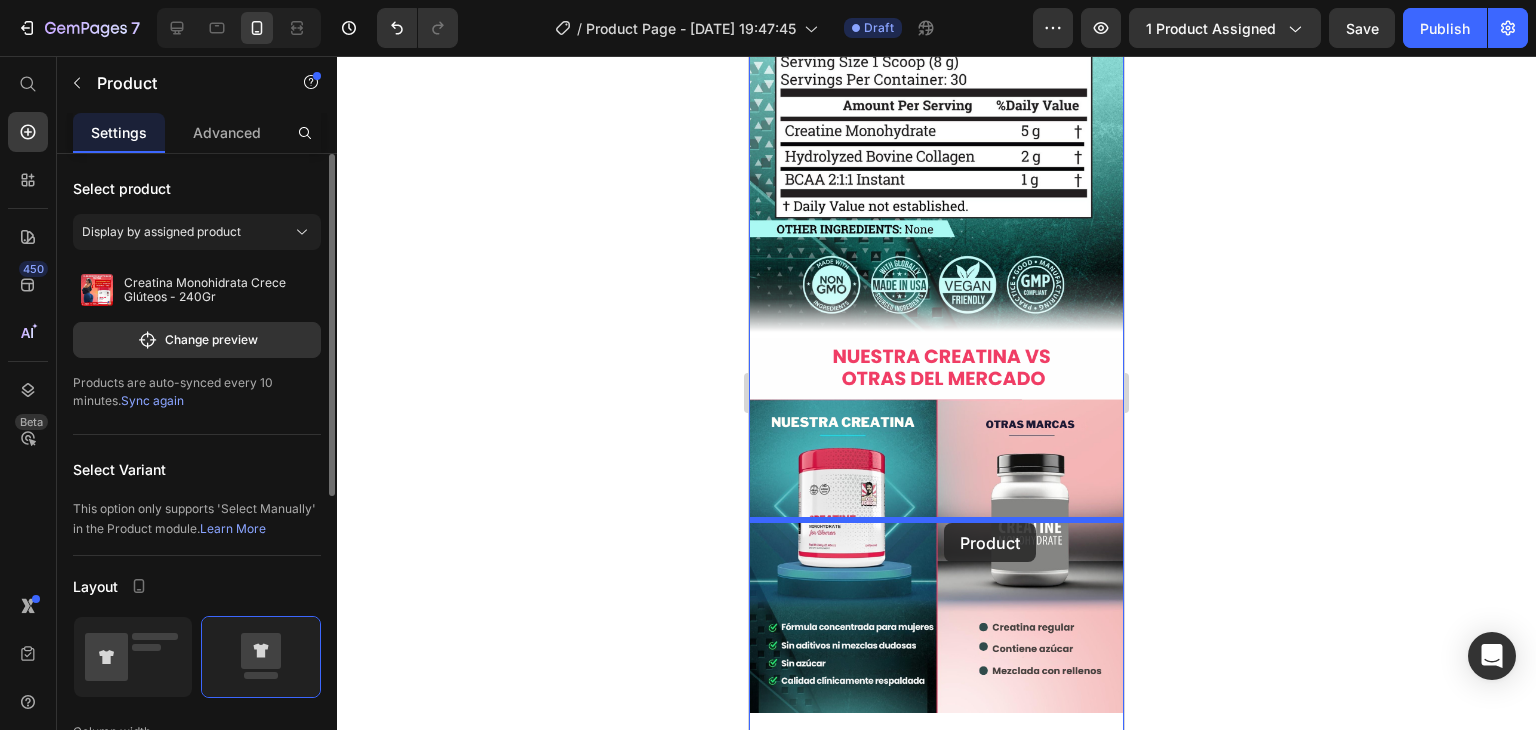 drag, startPoint x: 770, startPoint y: 251, endPoint x: 944, endPoint y: 521, distance: 321.2102 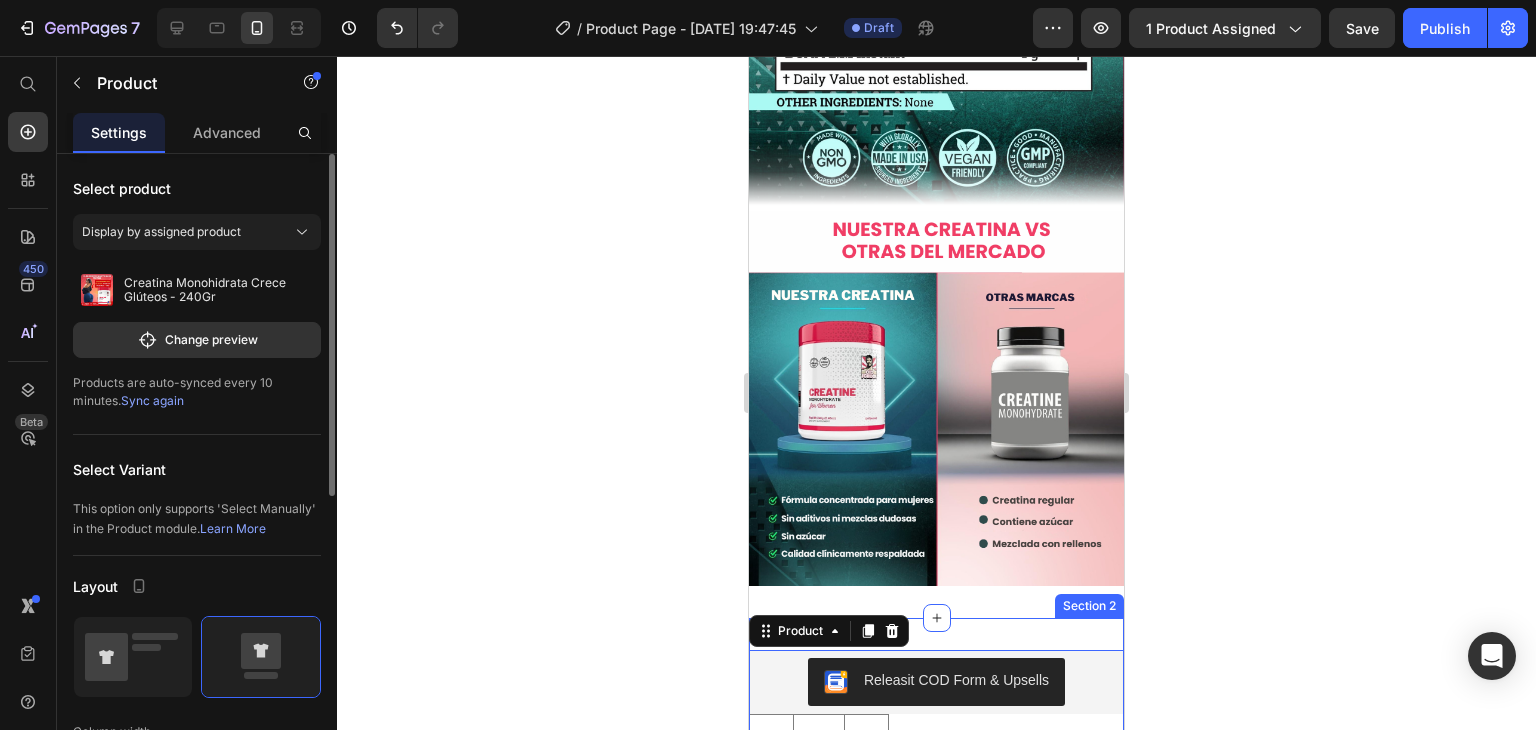 scroll, scrollTop: 5365, scrollLeft: 0, axis: vertical 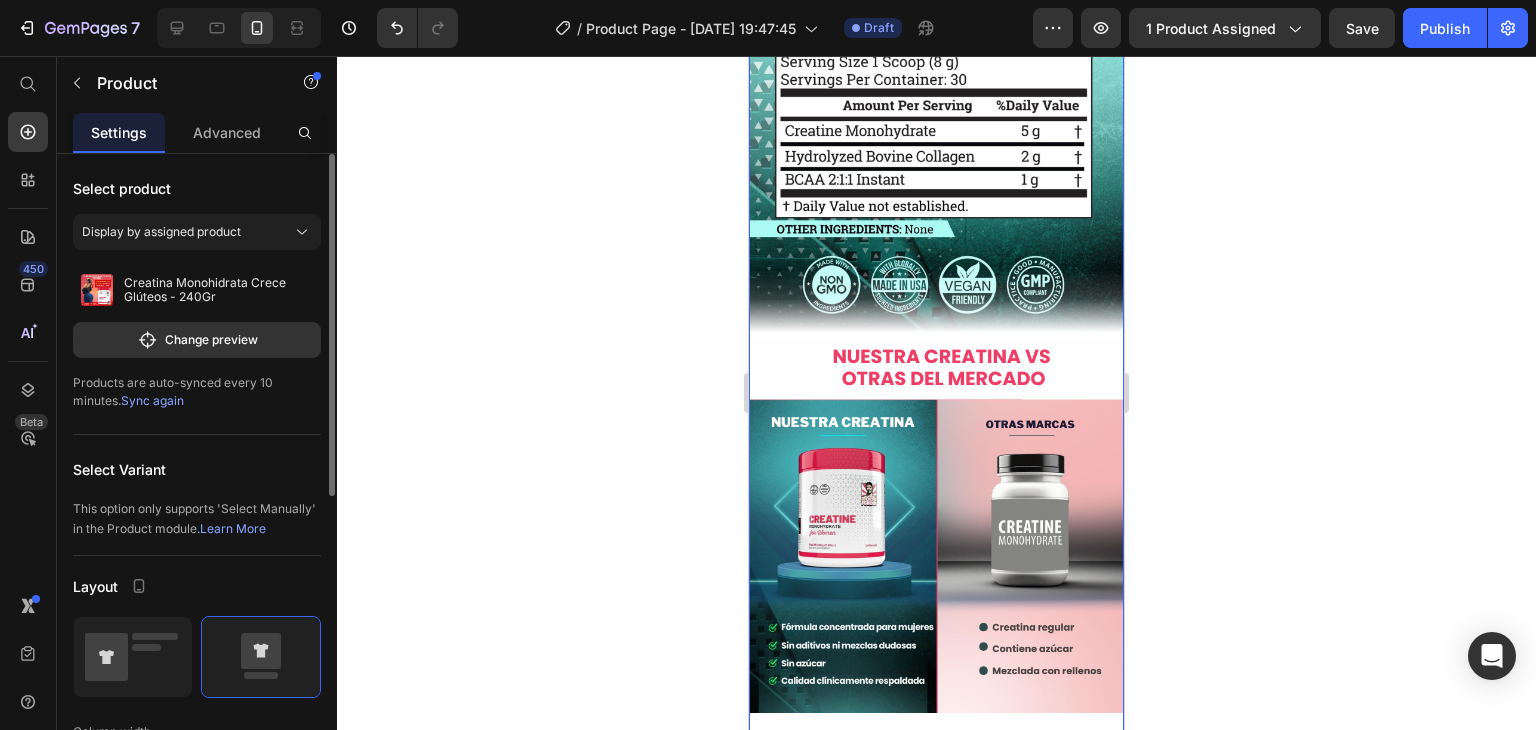click on "Image Image Image Releasit COD Form & Upsells Releasit COD Form & Upsells 1 Product Quantity Product Image Image Releasit COD Form & Upsells Releasit COD Form & Upsells 1 Product Quantity Image Image Product Releasit COD Form & Upsells Releasit COD Form & Upsells 1 Product Quantity Image Image Product Section 1" at bounding box center [936, -2262] 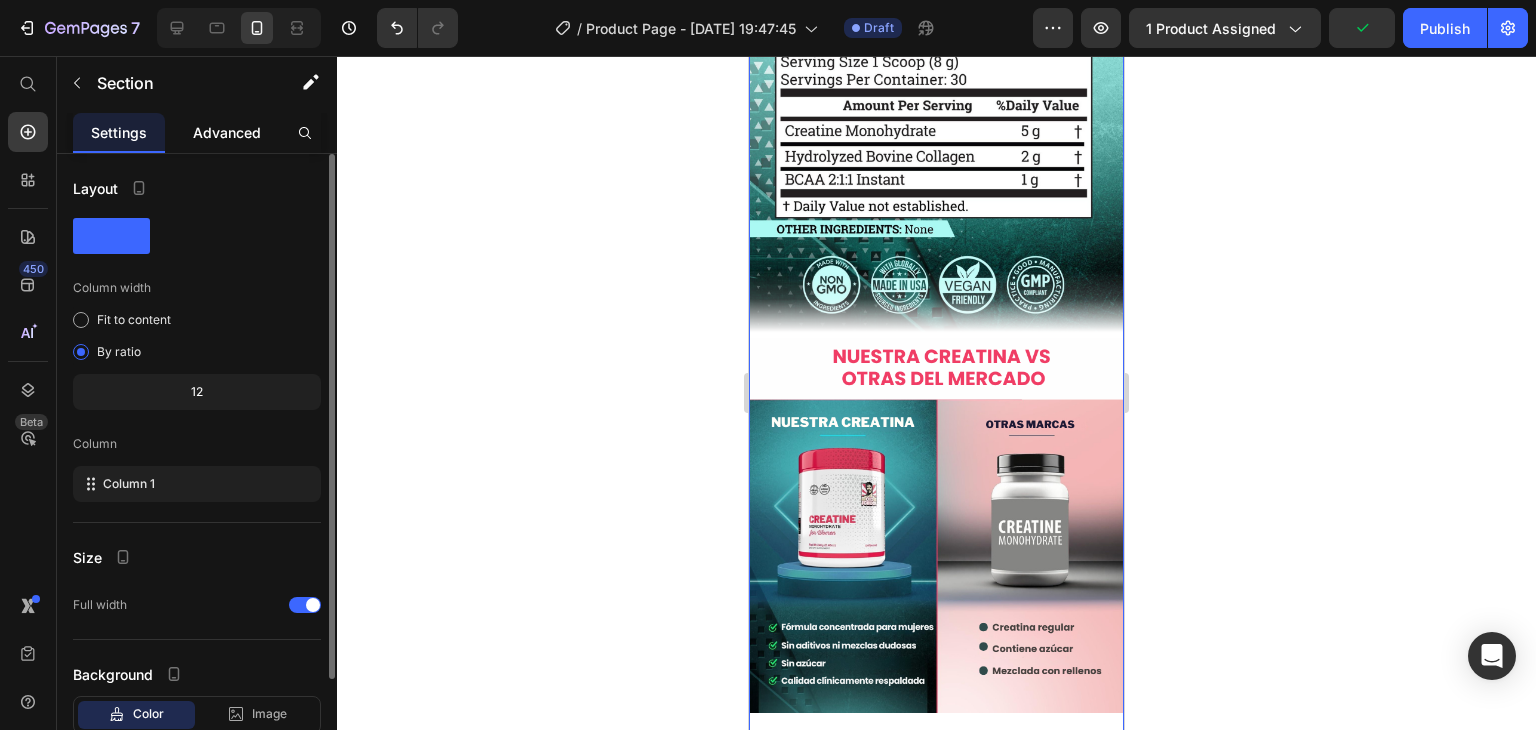 click on "Advanced" at bounding box center (227, 132) 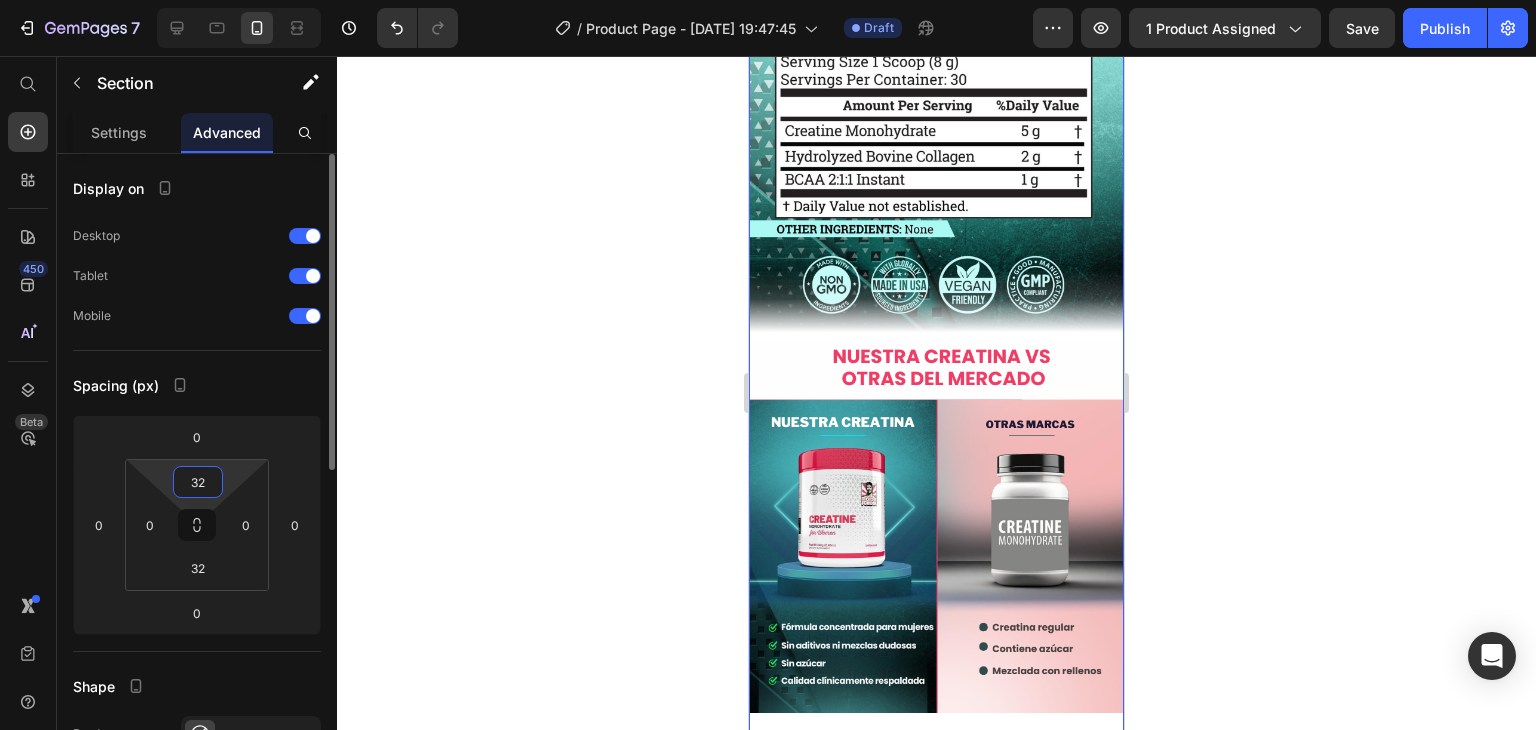 click on "32" at bounding box center [198, 482] 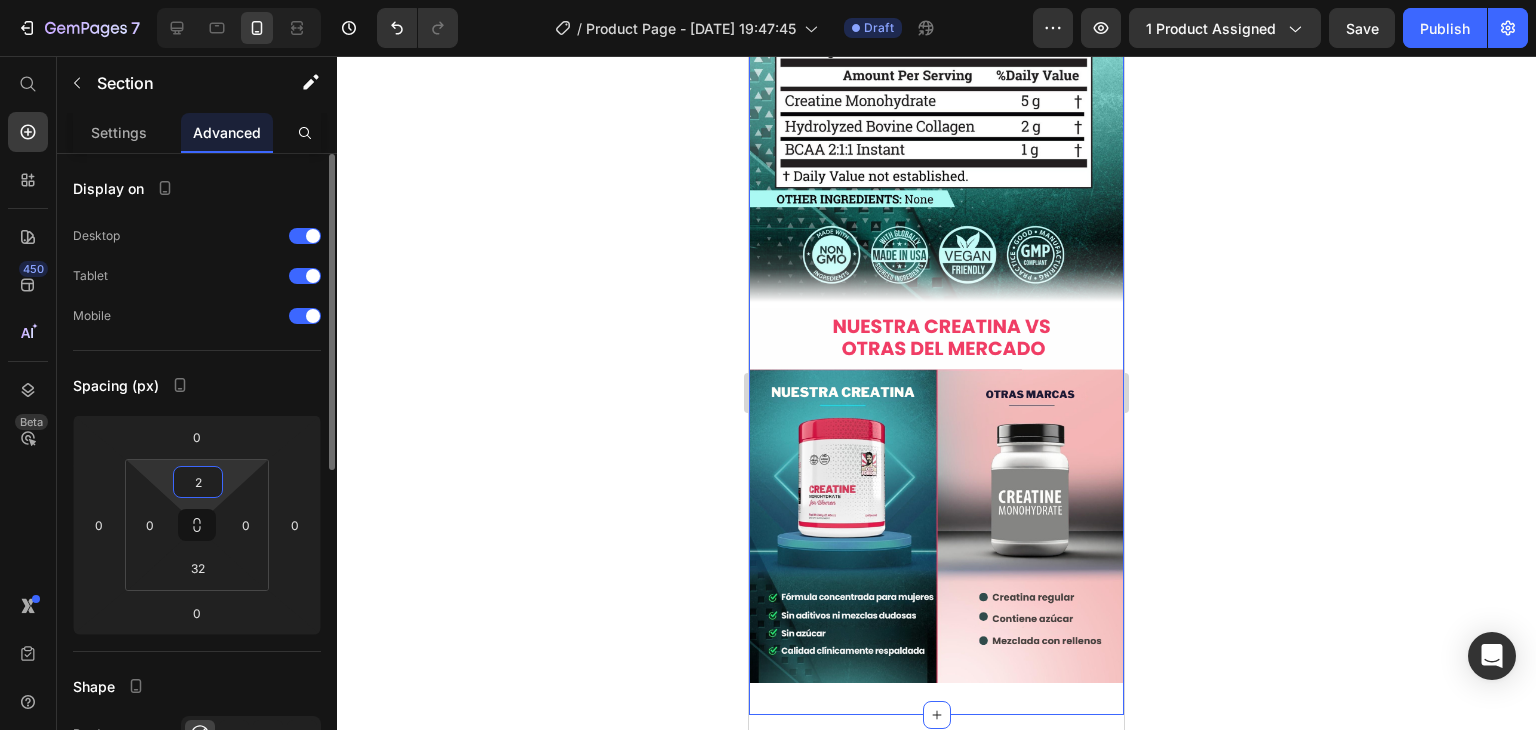 type on "23" 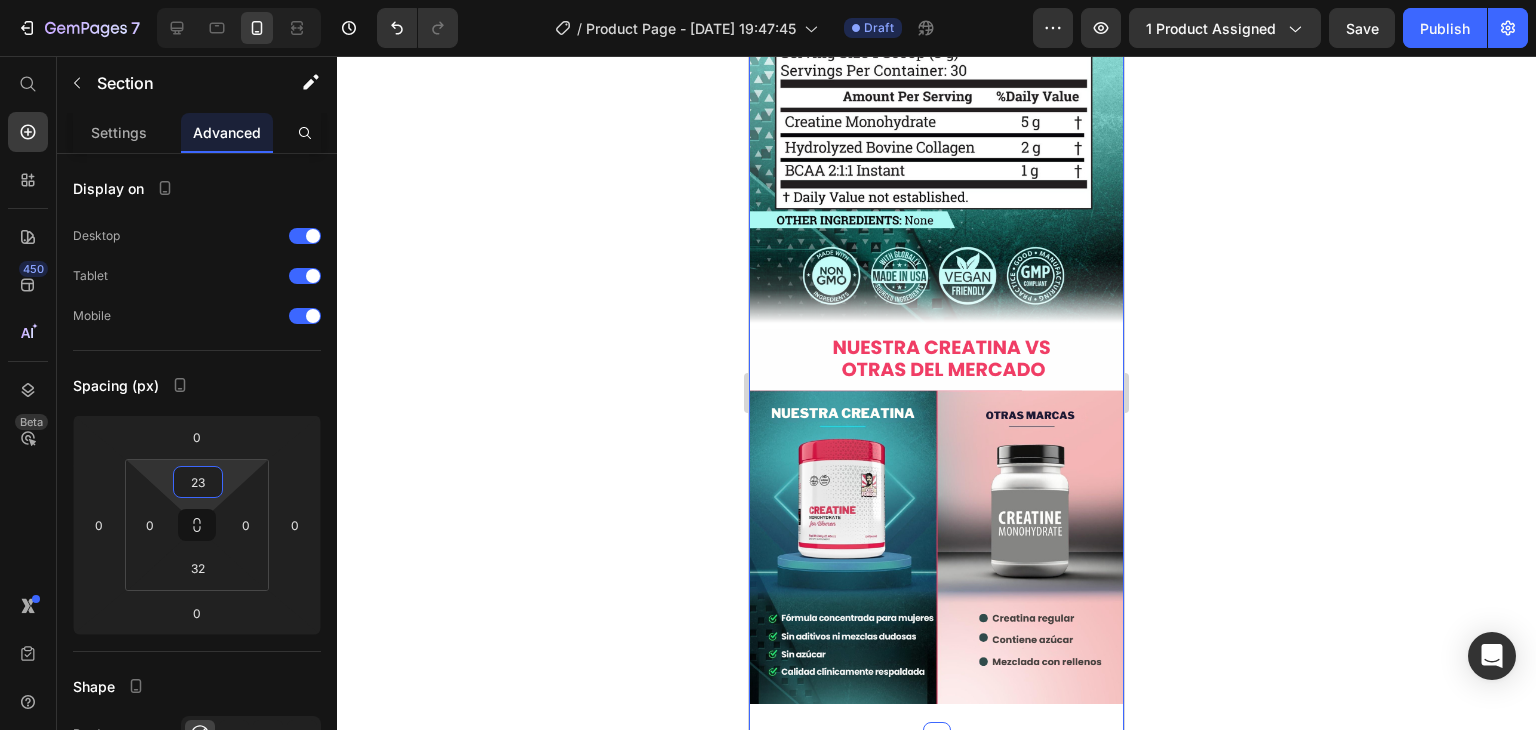 click on "1" at bounding box center (936, 854) 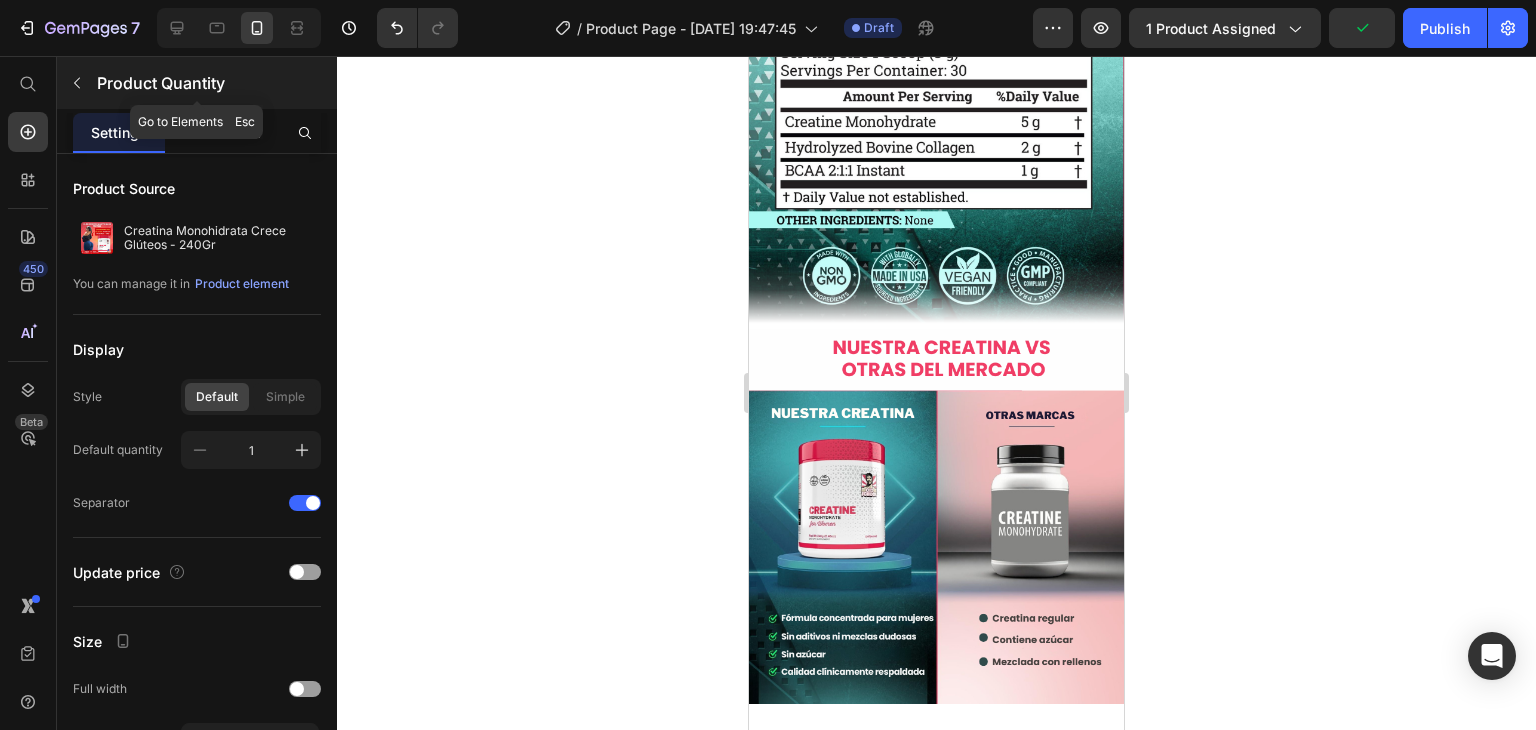 click on "Product Quantity" at bounding box center [215, 83] 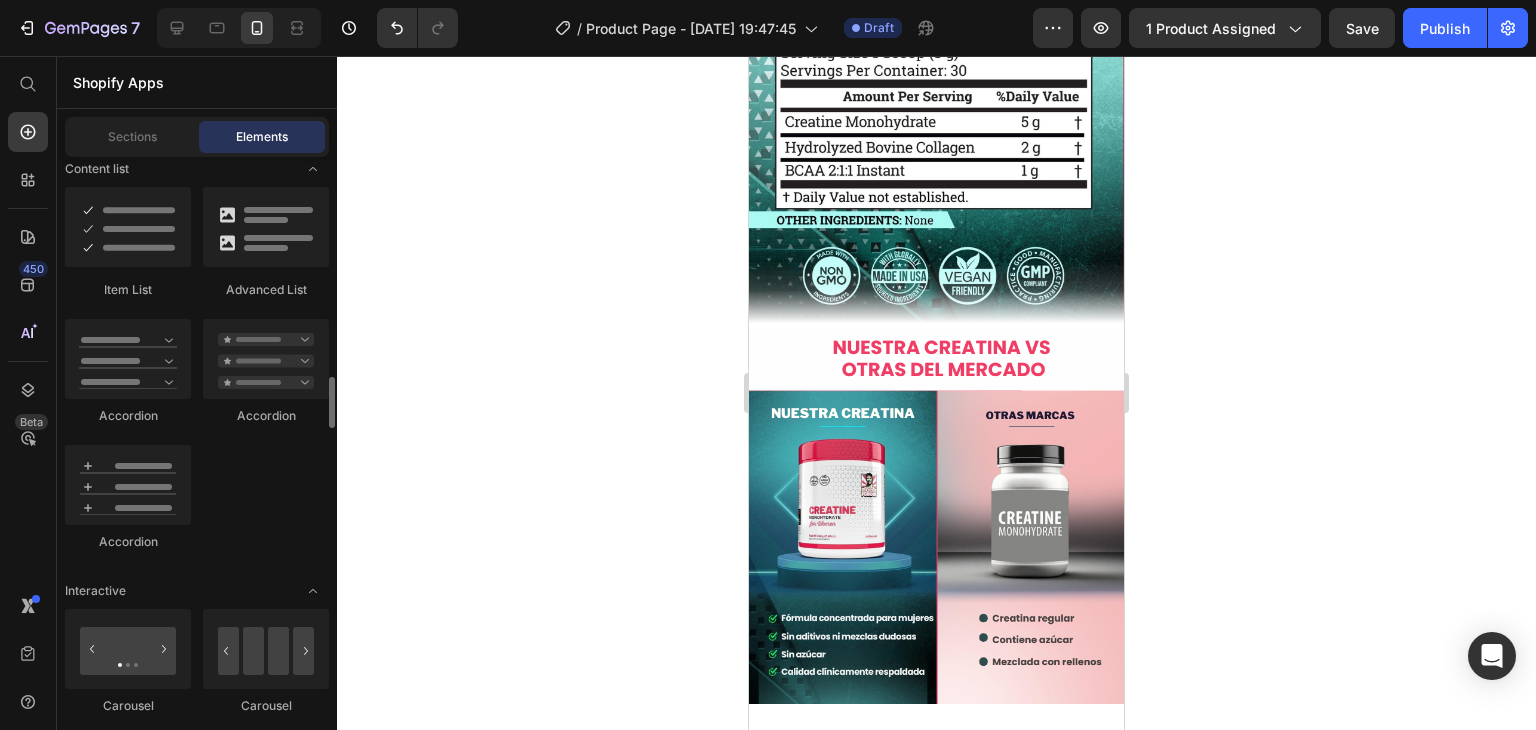 scroll, scrollTop: 1678, scrollLeft: 0, axis: vertical 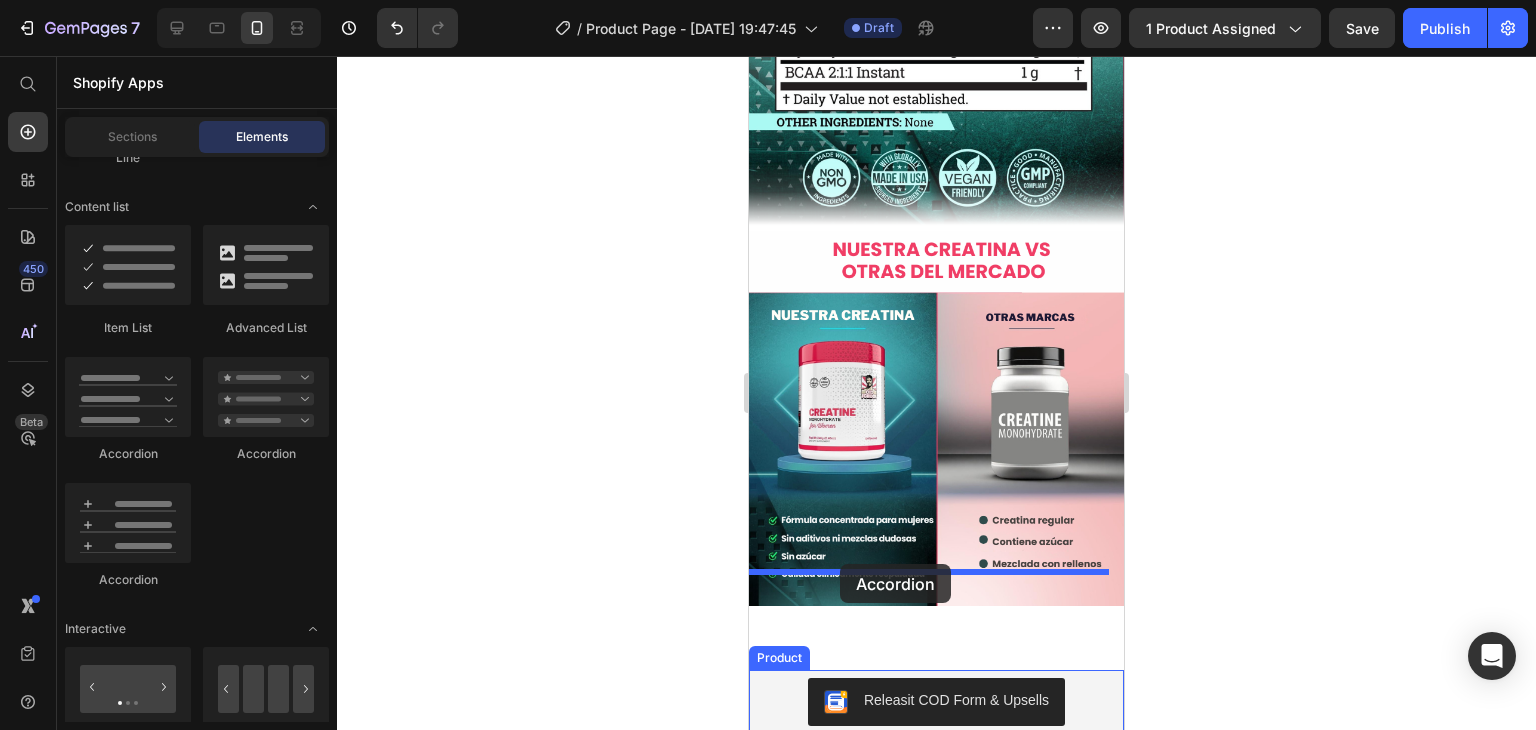 drag, startPoint x: 1020, startPoint y: 490, endPoint x: 1475, endPoint y: 613, distance: 471.33215 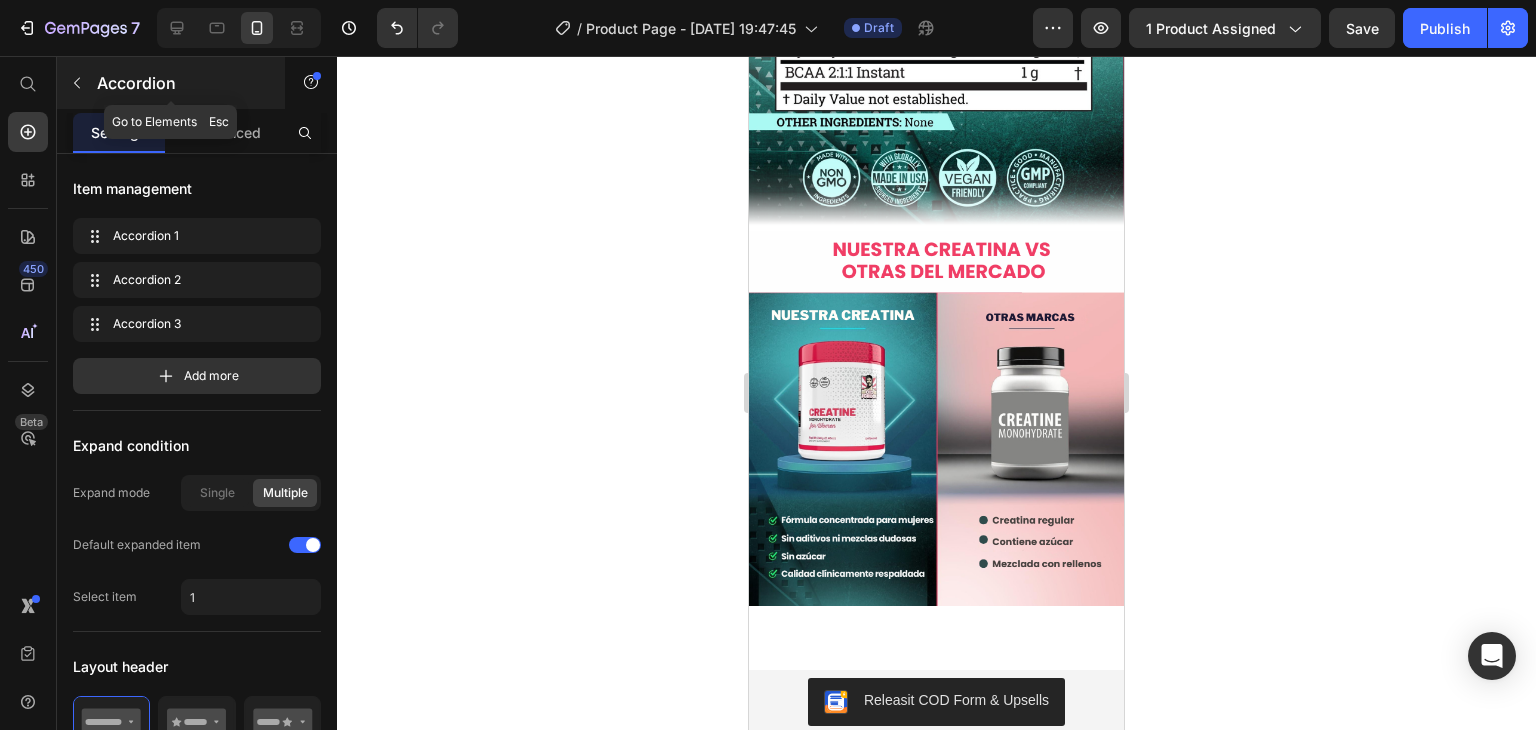 click at bounding box center (77, 83) 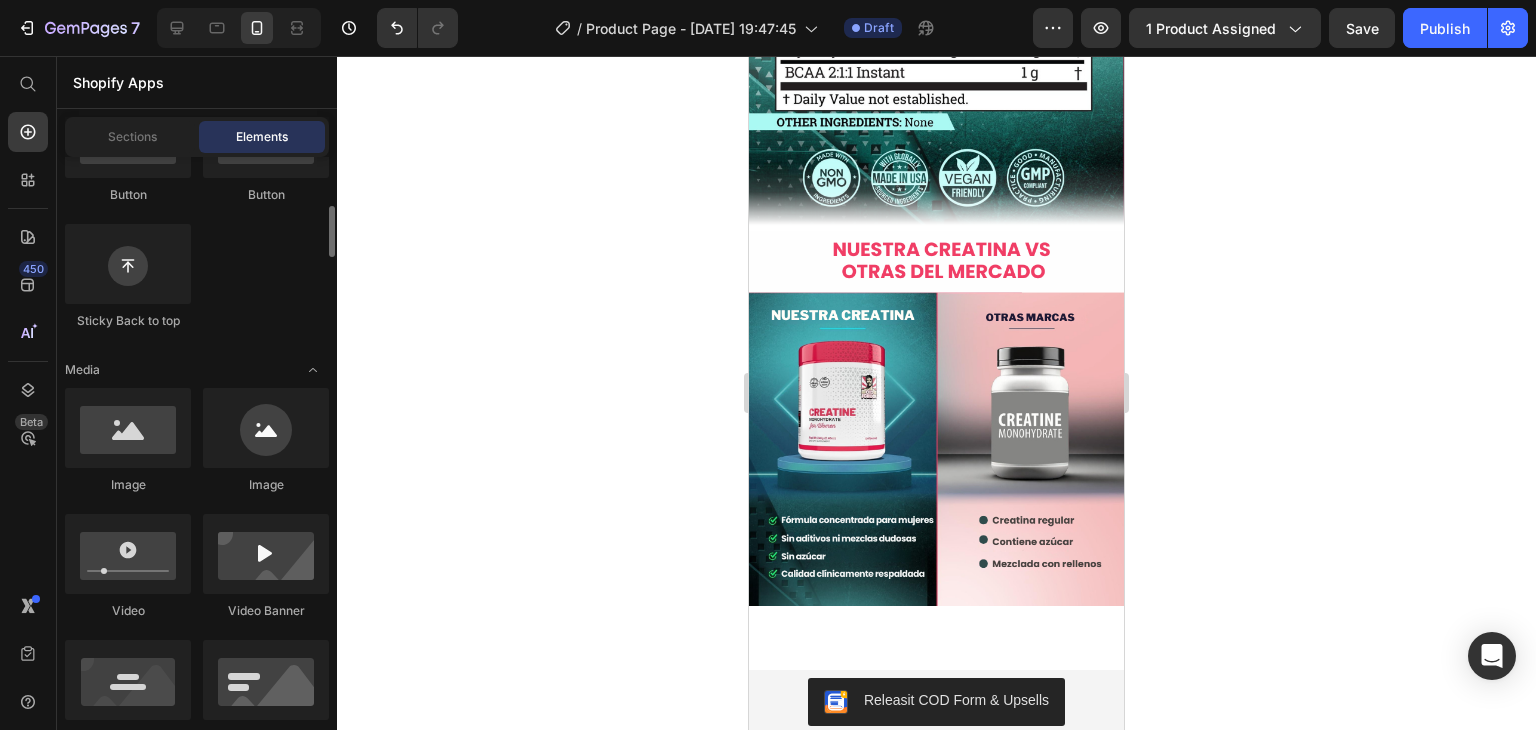 scroll, scrollTop: 525, scrollLeft: 0, axis: vertical 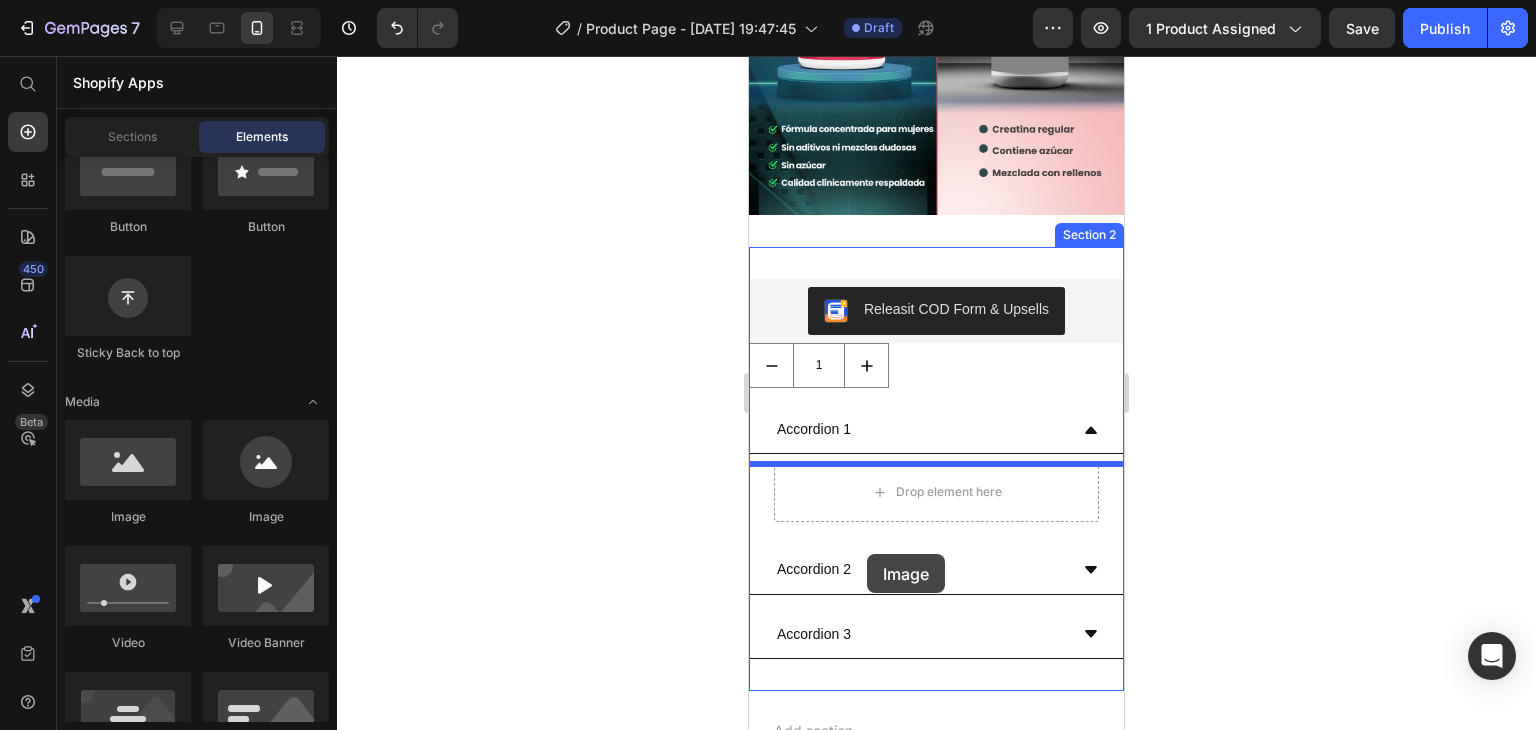 drag, startPoint x: 1421, startPoint y: 733, endPoint x: 862, endPoint y: 536, distance: 592.6972 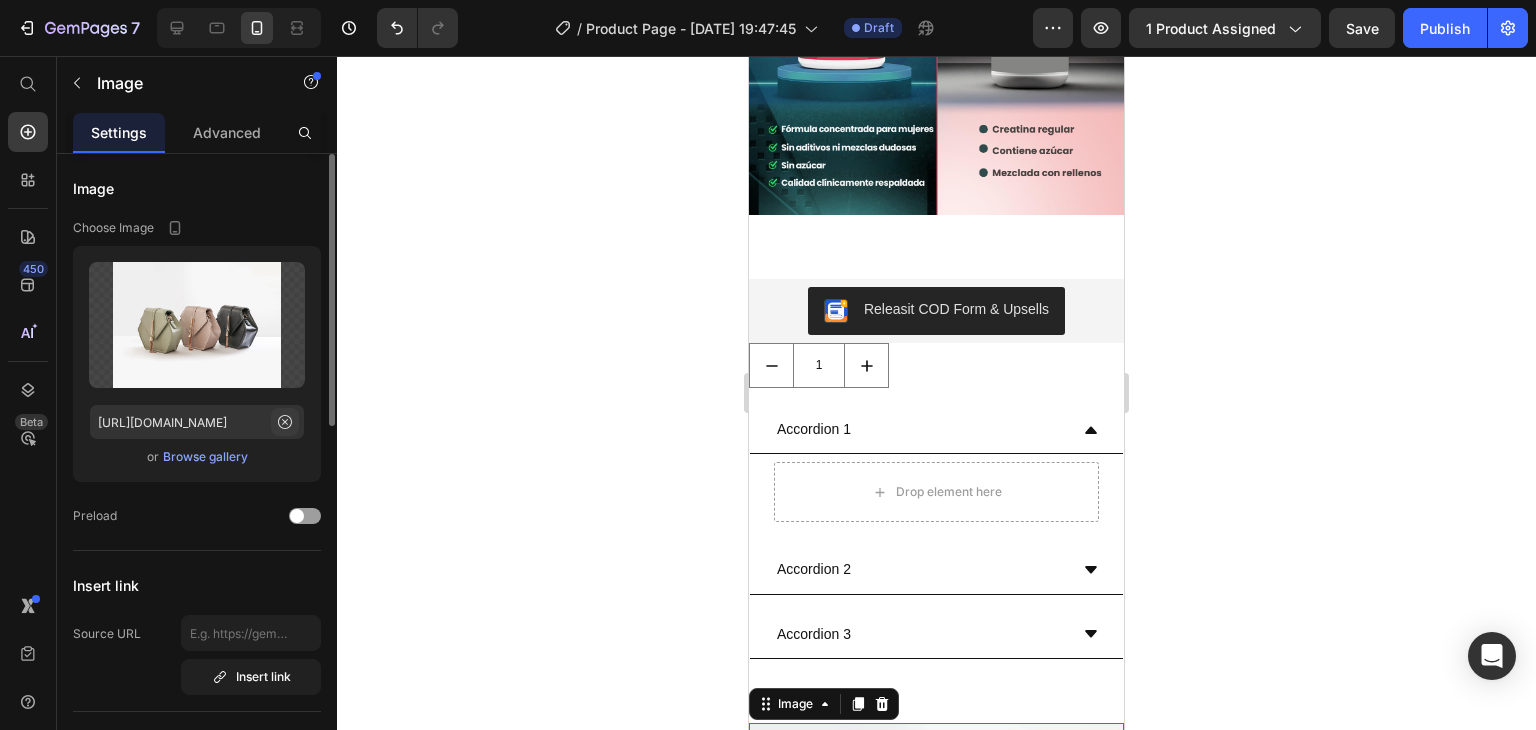 click 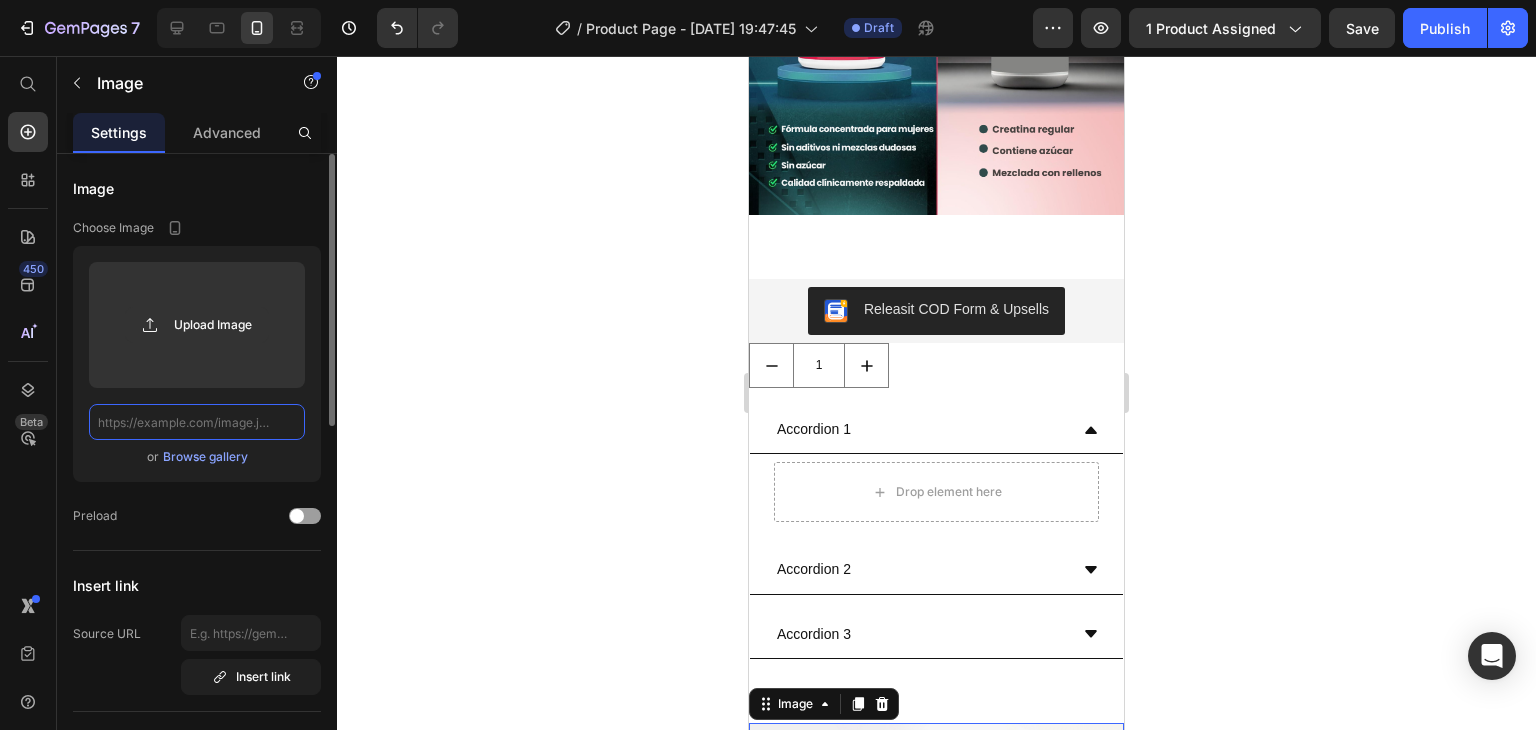 scroll, scrollTop: 0, scrollLeft: 0, axis: both 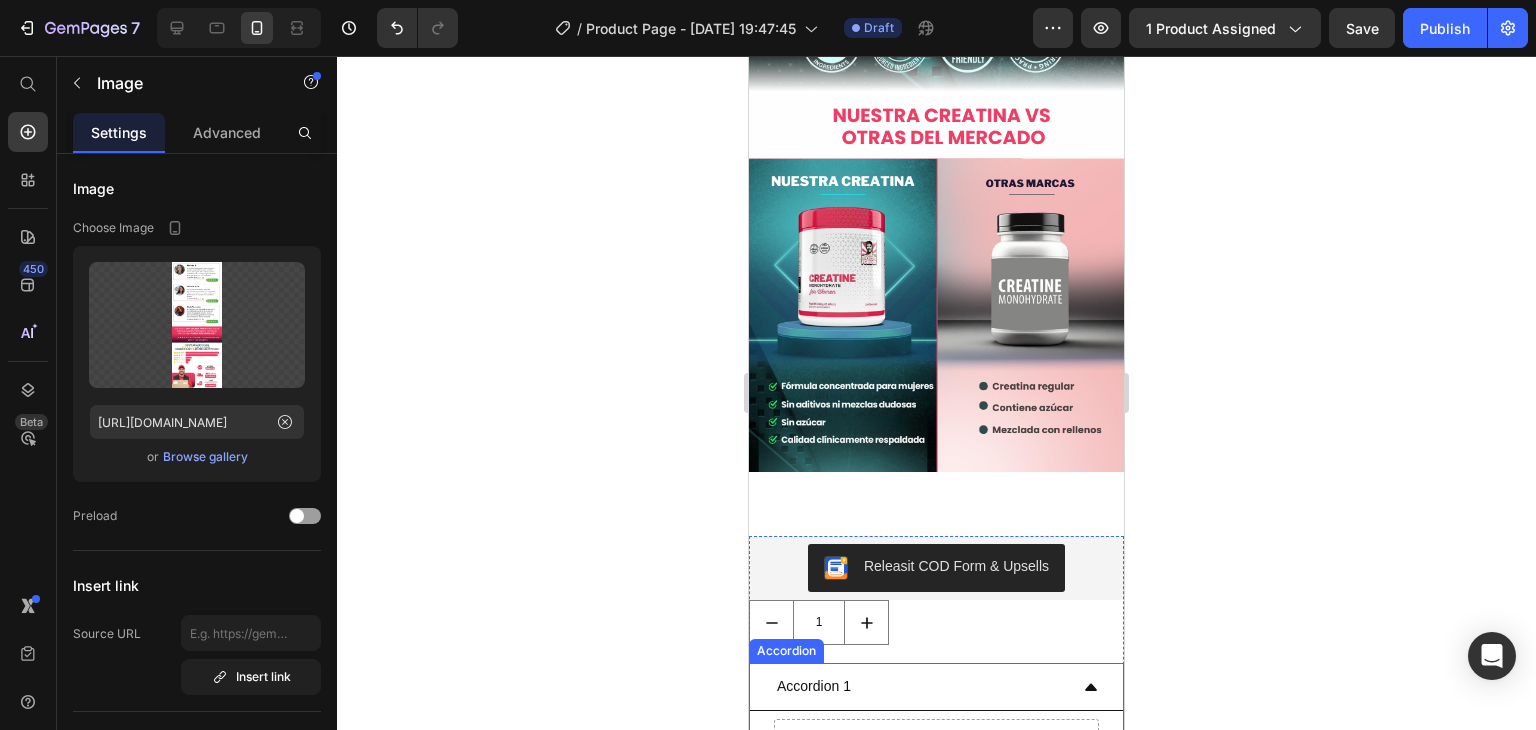 click on "Accordion 1" at bounding box center (920, 686) 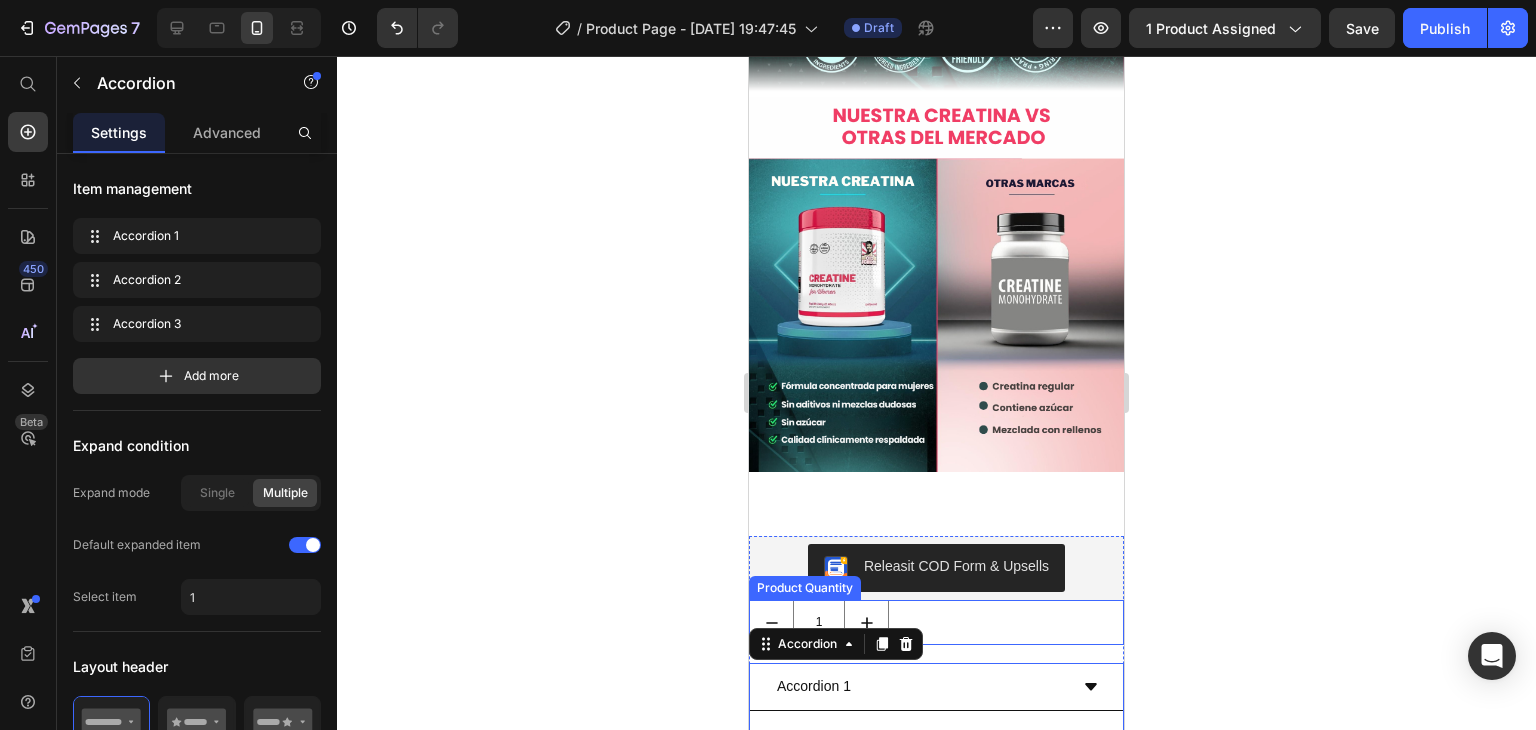 click on "1" at bounding box center [936, 622] 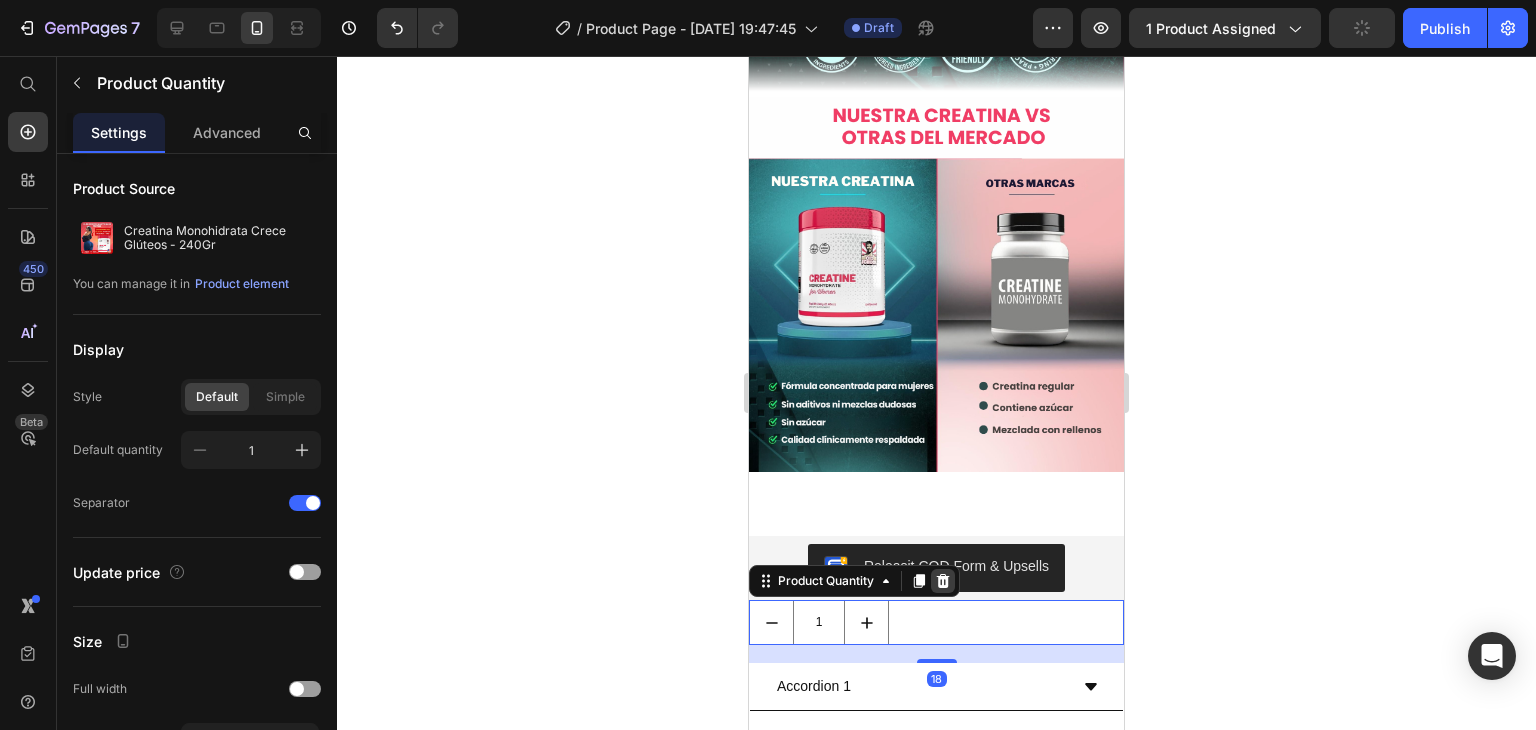 click 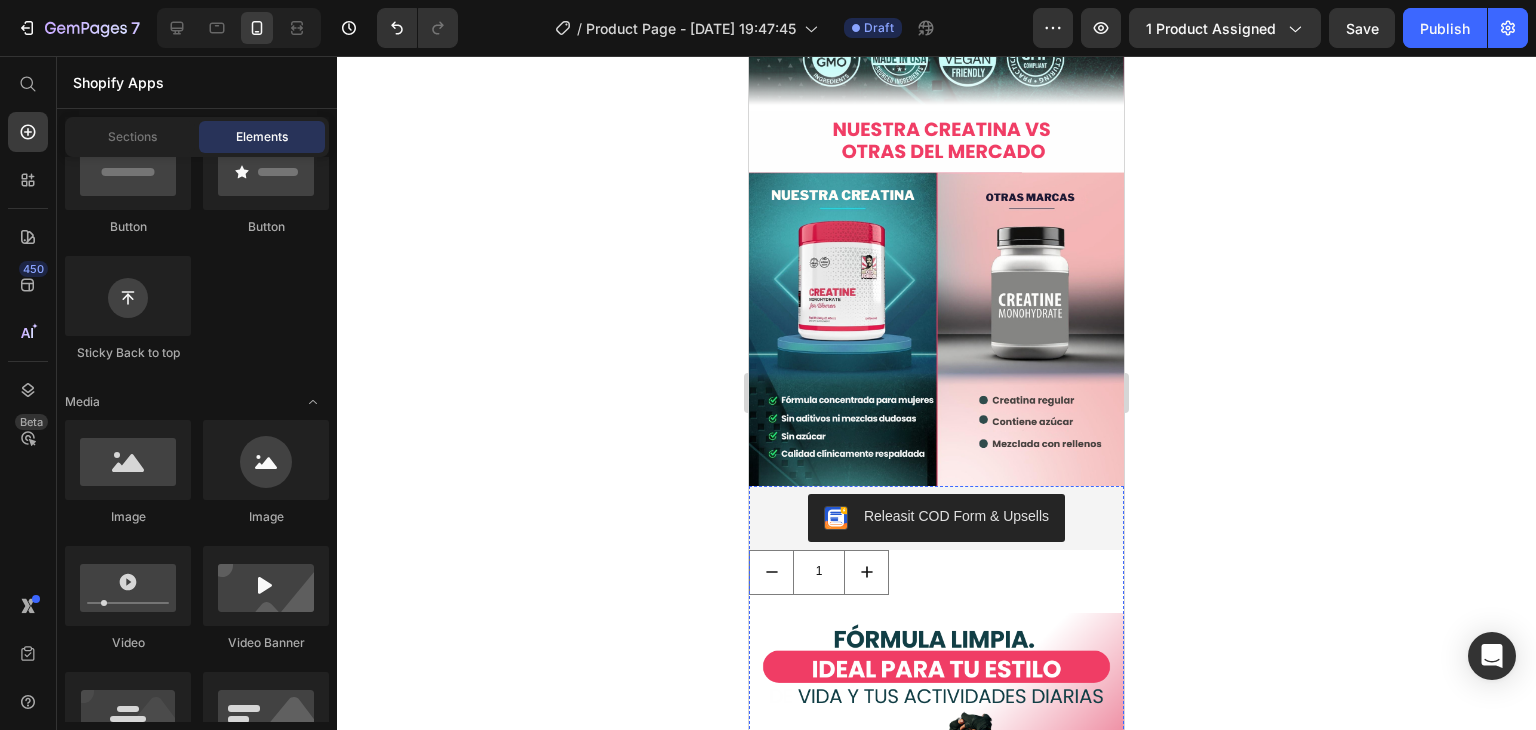 scroll, scrollTop: 3936, scrollLeft: 0, axis: vertical 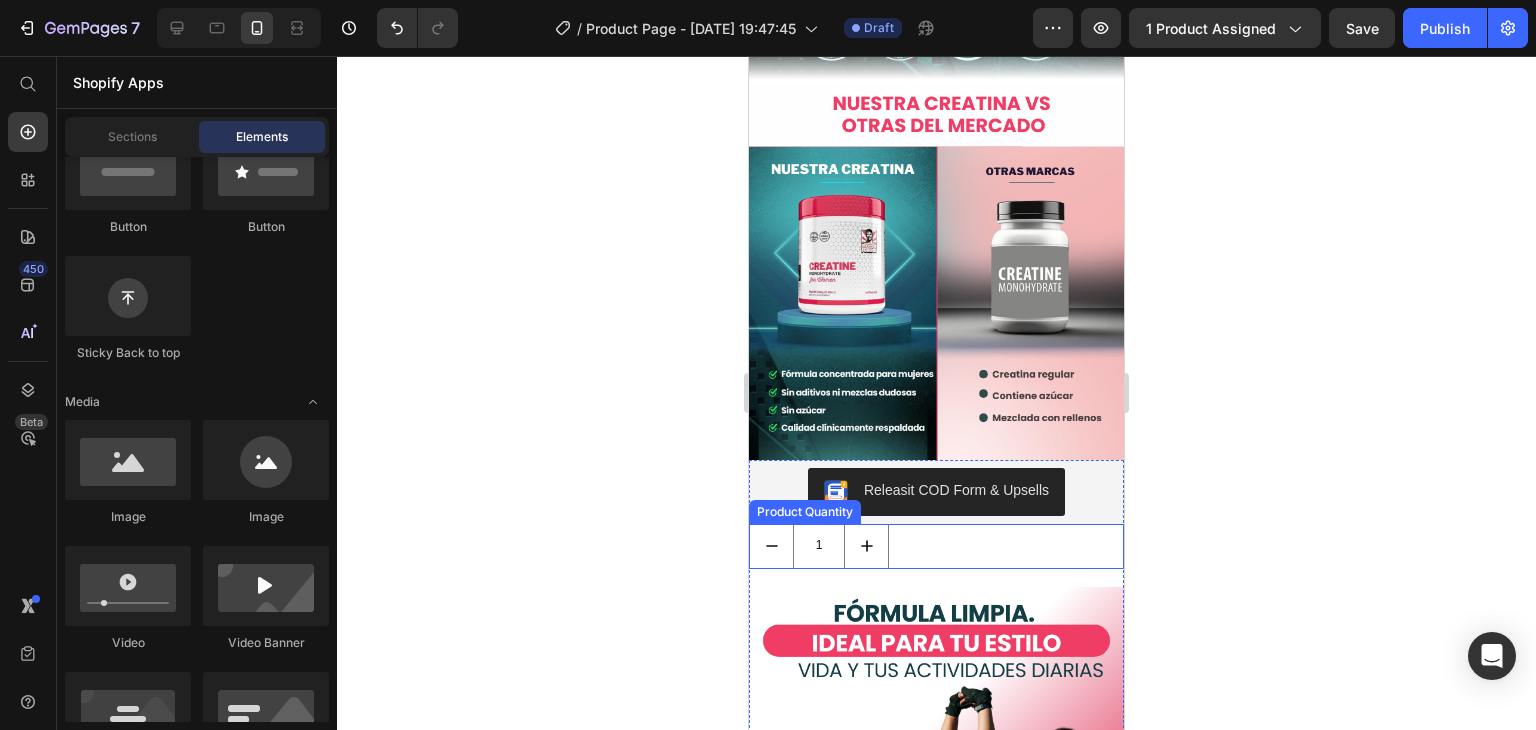 click on "1" at bounding box center (936, 546) 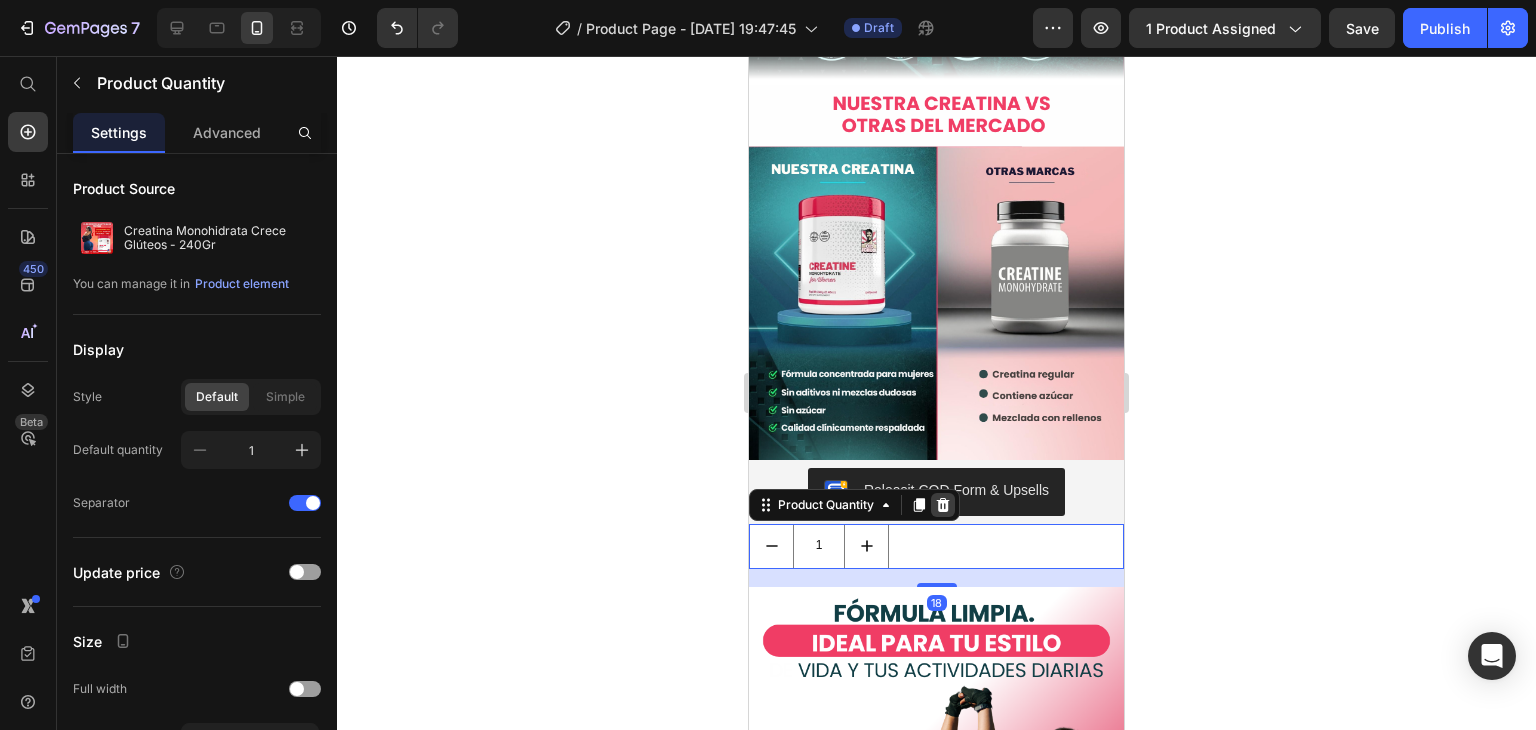click 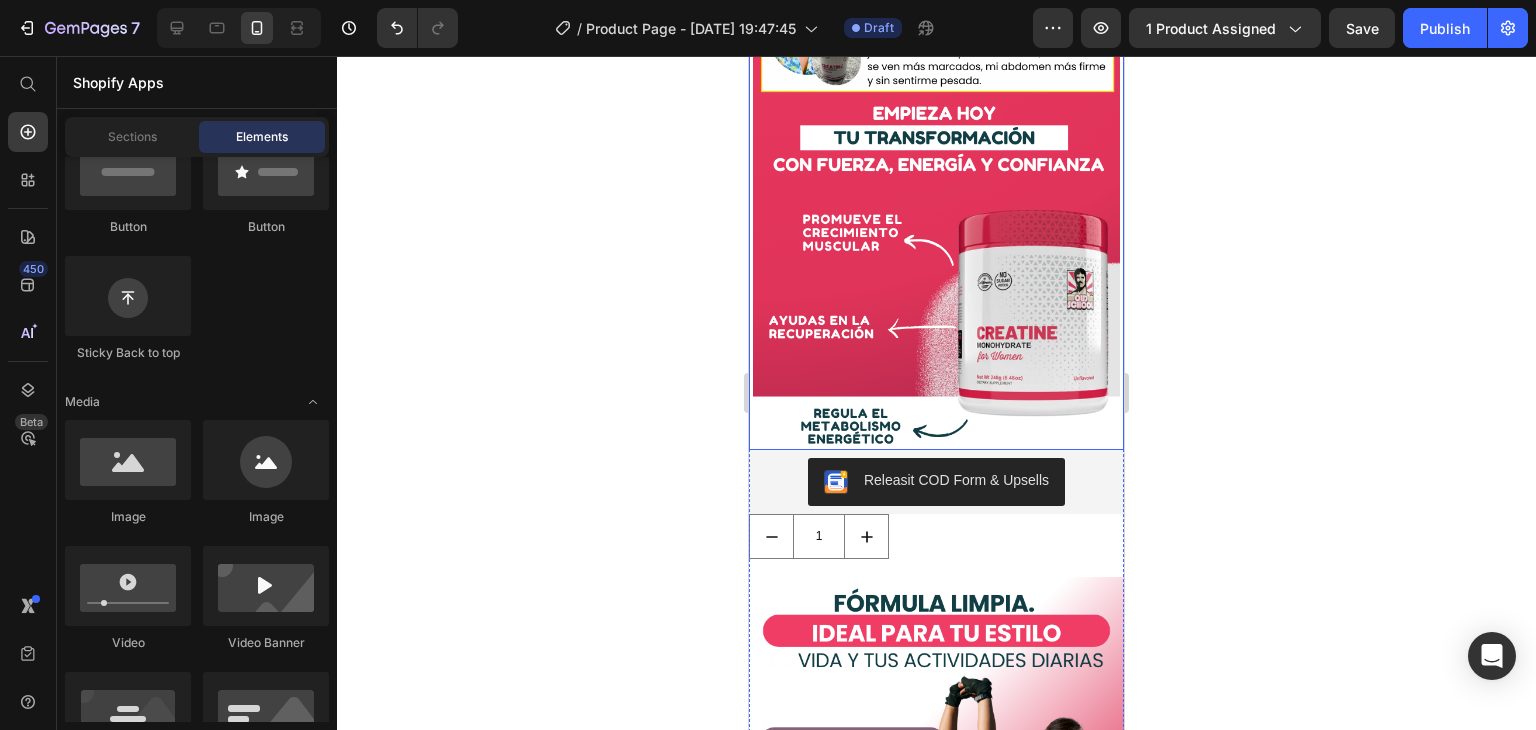 scroll, scrollTop: 2272, scrollLeft: 0, axis: vertical 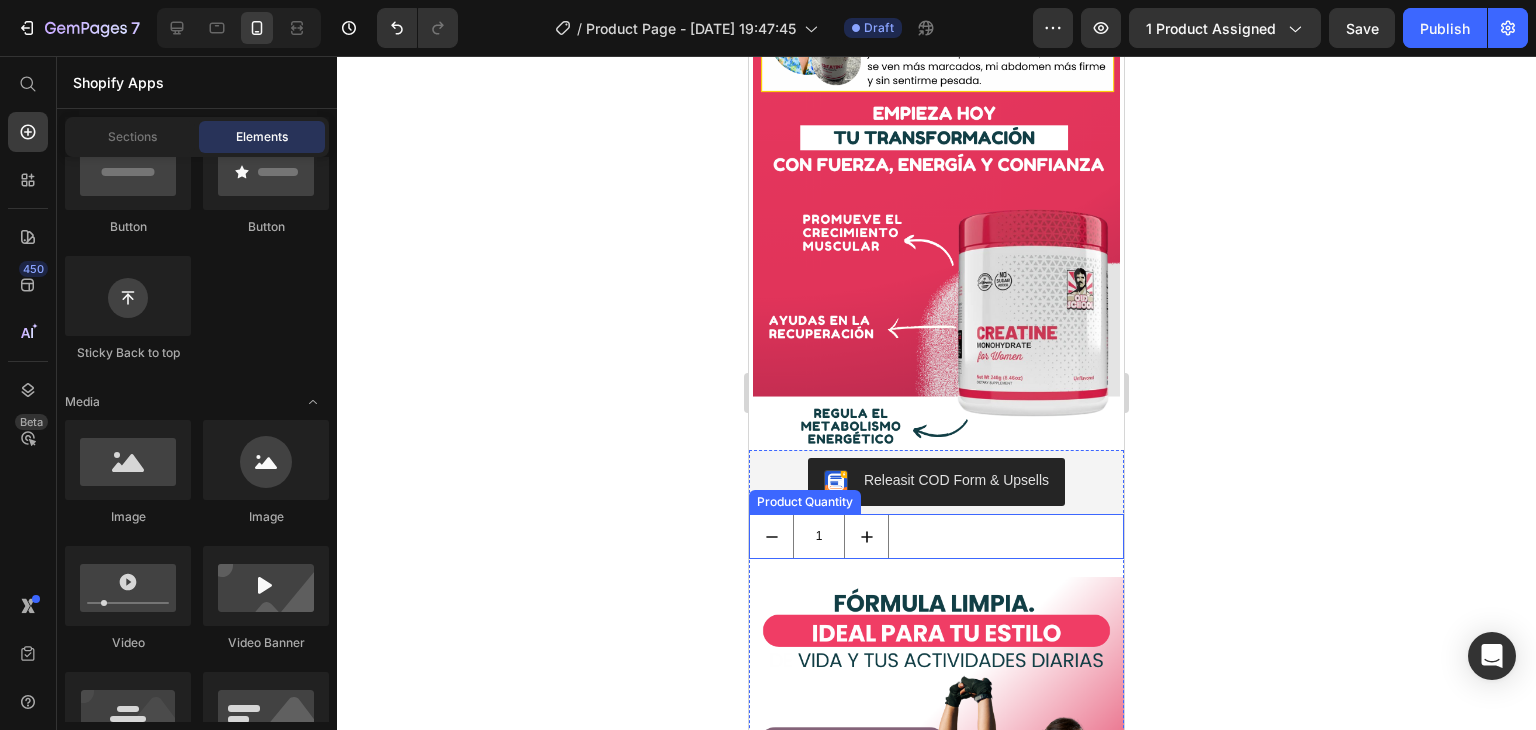 click on "1" at bounding box center [936, 536] 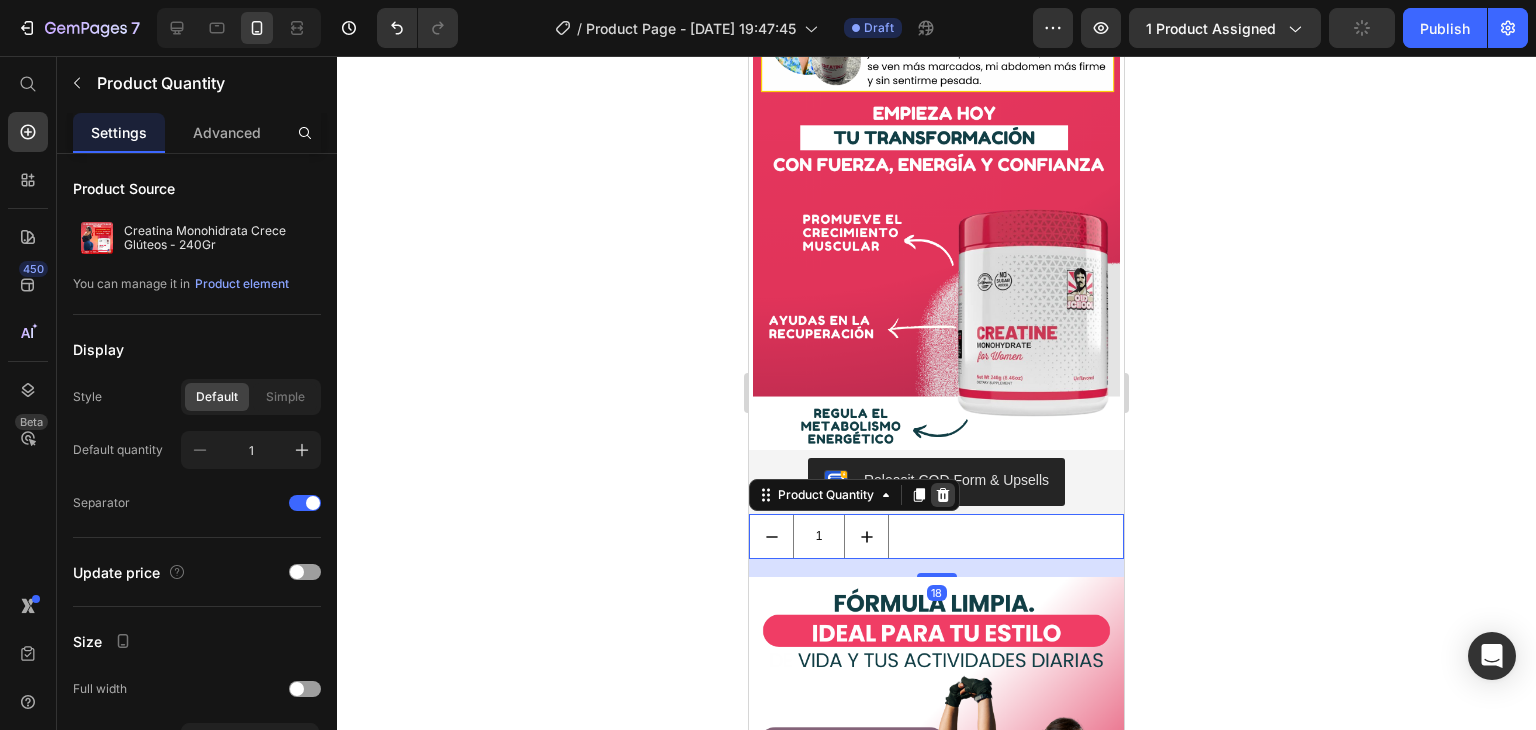 click 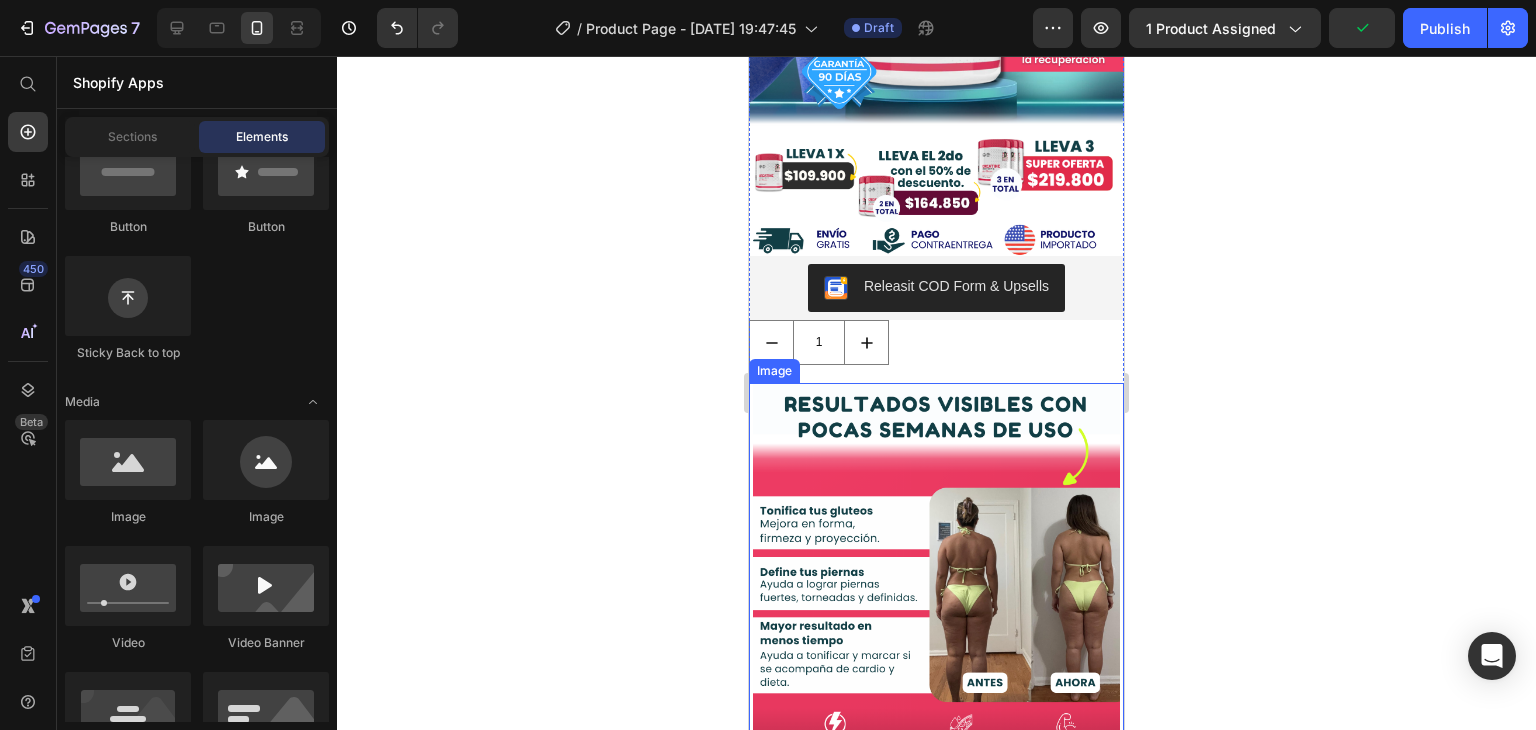 scroll, scrollTop: 357, scrollLeft: 0, axis: vertical 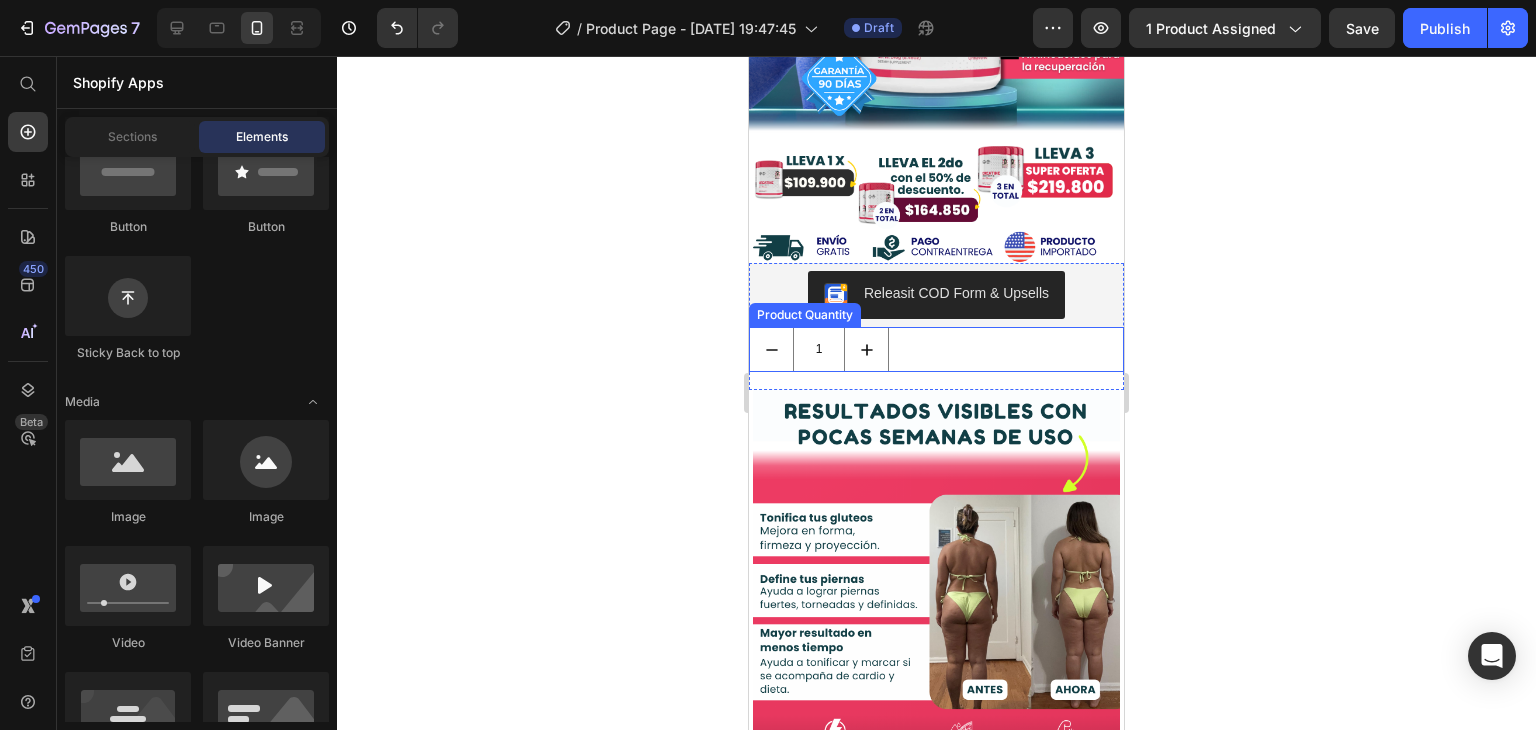 click on "1" at bounding box center (936, 349) 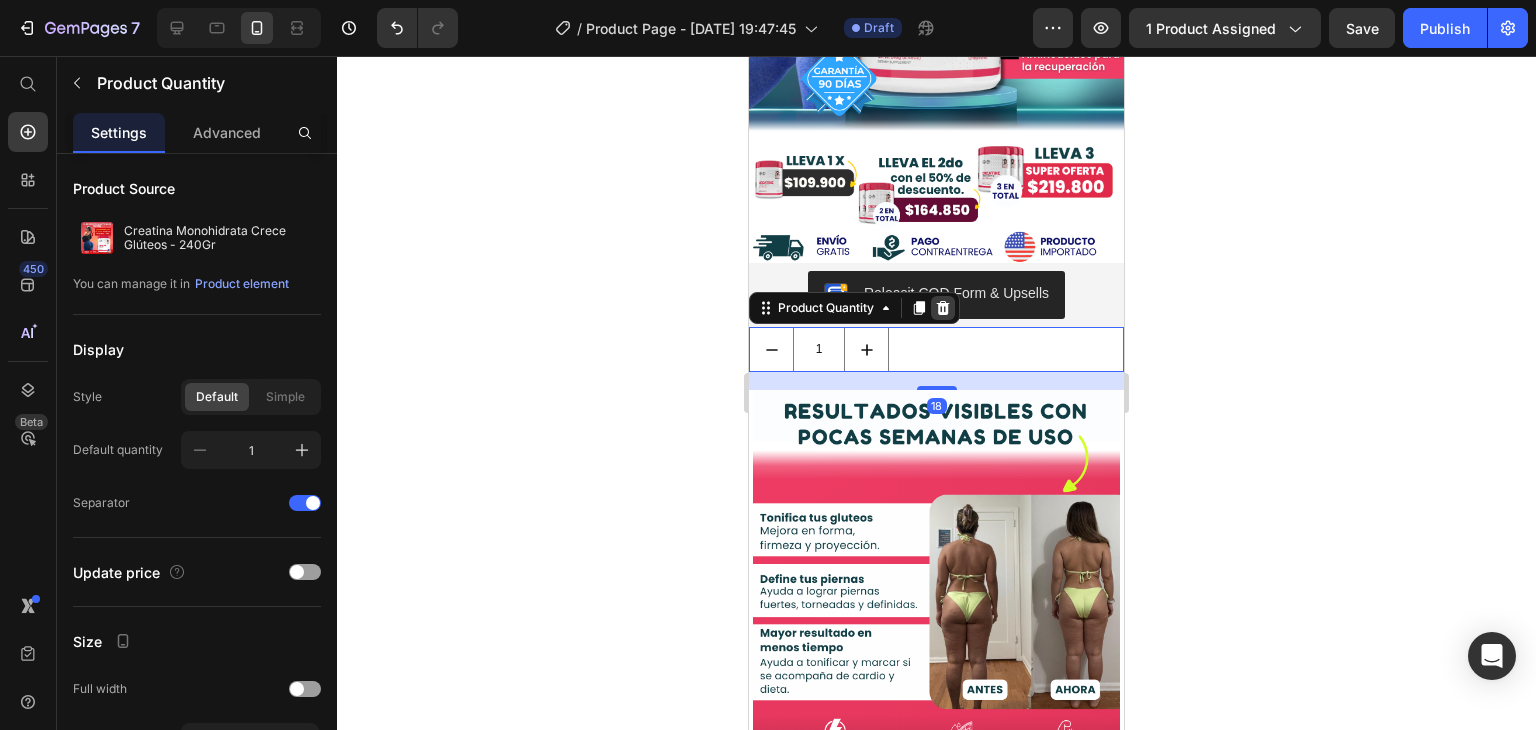 click 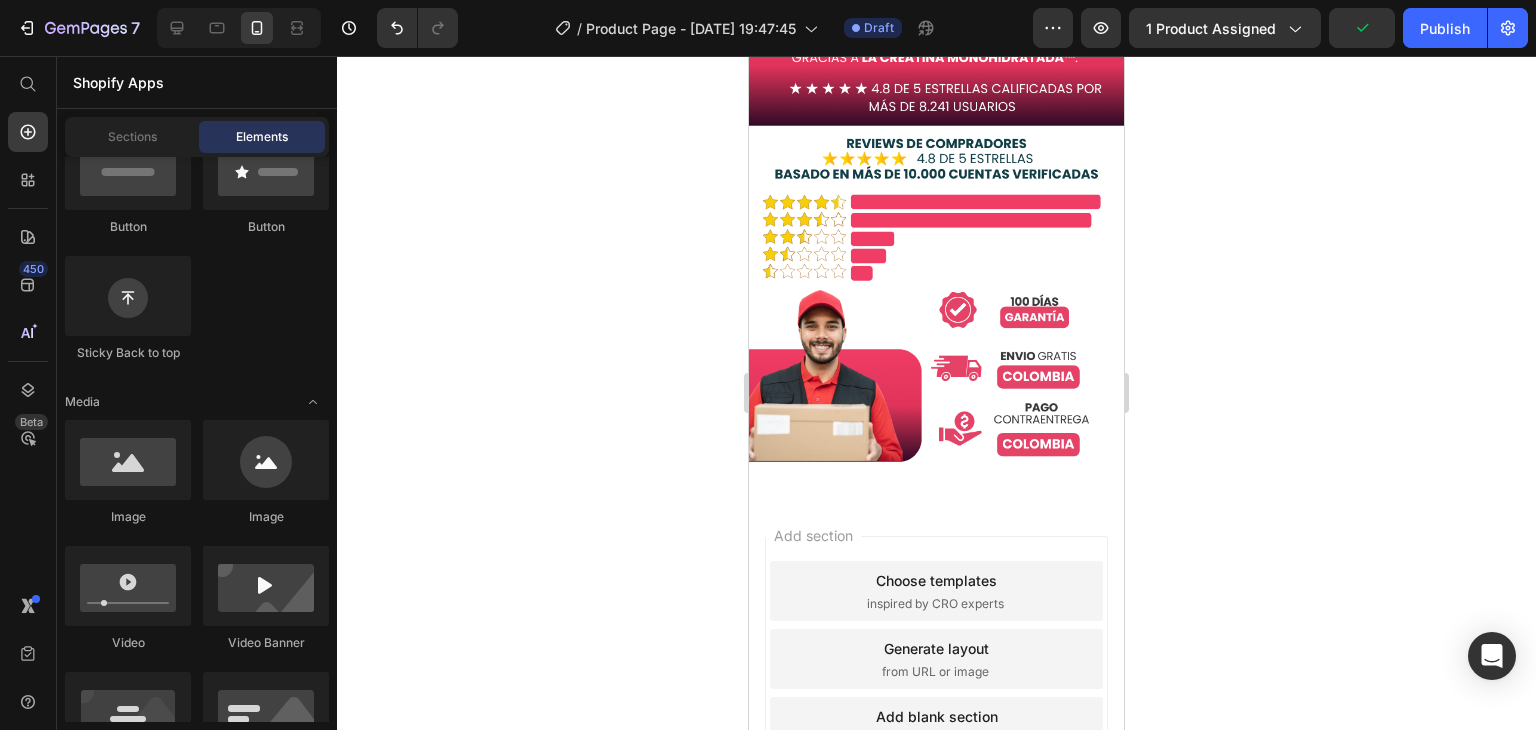 scroll, scrollTop: 6643, scrollLeft: 0, axis: vertical 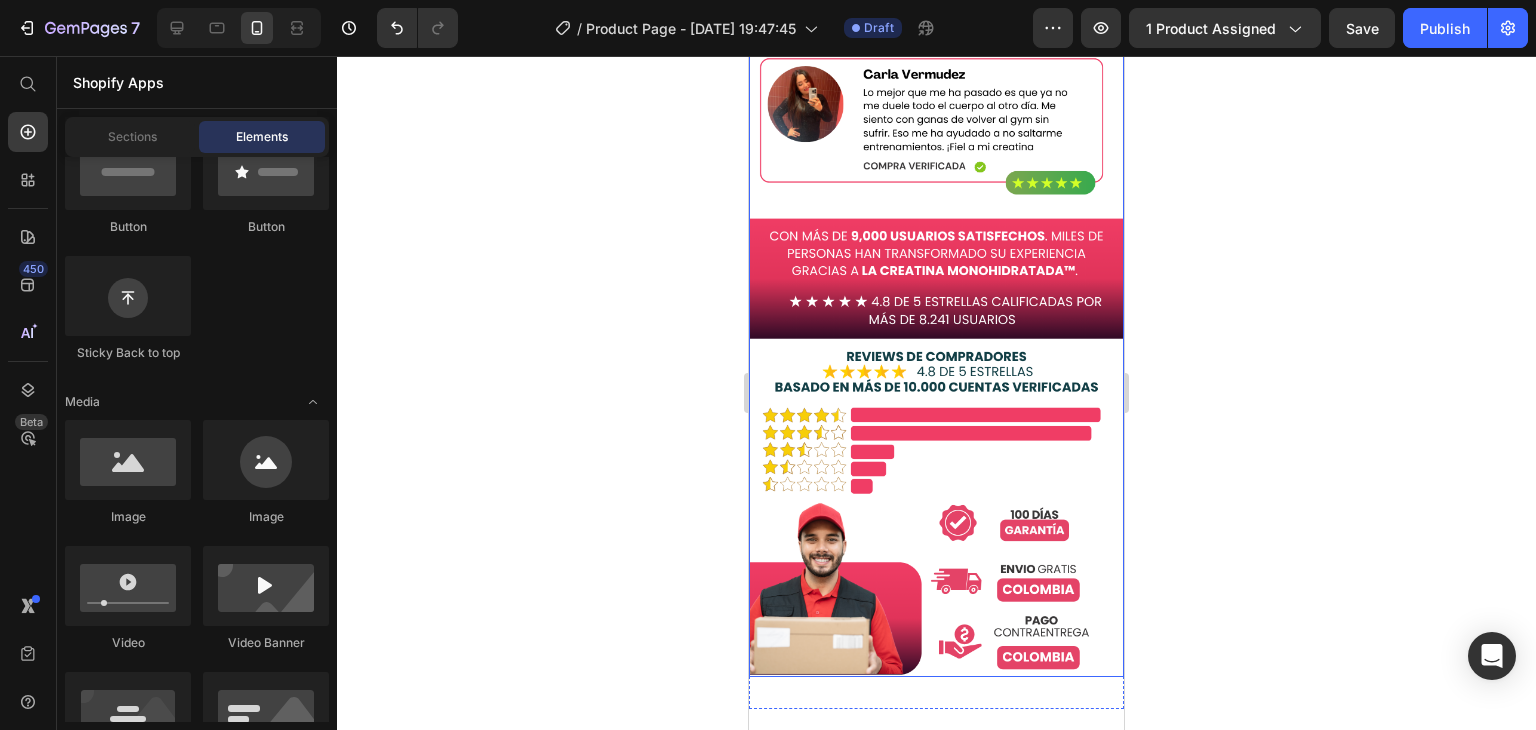 click at bounding box center [936, 208] 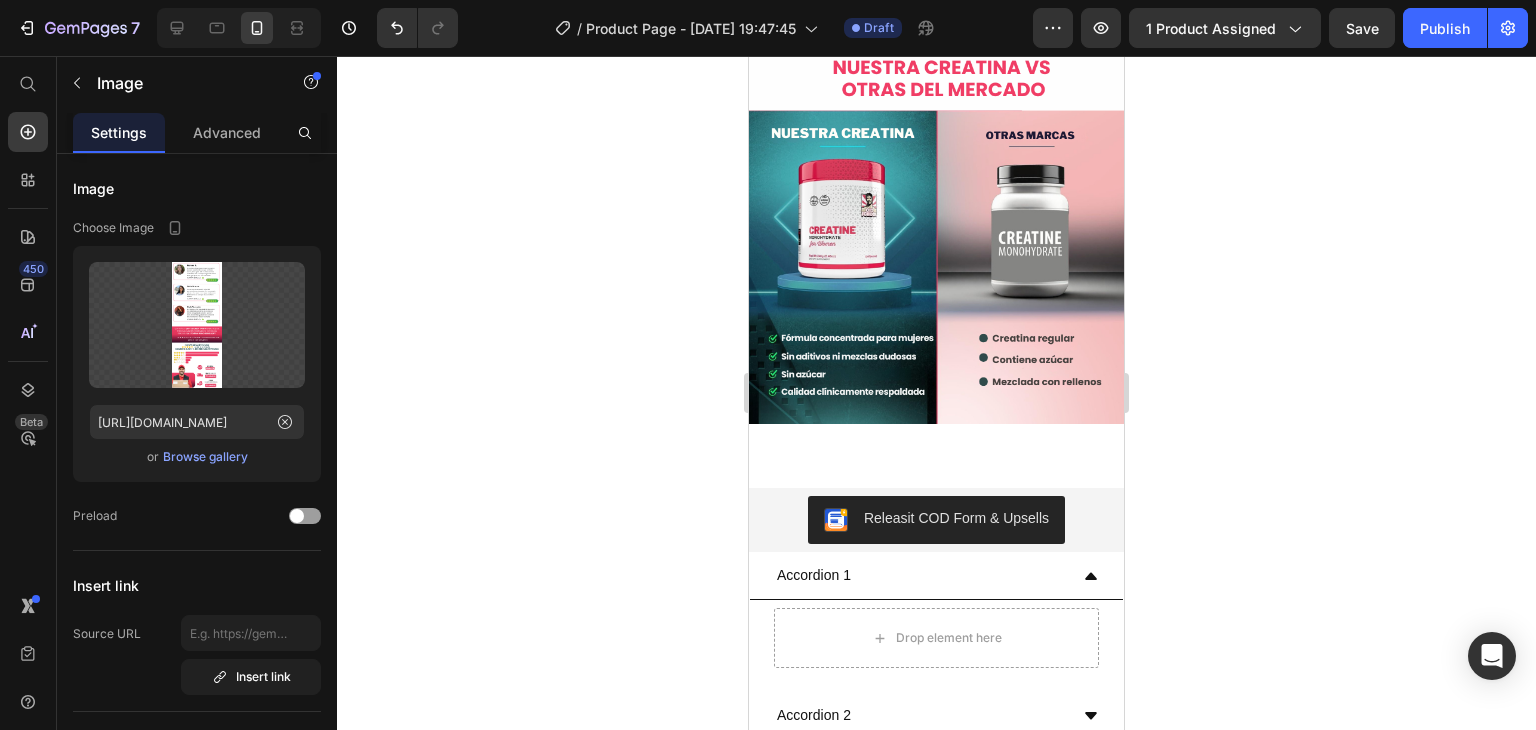 scroll, scrollTop: 5522, scrollLeft: 0, axis: vertical 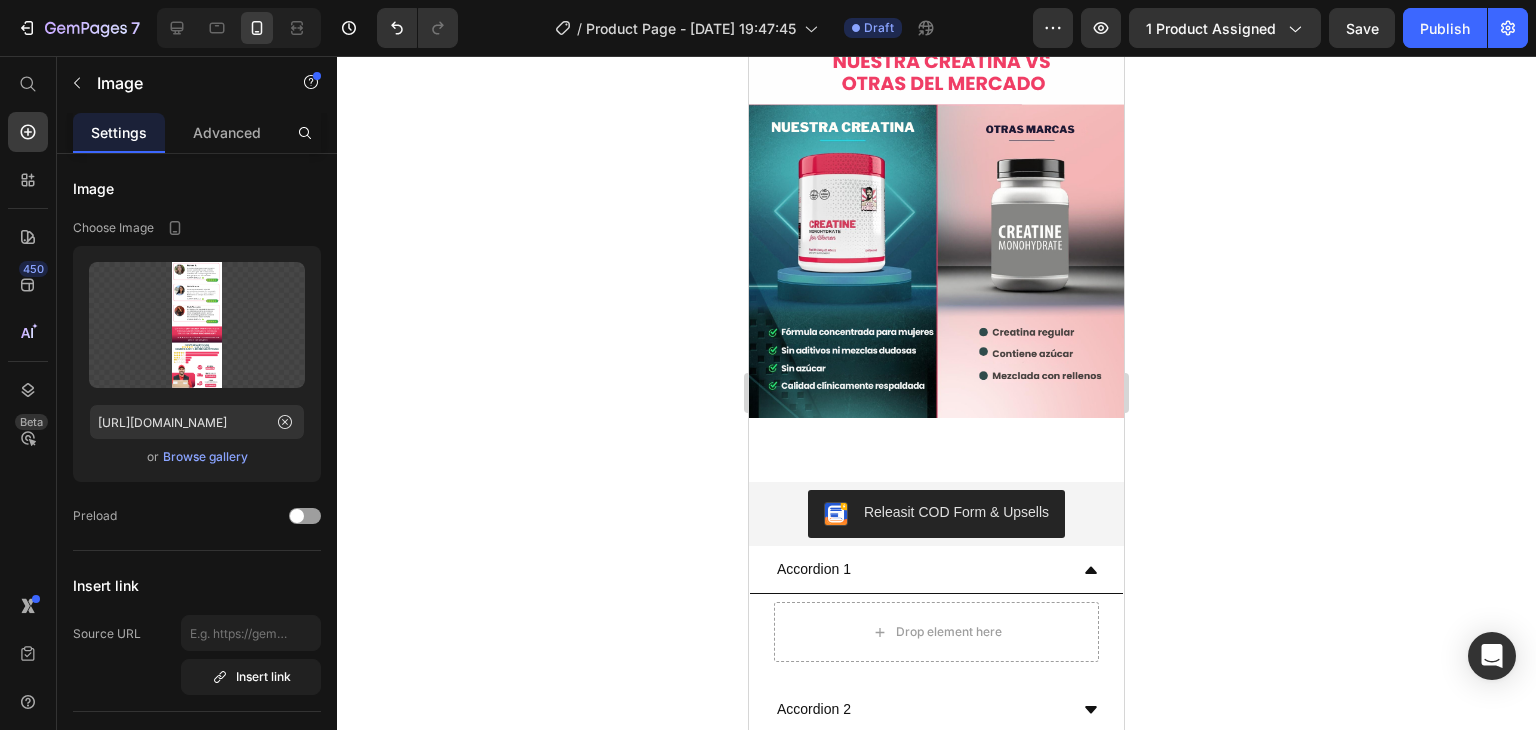 drag, startPoint x: 856, startPoint y: 659, endPoint x: 1117, endPoint y: 588, distance: 270.48474 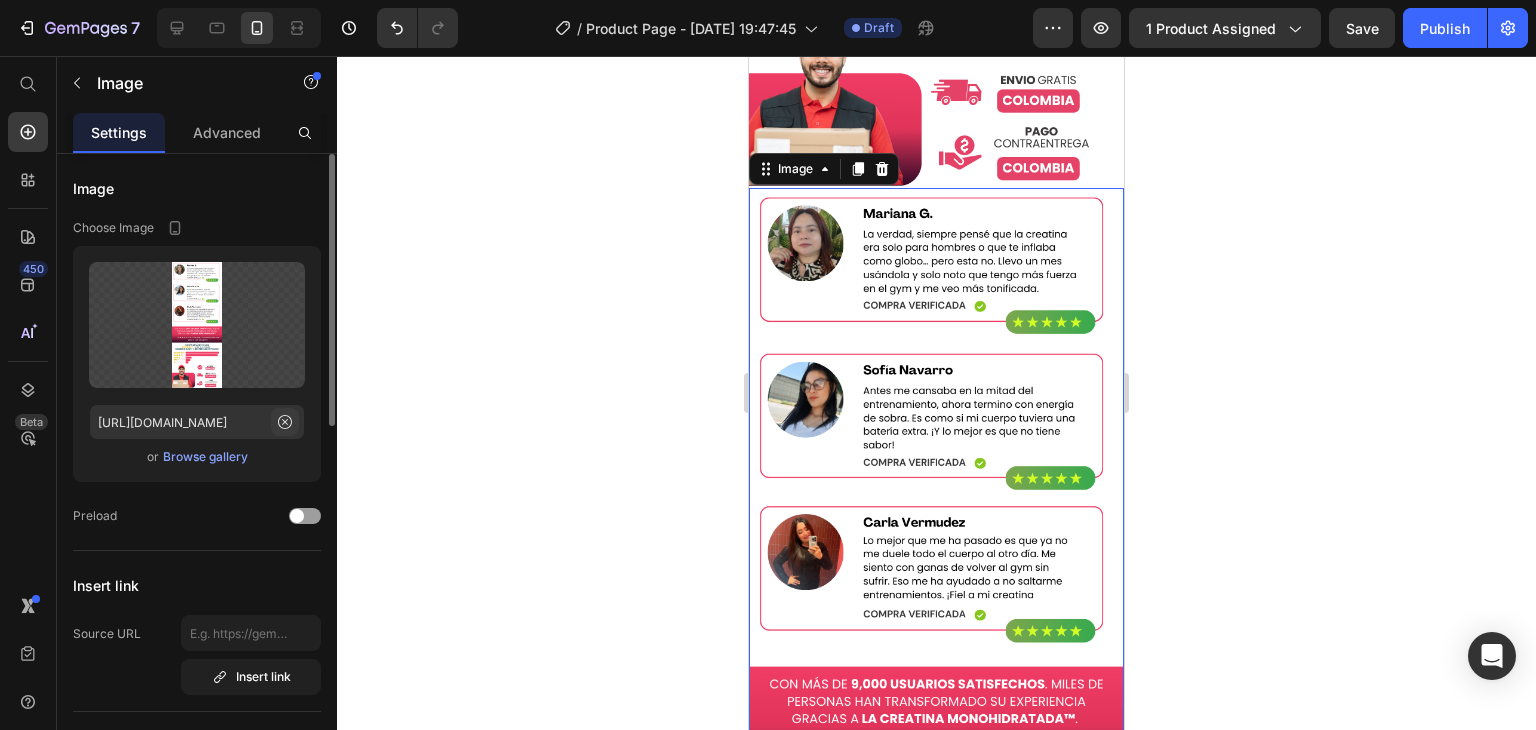 scroll, scrollTop: 6932, scrollLeft: 0, axis: vertical 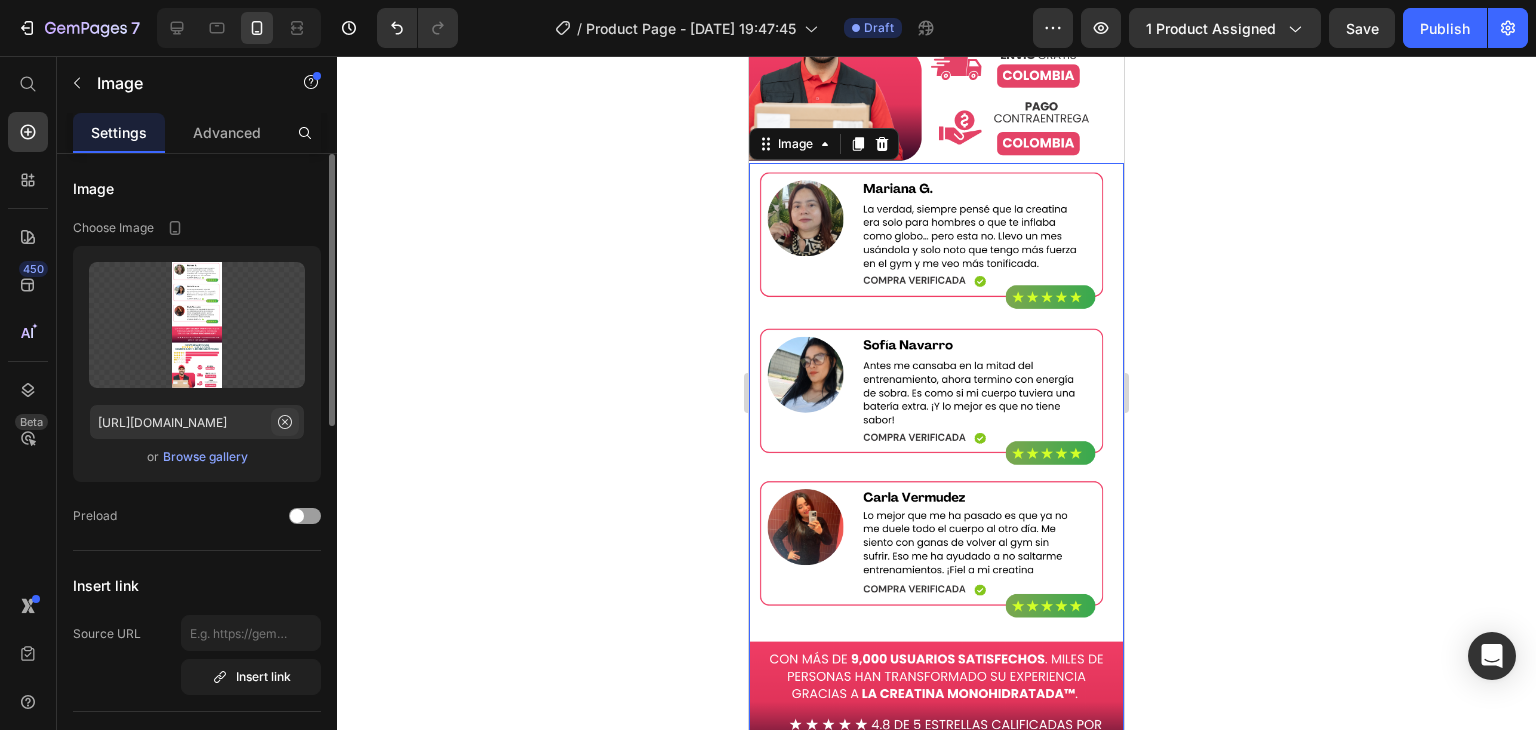 click 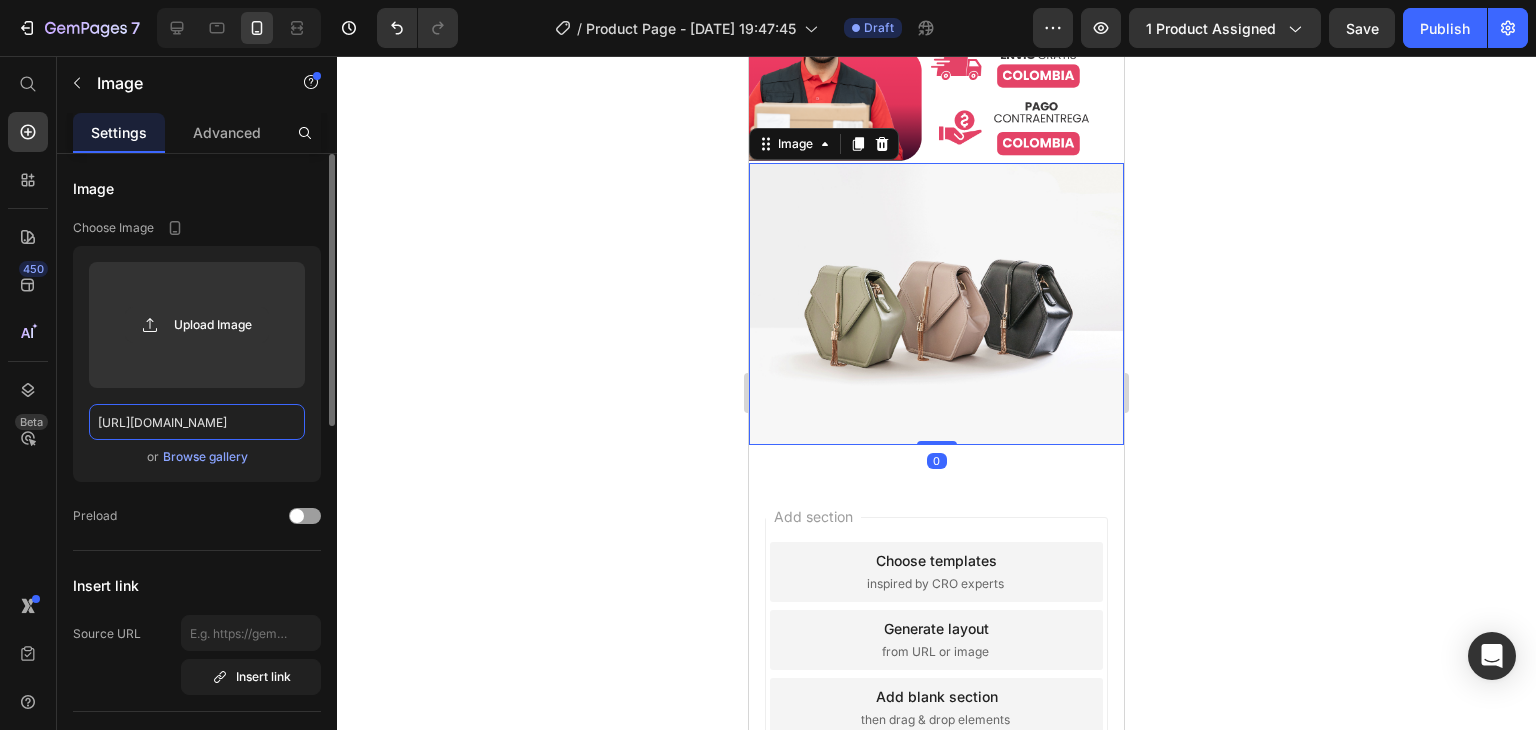 scroll, scrollTop: 0, scrollLeft: 0, axis: both 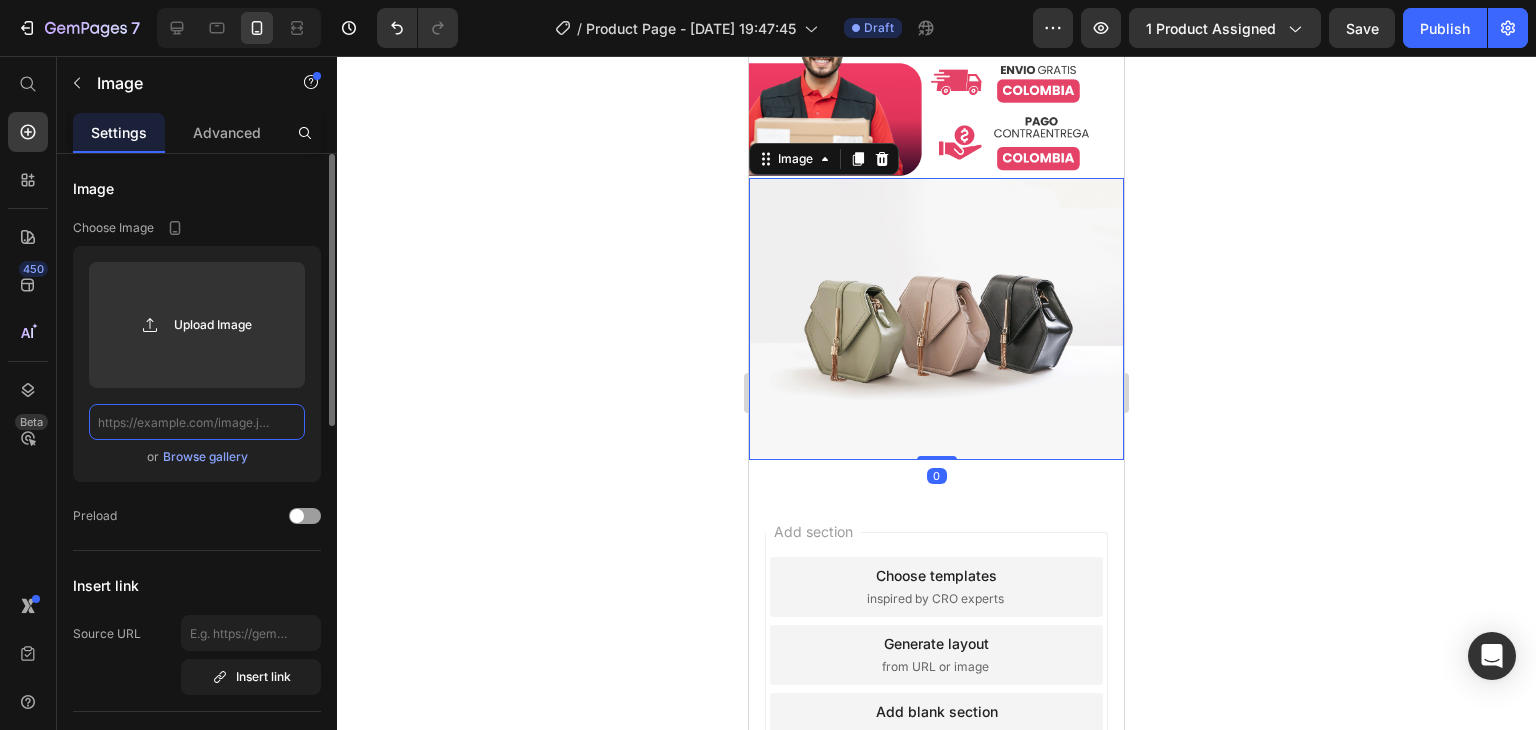 paste on "[URL][DOMAIN_NAME]" 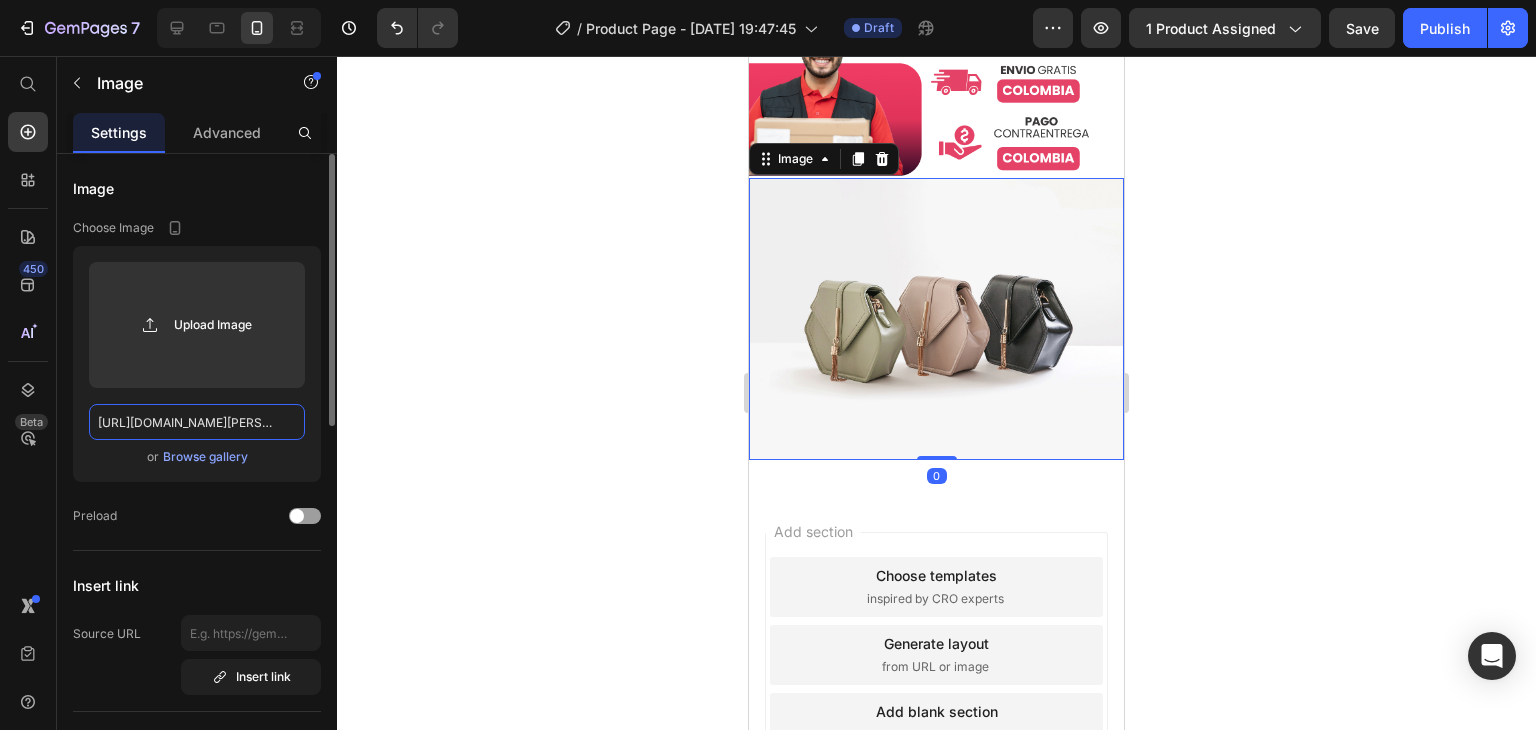 scroll, scrollTop: 0, scrollLeft: 293, axis: horizontal 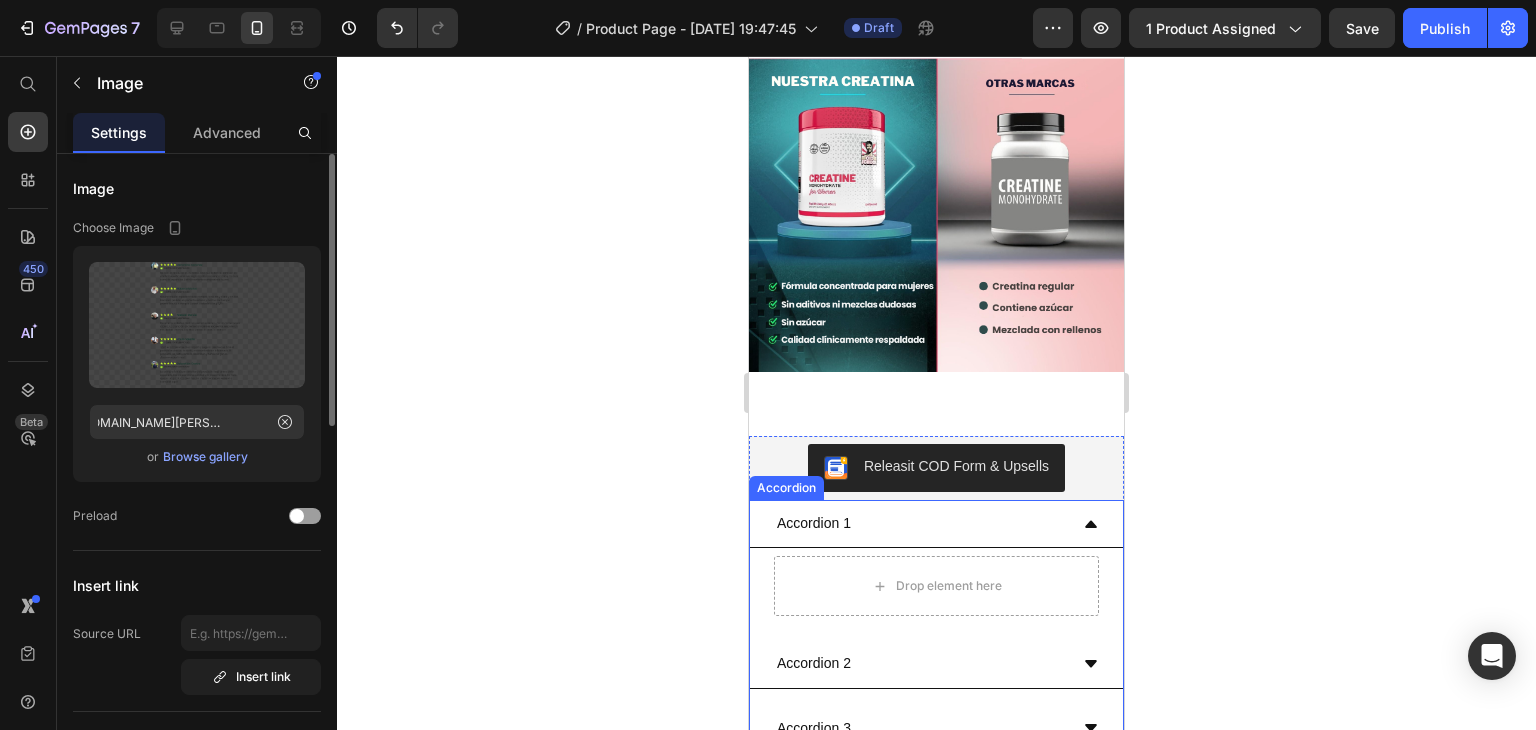 click on "Accordion 1" at bounding box center (920, 523) 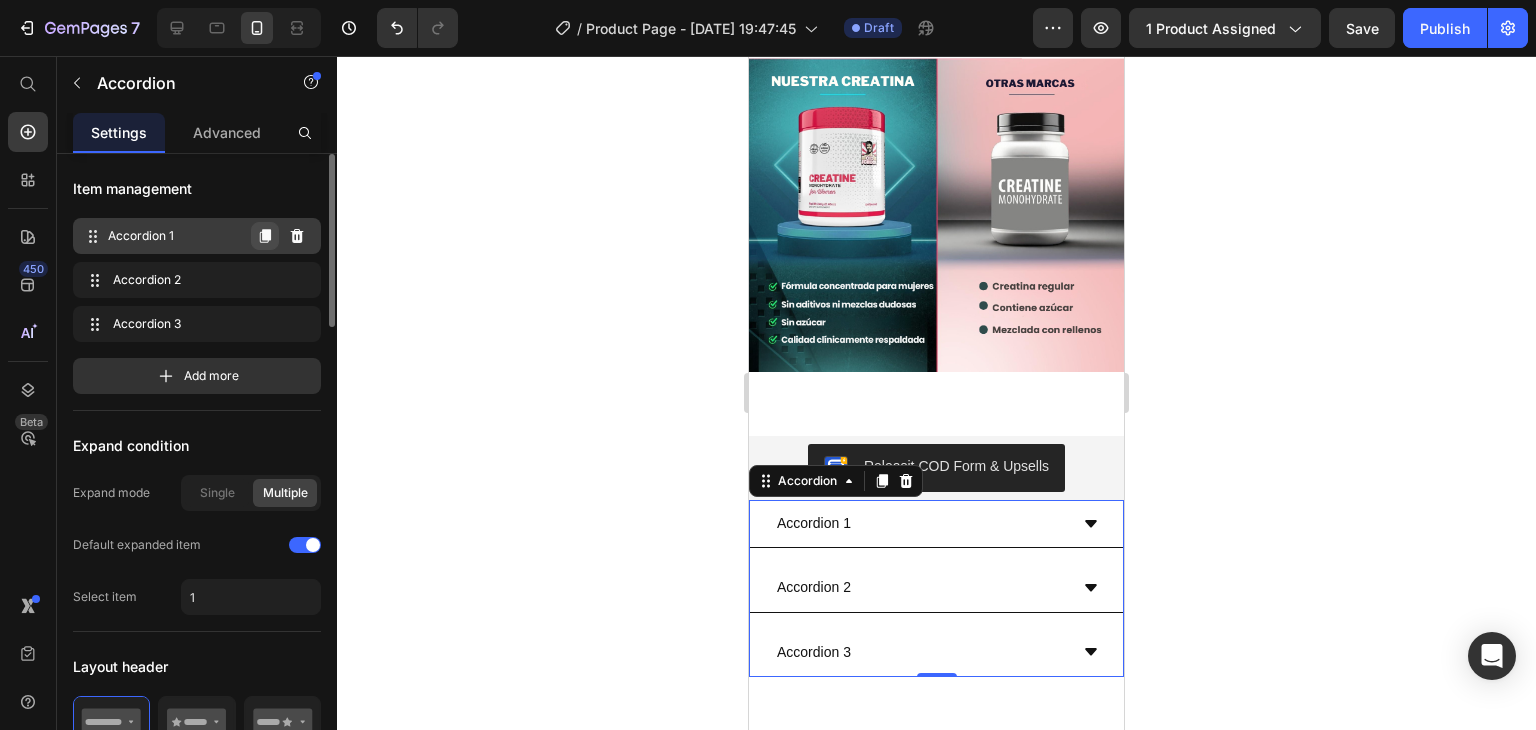 click 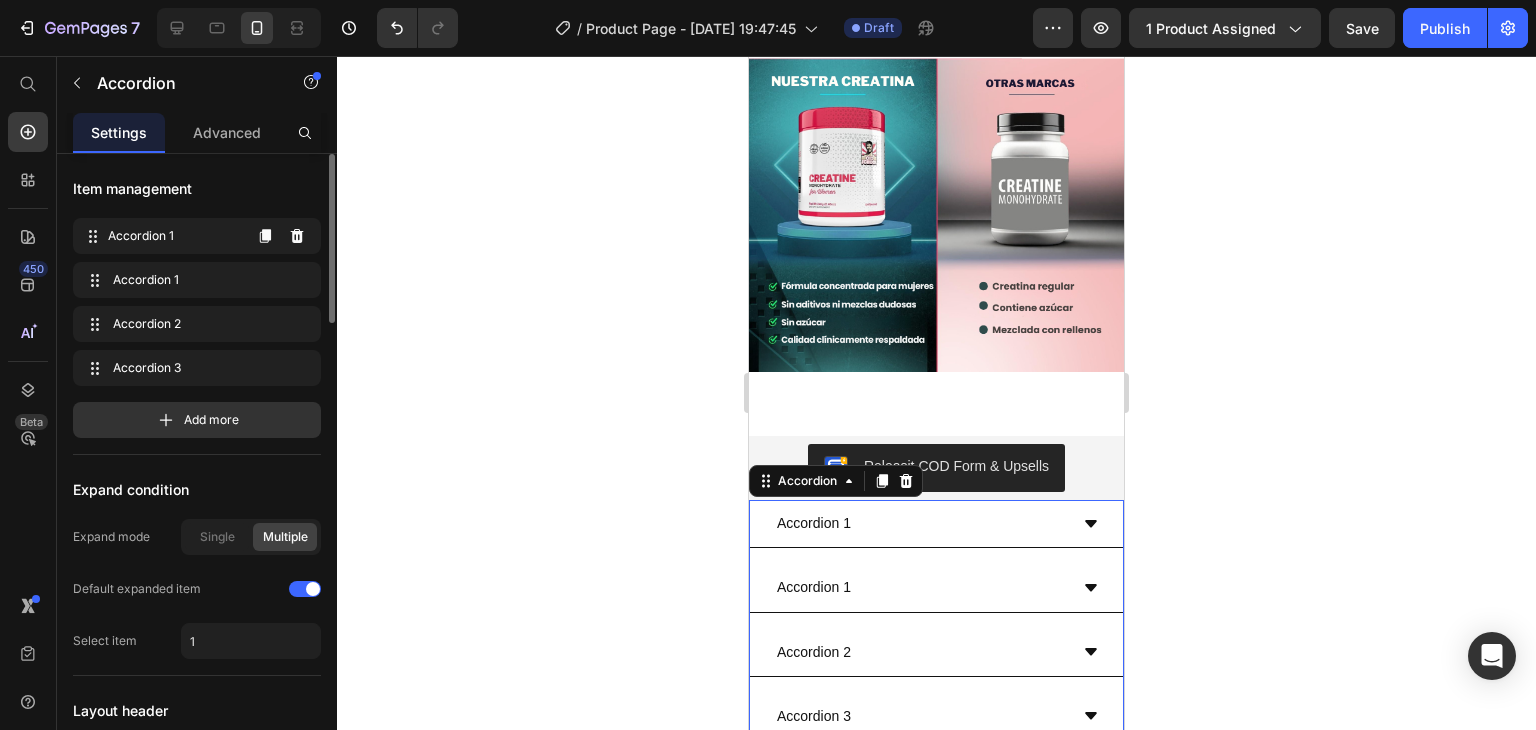 click 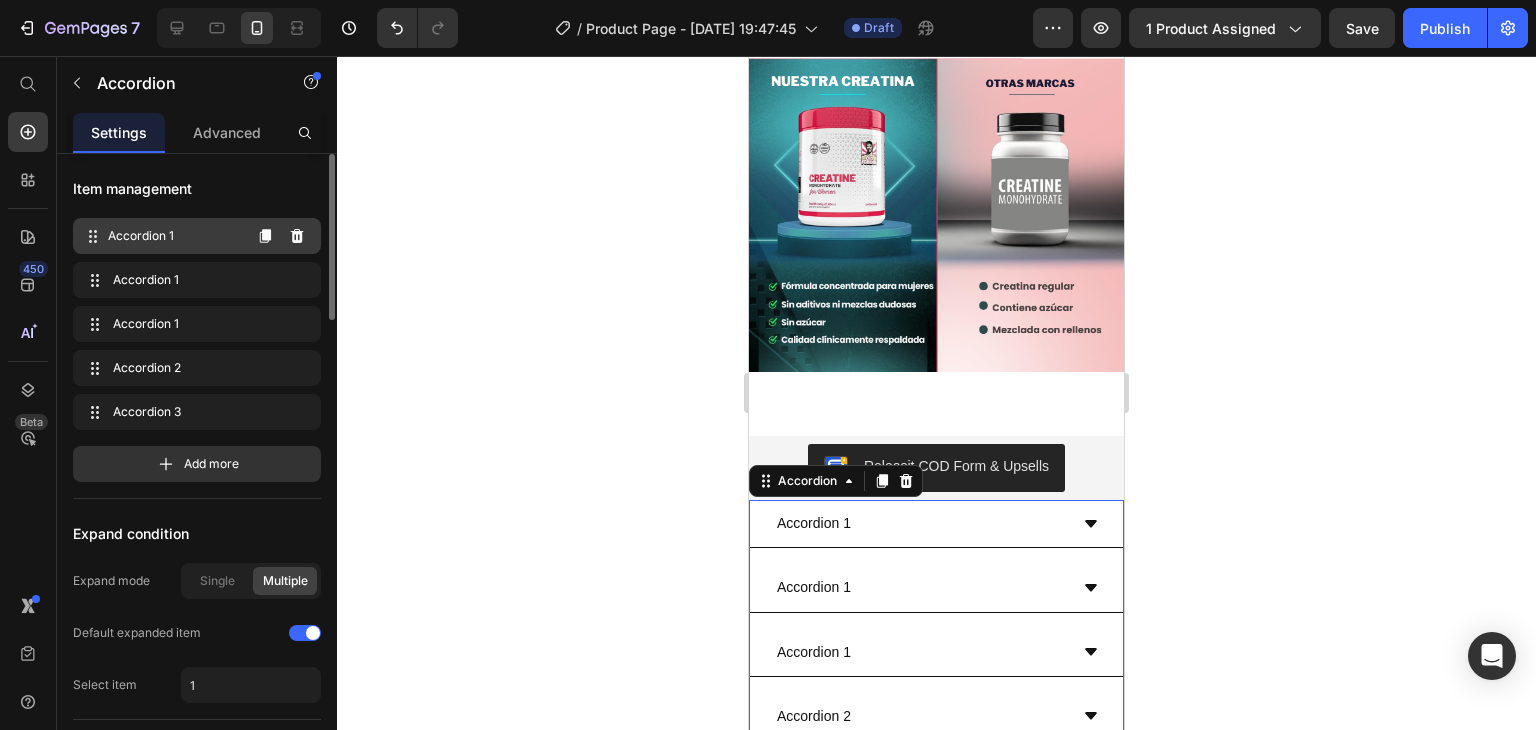 click on "Accordion 1" at bounding box center [174, 236] 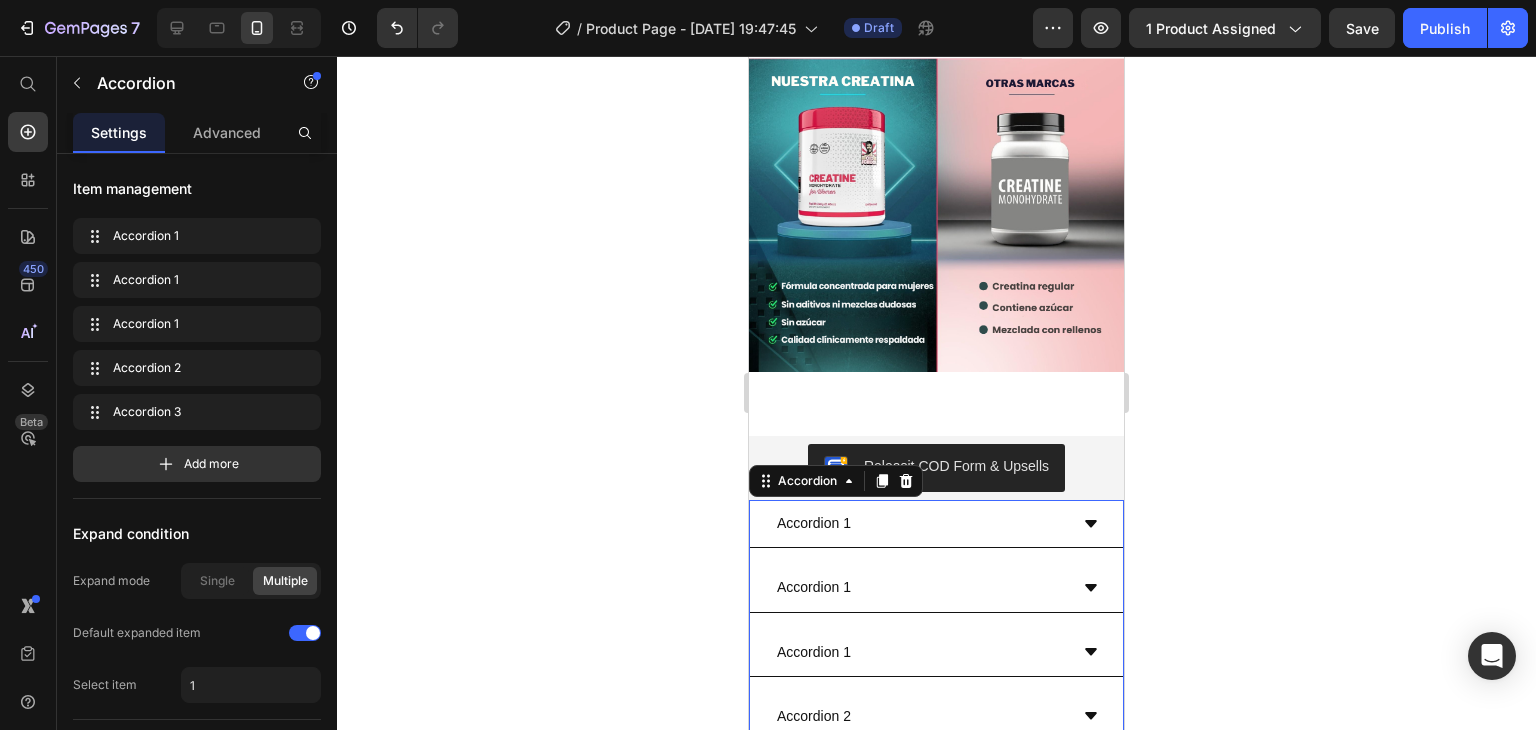 click on "Accordion 1" at bounding box center [814, 523] 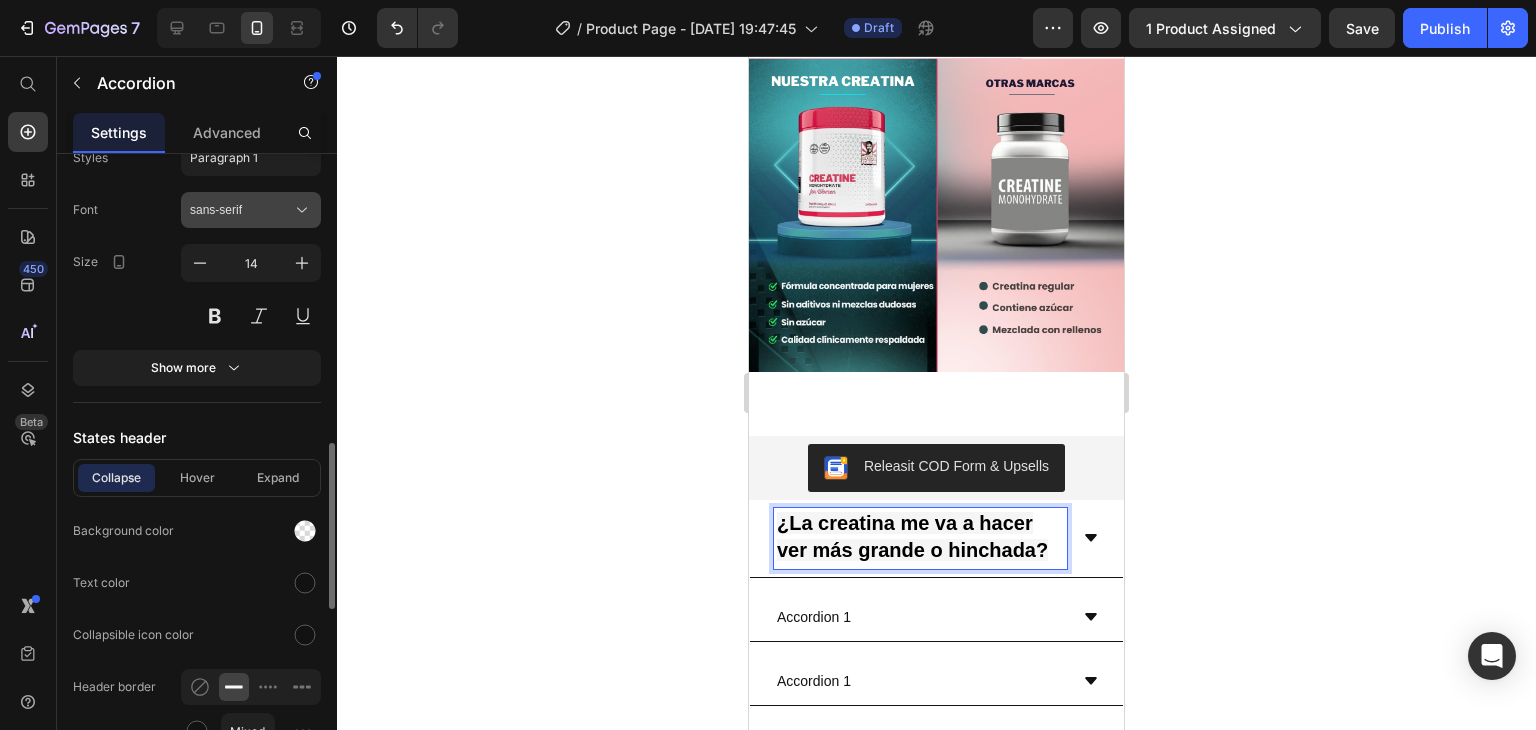 scroll, scrollTop: 1101, scrollLeft: 0, axis: vertical 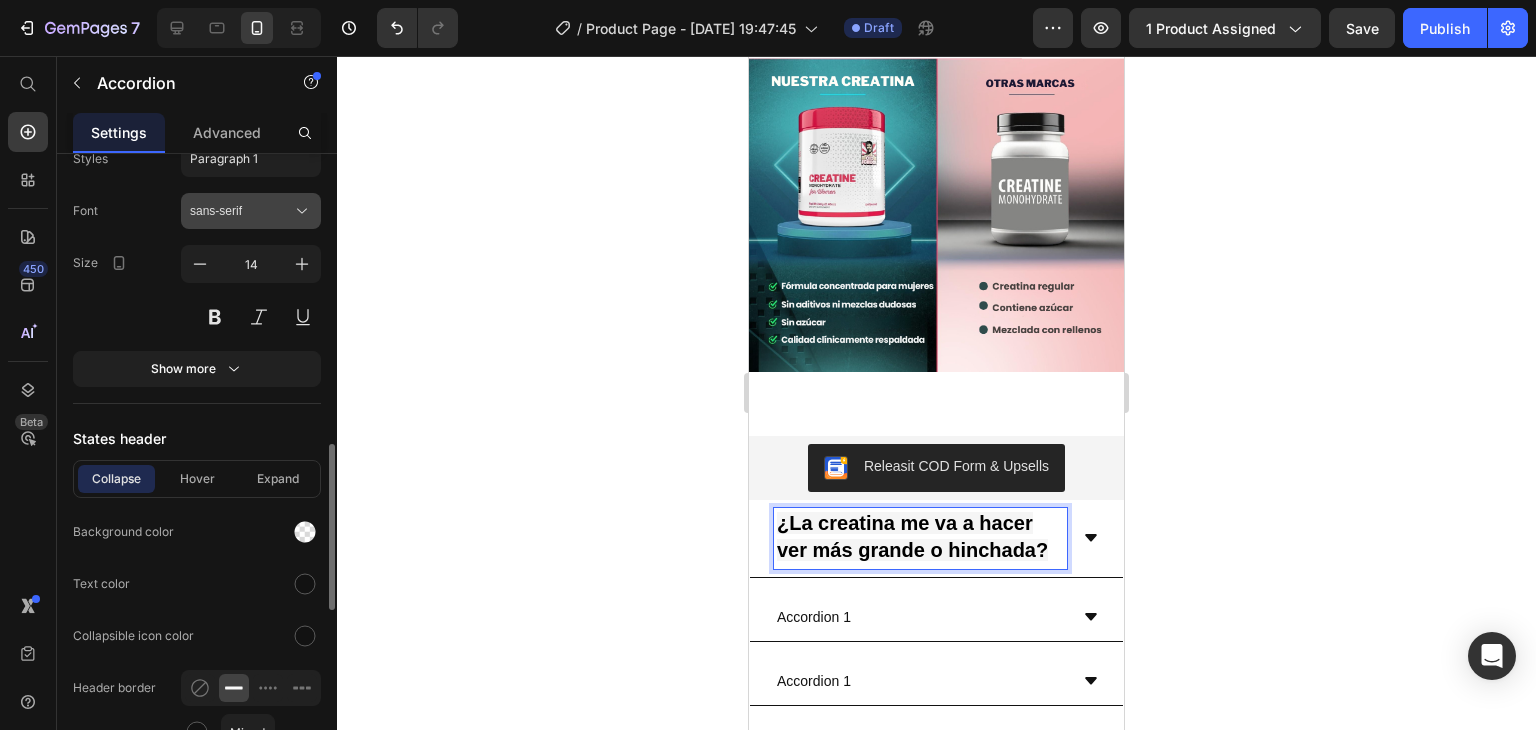 click on "sans-serif" at bounding box center [241, 211] 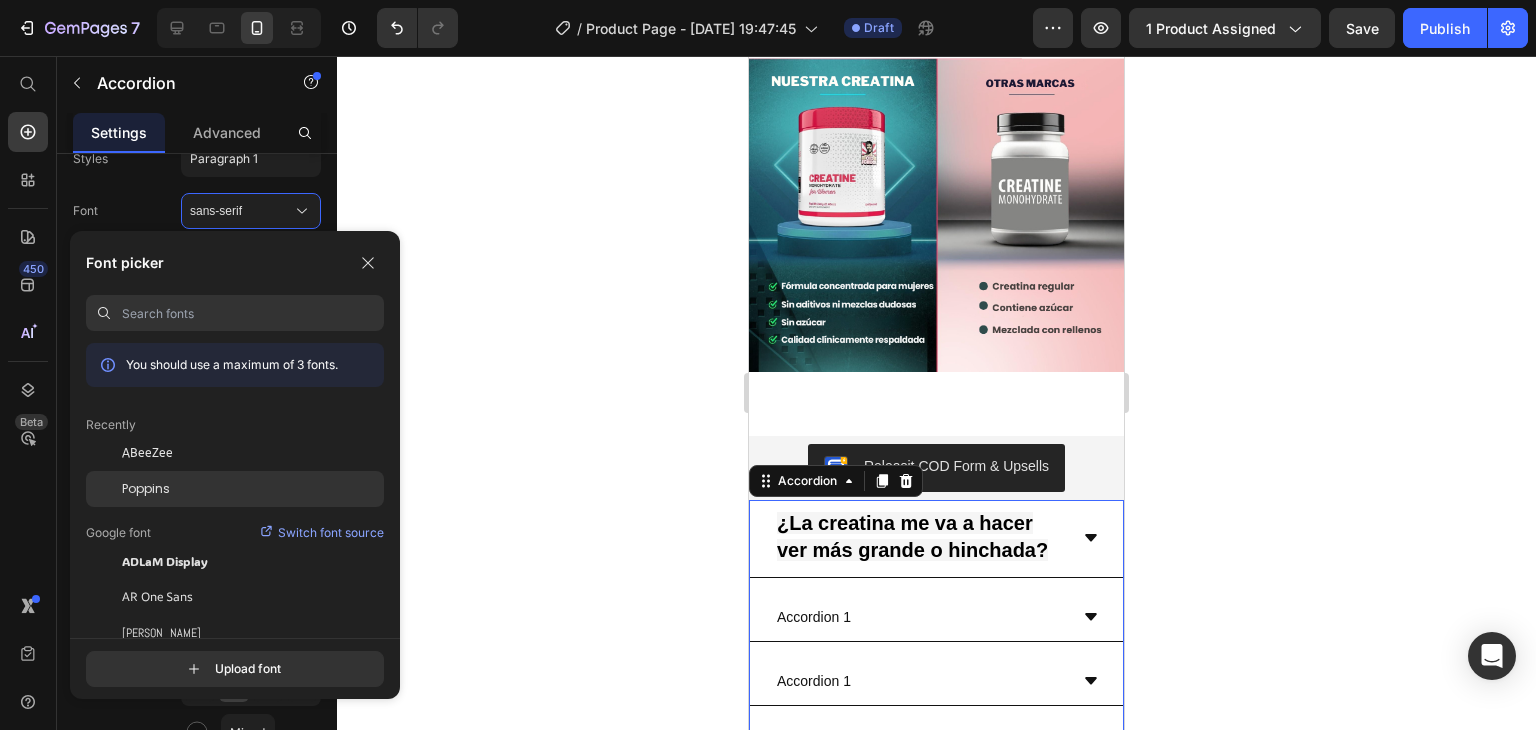 click on "Poppins" at bounding box center [146, 489] 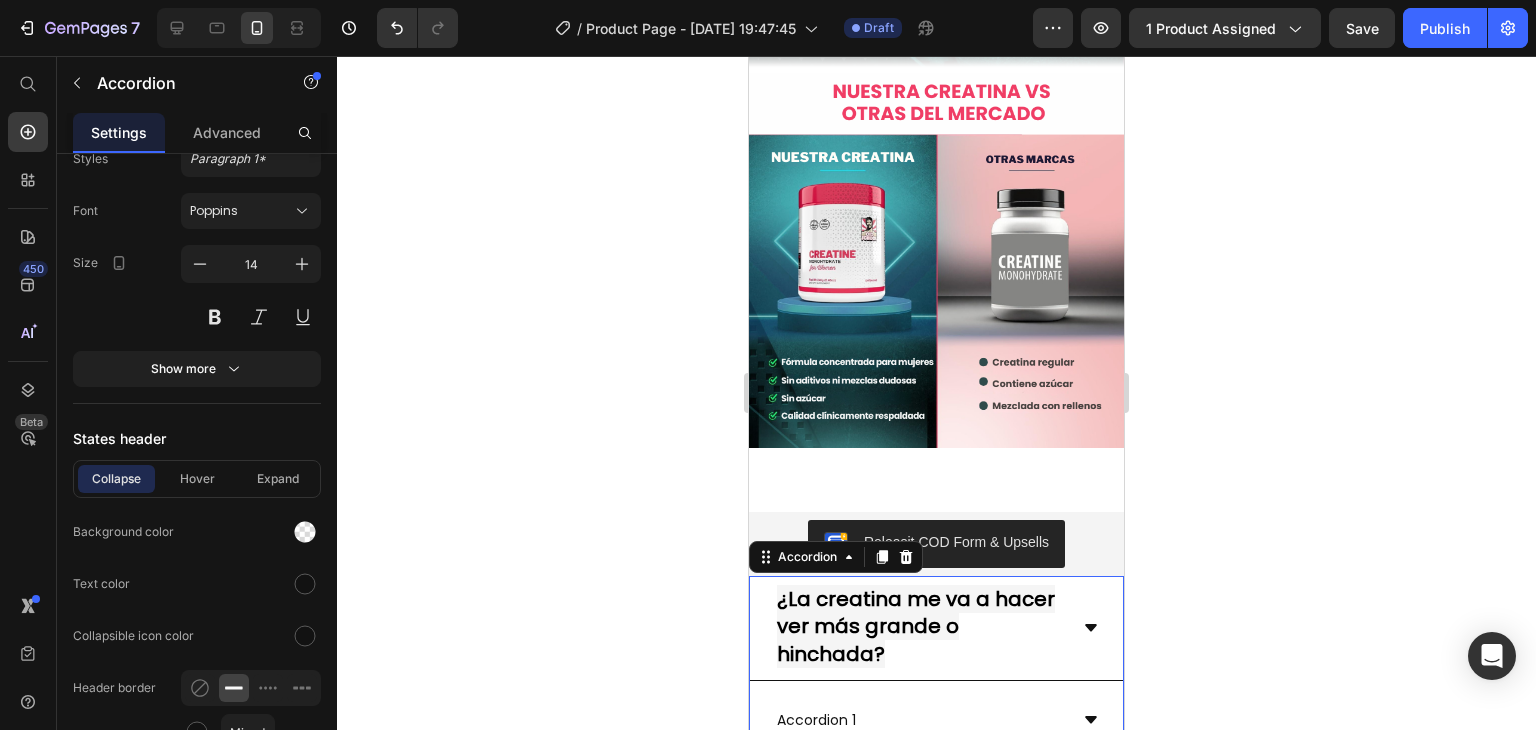 scroll, scrollTop: 5484, scrollLeft: 0, axis: vertical 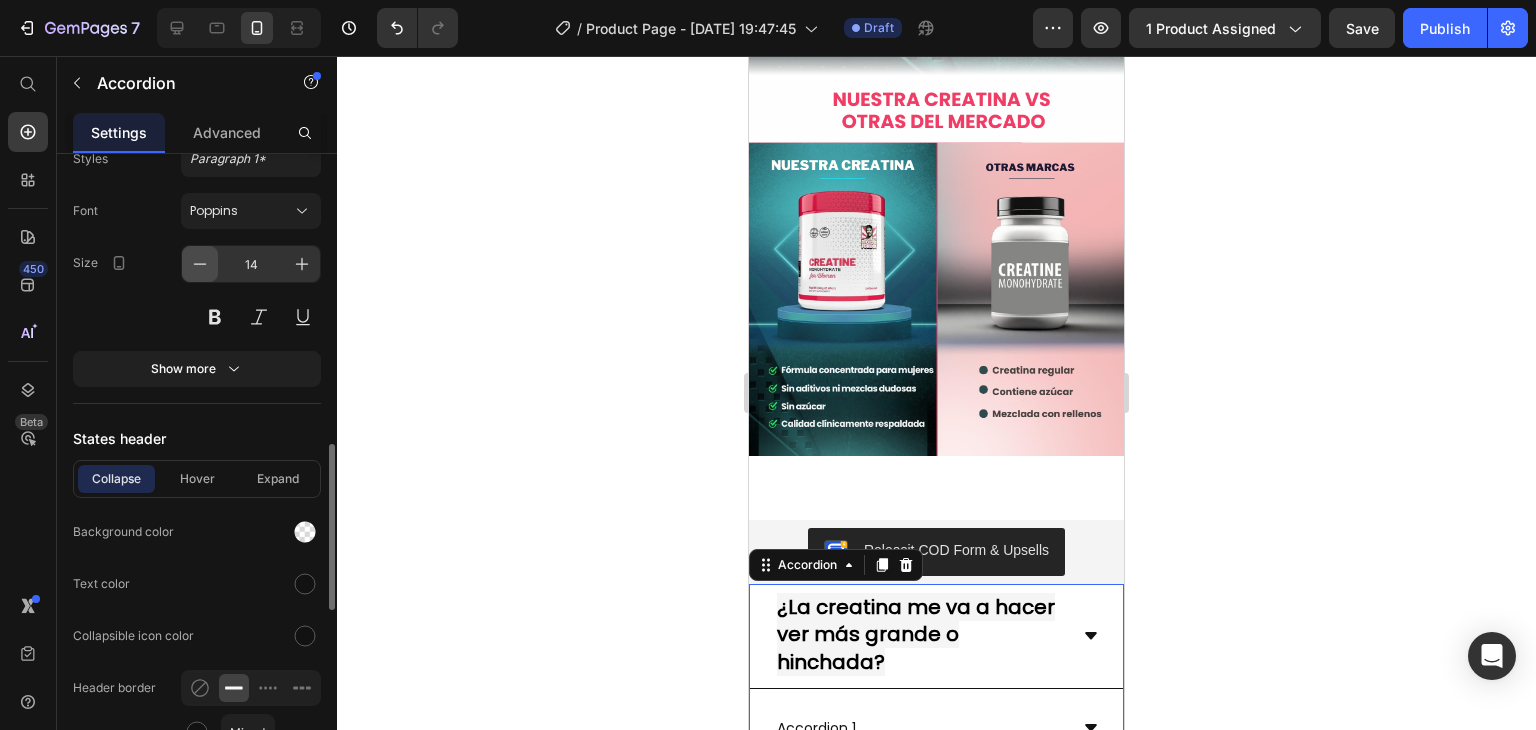 click 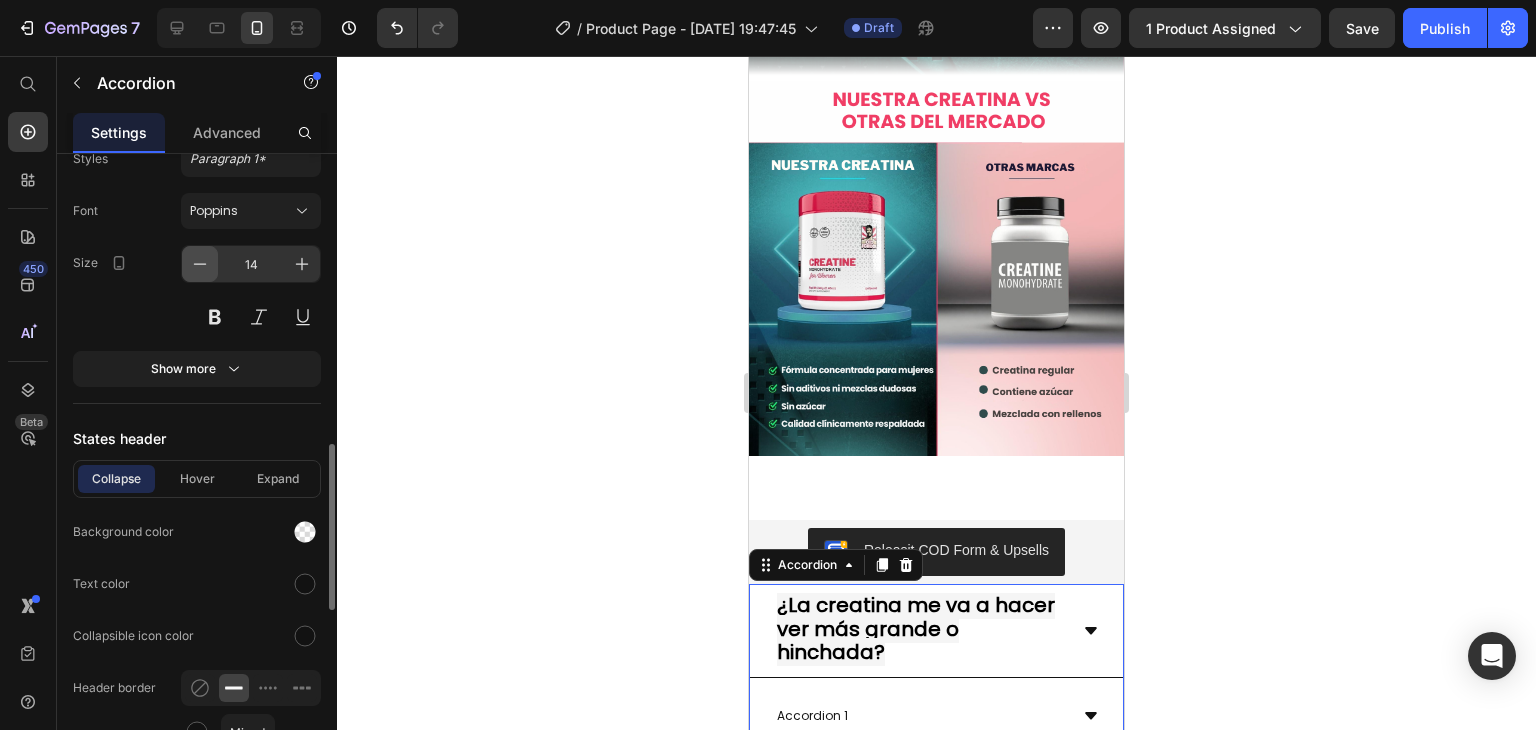 click 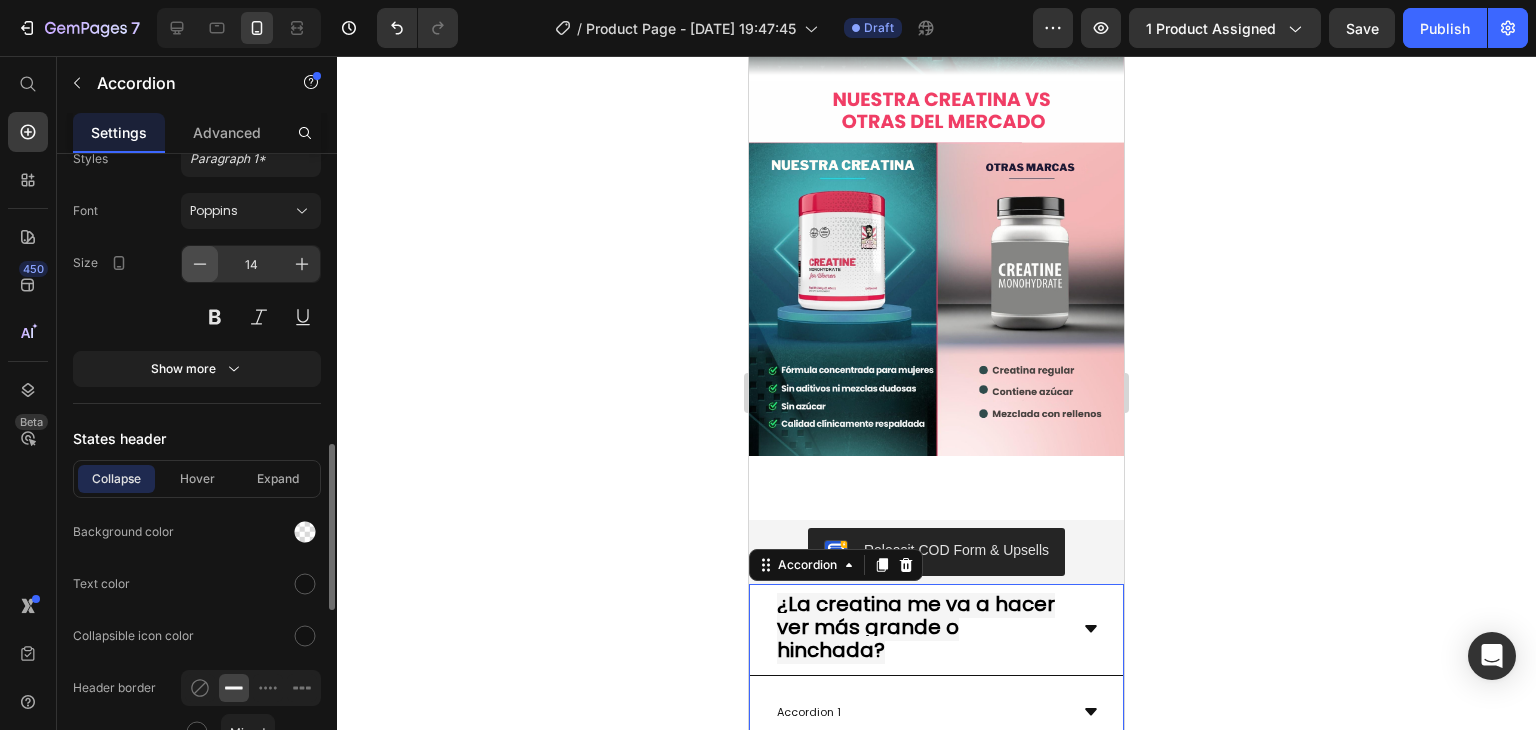 click 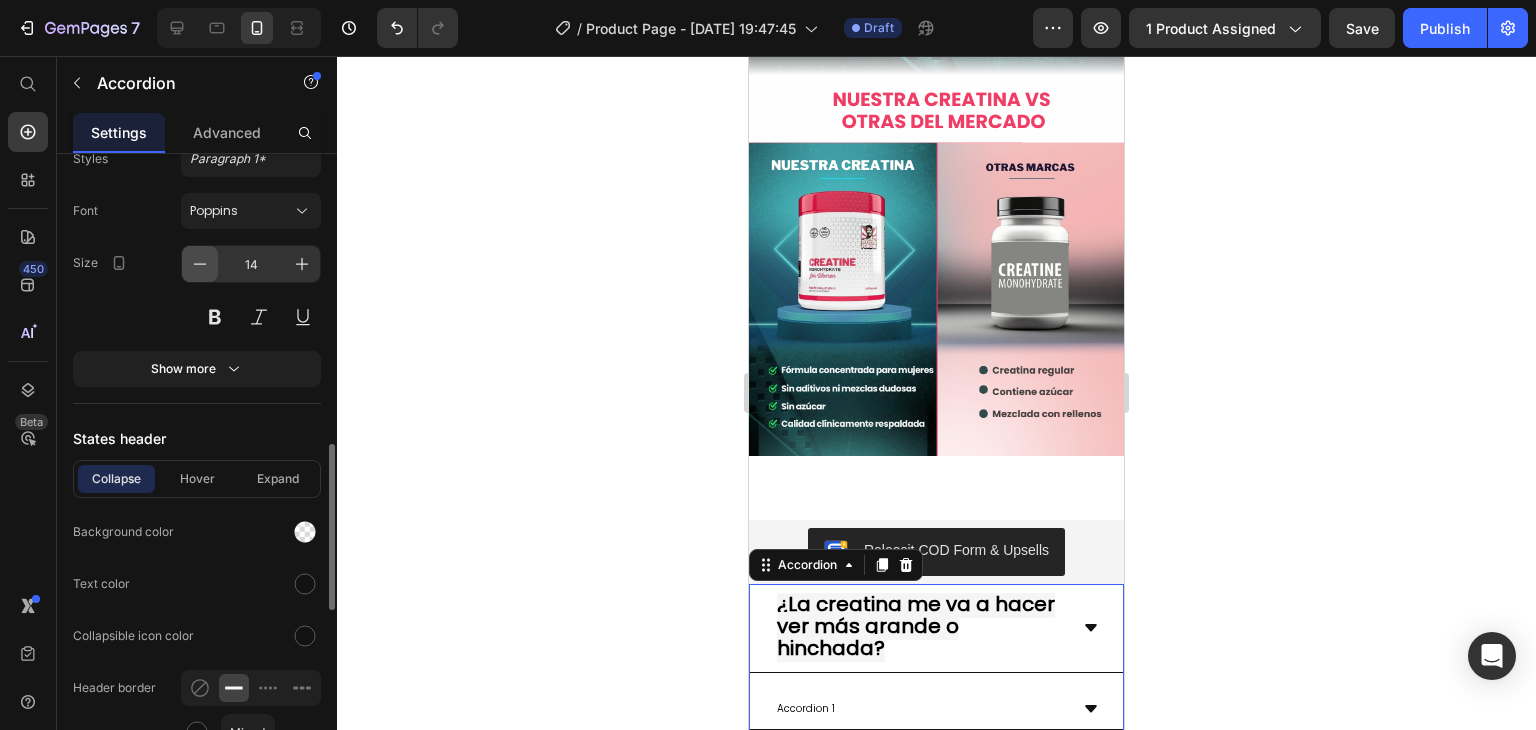 click 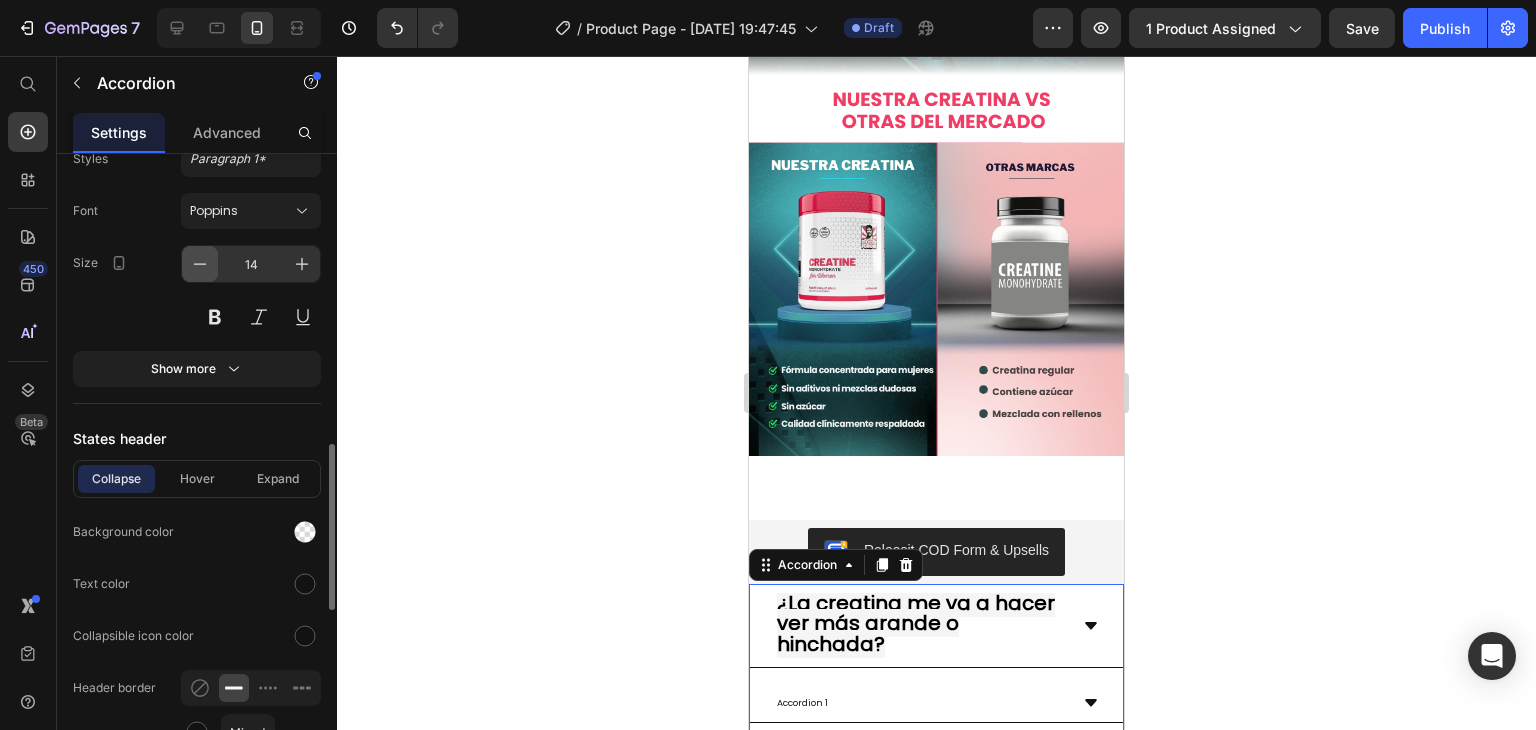 click 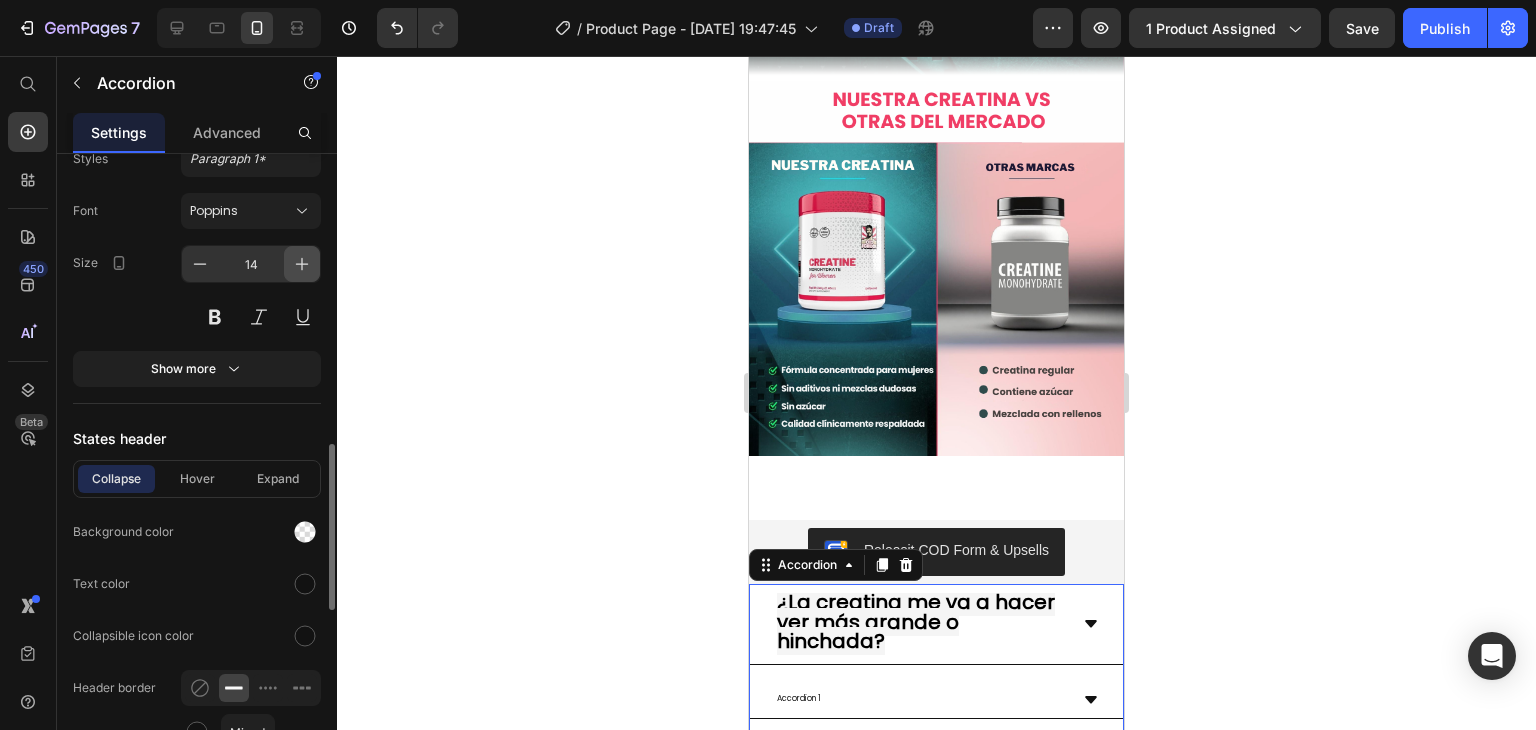 click 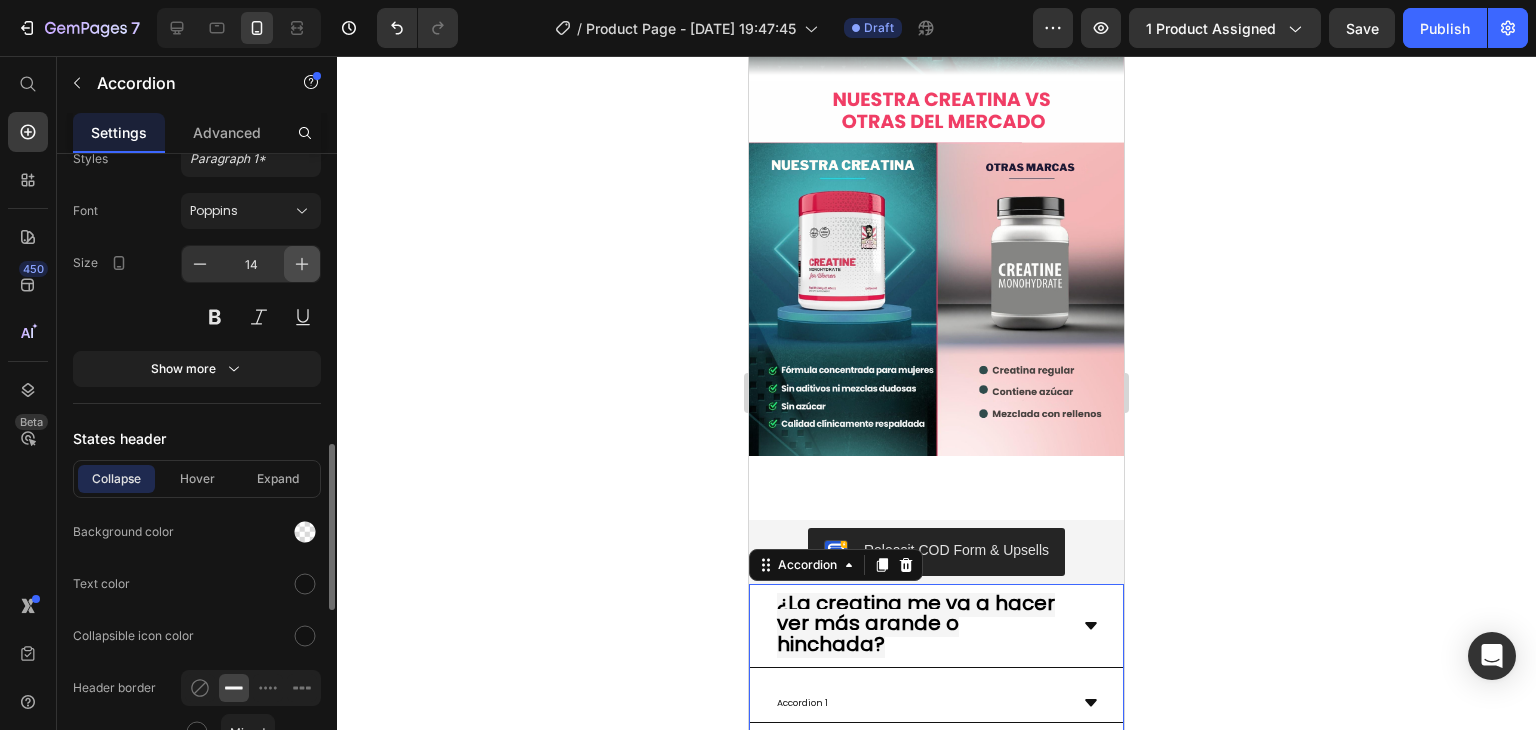 click 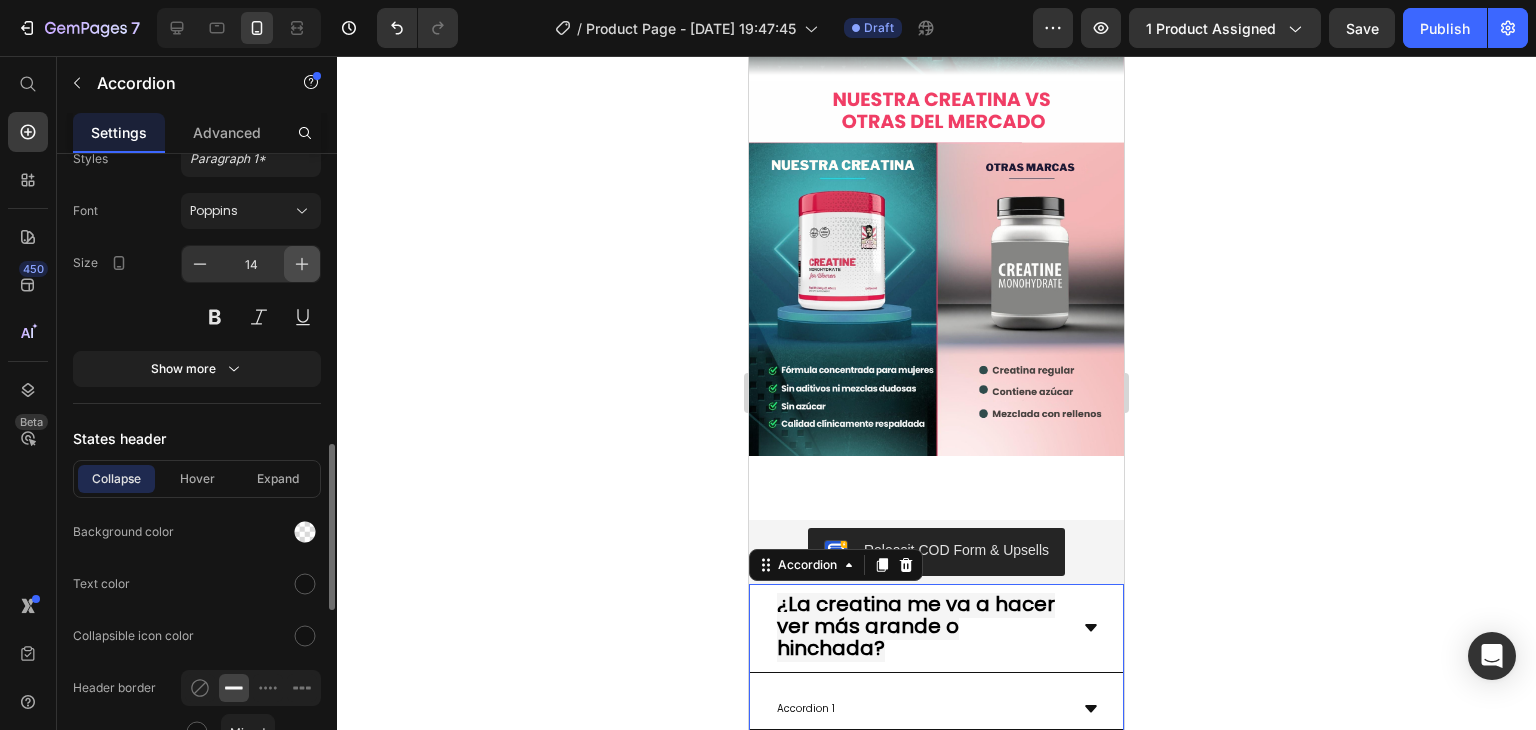 click 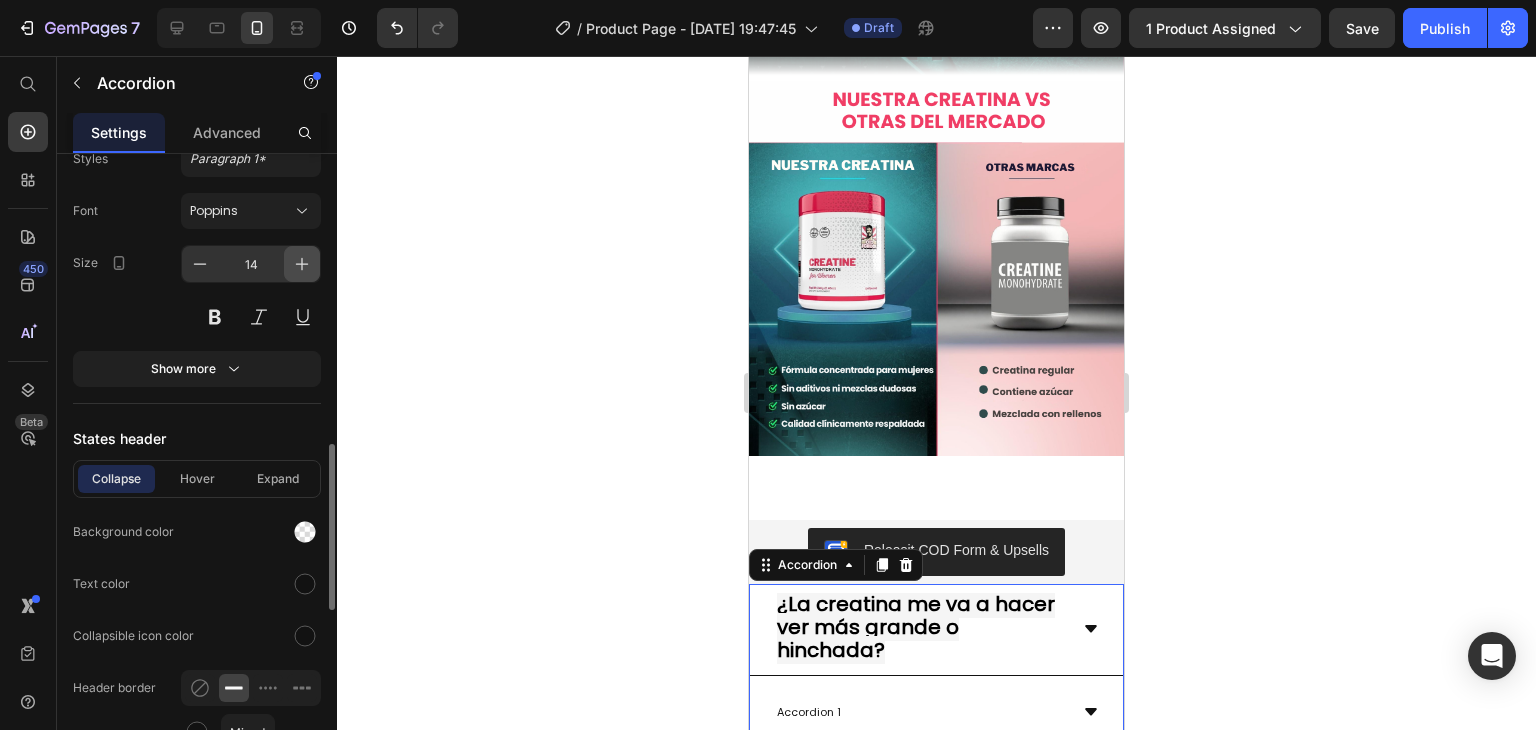 click 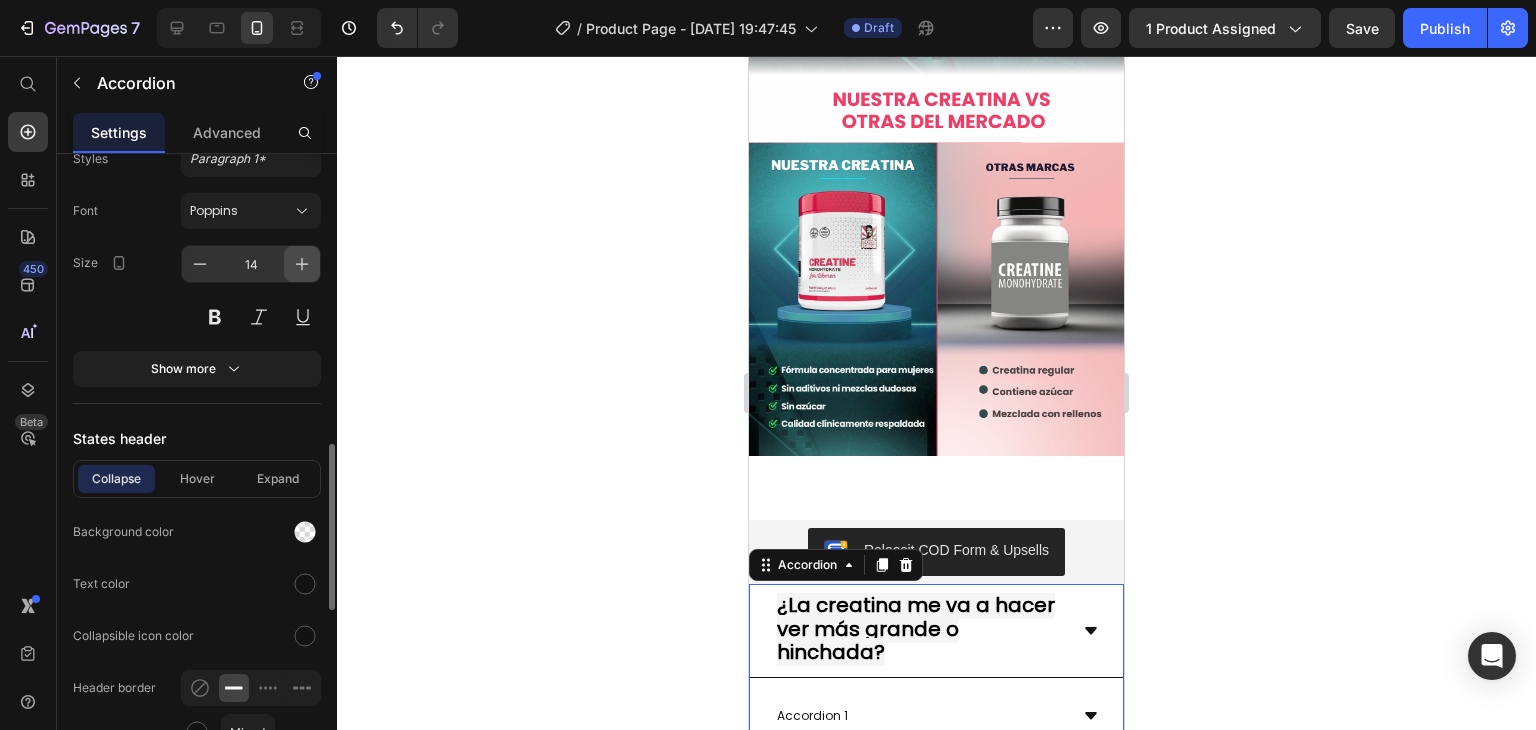 click 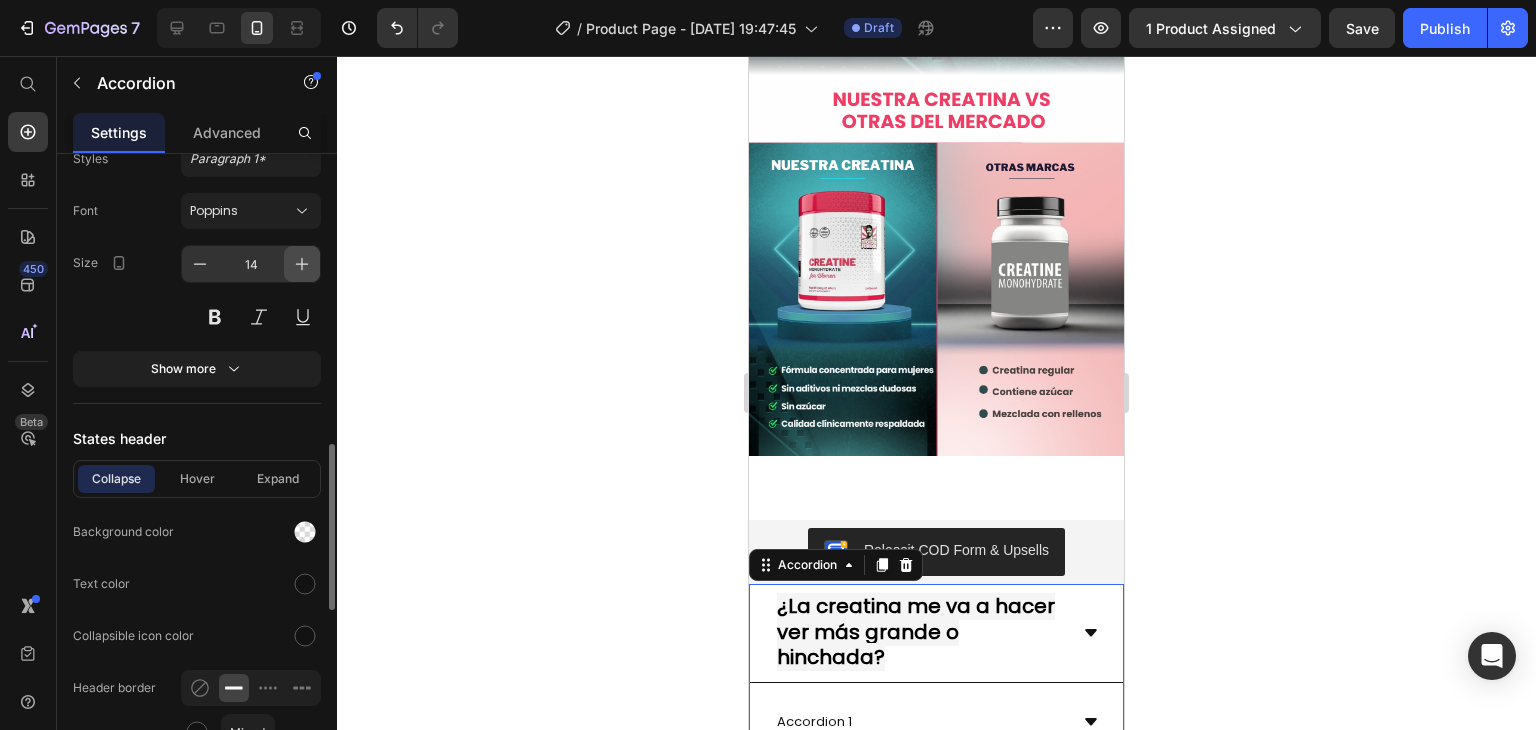 click 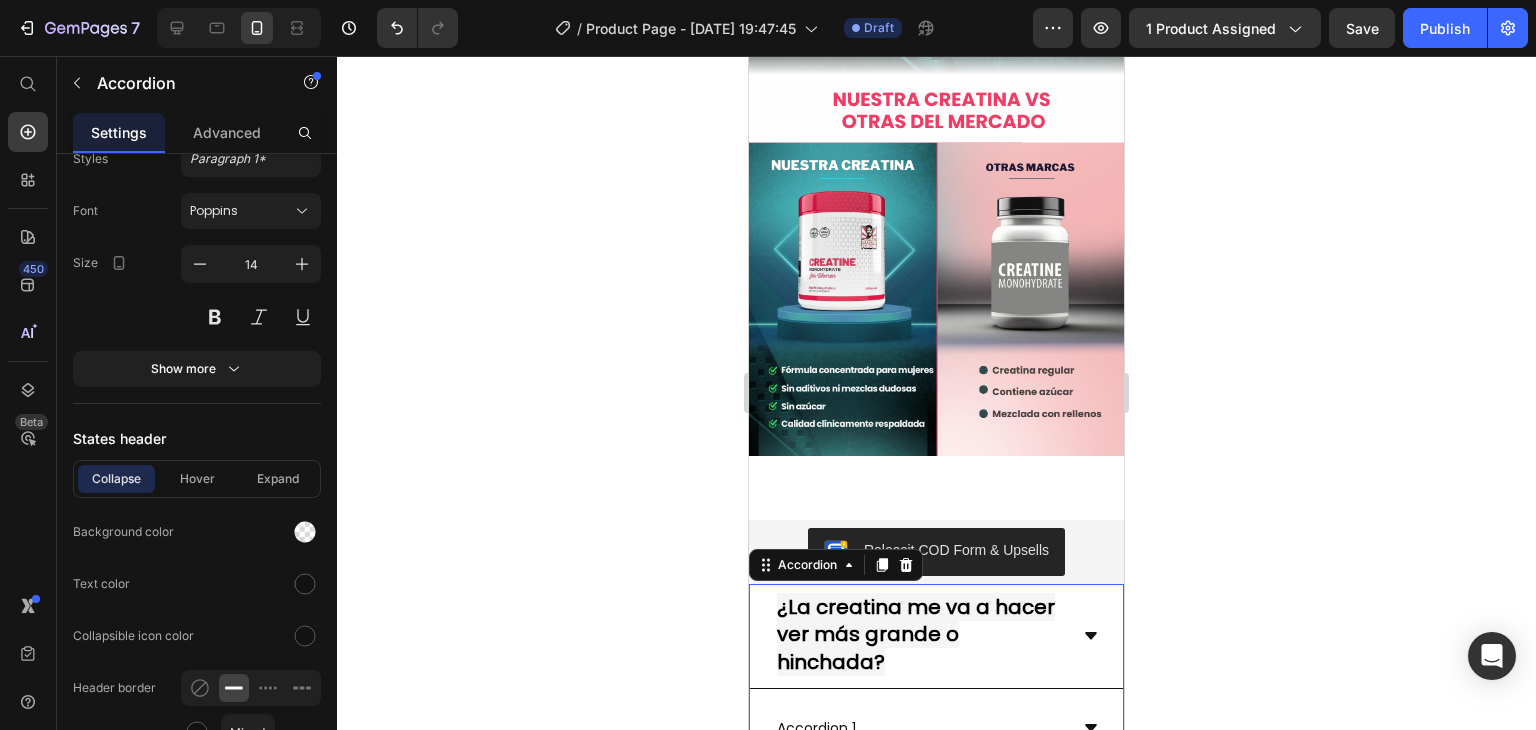 type 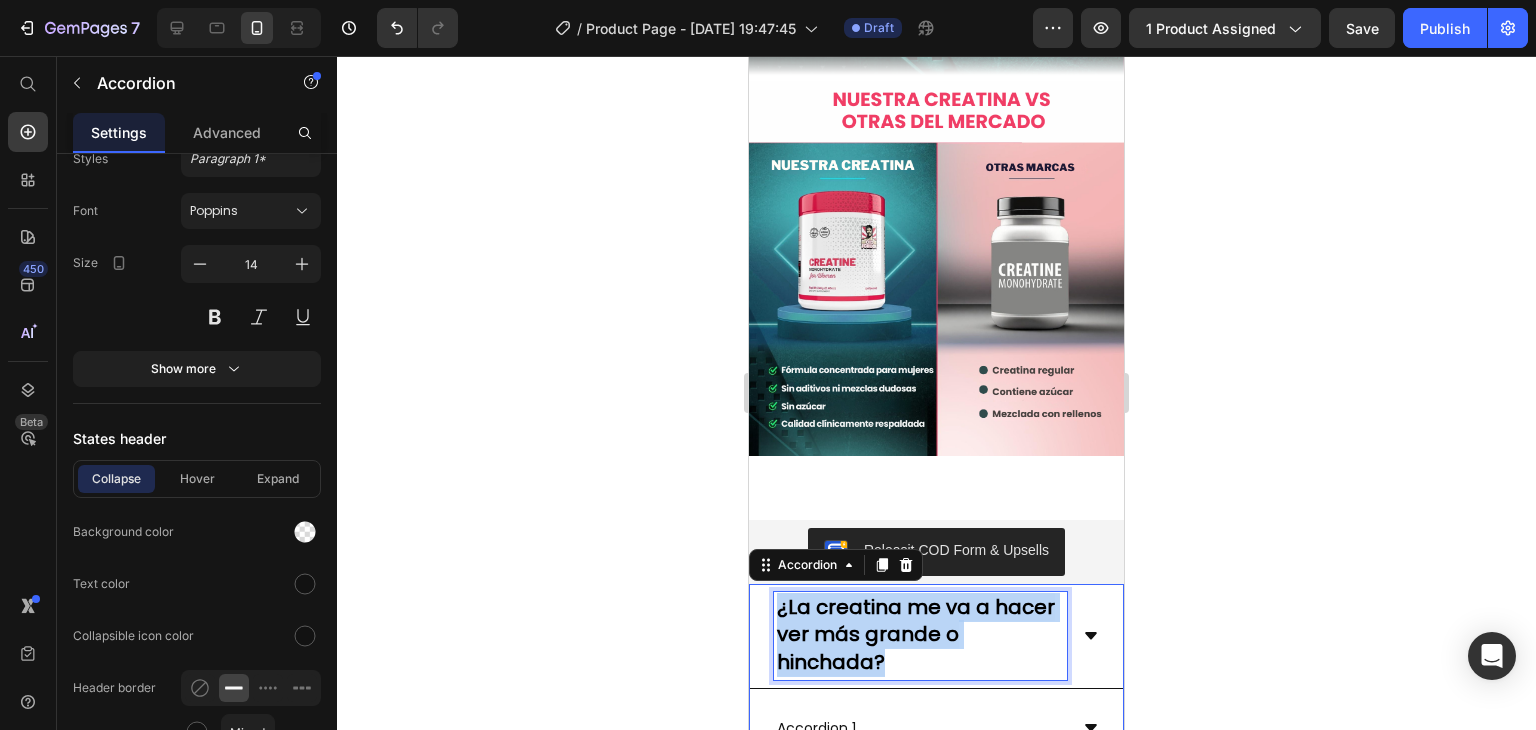 click on "¿La creatina me va a hacer ver más grande o hinchada?" at bounding box center [916, 634] 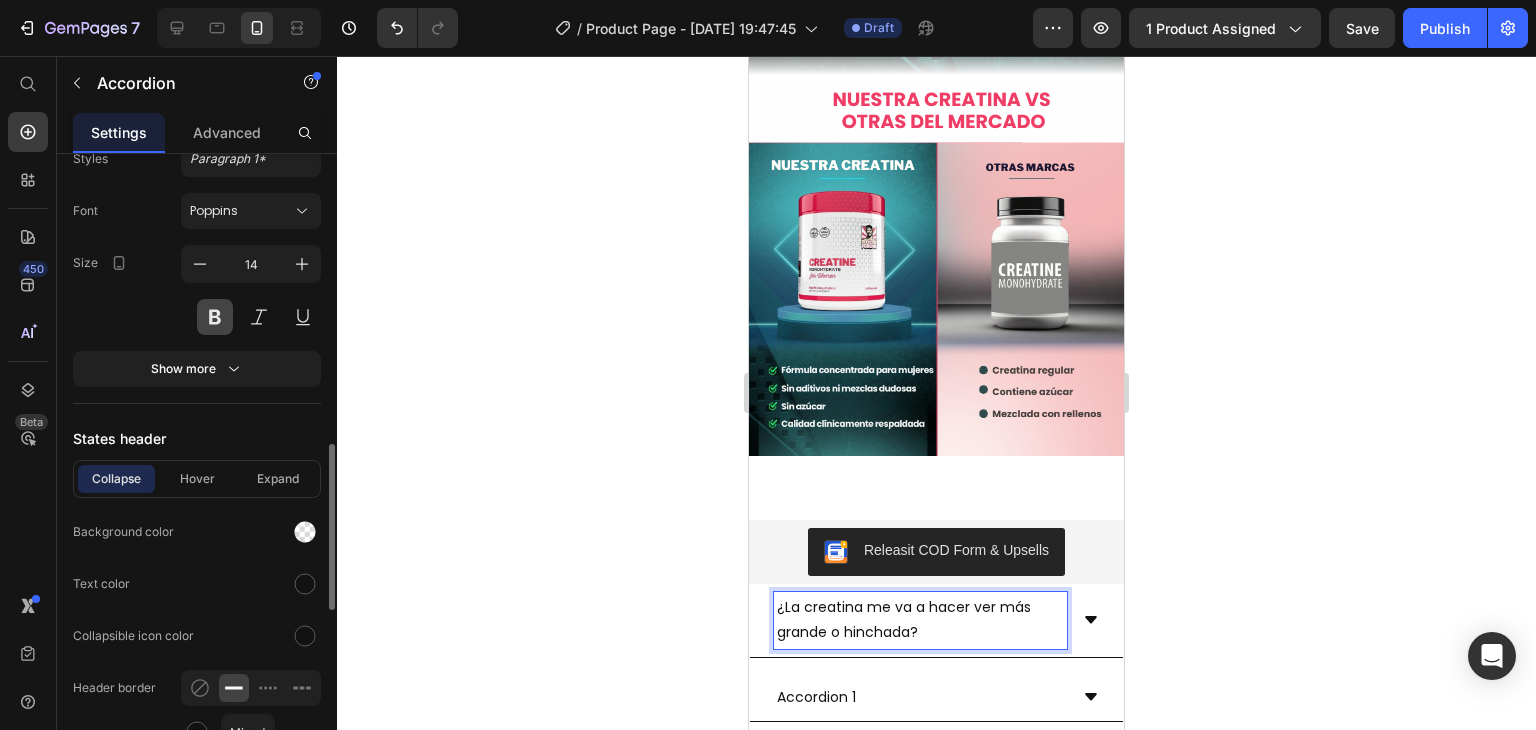 click at bounding box center [215, 317] 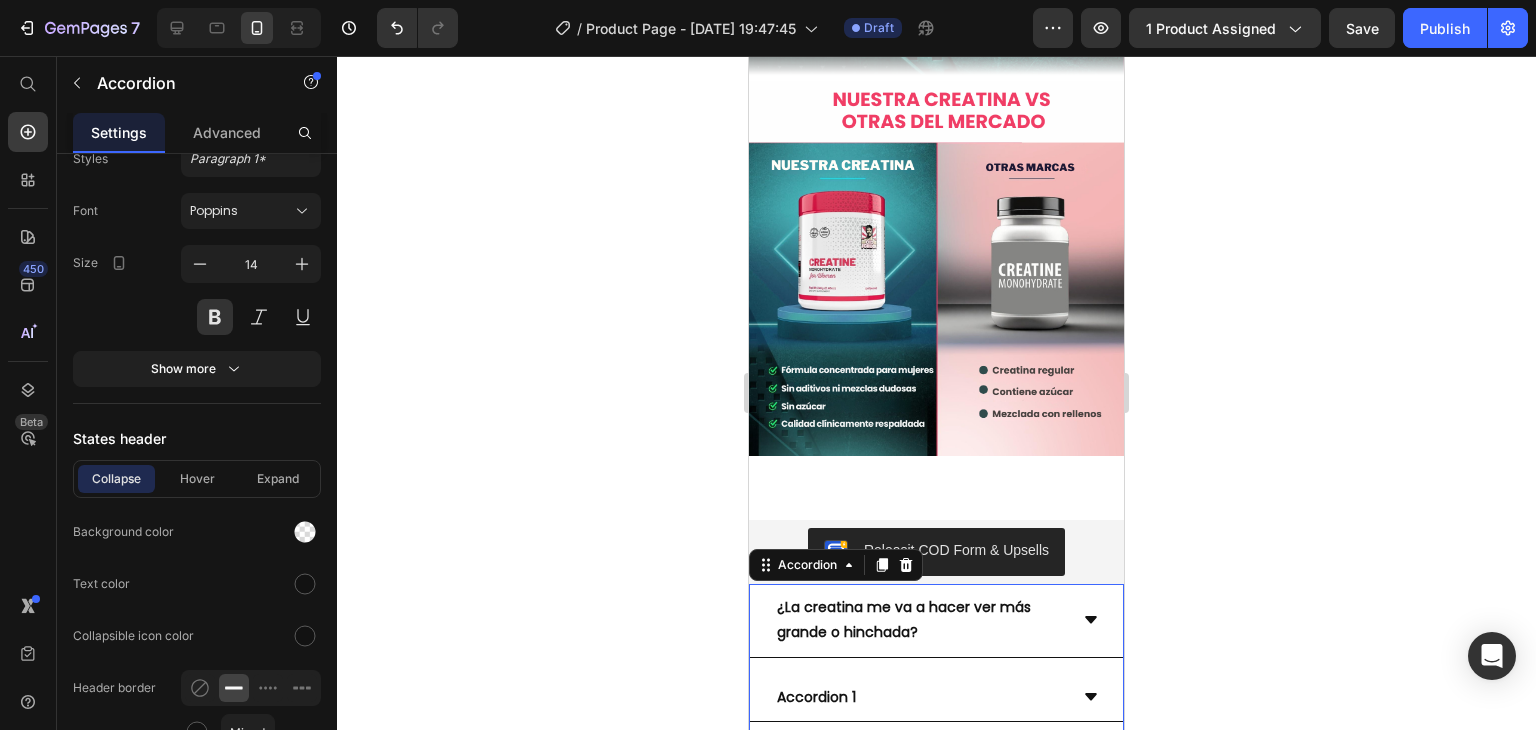 click on "¿La creatina me va a hacer ver más grande o hinchada?" at bounding box center (936, 620) 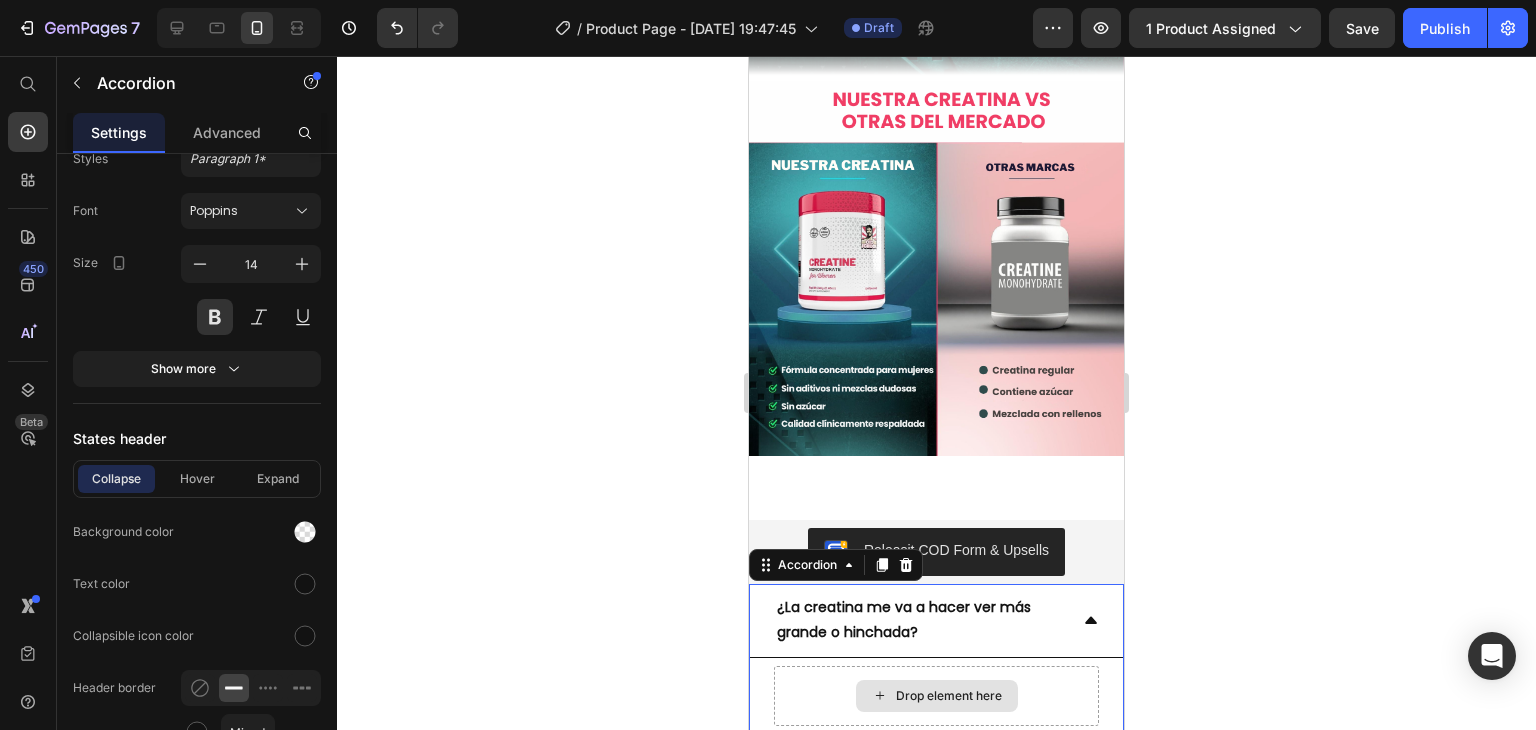 click on "Drop element here" at bounding box center [937, 696] 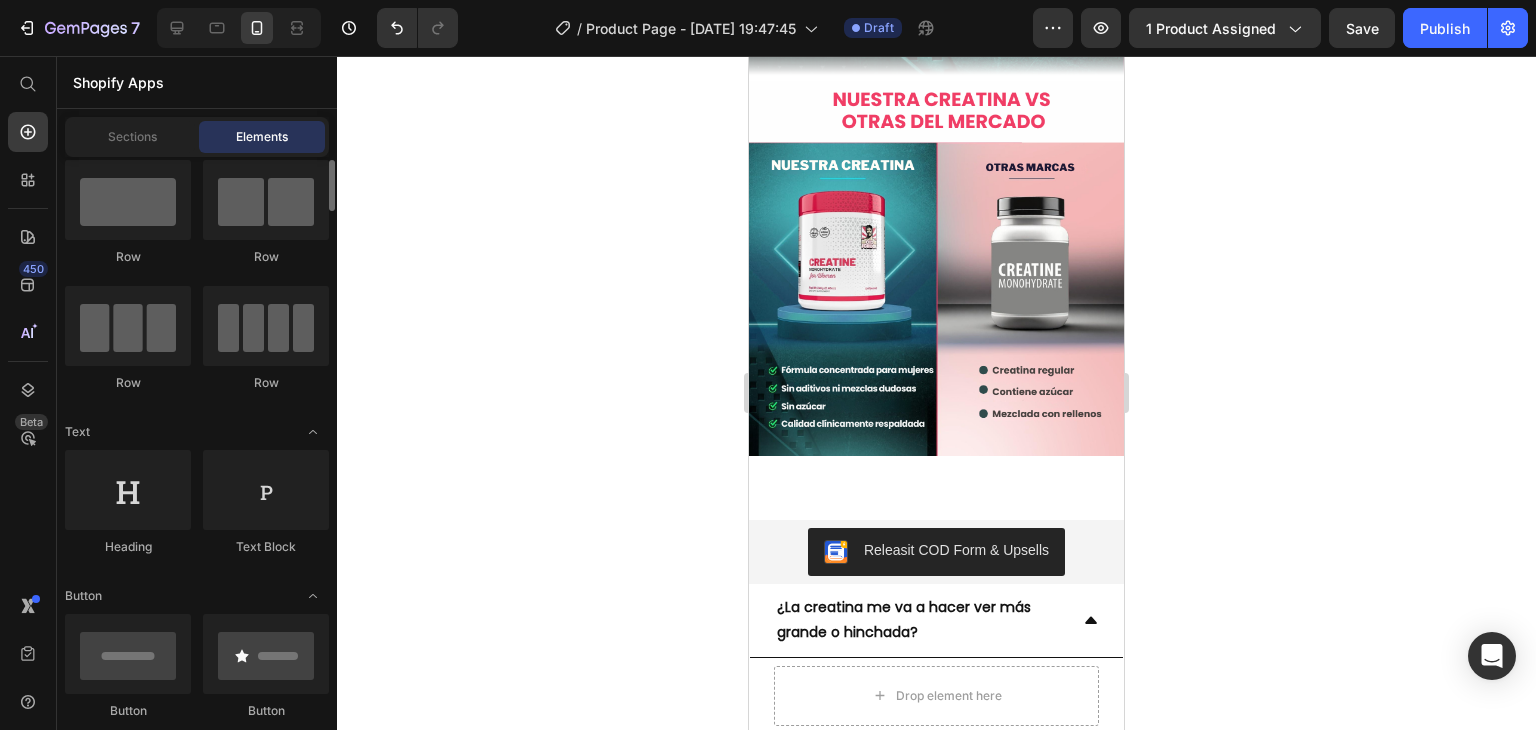 scroll, scrollTop: 16, scrollLeft: 0, axis: vertical 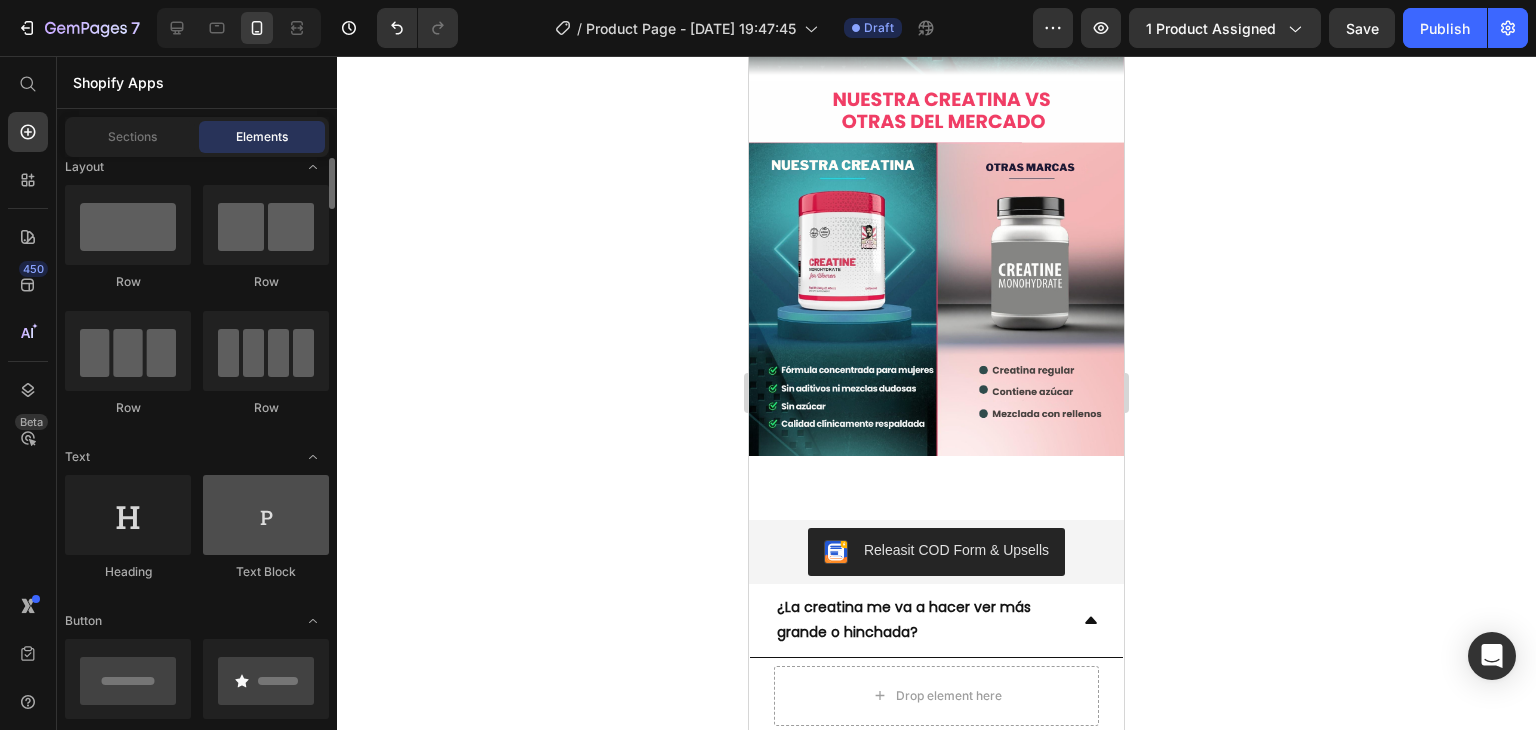 click at bounding box center (266, 515) 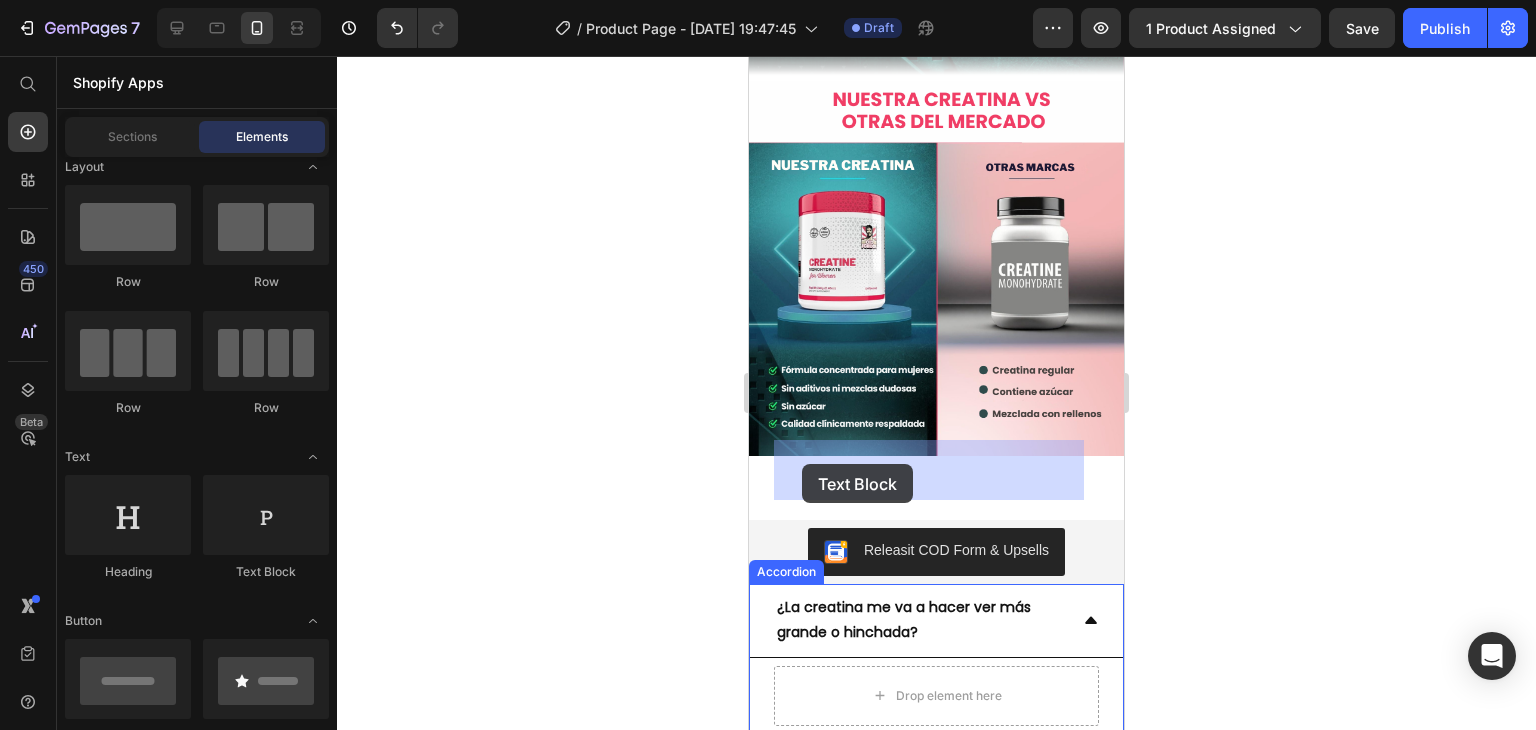 drag, startPoint x: 1004, startPoint y: 572, endPoint x: 805, endPoint y: 465, distance: 225.94247 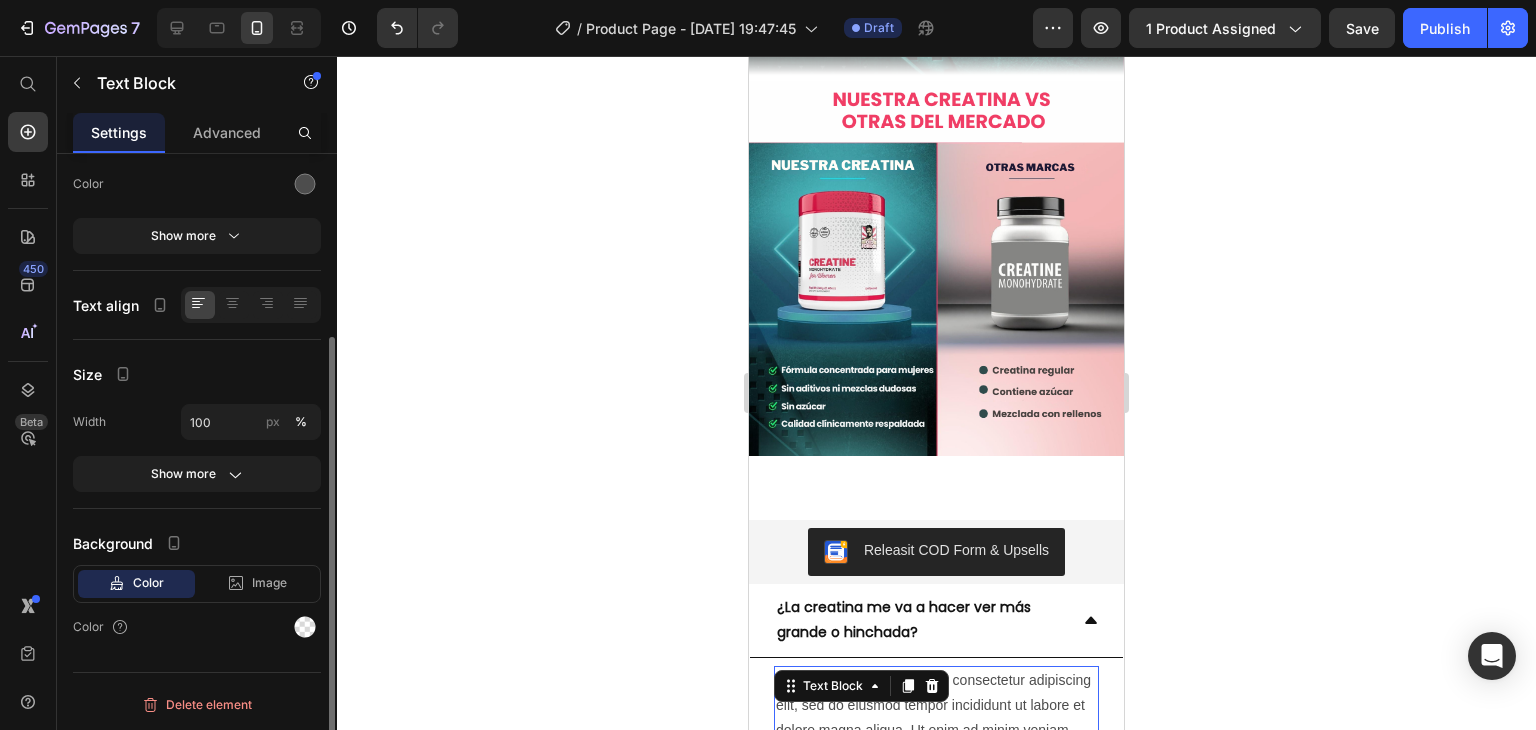 scroll, scrollTop: 0, scrollLeft: 0, axis: both 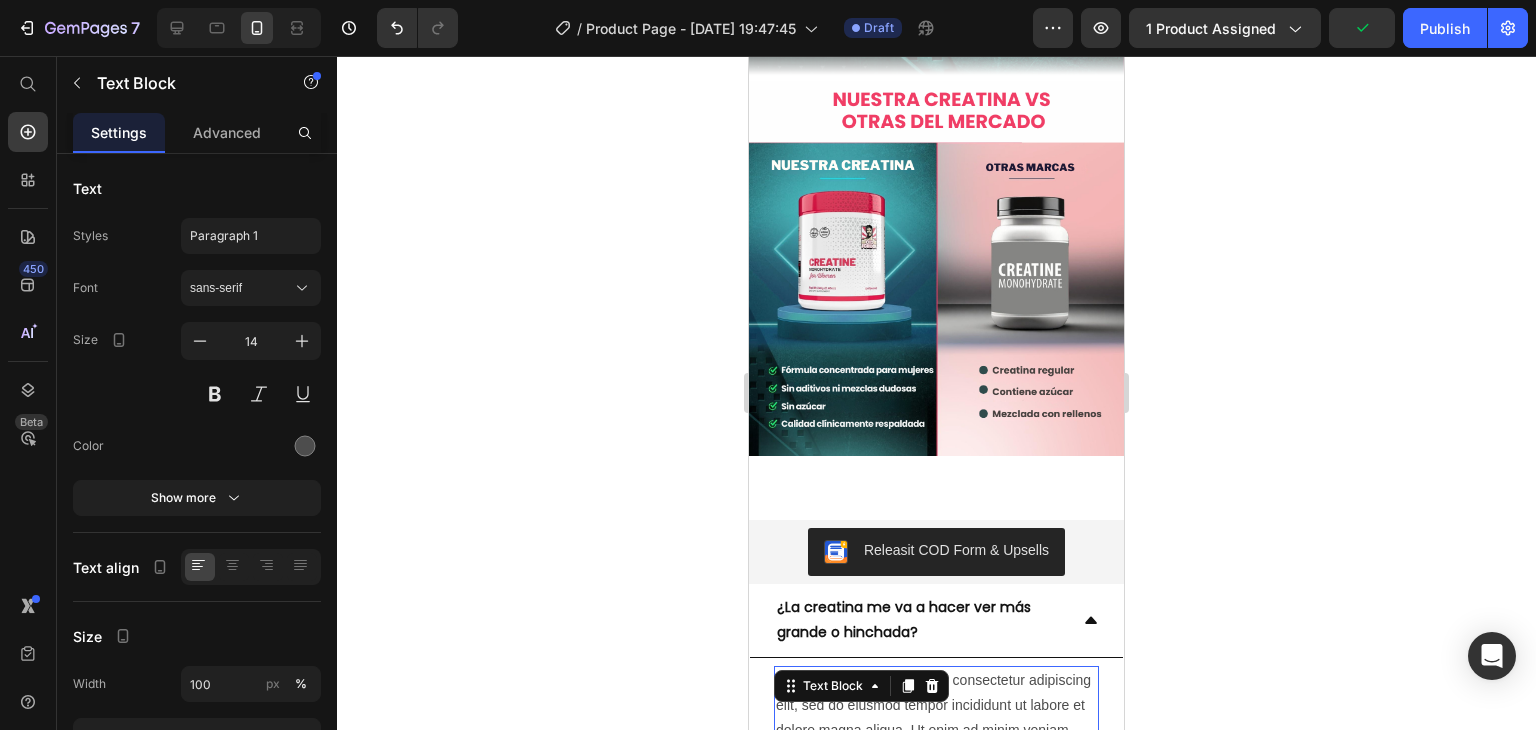 click on "Lorem ipsum dolor sit amet, consectetur adipiscing elit, sed do eiusmod tempor incididunt ut labore et dolore magna aliqua. Ut enim ad minim veniam, quis nostrud exercitation ullamco laboris nisi ut aliquip ex ea commodo consequat." at bounding box center (936, 731) 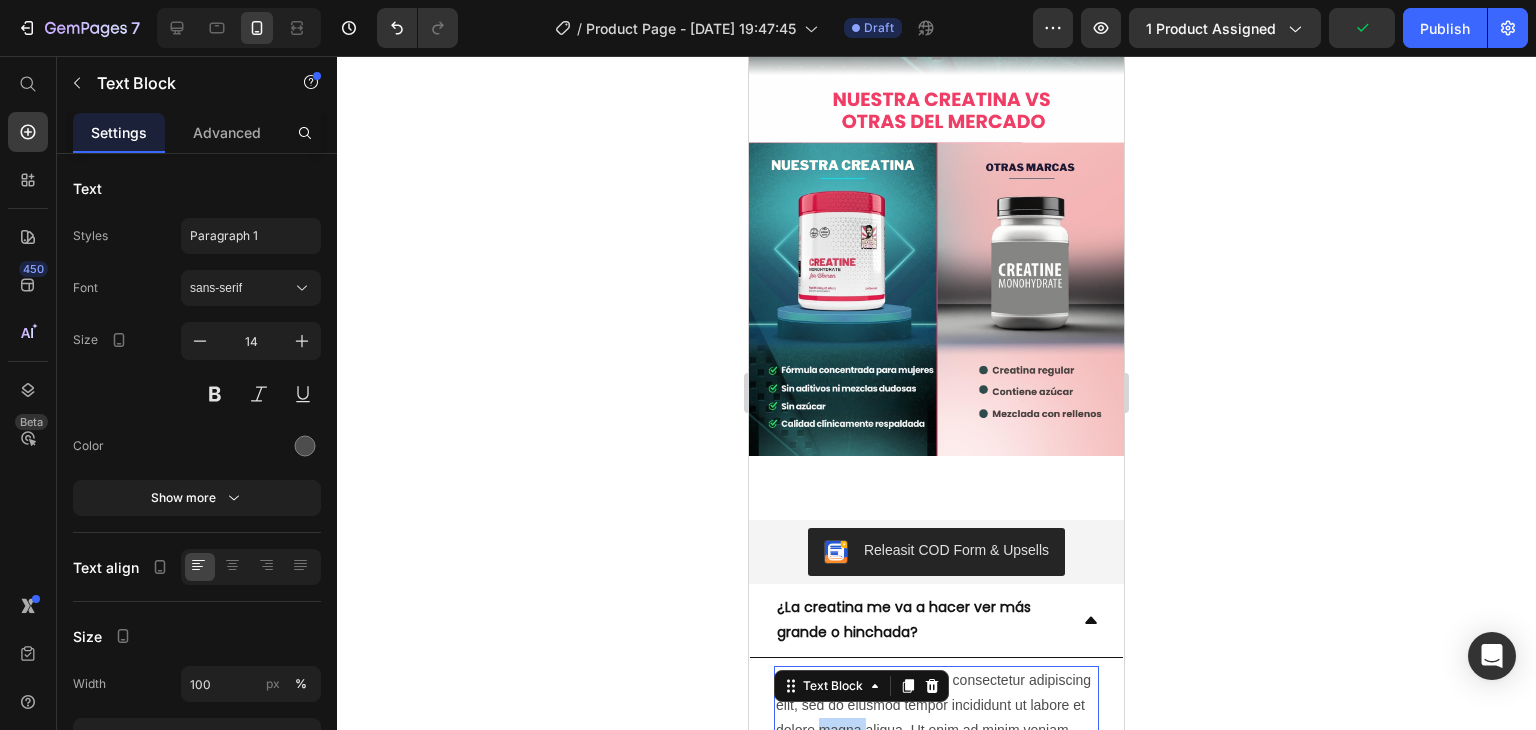 click on "Lorem ipsum dolor sit amet, consectetur adipiscing elit, sed do eiusmod tempor incididunt ut labore et dolore magna aliqua. Ut enim ad minim veniam, quis nostrud exercitation ullamco laboris nisi ut aliquip ex ea commodo consequat." at bounding box center [936, 731] 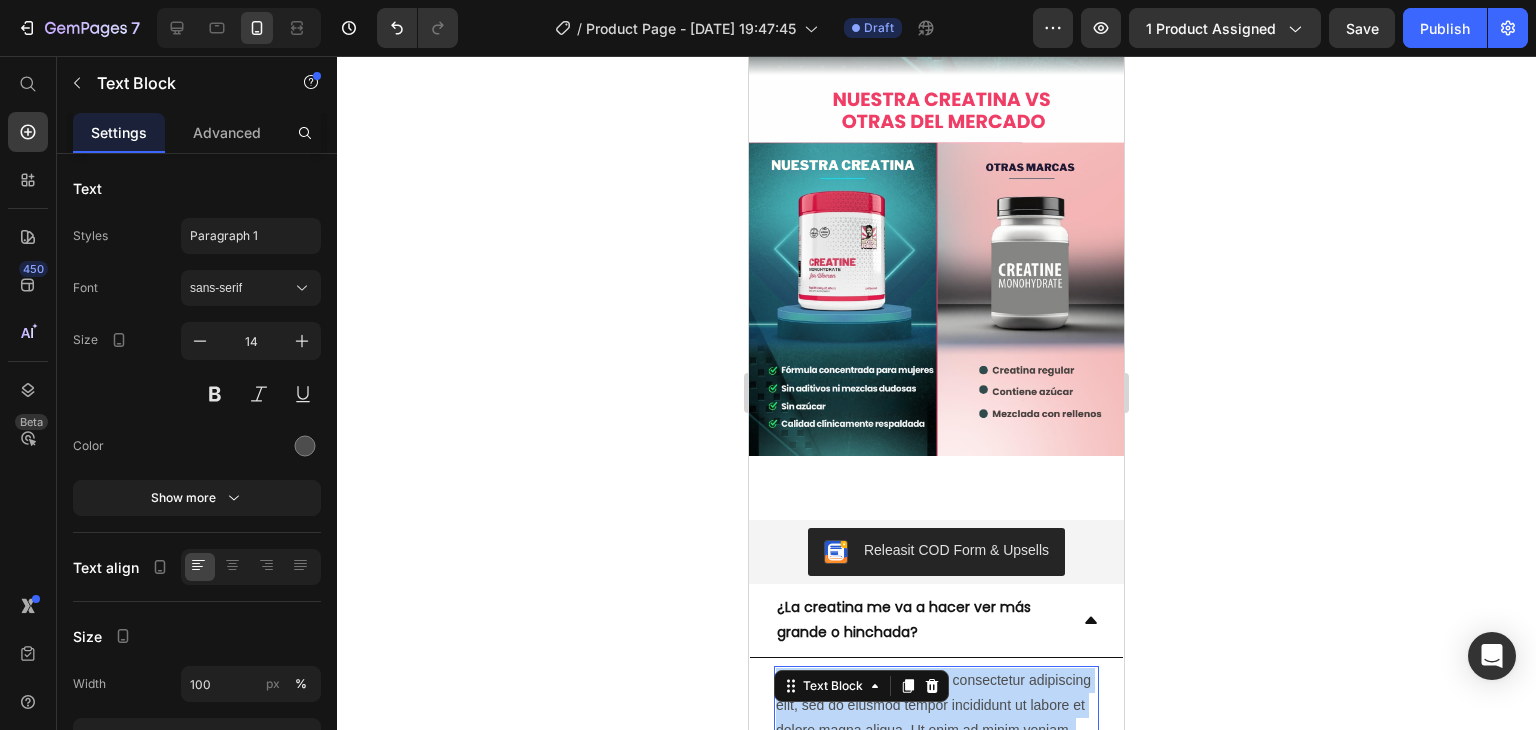 click on "Lorem ipsum dolor sit amet, consectetur adipiscing elit, sed do eiusmod tempor incididunt ut labore et dolore magna aliqua. Ut enim ad minim veniam, quis nostrud exercitation ullamco laboris nisi ut aliquip ex ea commodo consequat." at bounding box center [936, 731] 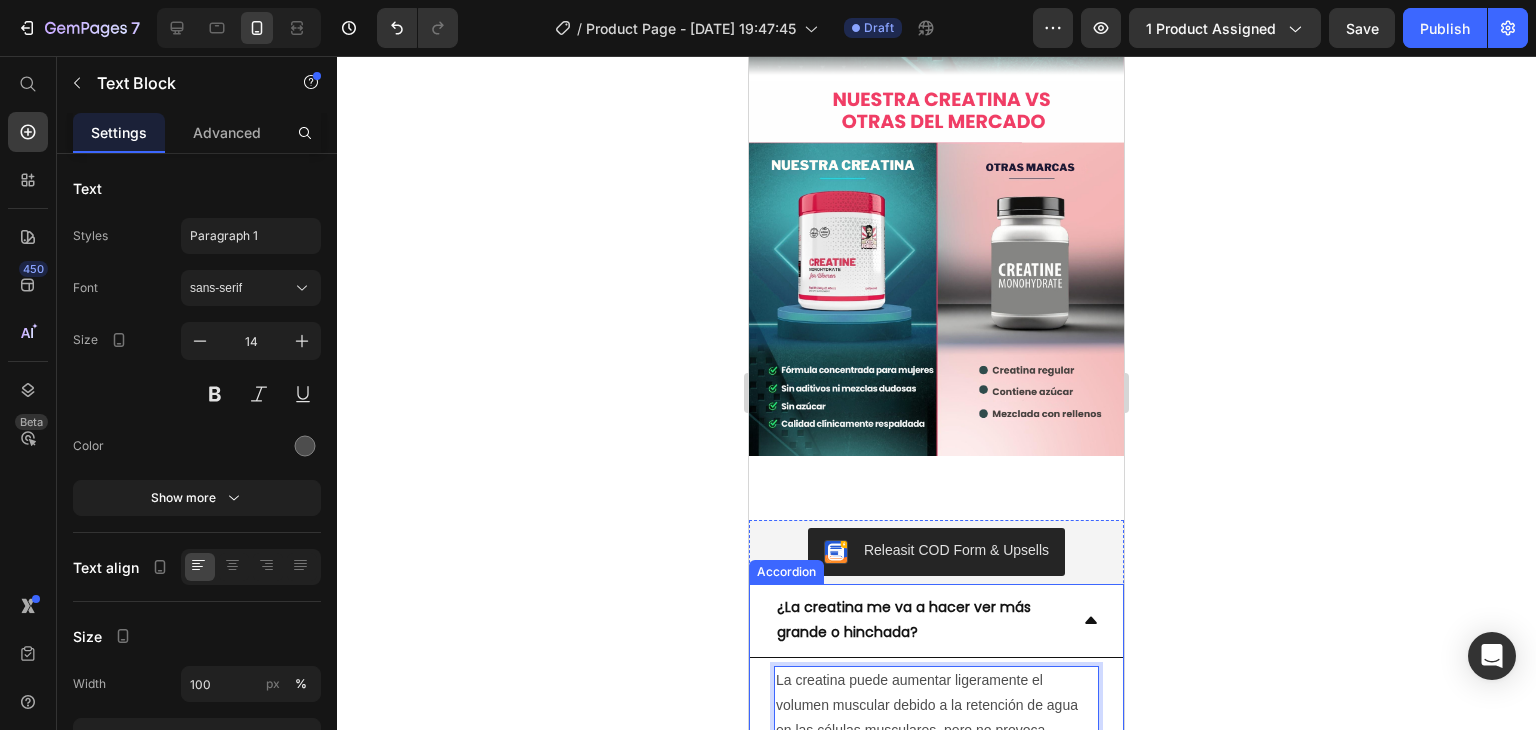 click on "¿La creatina me va a hacer ver más grande o hinchada?" at bounding box center [936, 620] 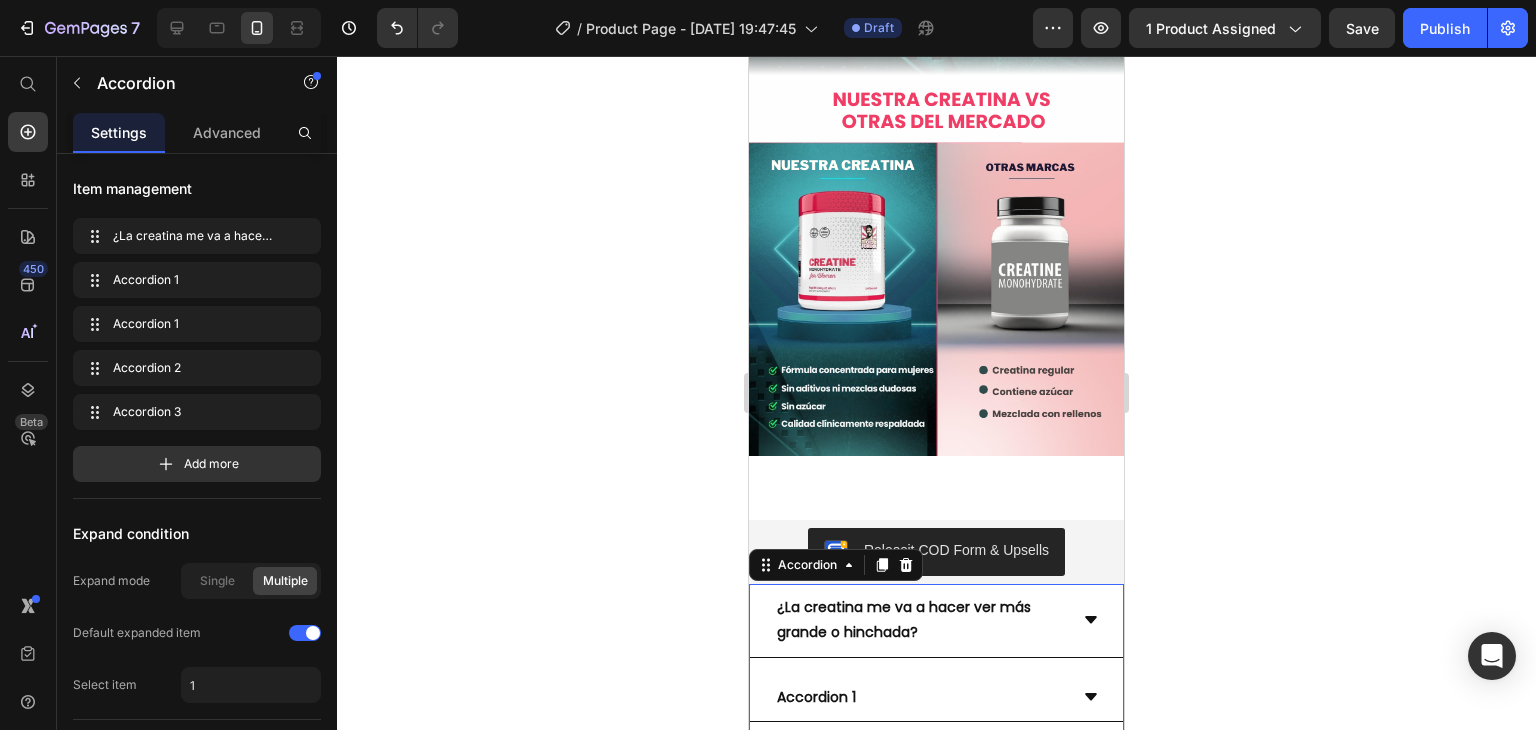 click on "Accordion 1" at bounding box center (920, 697) 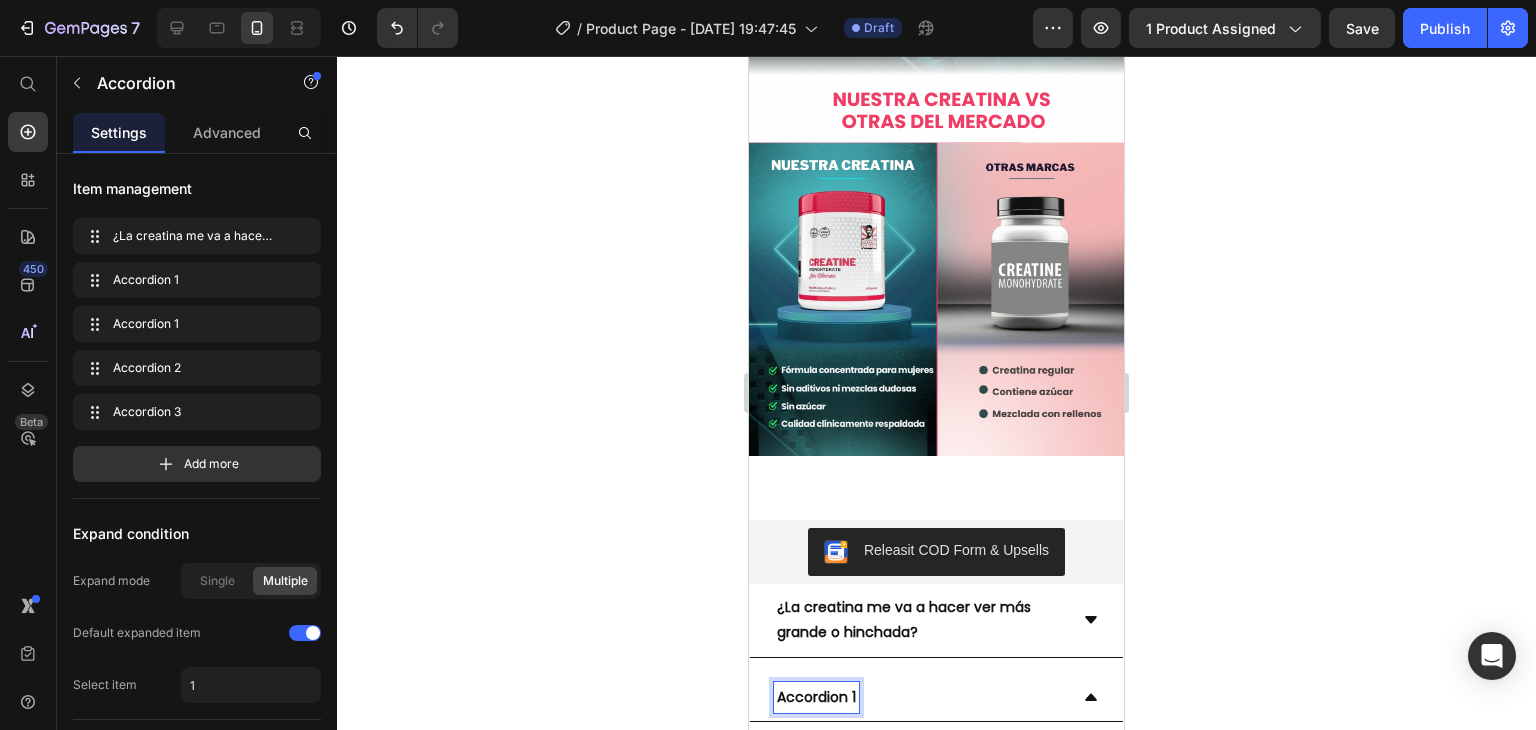 click on "Accordion 1" at bounding box center (816, 697) 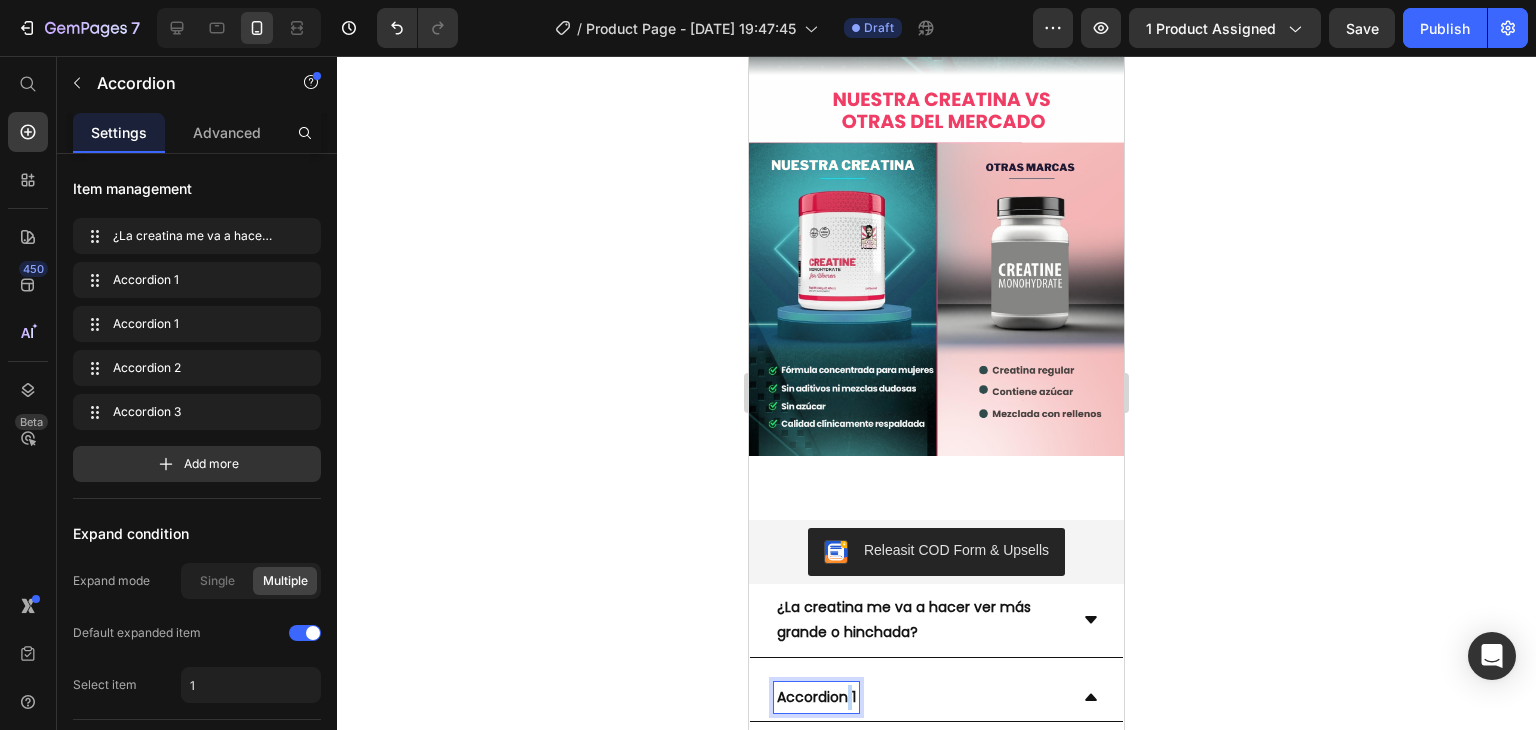 click on "Accordion 1" at bounding box center [816, 697] 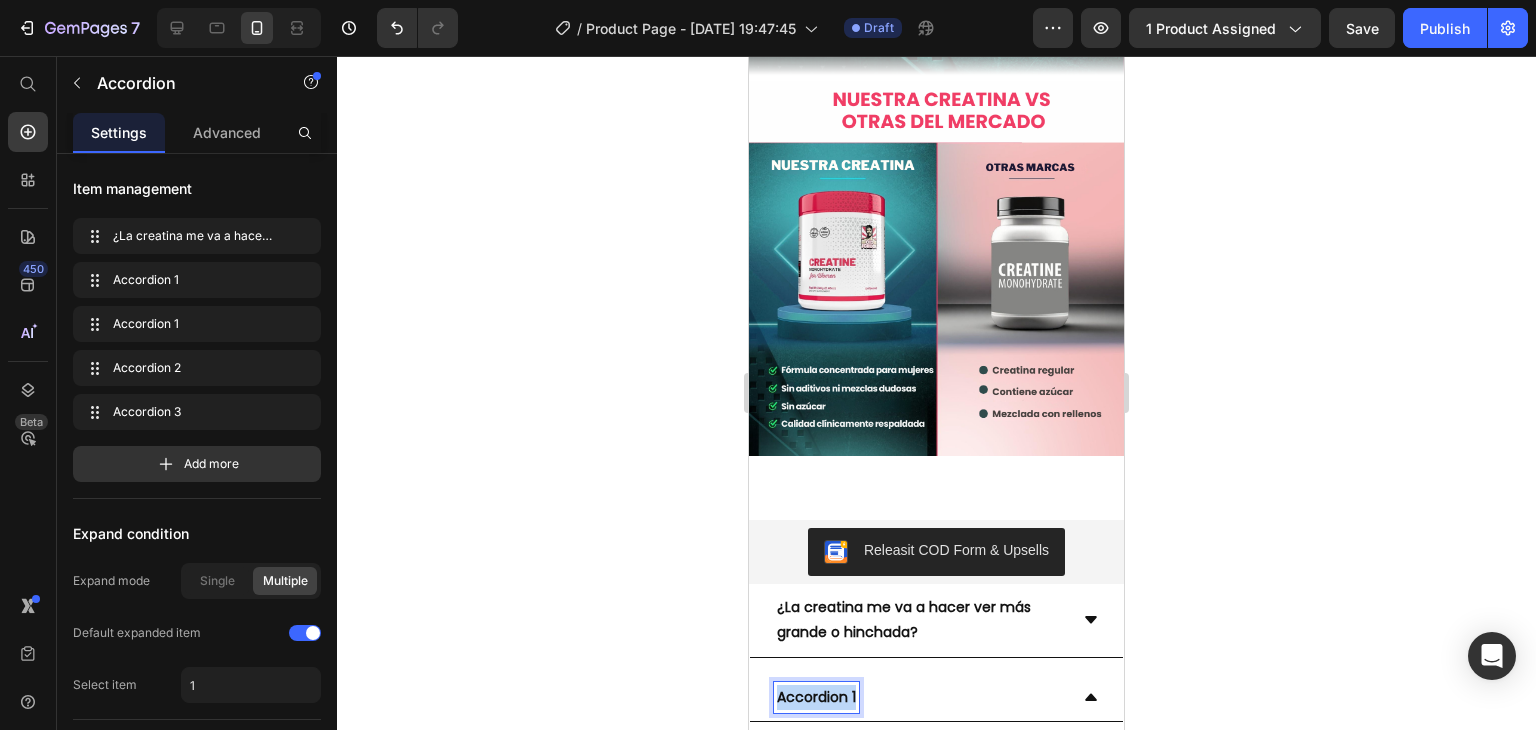 click on "Accordion 1" at bounding box center [816, 697] 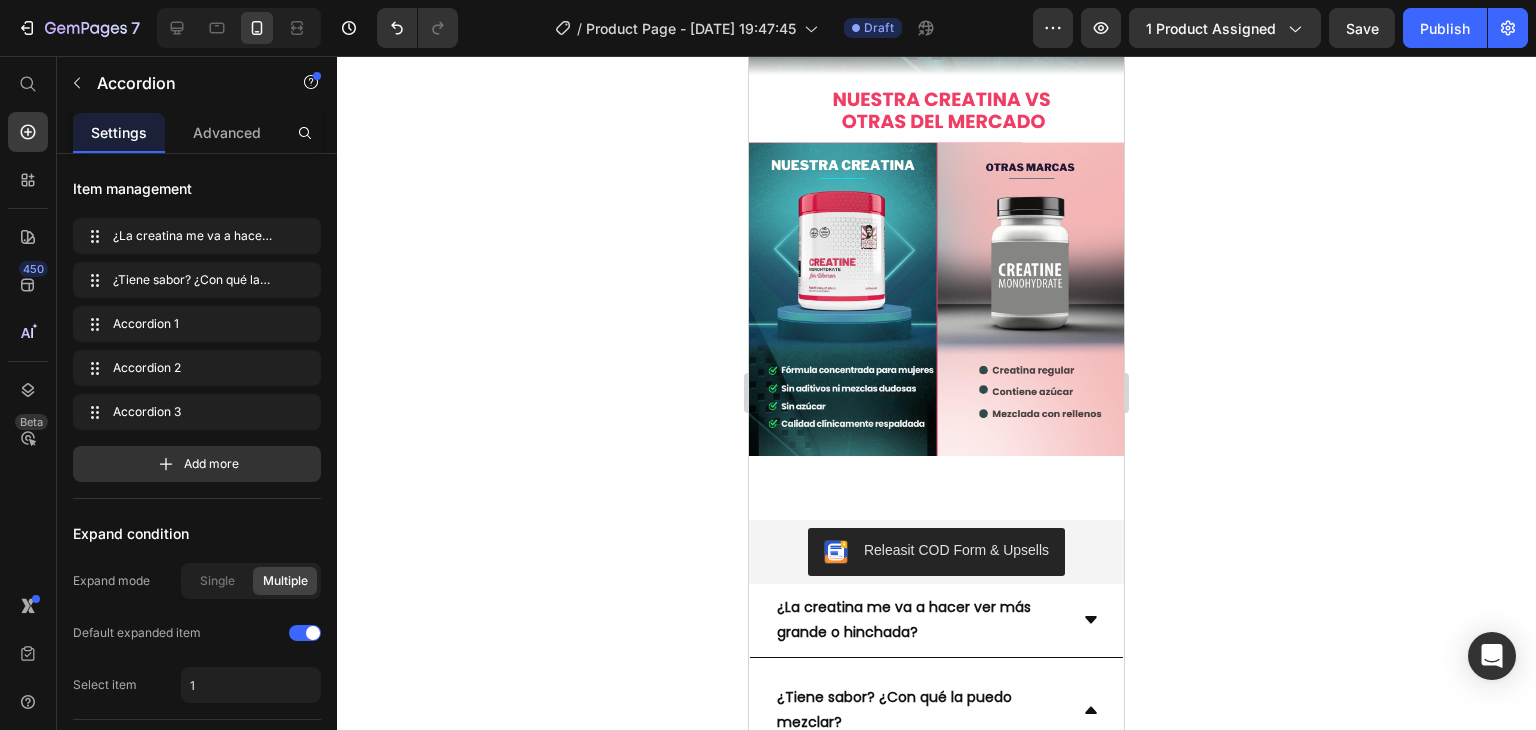 click on "Drop element here" at bounding box center [936, 785] 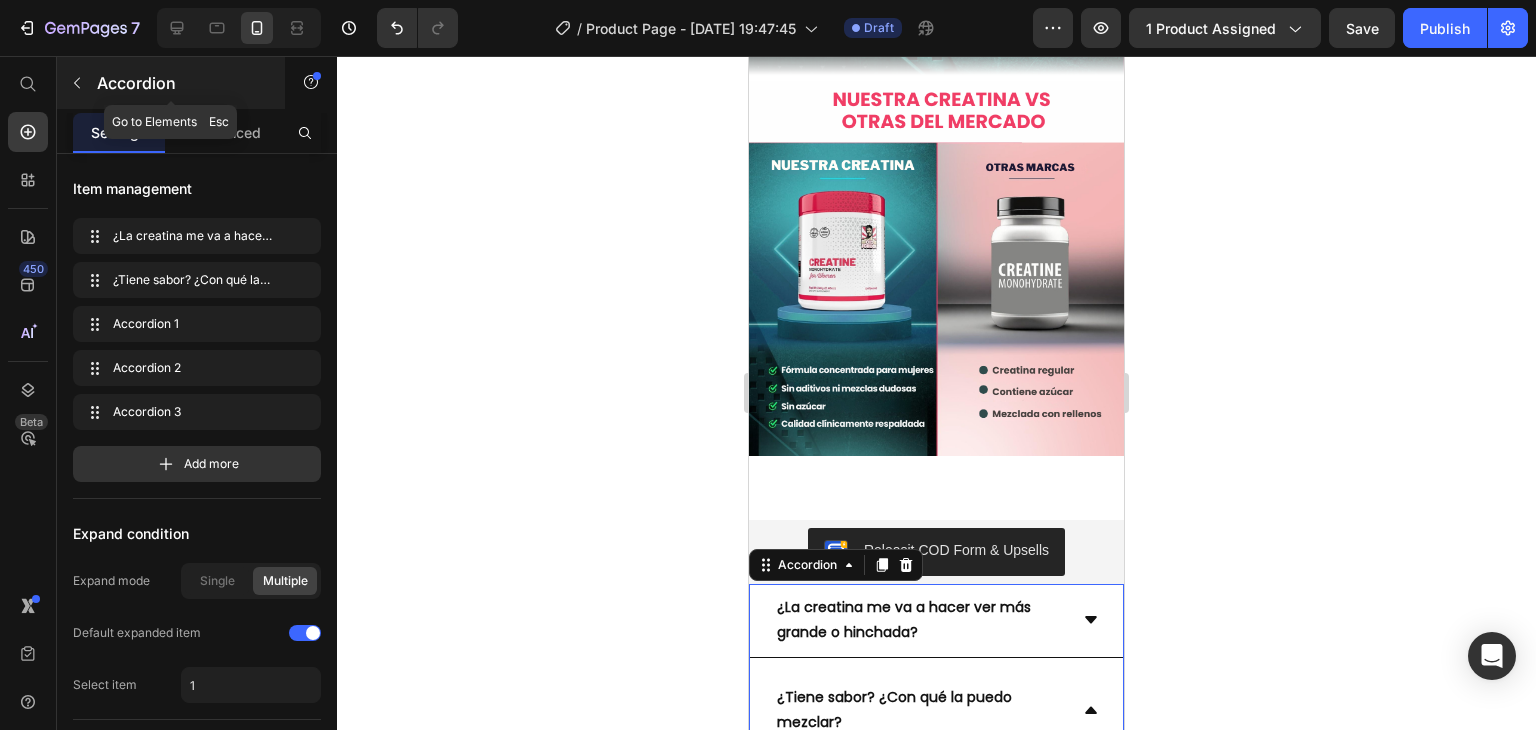 click 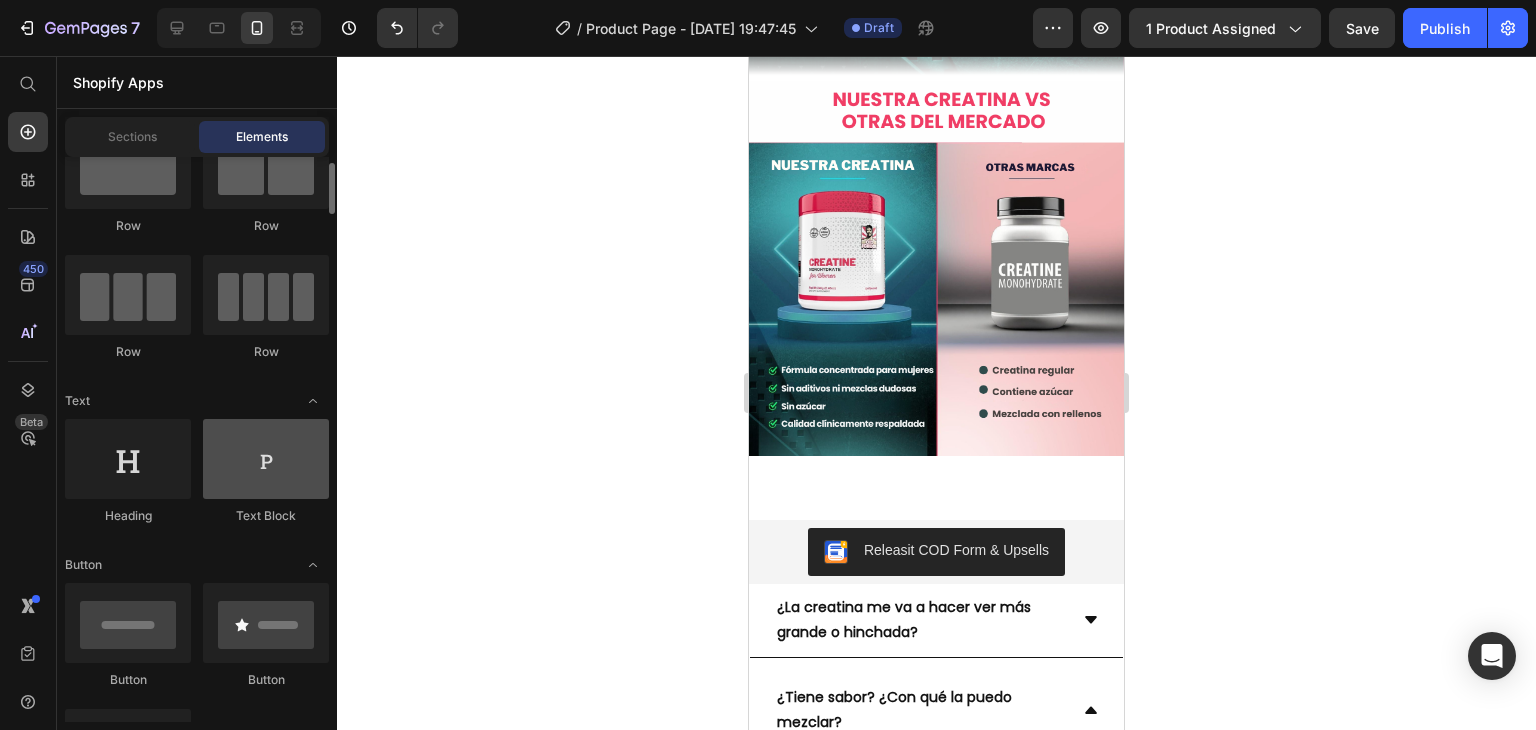 scroll, scrollTop: 76, scrollLeft: 0, axis: vertical 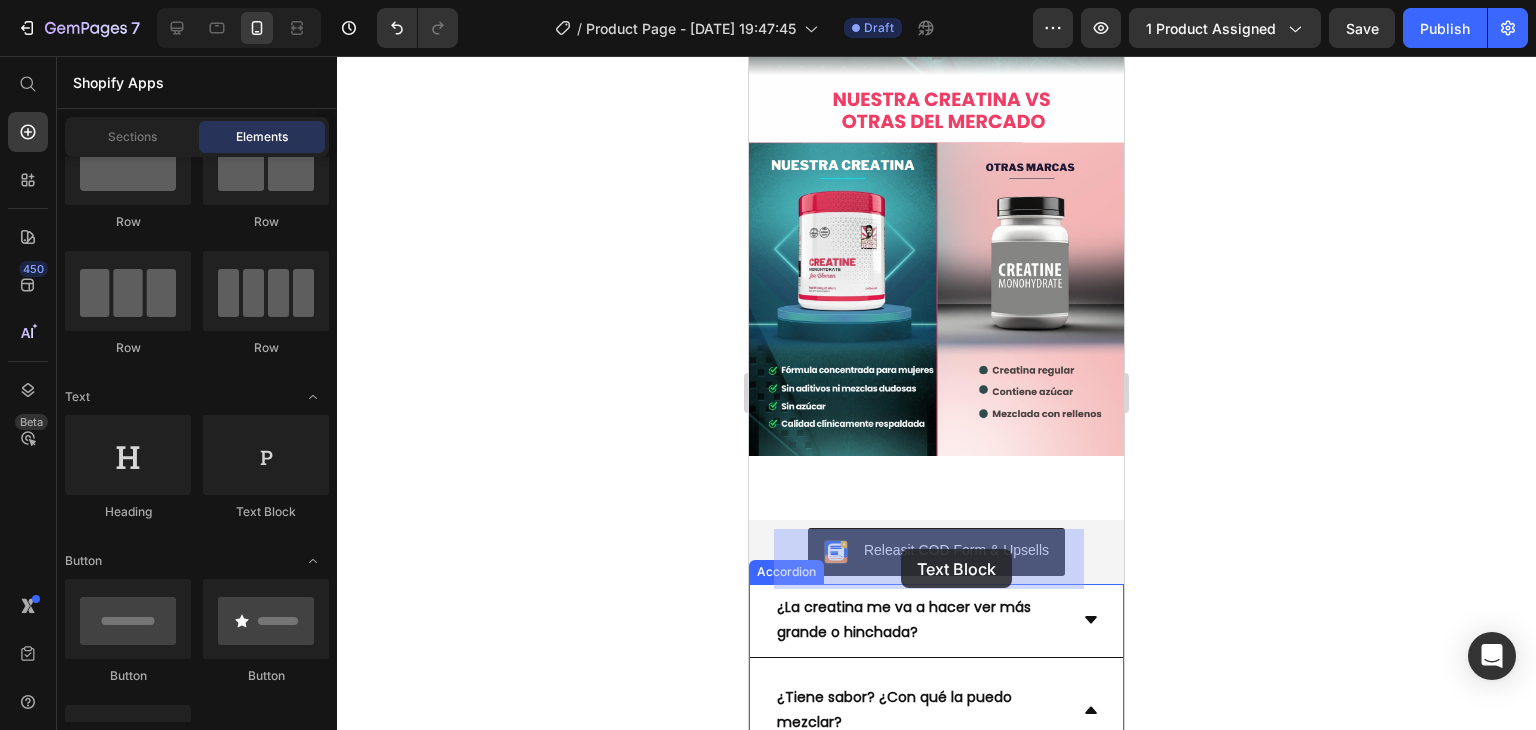 drag, startPoint x: 1333, startPoint y: 537, endPoint x: 901, endPoint y: 549, distance: 432.16663 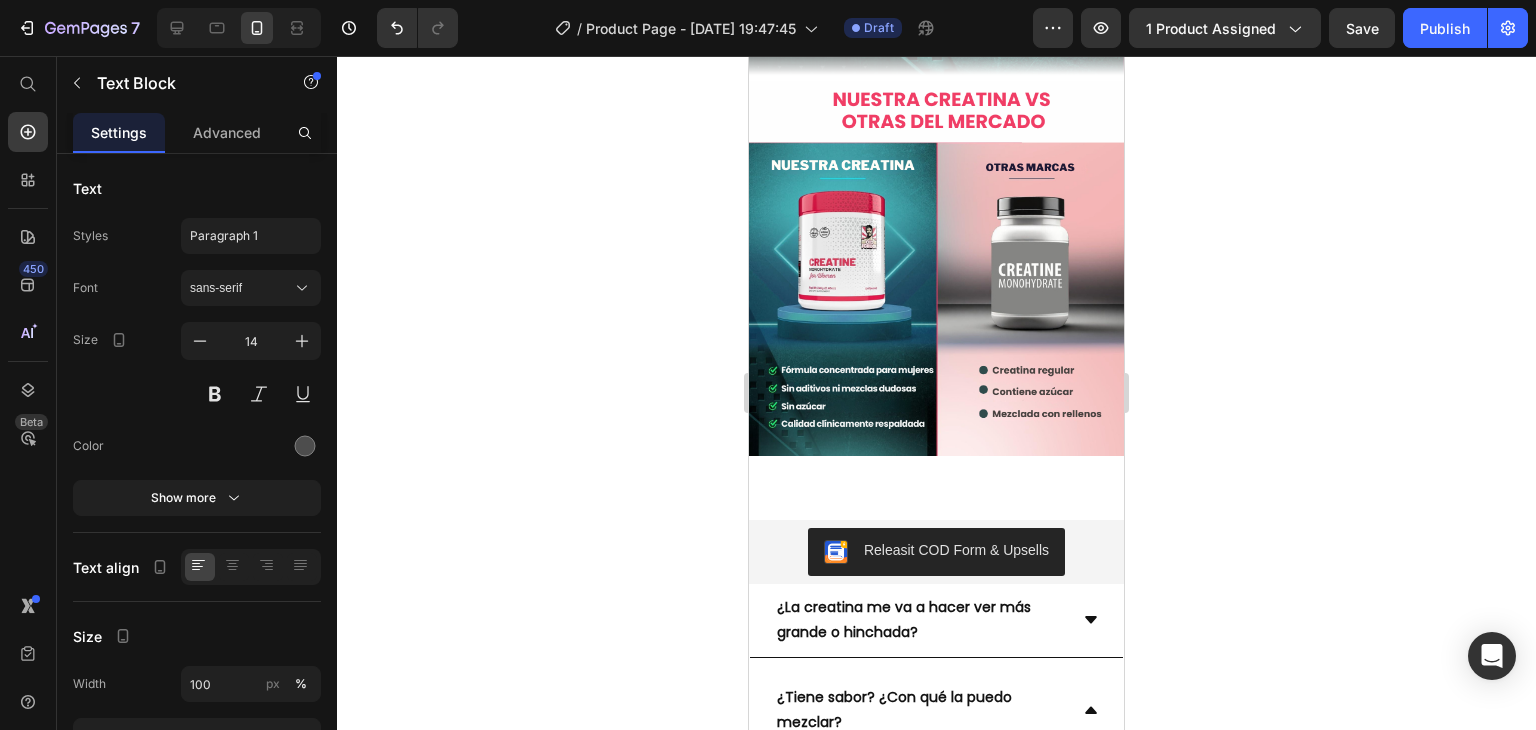 click on "Lorem ipsum dolor sit amet, consectetur adipiscing elit, sed do eiusmod tempor incididunt ut labore et dolore magna aliqua. Ut enim ad minim veniam, quis nostrud exercitation ullamco laboris nisi ut aliquip ex ea commodo consequat." at bounding box center (936, 820) 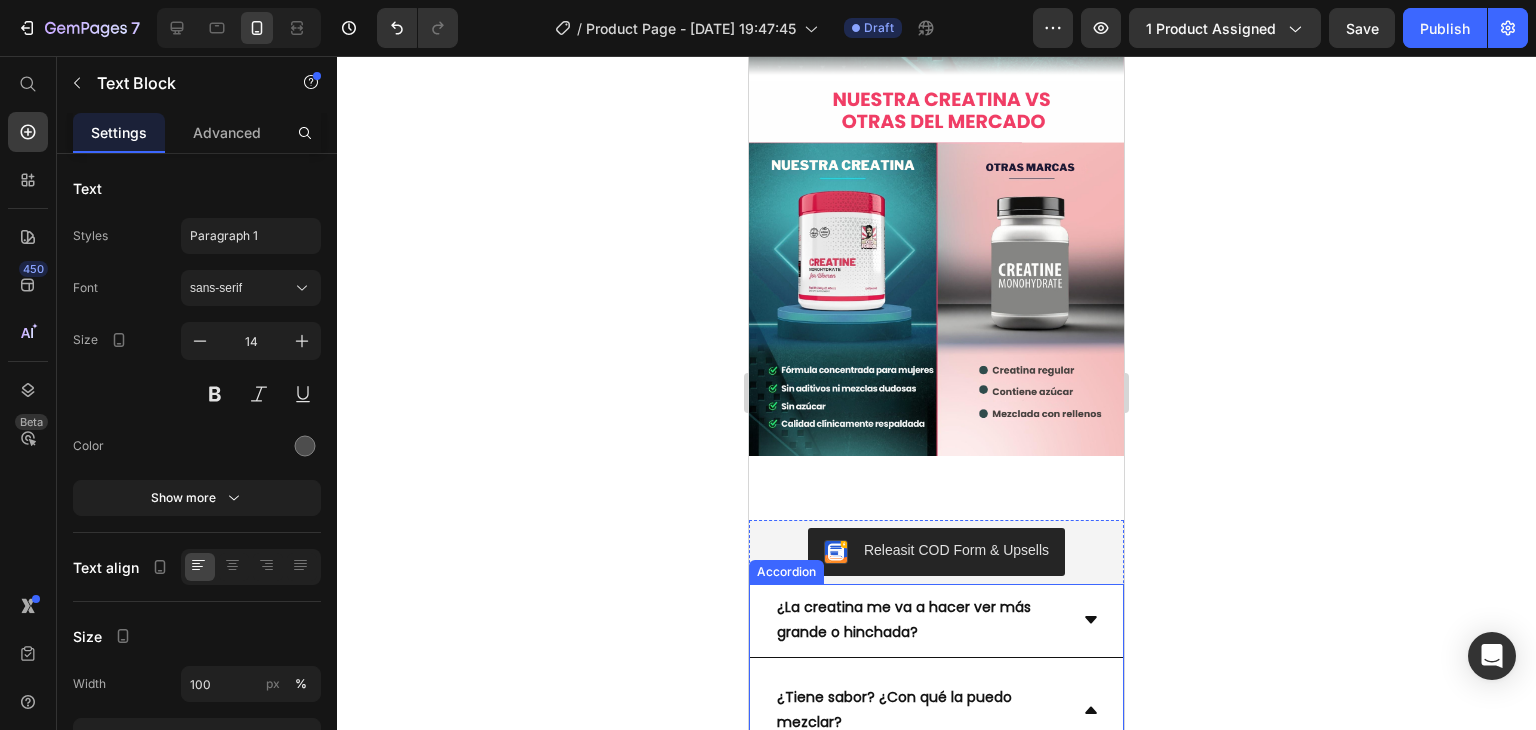 click 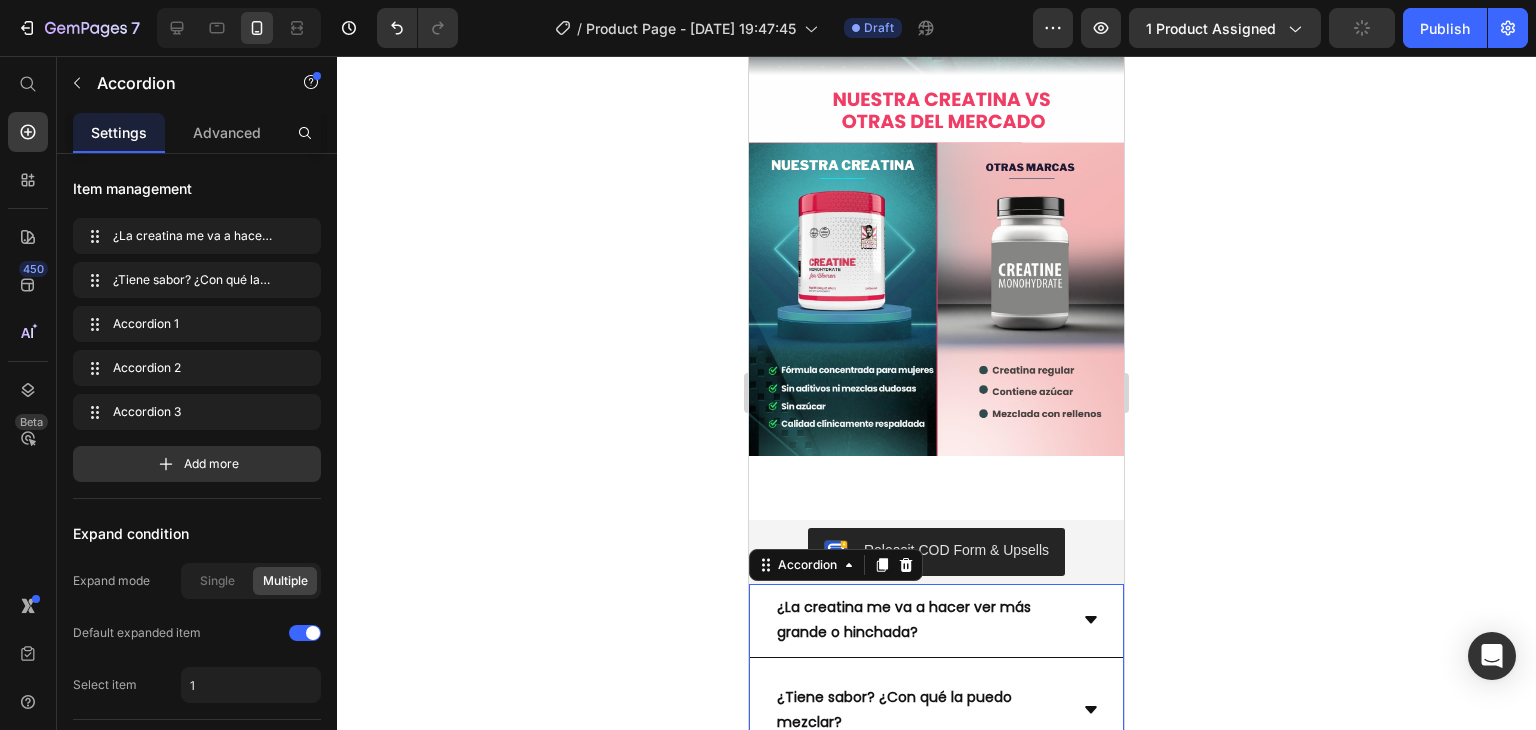 click on "¿Tiene sabor? ¿Con qué la puedo mezclar?" at bounding box center (936, 710) 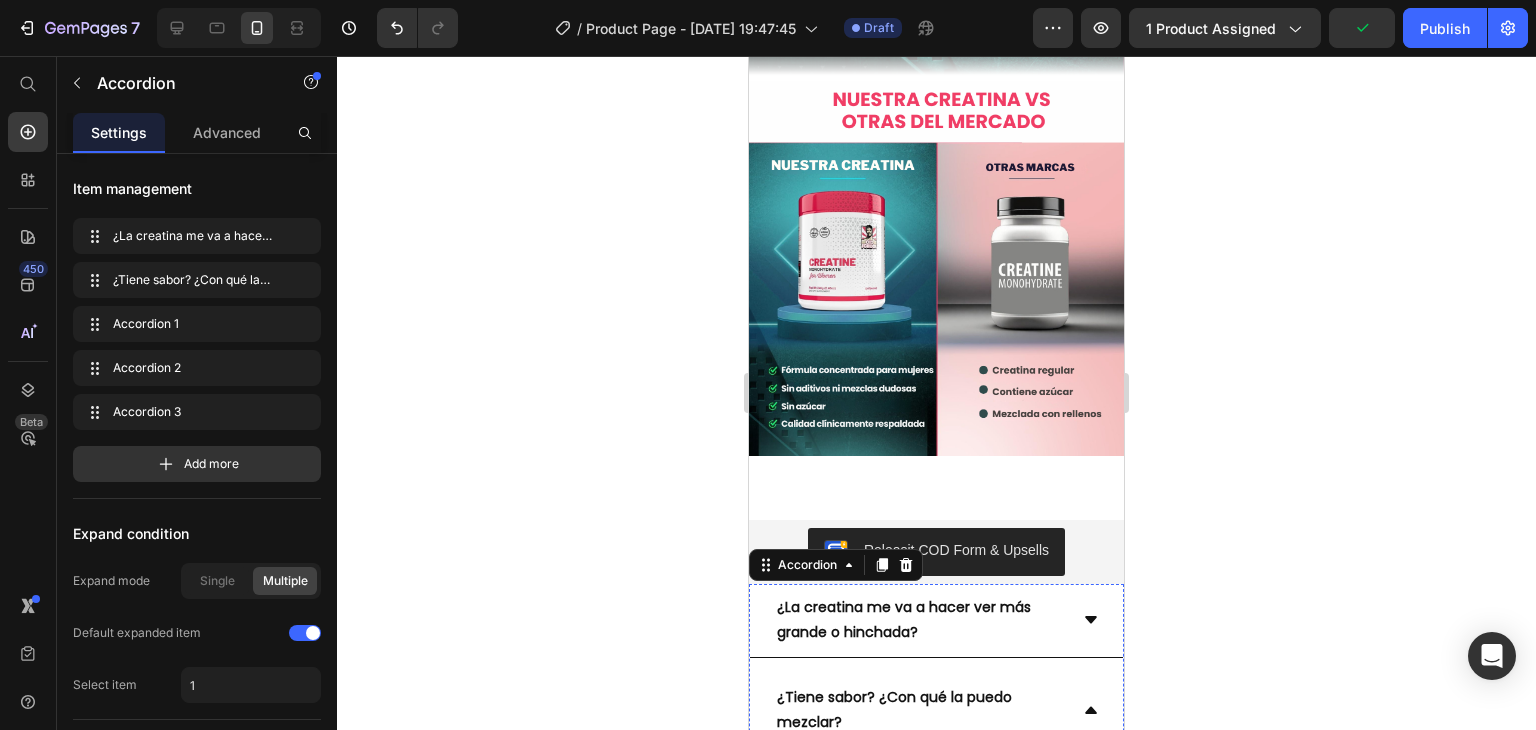 click on "No, es completamente sin sabor. Puedes mezclarla con agua, jugo natural, batidos de proteína o incluso en tu café. Se disuelve fácilmente porque es micronizada." at bounding box center (936, 807) 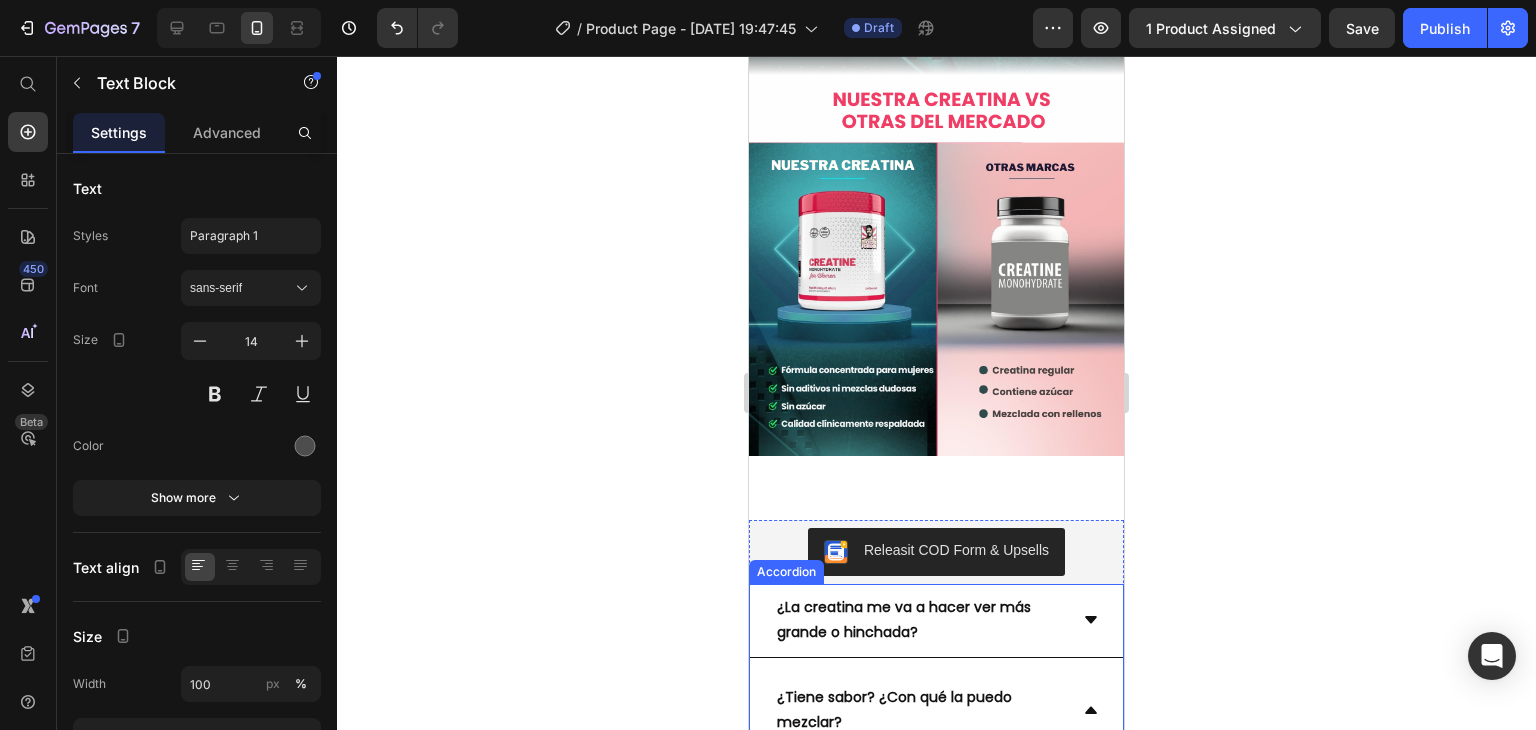 click on "¿Tiene sabor? ¿Con qué la puedo mezclar?" at bounding box center [936, 710] 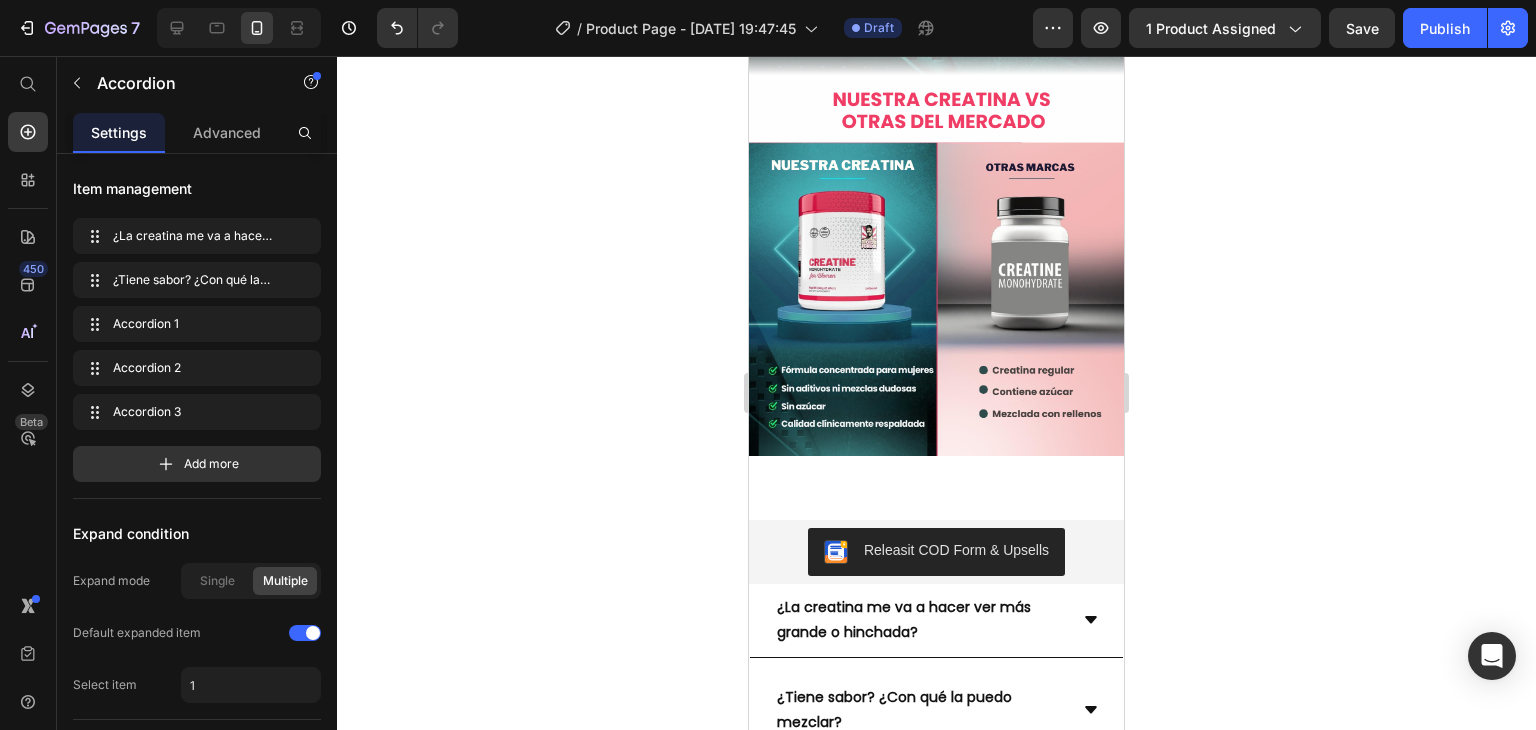click on "Accordion 1" at bounding box center (816, 786) 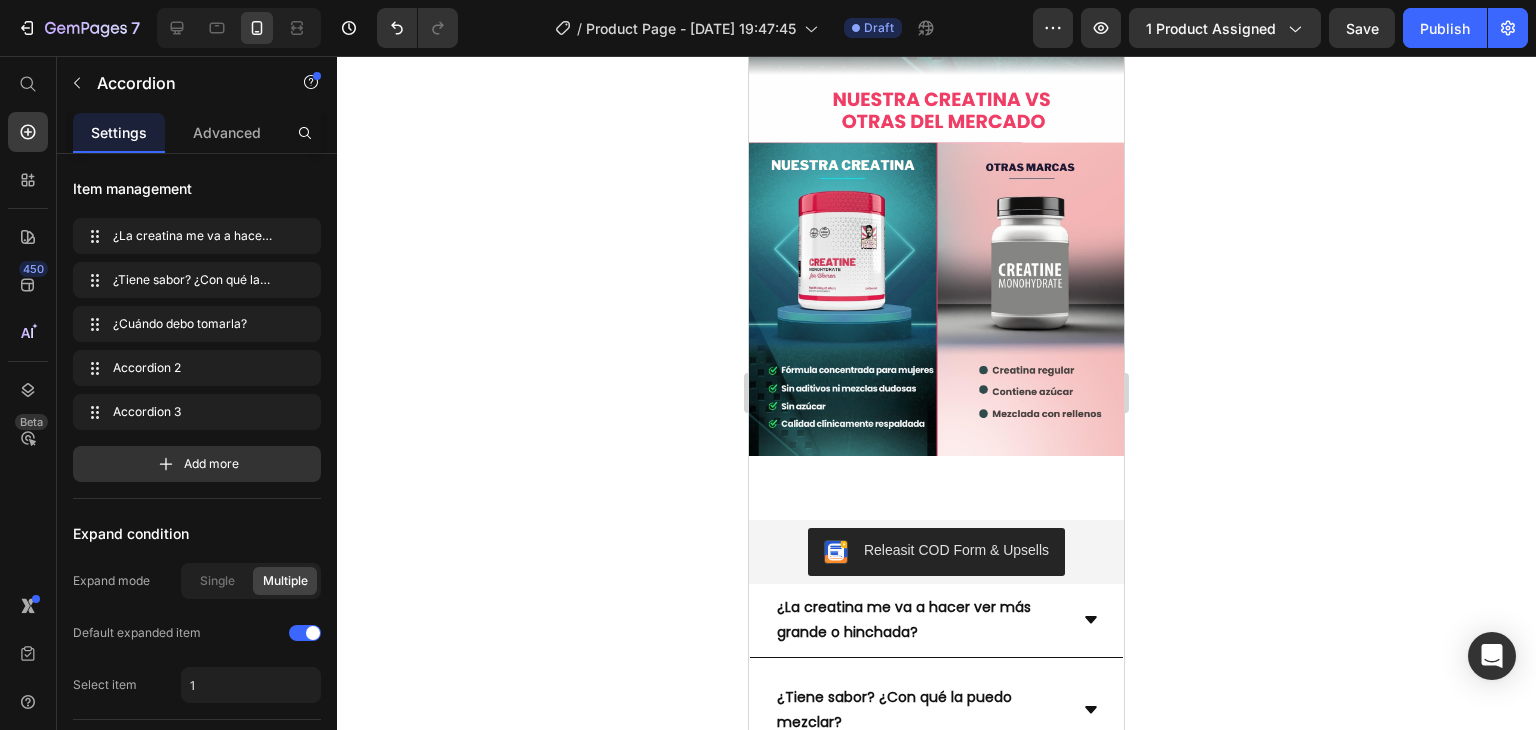 click on "Accordion 2" at bounding box center [818, 850] 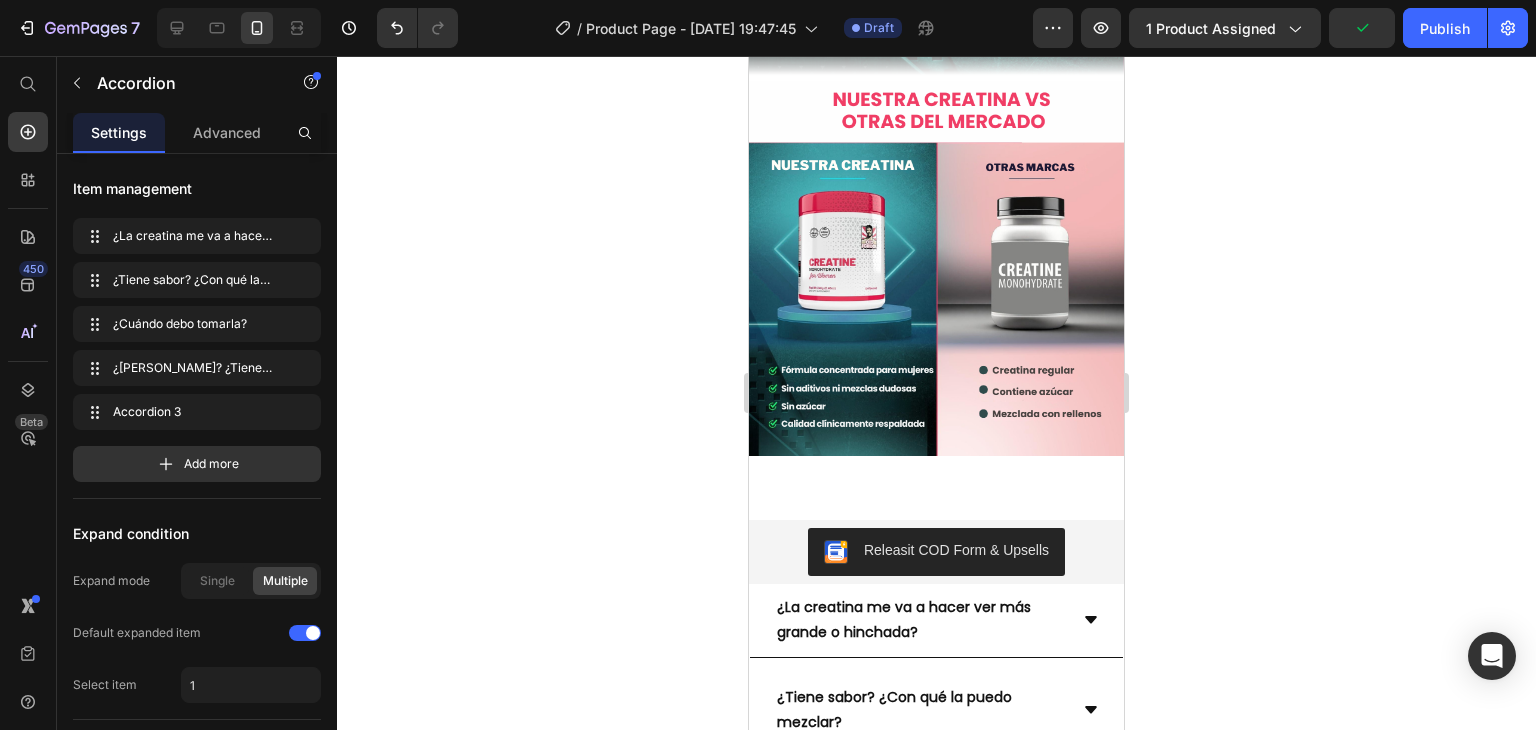 scroll, scrollTop: 5690, scrollLeft: 0, axis: vertical 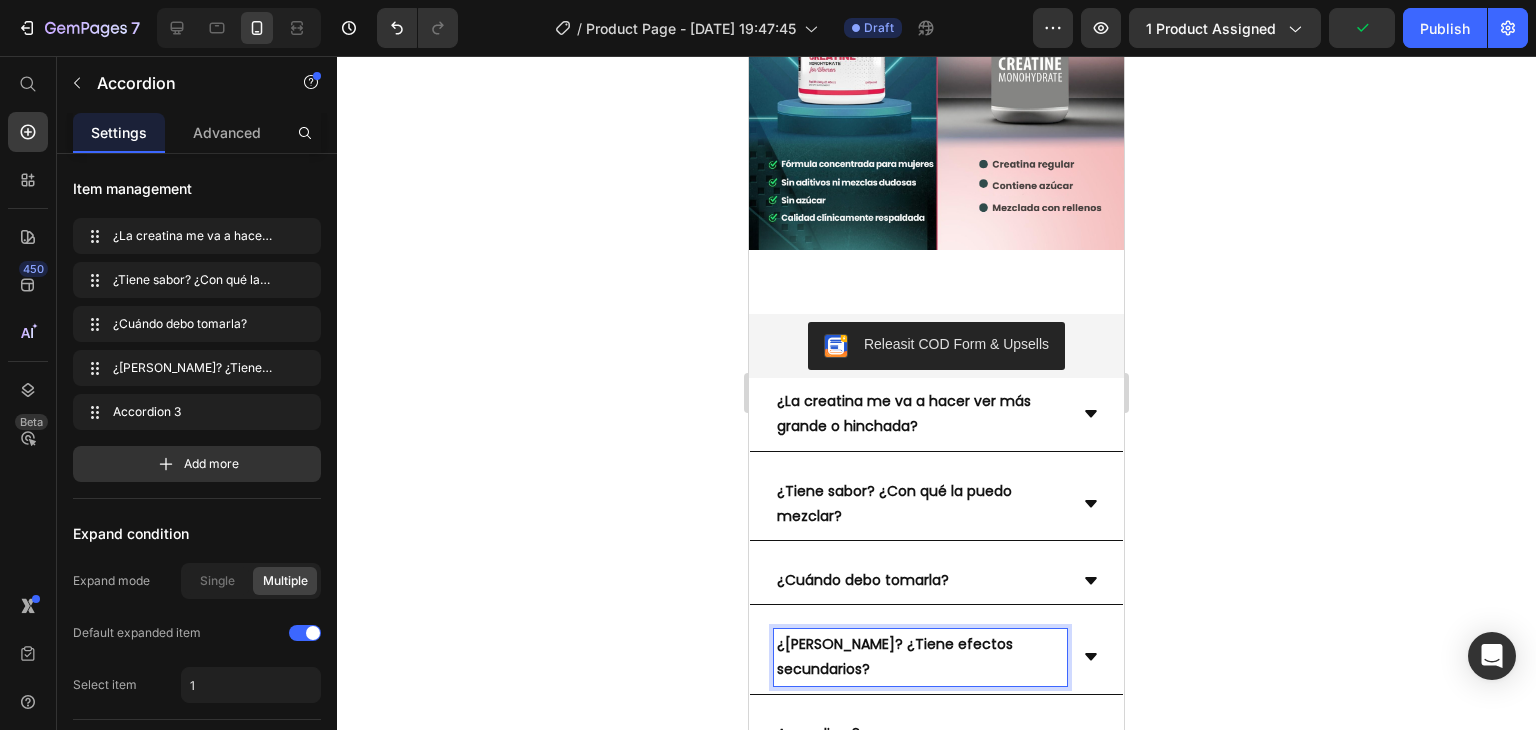 click on "Accordion 3" at bounding box center [818, 734] 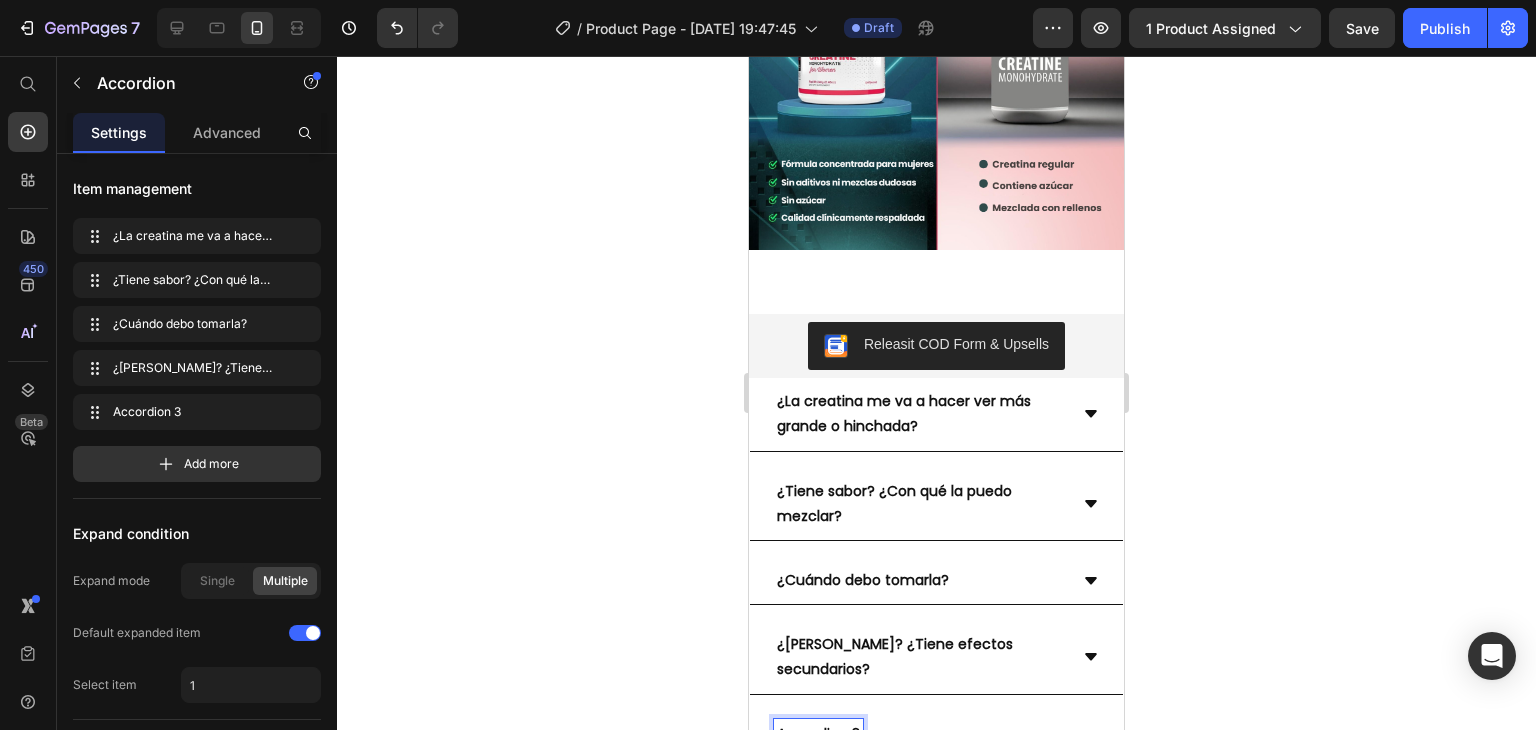 click on "Accordion 3" at bounding box center (818, 734) 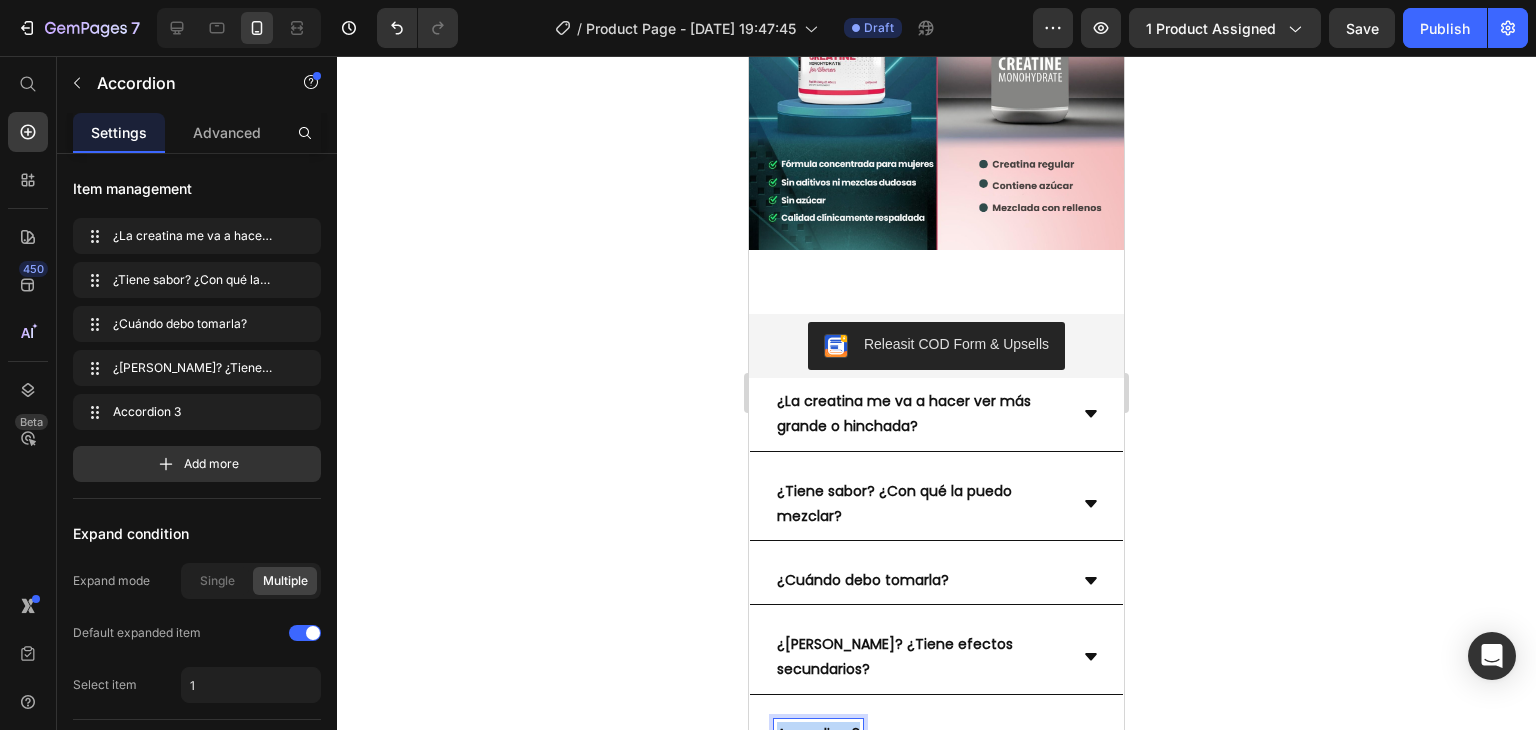 click on "Accordion 3" at bounding box center [818, 734] 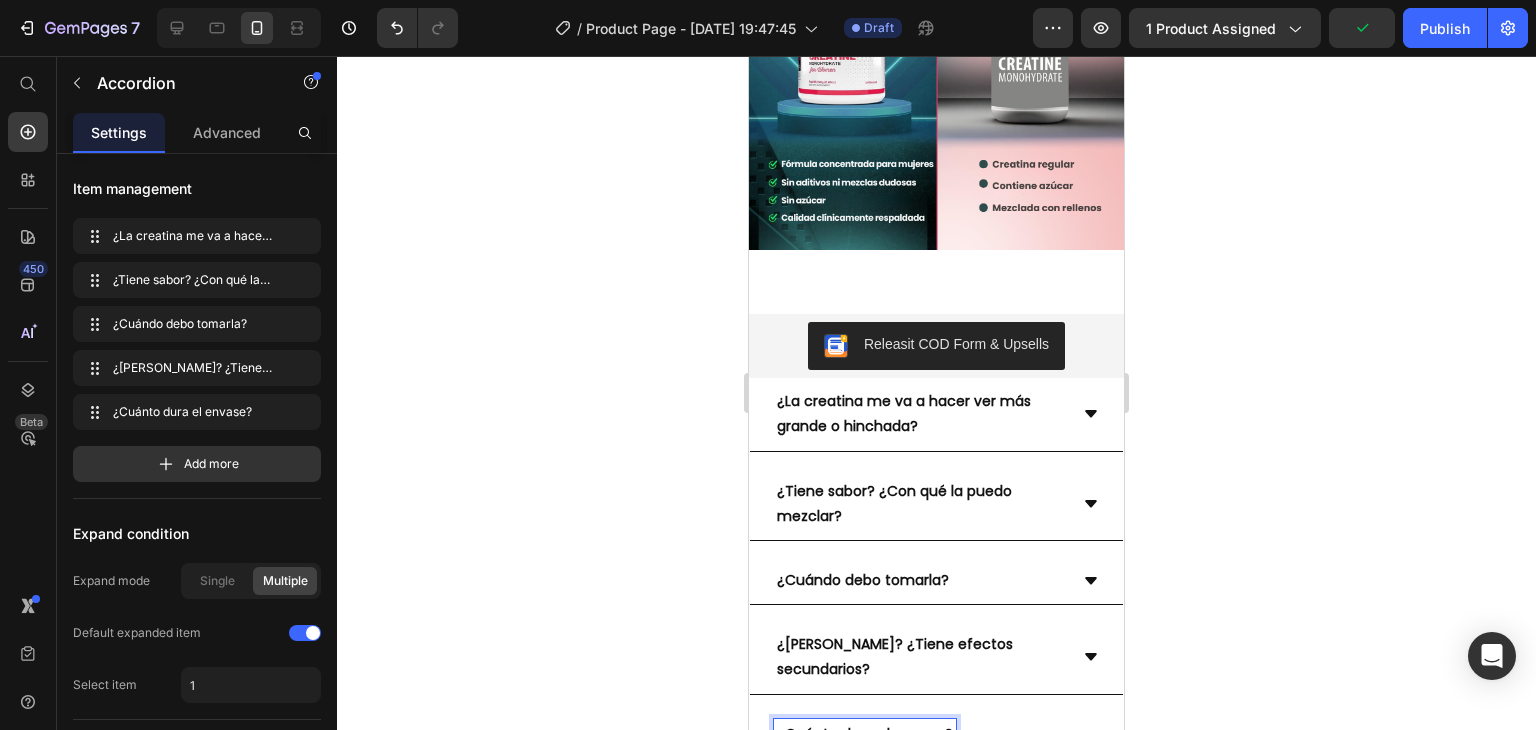 click on "¿Cuánto dura el envase?" at bounding box center (936, 735) 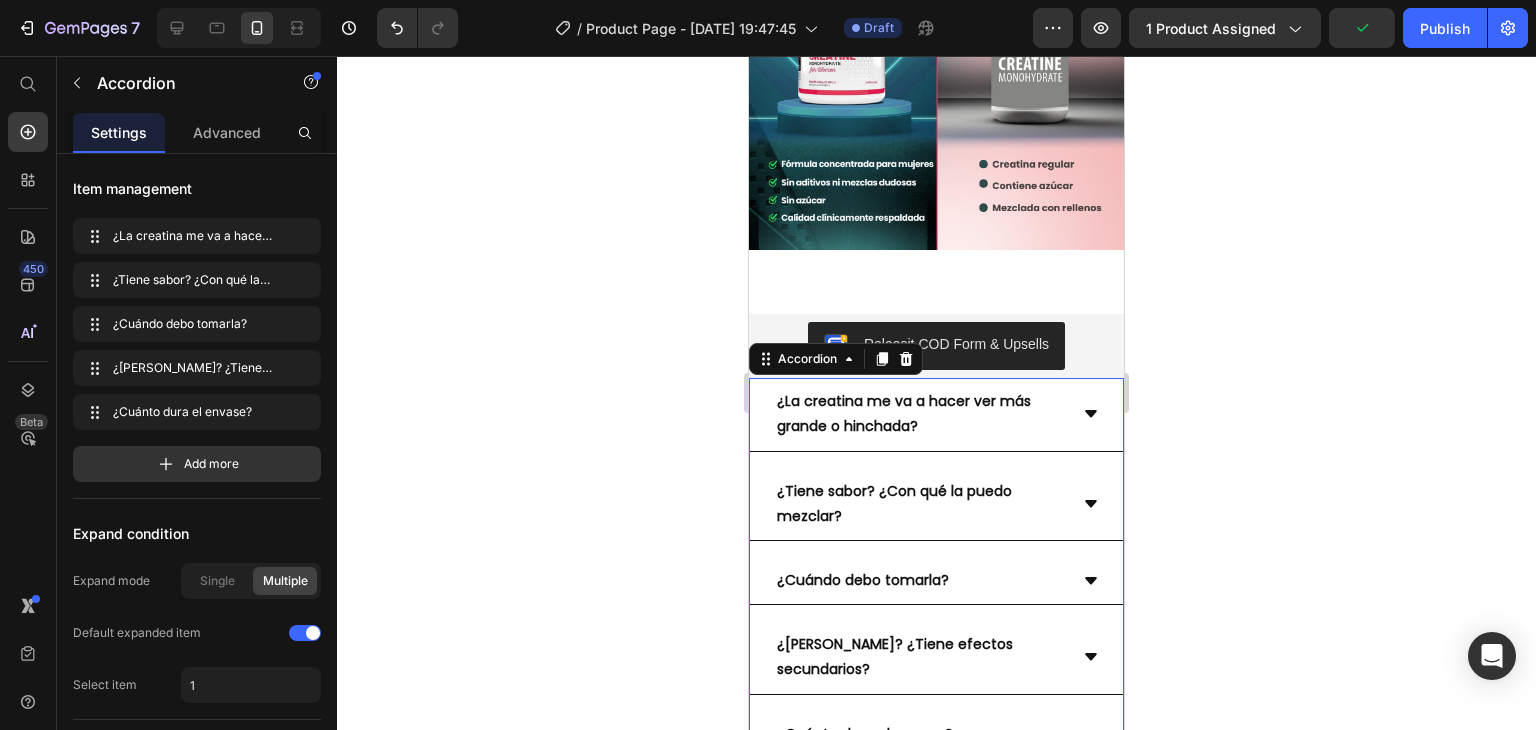click 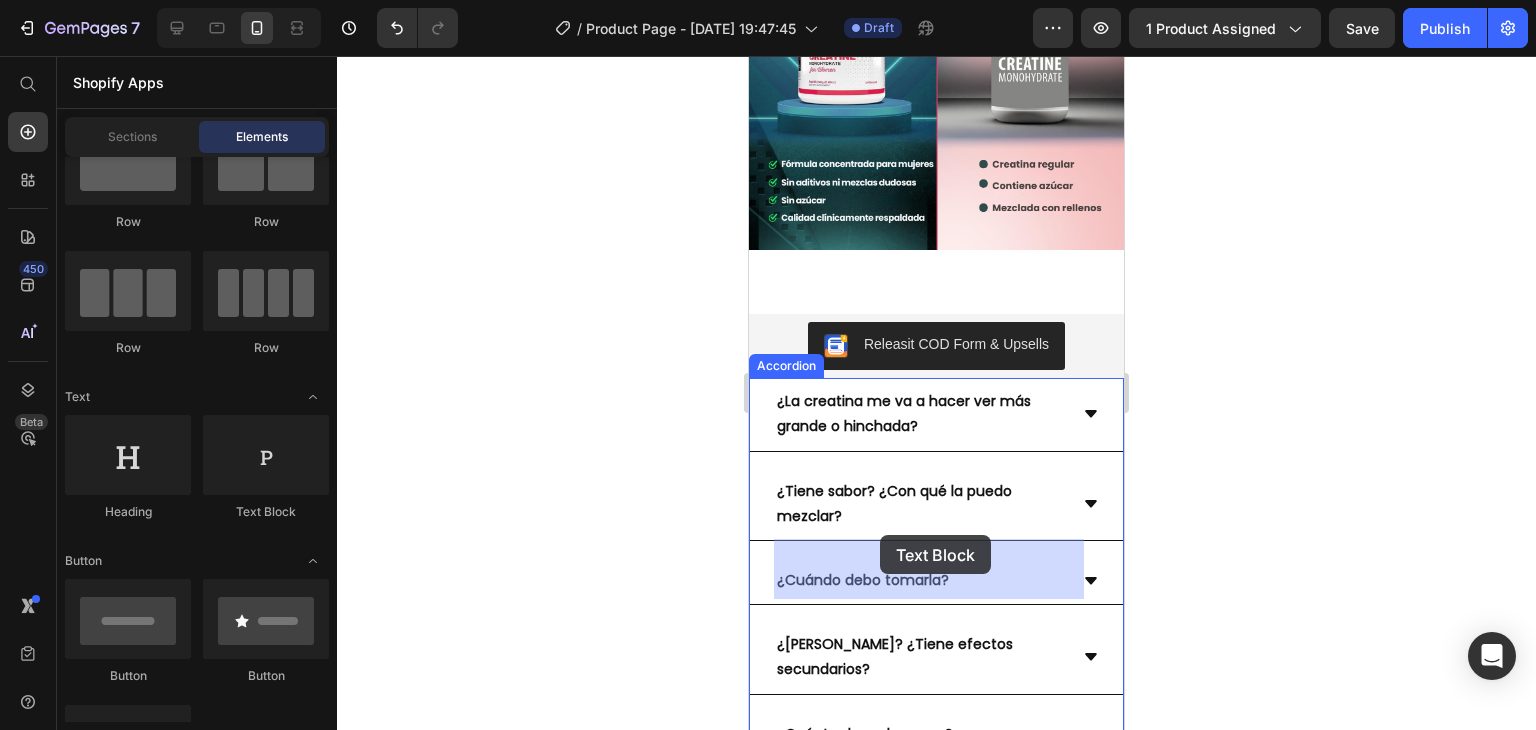drag, startPoint x: 1039, startPoint y: 513, endPoint x: 883, endPoint y: 548, distance: 159.87808 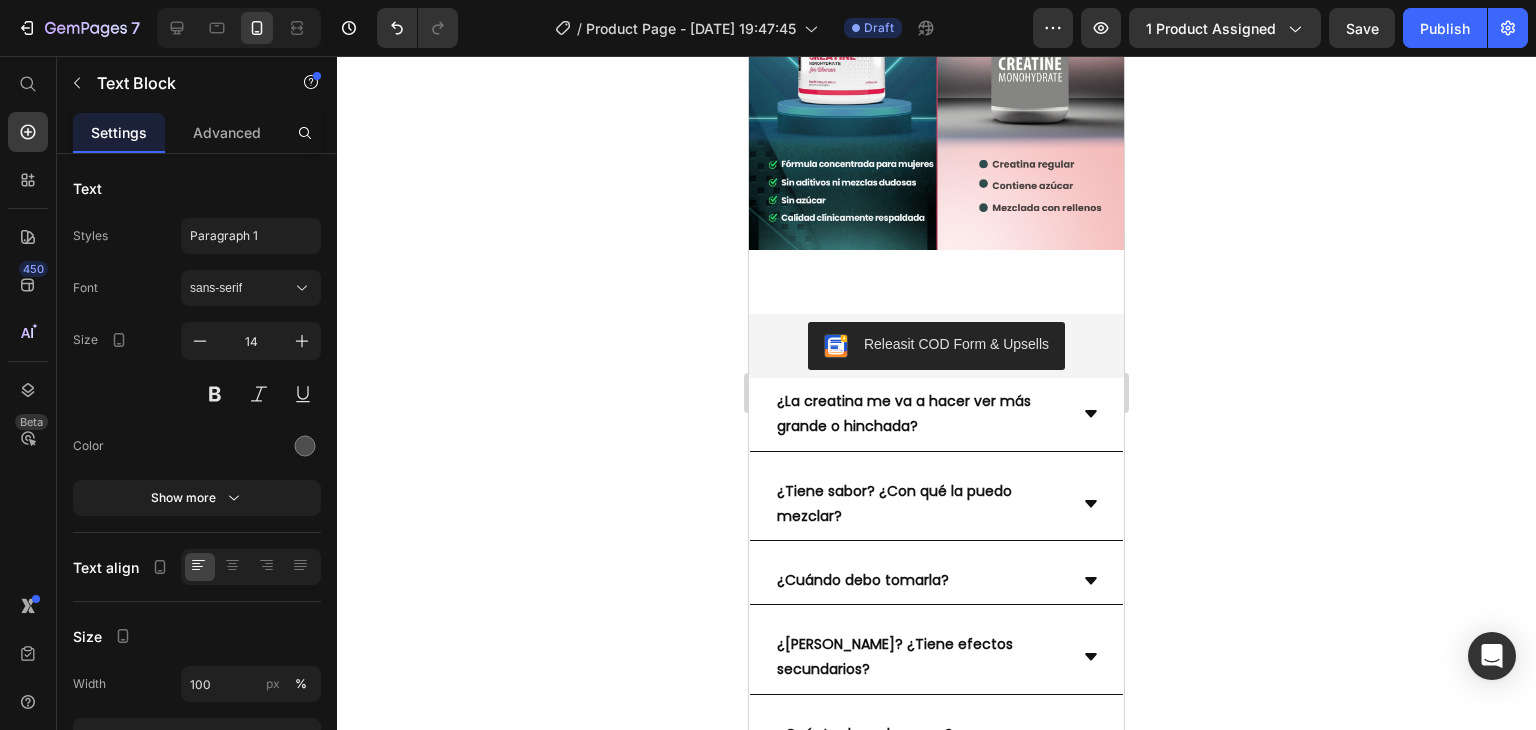click on "Text Block" at bounding box center (833, 787) 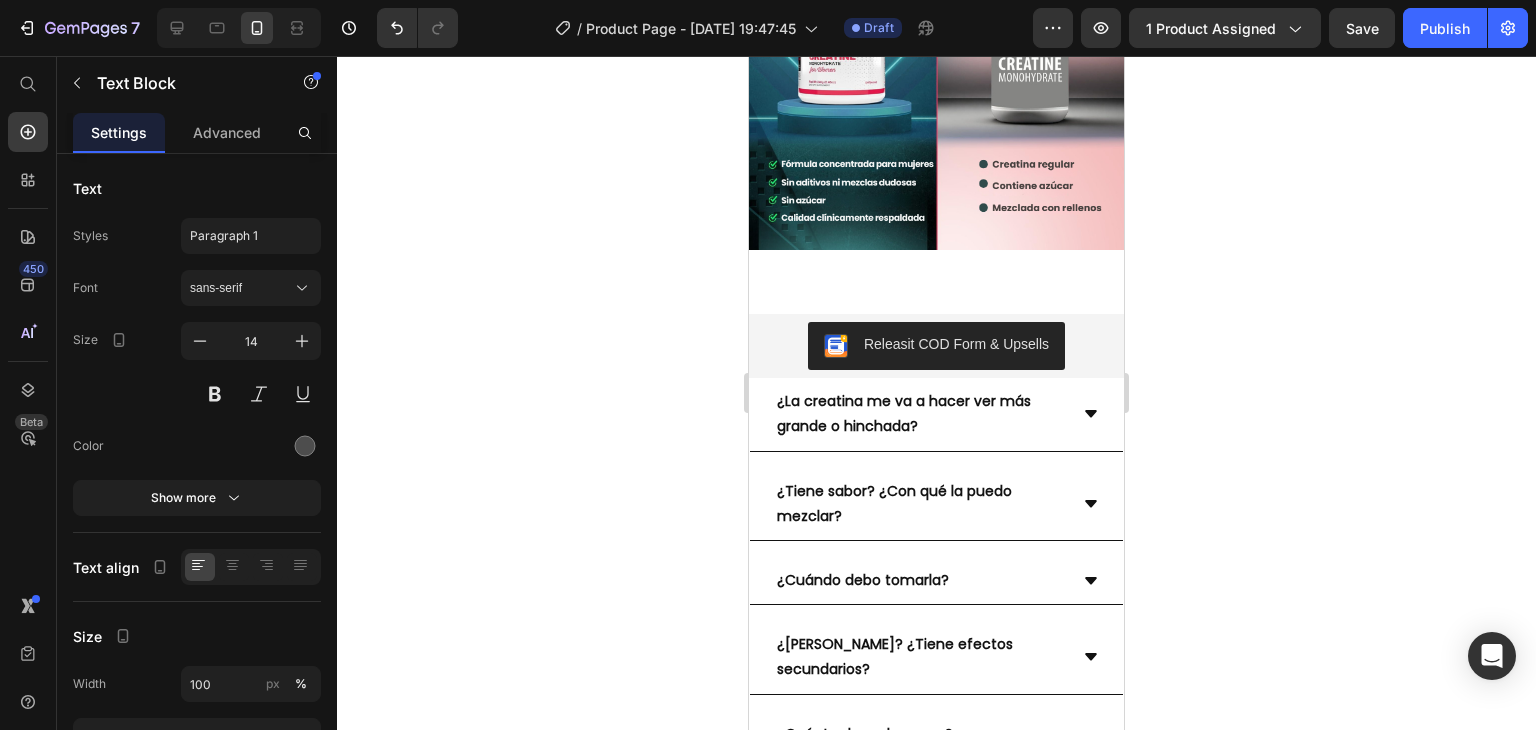 click on "Lorem ipsum dolor sit amet, consectetur adipiscing elit, sed do eiusmod tempor incididunt ut labore et dolore magna aliqua. Ut enim ad minim veniam, quis nostrud exercitation ullamco laboris nisi ut aliquip ex ea commodo consequat." at bounding box center (936, 832) 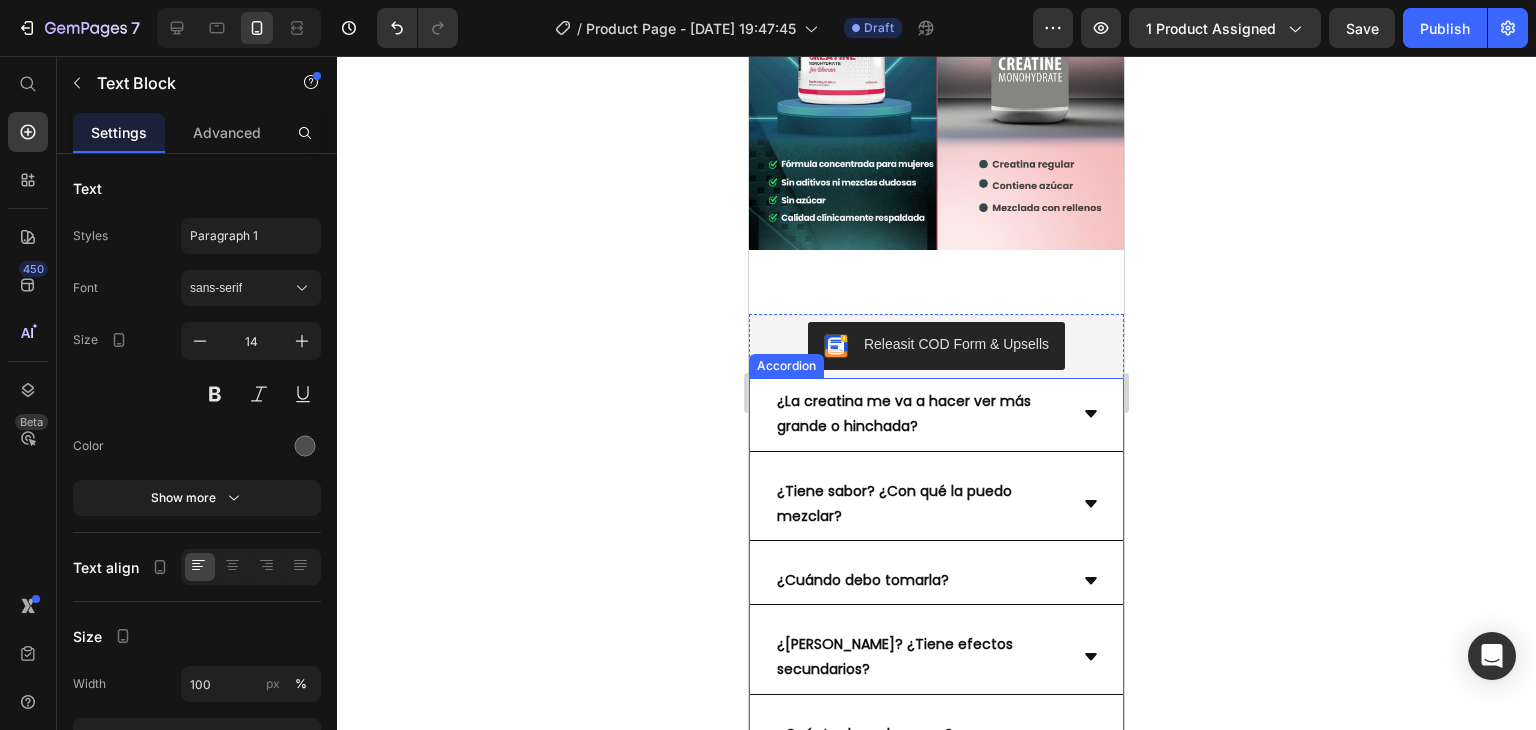 click on "¿Cuánto dura el envase?" at bounding box center [936, 735] 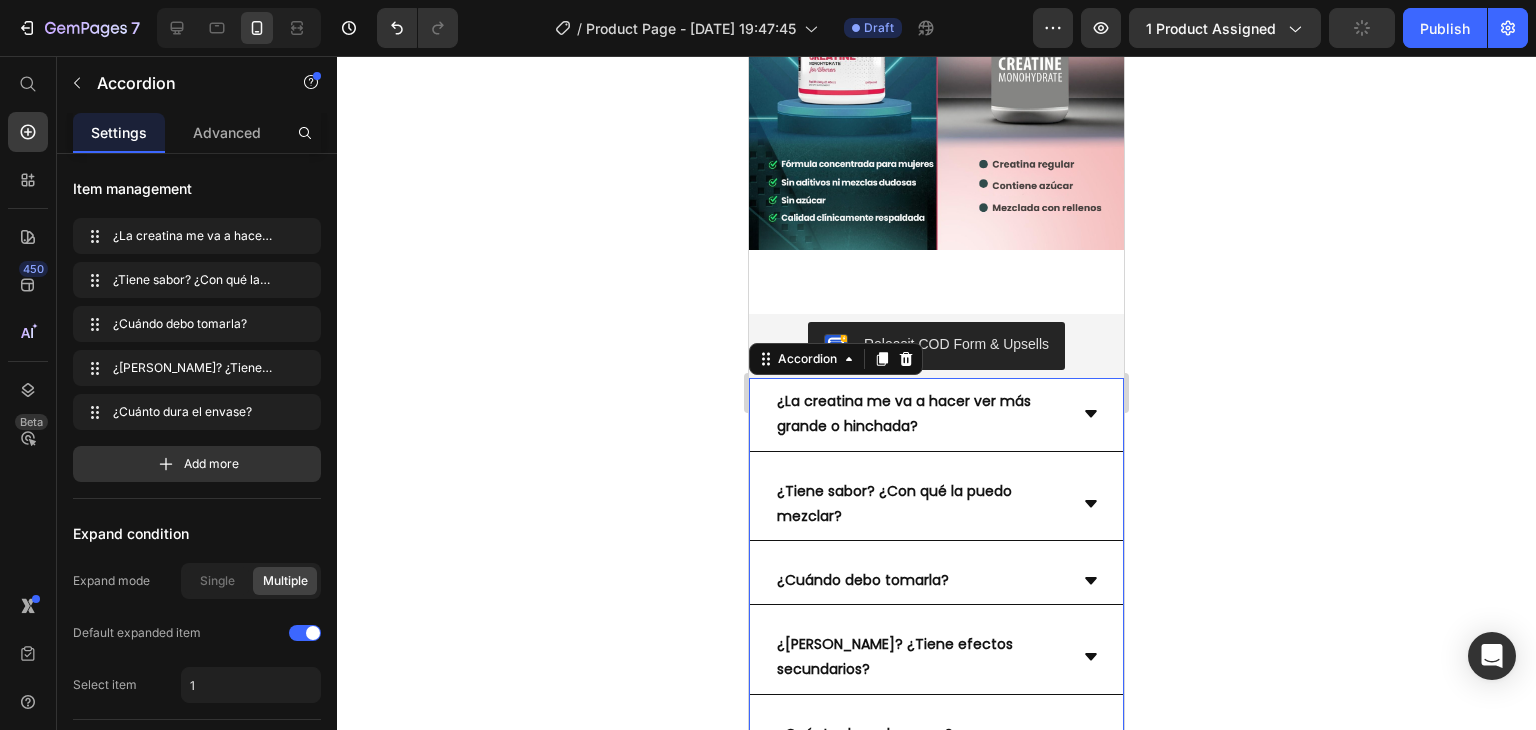 click on "¿Es segura? ¿Tiene efectos secundarios?" at bounding box center (936, 657) 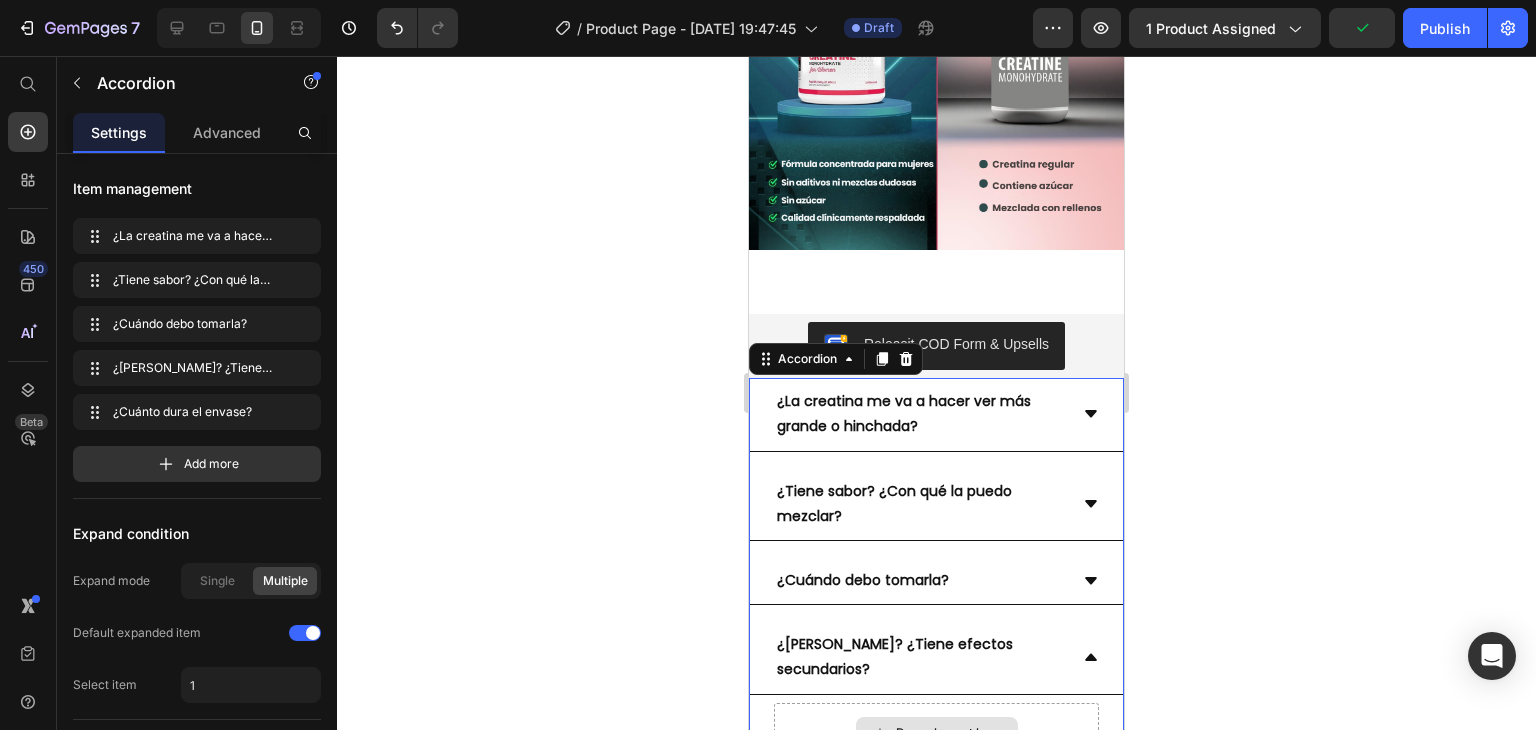 click on "Drop element here" at bounding box center (936, 733) 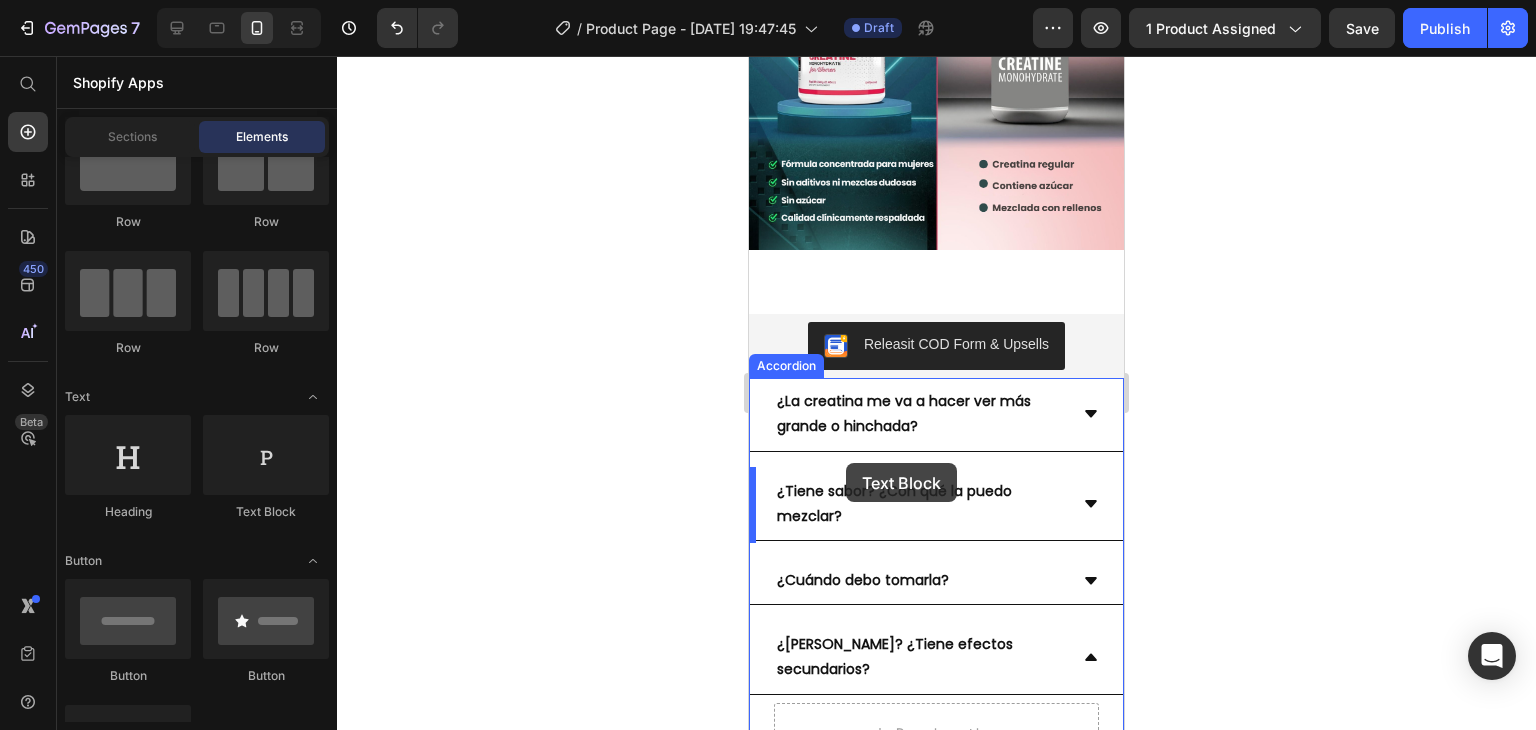 drag, startPoint x: 1026, startPoint y: 485, endPoint x: 844, endPoint y: 467, distance: 182.88794 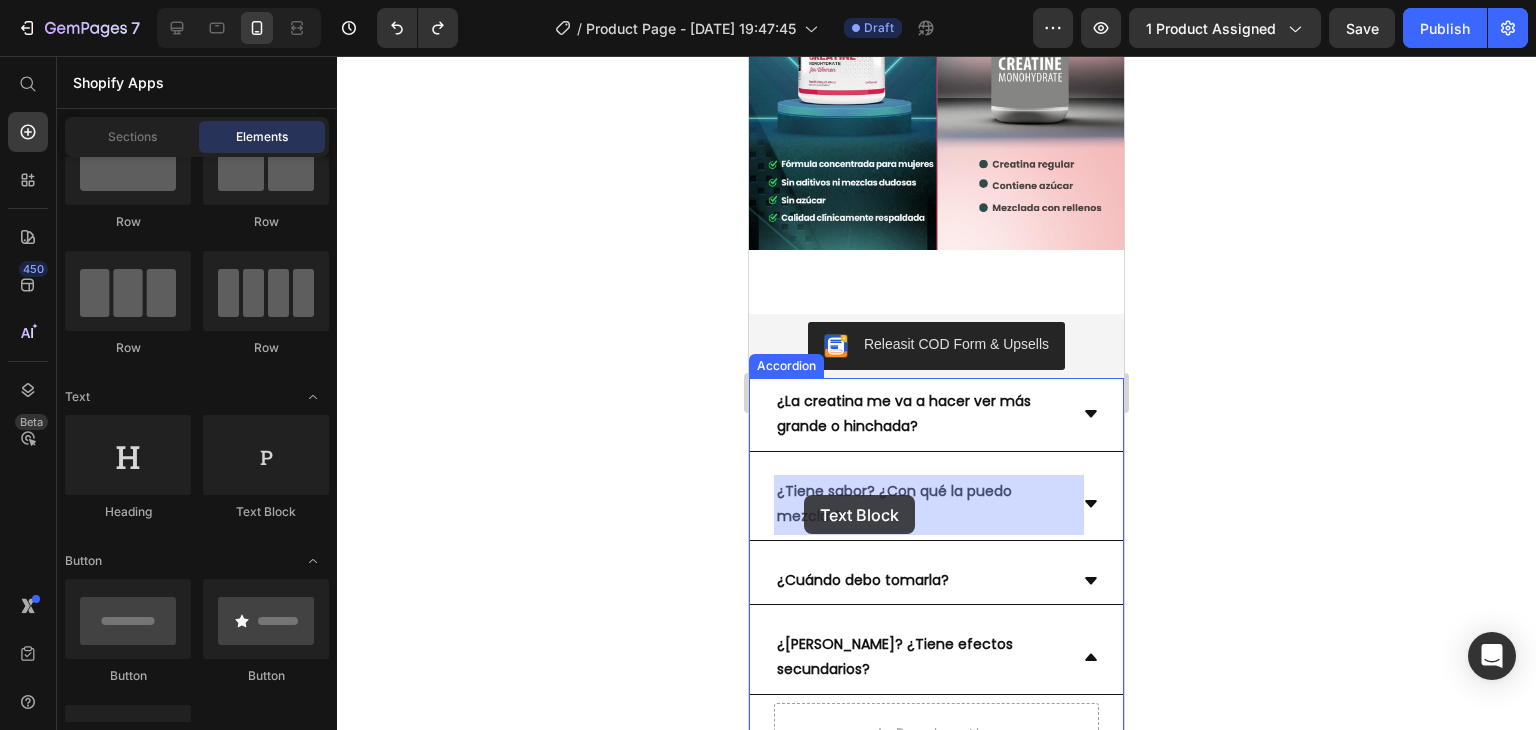 drag, startPoint x: 1013, startPoint y: 533, endPoint x: 804, endPoint y: 495, distance: 212.42645 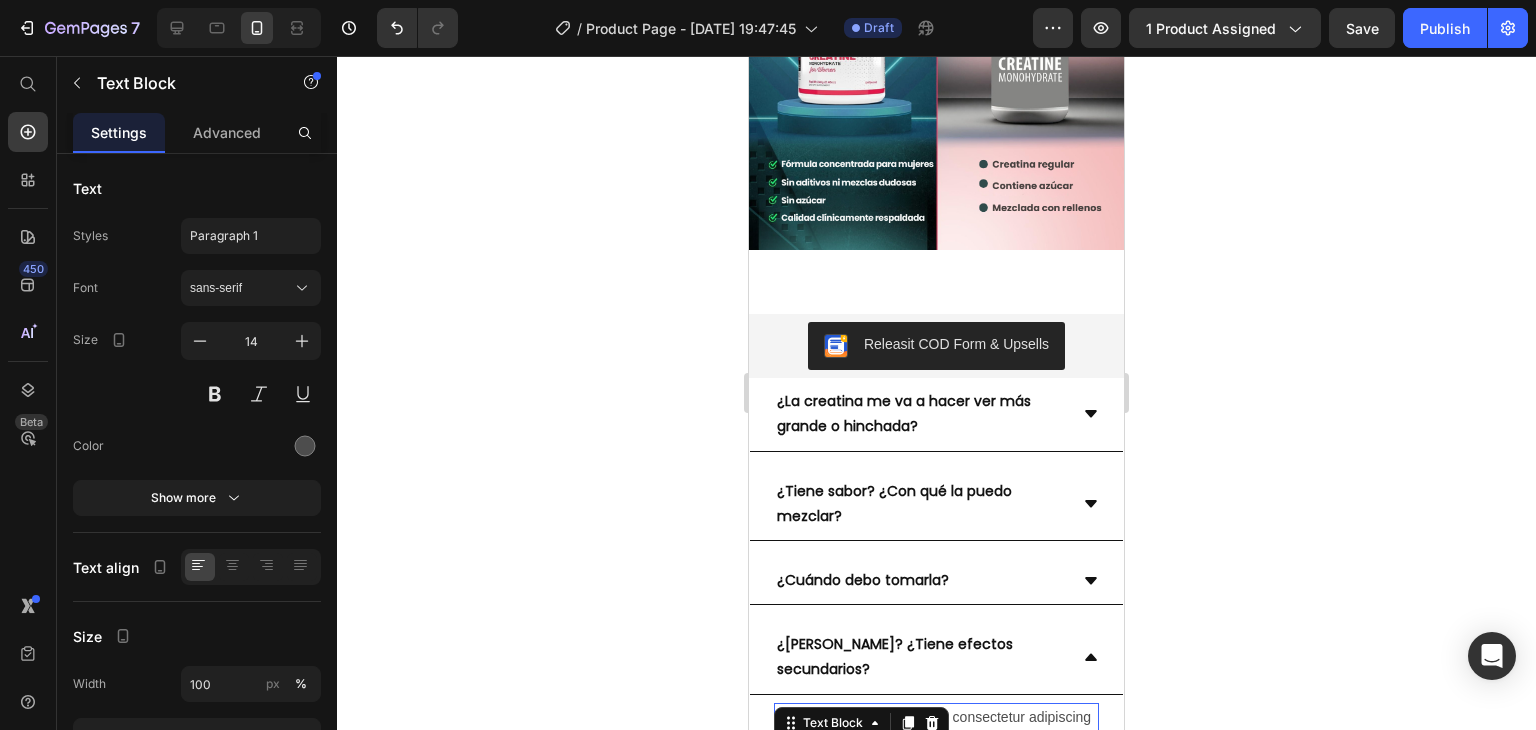 click on "Lorem ipsum dolor sit amet, consectetur adipiscing elit, sed do eiusmod tempor incididunt ut labore et dolore magna aliqua. Ut enim ad minim veniam, quis nostrud exercitation ullamco laboris nisi ut aliquip ex ea commodo consequat." at bounding box center (936, 768) 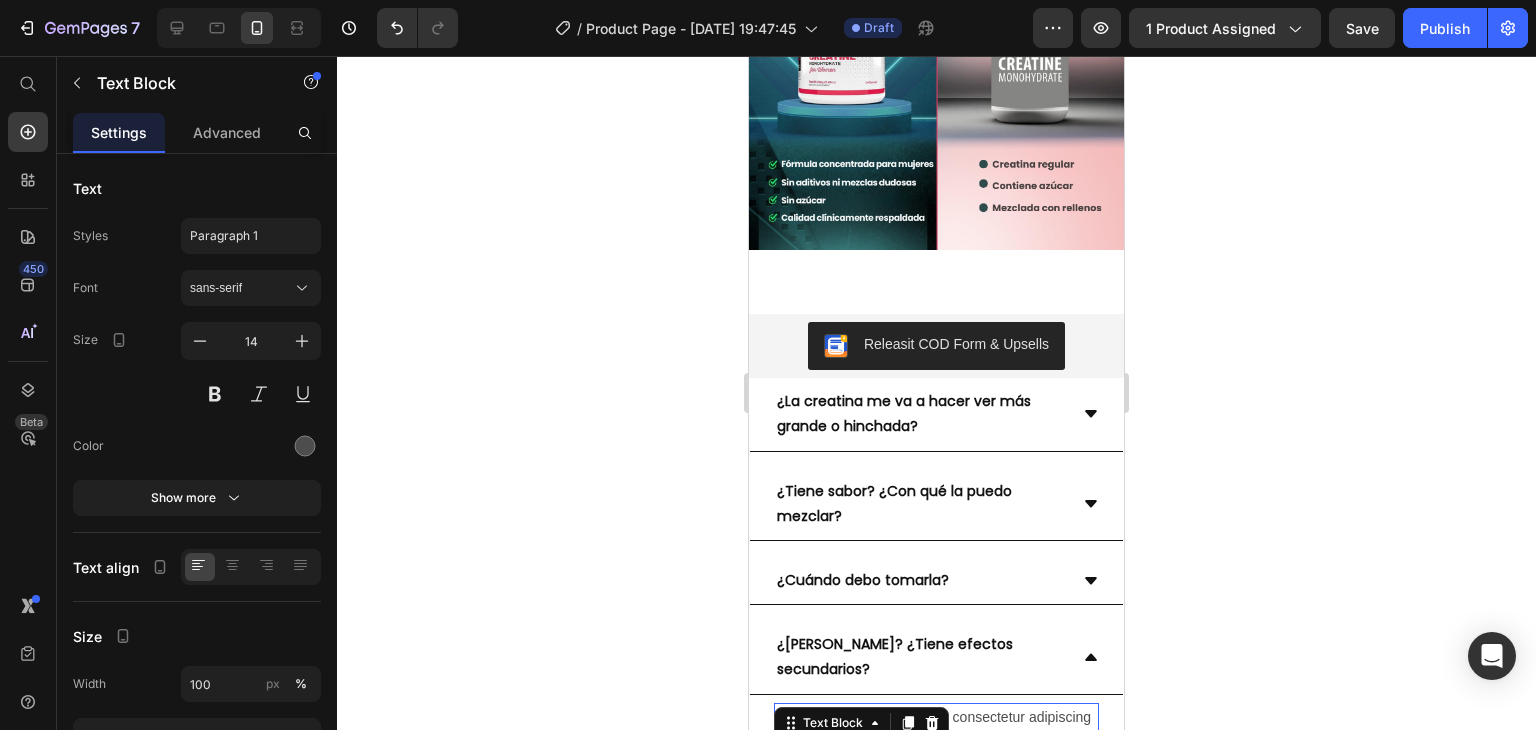 click on "Lorem ipsum dolor sit amet, consectetur adipiscing elit, sed do eiusmod tempor incididunt ut labore et dolore magna aliqua. Ut enim ad minim veniam, quis nostrud exercitation ullamco laboris nisi ut aliquip ex ea commodo consequat." at bounding box center (936, 768) 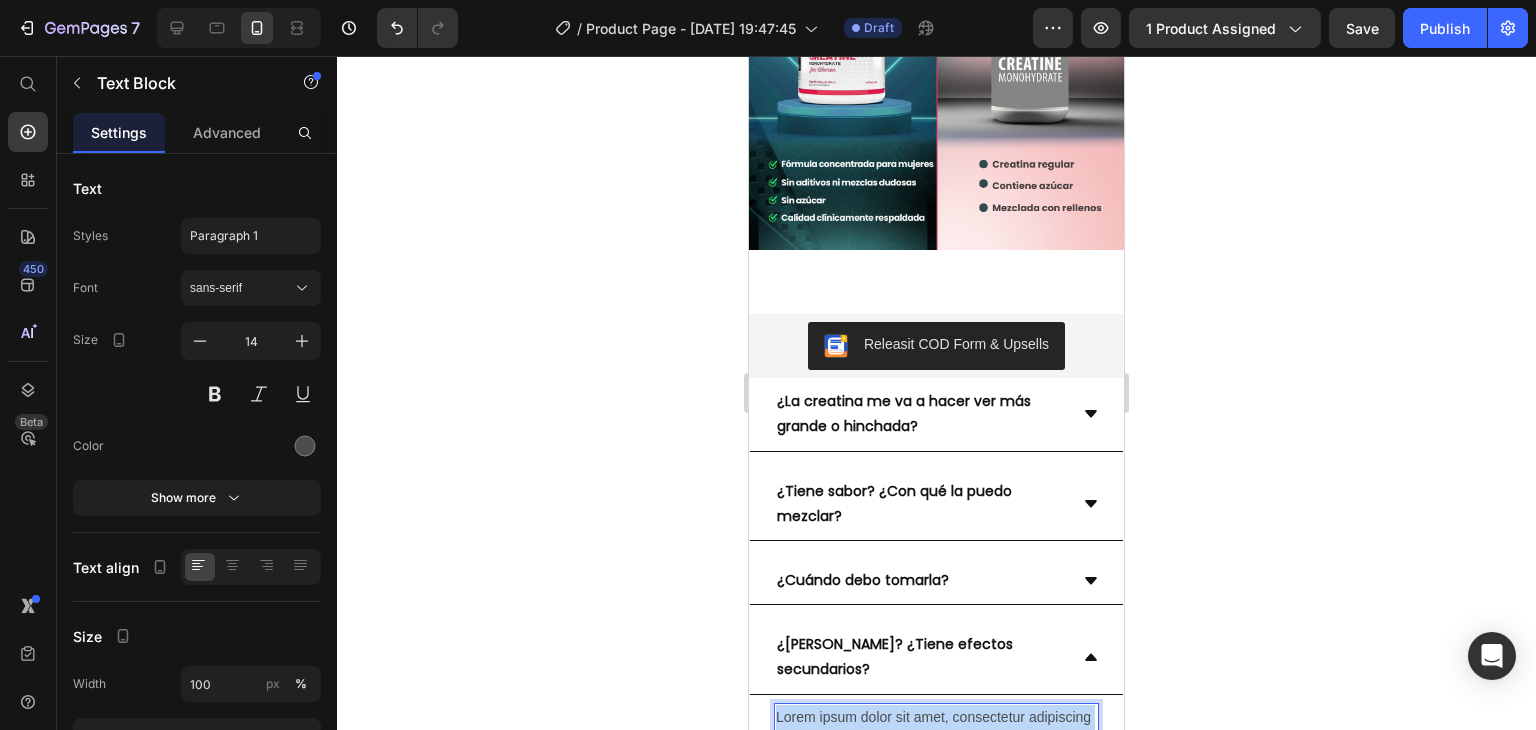 click on "Lorem ipsum dolor sit amet, consectetur adipiscing elit, sed do eiusmod tempor incididunt ut labore et dolore magna aliqua. Ut enim ad minim veniam, quis nostrud exercitation ullamco laboris nisi ut aliquip ex ea commodo consequat." at bounding box center [936, 768] 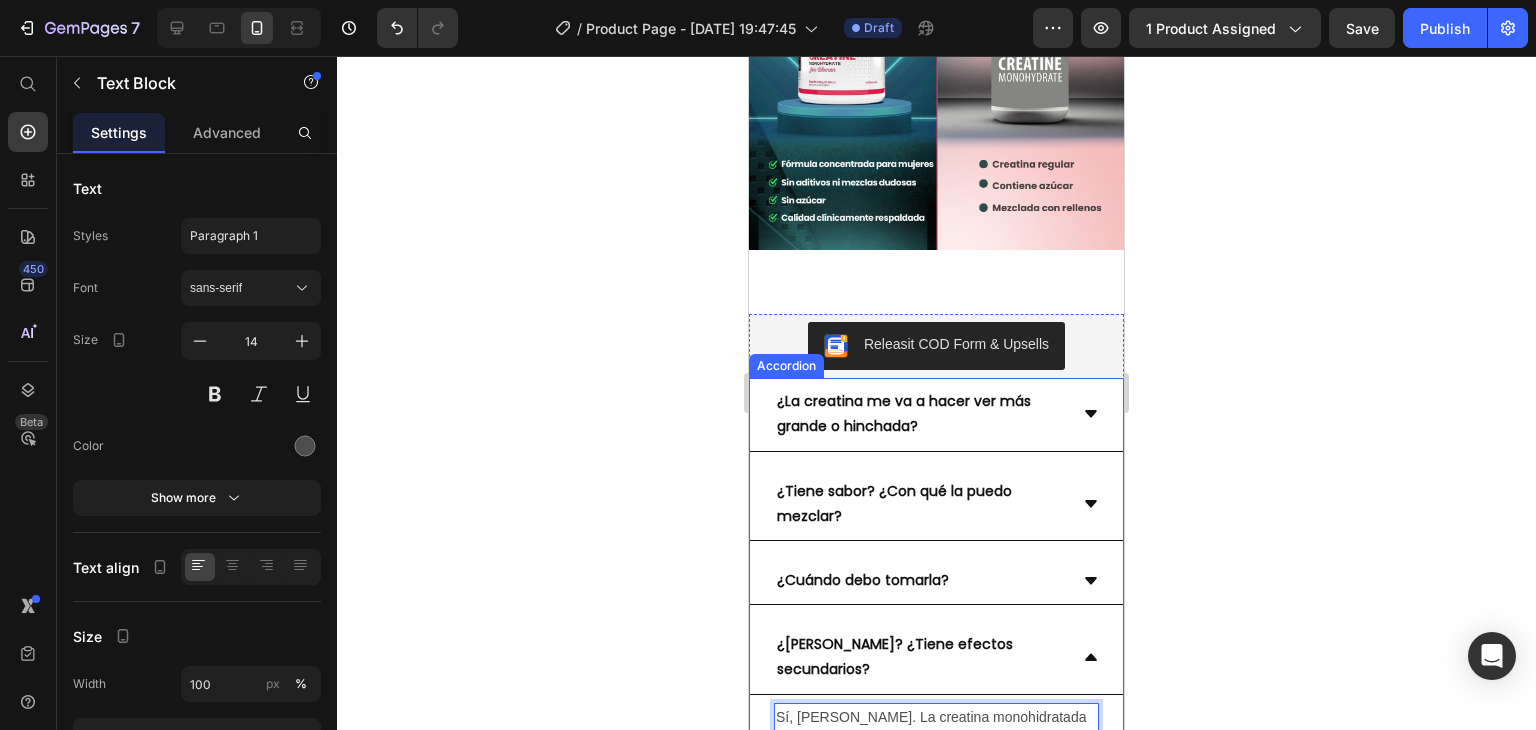 click on "¿Es segura? ¿Tiene efectos secundarios?" at bounding box center (920, 657) 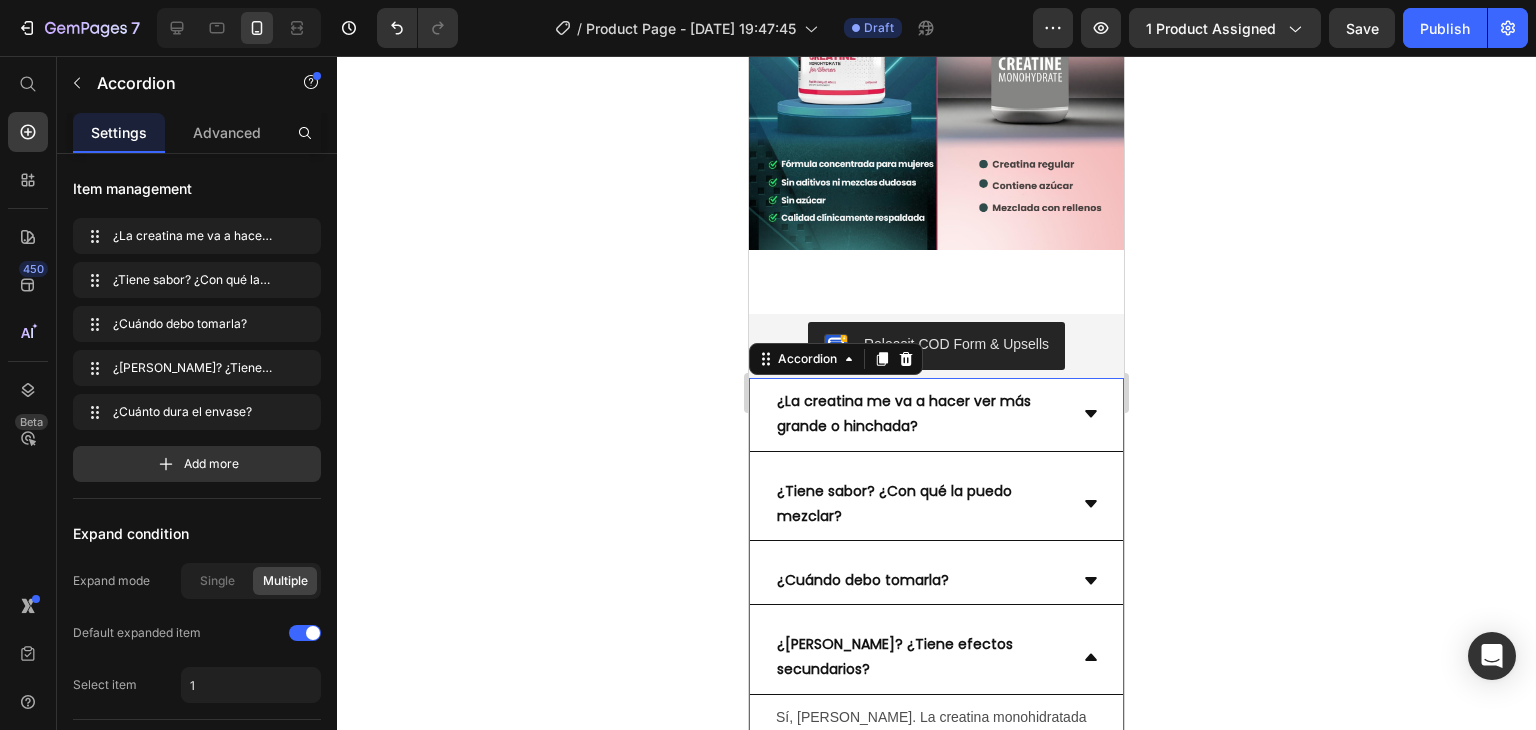click on "¿Es segura? ¿Tiene efectos secundarios?" at bounding box center [936, 657] 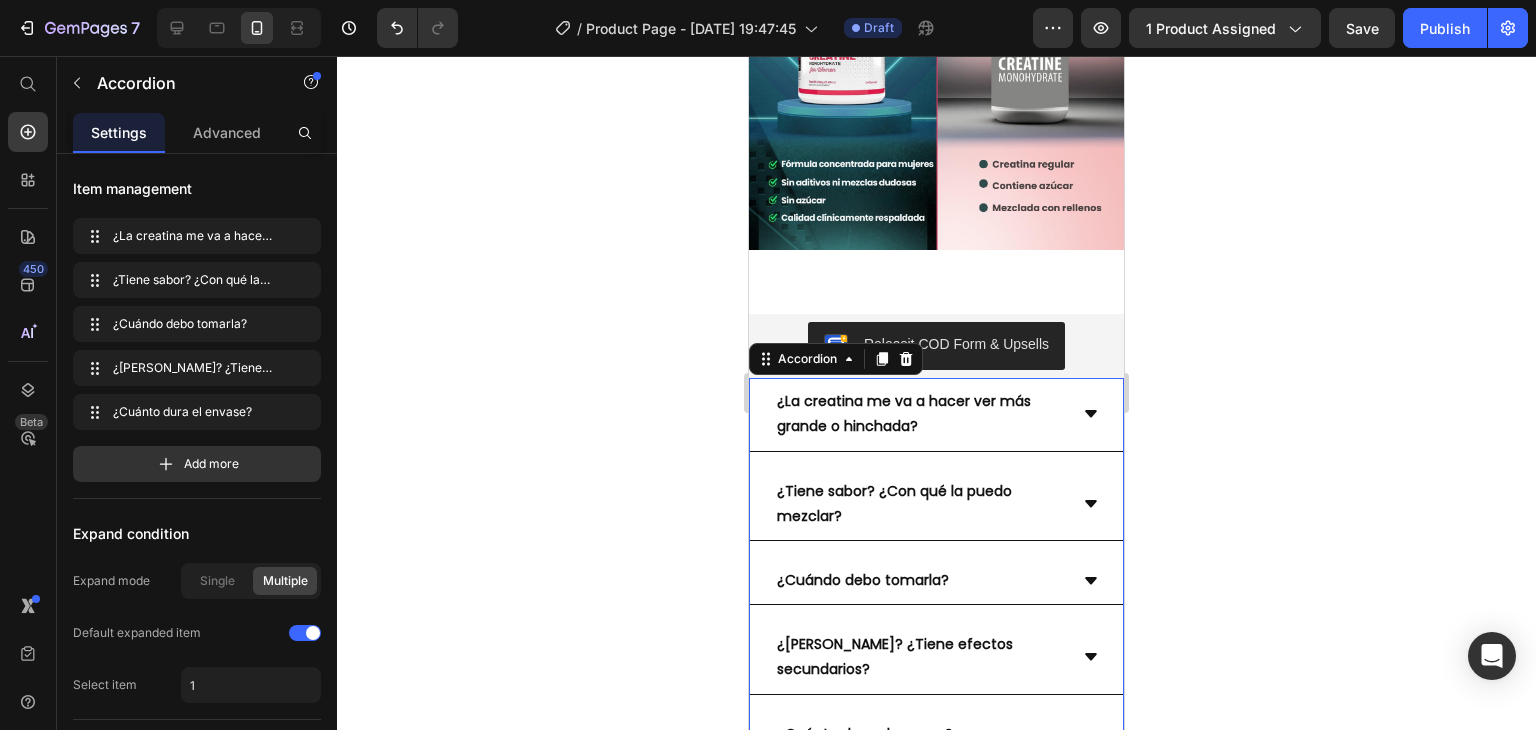 click on "¿Cuándo debo tomarla?" at bounding box center [936, 581] 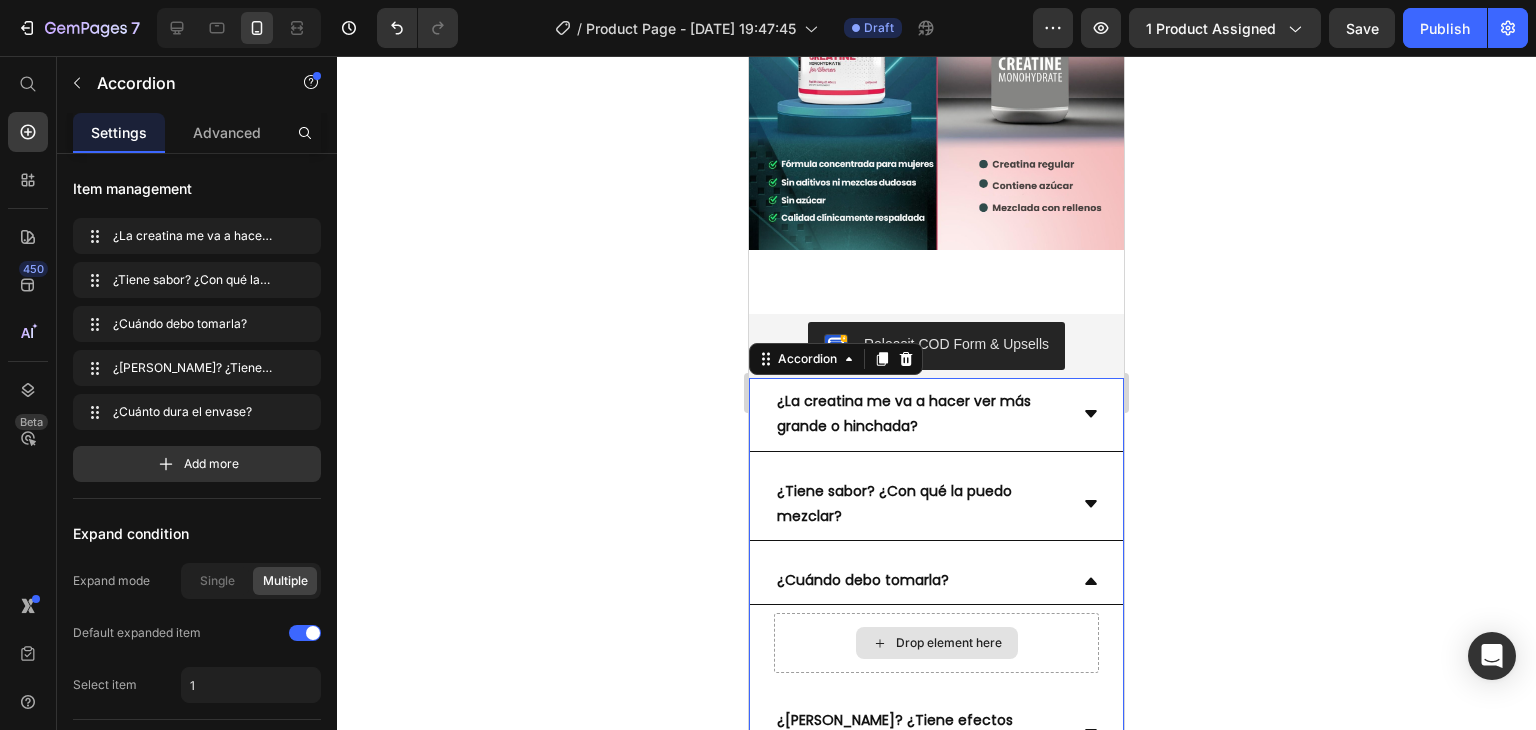 click on "Drop element here" at bounding box center [949, 643] 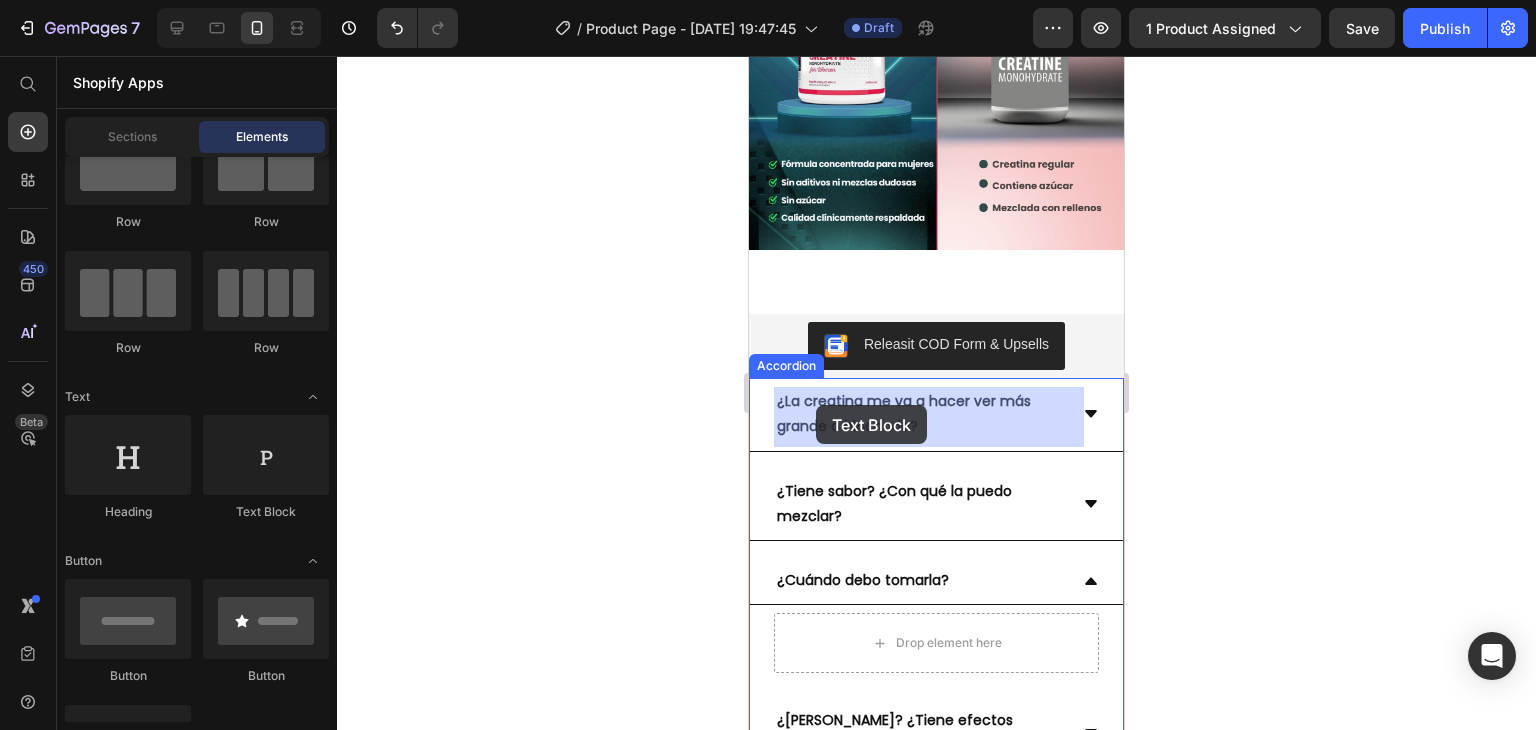 drag, startPoint x: 1006, startPoint y: 533, endPoint x: 829, endPoint y: 405, distance: 218.43306 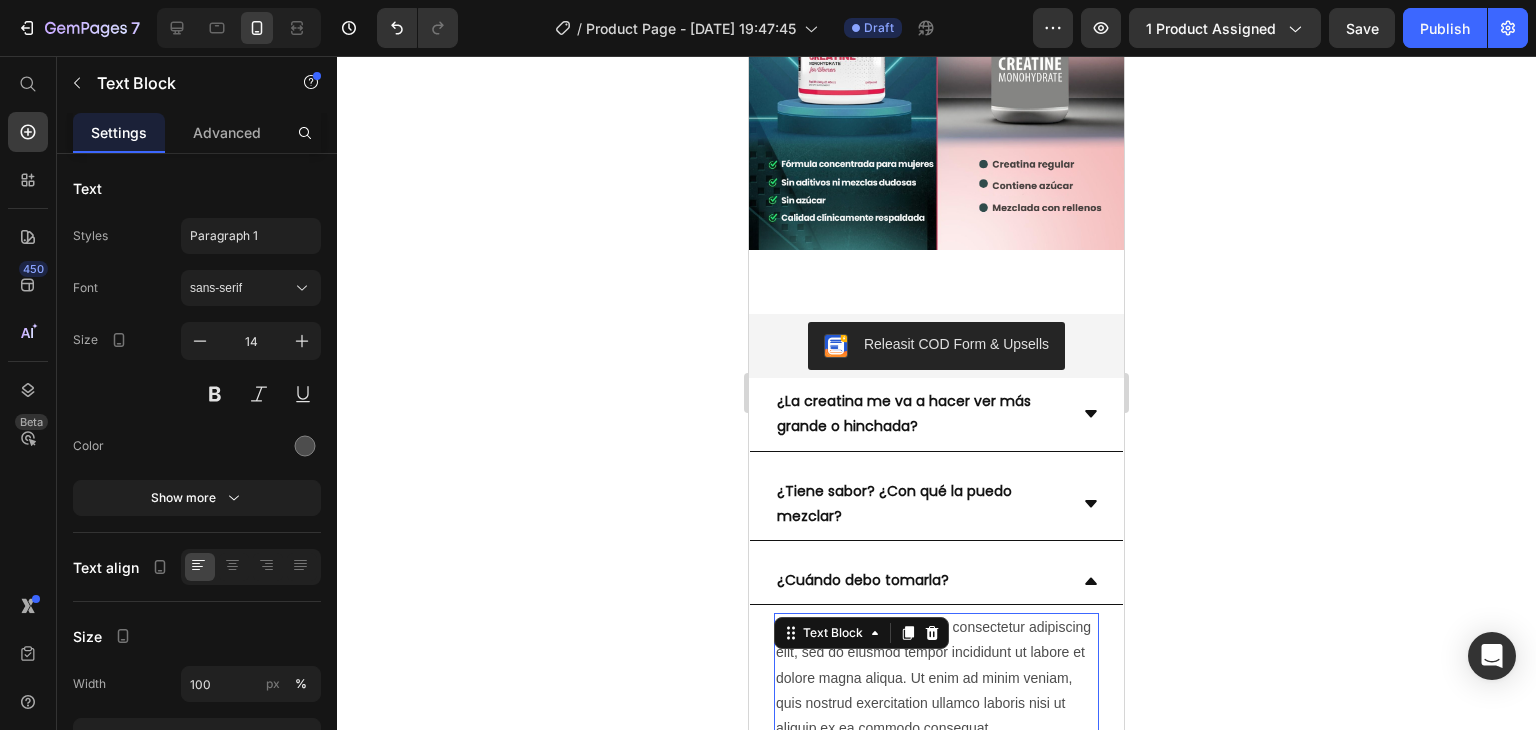 click on "Lorem ipsum dolor sit amet, consectetur adipiscing elit, sed do eiusmod tempor incididunt ut labore et dolore magna aliqua. Ut enim ad minim veniam, quis nostrud exercitation ullamco laboris nisi ut aliquip ex ea commodo consequat." at bounding box center (936, 678) 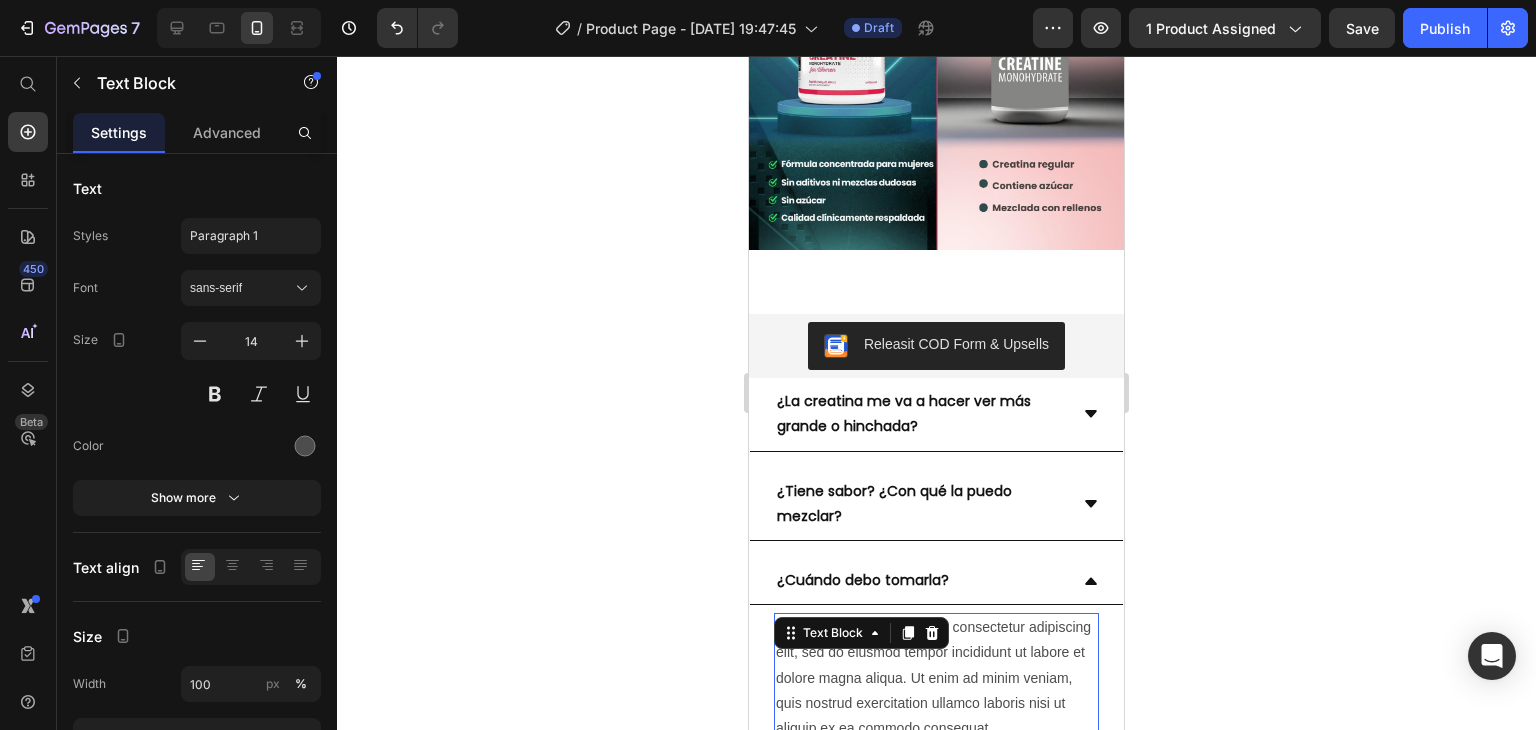 click on "Lorem ipsum dolor sit amet, consectetur adipiscing elit, sed do eiusmod tempor incididunt ut labore et dolore magna aliqua. Ut enim ad minim veniam, quis nostrud exercitation ullamco laboris nisi ut aliquip ex ea commodo consequat." at bounding box center [936, 678] 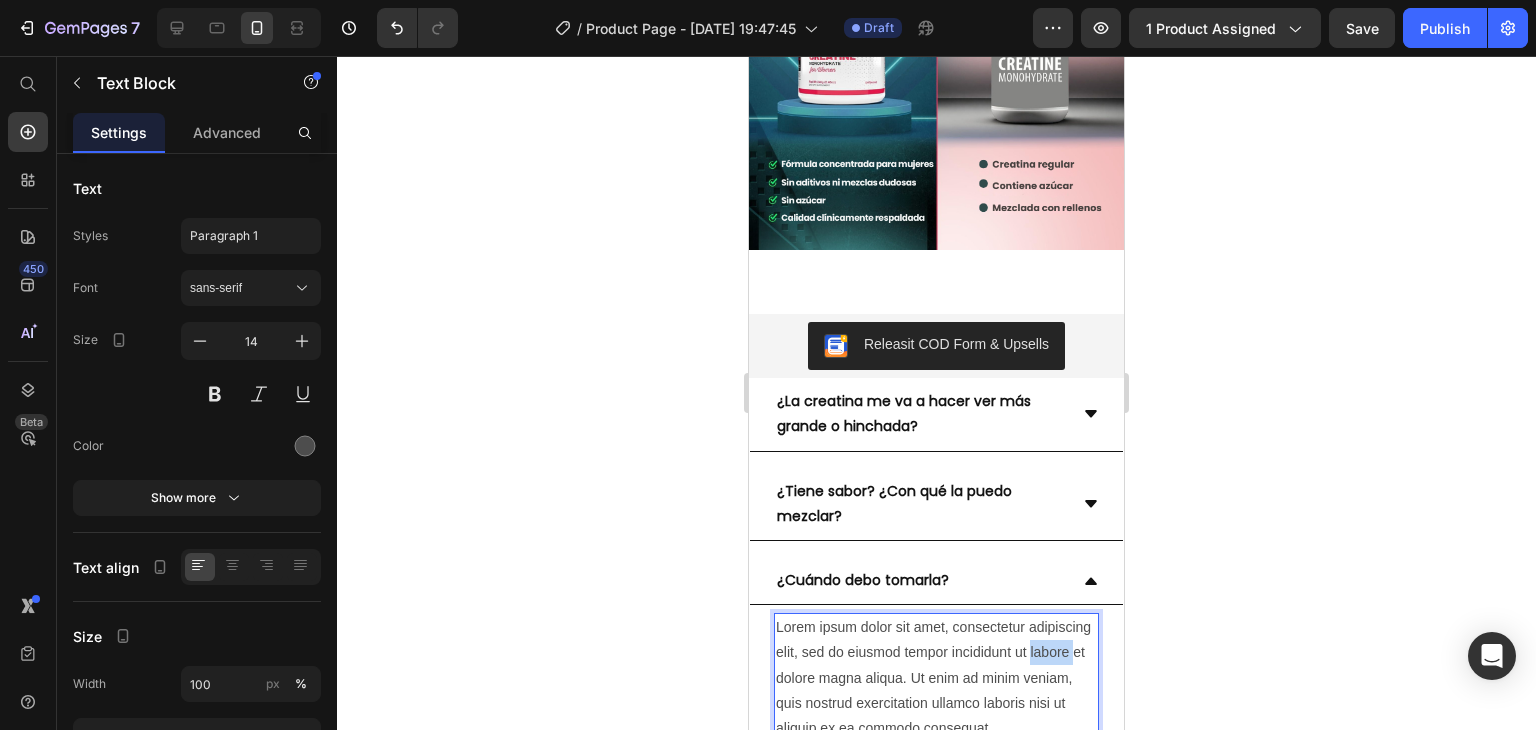 click on "Lorem ipsum dolor sit amet, consectetur adipiscing elit, sed do eiusmod tempor incididunt ut labore et dolore magna aliqua. Ut enim ad minim veniam, quis nostrud exercitation ullamco laboris nisi ut aliquip ex ea commodo consequat." at bounding box center (936, 678) 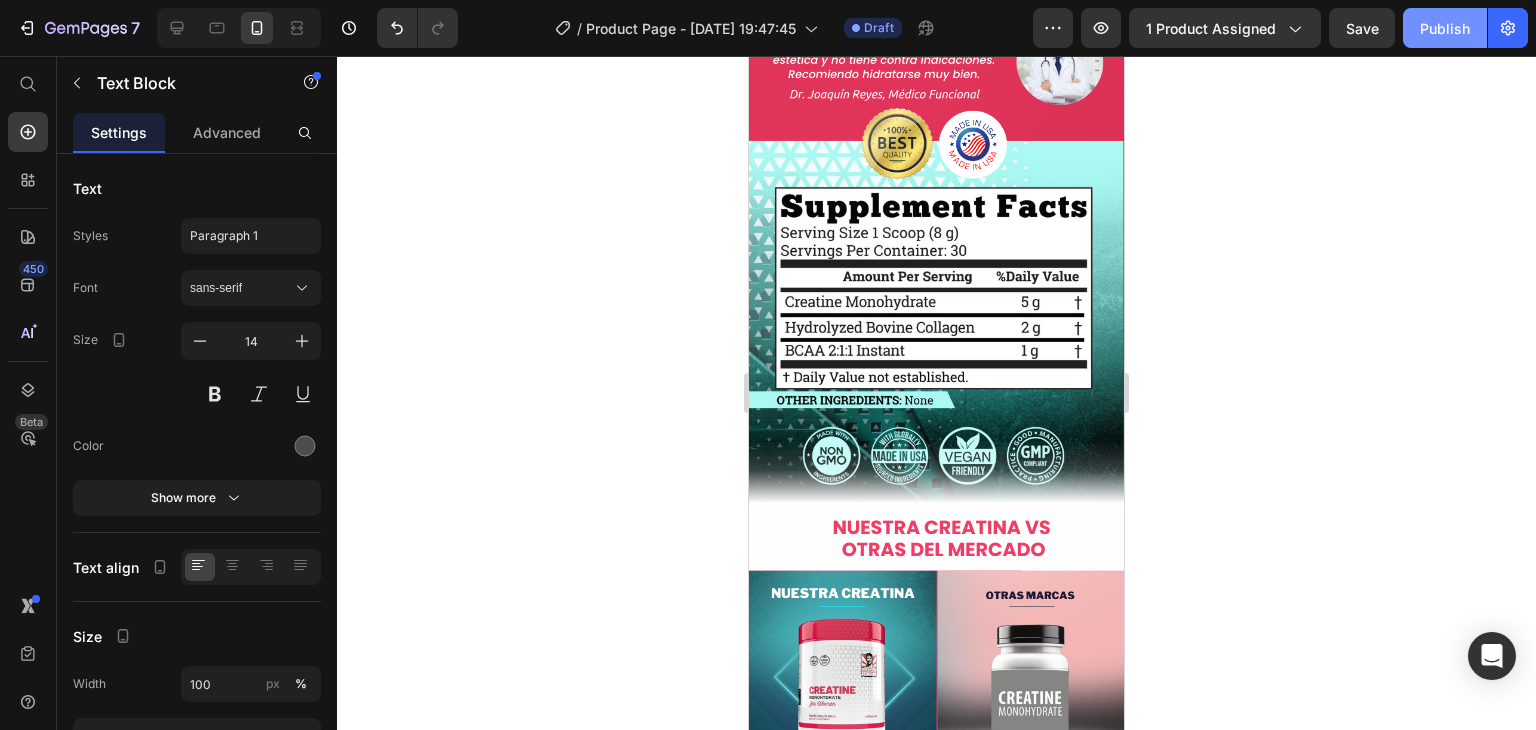 scroll, scrollTop: 5002, scrollLeft: 0, axis: vertical 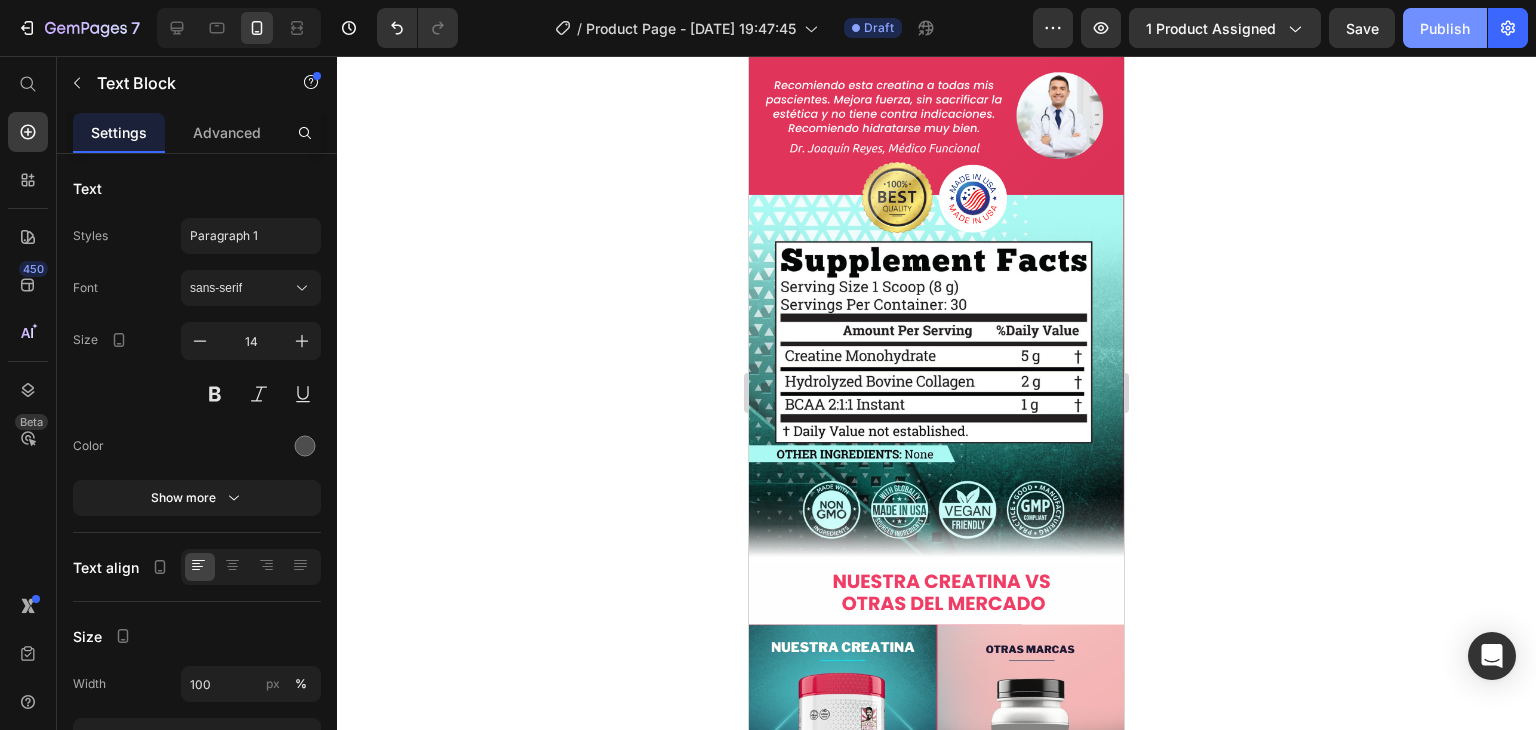 click on "Publish" at bounding box center [1445, 28] 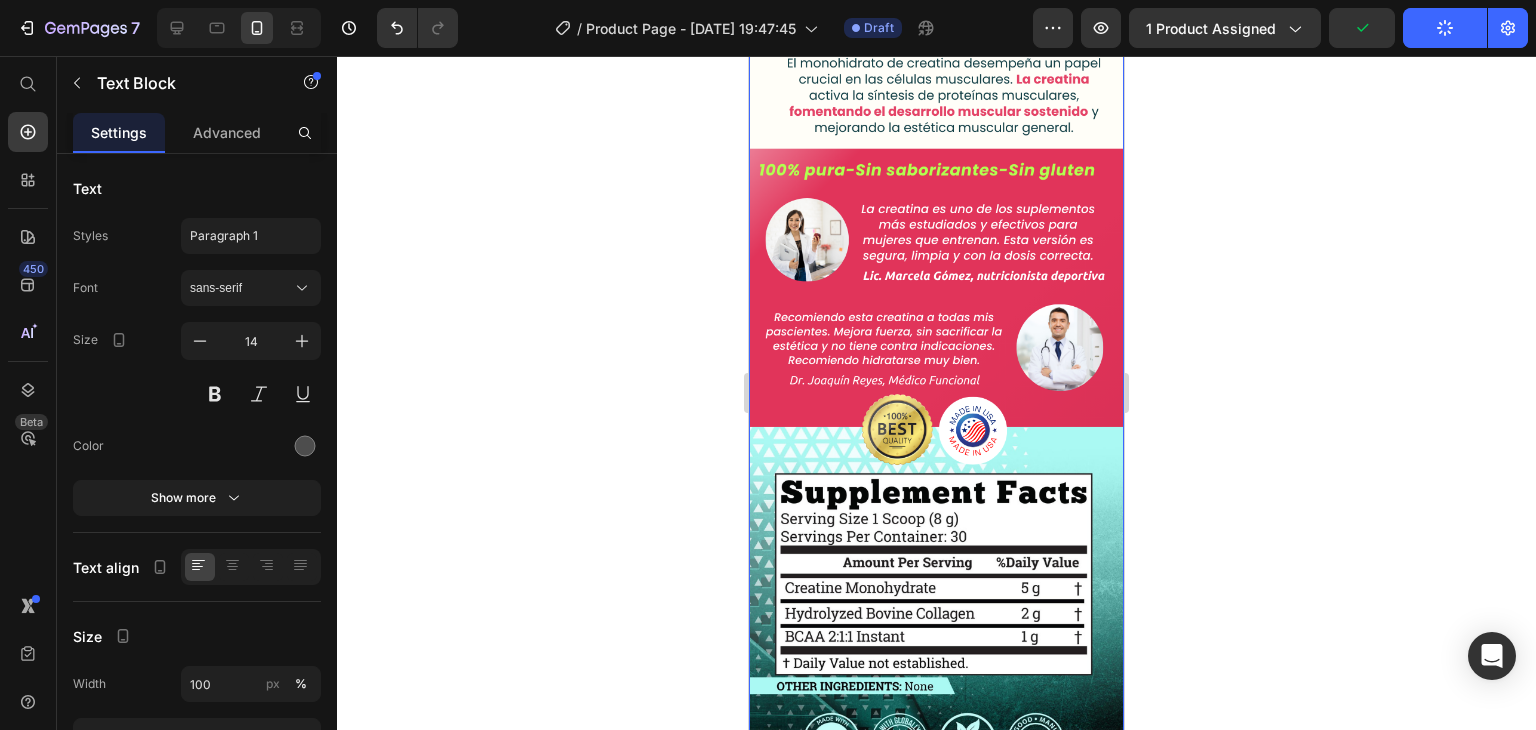 scroll, scrollTop: 4742, scrollLeft: 0, axis: vertical 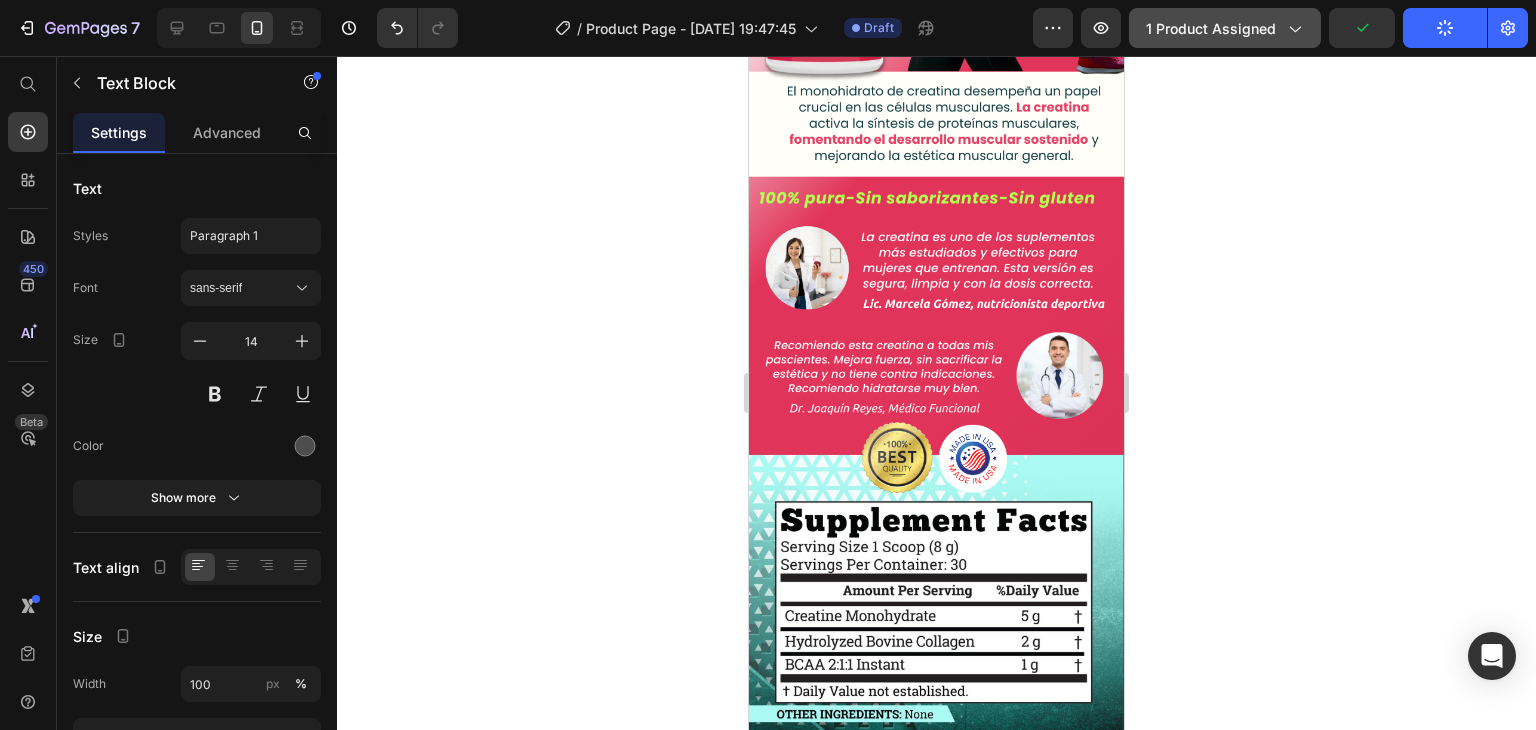 click on "1 product assigned" at bounding box center [1225, 28] 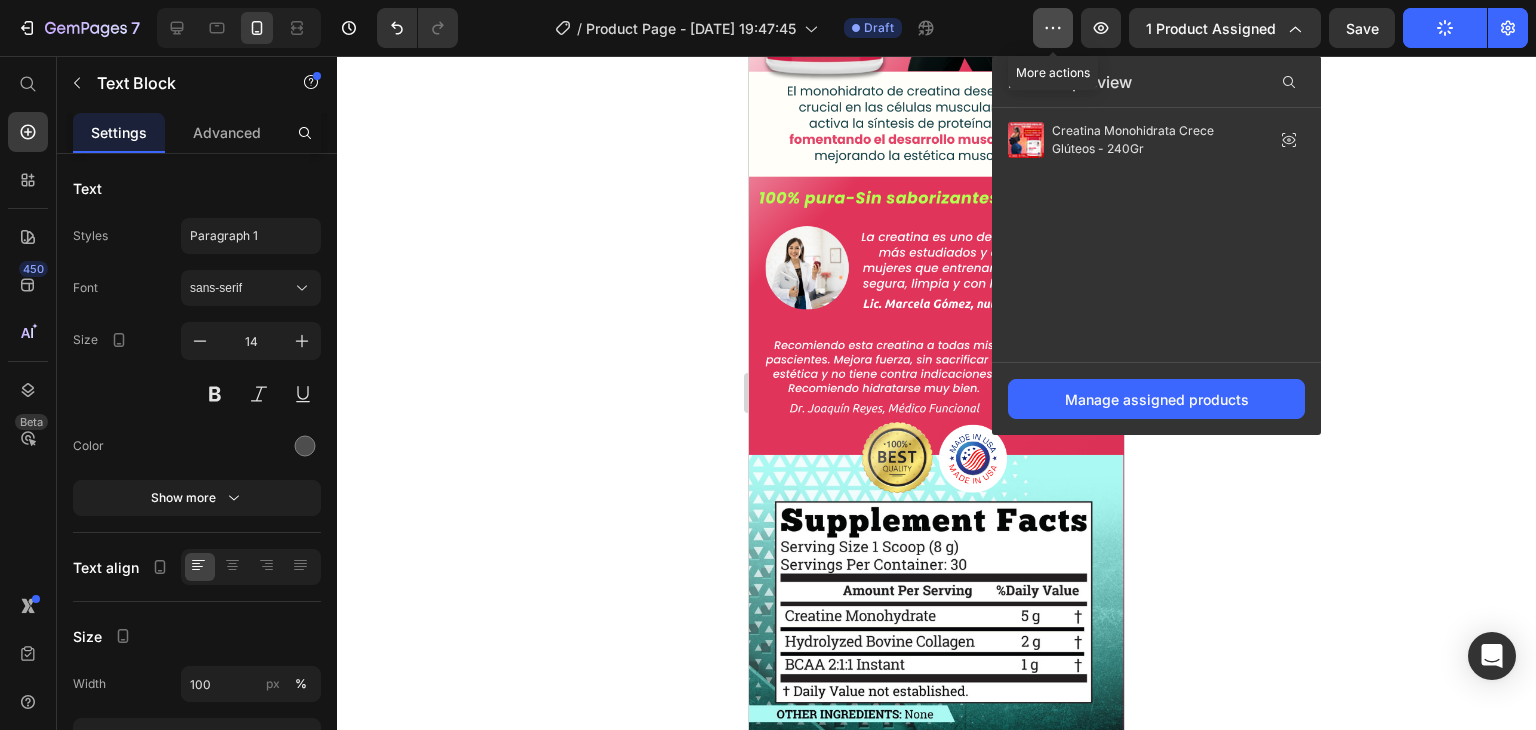 click 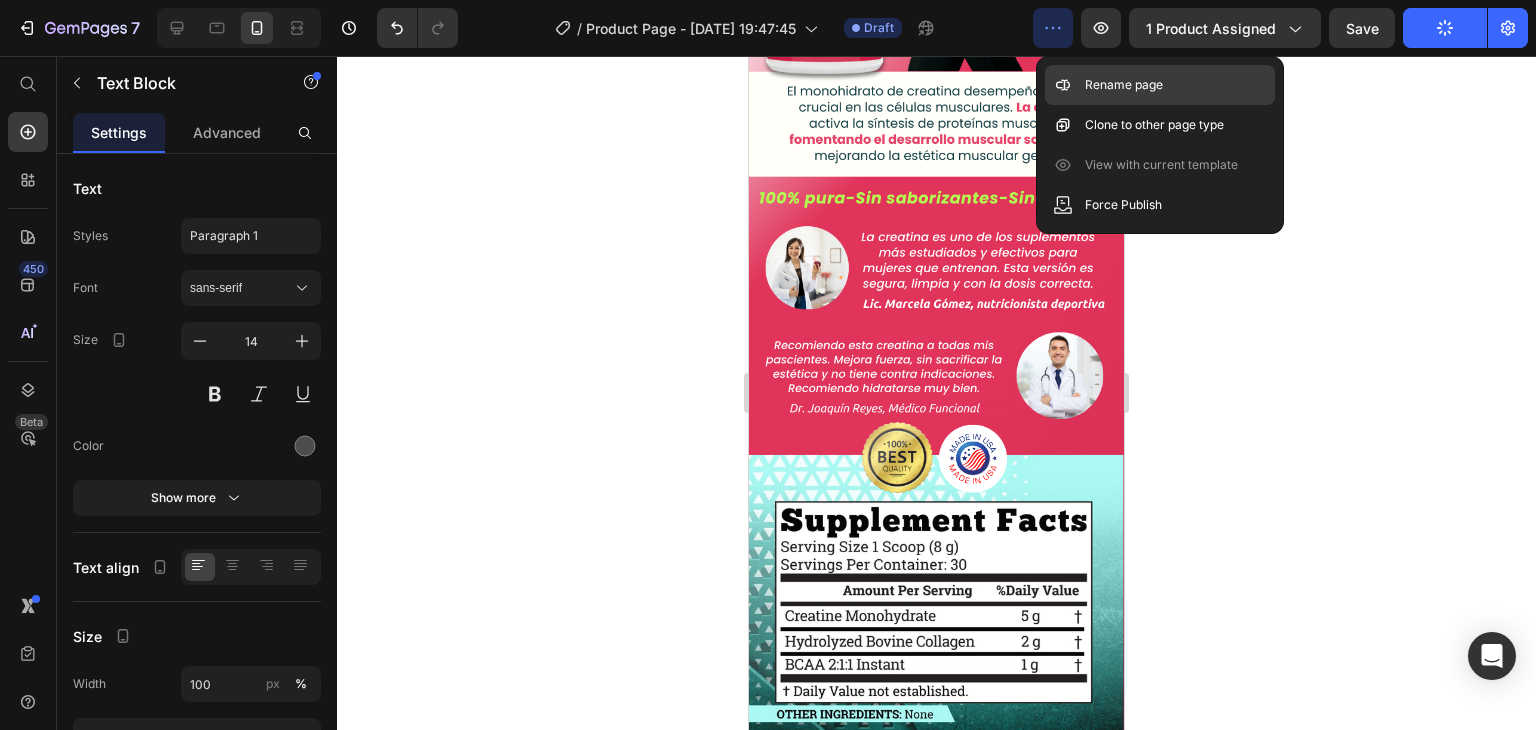 click on "Rename page" at bounding box center (1124, 85) 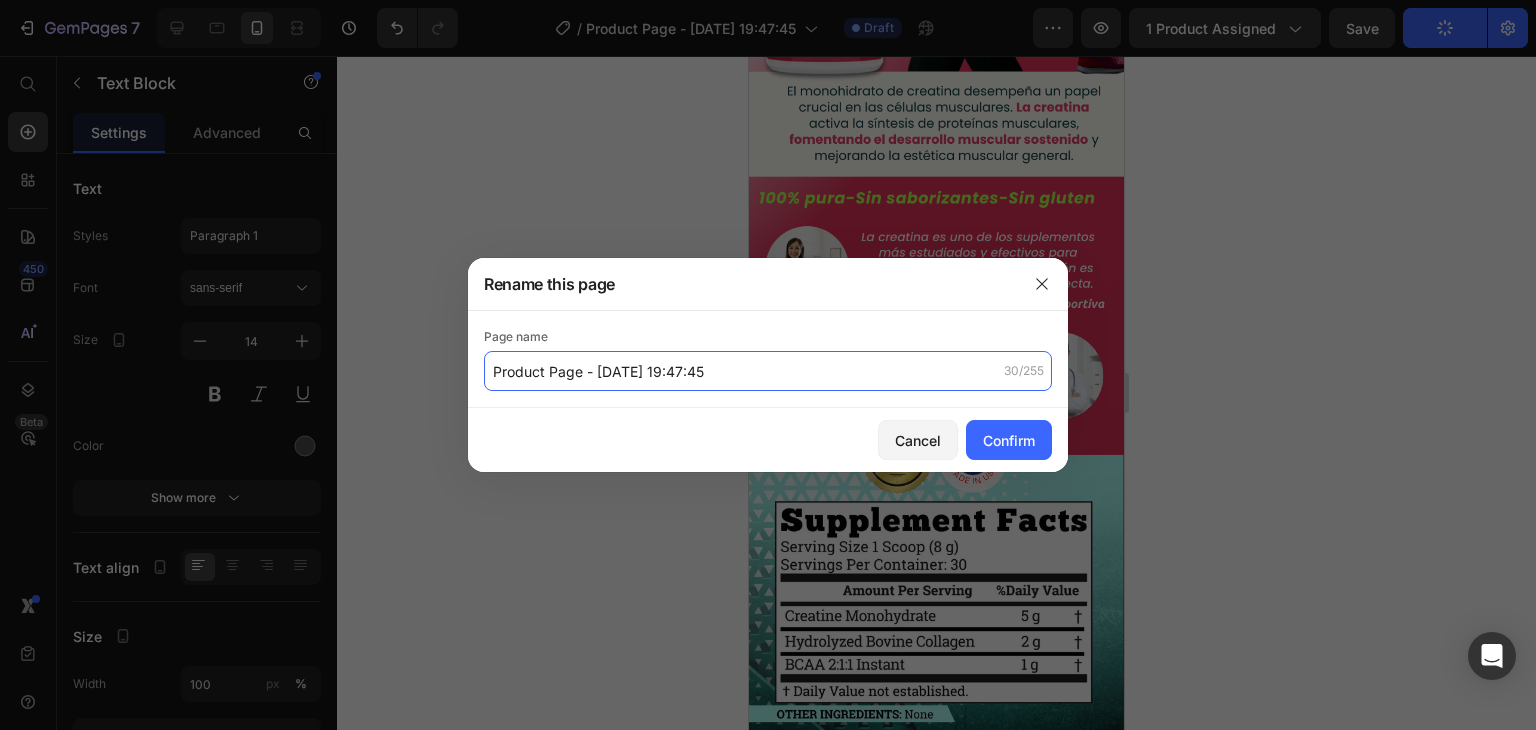 click on "Product Page - Jul 9, 19:47:45" 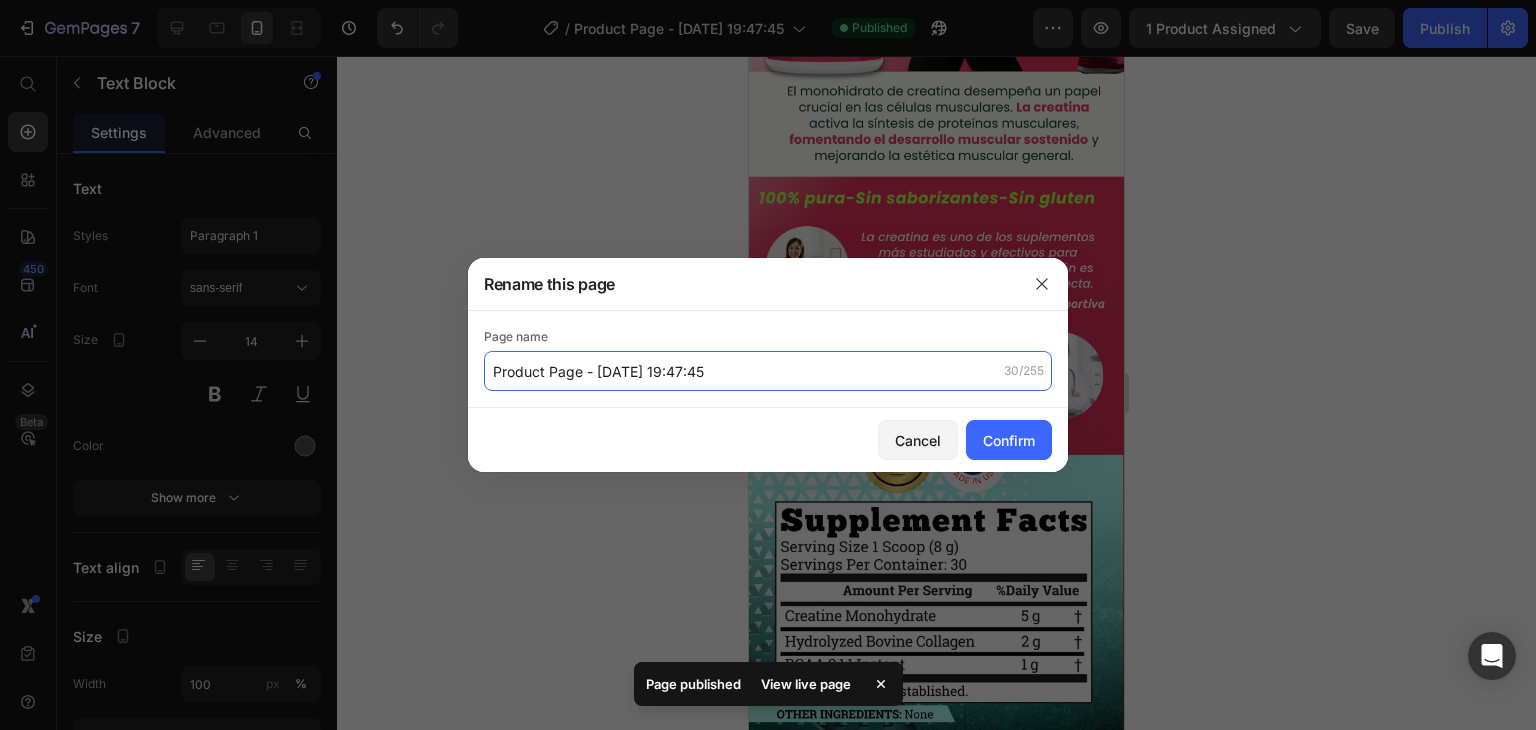 drag, startPoint x: 787, startPoint y: 371, endPoint x: 583, endPoint y: 379, distance: 204.1568 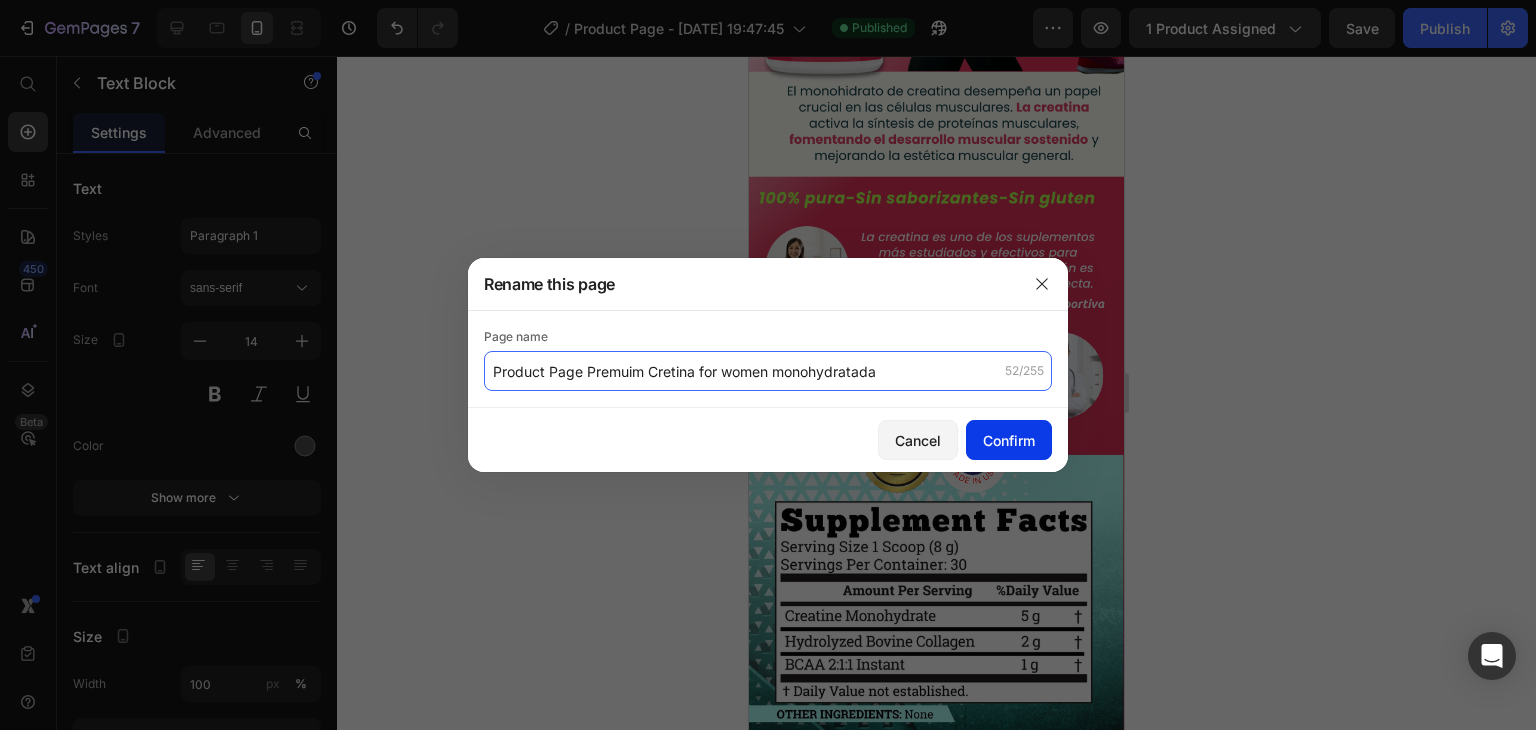 type on "Product Page Premuim Cretina for women monohydratada" 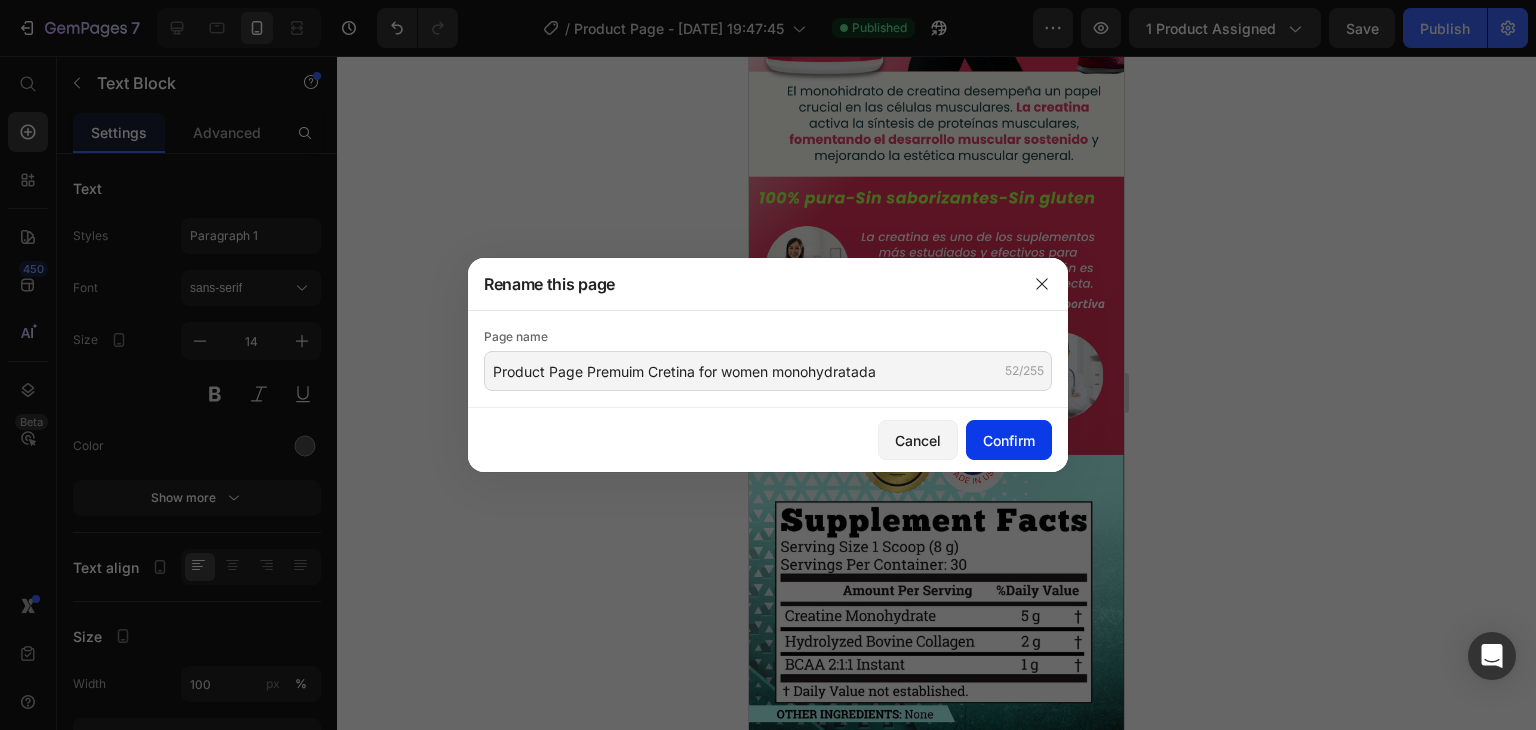 click on "Confirm" at bounding box center (1009, 440) 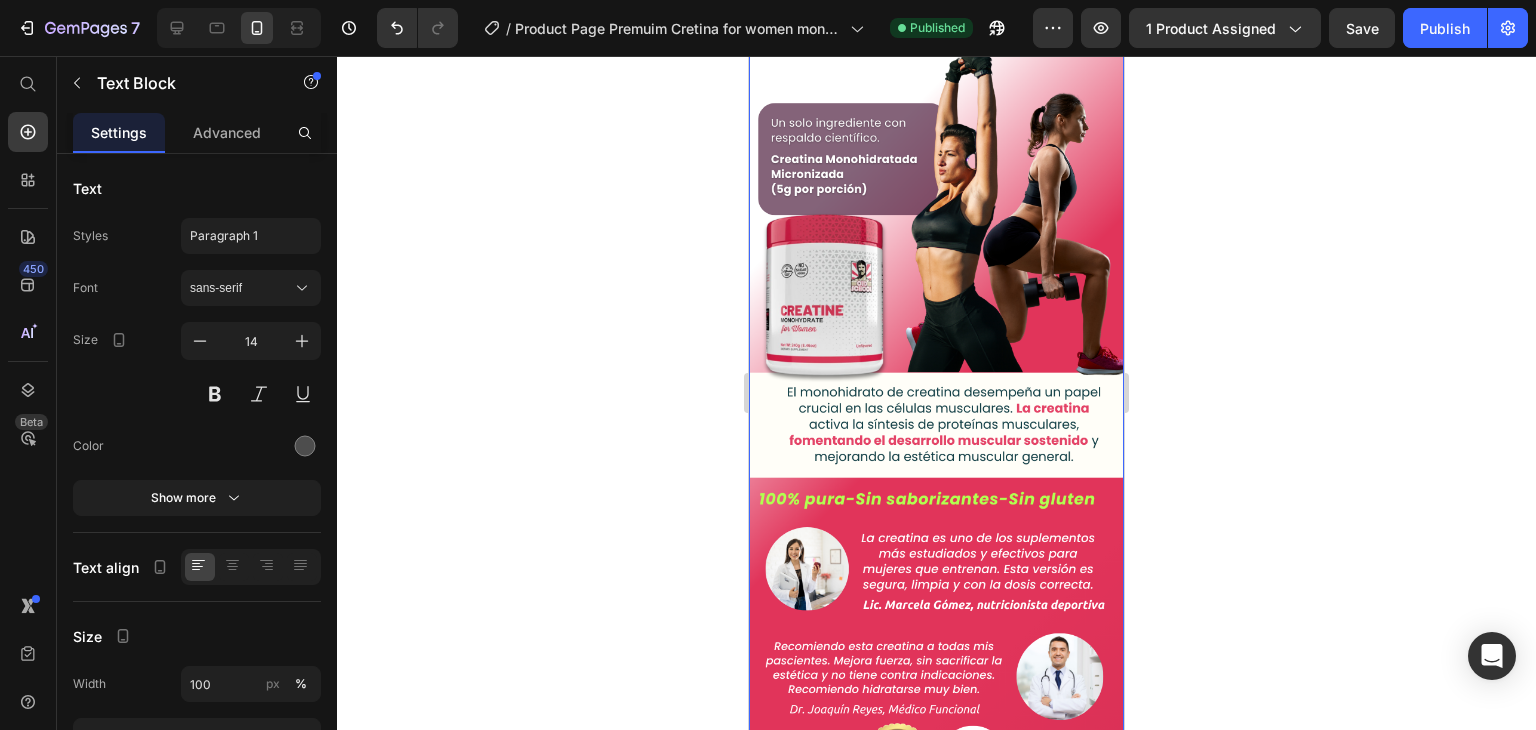 scroll, scrollTop: 4406, scrollLeft: 0, axis: vertical 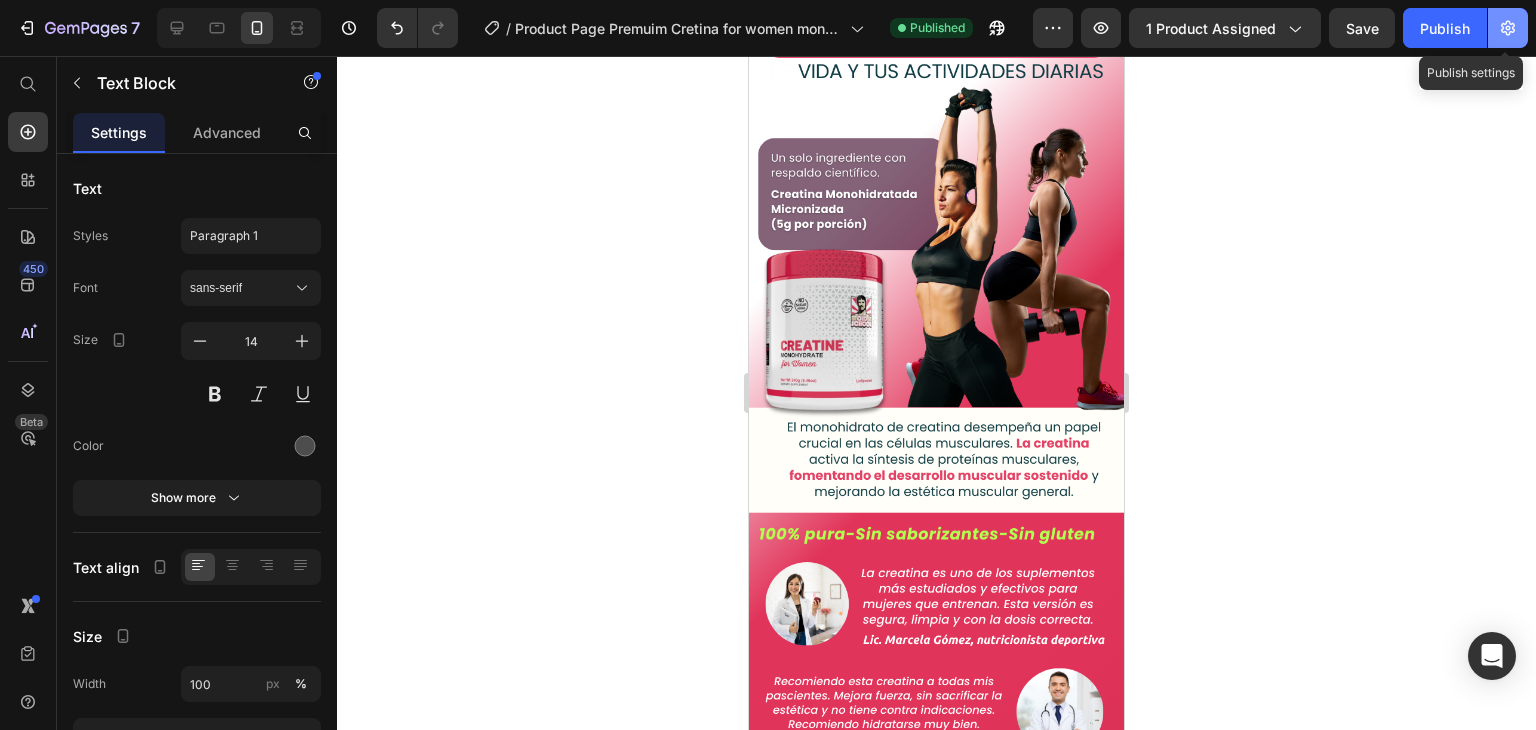 click 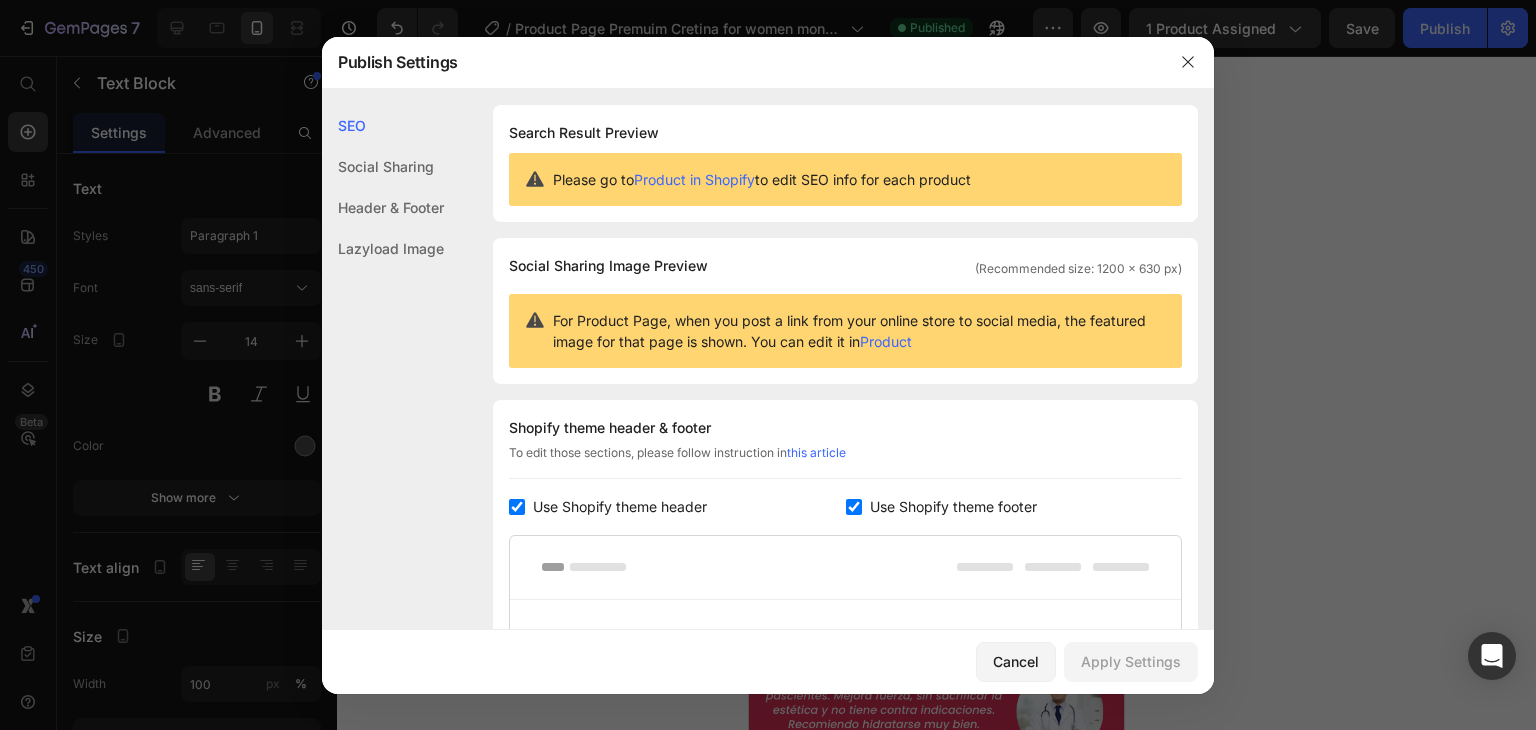 click on "Use Shopify theme header" at bounding box center (620, 507) 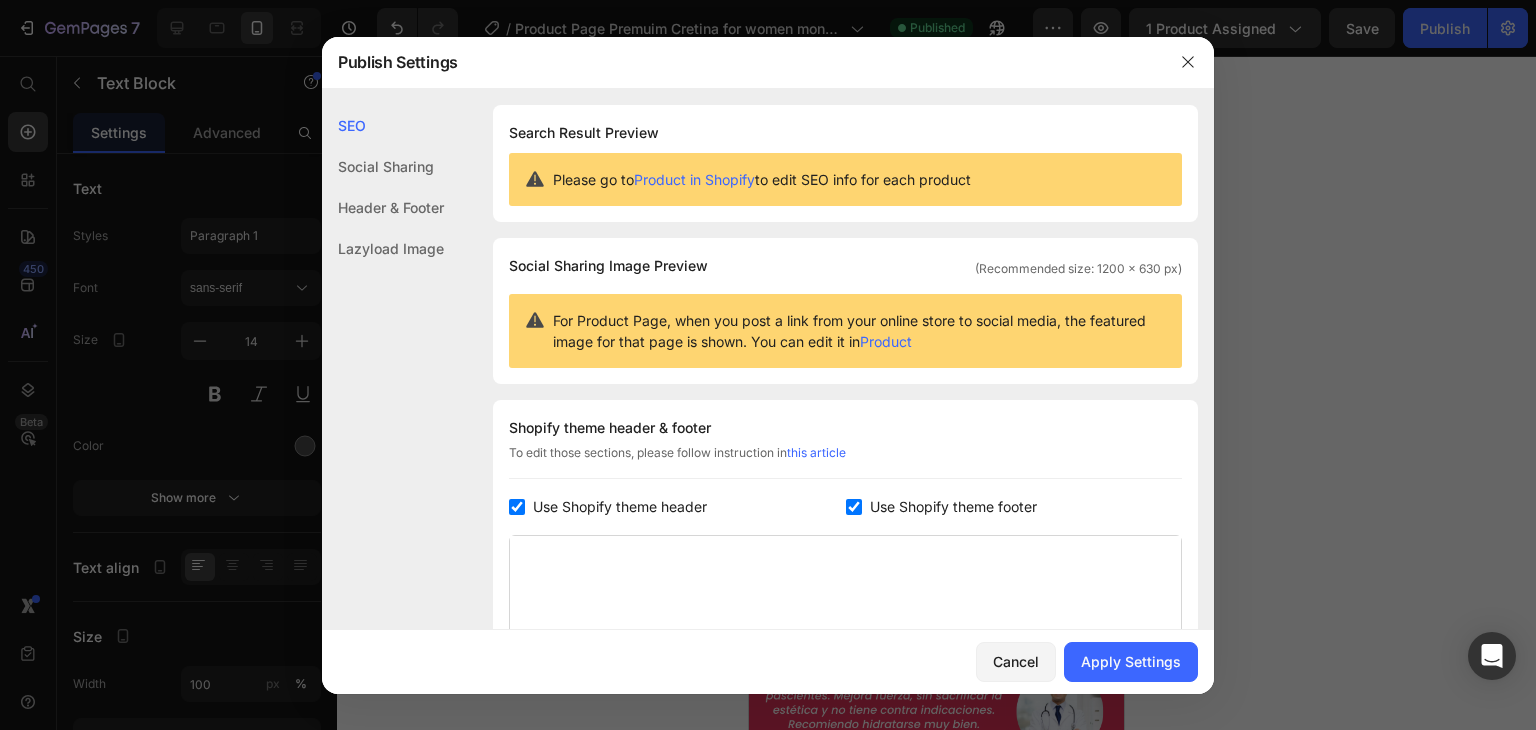 click on "Use Shopify theme footer" at bounding box center (949, 507) 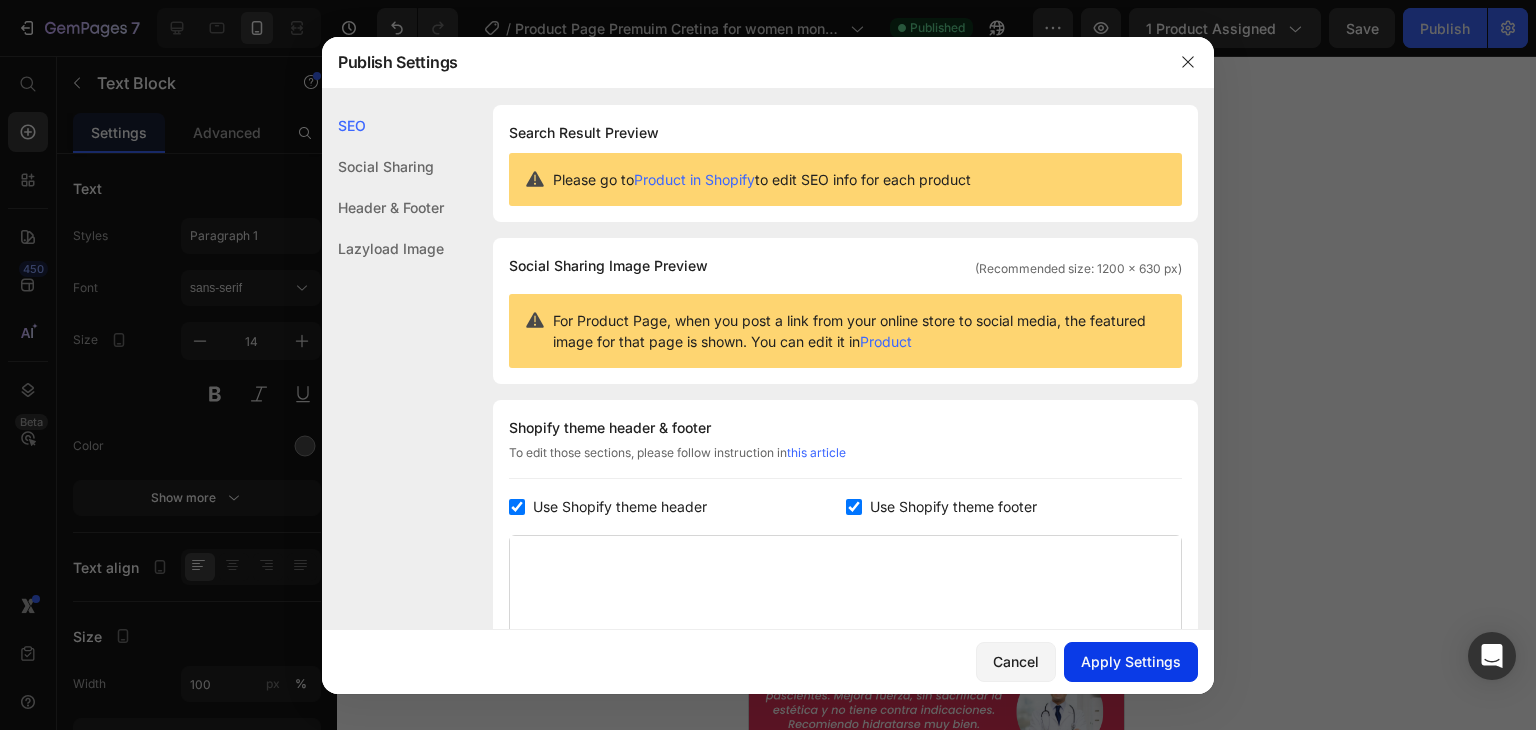 click on "Apply Settings" at bounding box center [1131, 661] 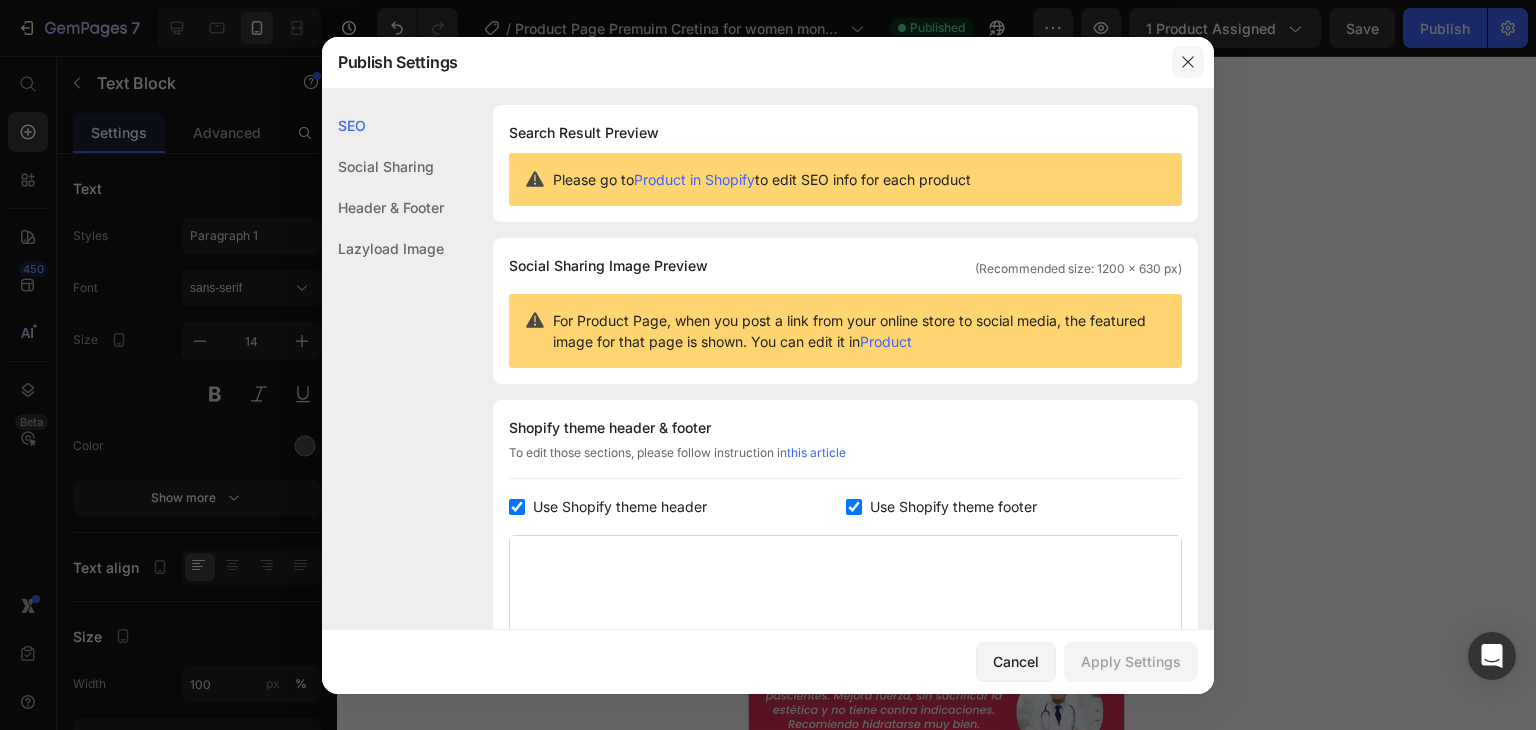 click 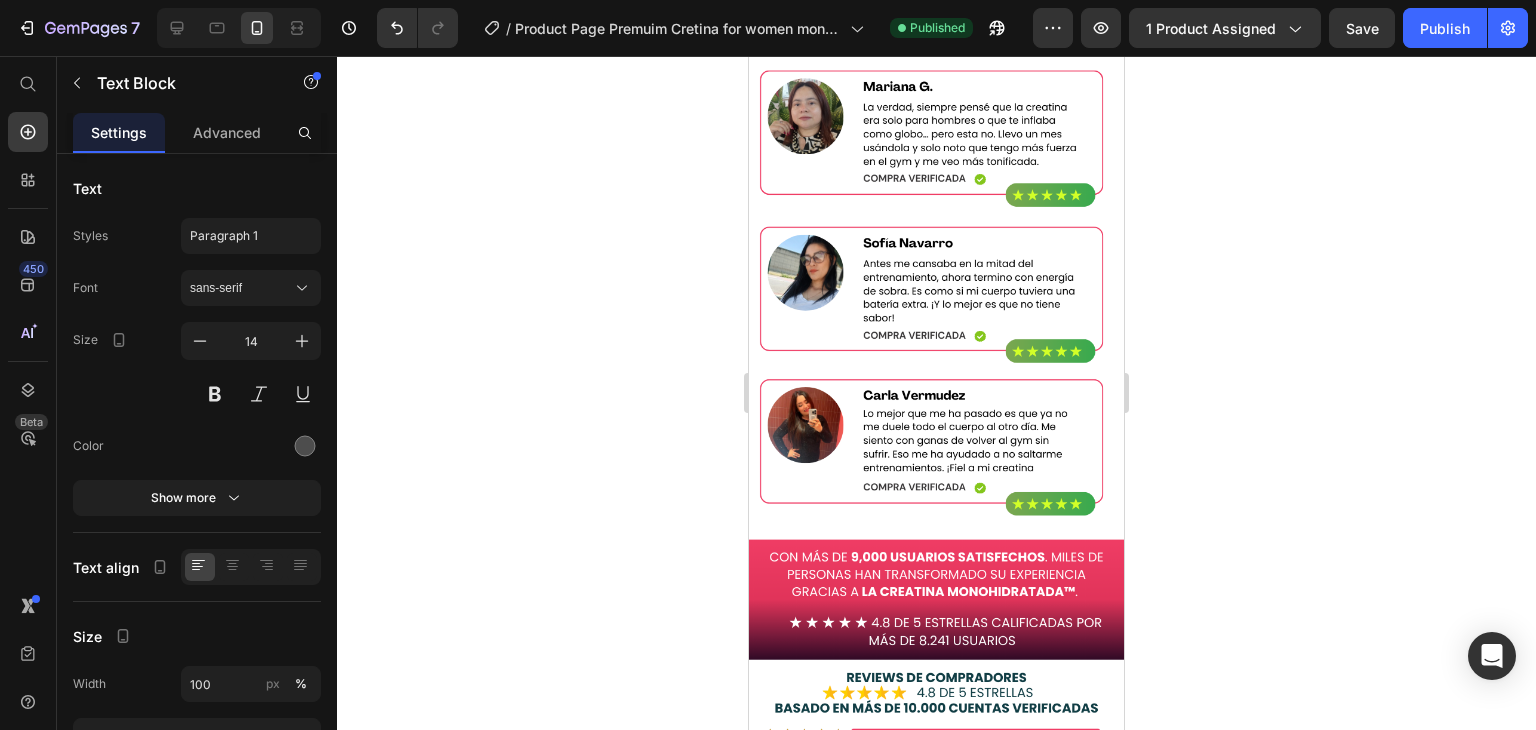 scroll, scrollTop: 6220, scrollLeft: 0, axis: vertical 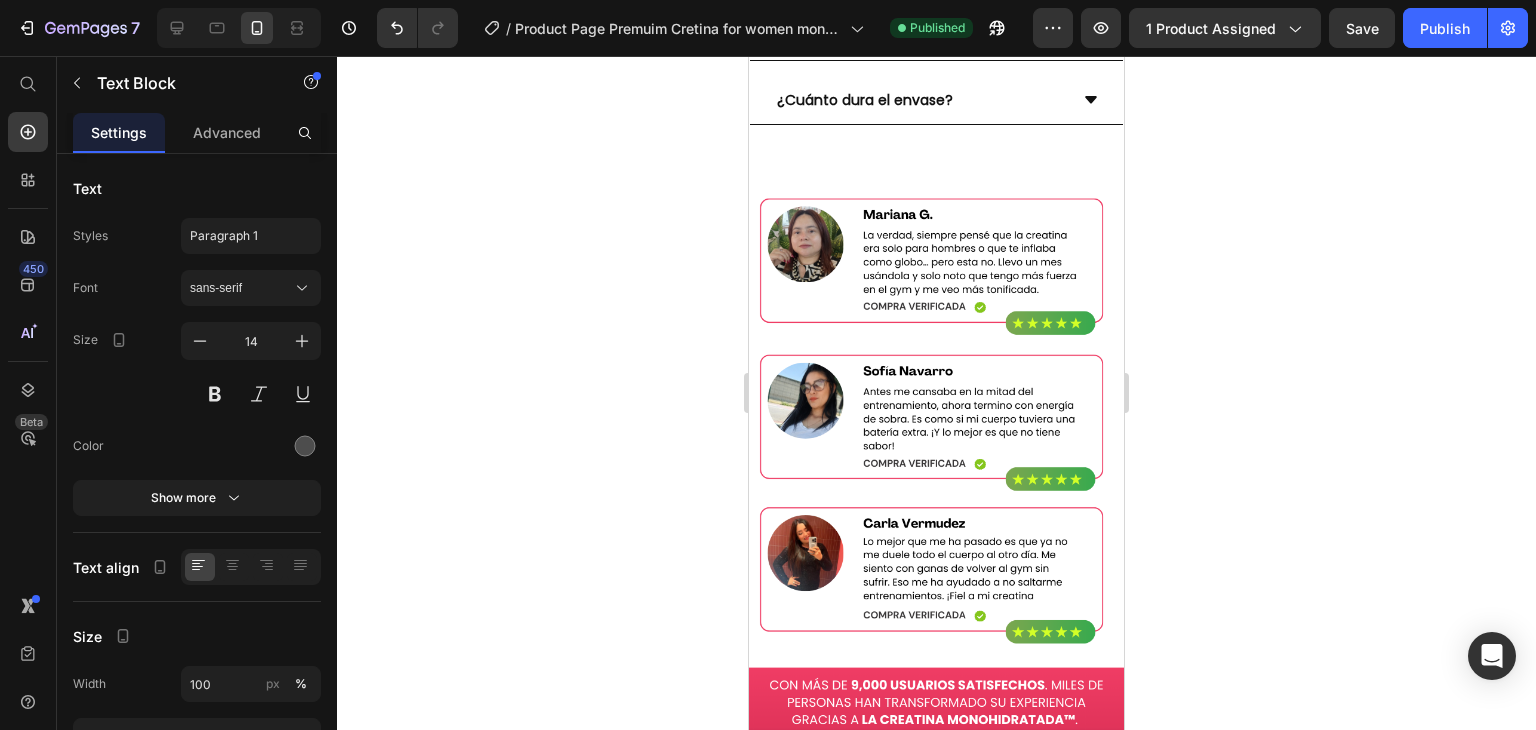 click at bounding box center [936, 657] 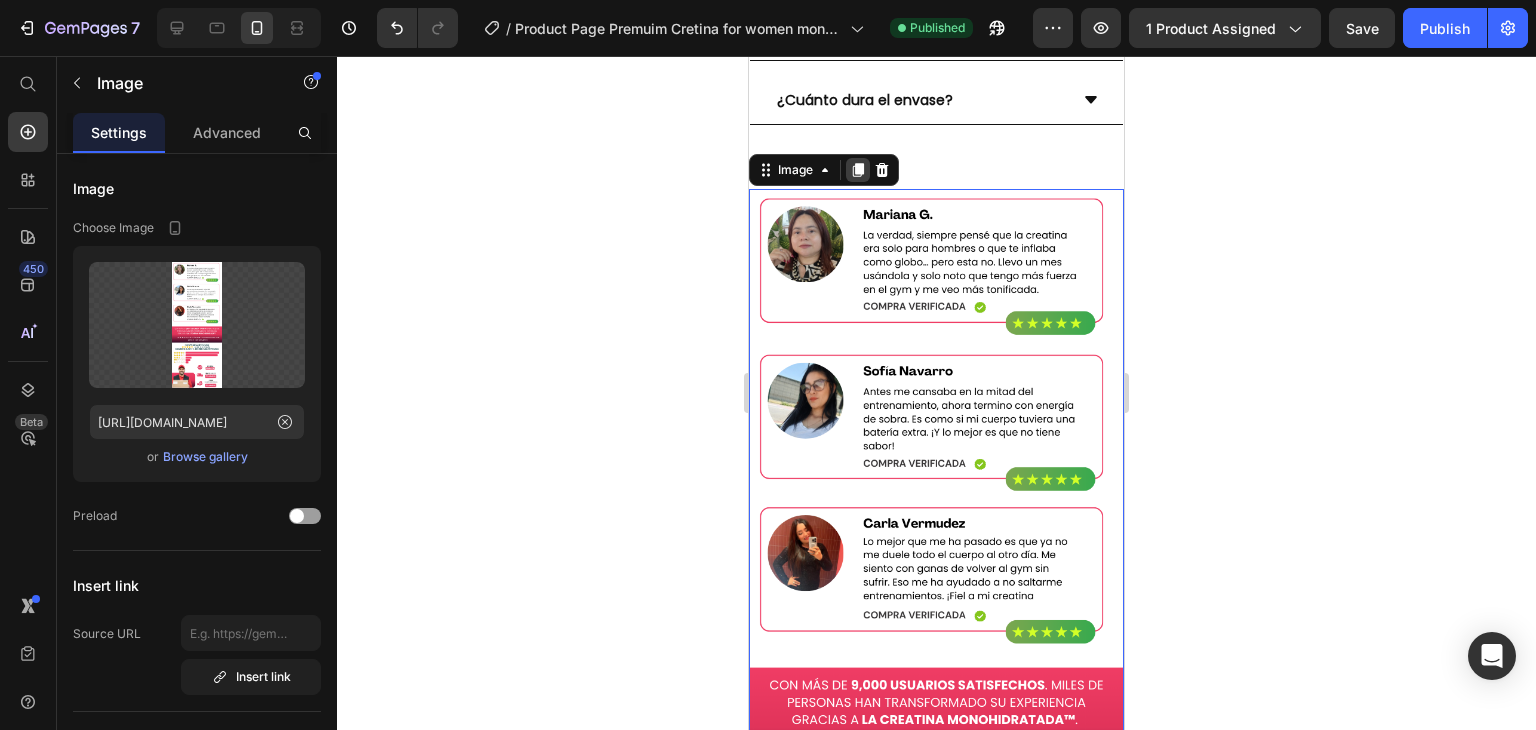 click 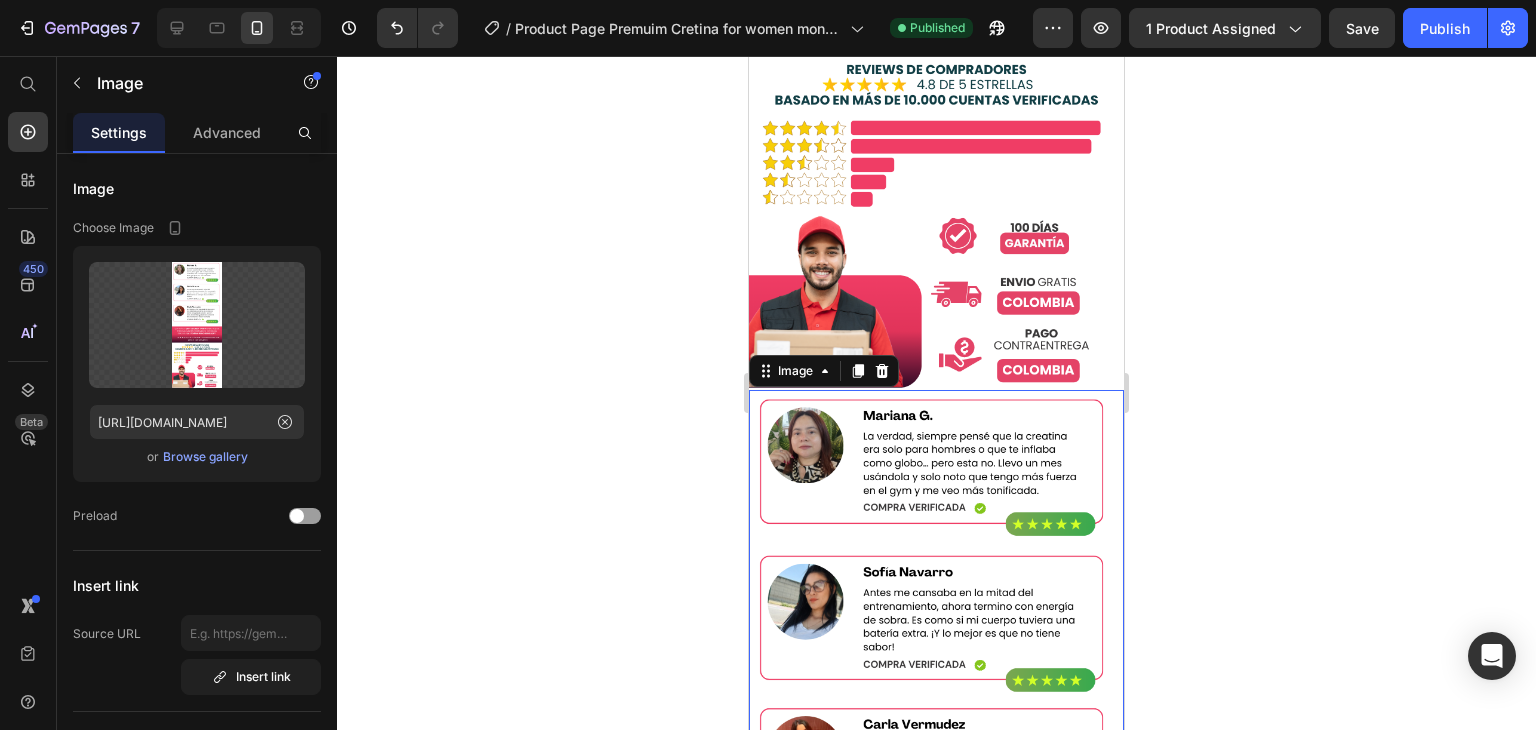 scroll, scrollTop: 6467, scrollLeft: 0, axis: vertical 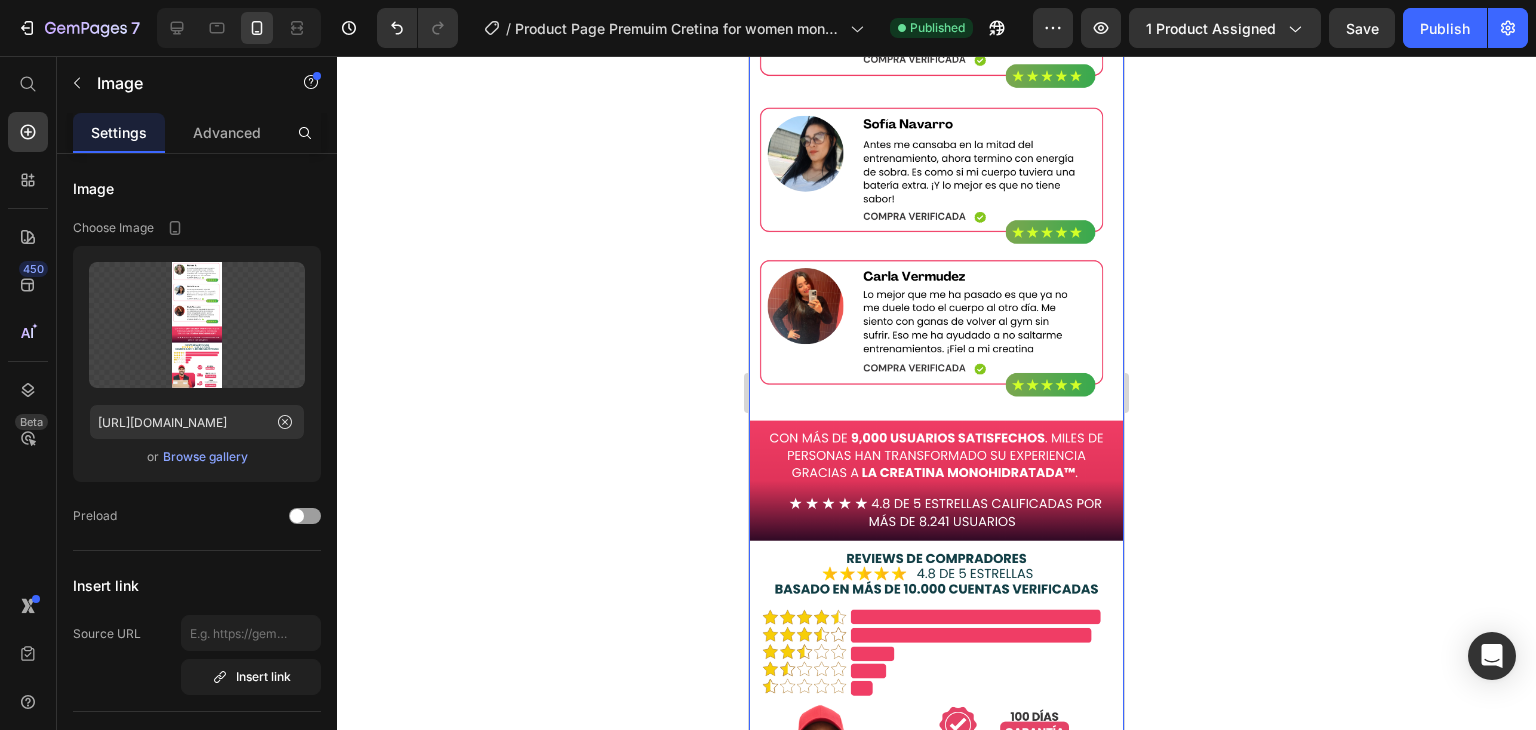click at bounding box center (936, 410) 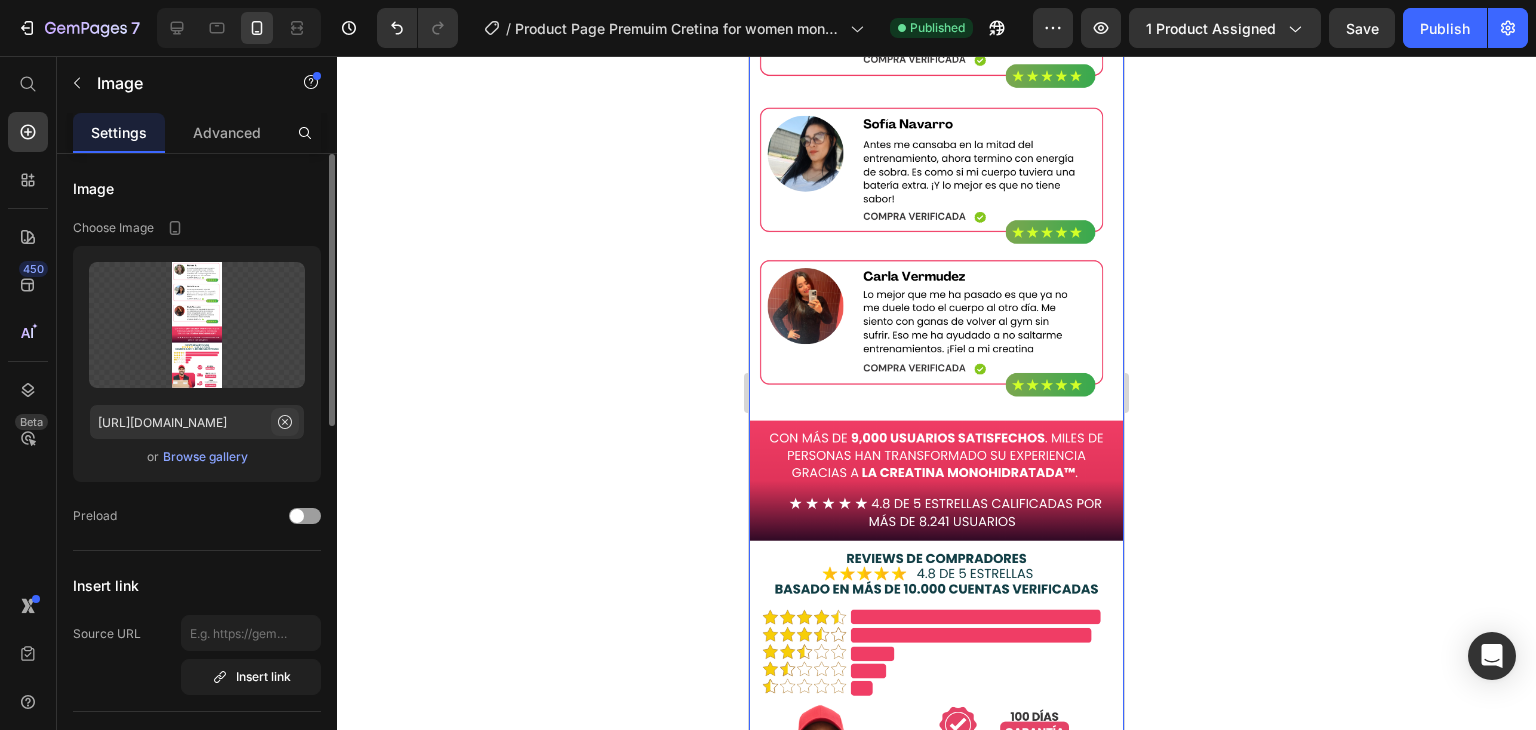 click 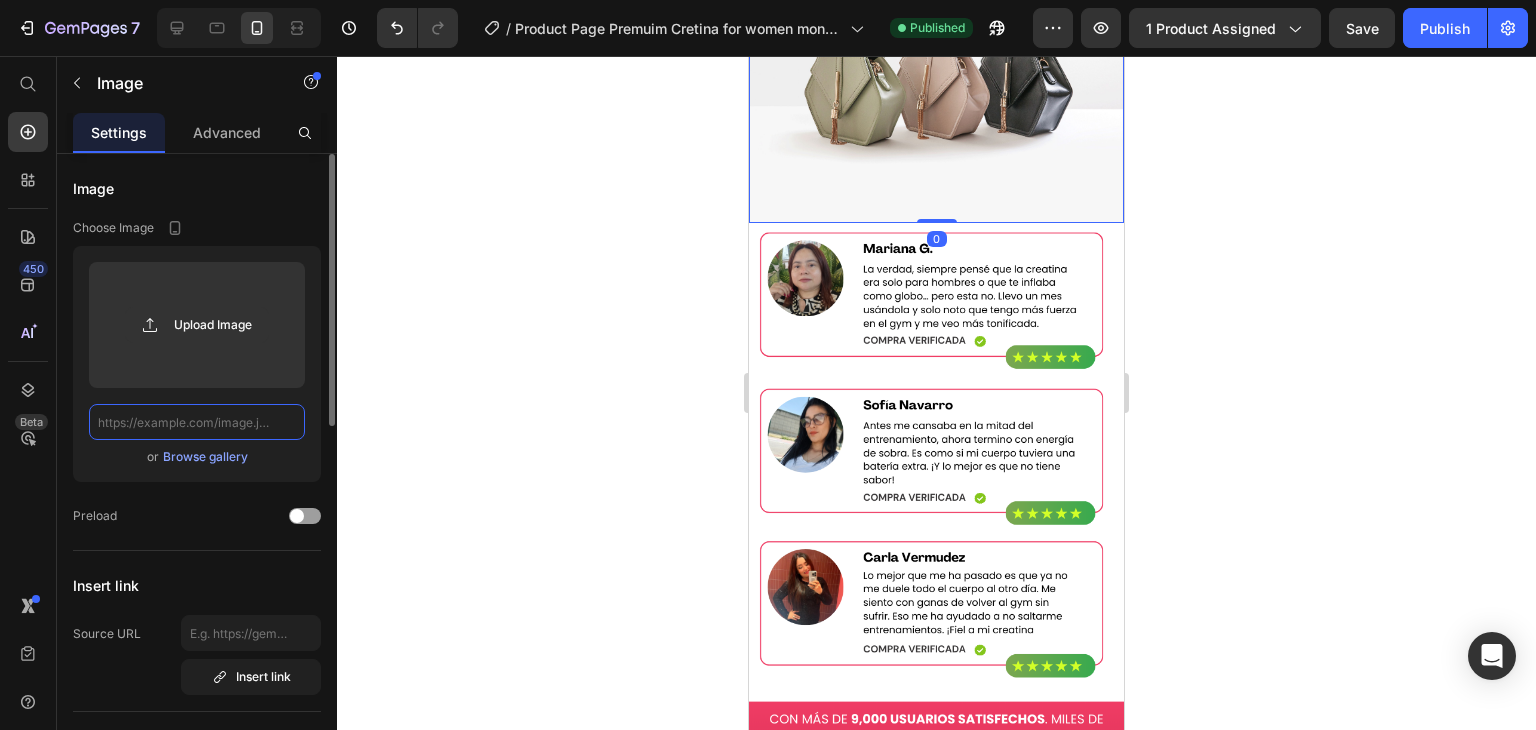 scroll, scrollTop: 0, scrollLeft: 0, axis: both 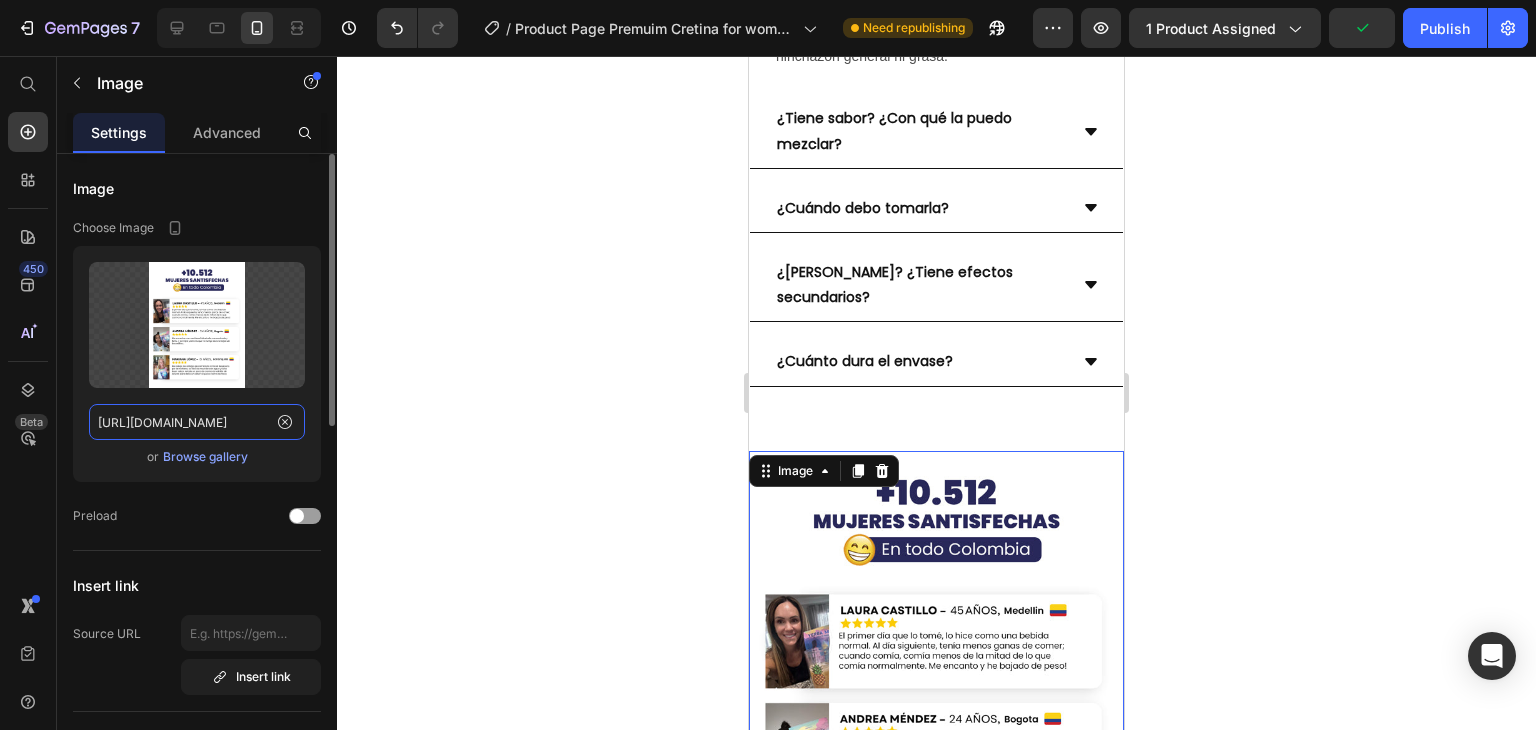 type on "https://bemarket.com.co/cdn/shop/files/RESENAS-COL_3c03a646-7a2d-4d3b-942e-d9866196d152.jpg?v=1749616119&width=1500" 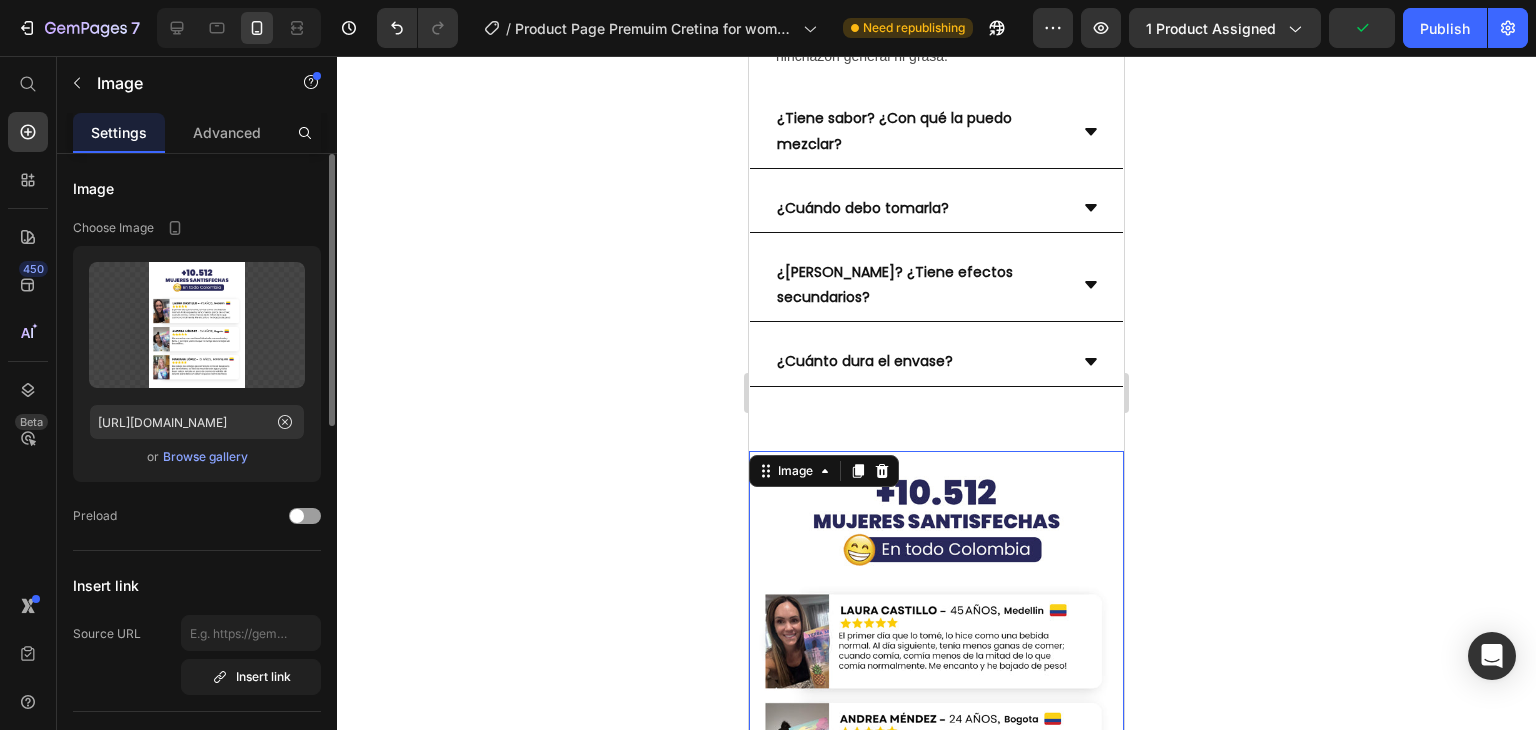 click 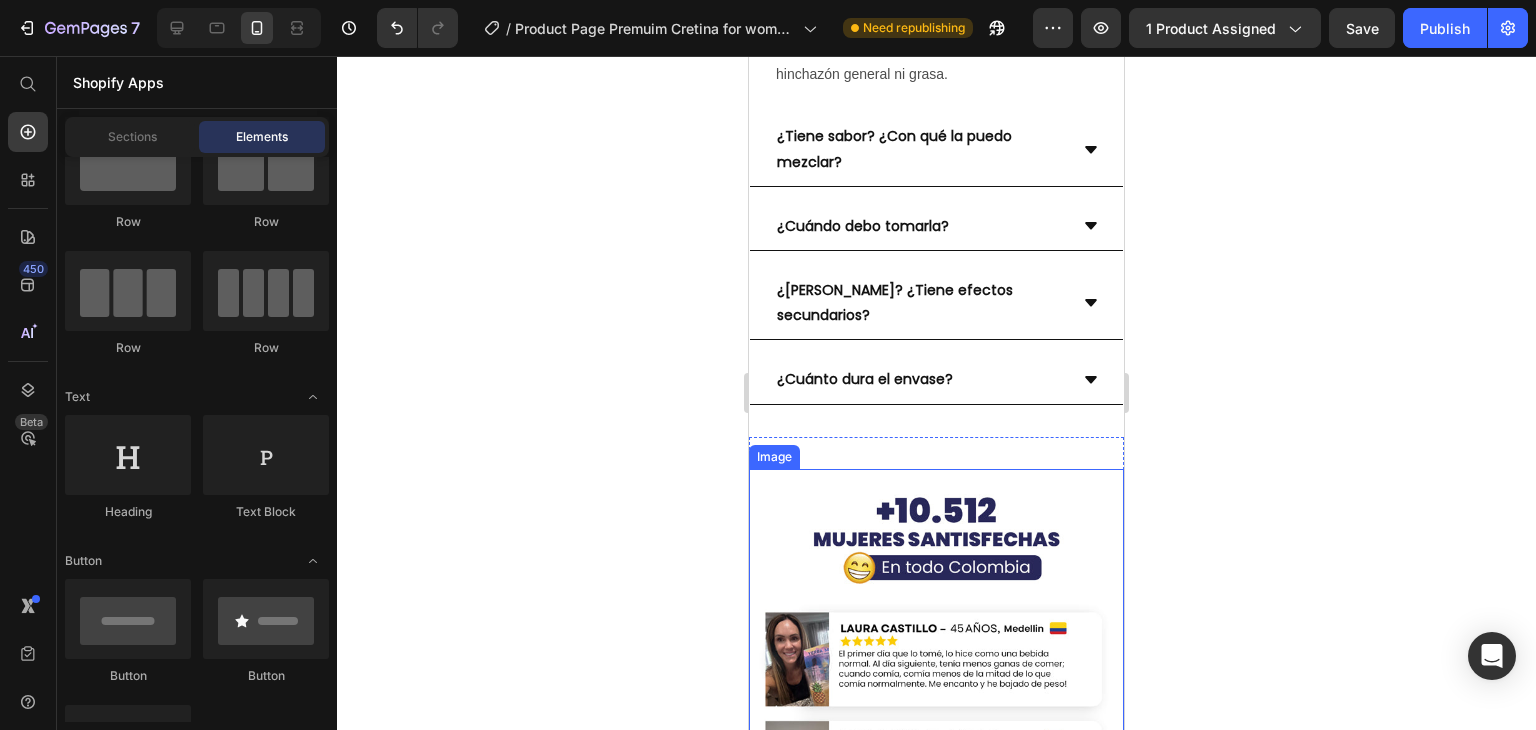 scroll, scrollTop: 6167, scrollLeft: 0, axis: vertical 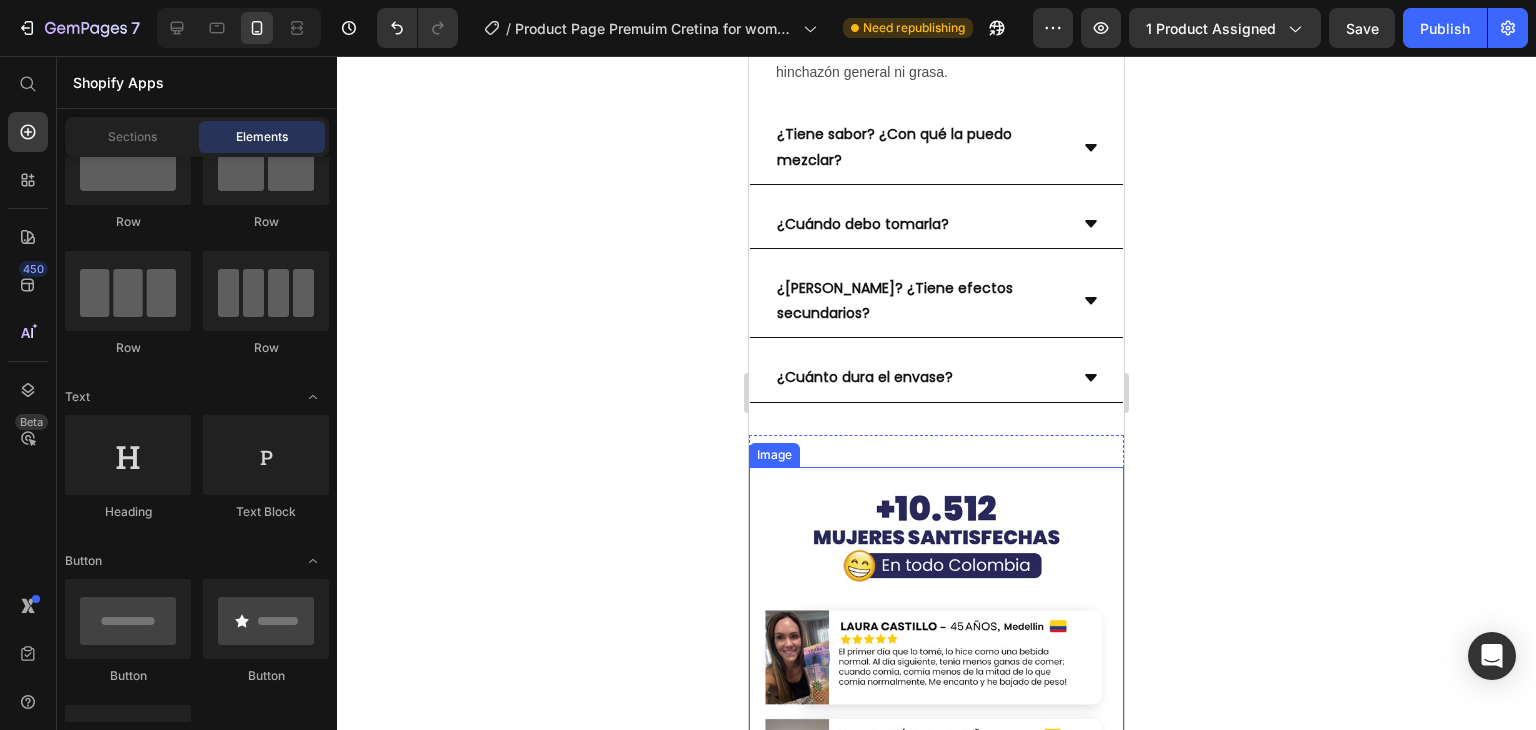 click at bounding box center (936, 711) 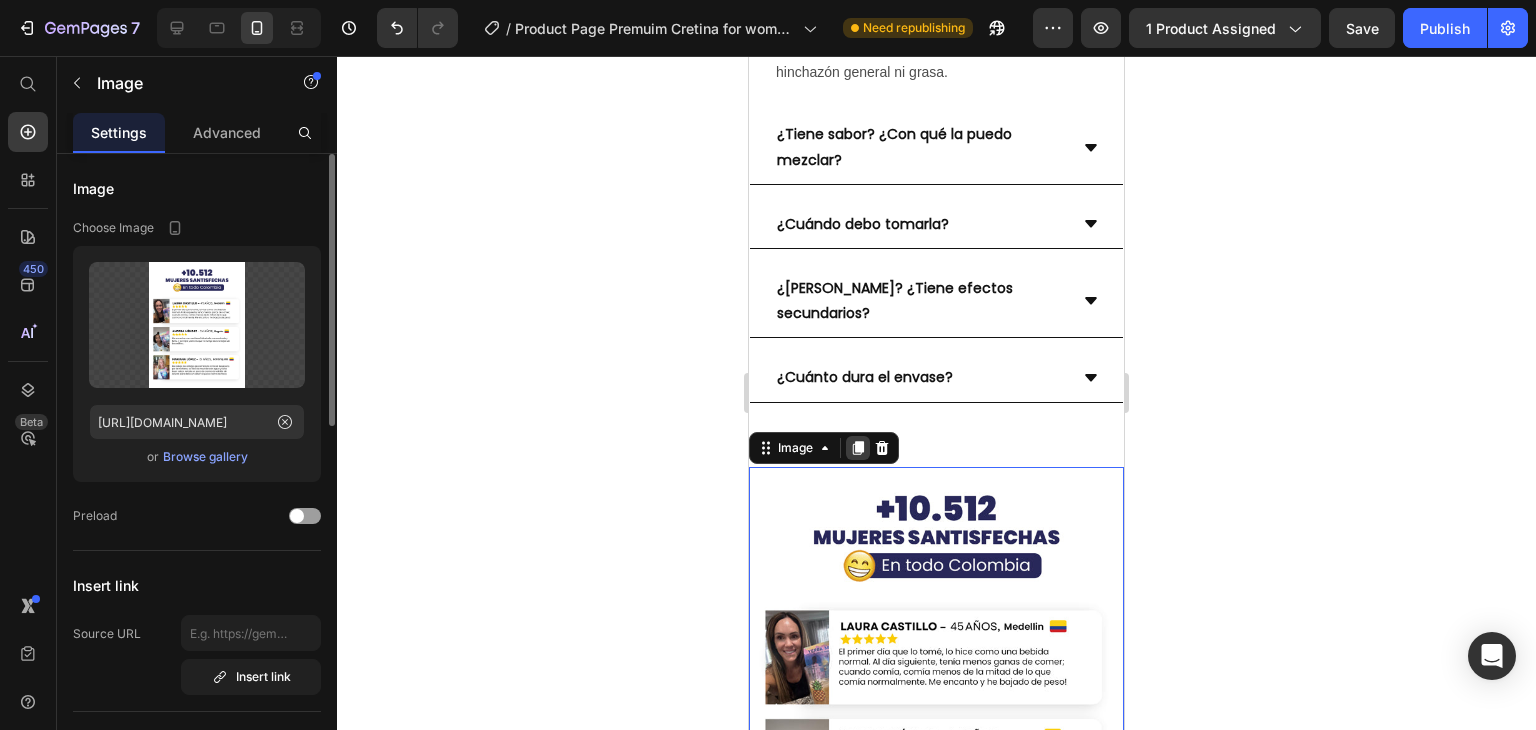 click 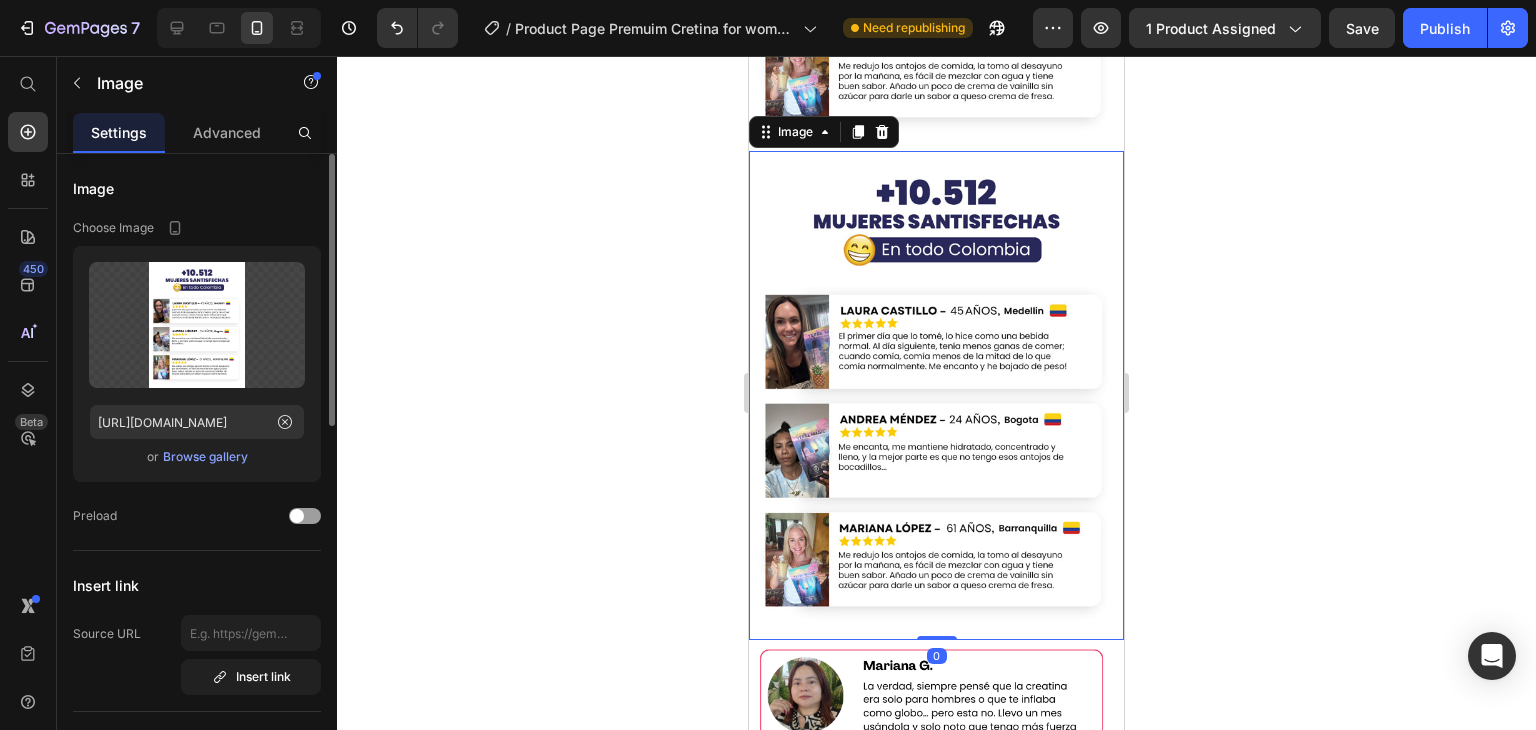 scroll, scrollTop: 6748, scrollLeft: 0, axis: vertical 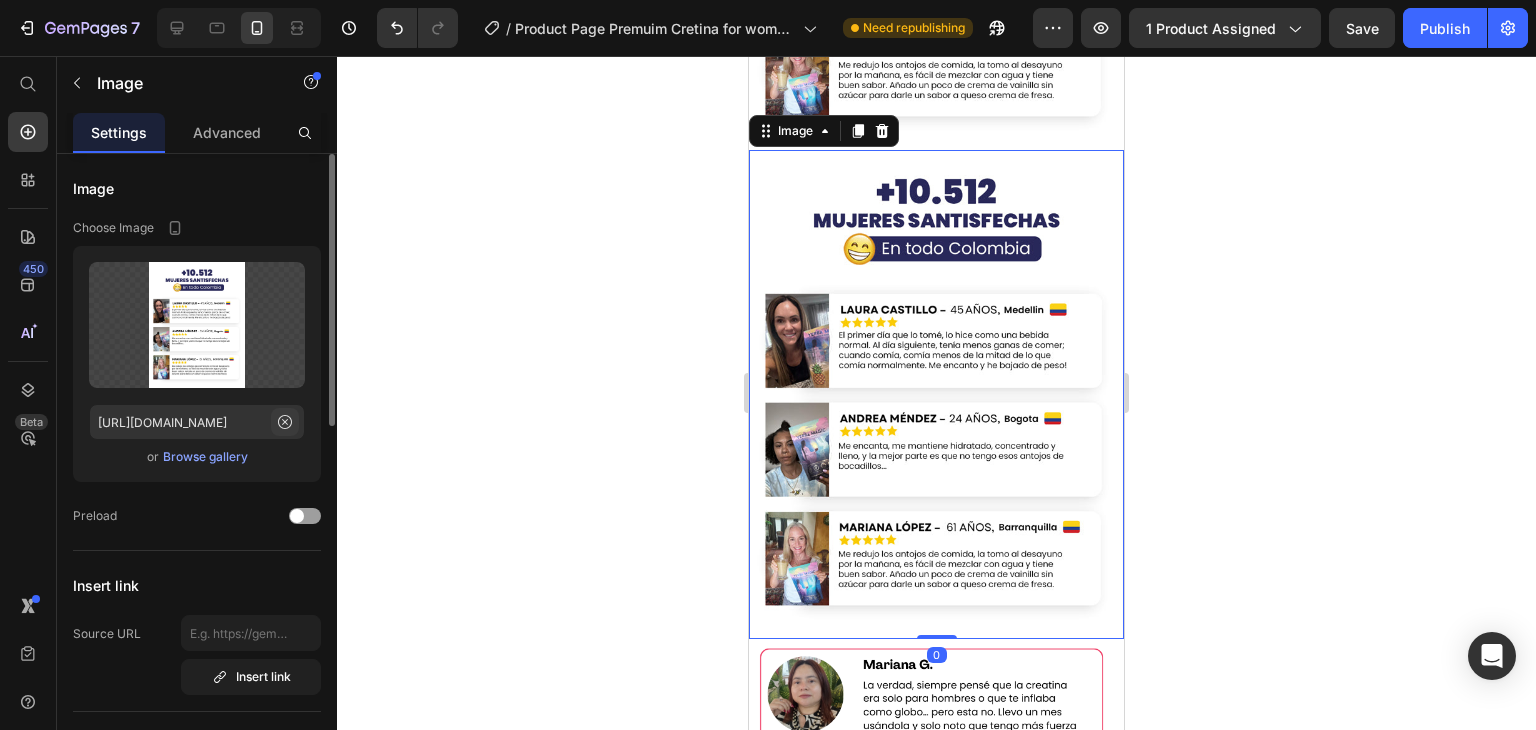 click 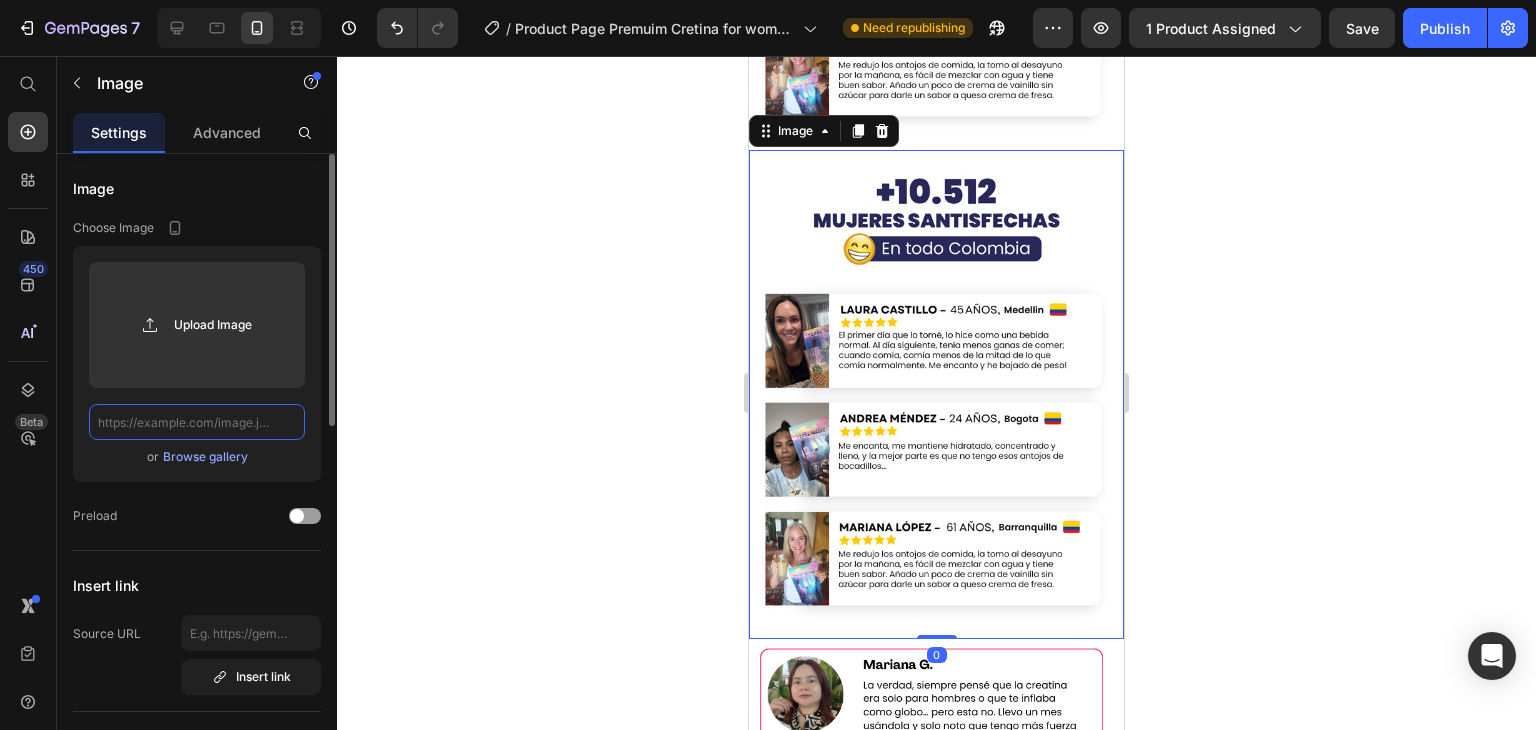 scroll, scrollTop: 0, scrollLeft: 0, axis: both 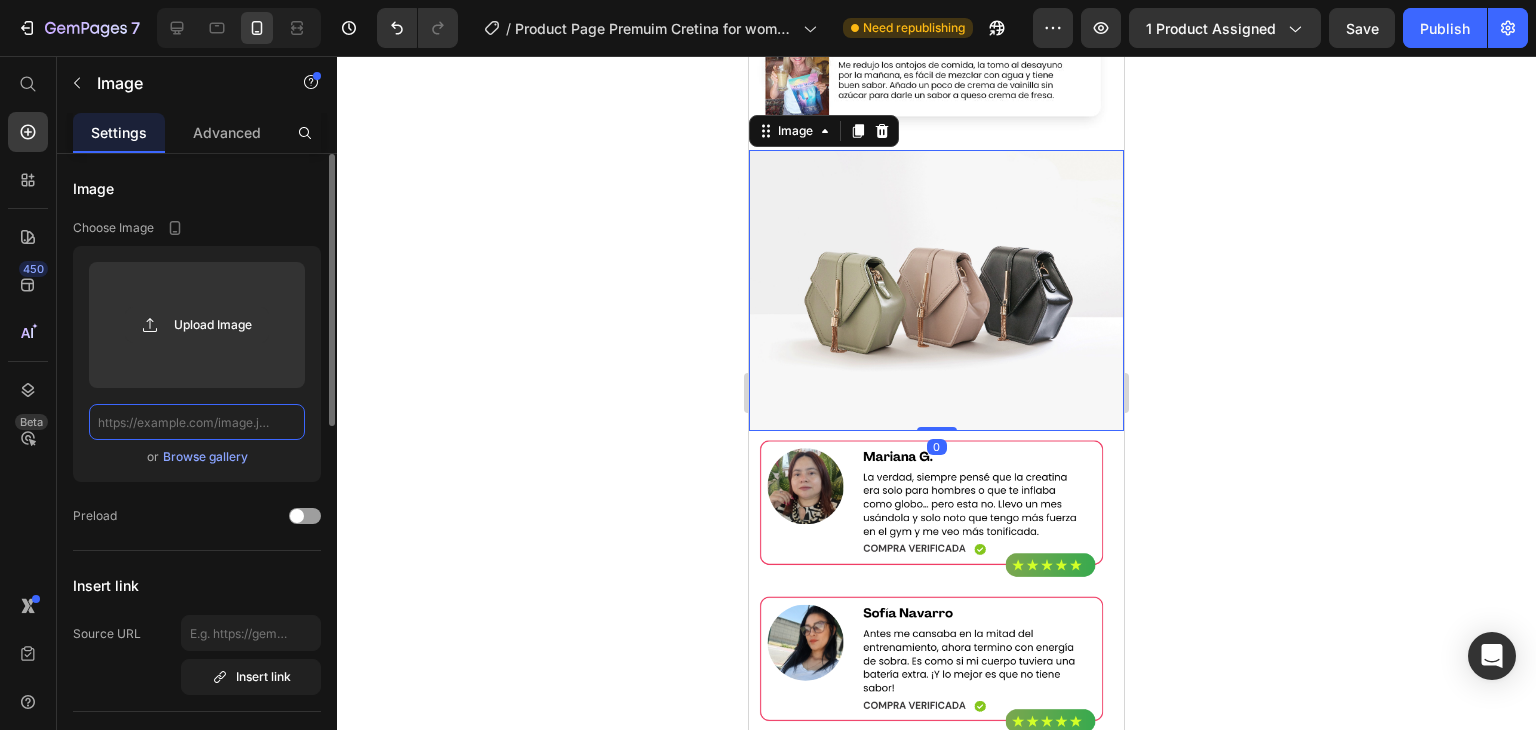 paste on "https://bemarket.com.co/cdn/shop/files/landing_09_a82be84e-a2cb-4f54-87c5-099d0b89a7db.jpg?v=1750560982&width=1500" 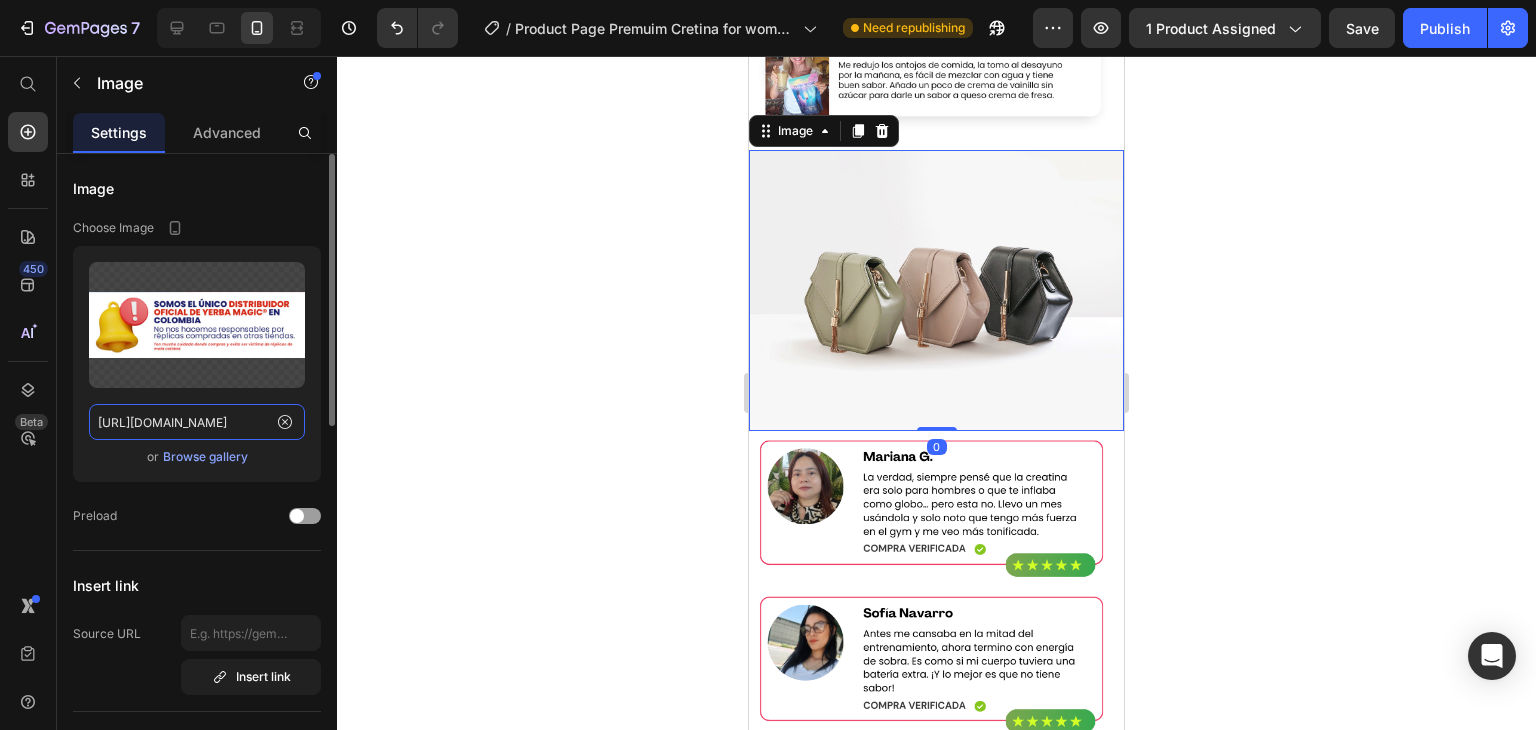 scroll, scrollTop: 0, scrollLeft: 557, axis: horizontal 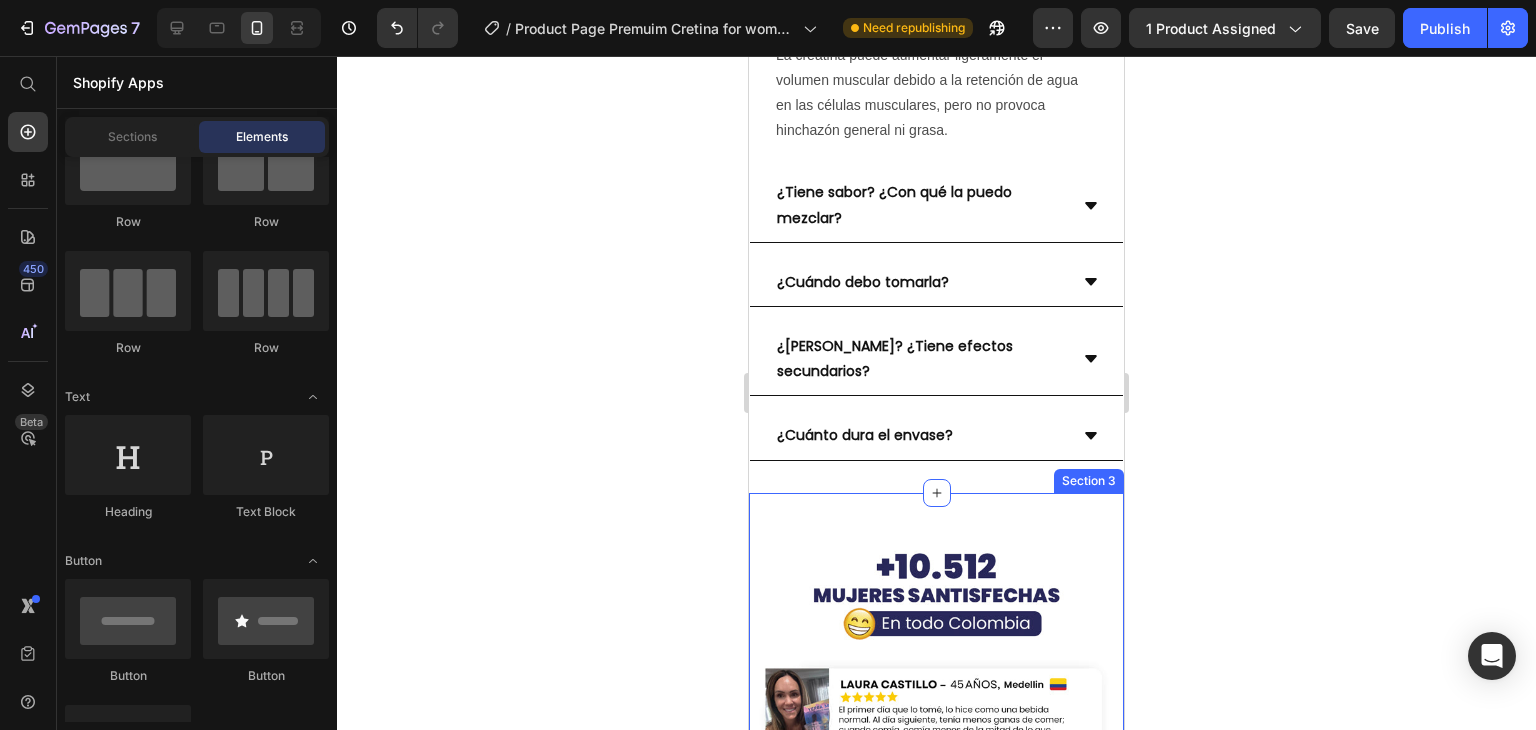 click on "Image Image Image Image Section 3" at bounding box center [936, 1554] 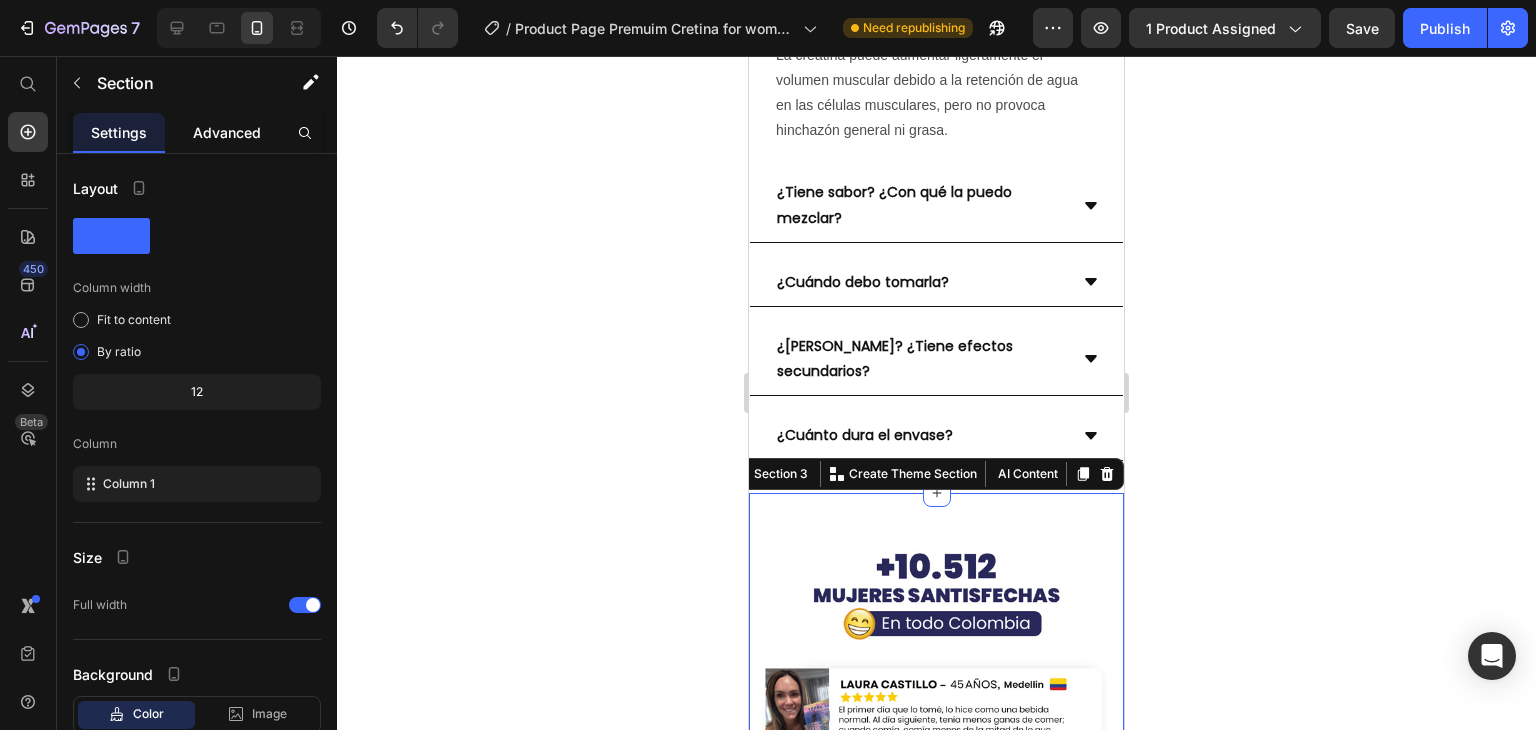 click on "Advanced" at bounding box center [227, 132] 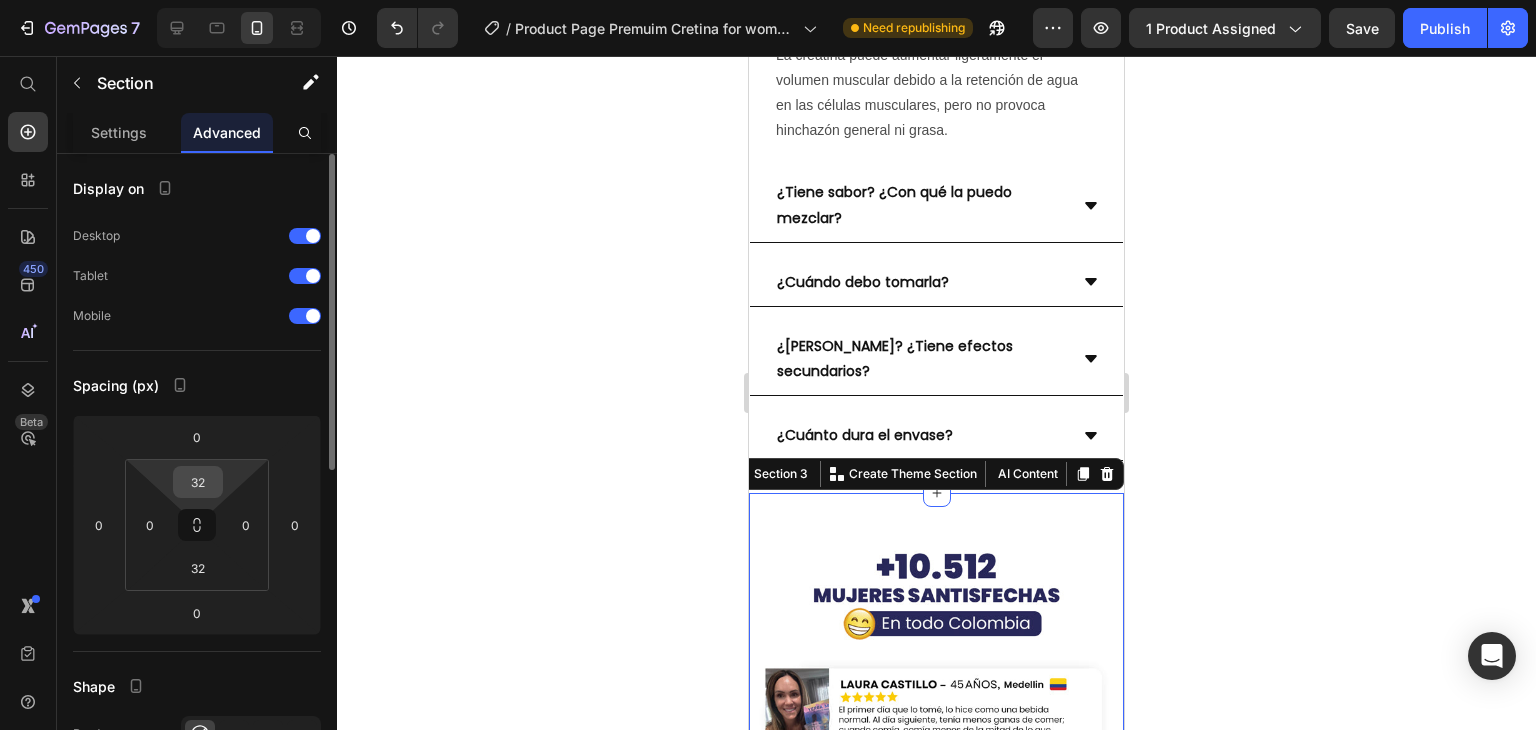click on "32" at bounding box center [198, 482] 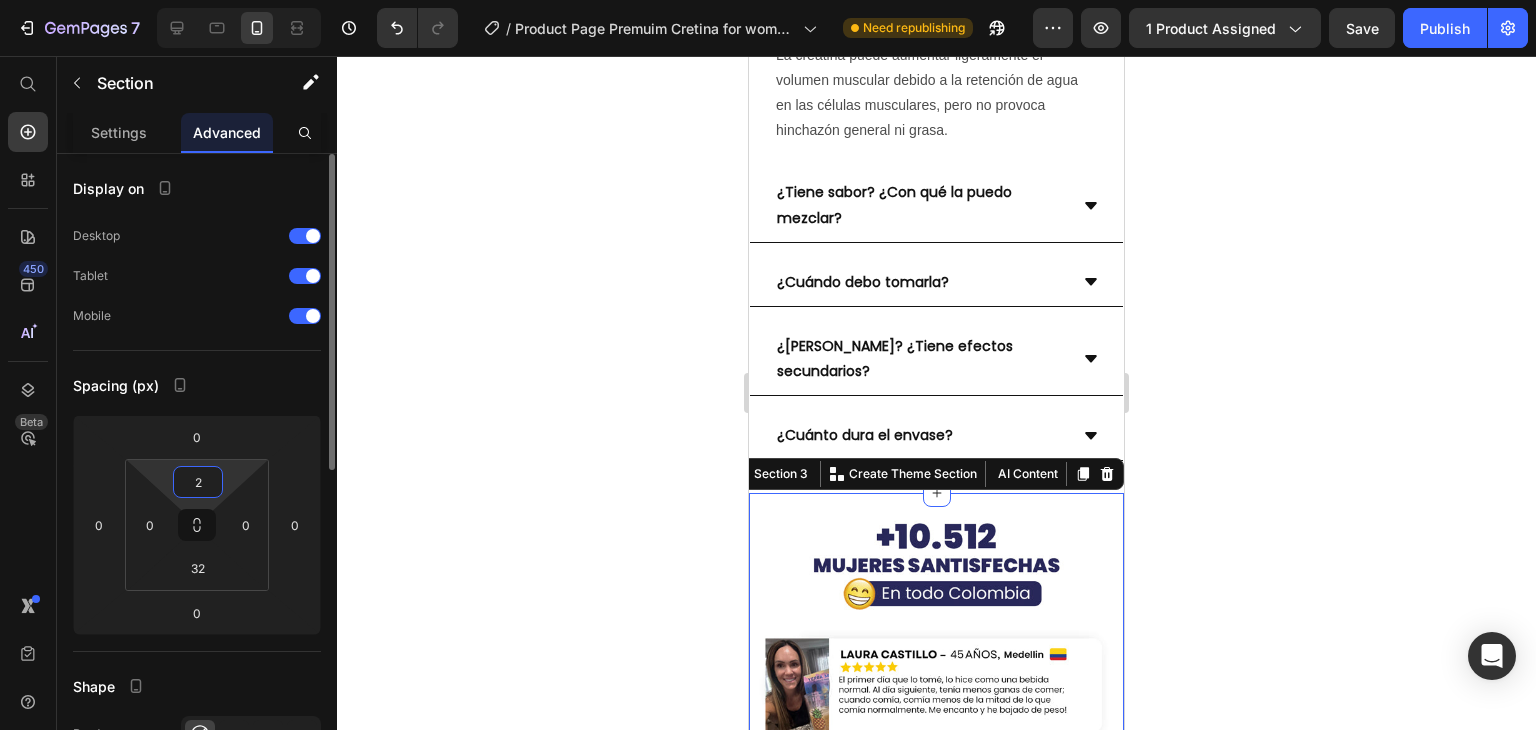 type on "22" 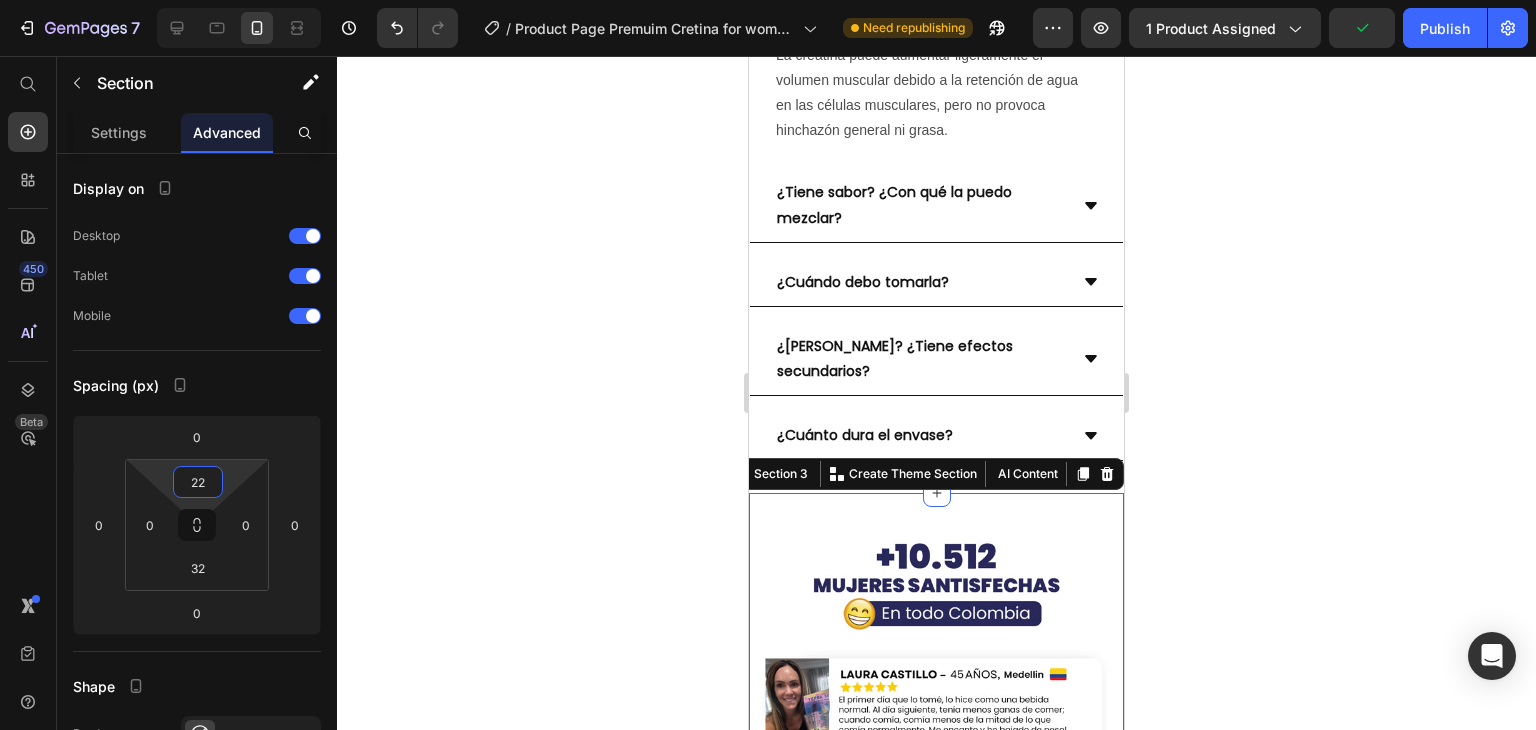 click 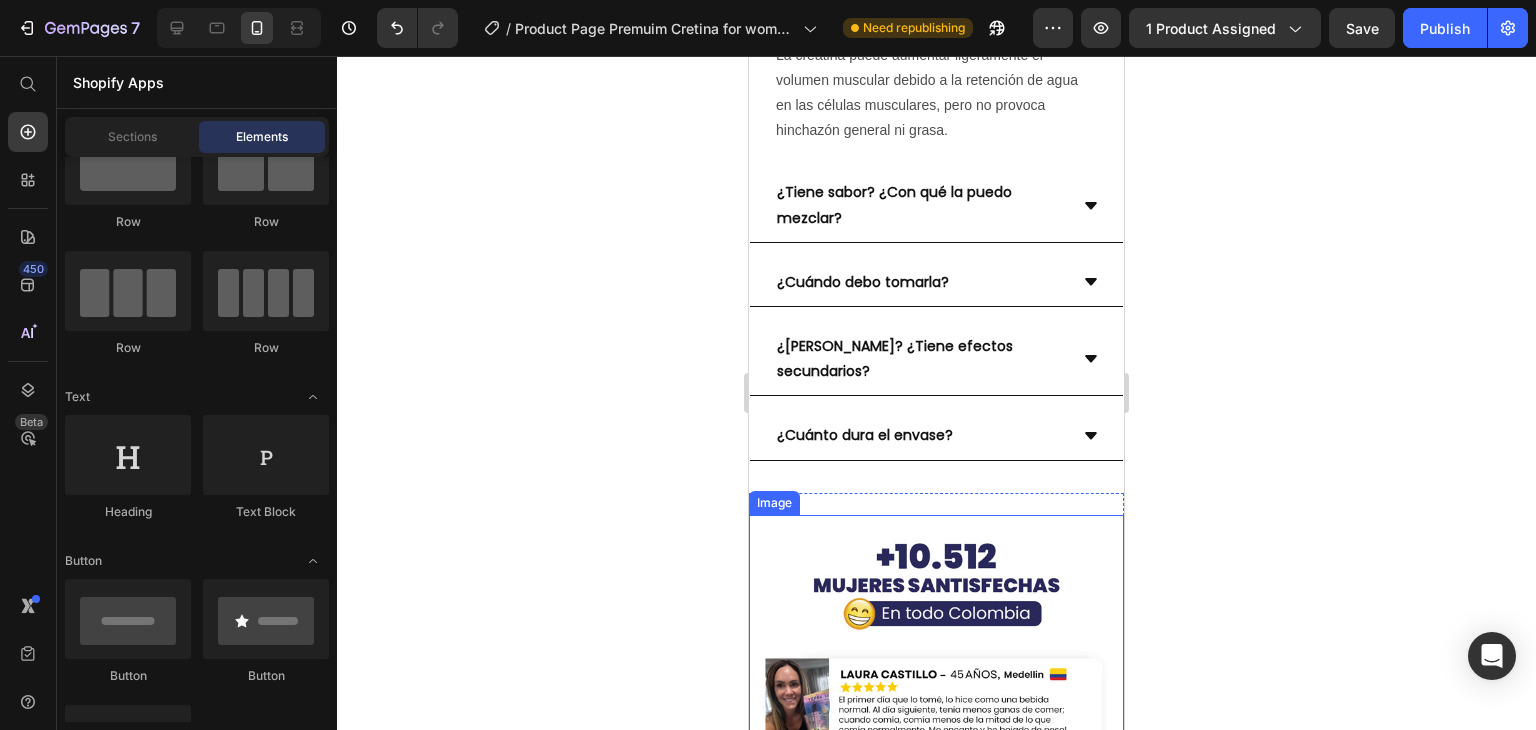 click at bounding box center (936, 759) 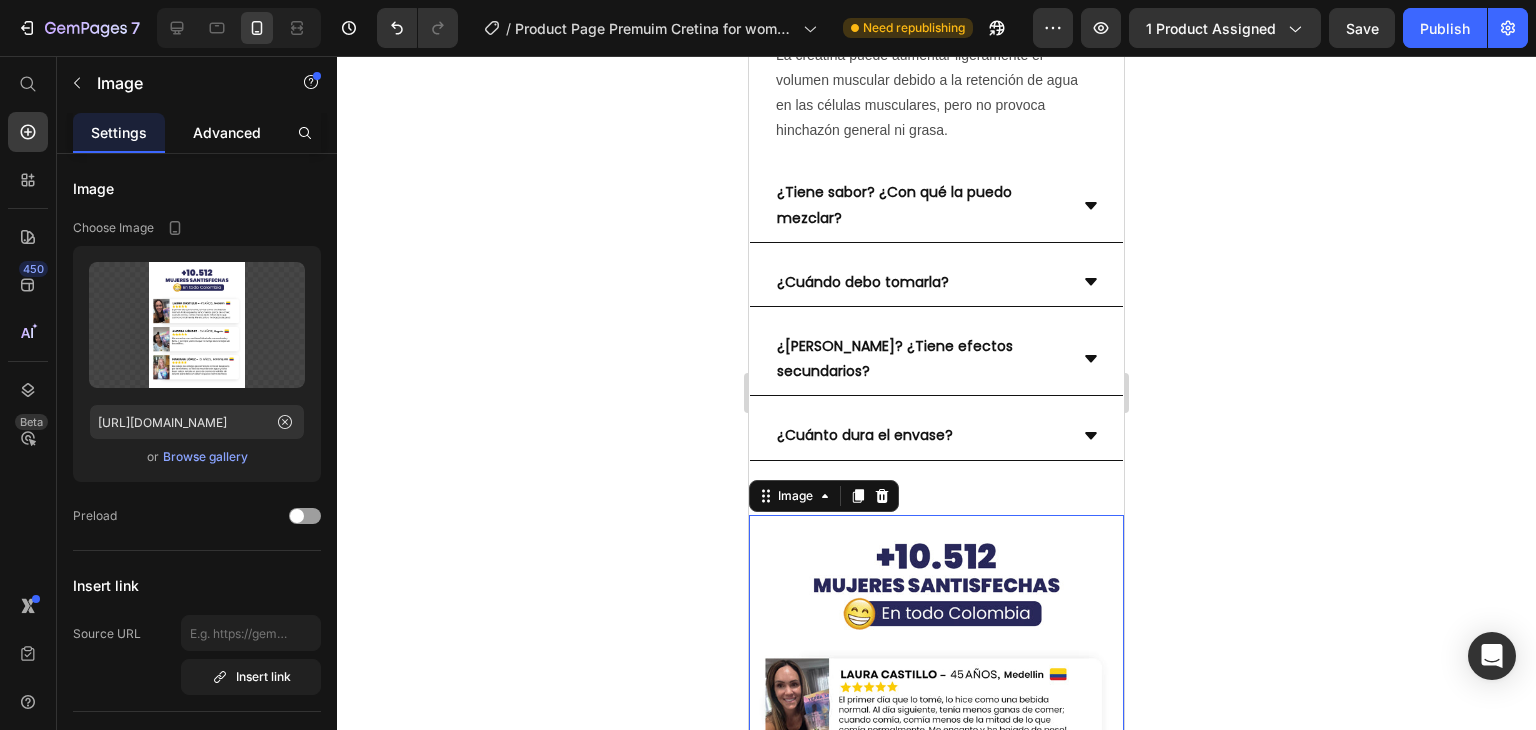 click on "Advanced" at bounding box center [227, 132] 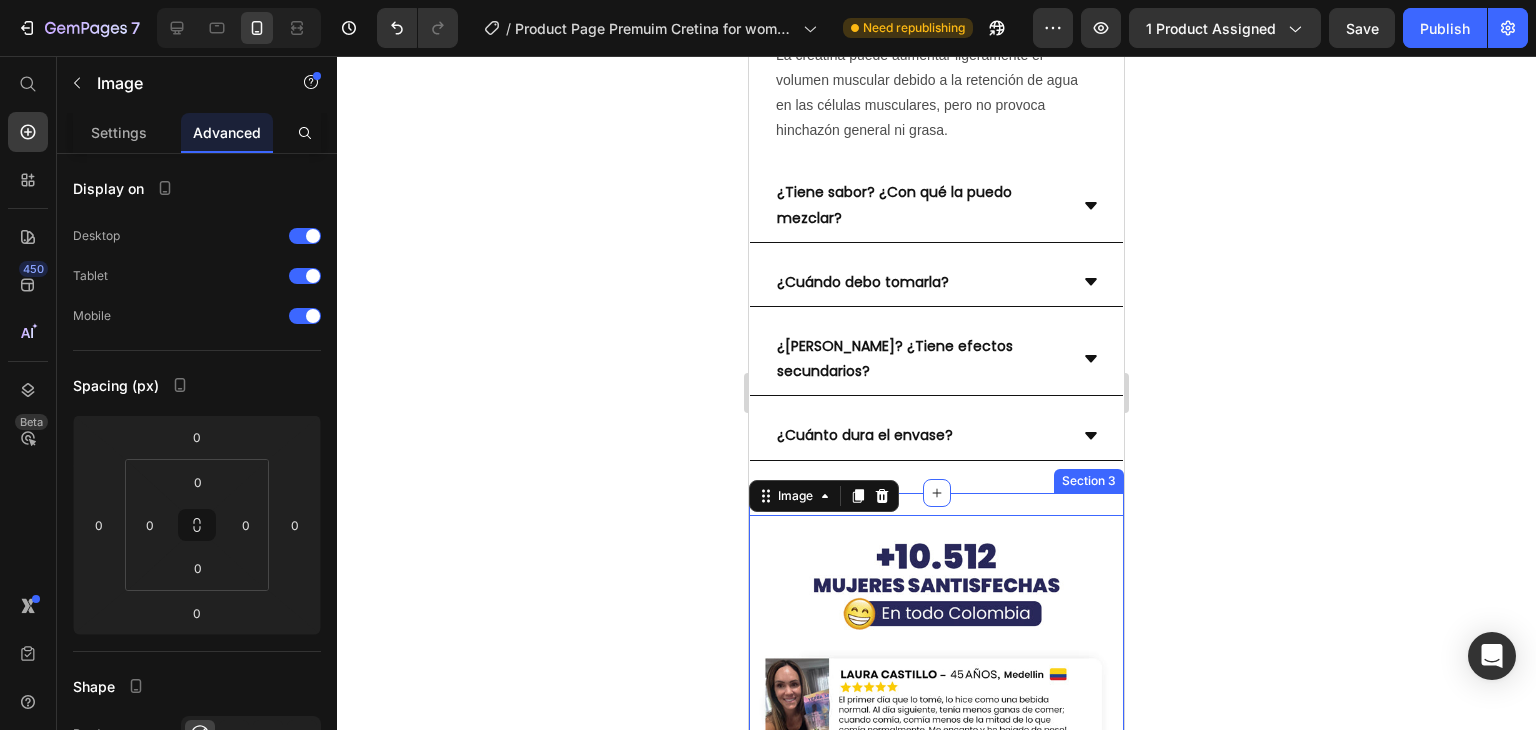 click on "Releasit COD Form & Upsells Releasit COD Form & Upsells
¿La creatina me va a hacer ver más grande o hinchada? La creatina puede aumentar ligeramente el volumen muscular debido a la retención de agua en las células musculares, pero no provoca hinchazón general ni grasa. Text Block
¿Tiene sabor? ¿Con qué la puedo mezclar?
¿Cuándo debo tomarla?
¿Es segura? ¿Tiene efectos secundarios?
¿Cuánto dura el envase? Accordion Product Section 2" at bounding box center [936, 177] 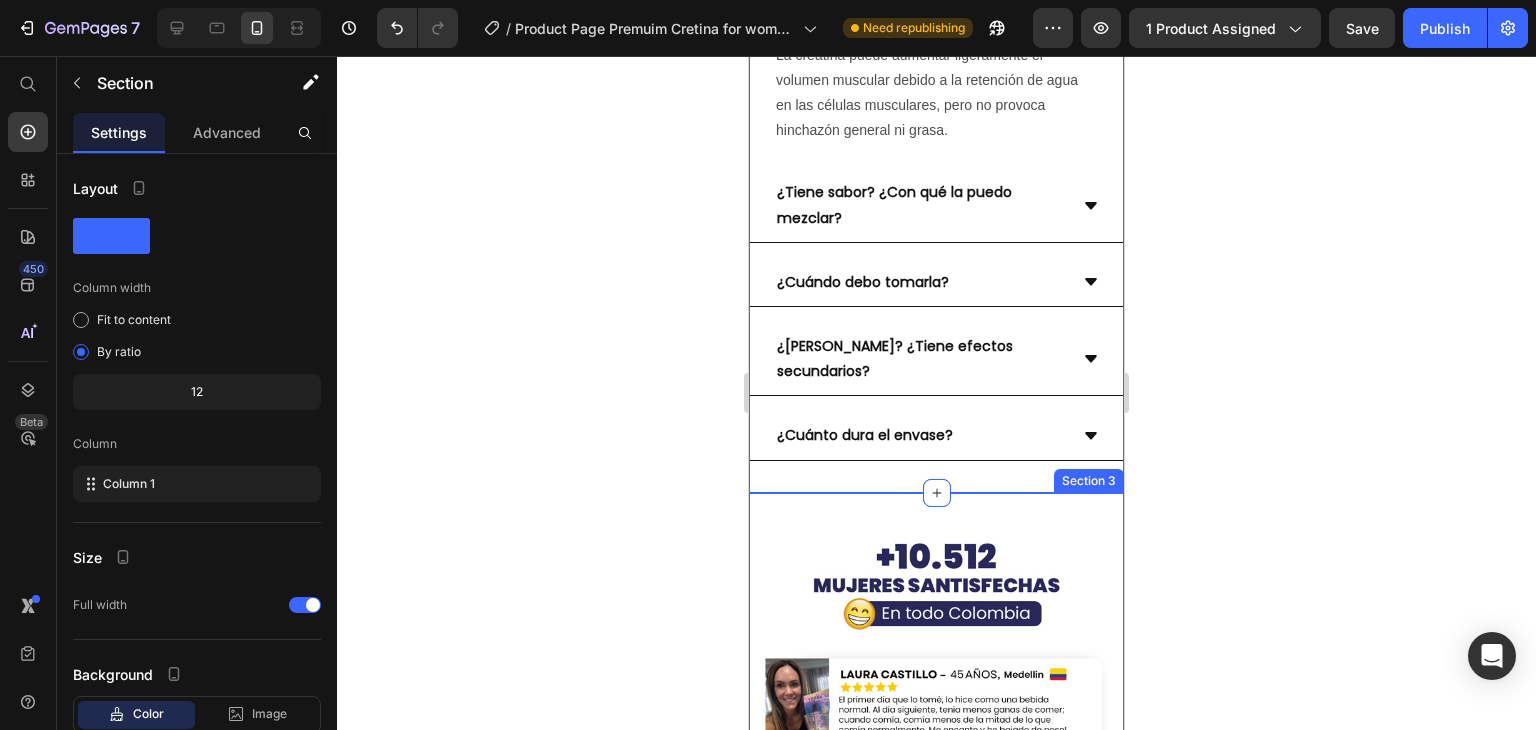 click on "Image Image Image Image Section 3" at bounding box center [936, 1549] 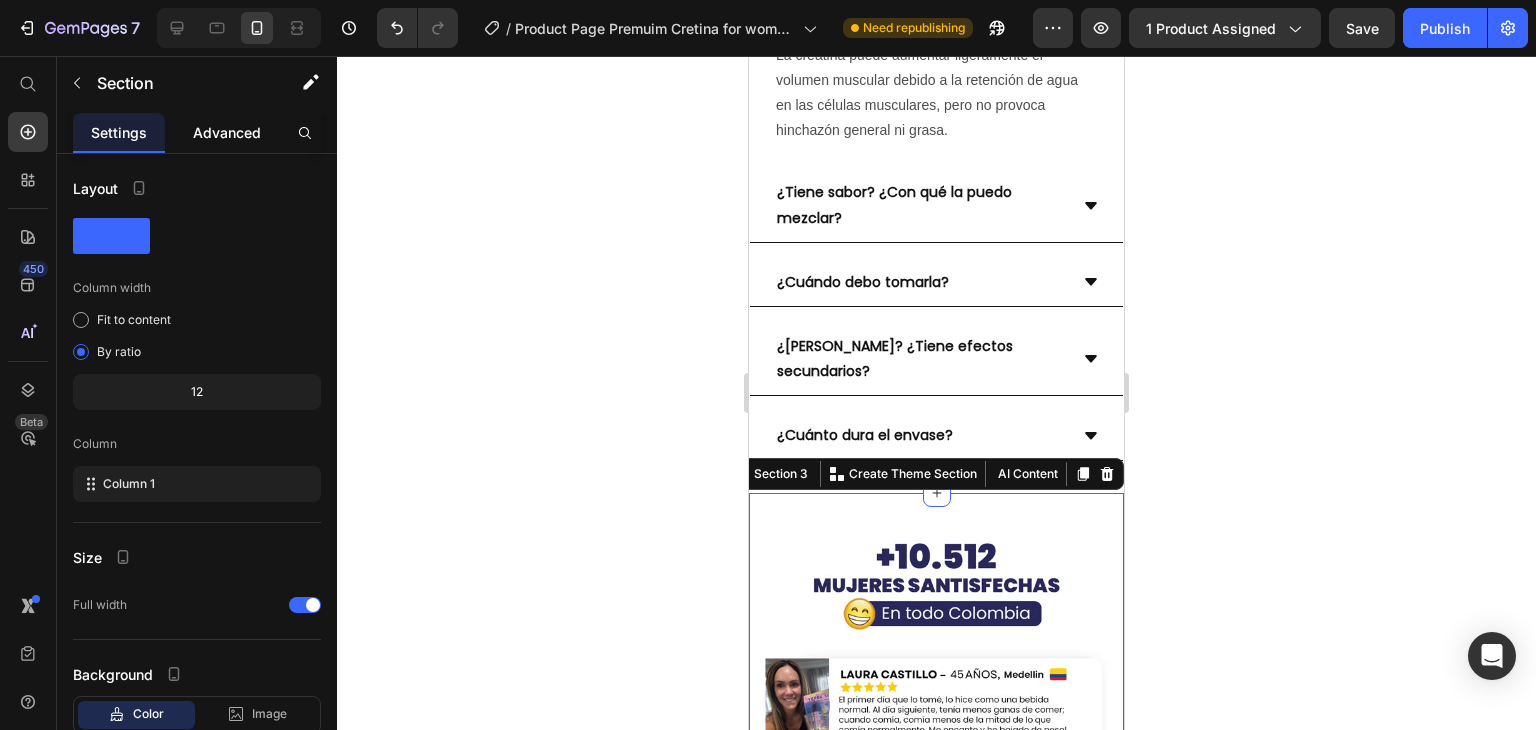 click on "Advanced" at bounding box center [227, 132] 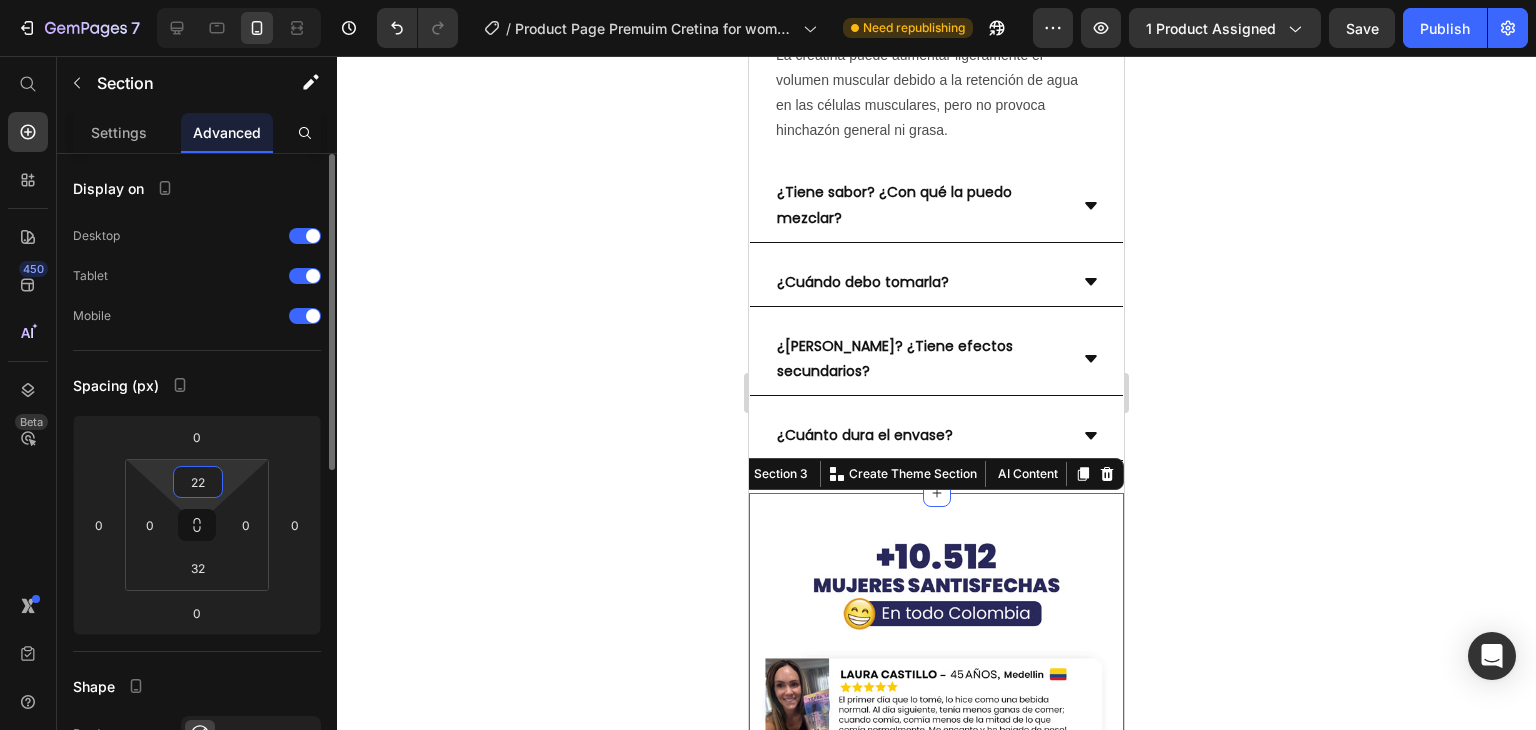 click on "22" at bounding box center [198, 482] 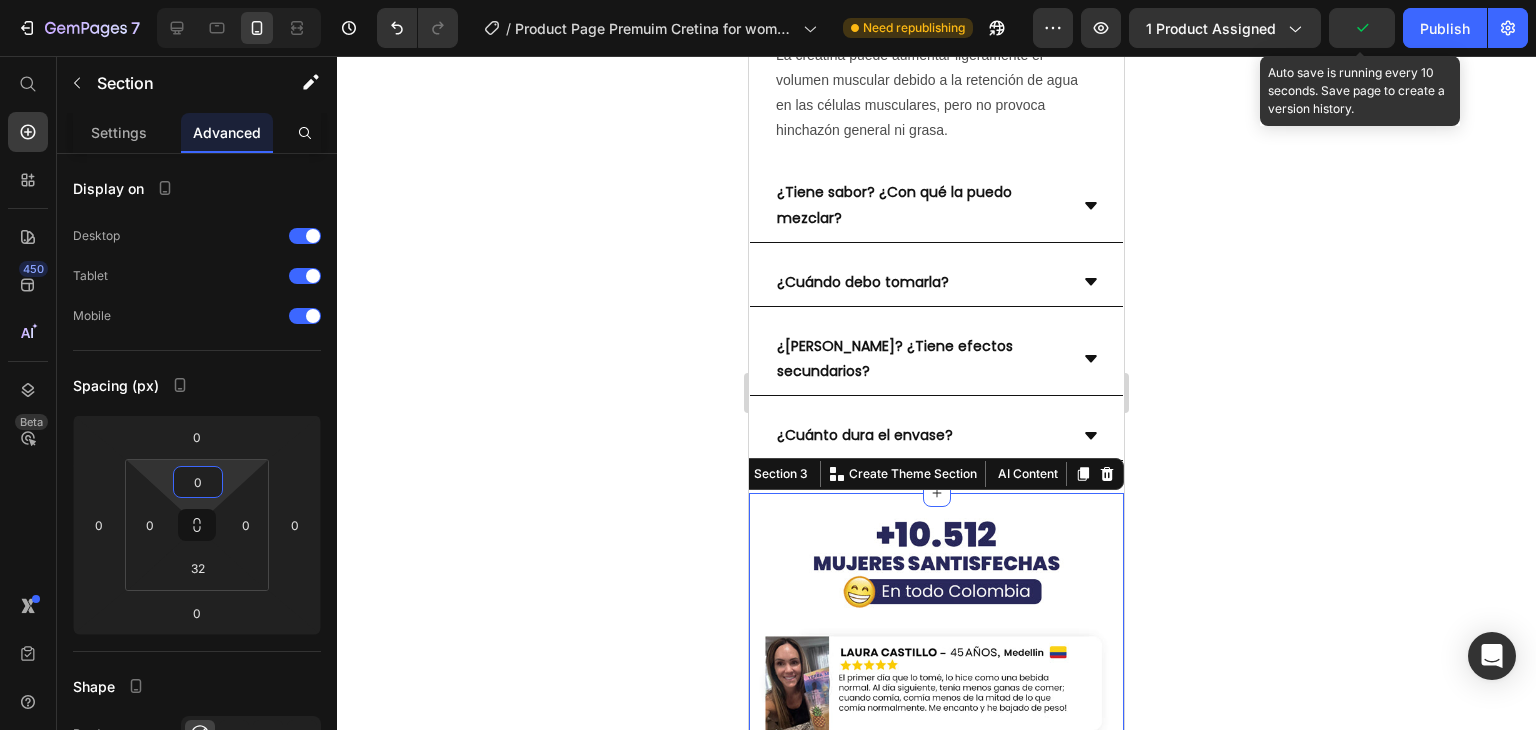type on "0" 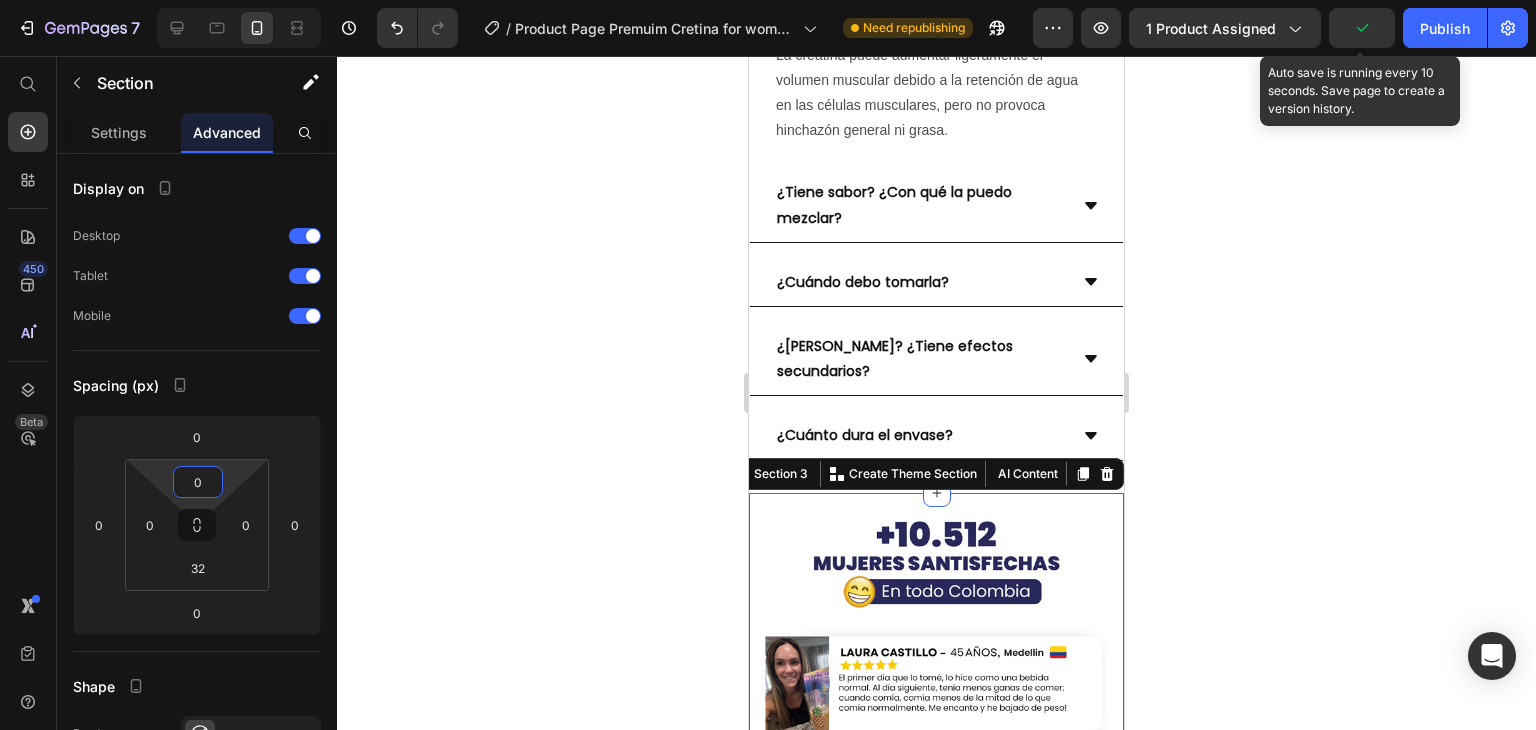 click on "Publish" at bounding box center (1445, 28) 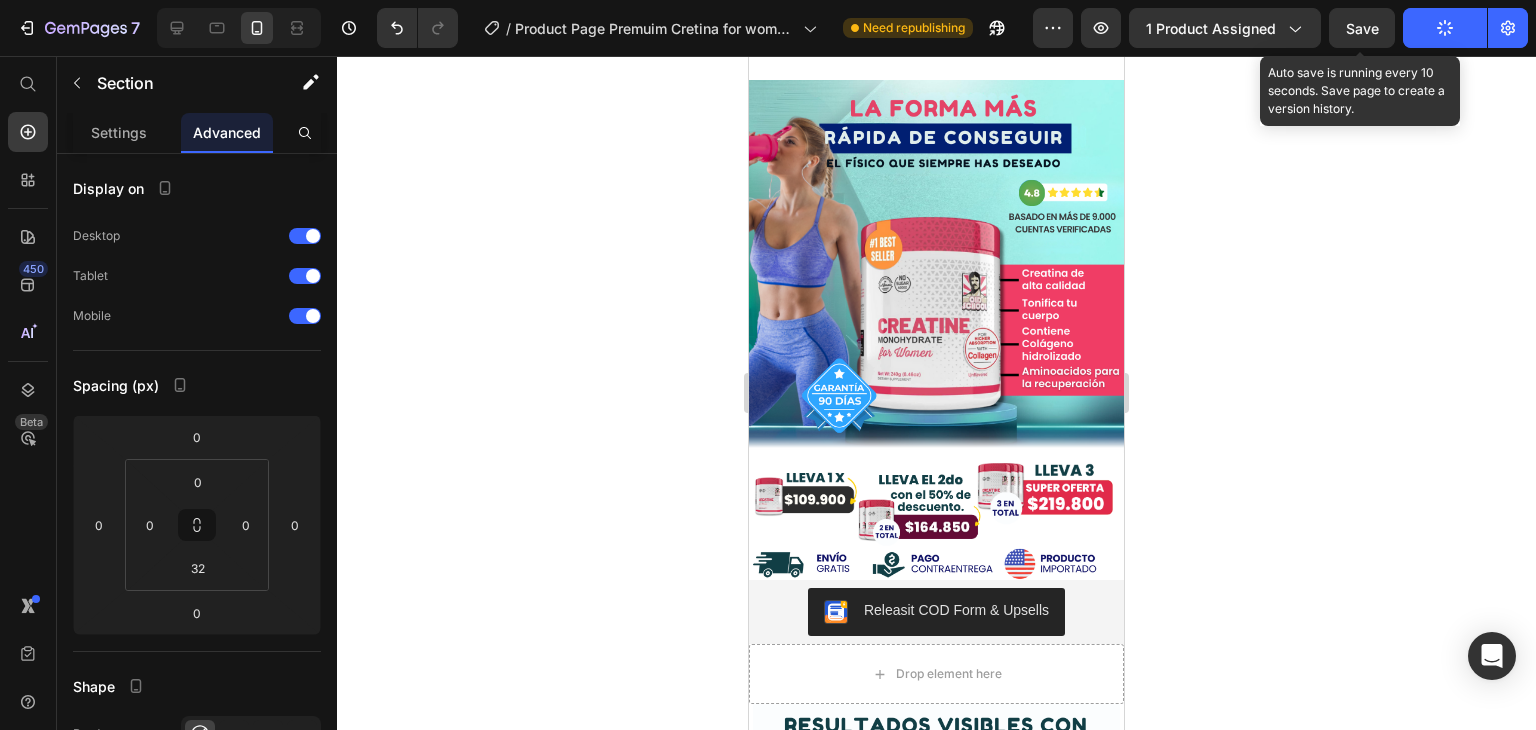 scroll, scrollTop: 0, scrollLeft: 0, axis: both 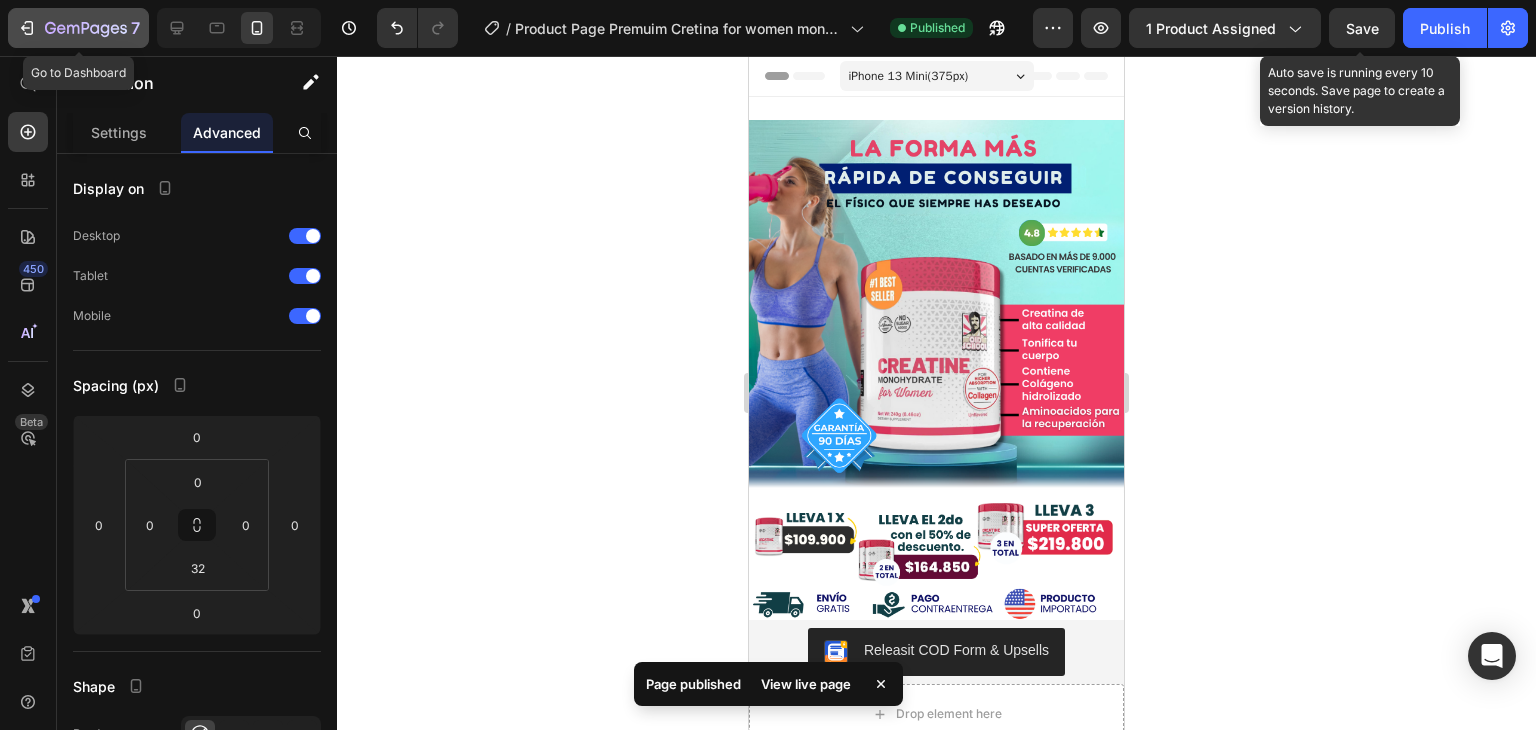click 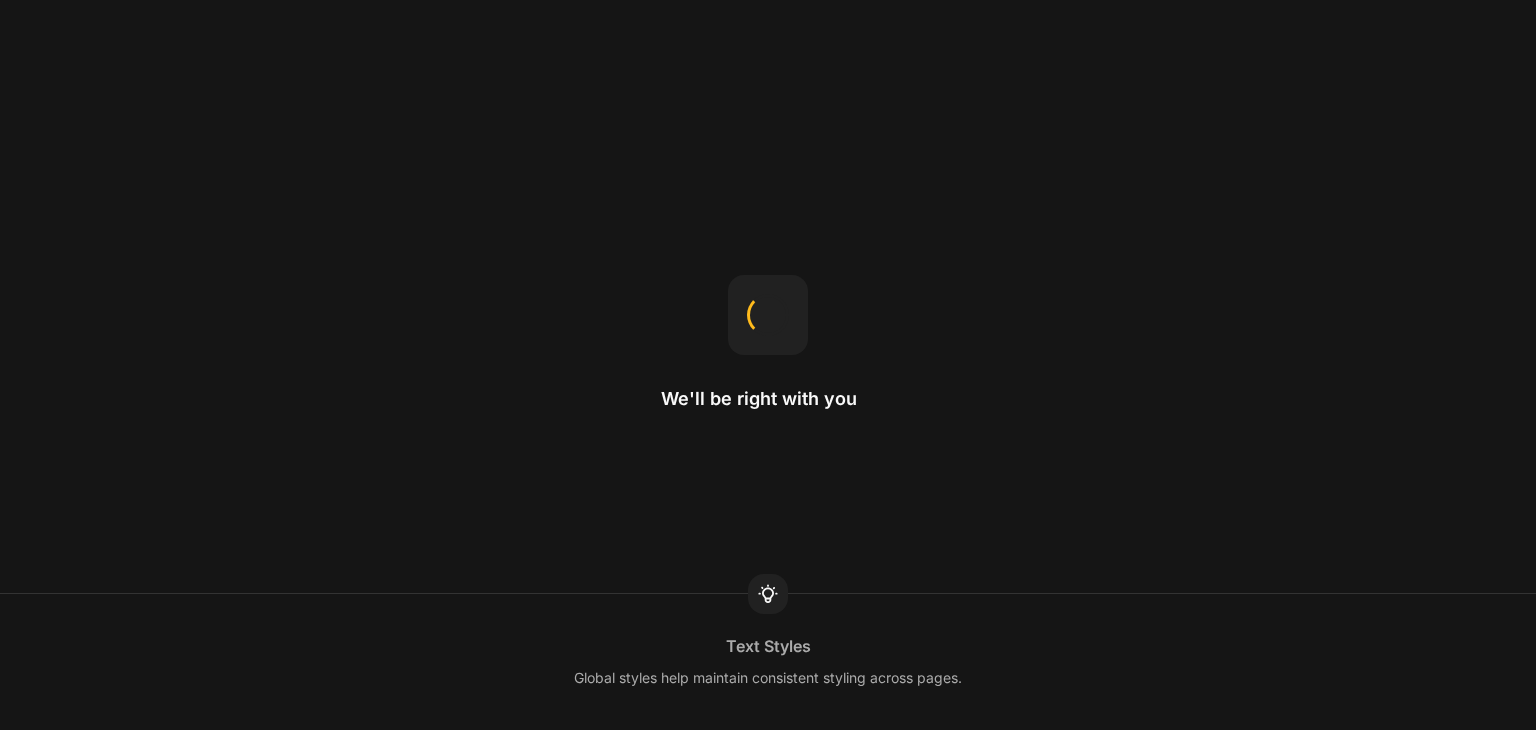 scroll, scrollTop: 0, scrollLeft: 0, axis: both 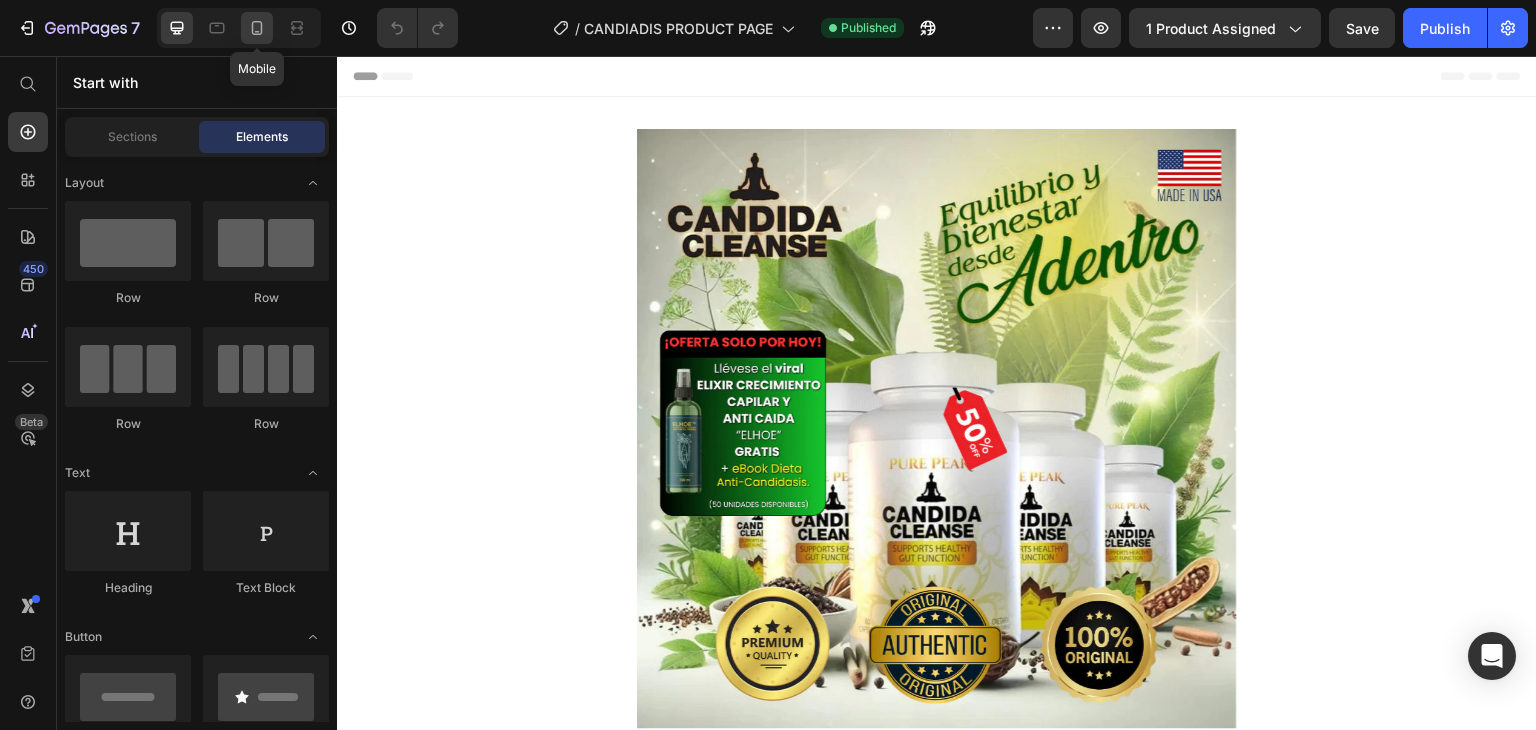 click 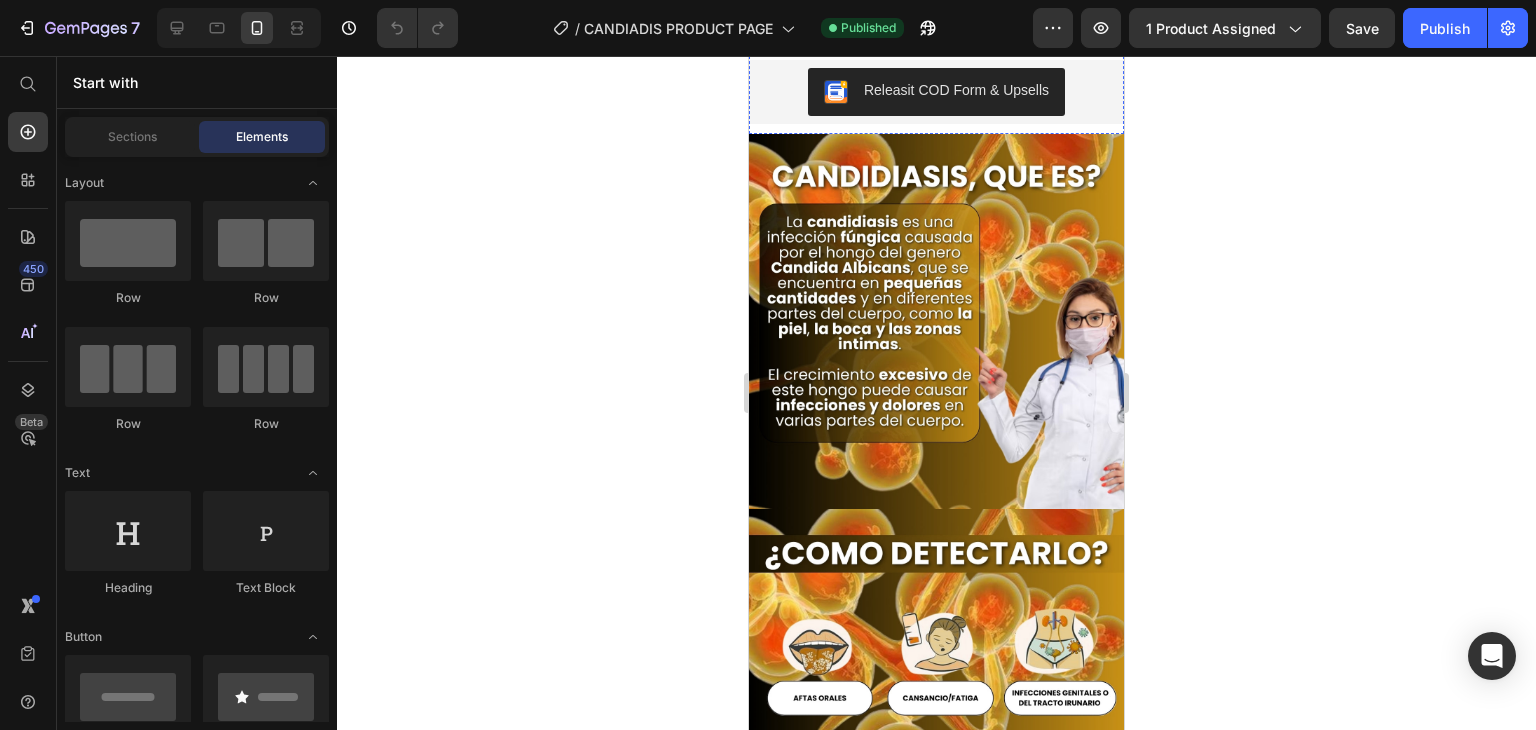 scroll, scrollTop: 554, scrollLeft: 0, axis: vertical 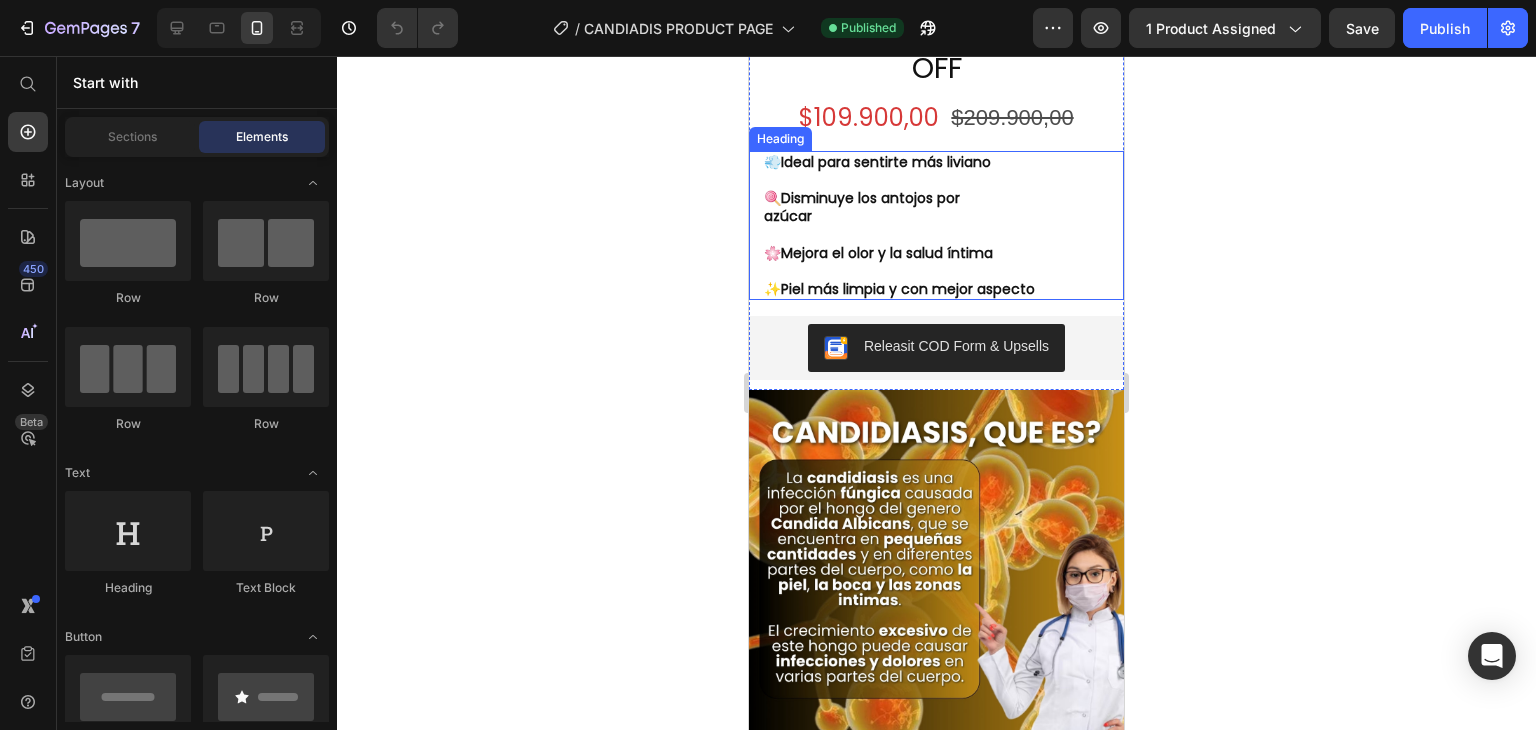click at bounding box center (936, 577) 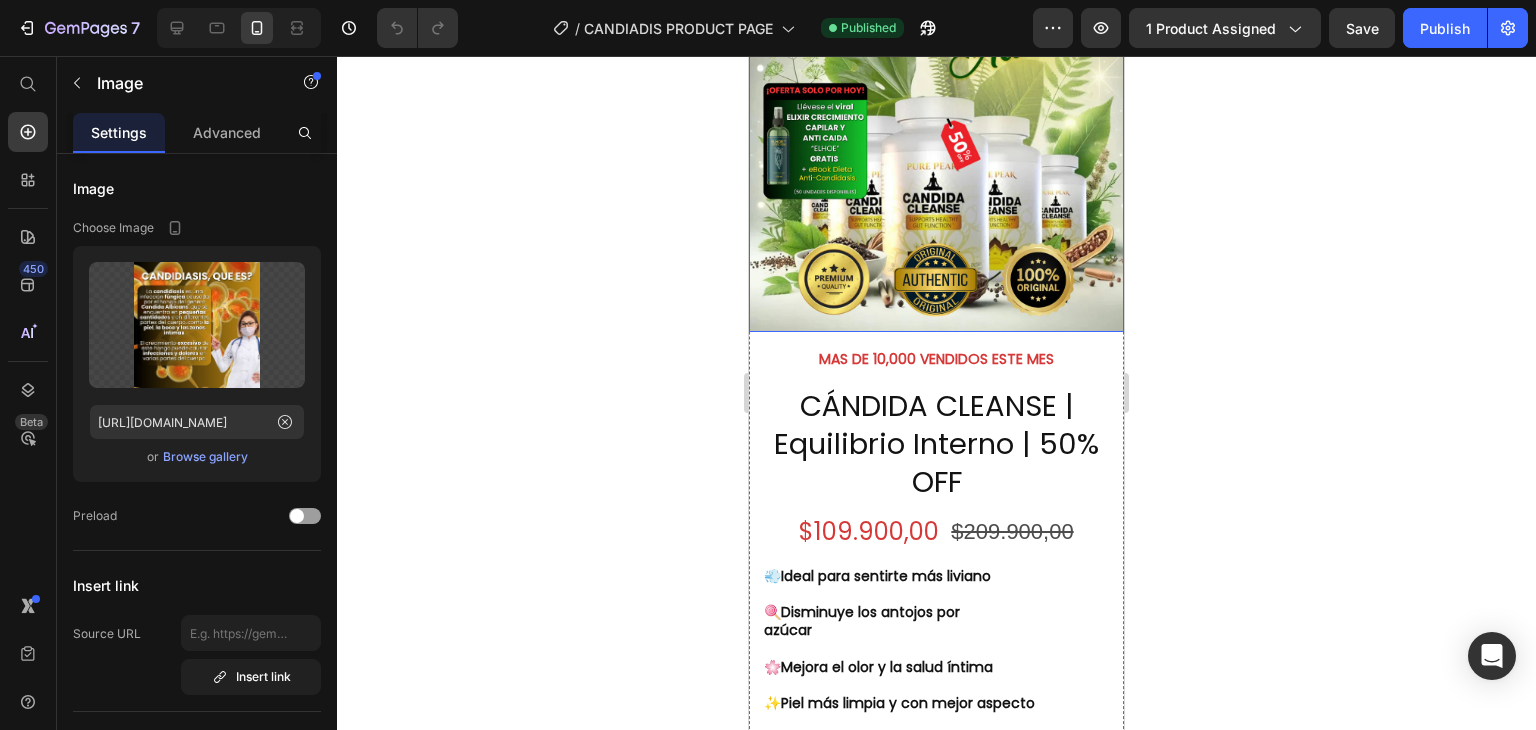 scroll, scrollTop: 0, scrollLeft: 0, axis: both 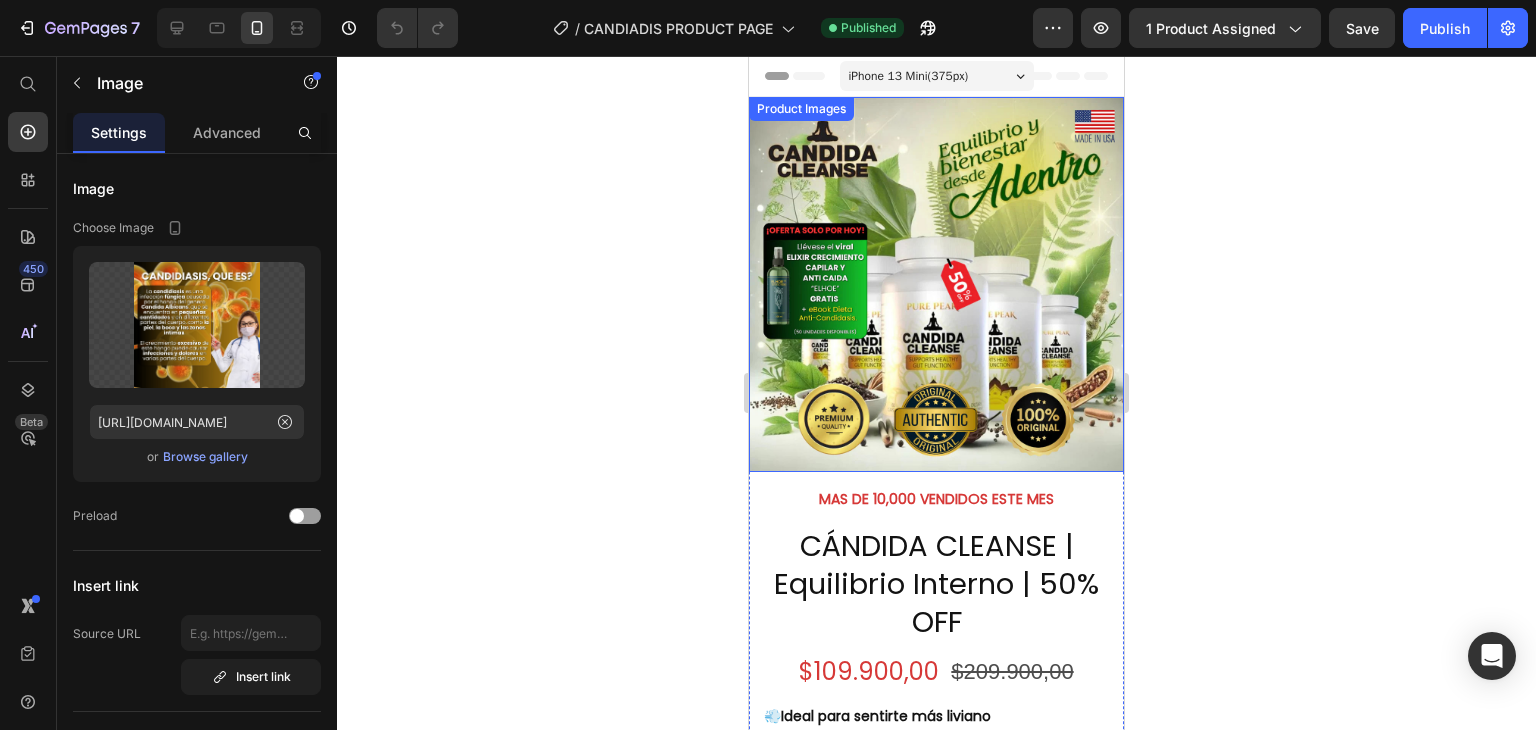 click at bounding box center (936, 284) 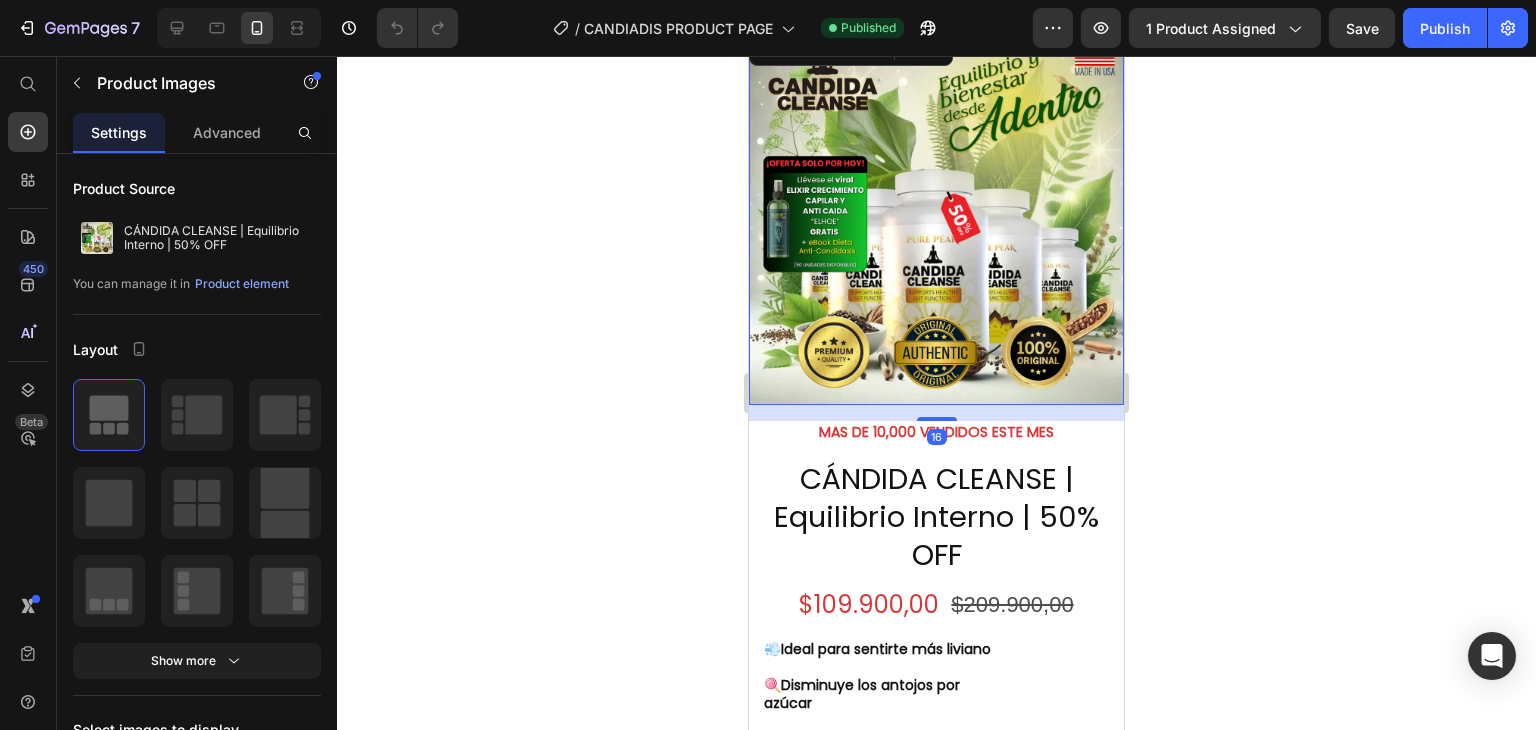 scroll, scrollTop: 0, scrollLeft: 0, axis: both 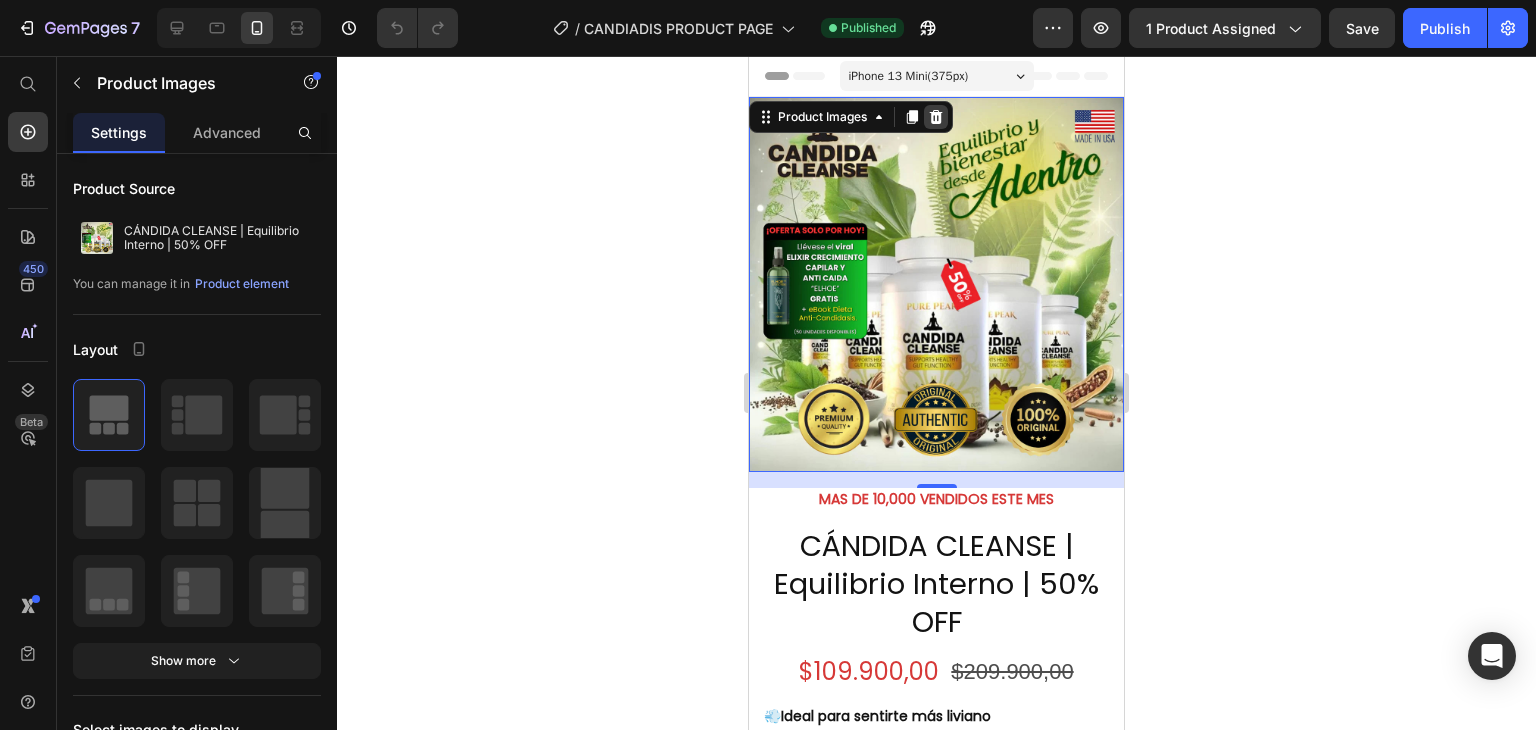 click 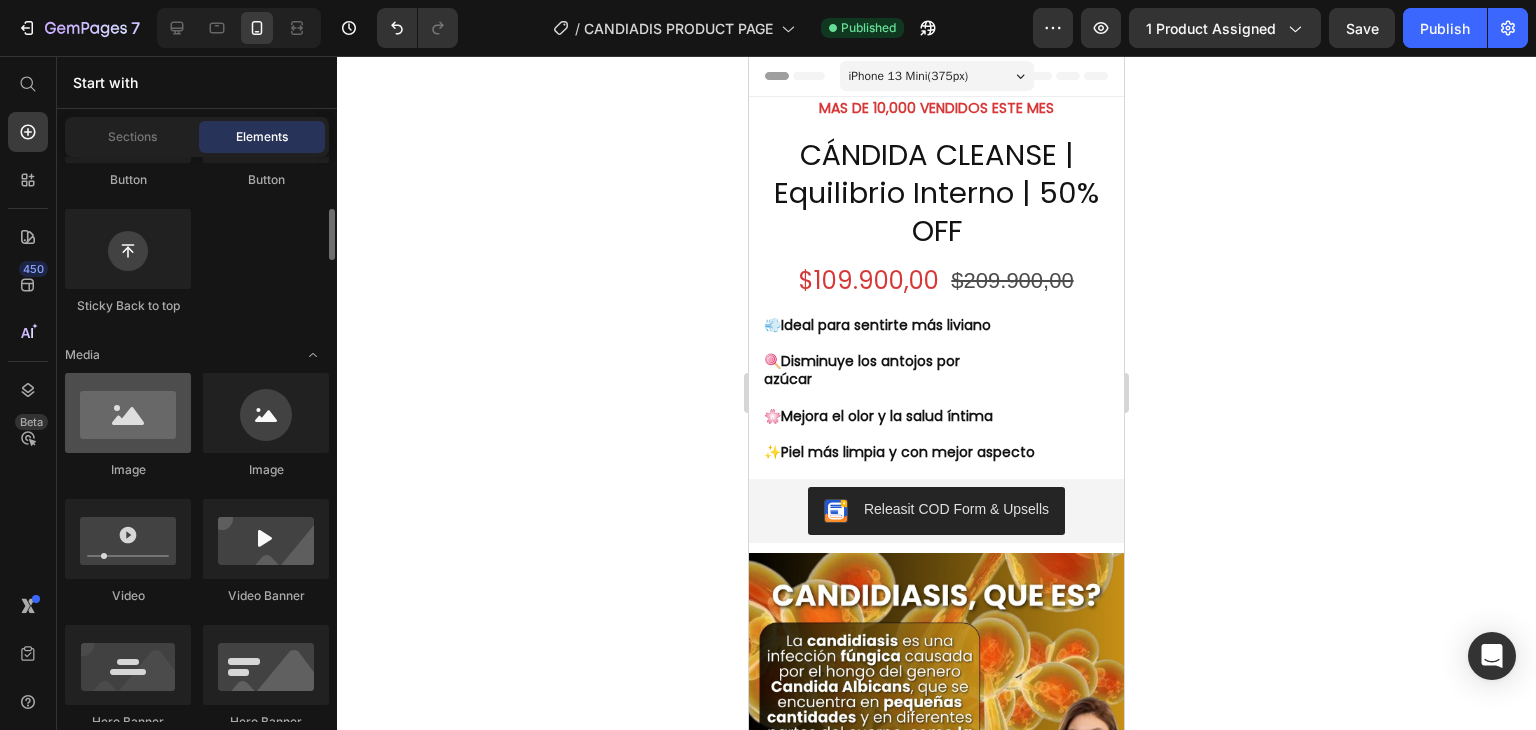 scroll, scrollTop: 572, scrollLeft: 0, axis: vertical 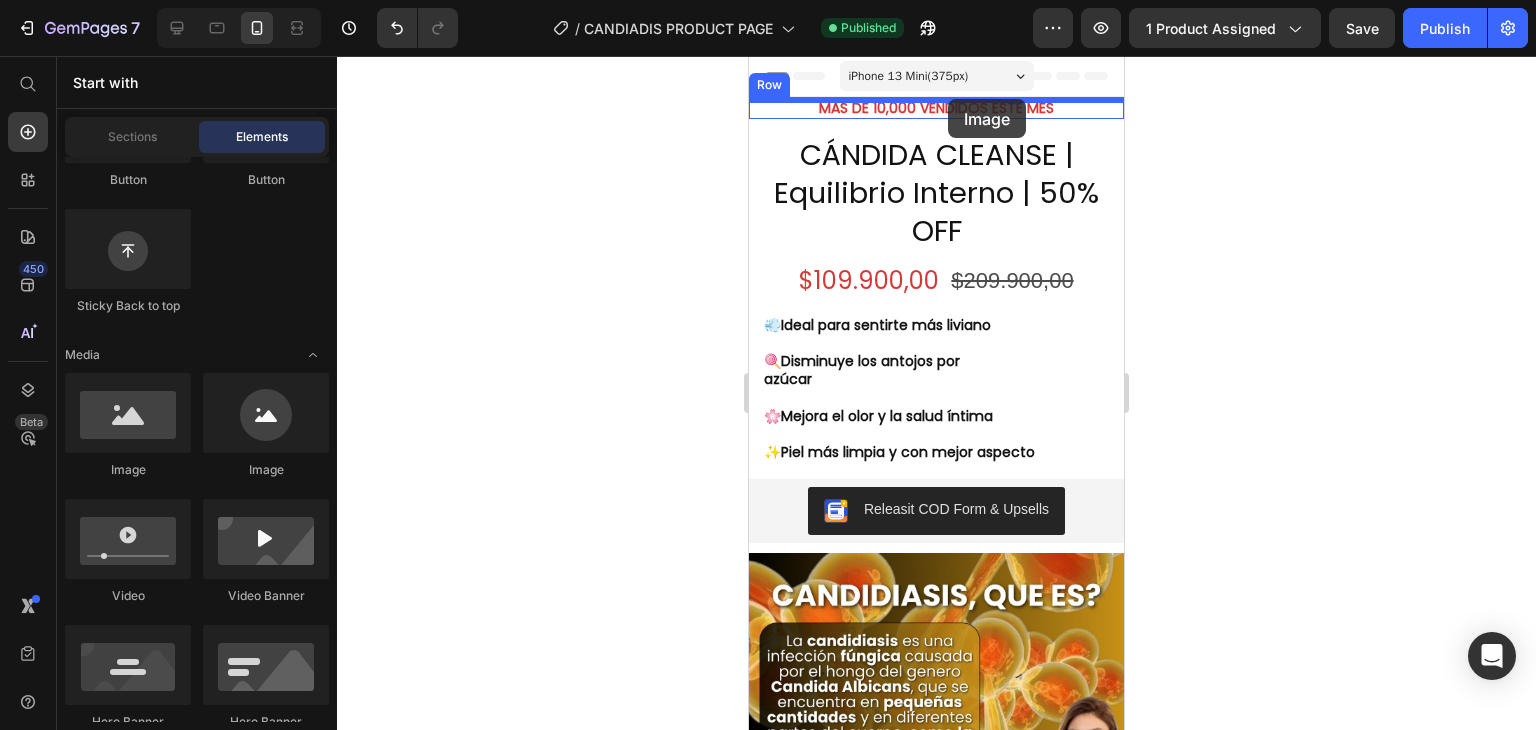 drag, startPoint x: 871, startPoint y: 489, endPoint x: 948, endPoint y: 100, distance: 396.5476 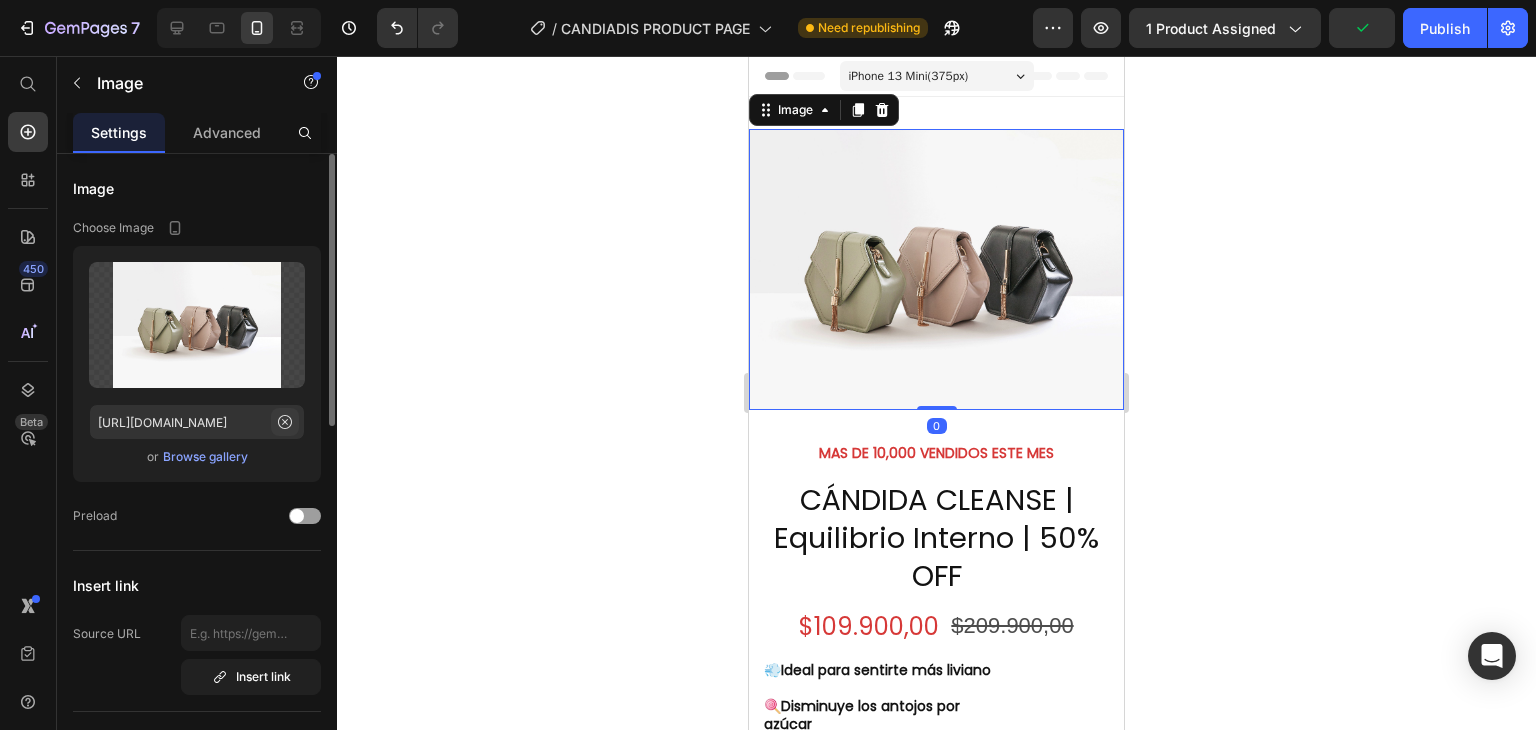click 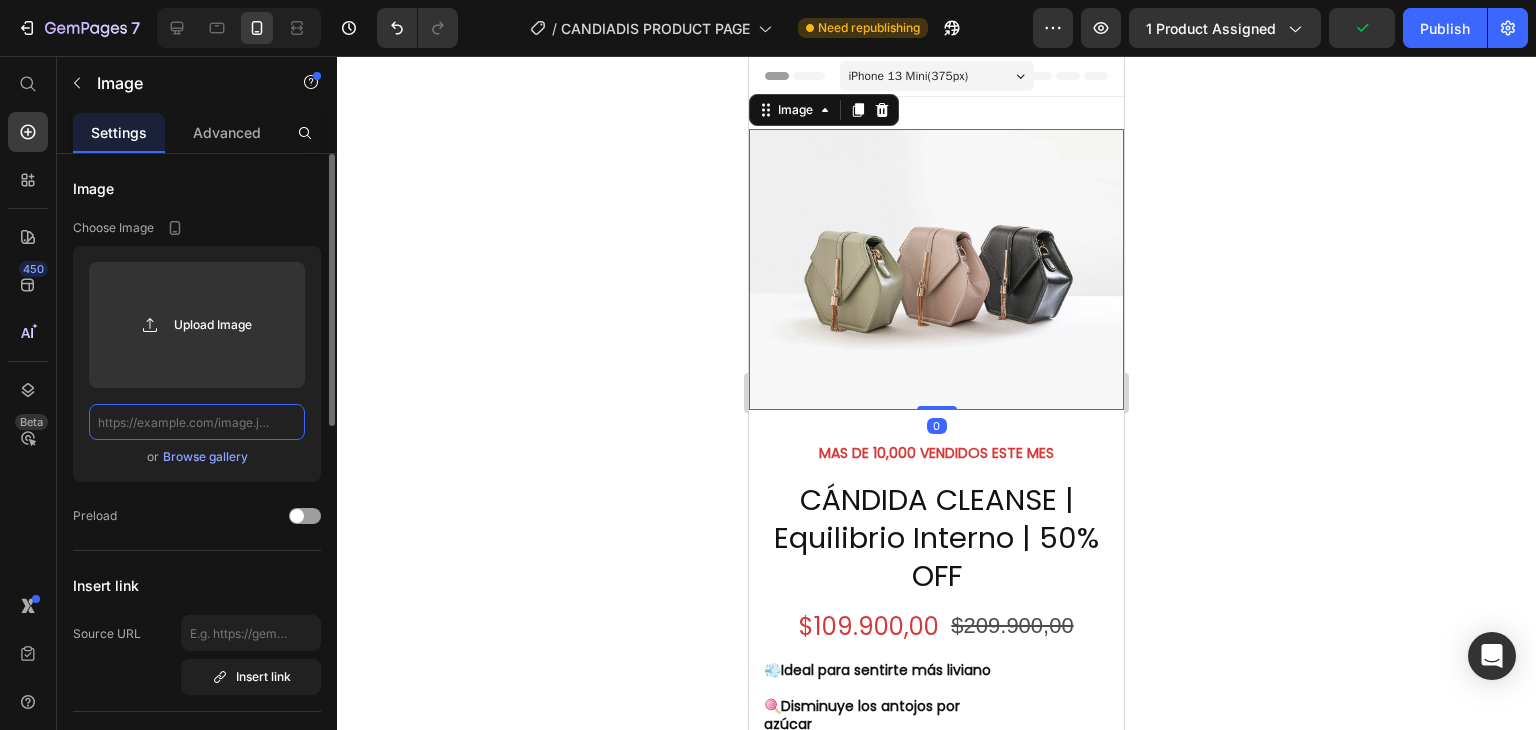 scroll, scrollTop: 0, scrollLeft: 0, axis: both 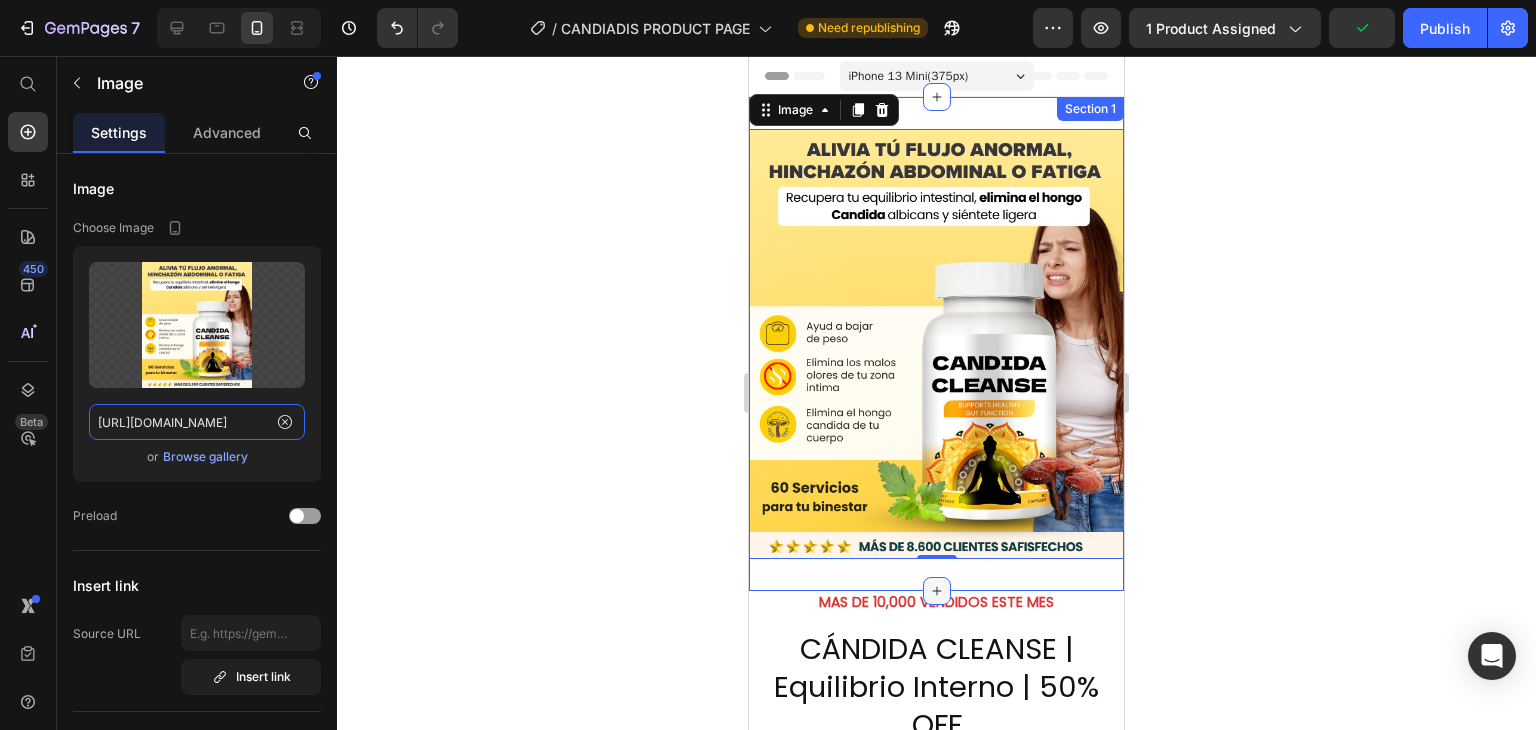type on "[URL][DOMAIN_NAME]" 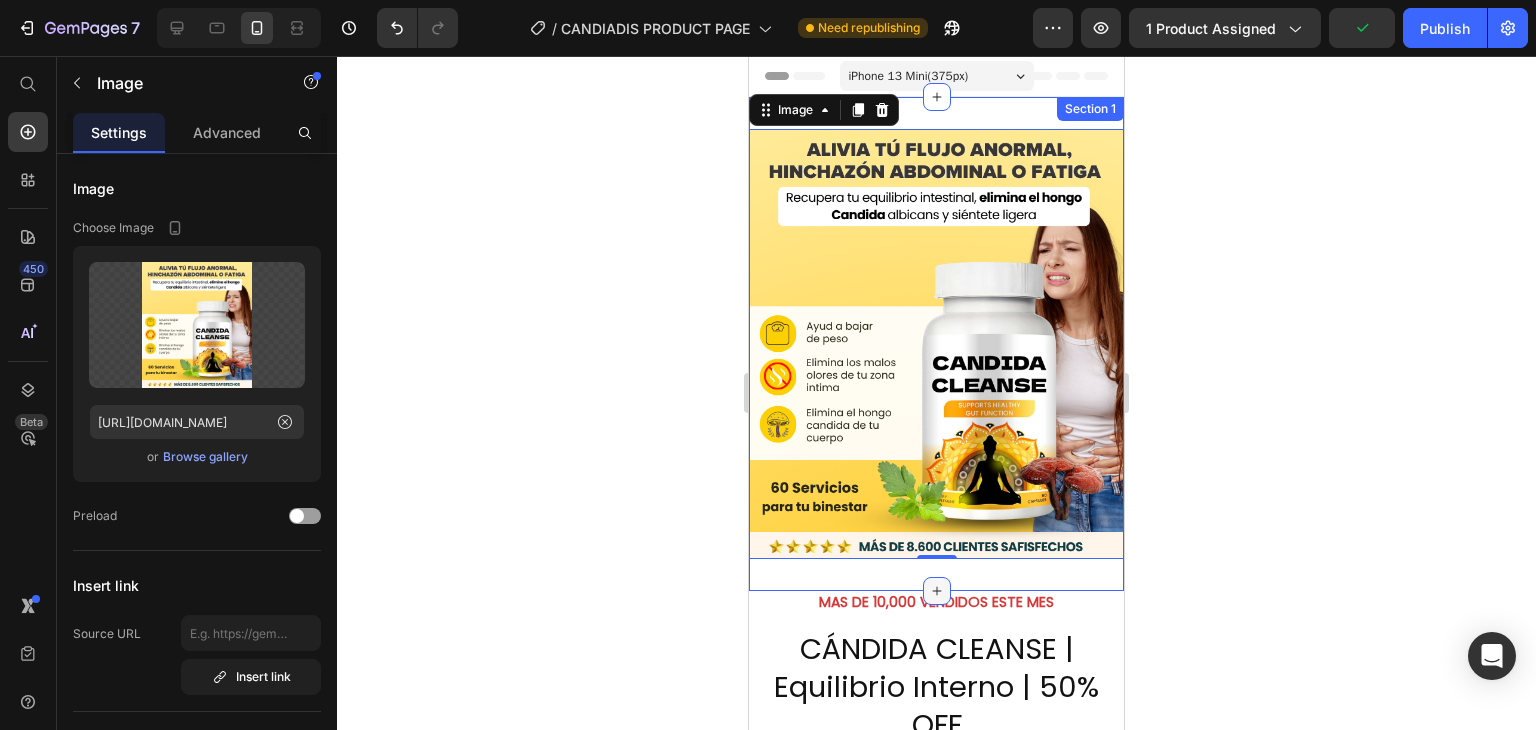 click at bounding box center (937, 591) 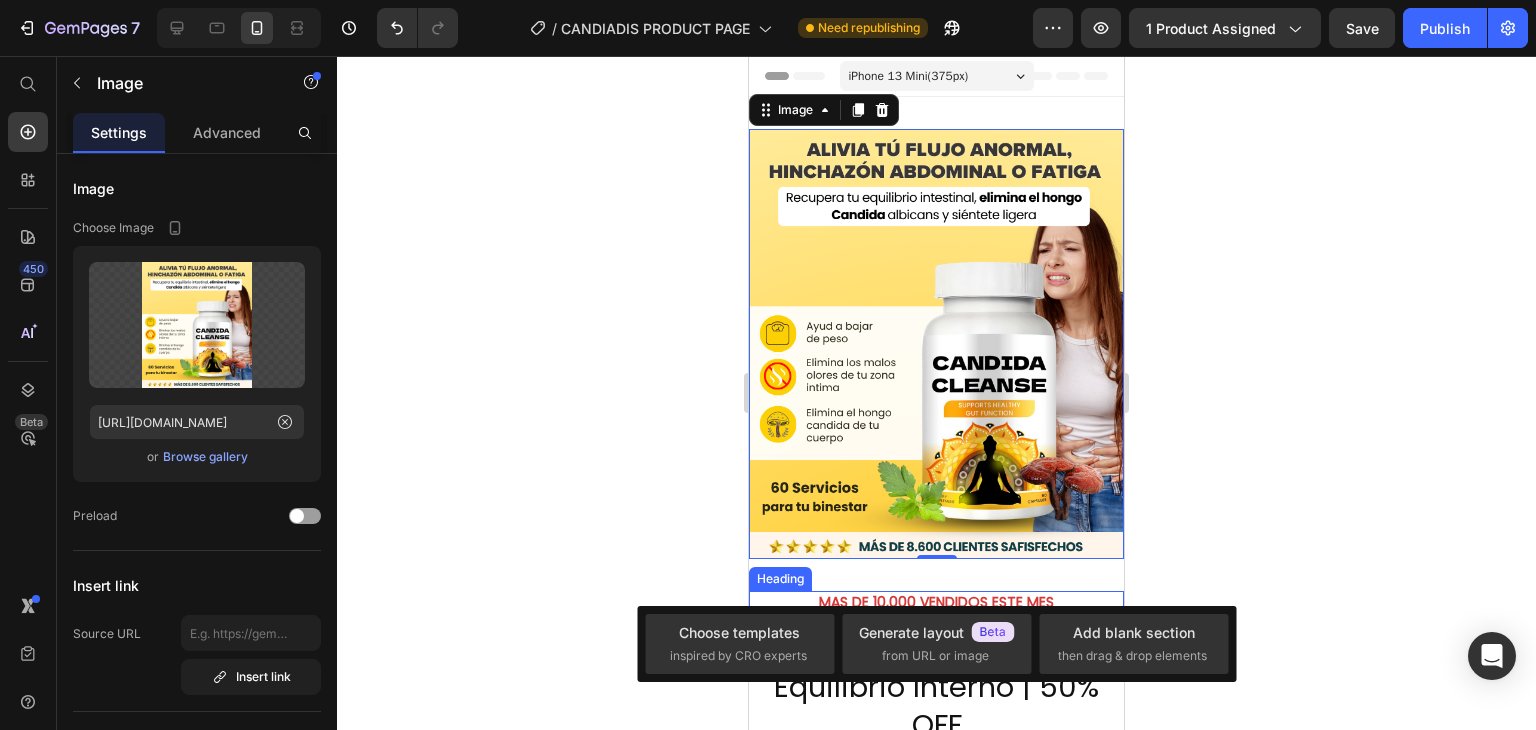 click on "MAS DE 10,000 VENDIDOS ESTE MES" at bounding box center (936, 602) 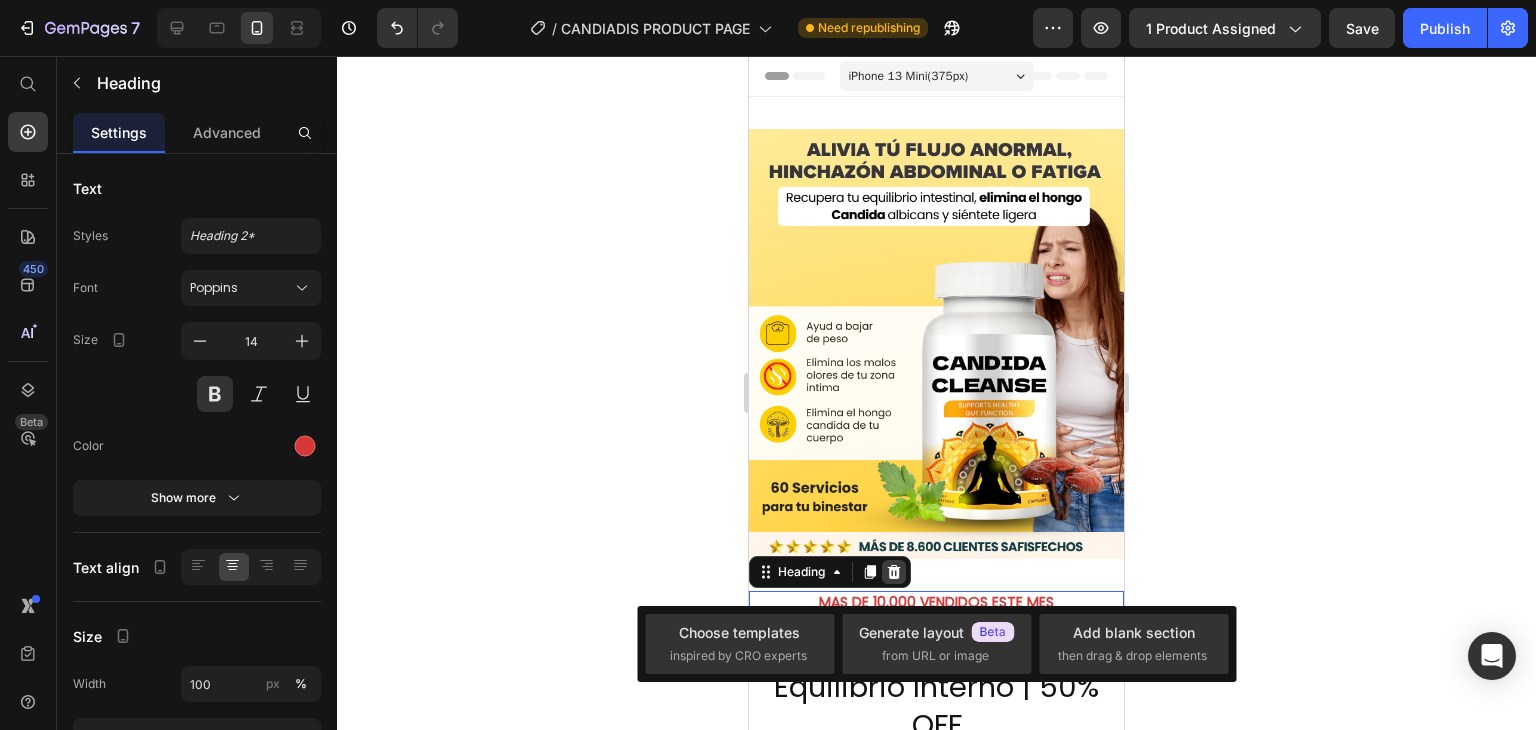 click 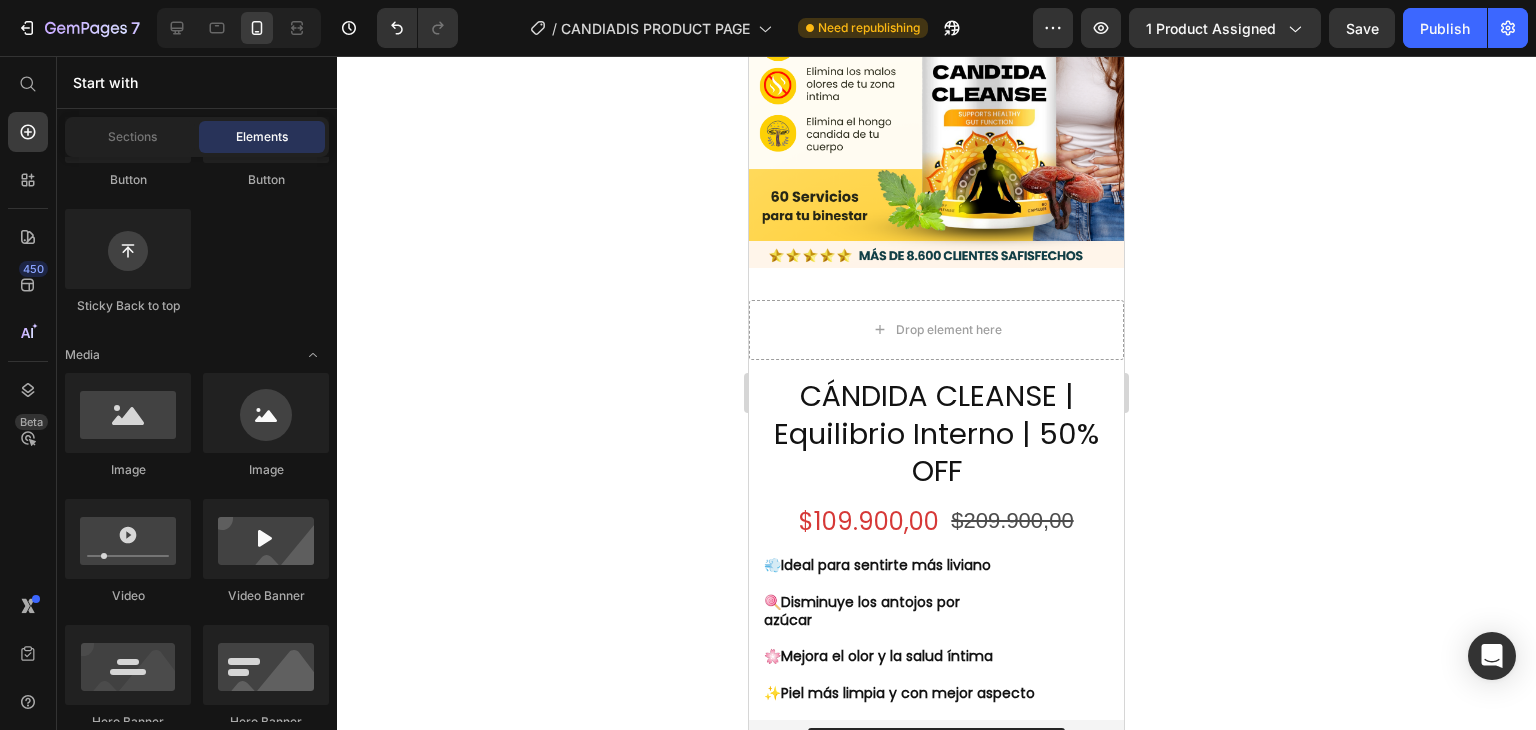 scroll, scrollTop: 292, scrollLeft: 0, axis: vertical 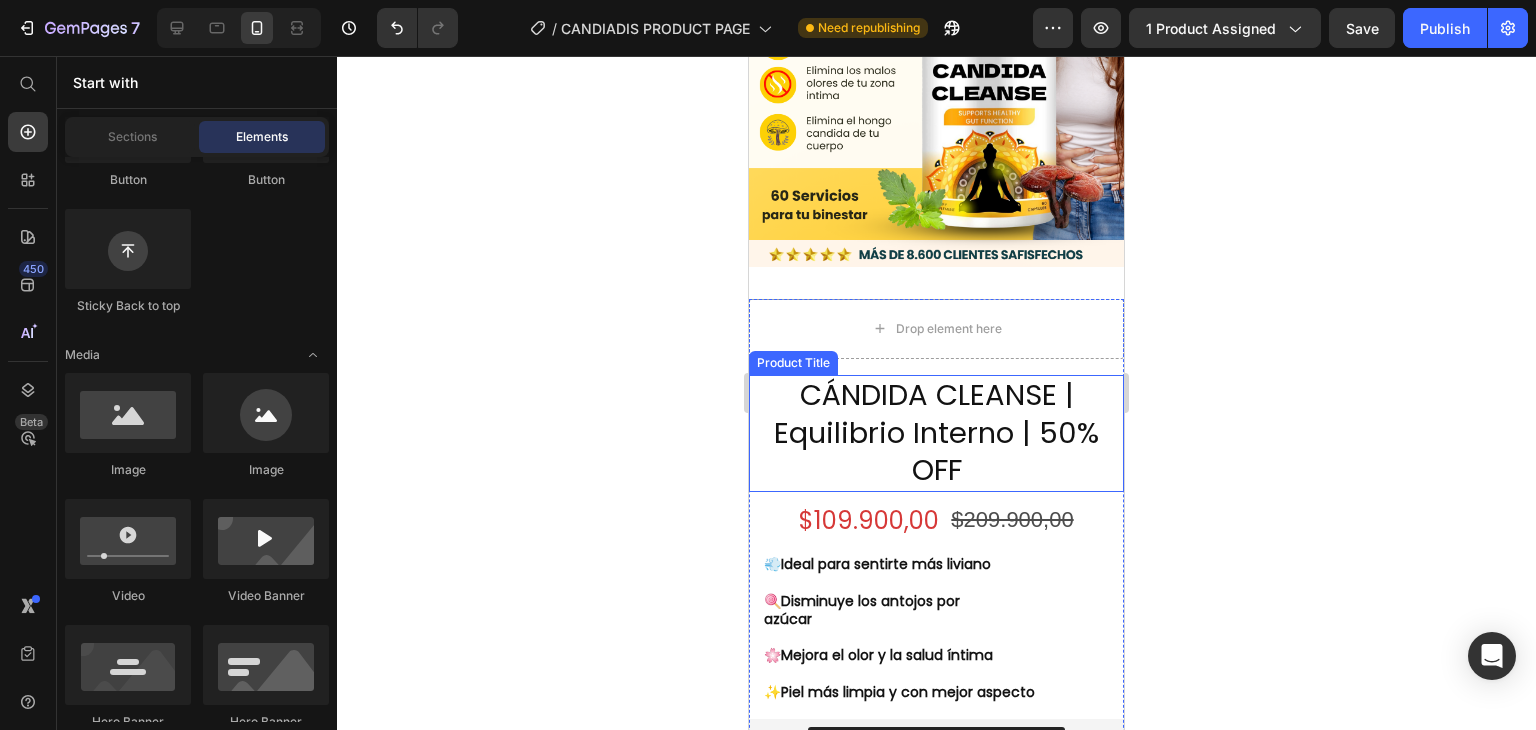 click on "CÁNDIDA CLEANSE | Equilibrio Interno | 50% OFF" at bounding box center [936, 433] 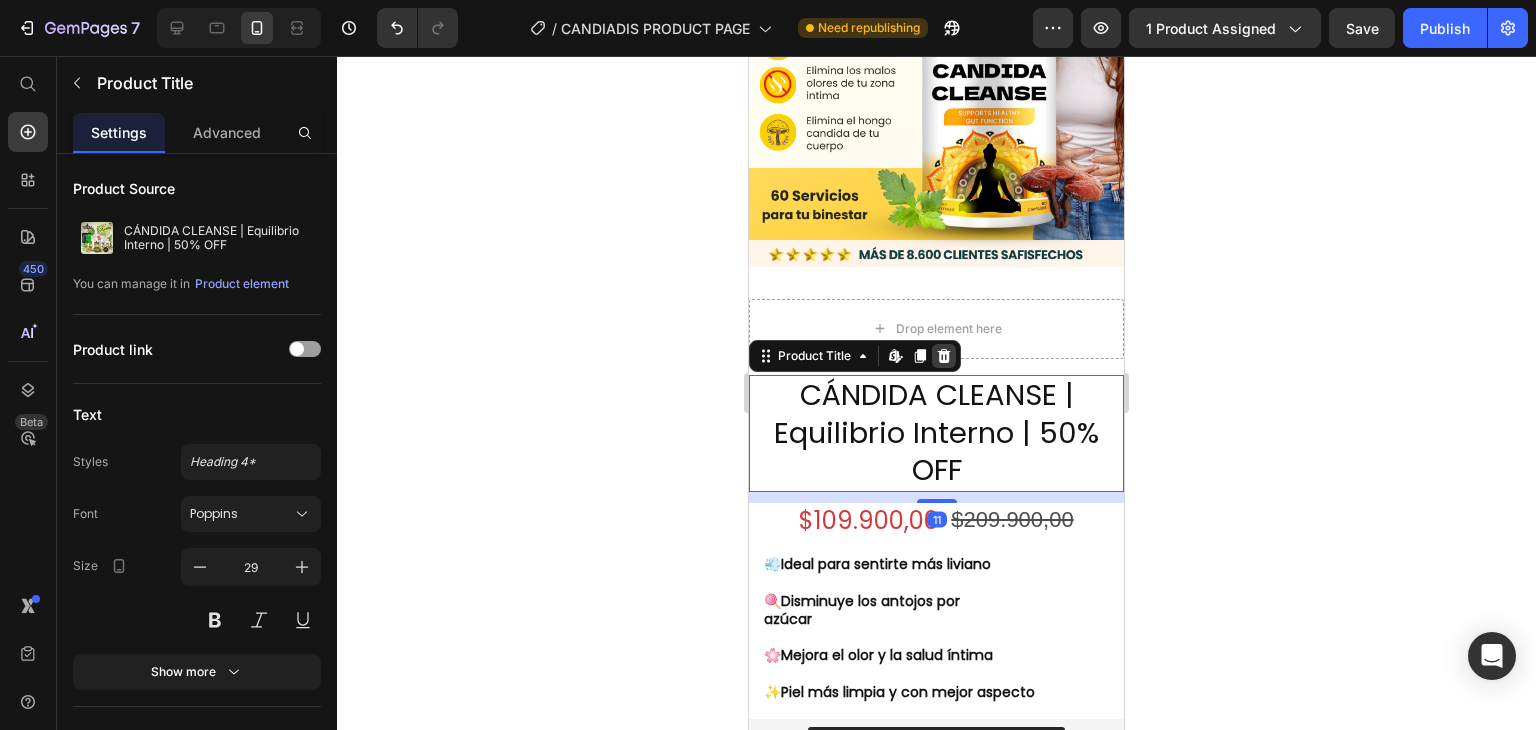 click 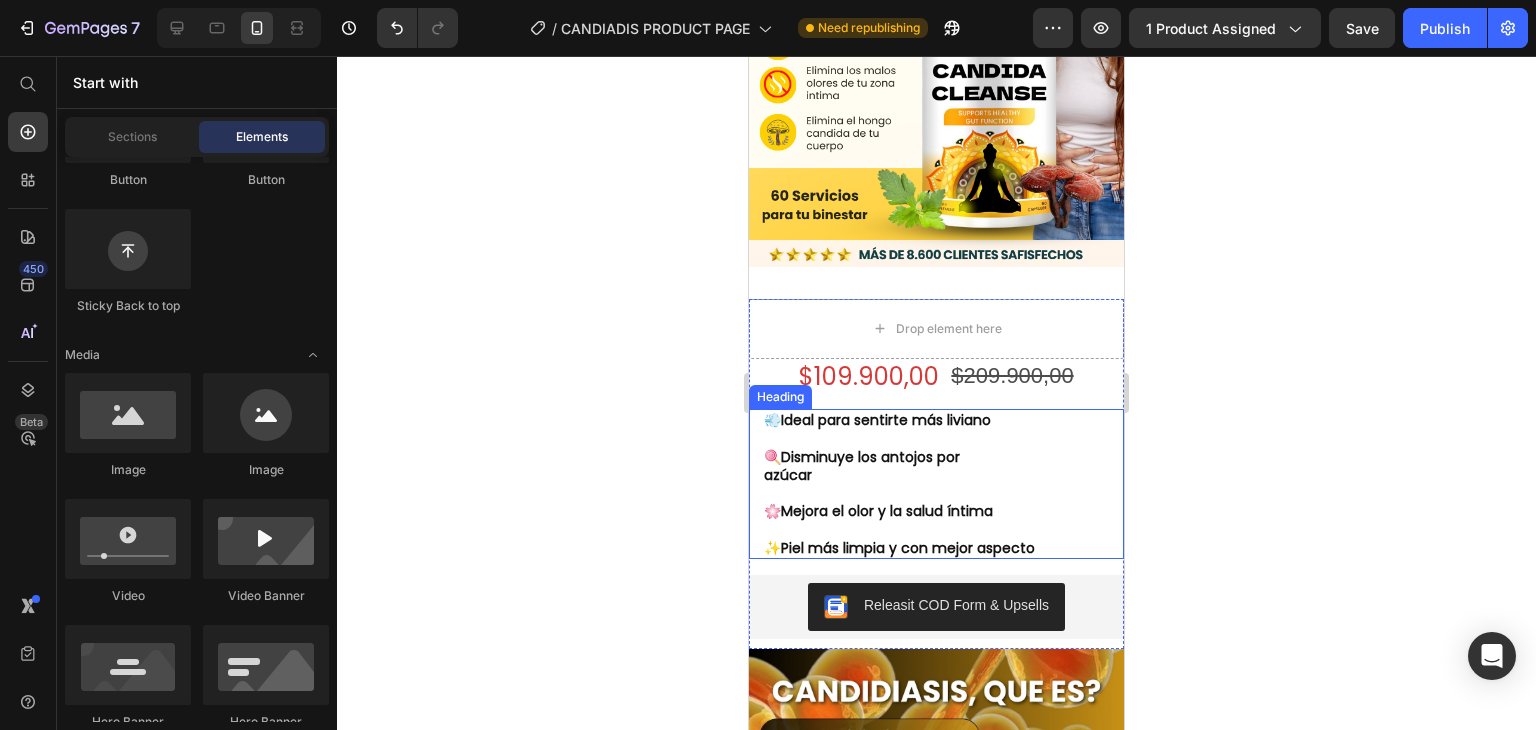 click on "💨  Ideal para sentirte más liviano 🍭  Disminuye los antojos por        azúcar 🌸  Mejora el olor y la salud íntima ✨  Piel más limpia y con mejor aspecto" at bounding box center [943, 484] 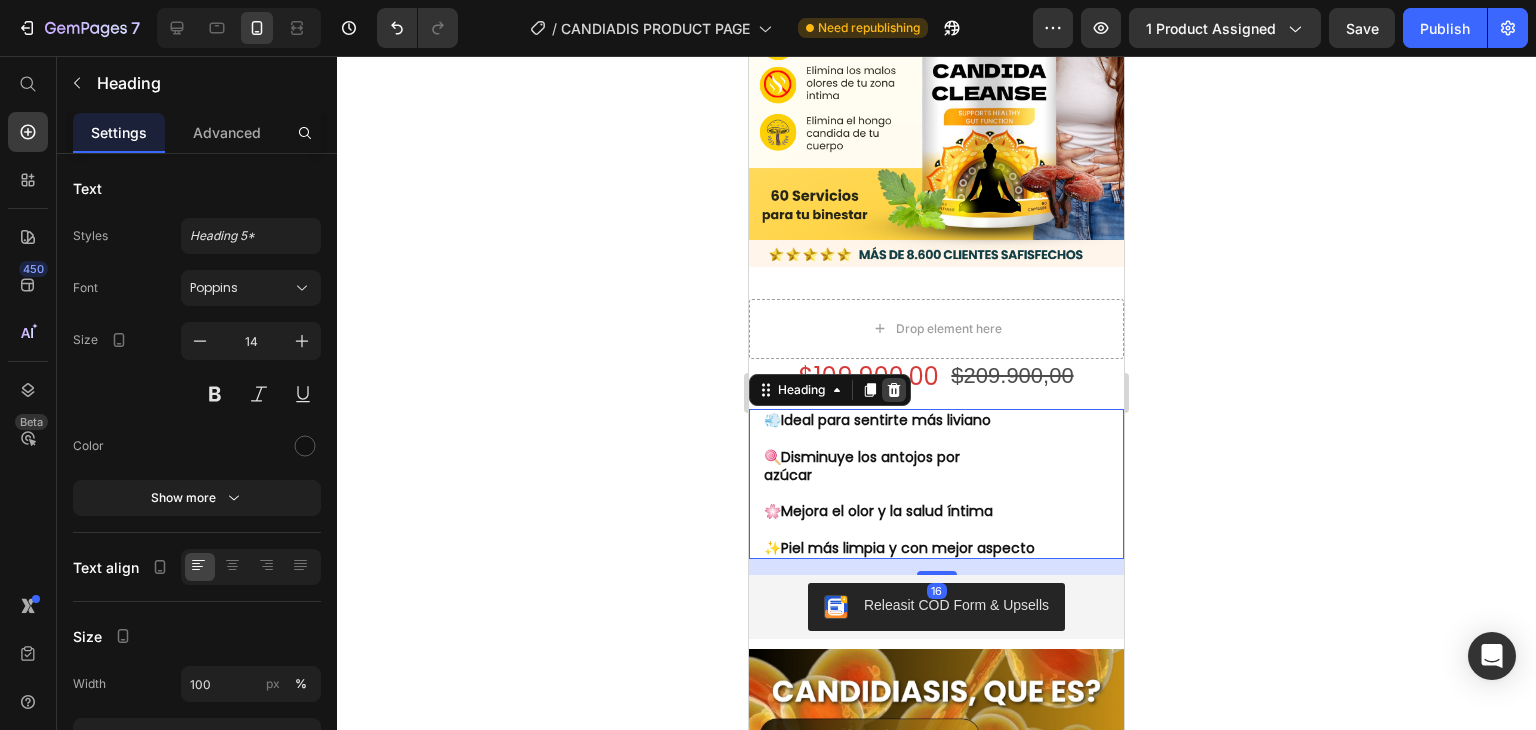 click 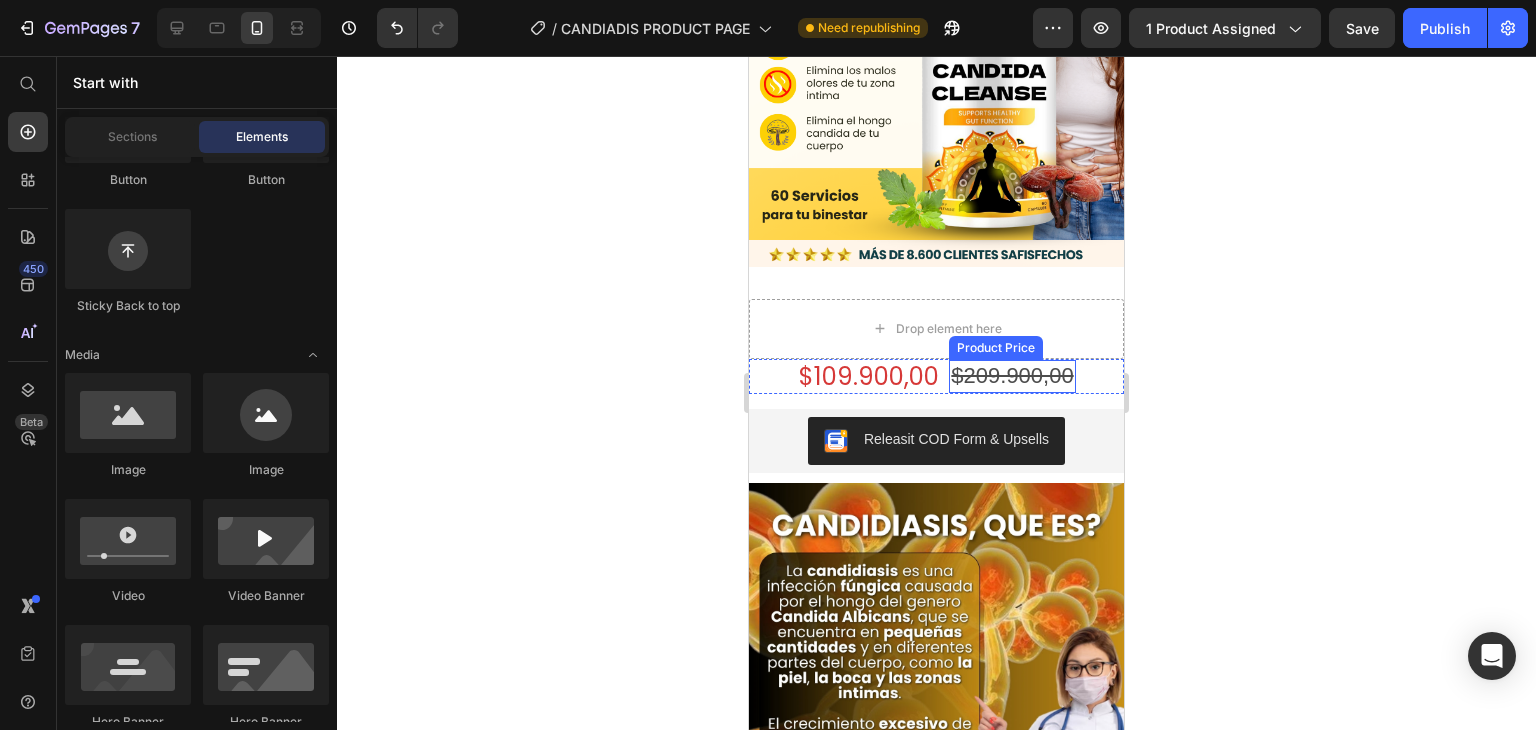 click on "$209.900,00" at bounding box center [1012, 376] 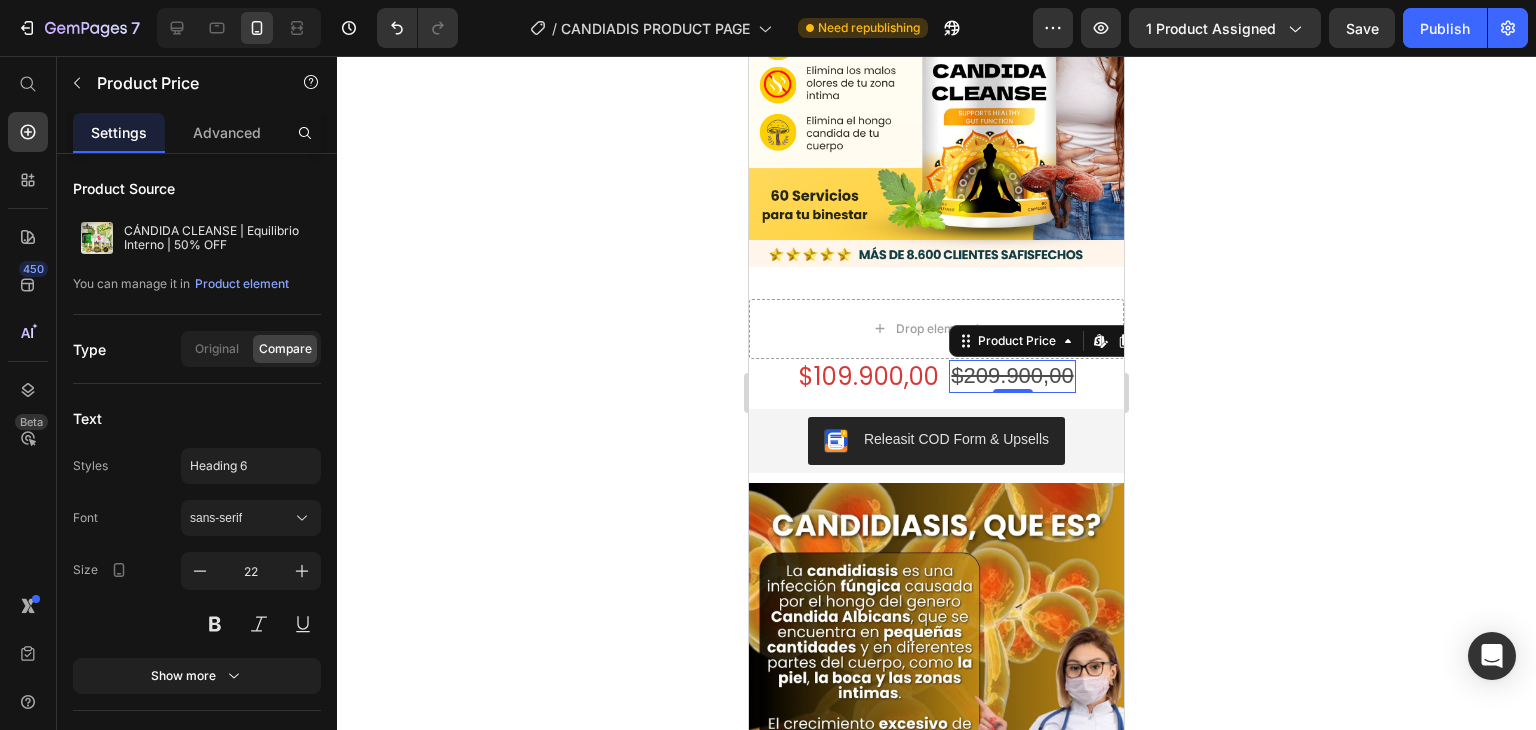 click on "$209.900,00" at bounding box center (1012, 376) 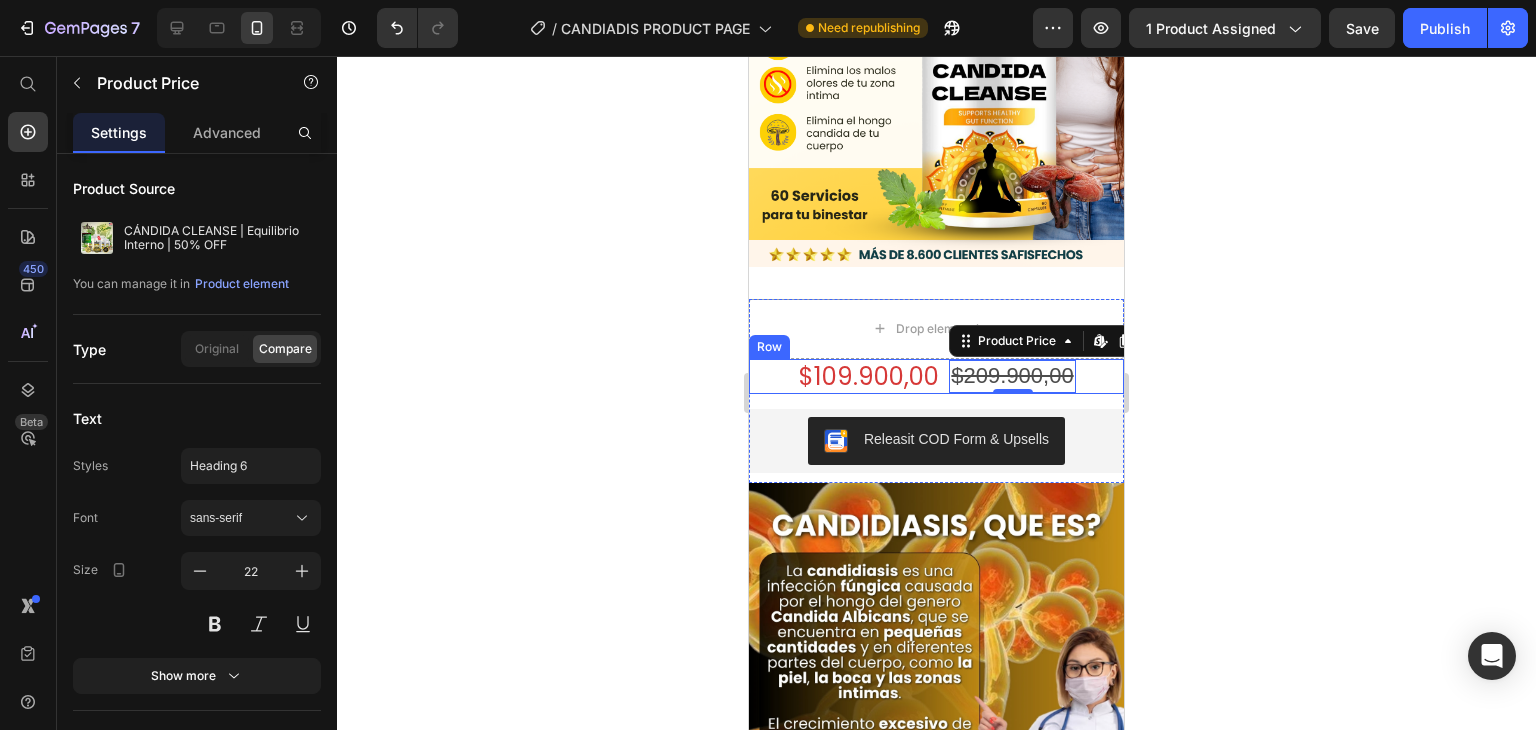 click on "$109.900,00 Product Price $209.900,00 Product Price   Edit content in Shopify 0 Row" at bounding box center (936, 376) 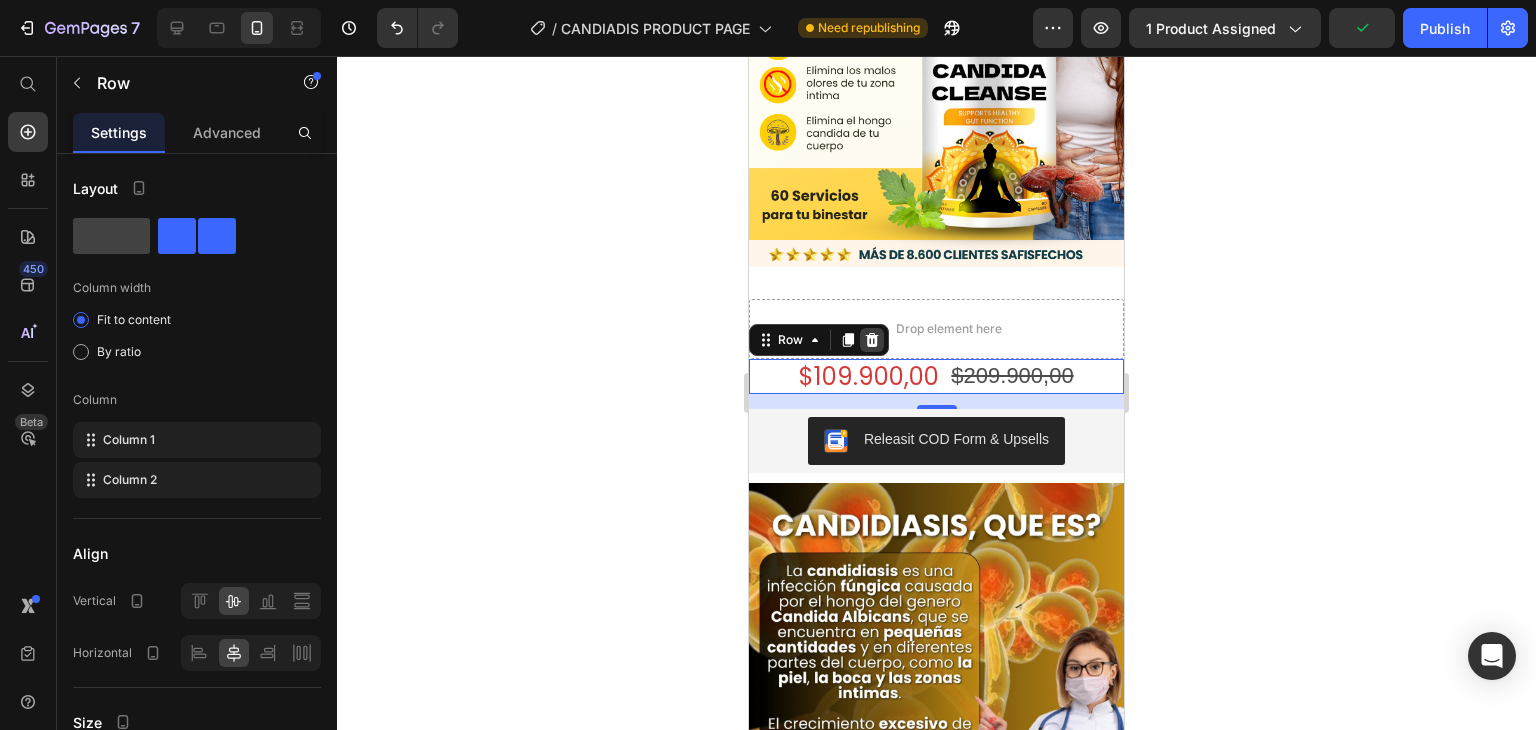 click 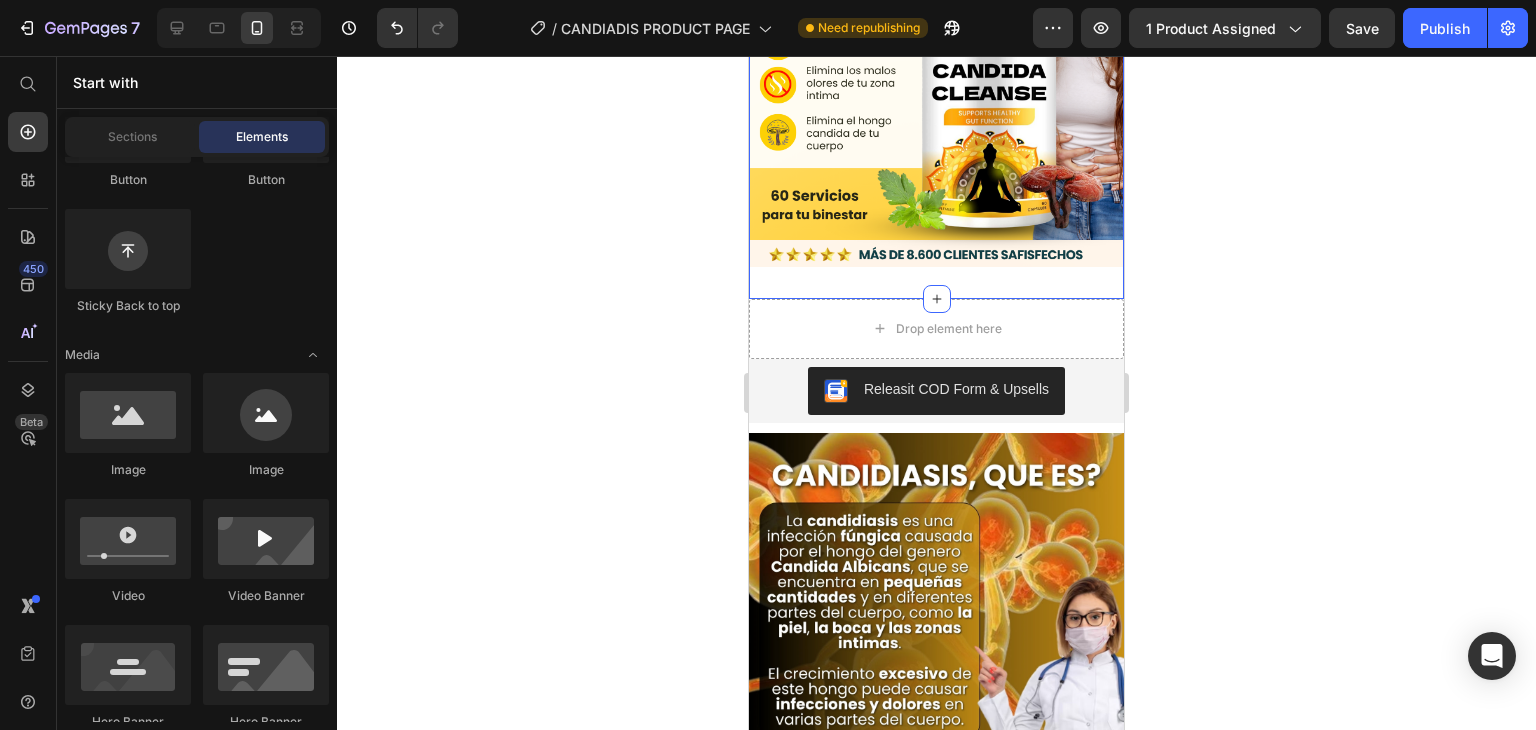 click on "Image Section 1" at bounding box center [936, 52] 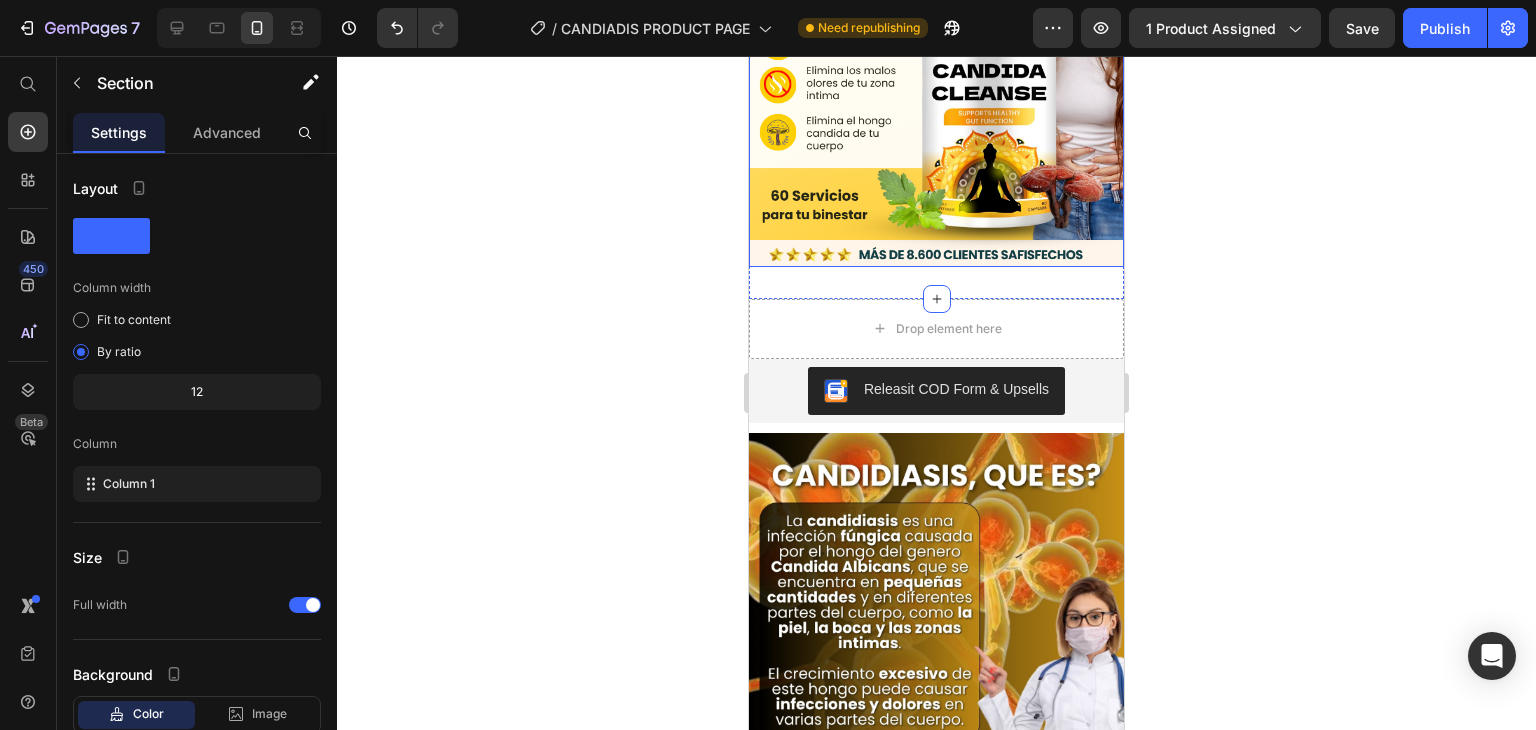 click at bounding box center (936, 52) 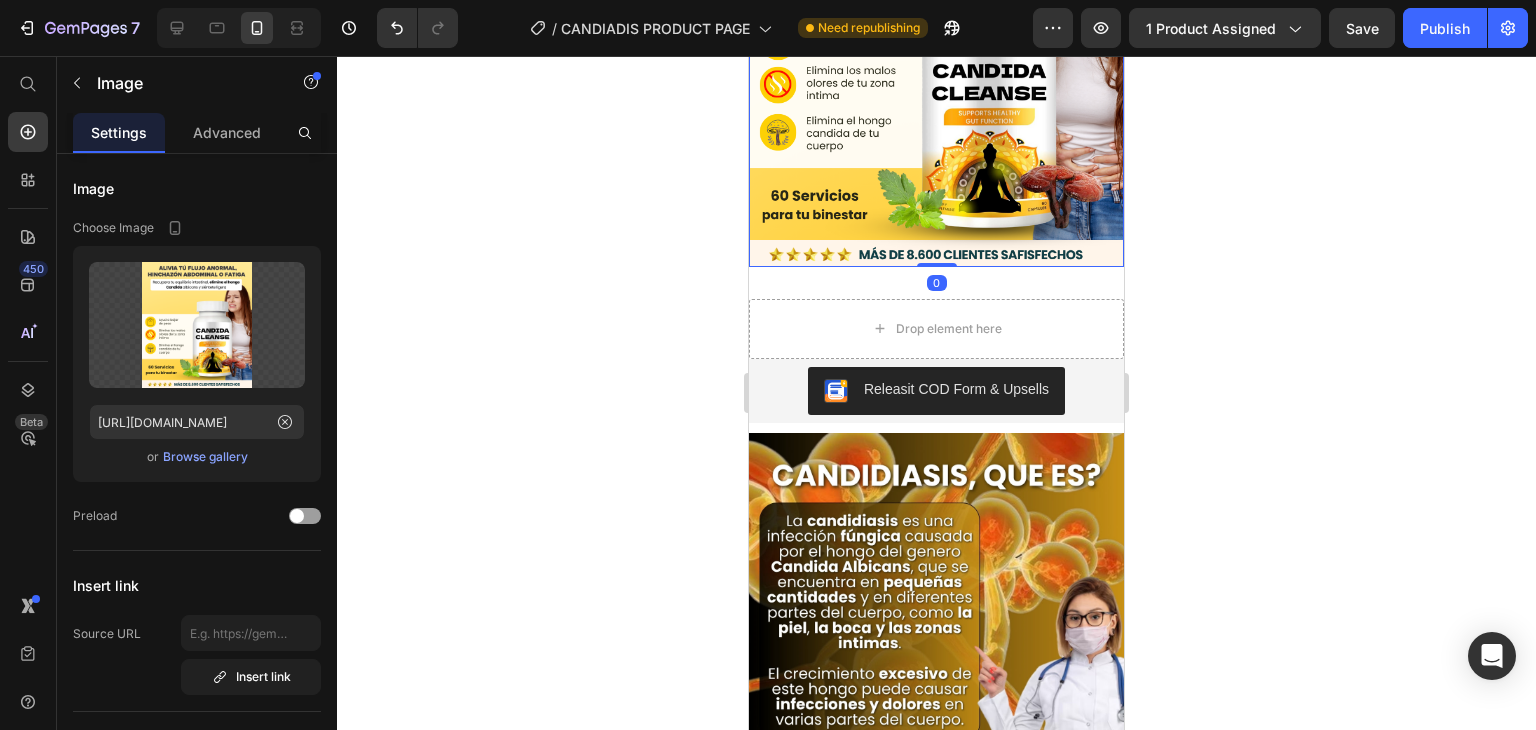 scroll, scrollTop: 0, scrollLeft: 0, axis: both 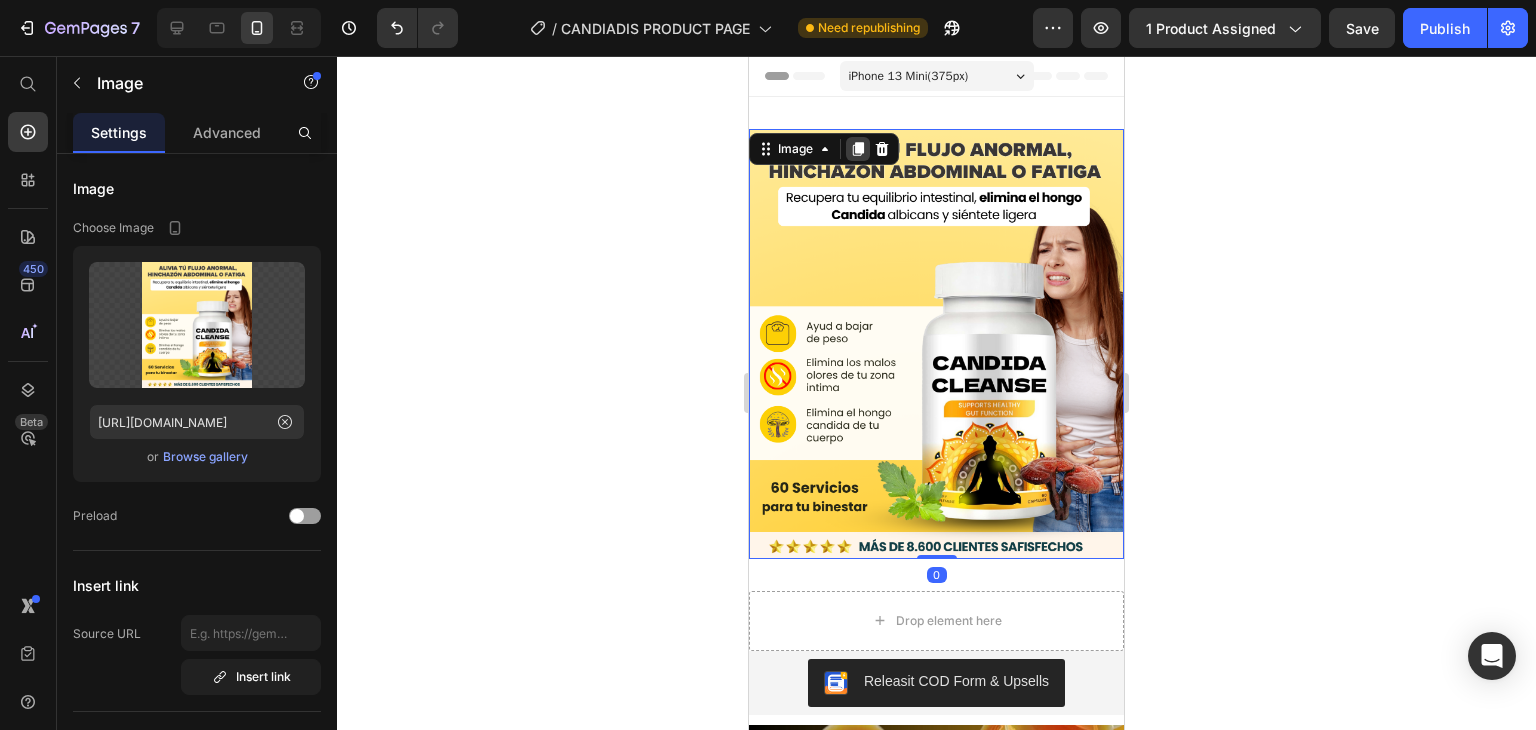 click 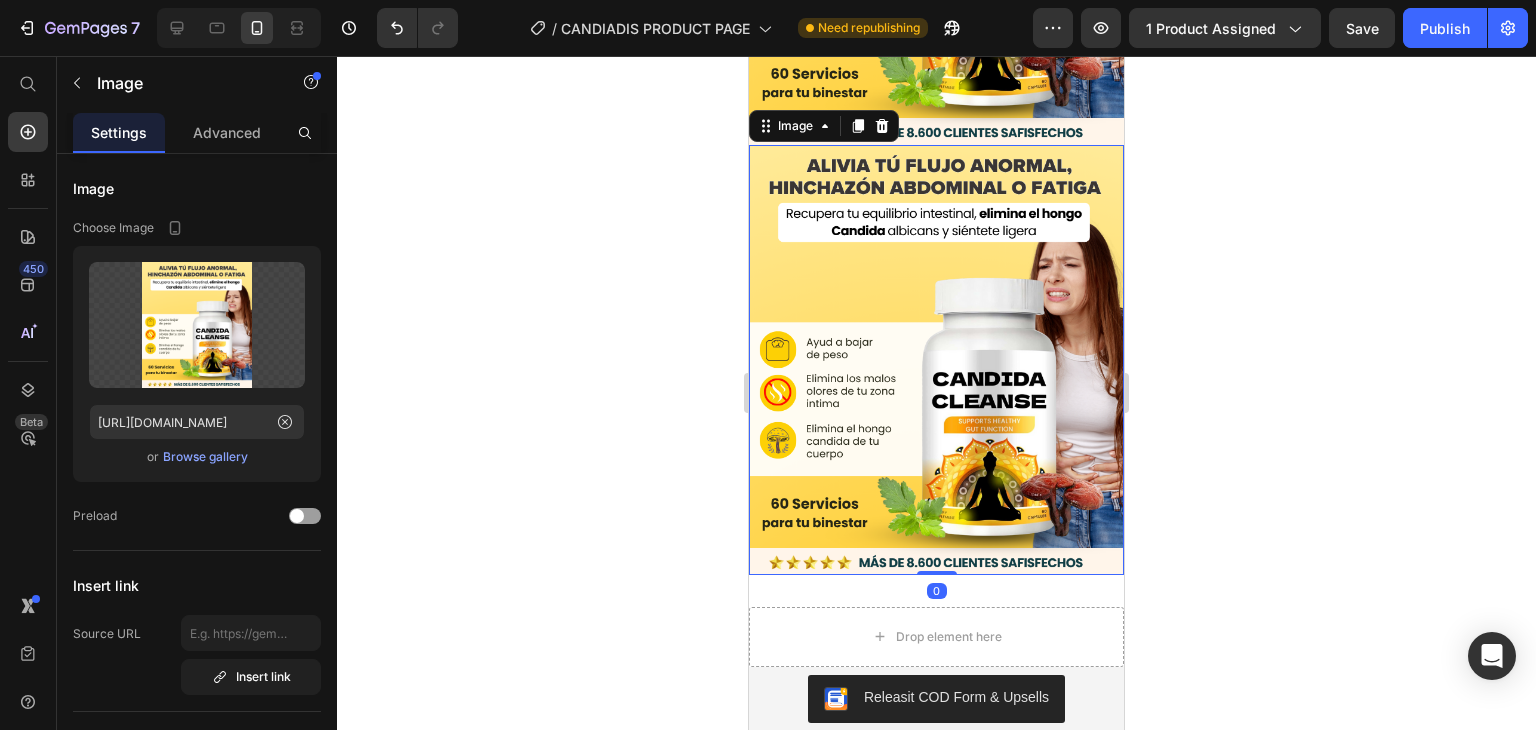 scroll, scrollTop: 415, scrollLeft: 0, axis: vertical 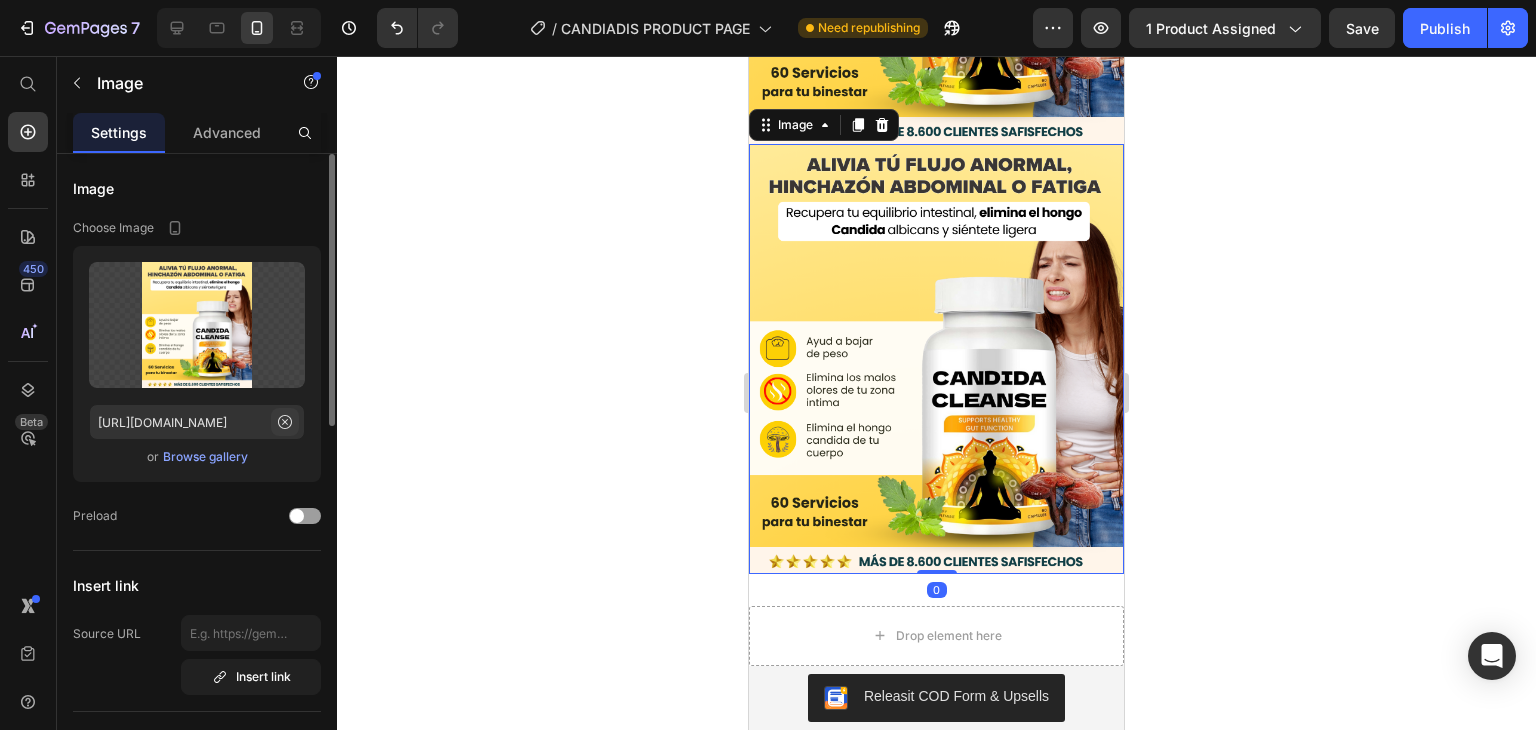 click 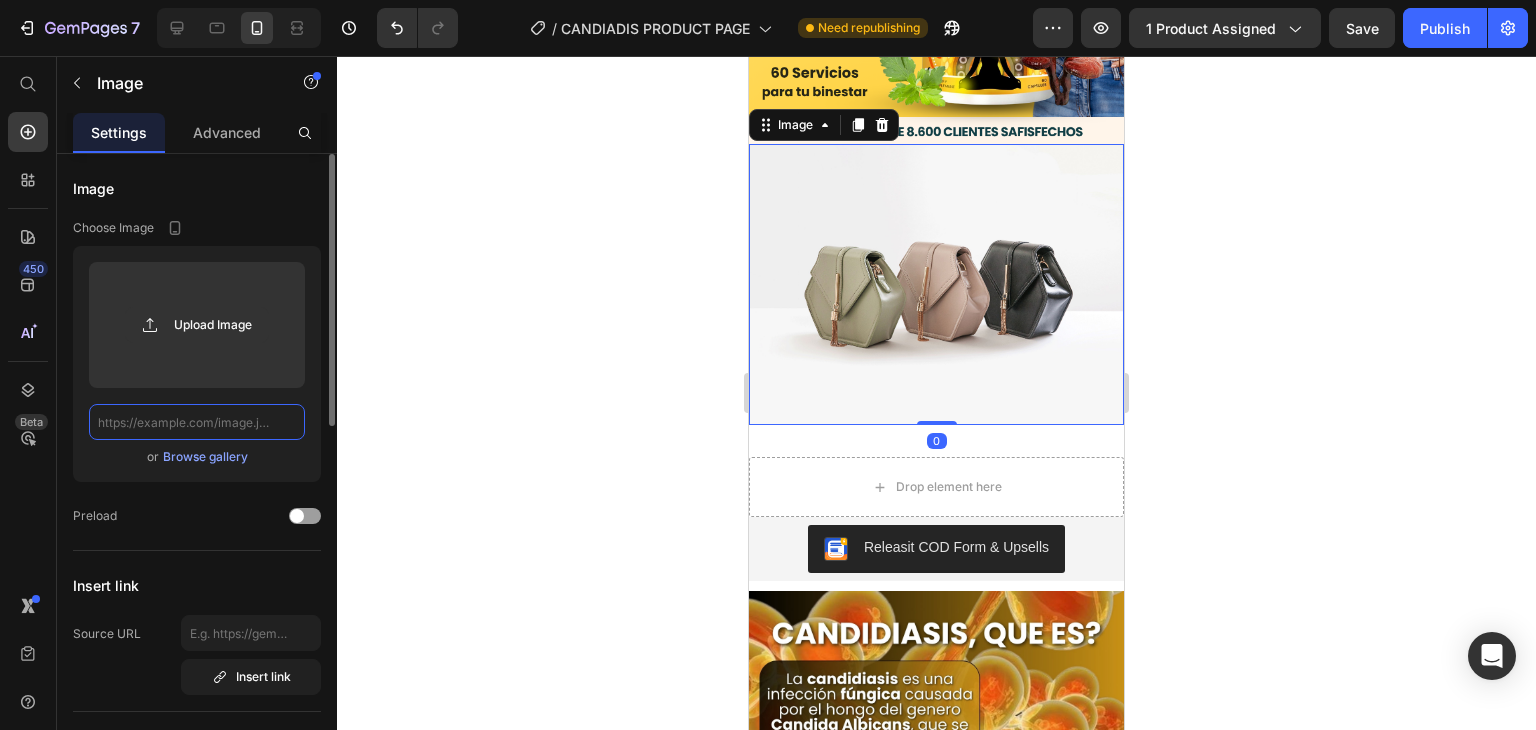 scroll, scrollTop: 0, scrollLeft: 204, axis: horizontal 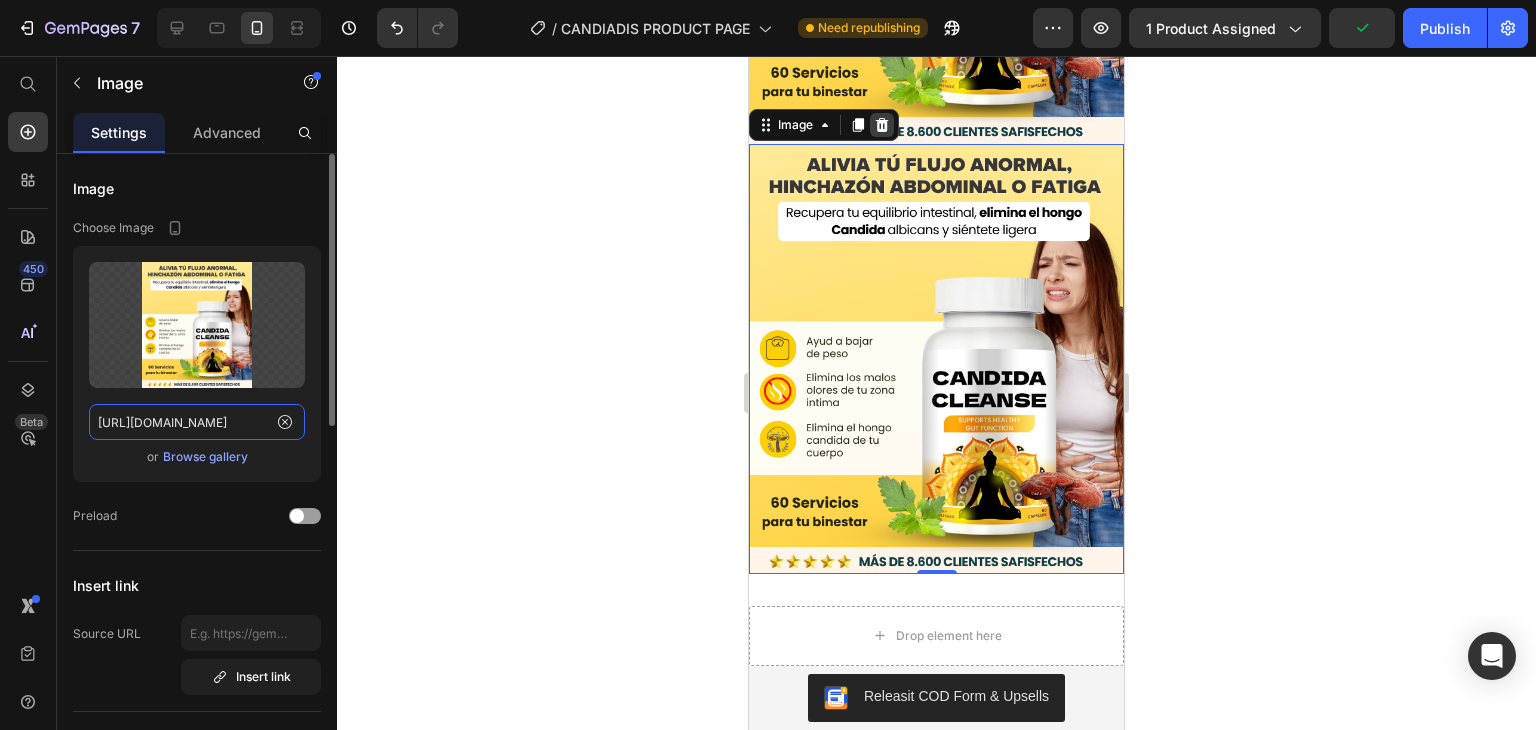 type on "[URL][DOMAIN_NAME]" 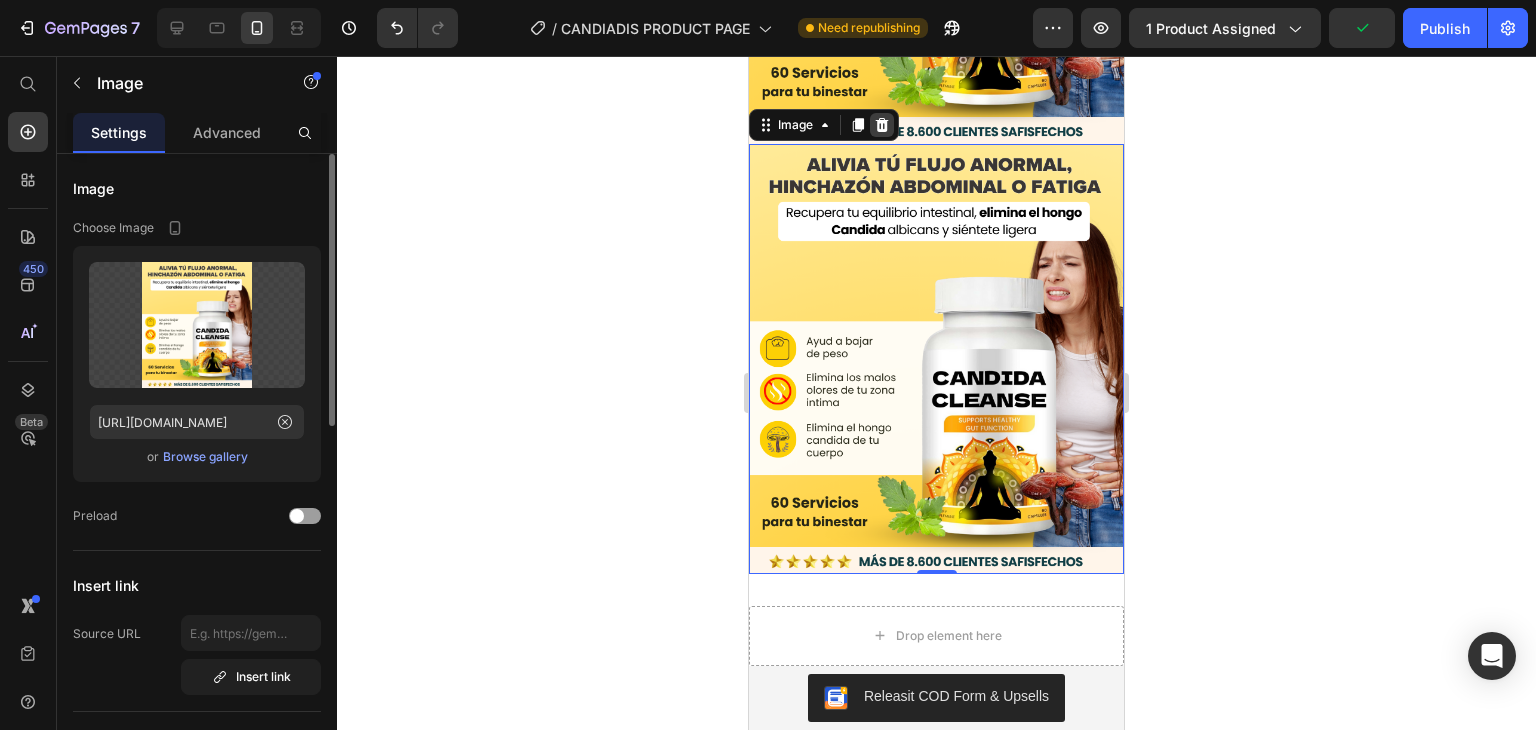 scroll, scrollTop: 0, scrollLeft: 0, axis: both 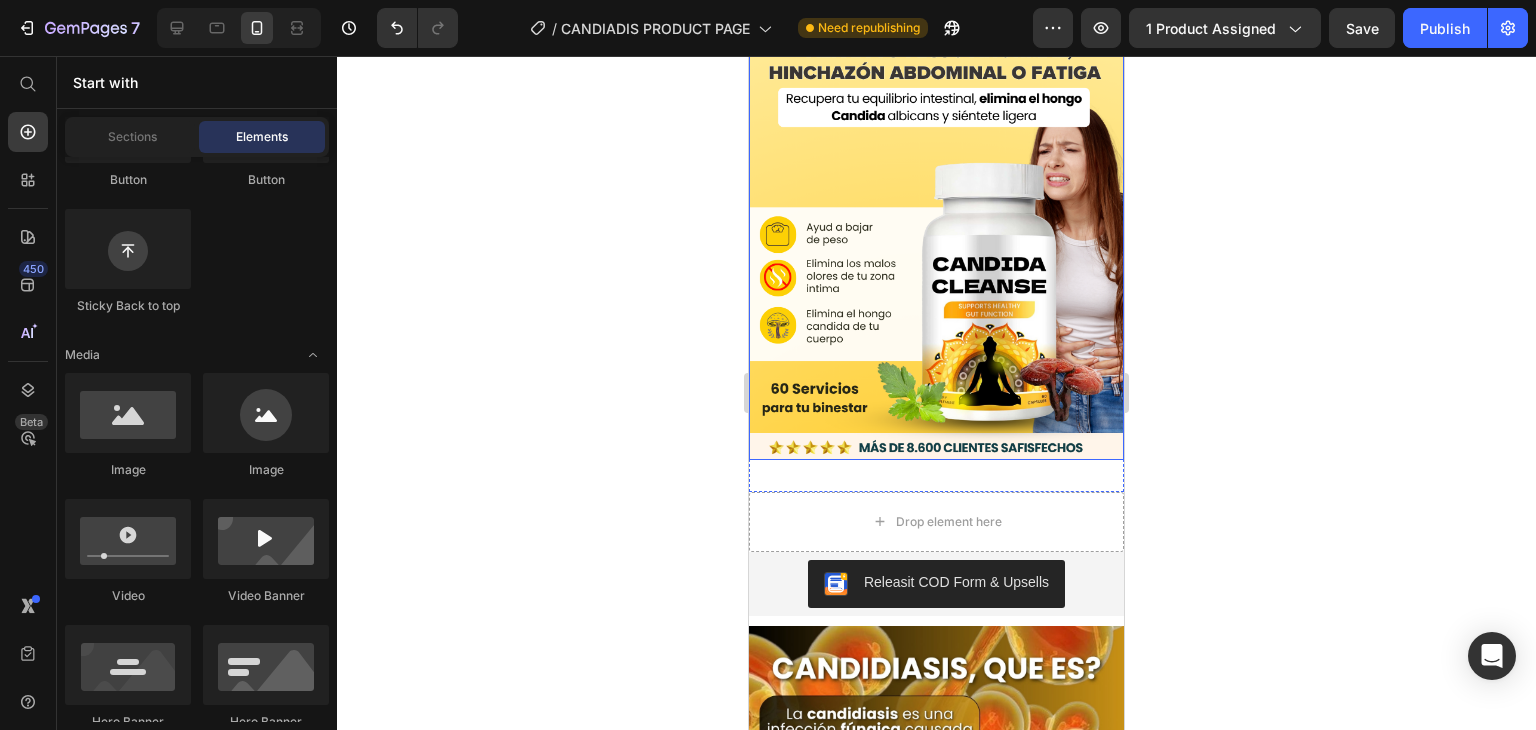 click at bounding box center (936, 245) 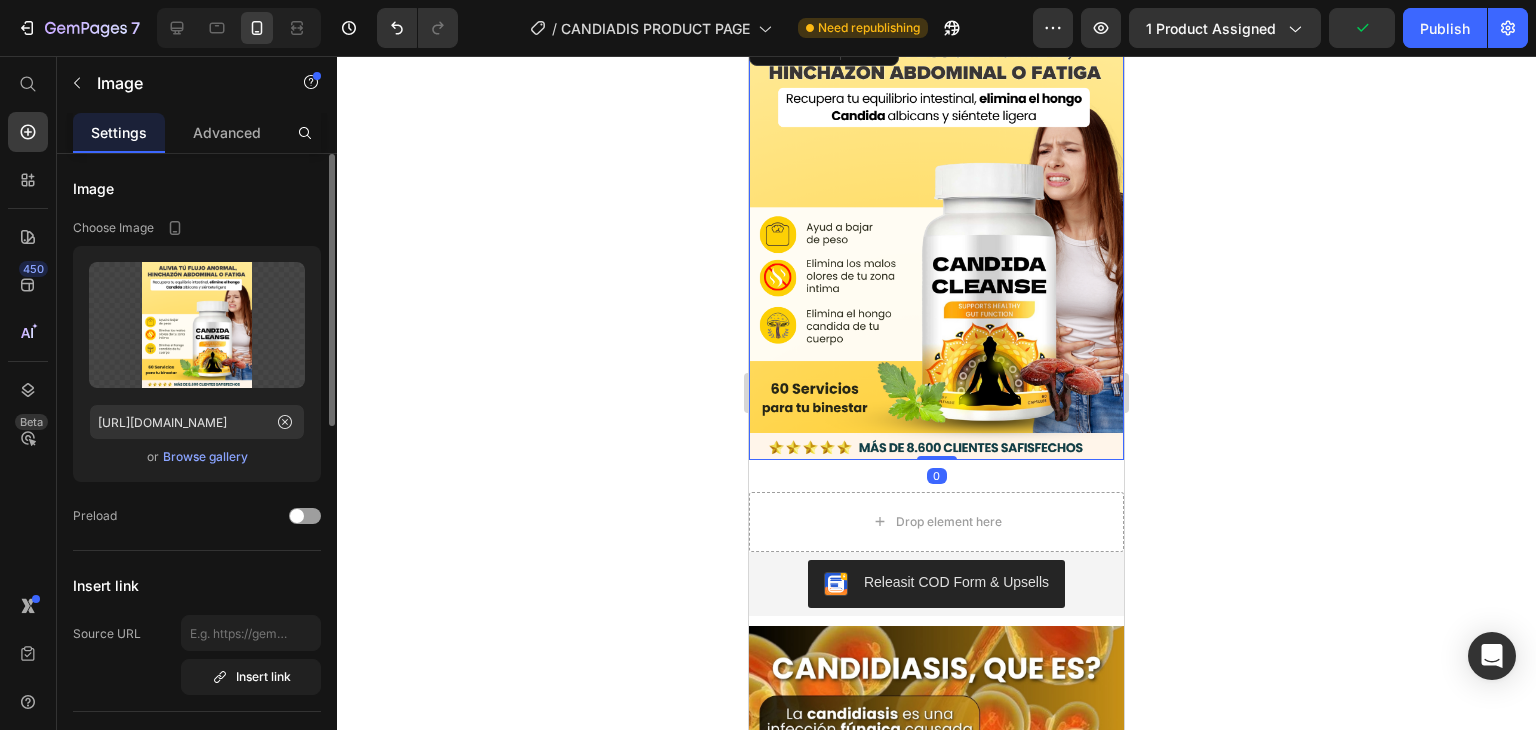 scroll, scrollTop: 0, scrollLeft: 0, axis: both 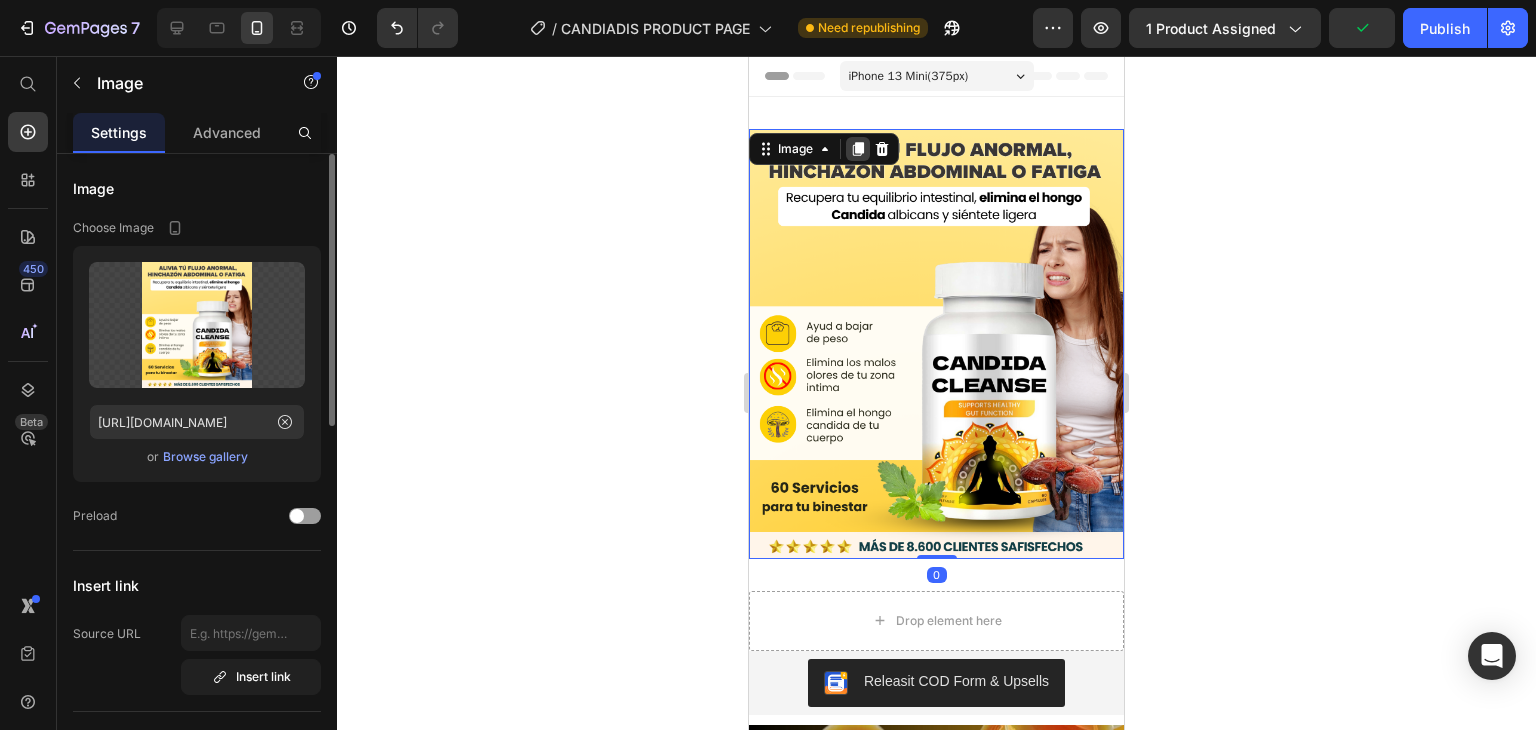click 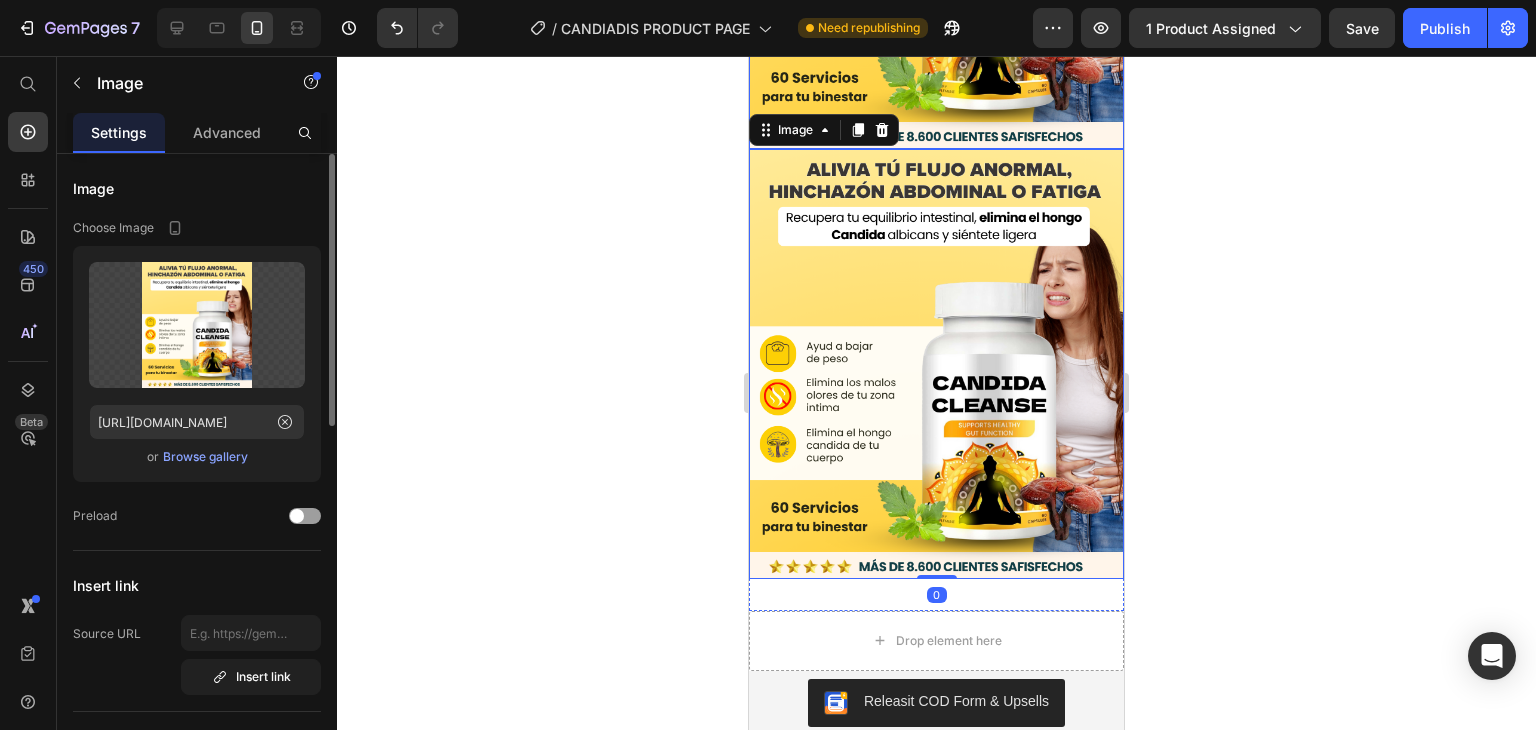 scroll, scrollTop: 415, scrollLeft: 0, axis: vertical 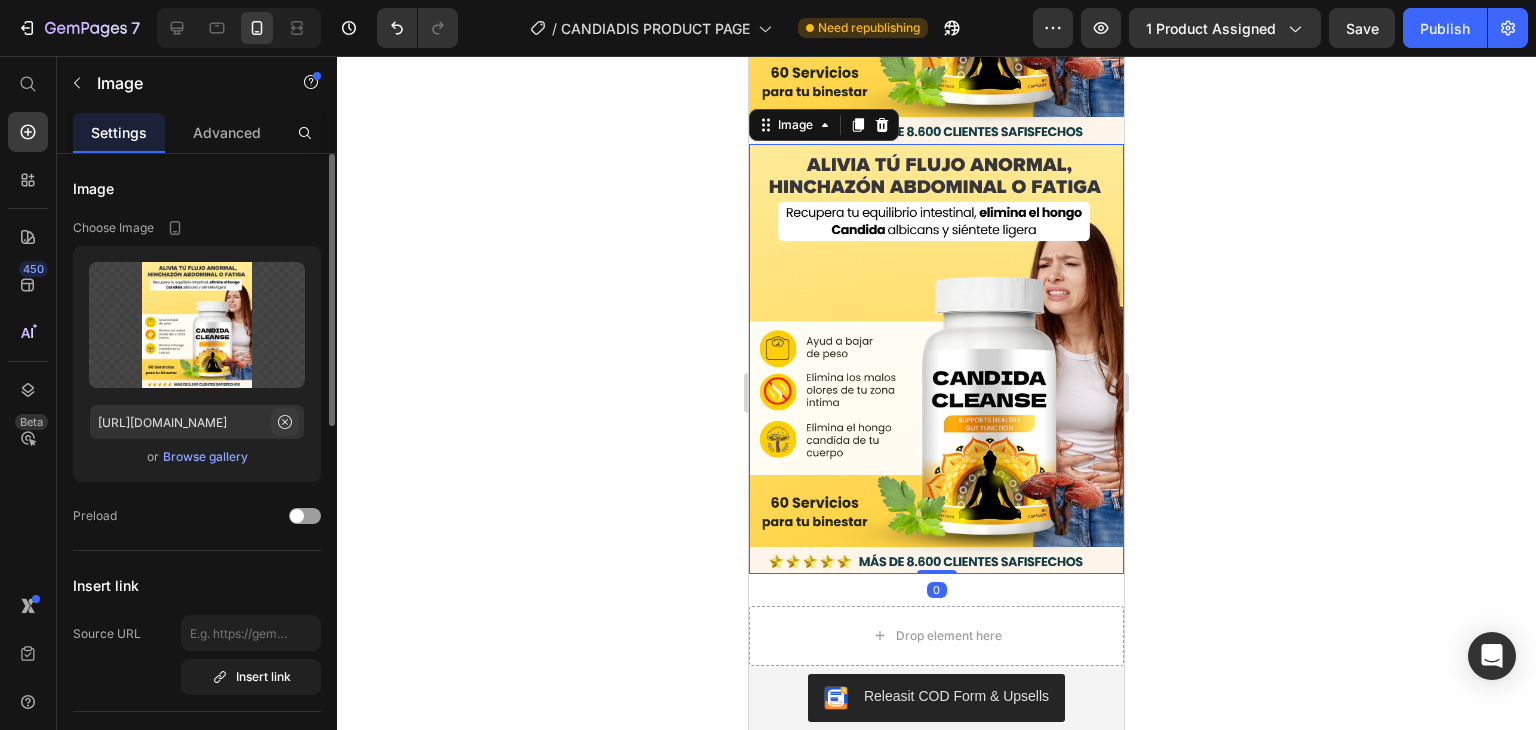 click 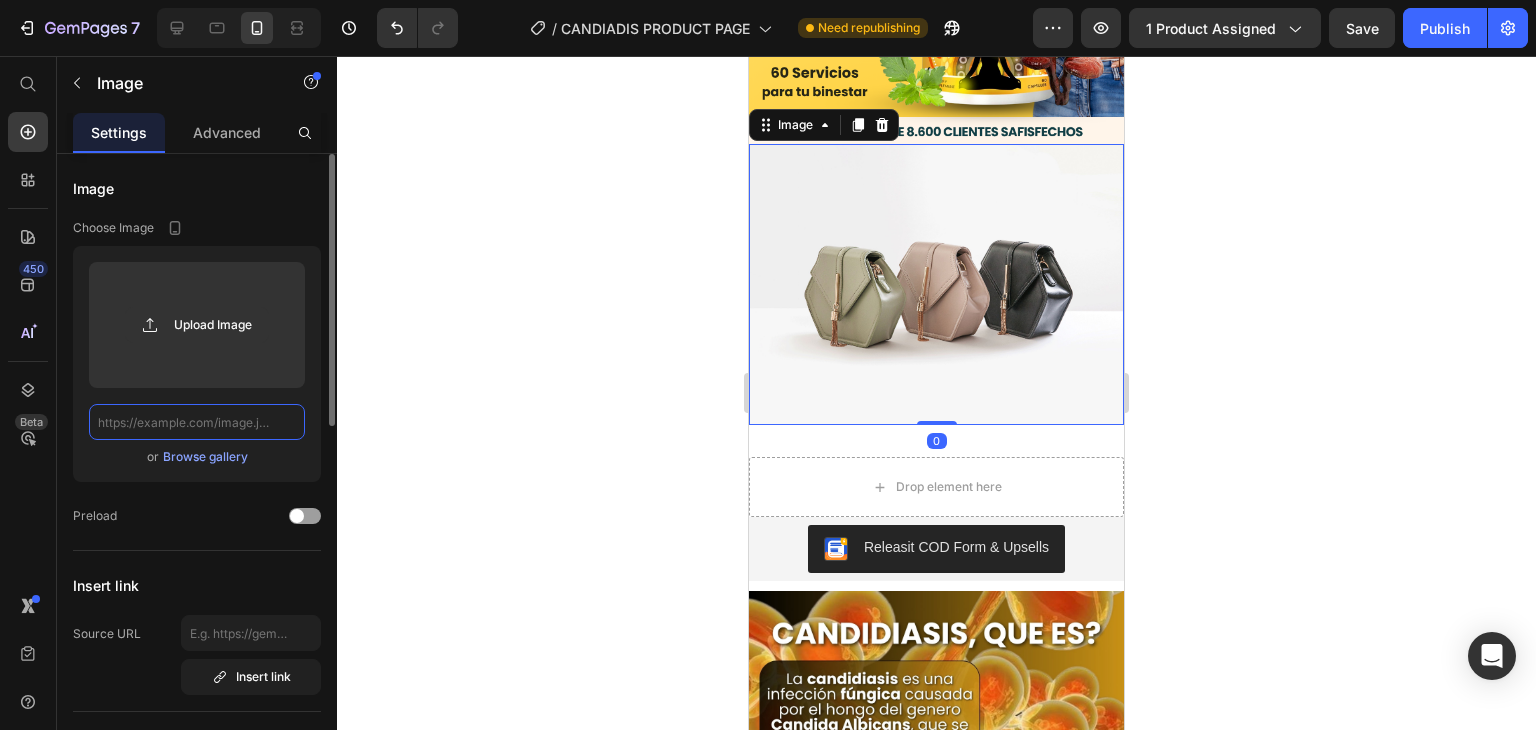 scroll, scrollTop: 0, scrollLeft: 0, axis: both 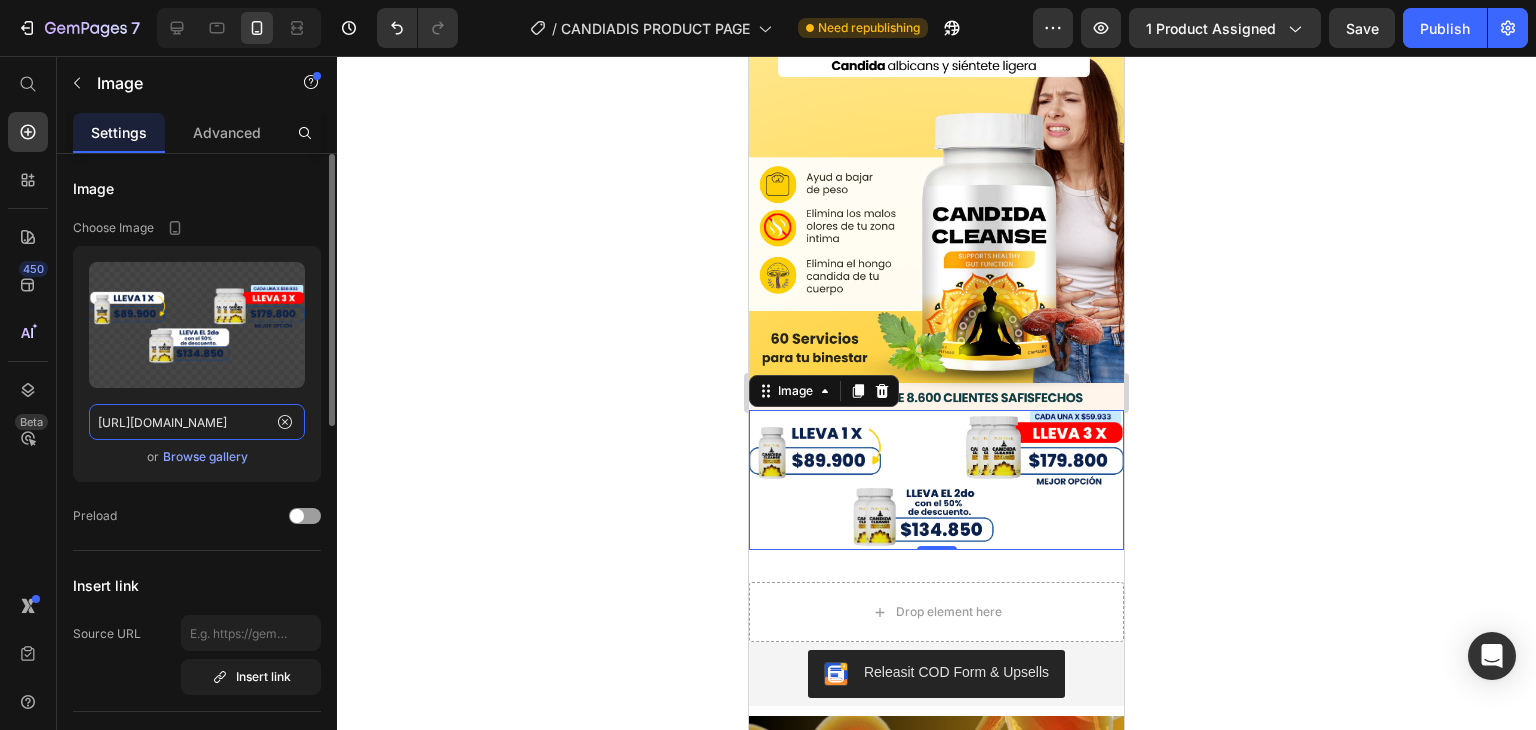 type on "[URL][DOMAIN_NAME]" 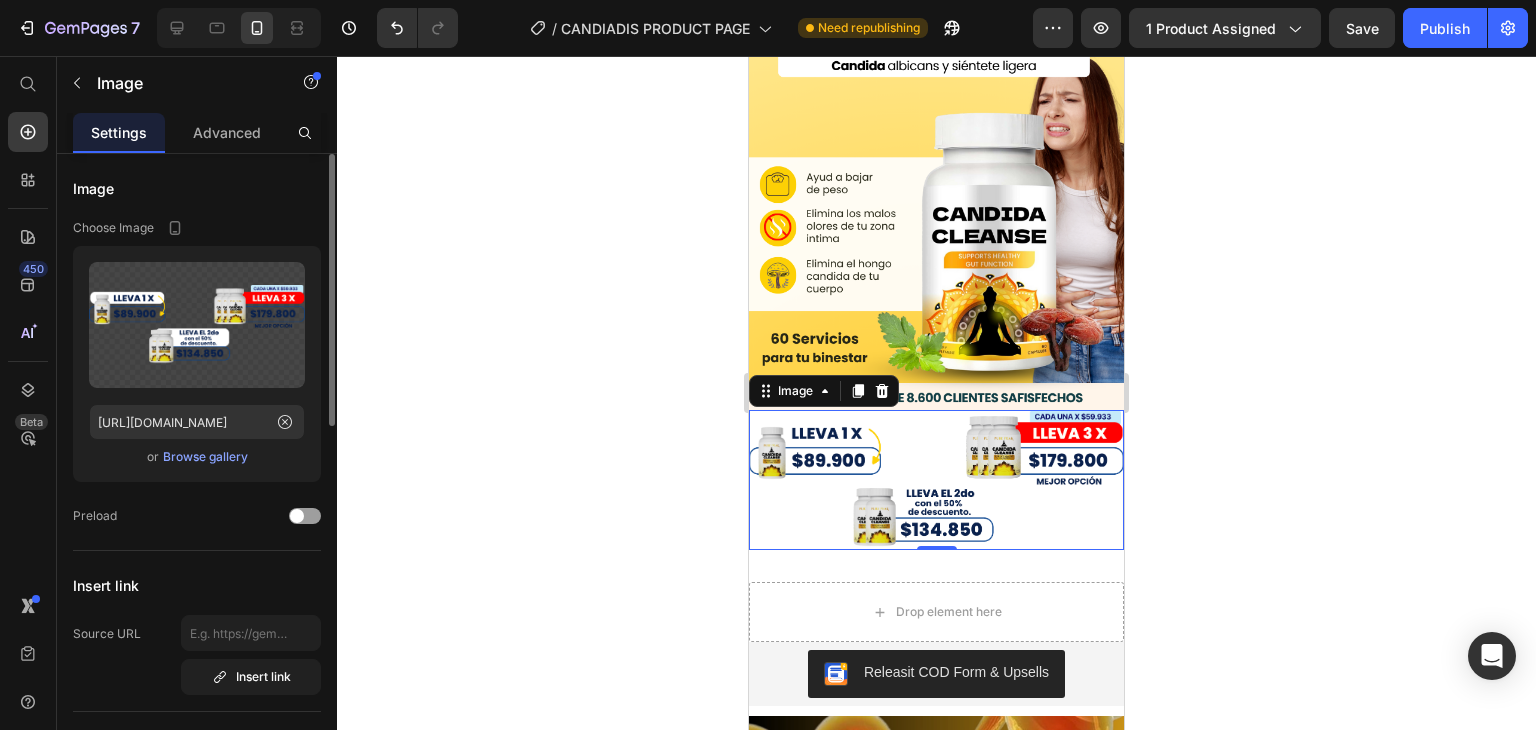 scroll, scrollTop: 0, scrollLeft: 0, axis: both 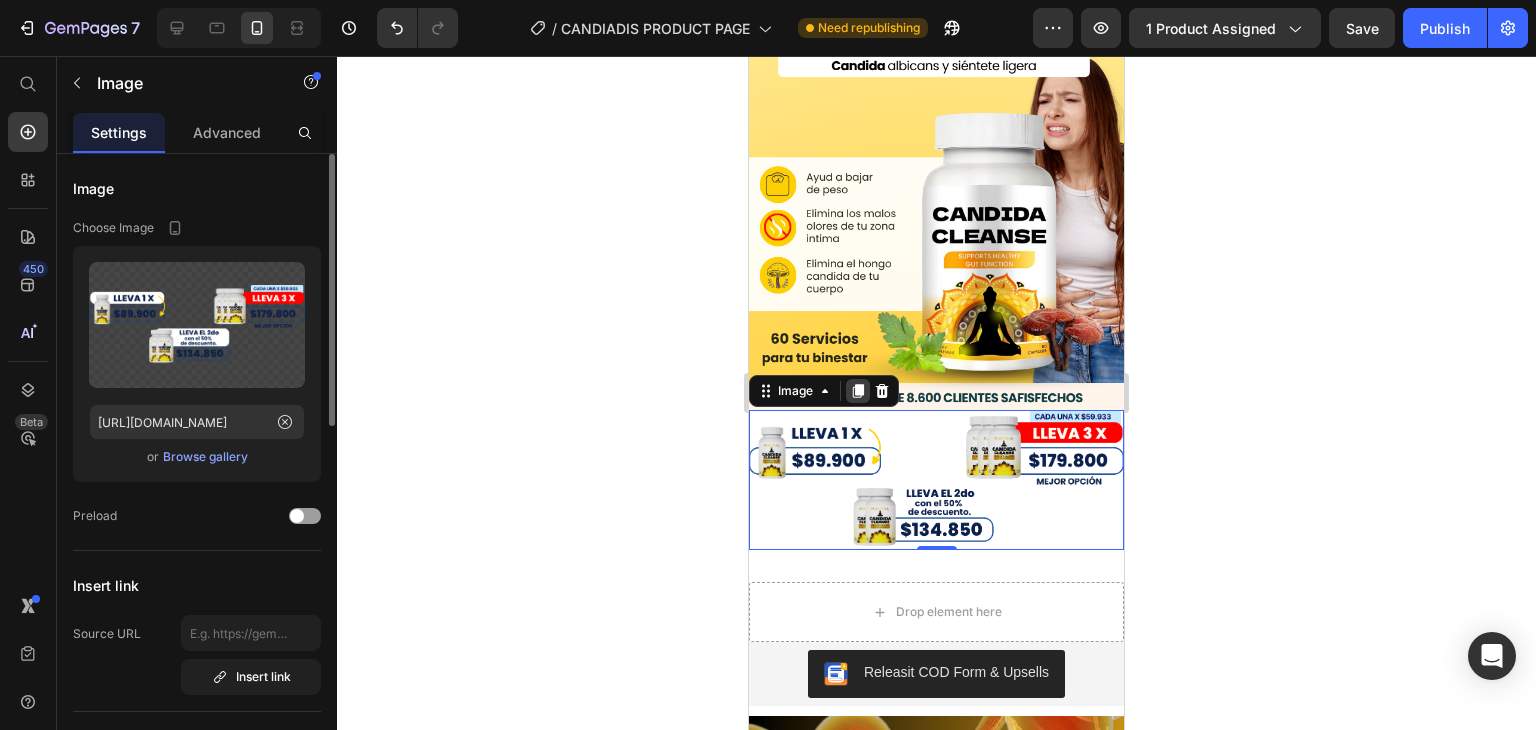 click 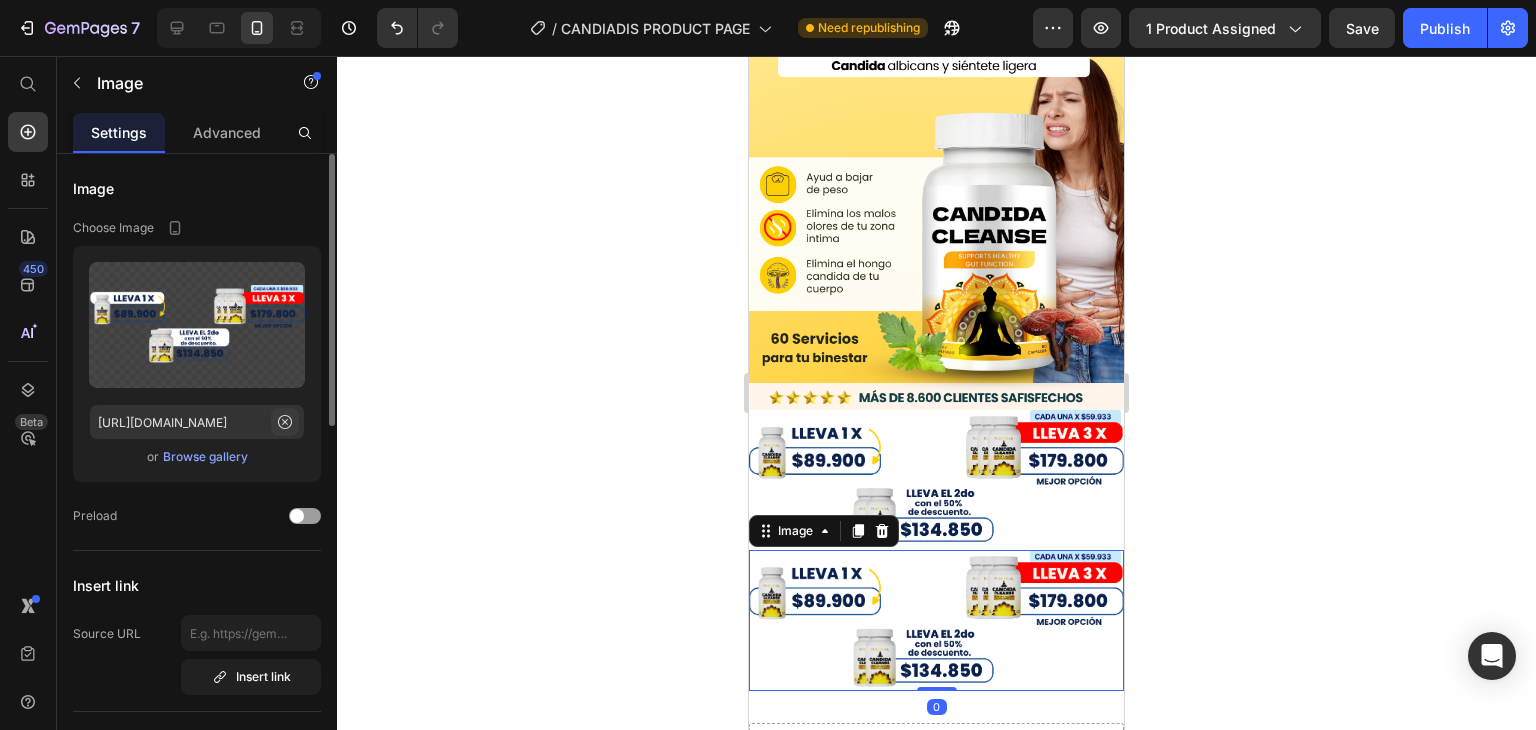 click 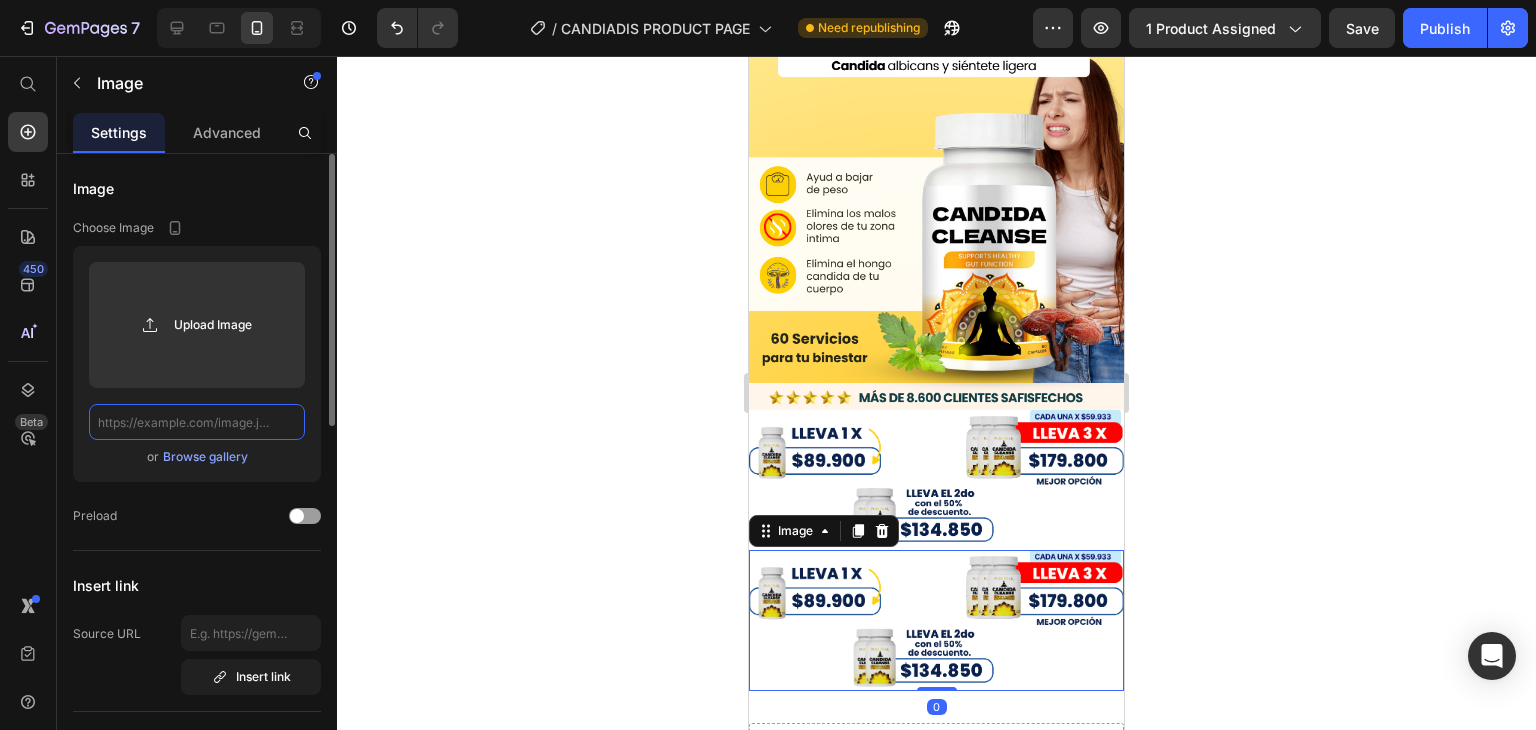 scroll, scrollTop: 0, scrollLeft: 0, axis: both 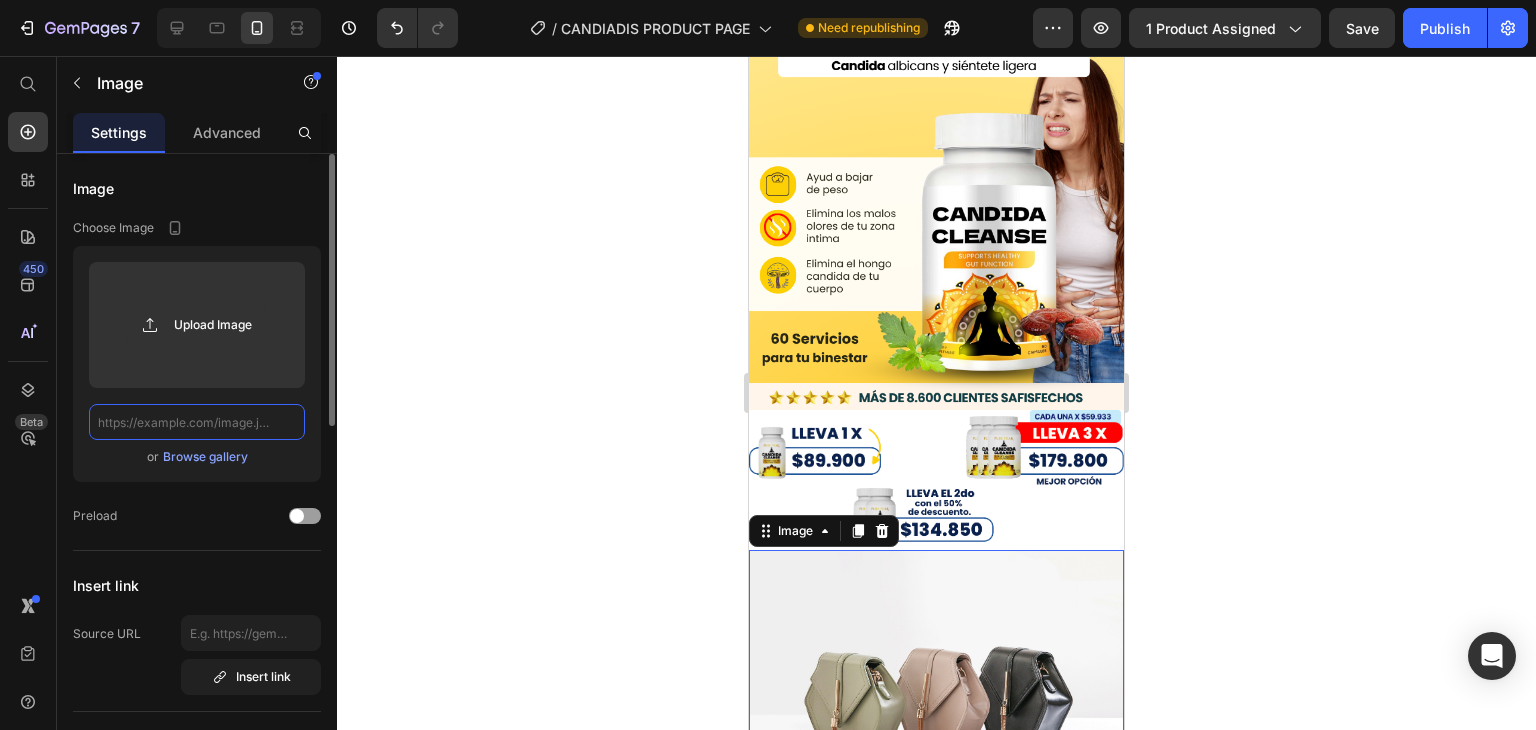 paste on "[URL][DOMAIN_NAME]" 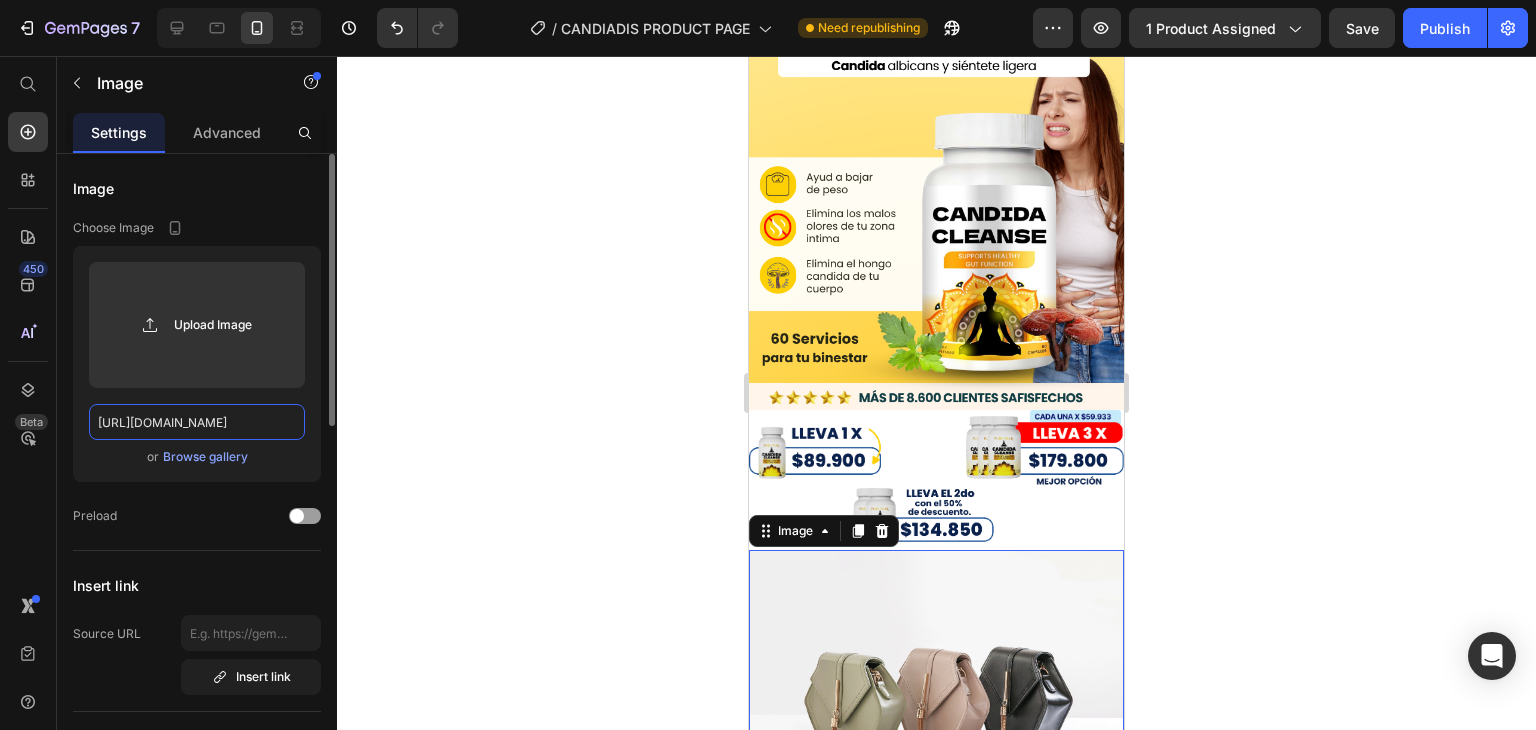 scroll, scrollTop: 0, scrollLeft: 364, axis: horizontal 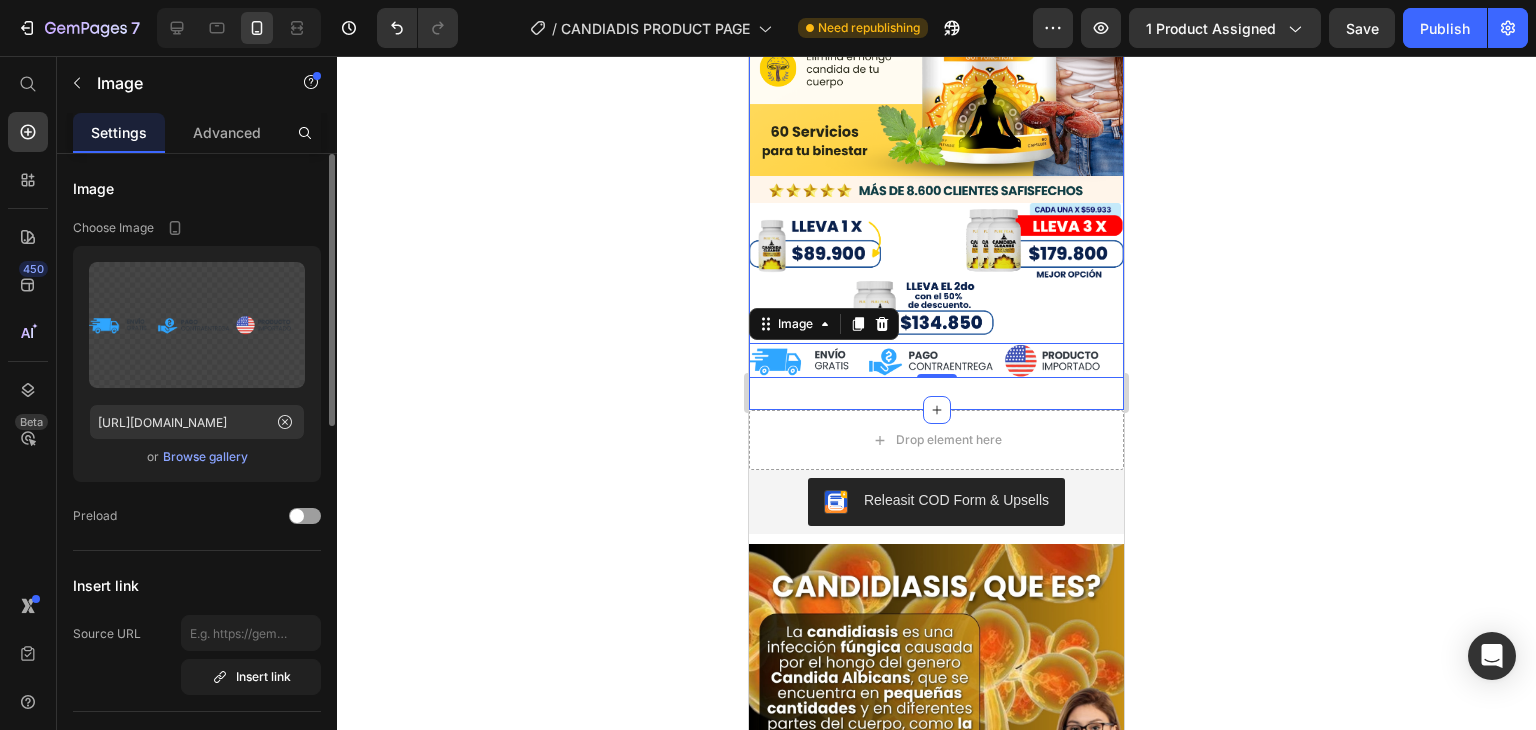 click on "Image Image Image   0 Section 1" at bounding box center (936, 75) 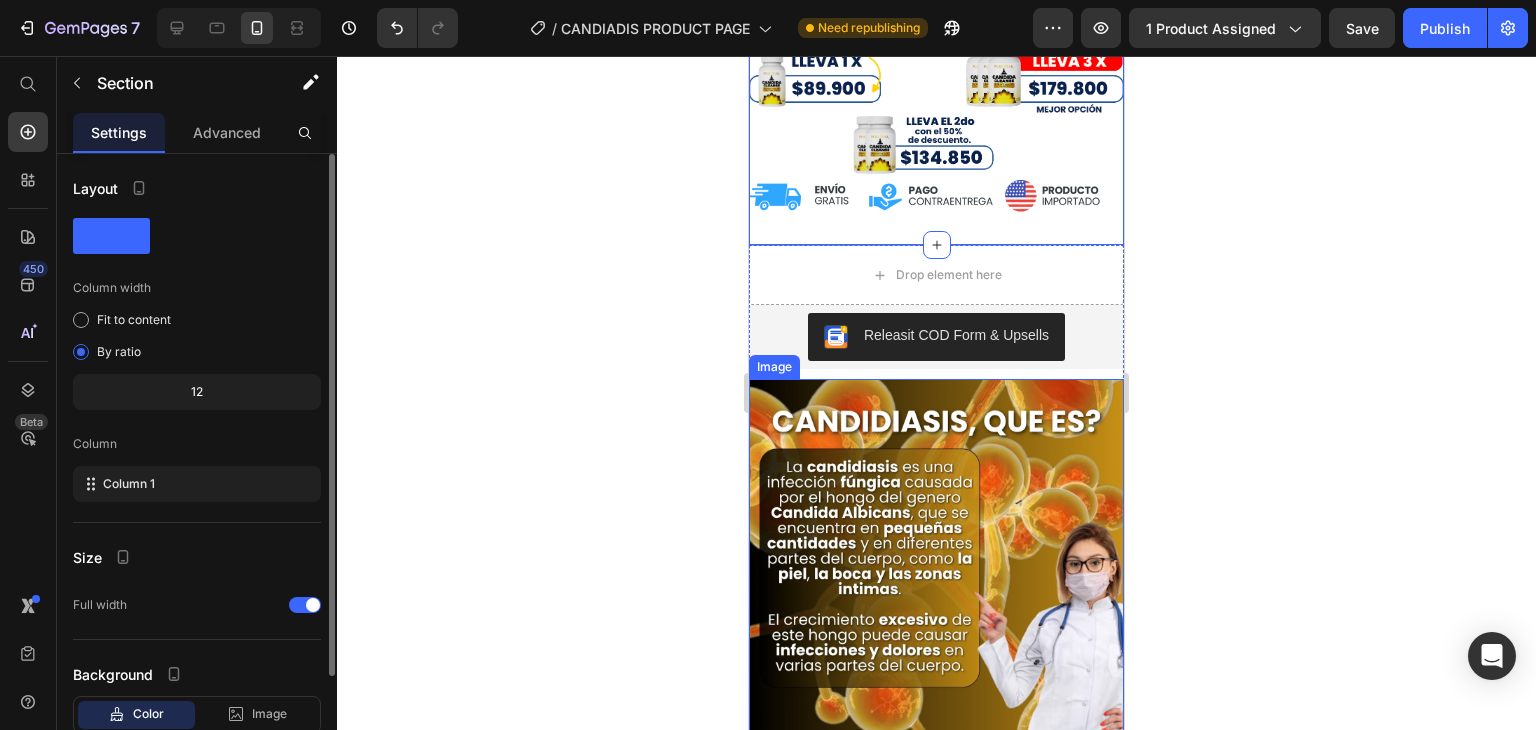 scroll, scrollTop: 528, scrollLeft: 0, axis: vertical 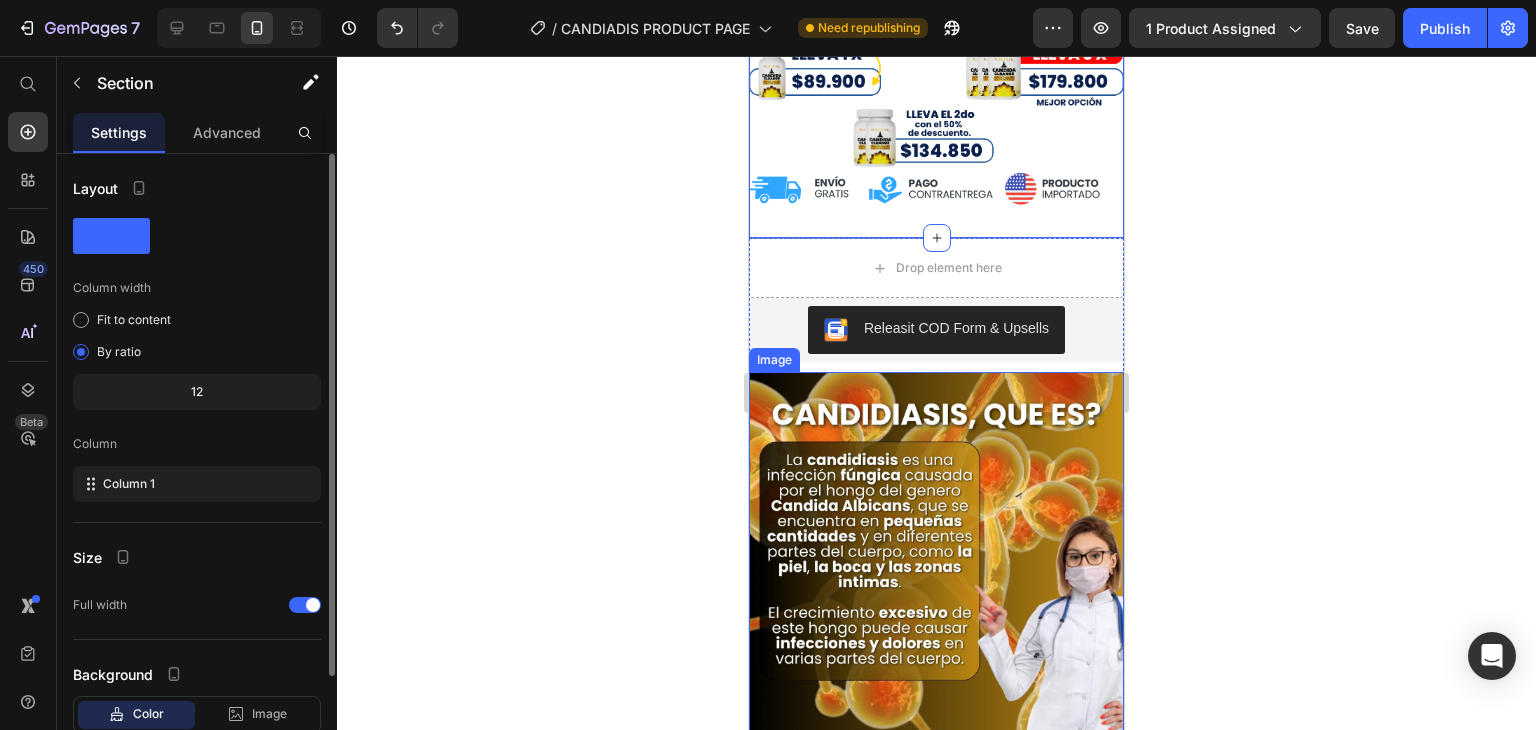 click at bounding box center (936, 559) 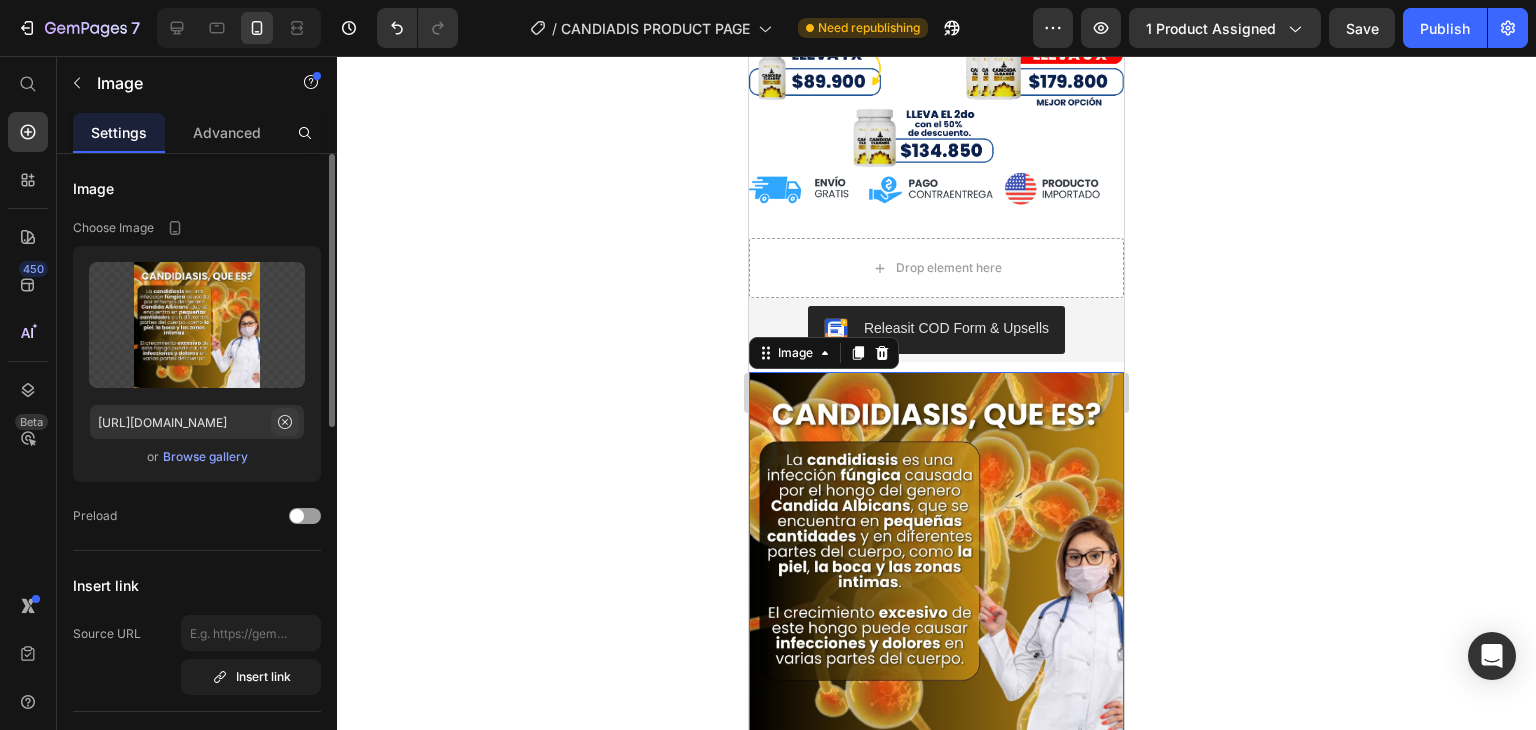 click 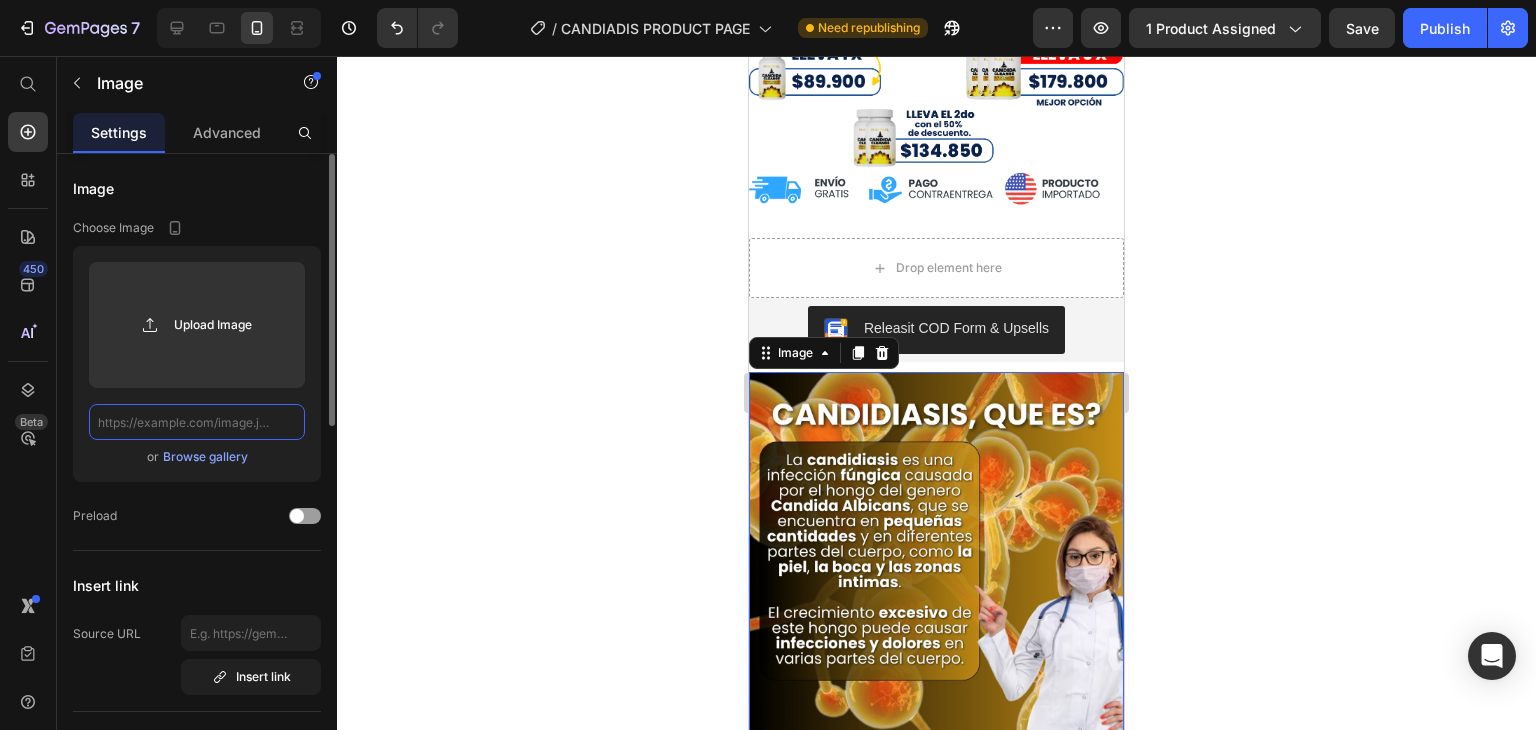 paste on "[URL][DOMAIN_NAME]" 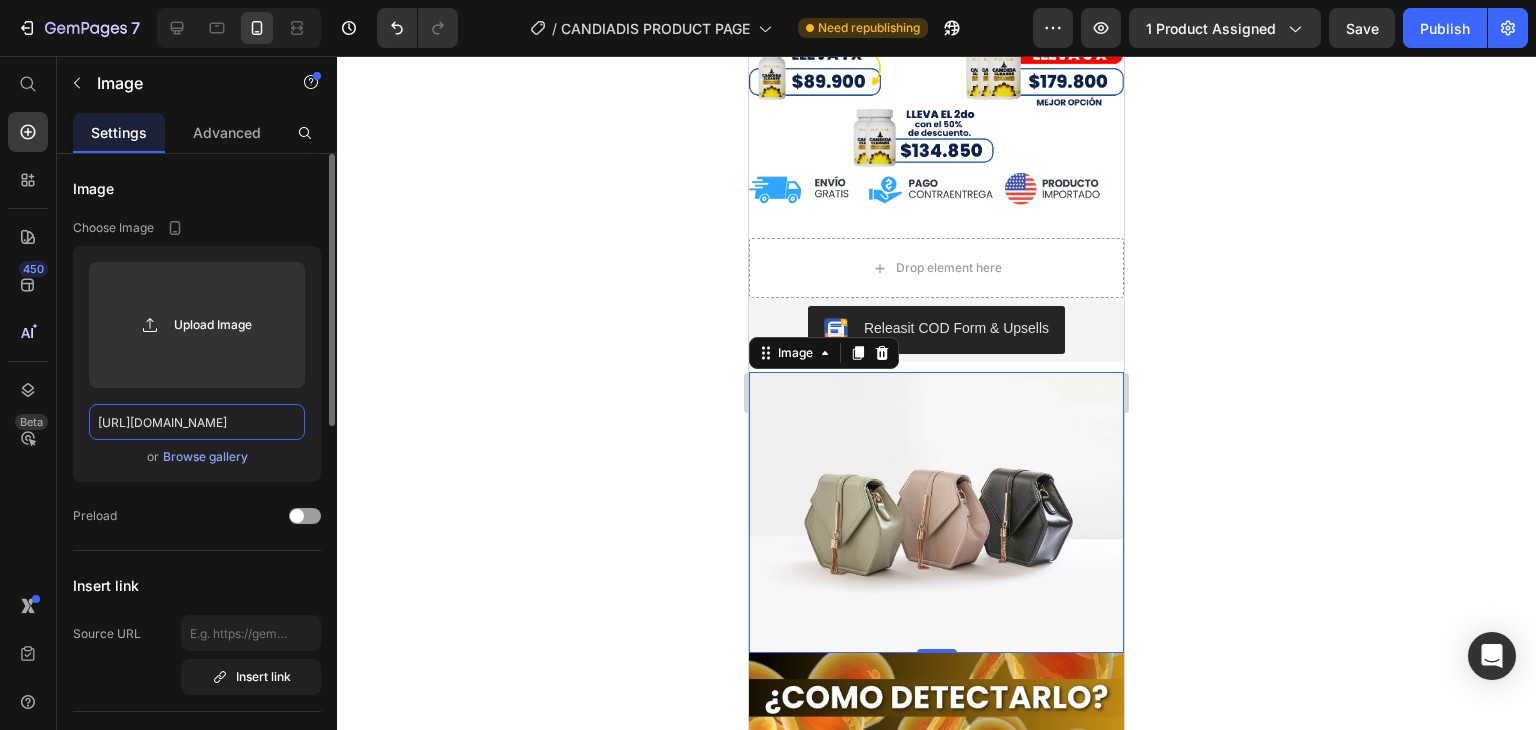 scroll, scrollTop: 0, scrollLeft: 242, axis: horizontal 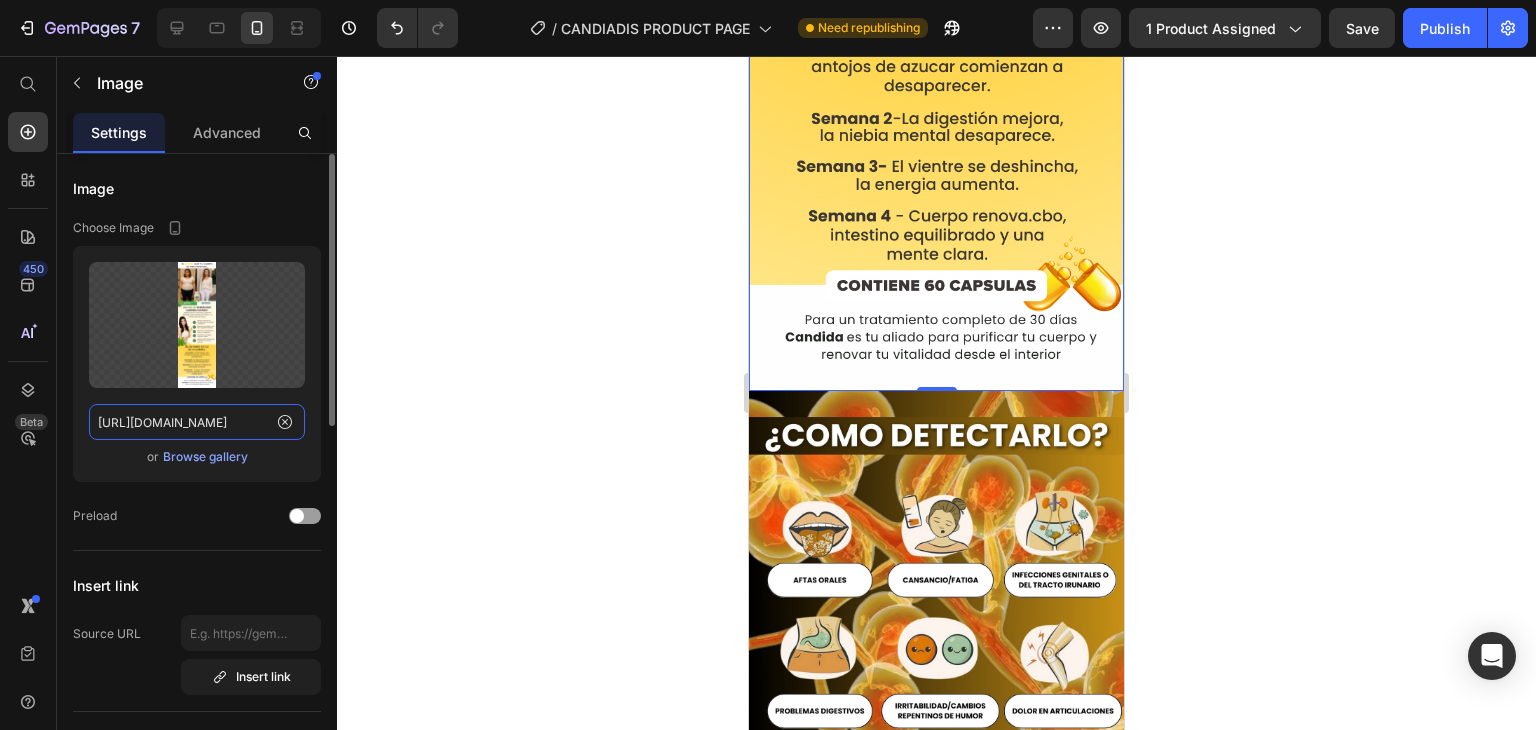 type on "[URL][DOMAIN_NAME]" 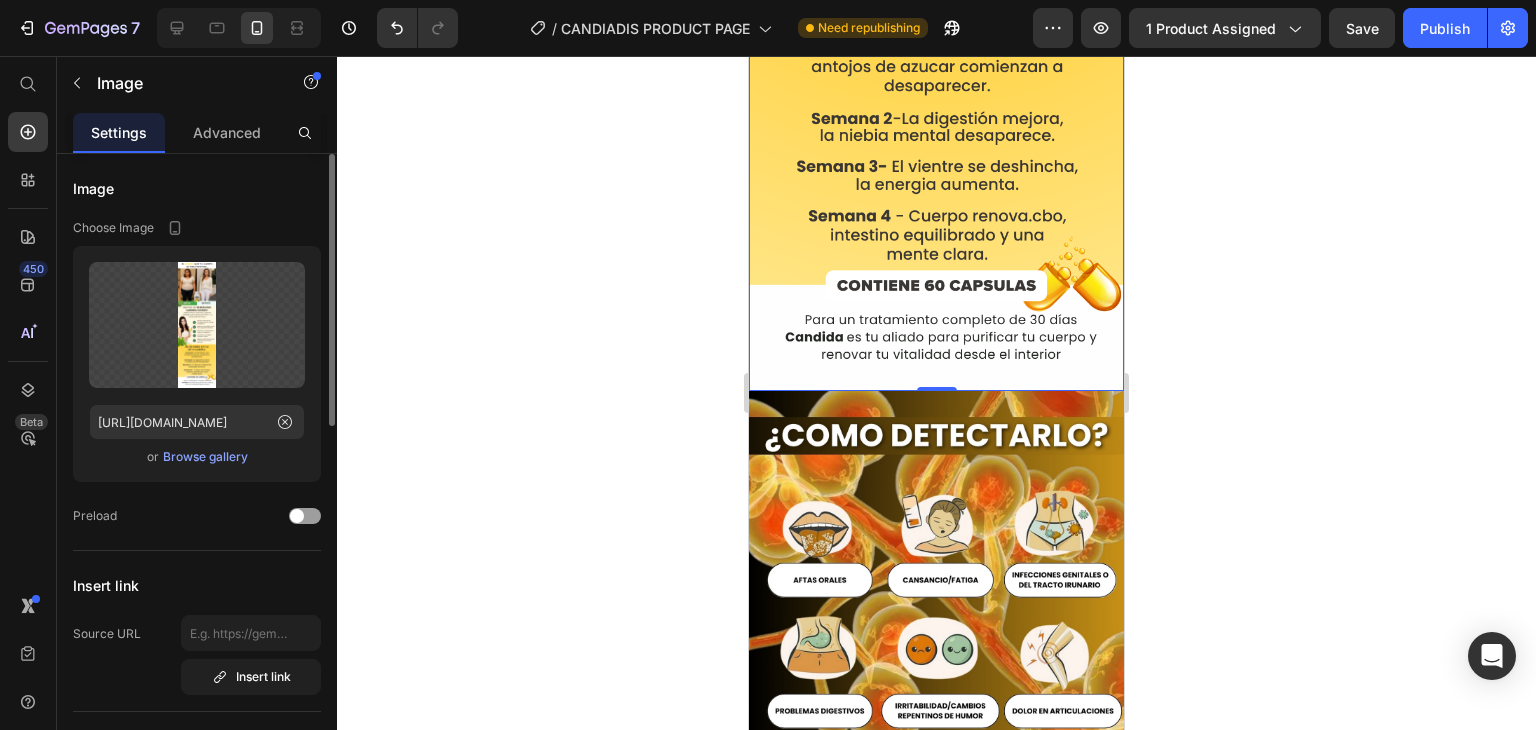 scroll, scrollTop: 0, scrollLeft: 0, axis: both 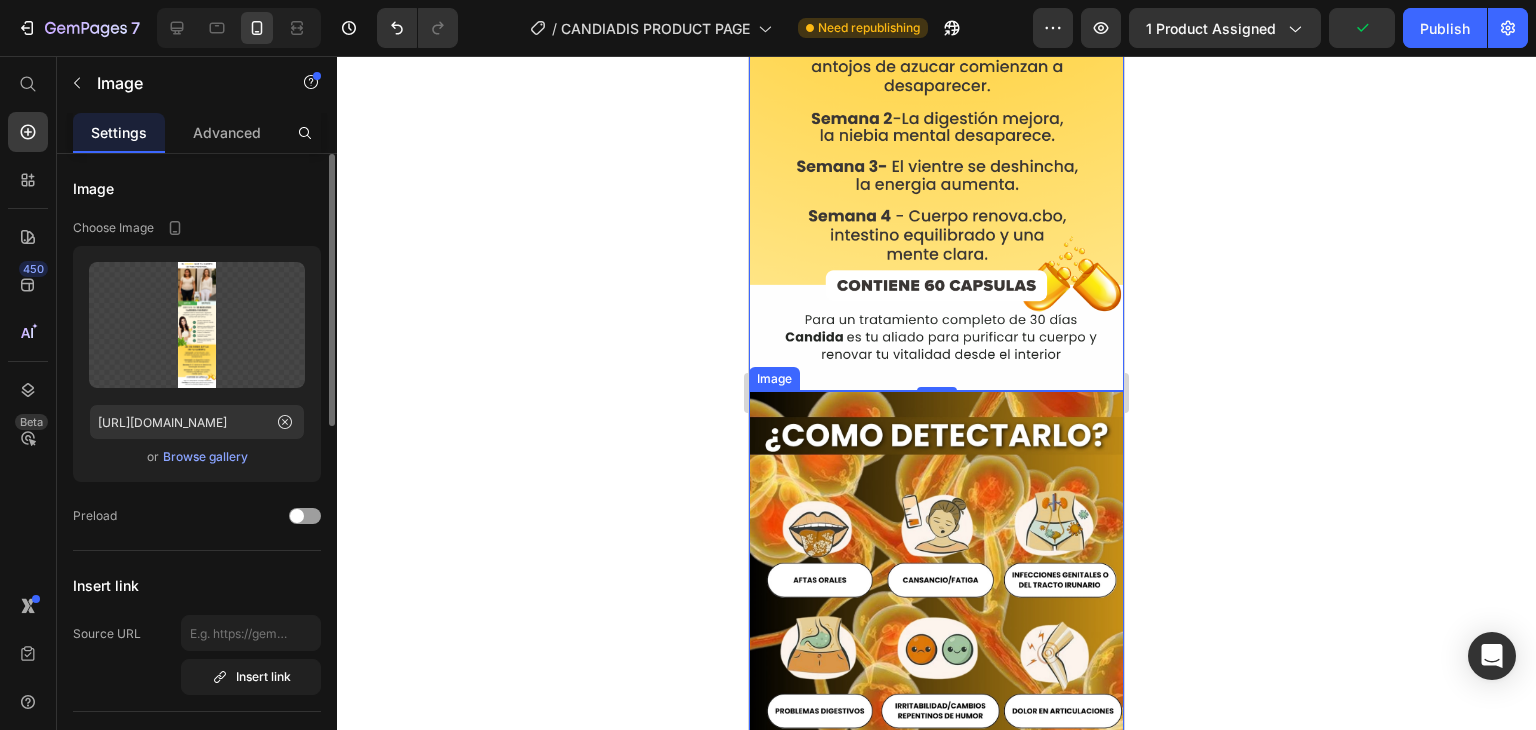 click at bounding box center [936, 578] 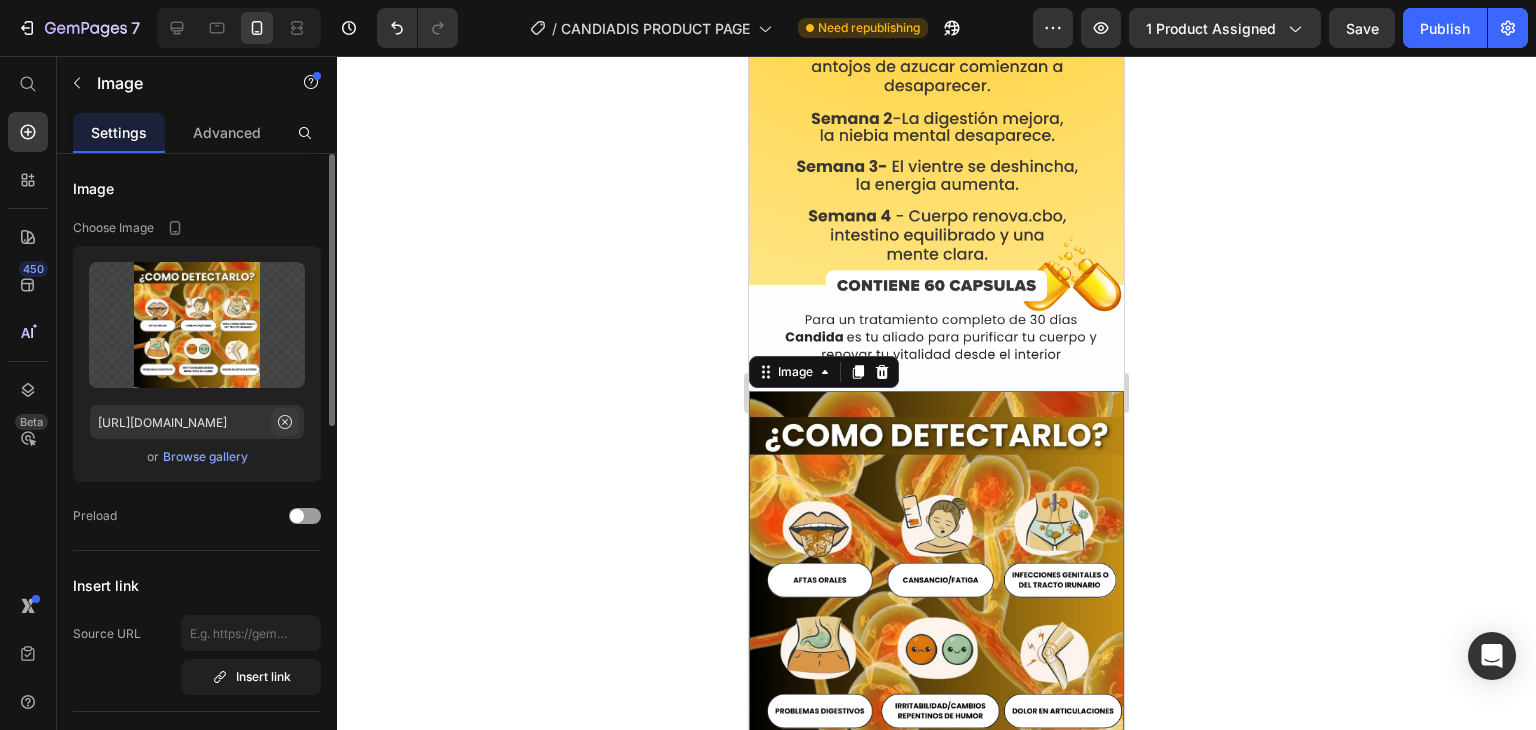click 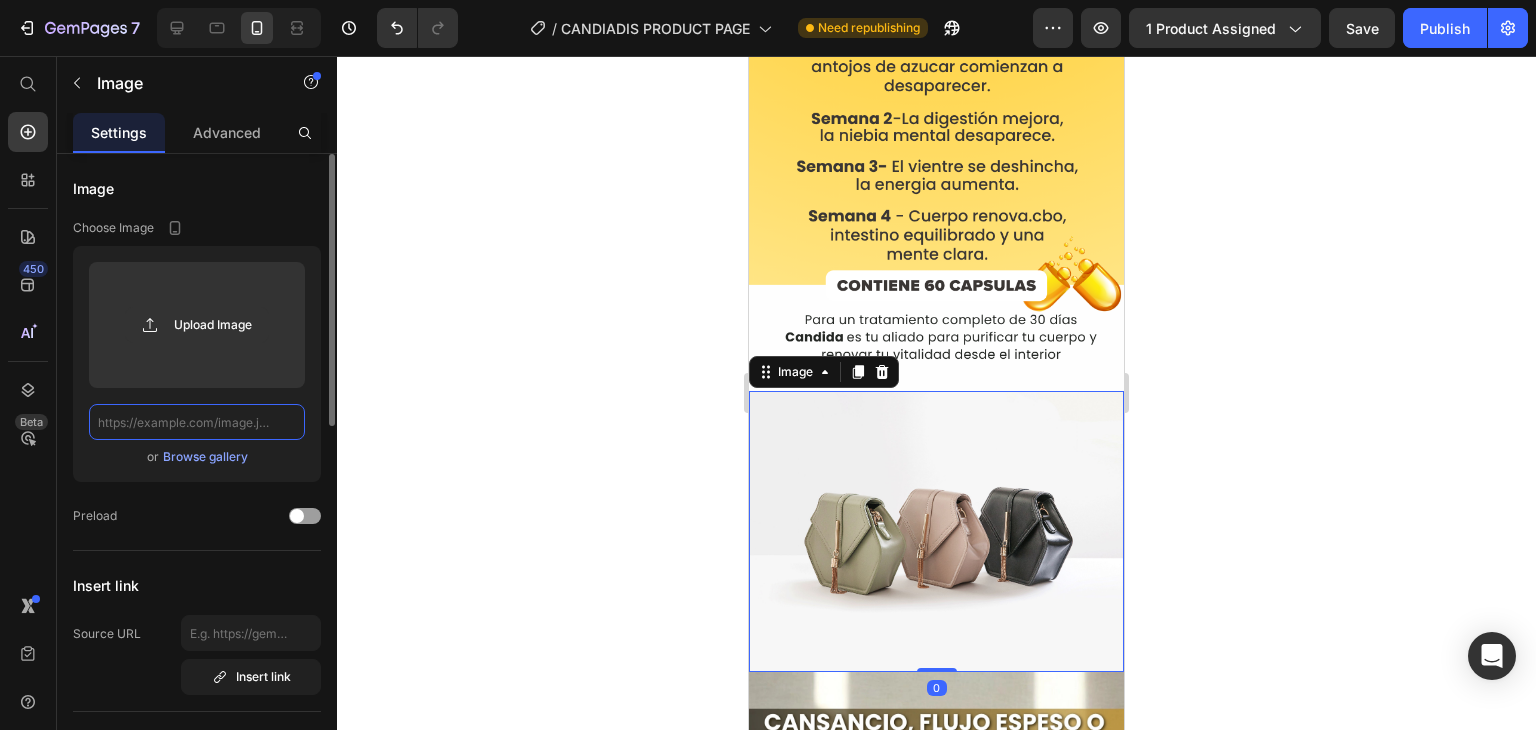 scroll, scrollTop: 0, scrollLeft: 0, axis: both 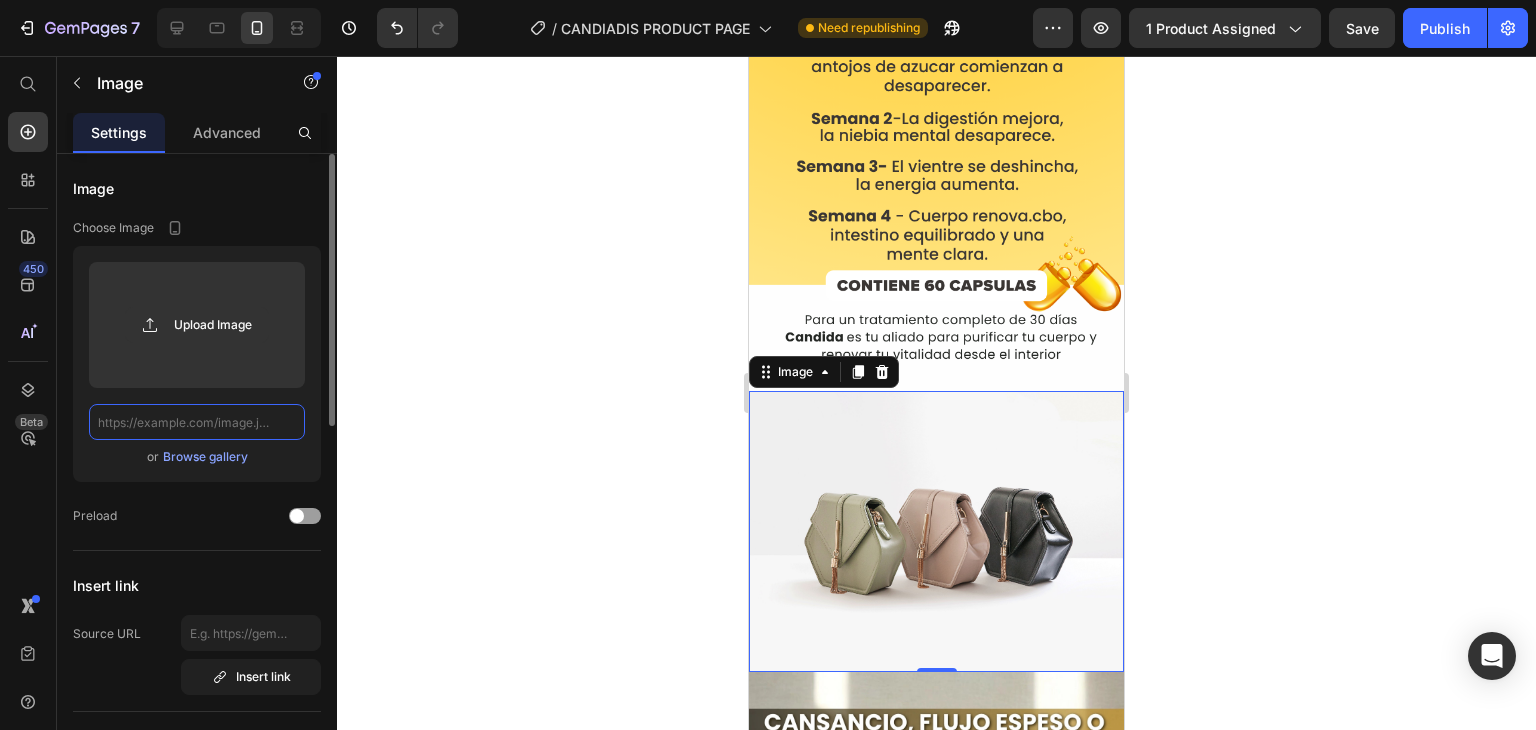 paste on "[URL][DOMAIN_NAME]" 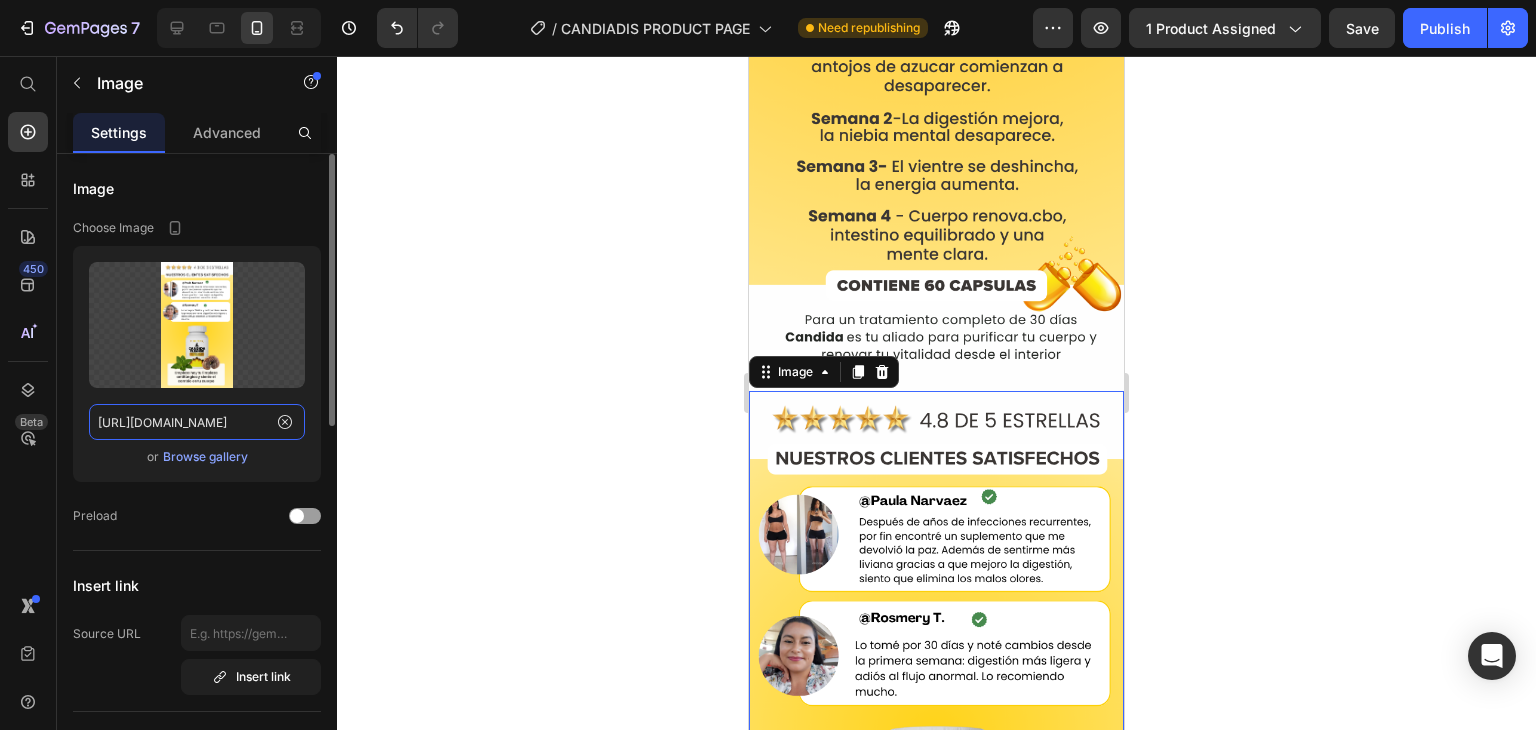 scroll, scrollTop: 0, scrollLeft: 240, axis: horizontal 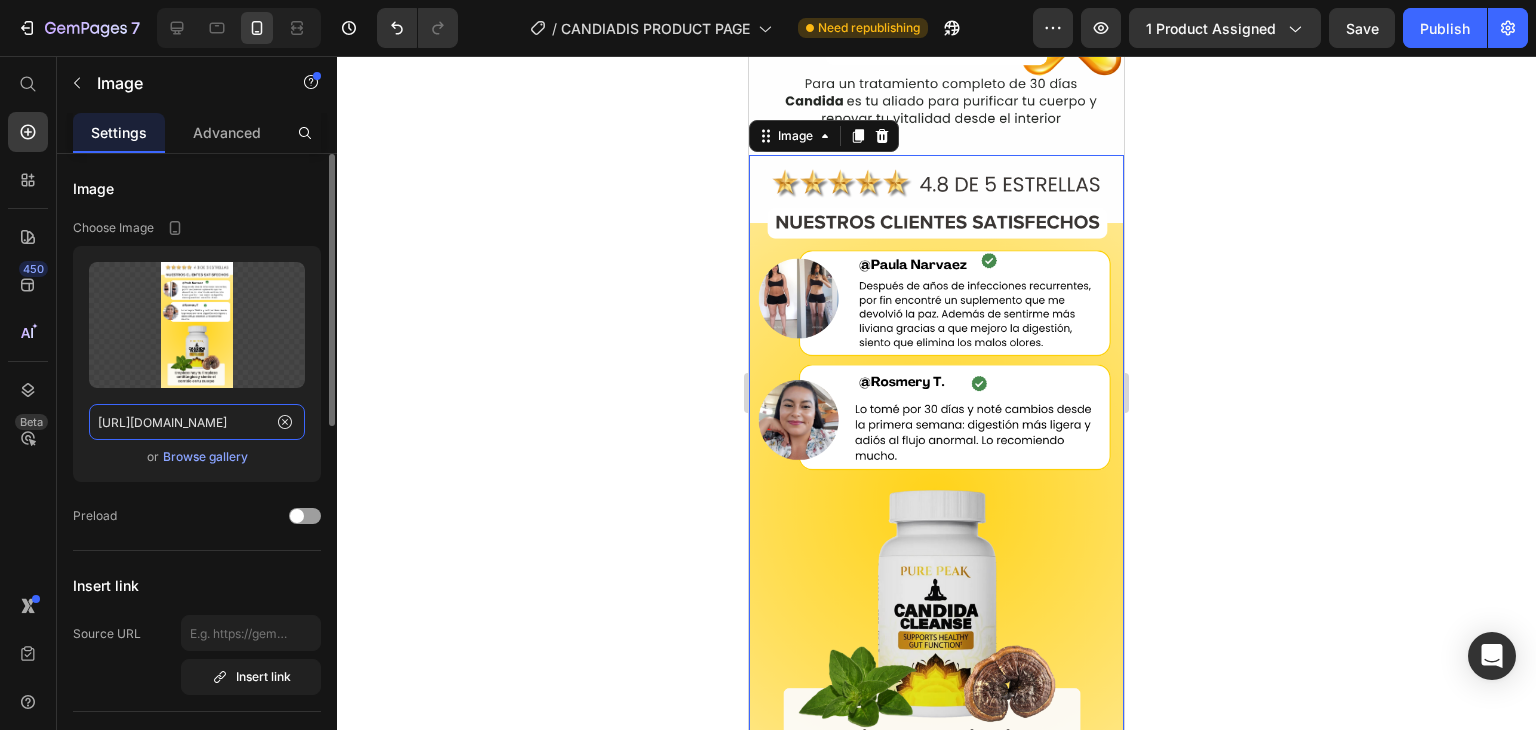 type on "[URL][DOMAIN_NAME]" 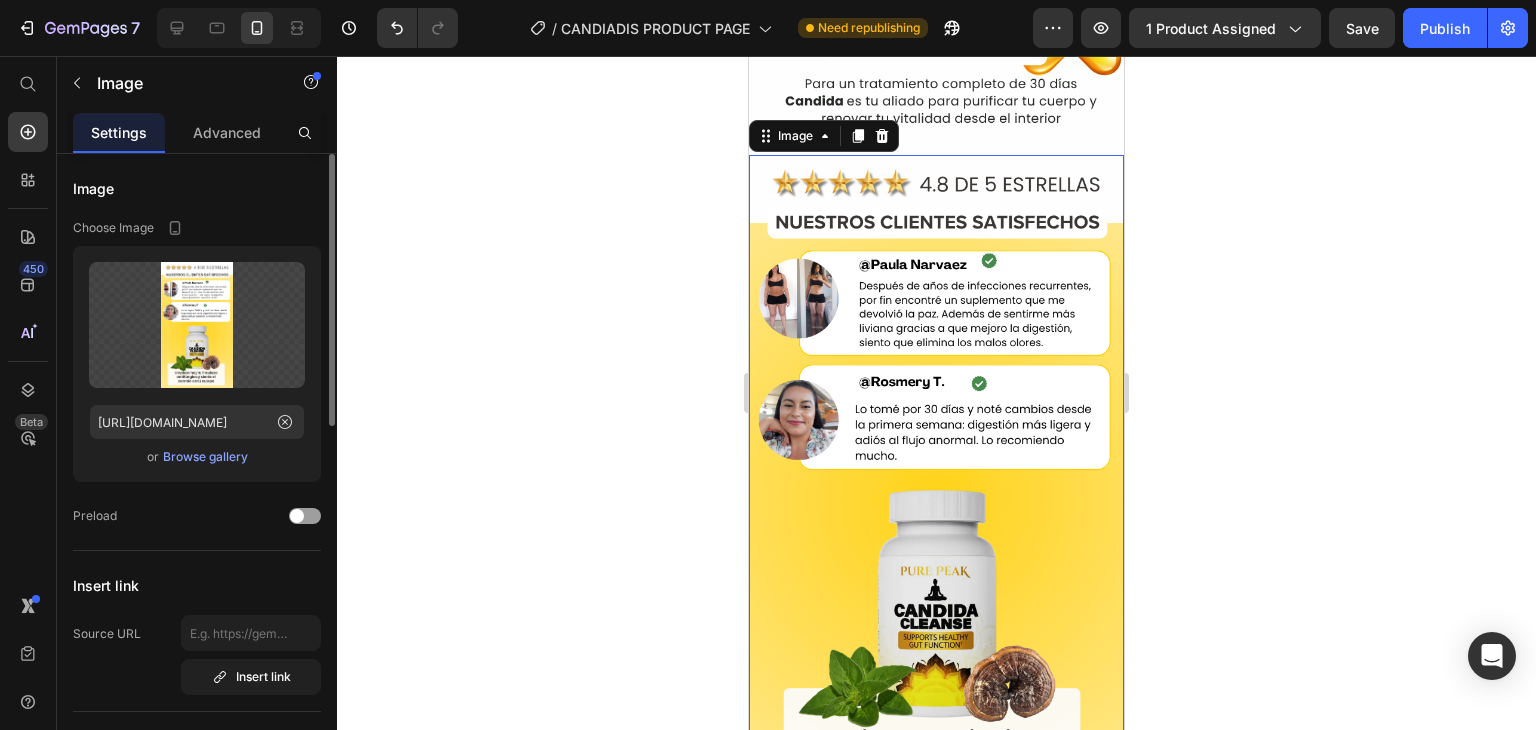 scroll, scrollTop: 0, scrollLeft: 0, axis: both 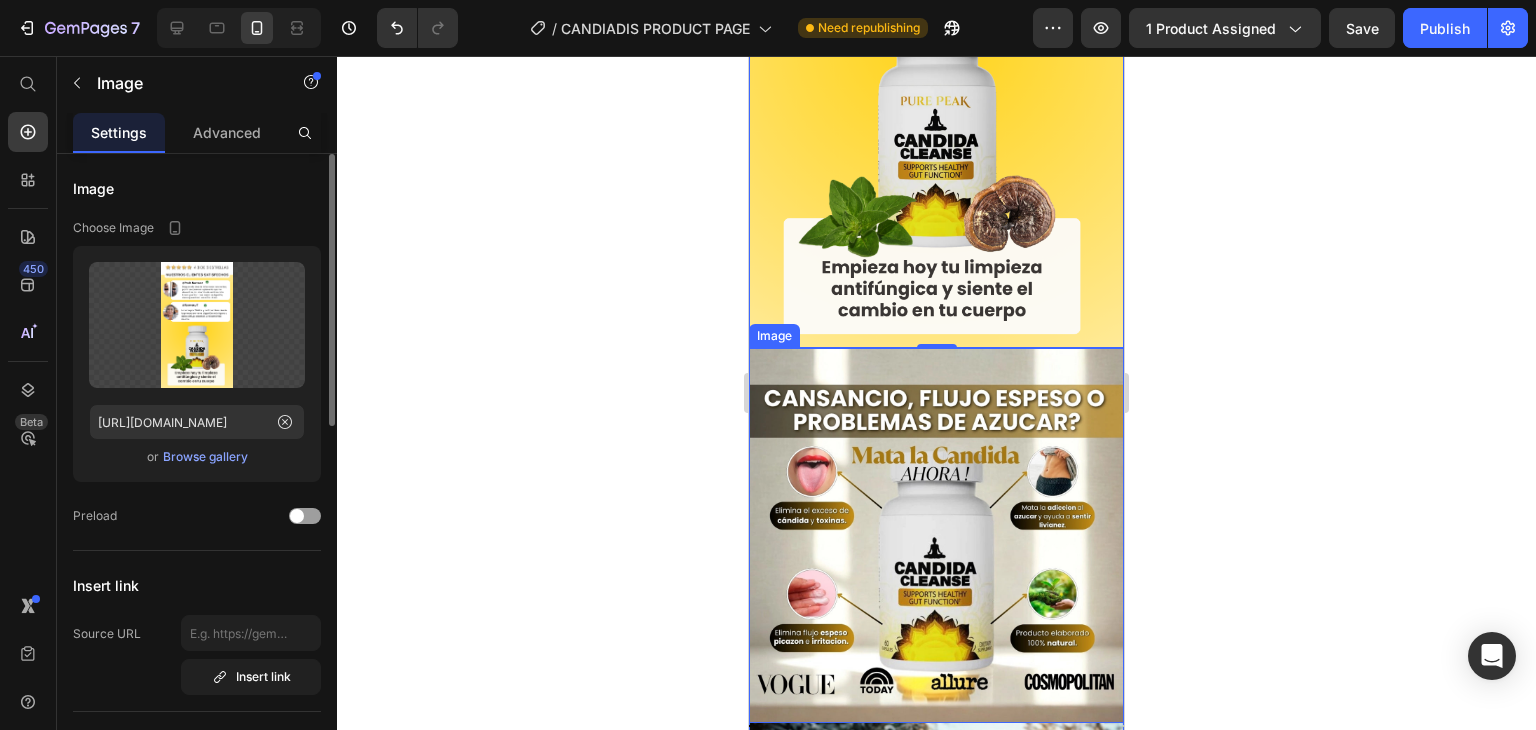 click at bounding box center [936, 535] 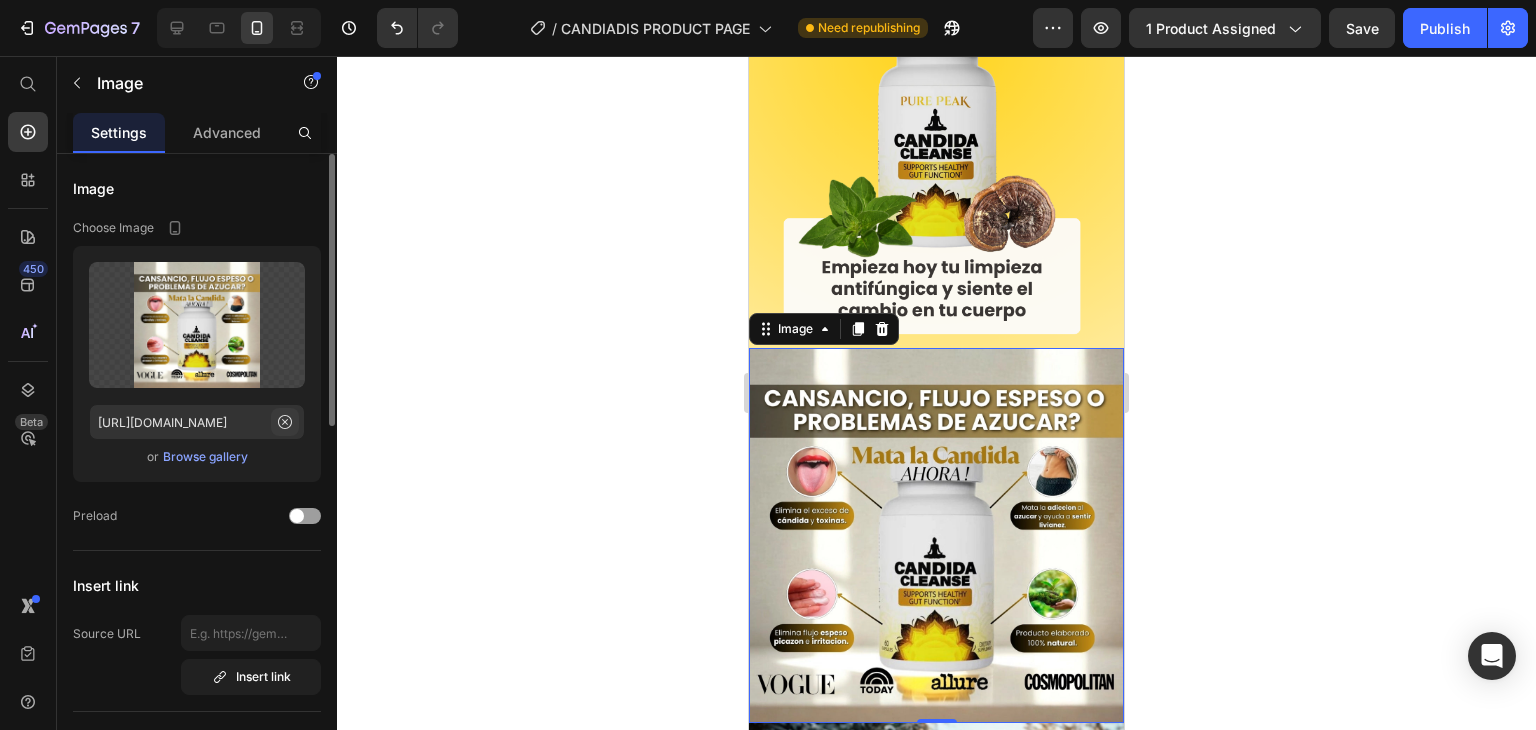 click 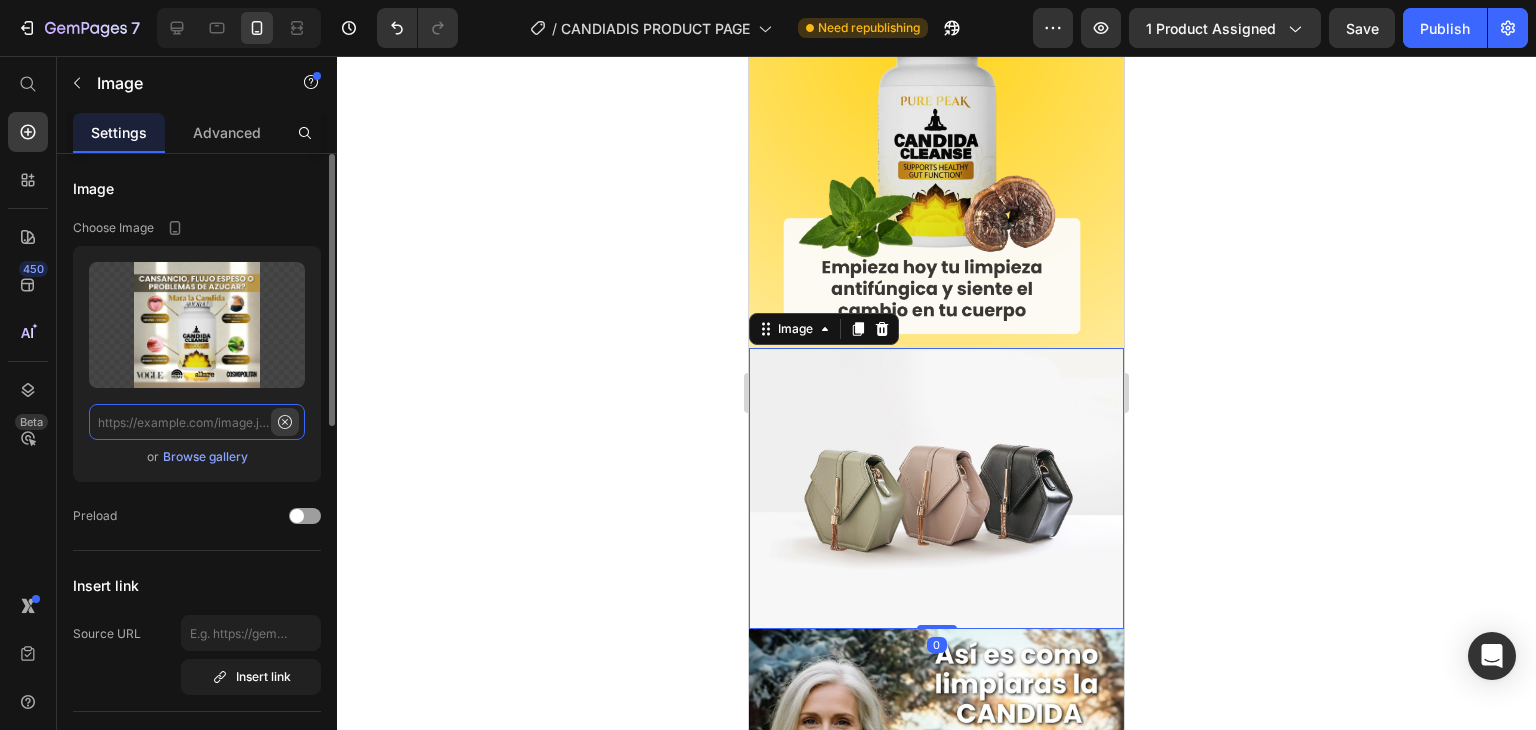 scroll, scrollTop: 0, scrollLeft: 0, axis: both 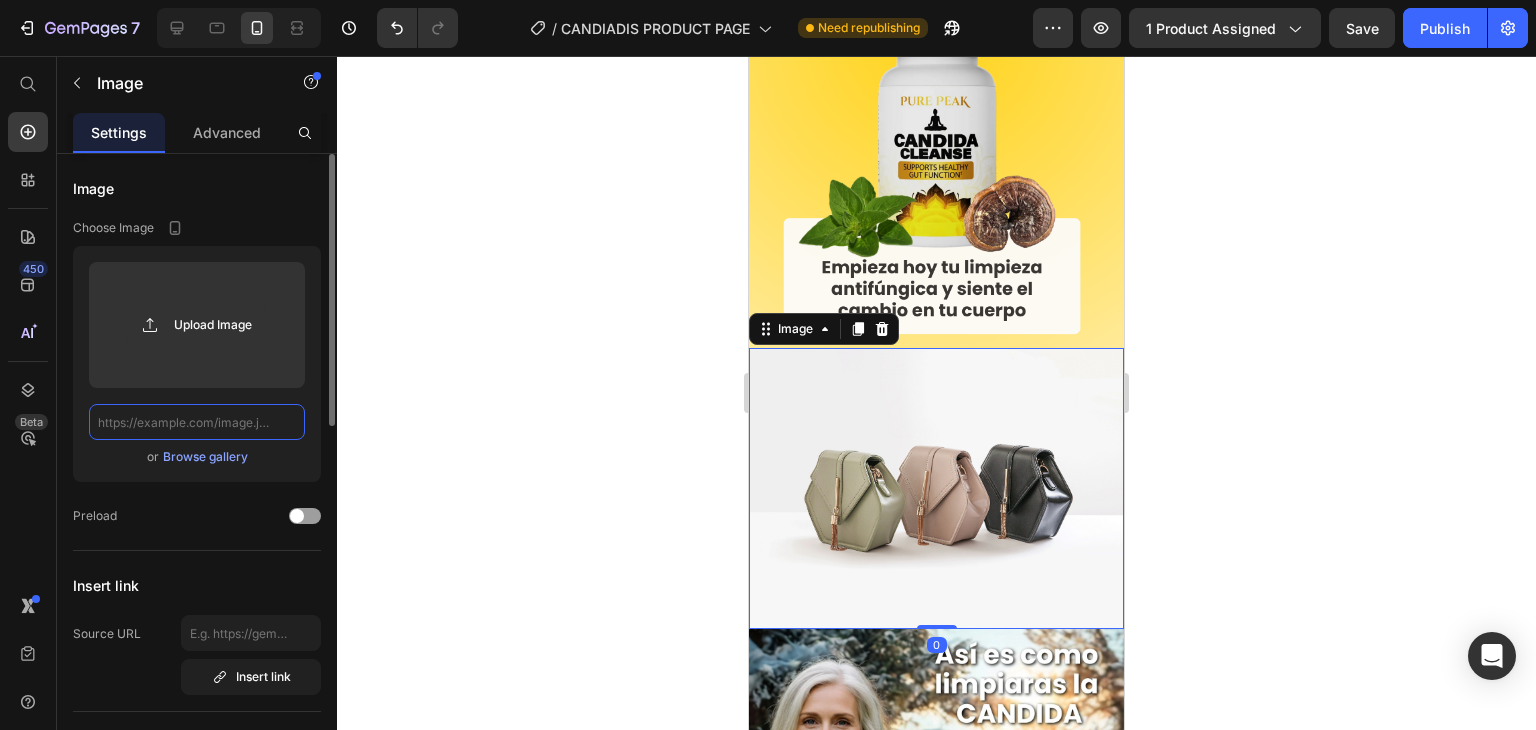 paste on "[URL][DOMAIN_NAME]" 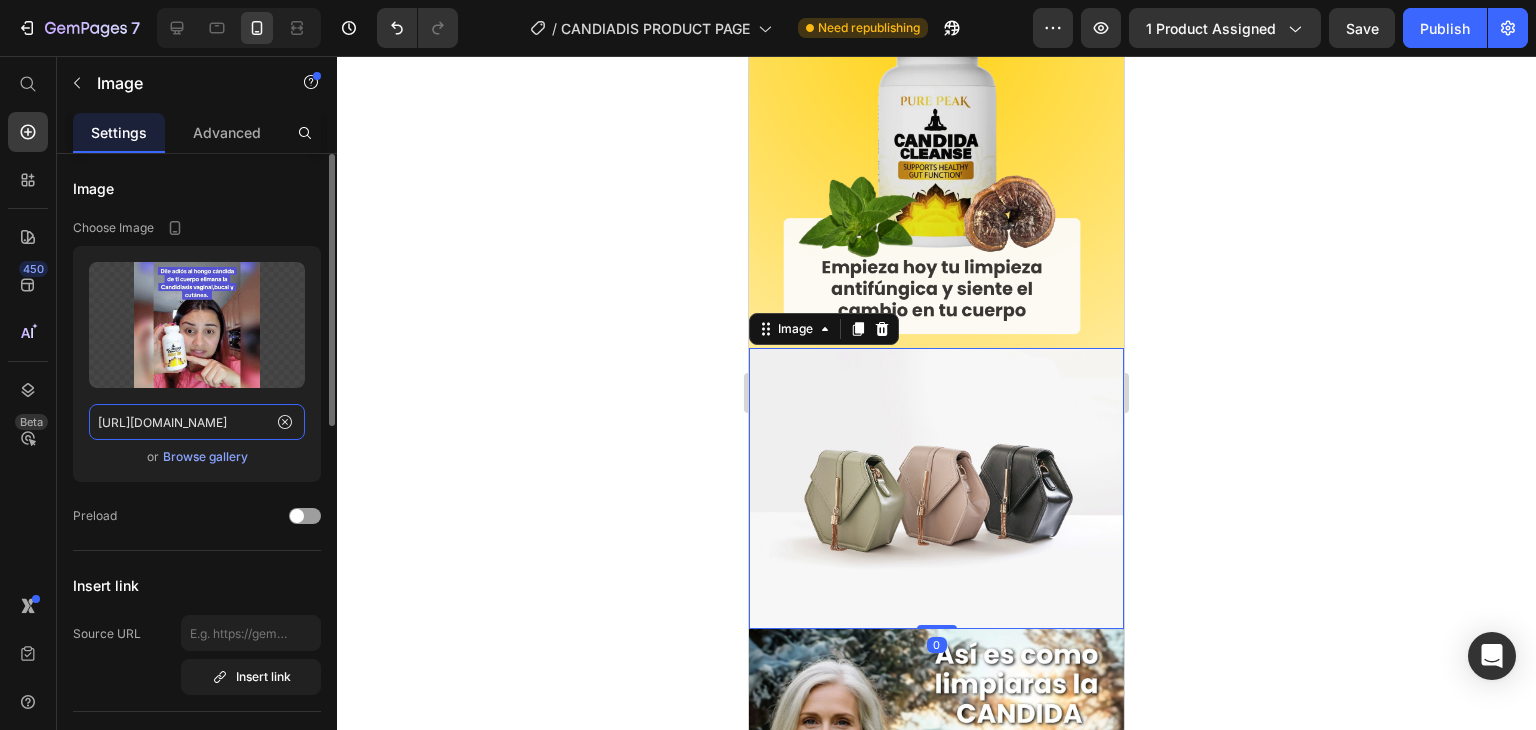 scroll, scrollTop: 0, scrollLeft: 1007, axis: horizontal 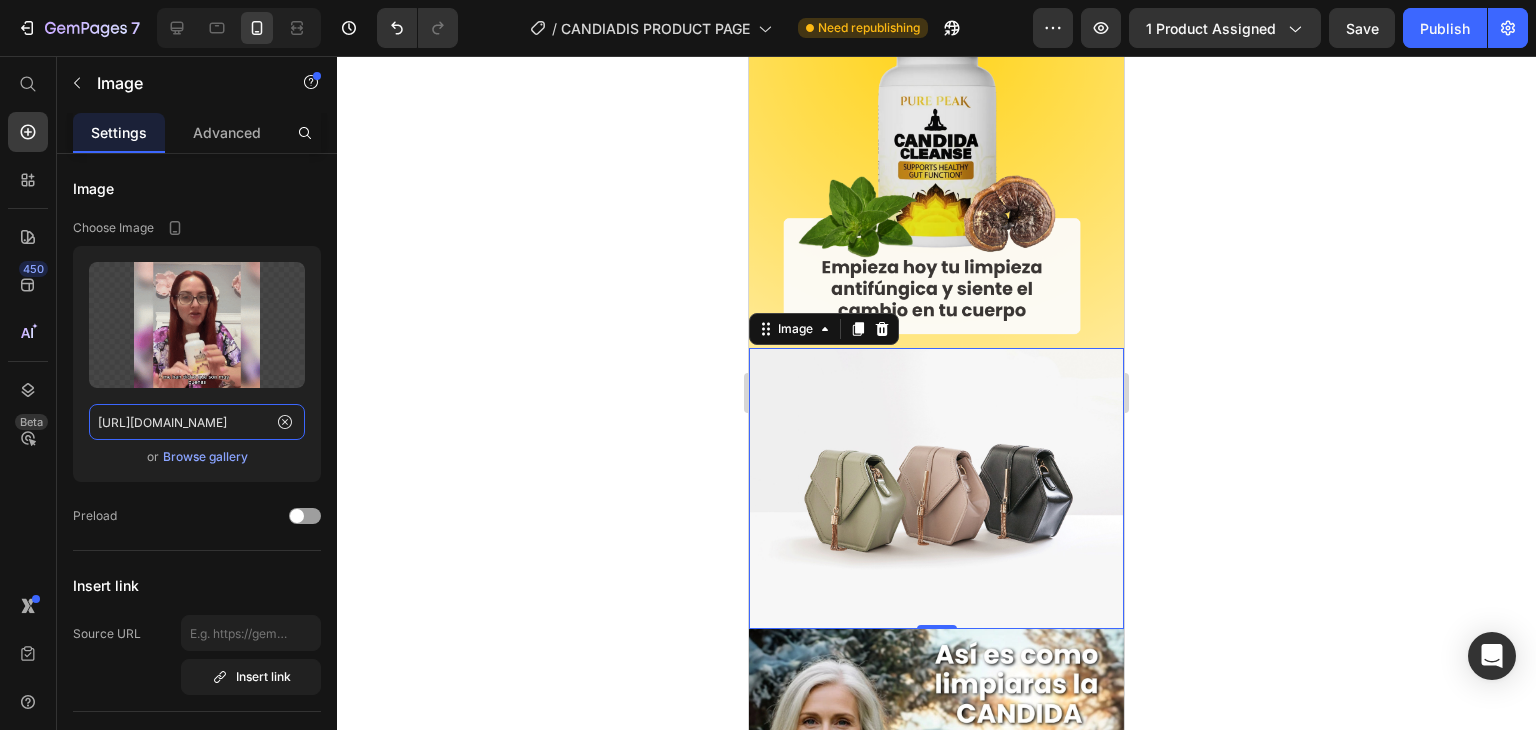 type on "[URL][DOMAIN_NAME]" 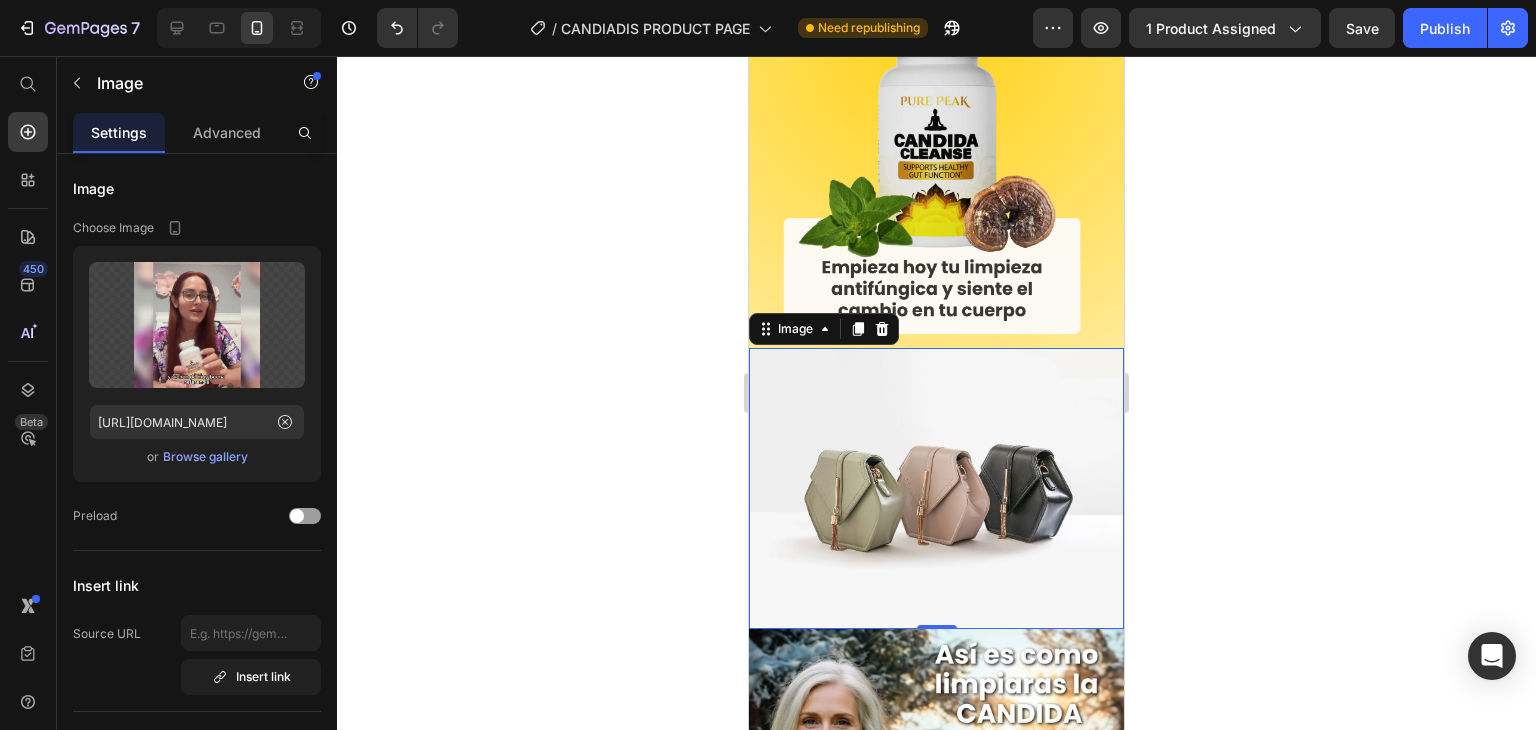 scroll, scrollTop: 0, scrollLeft: 0, axis: both 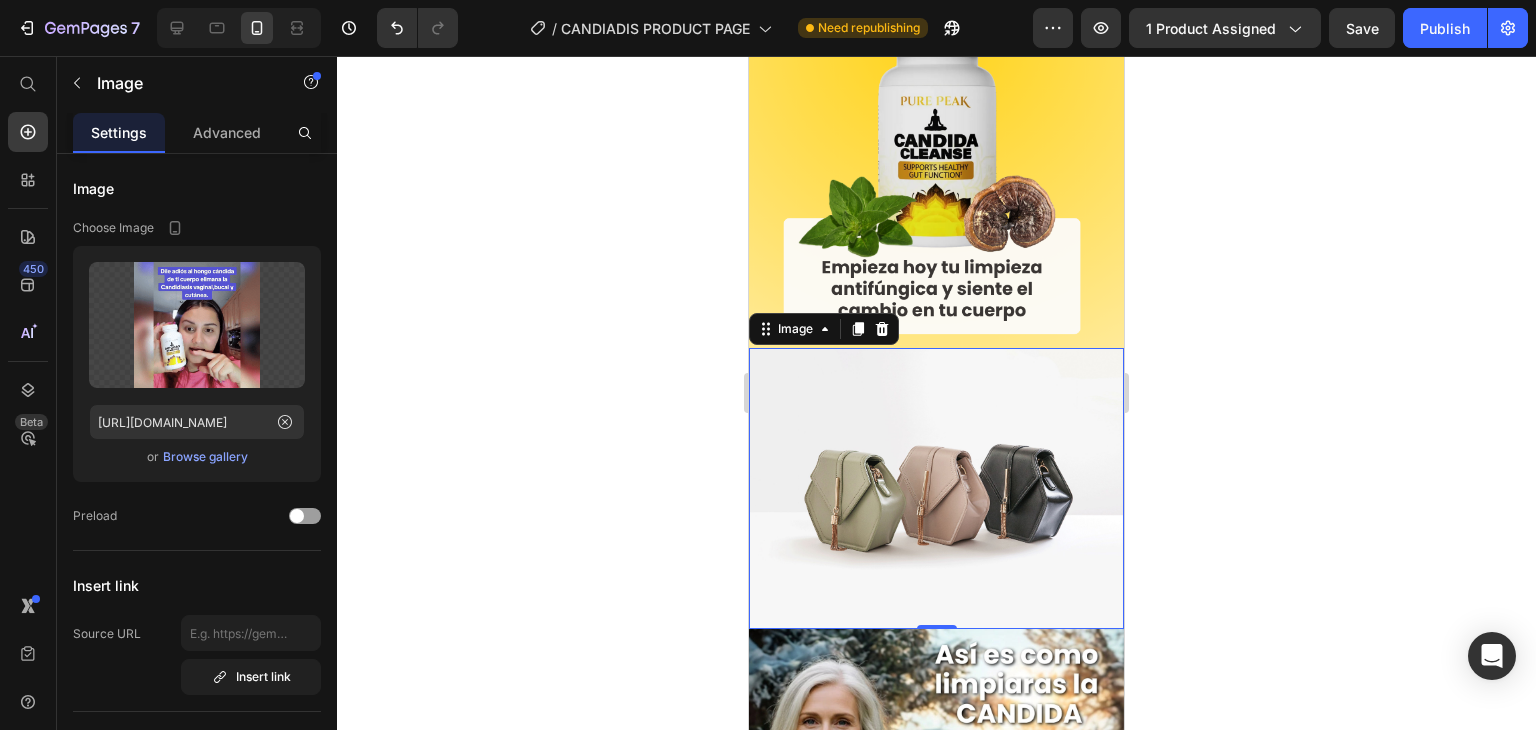click 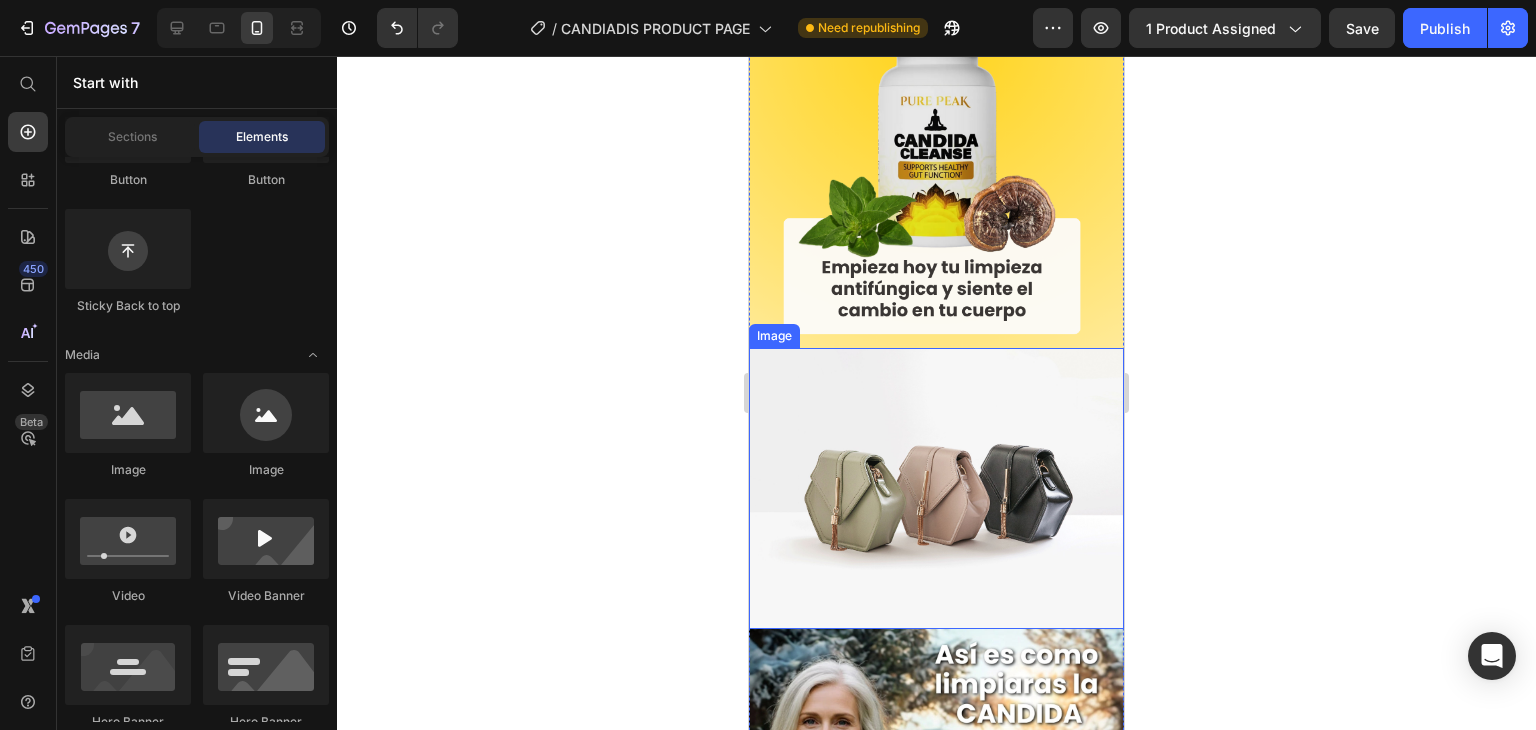 click at bounding box center [936, 488] 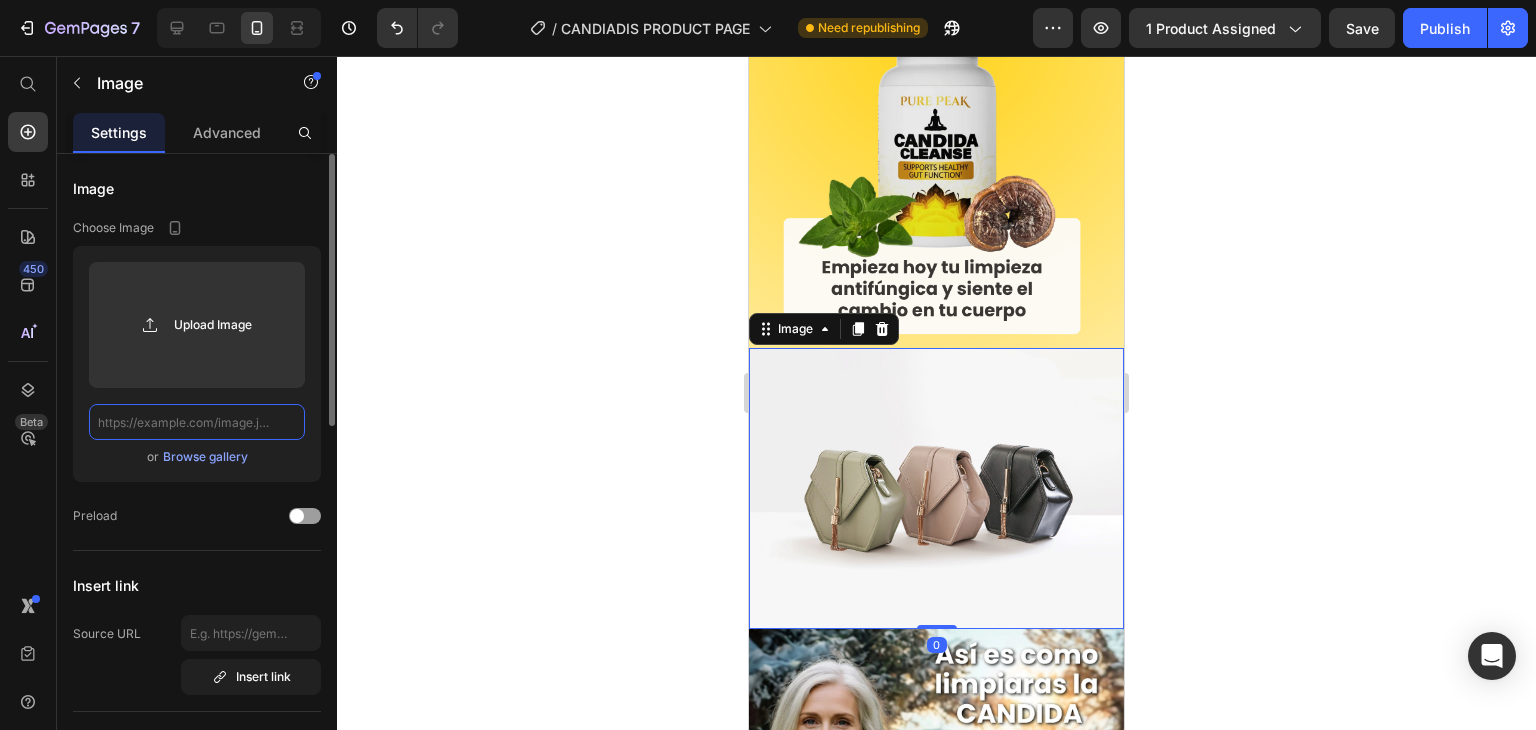 click 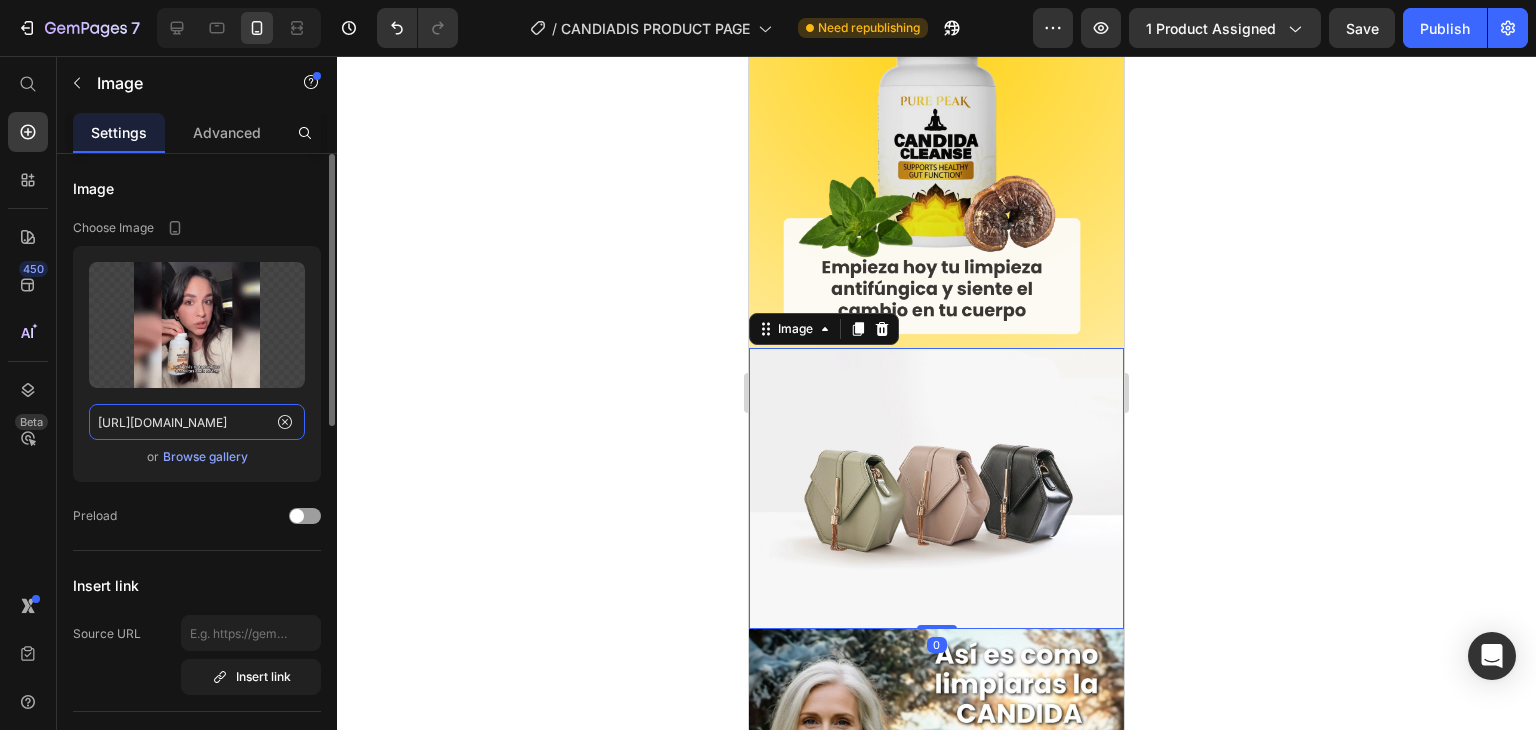 scroll, scrollTop: 0, scrollLeft: 1007, axis: horizontal 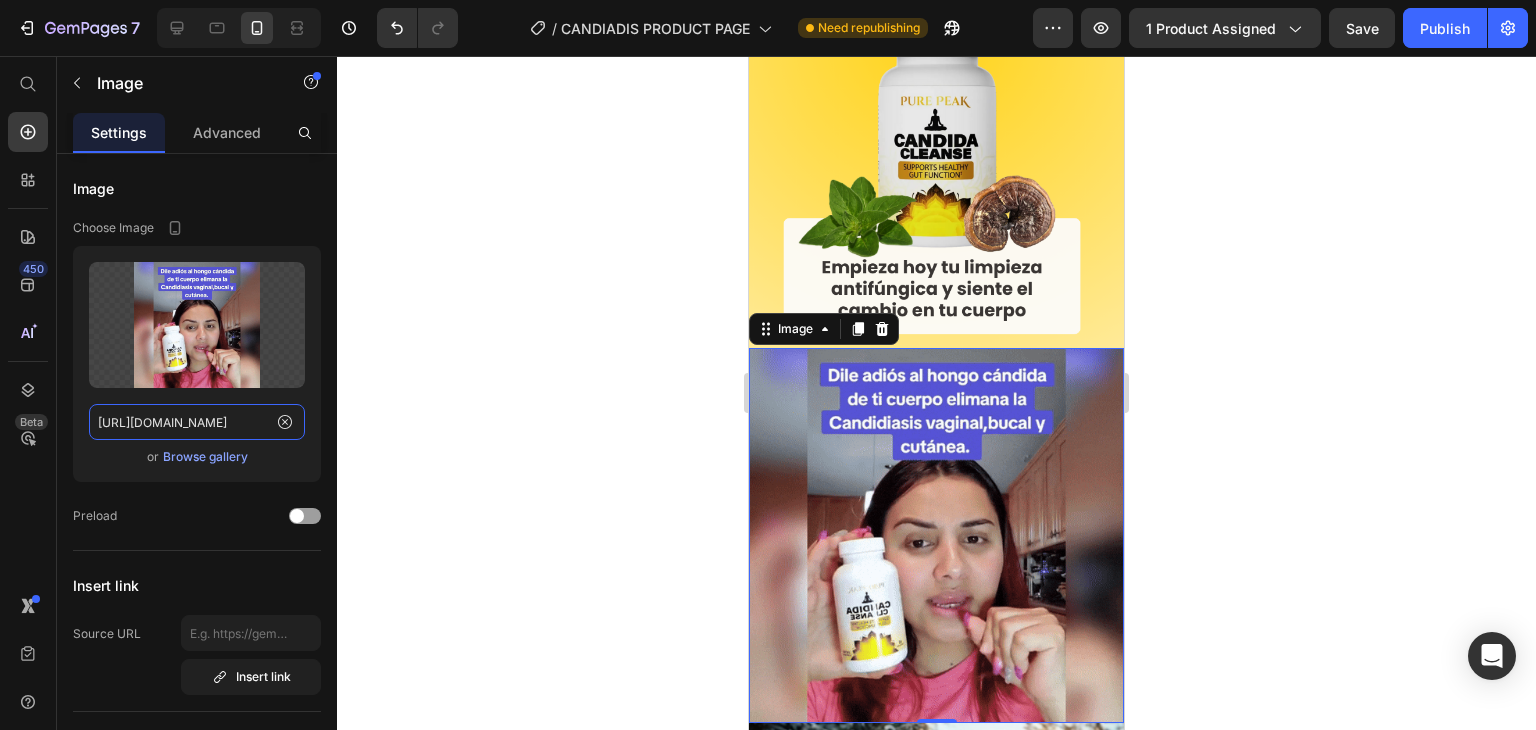 type on "[URL][DOMAIN_NAME]" 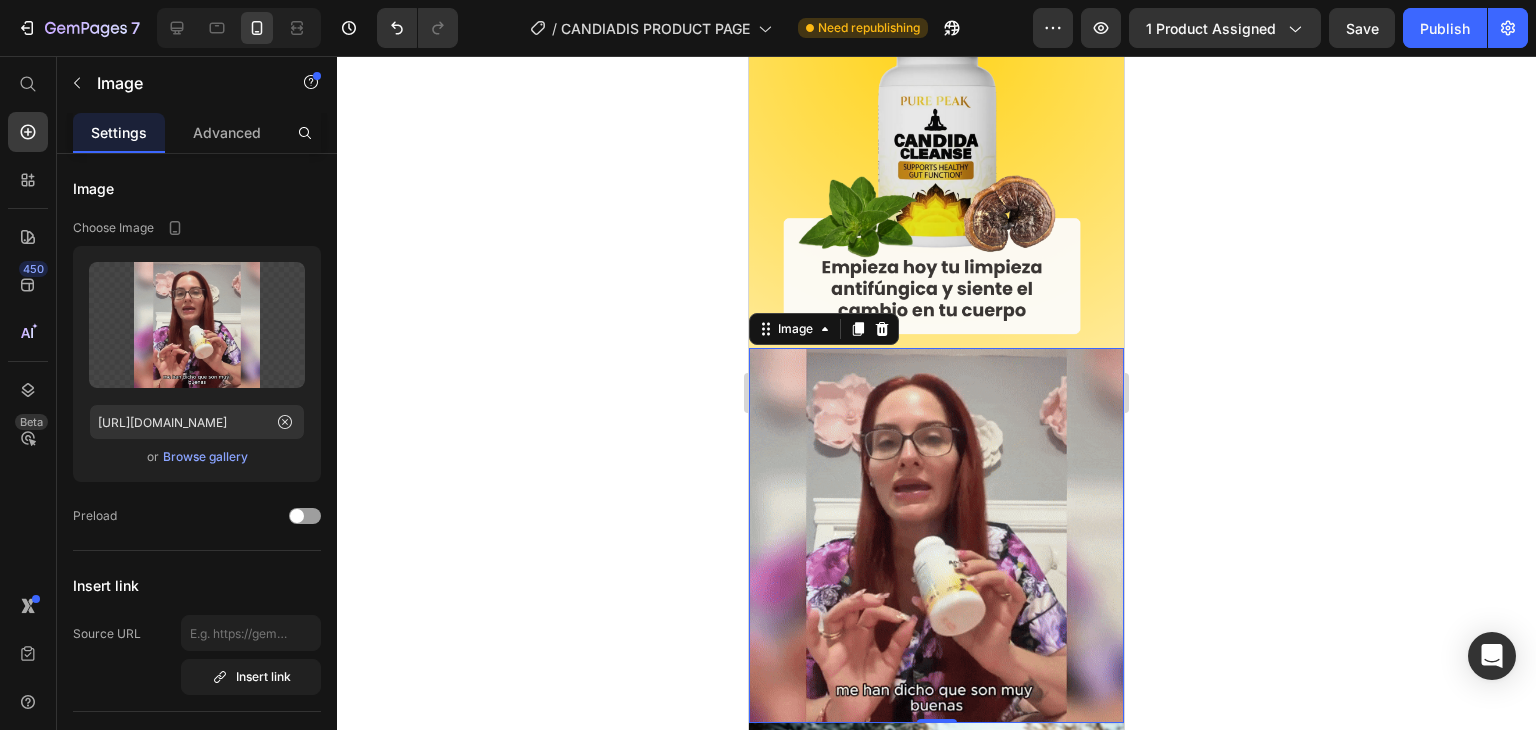 scroll, scrollTop: 0, scrollLeft: 0, axis: both 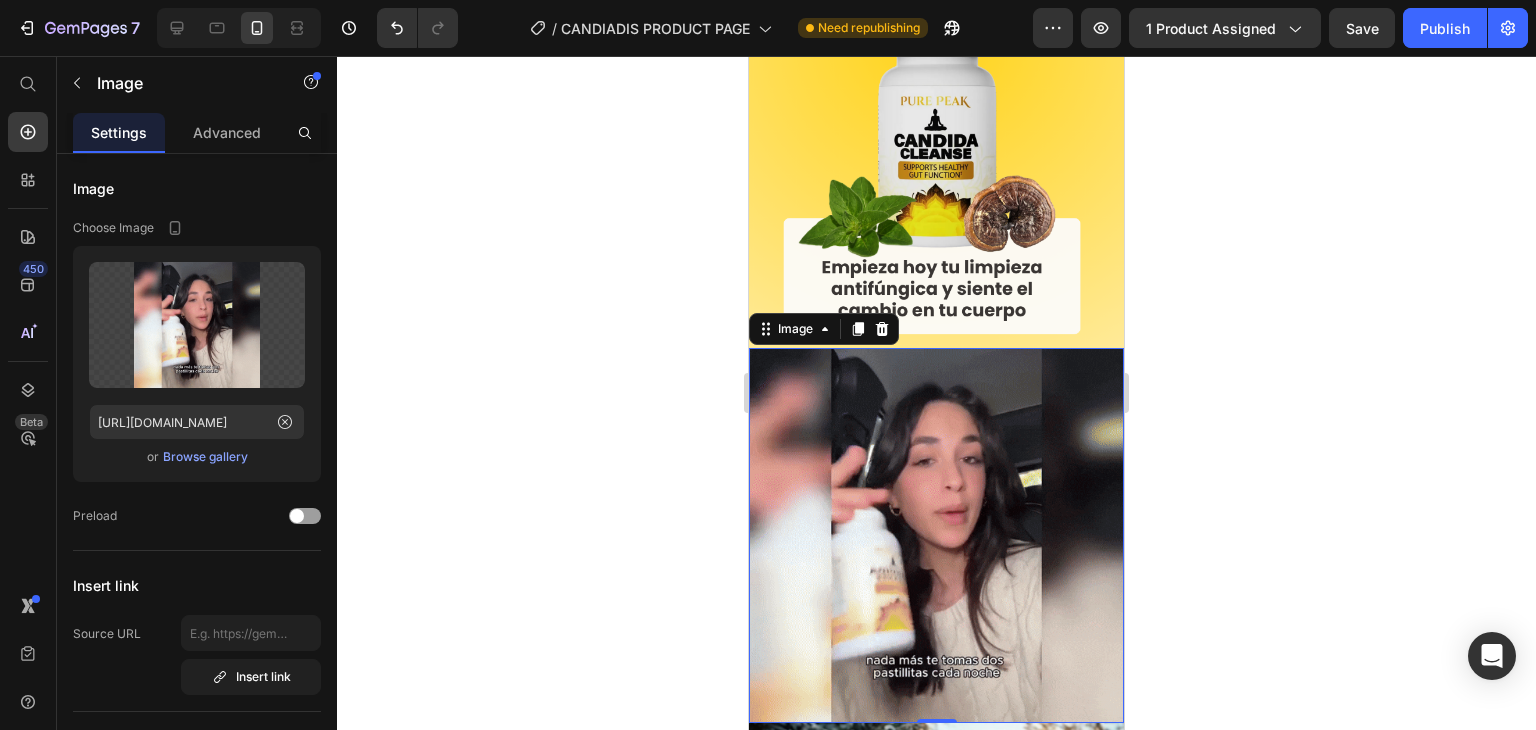 click 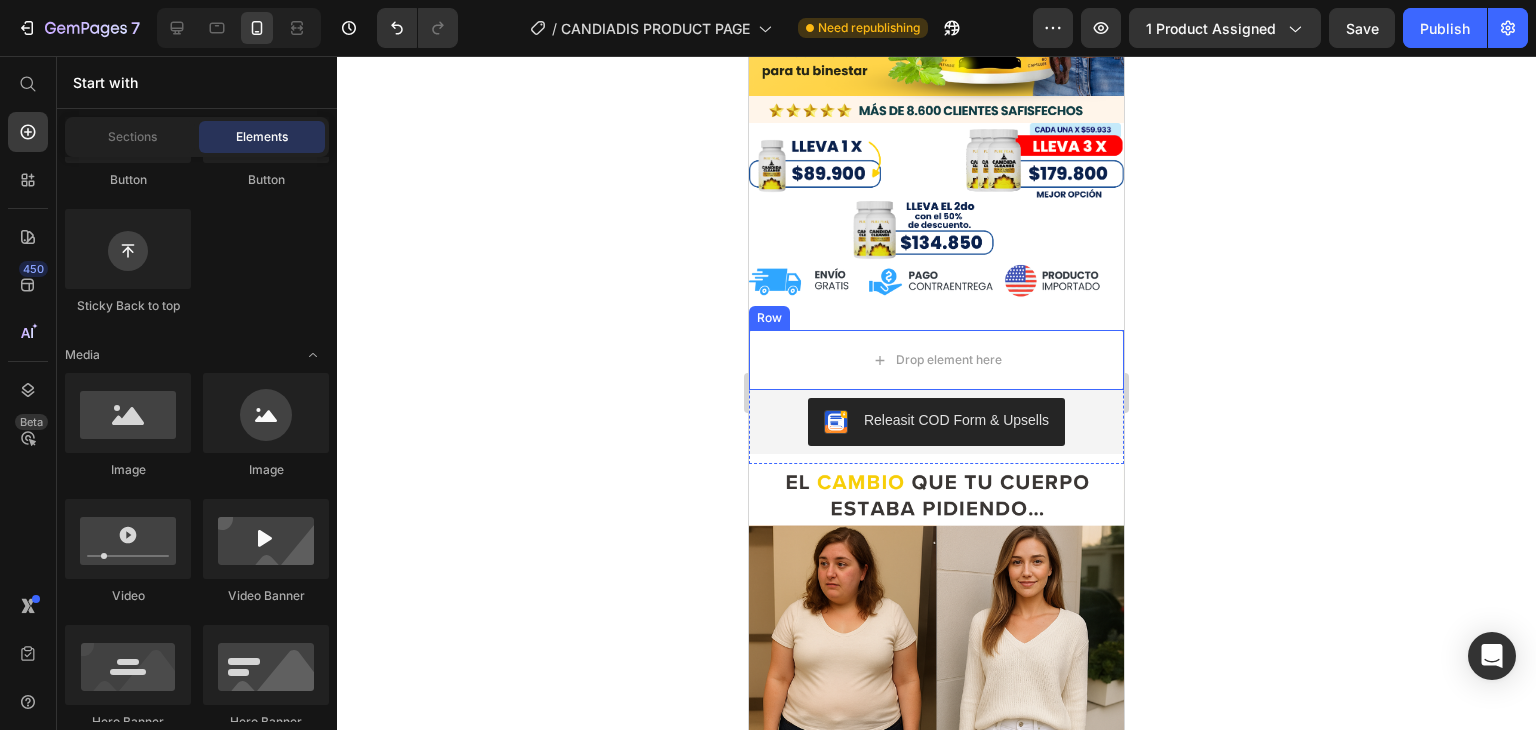 scroll, scrollTop: 452, scrollLeft: 0, axis: vertical 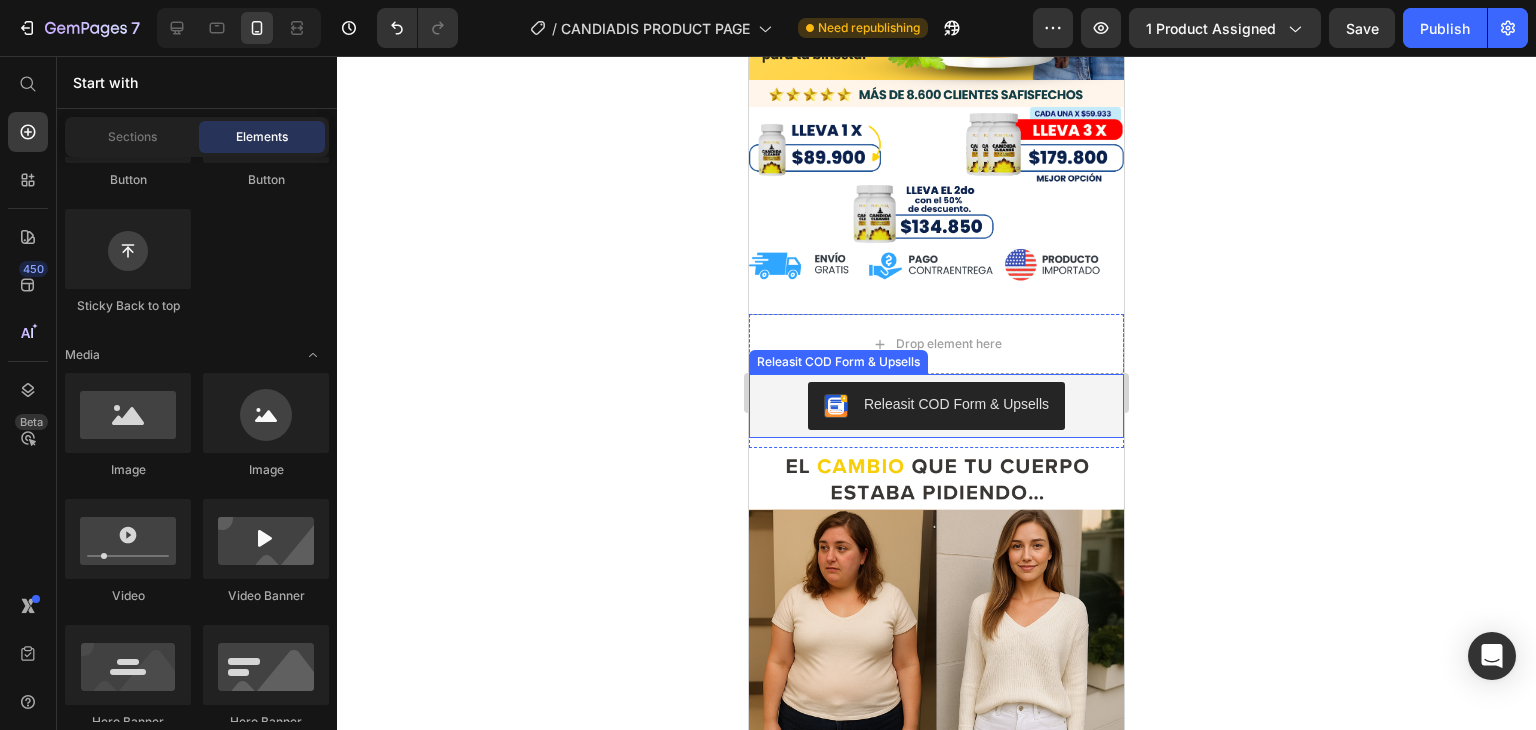 click on "Releasit COD Form & Upsells" at bounding box center (936, 406) 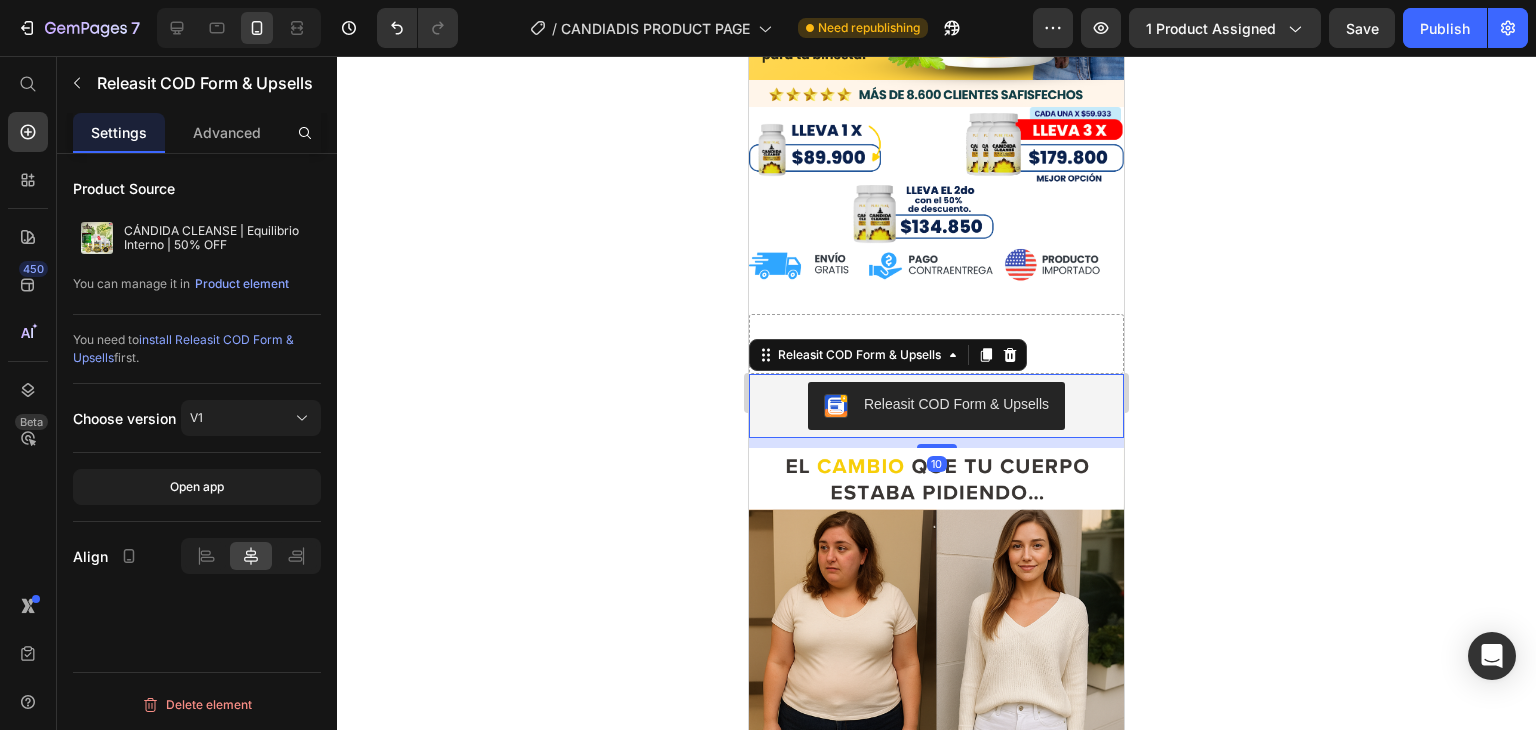 click 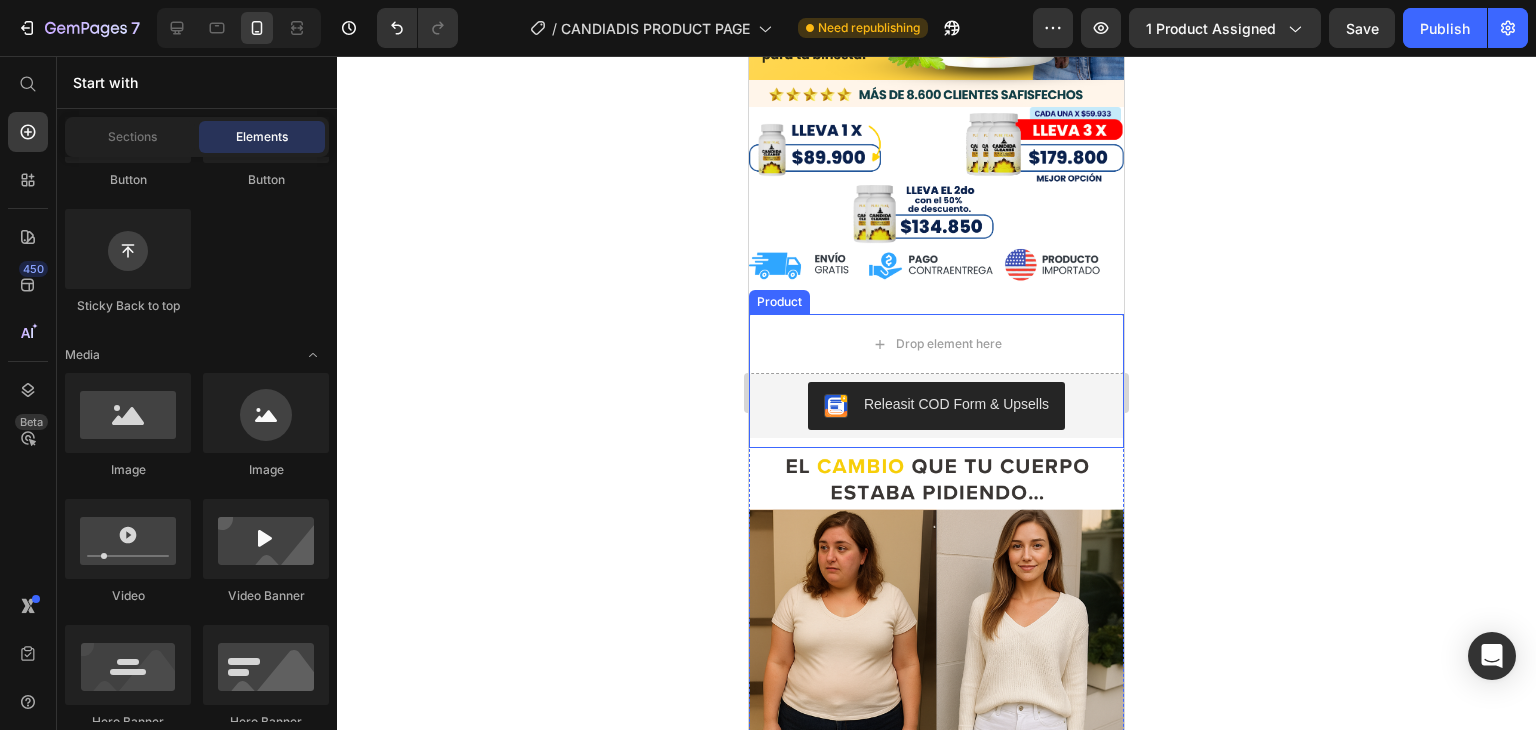 click on "Releasit COD Form & Upsells Releasit COD Form & Upsells" at bounding box center (936, 411) 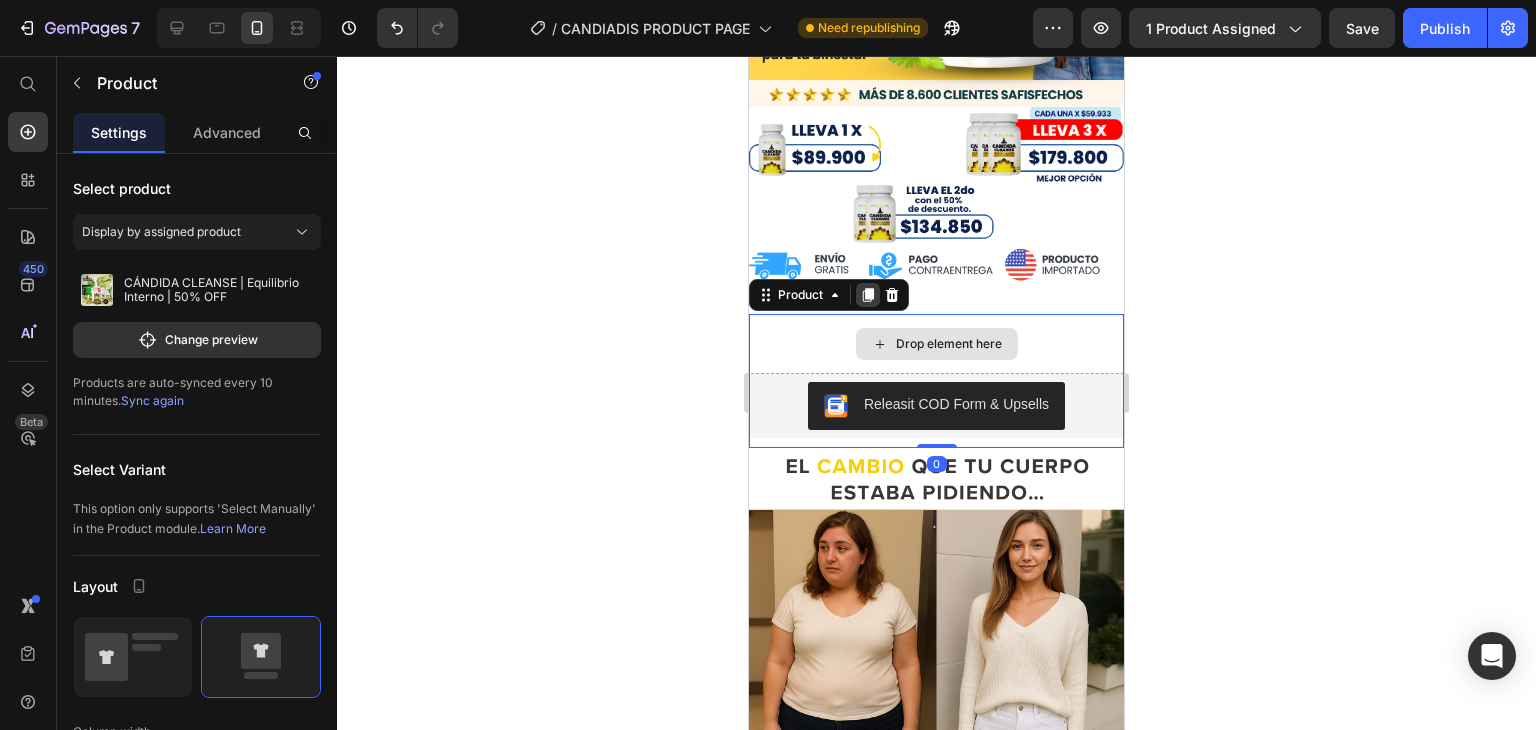 click 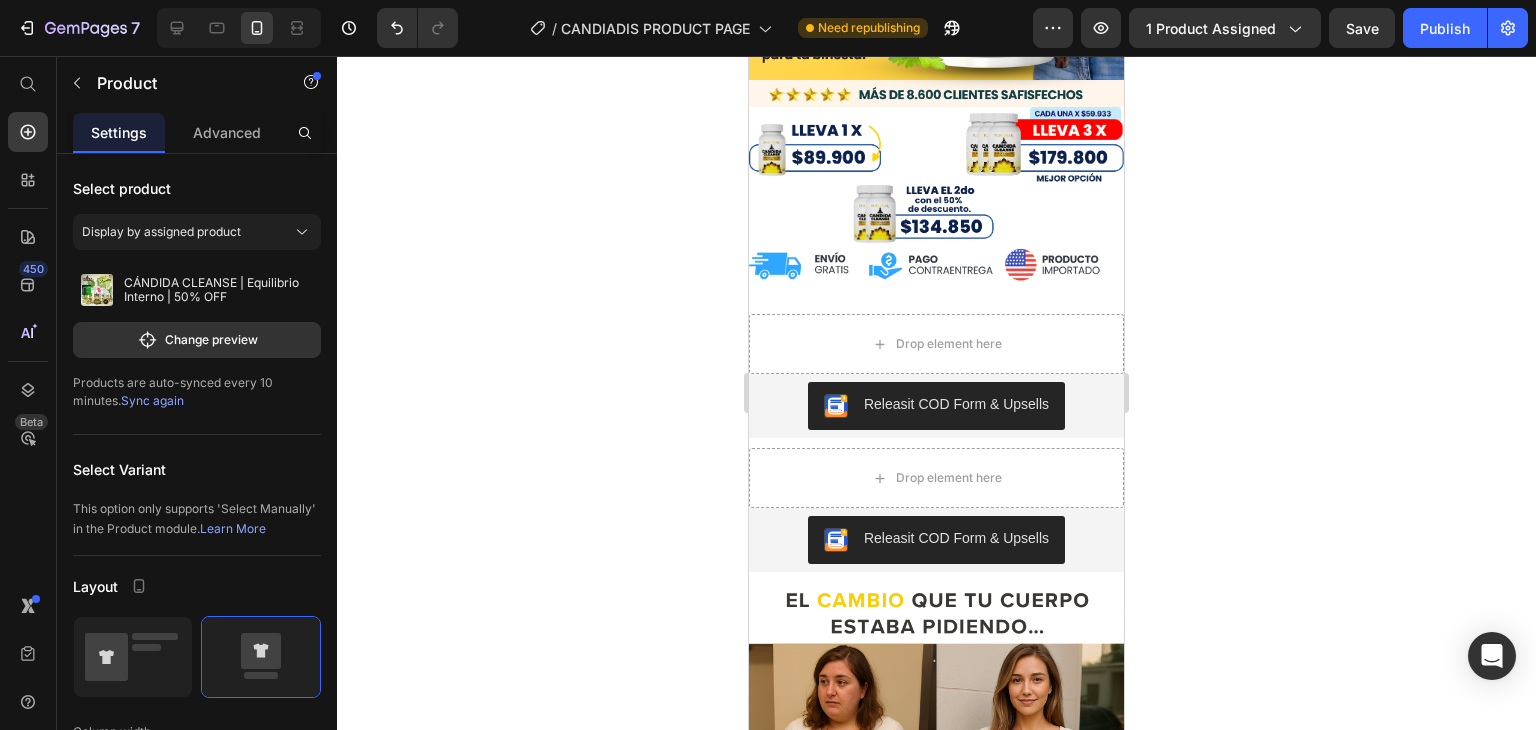 click on "Releasit COD Form & Upsells Releasit COD Form & Upsells" at bounding box center (936, 545) 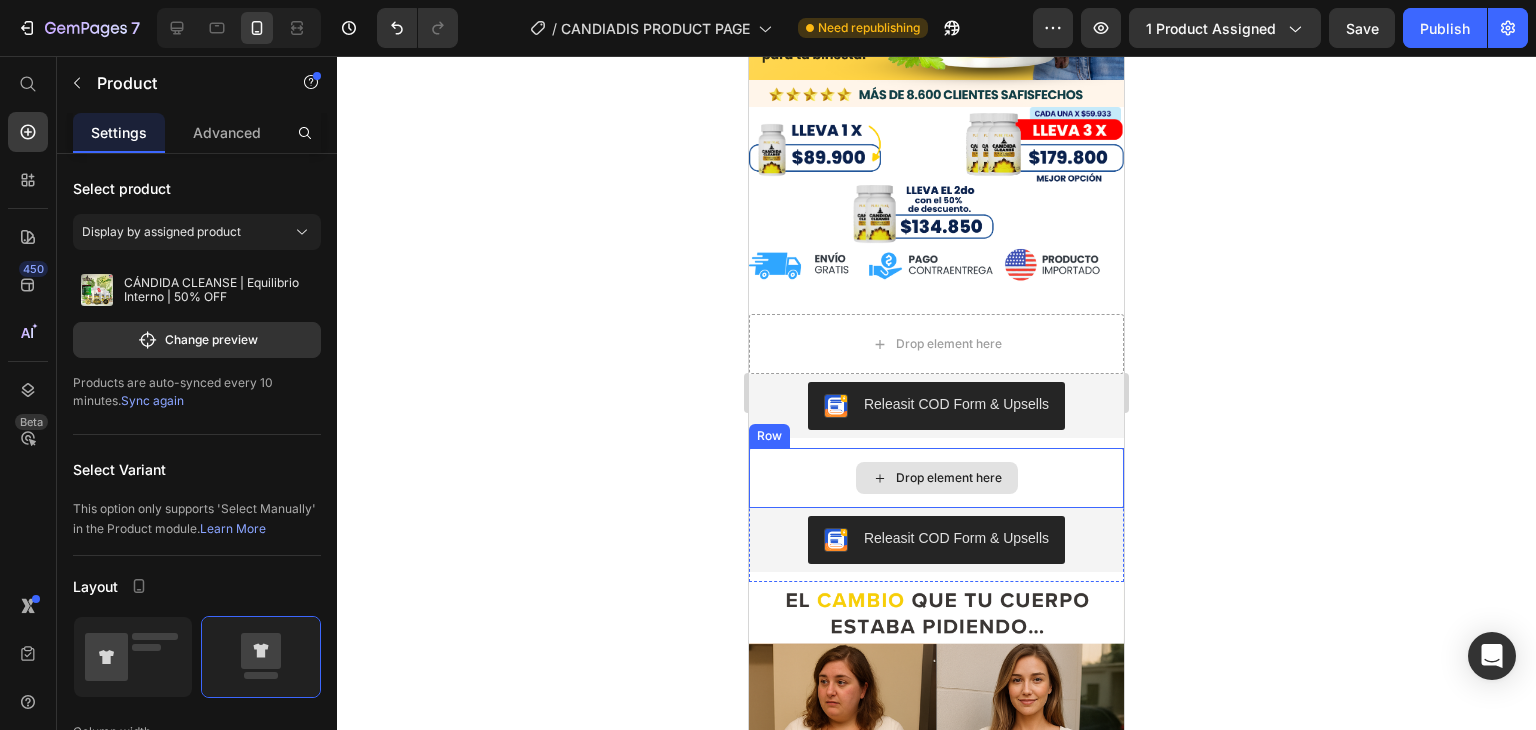 click on "Drop element here" at bounding box center [936, 478] 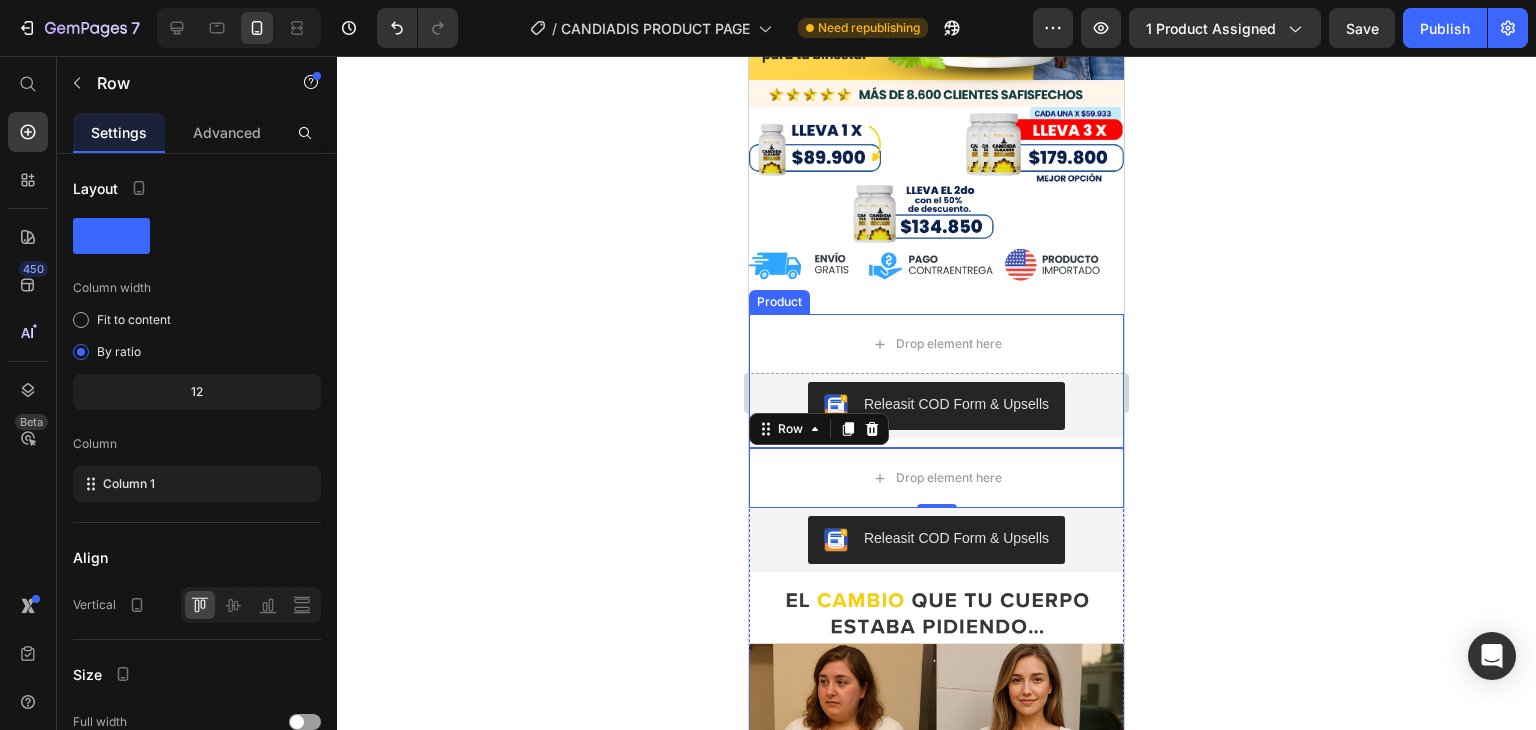 click on "Releasit COD Form & Upsells Releasit COD Form & Upsells" at bounding box center (936, 411) 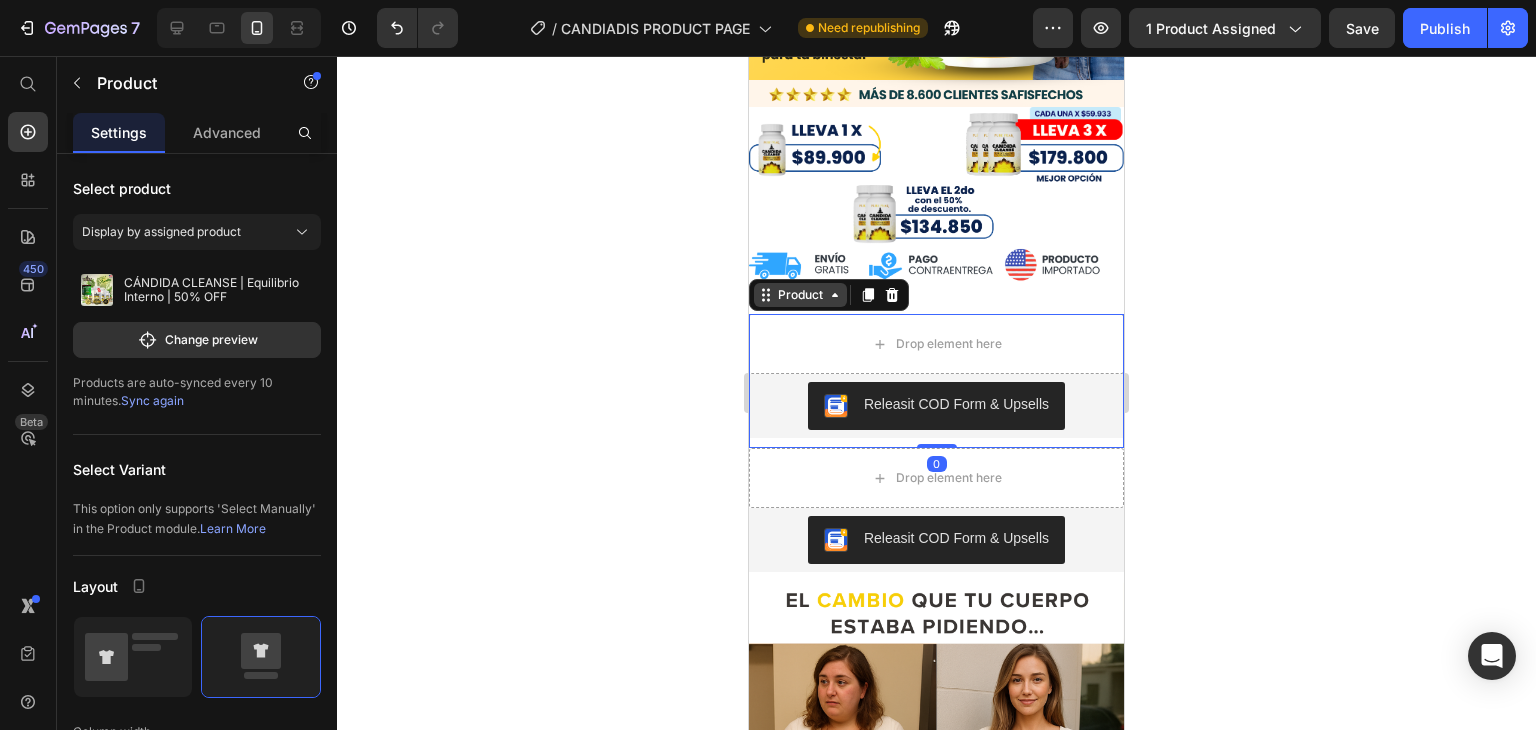 click 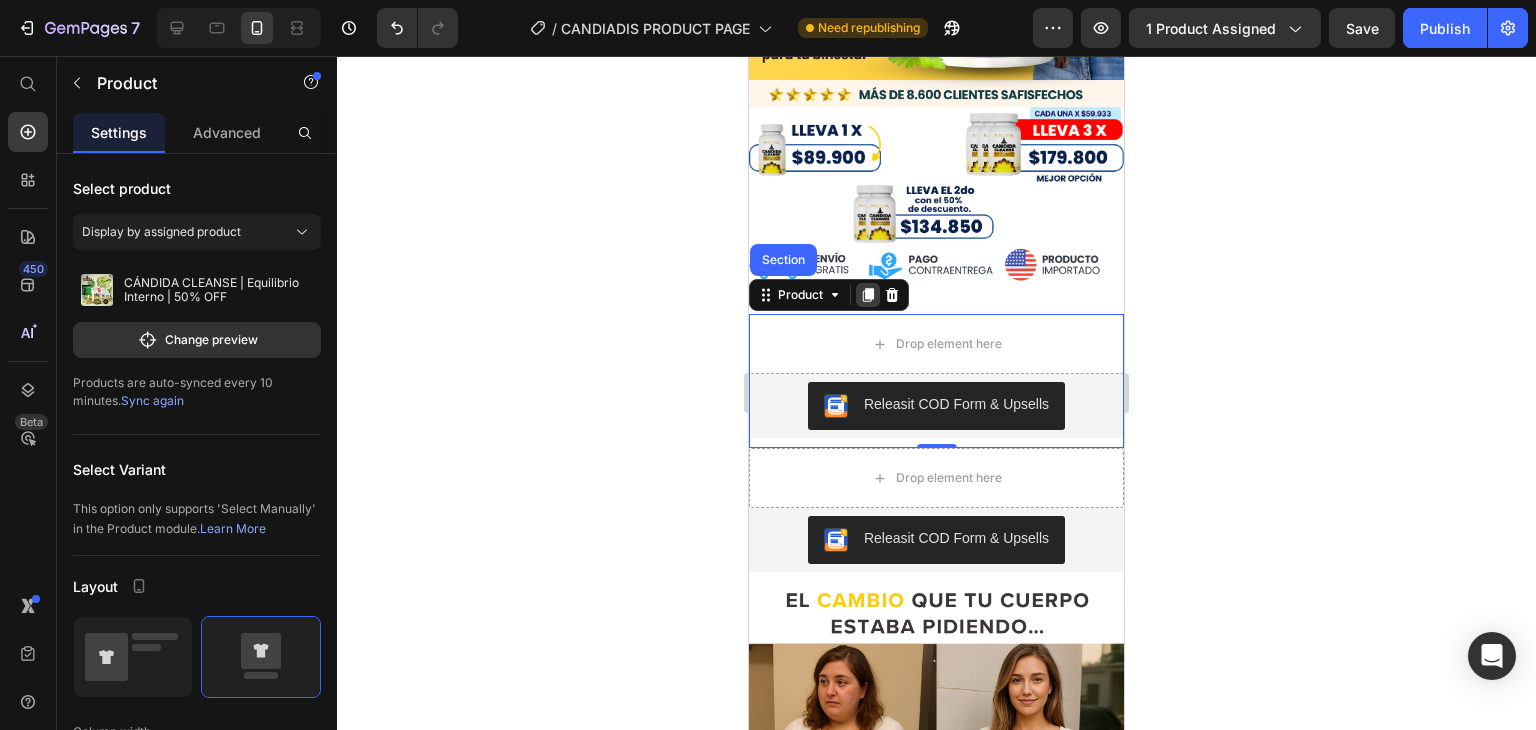 click 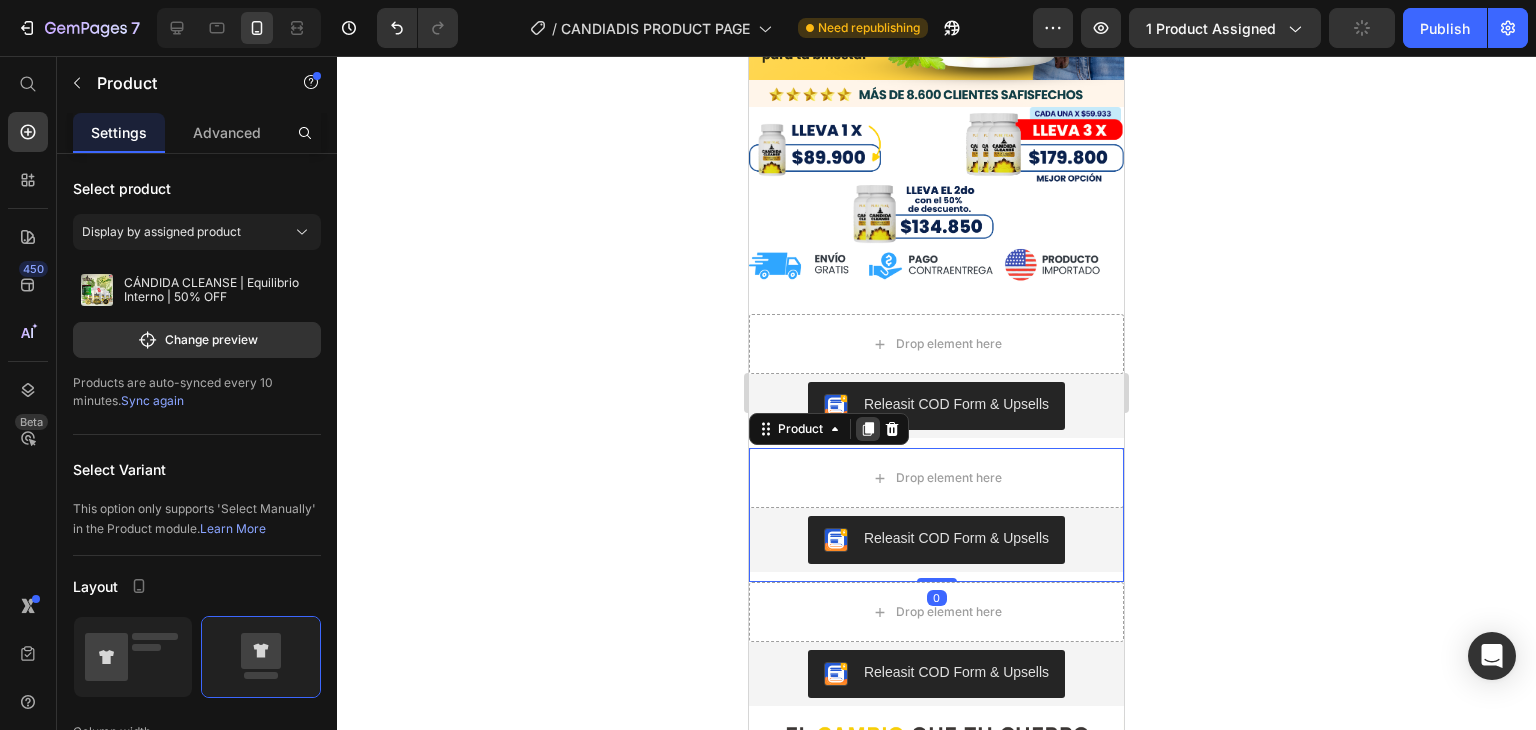 click 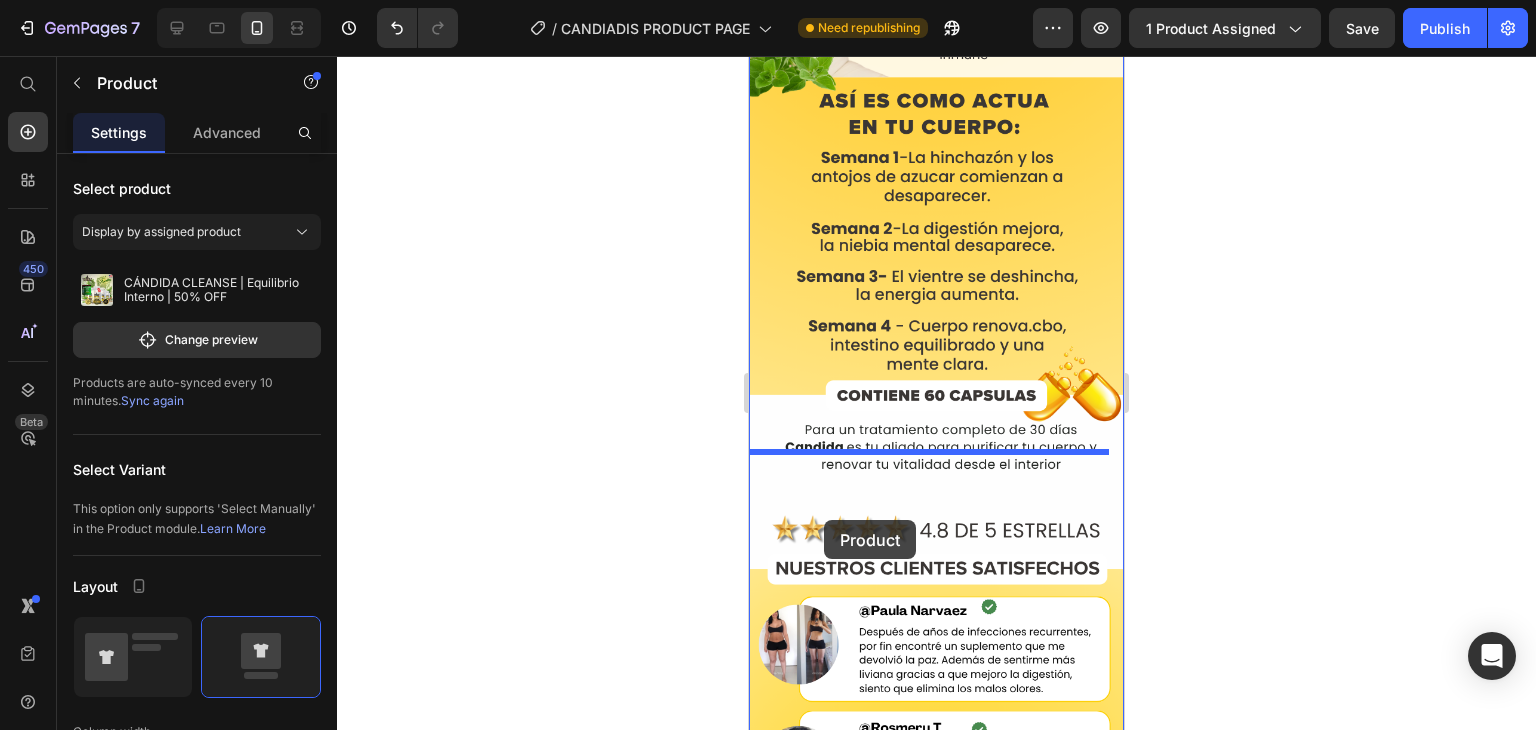 drag, startPoint x: 756, startPoint y: 534, endPoint x: 823, endPoint y: 520, distance: 68.44706 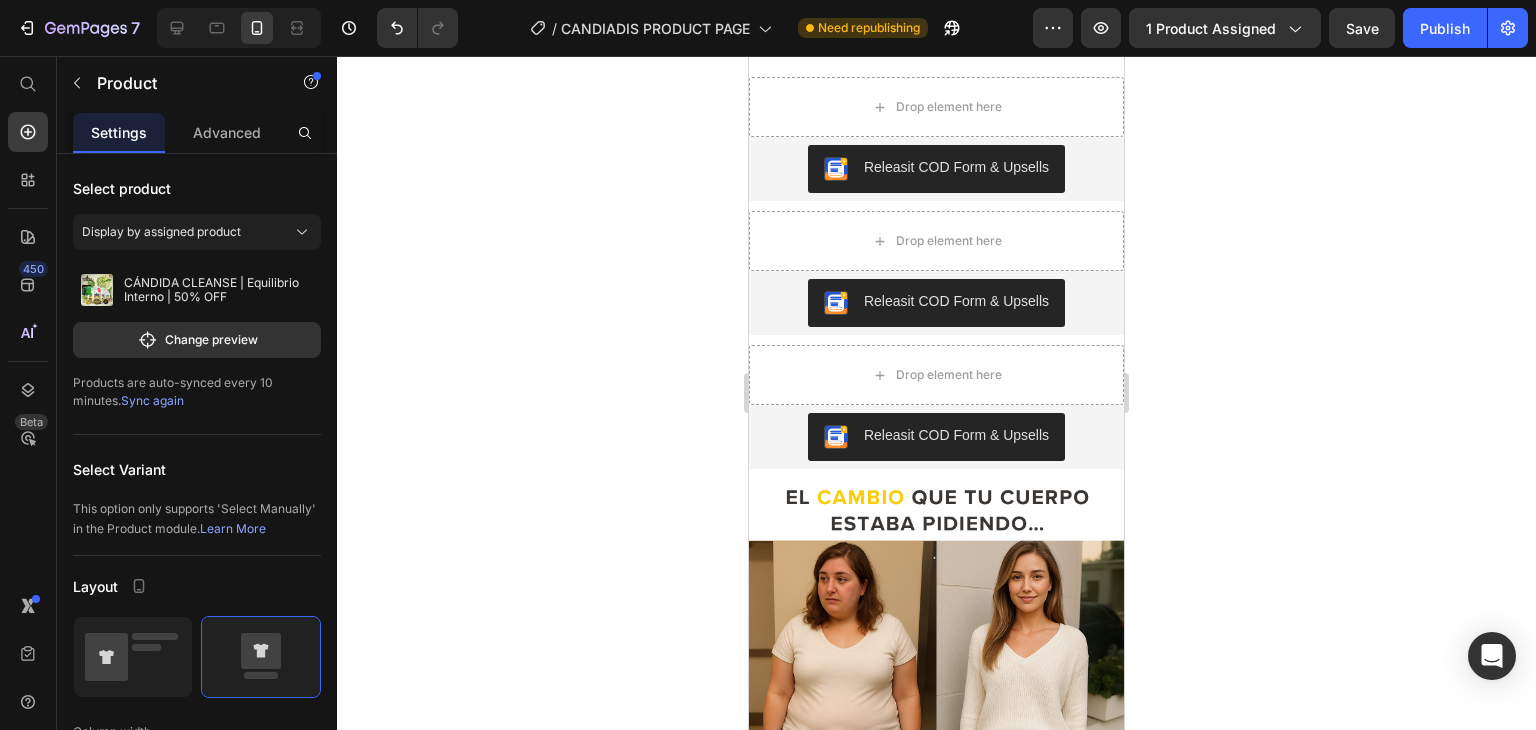 scroll, scrollTop: 393, scrollLeft: 0, axis: vertical 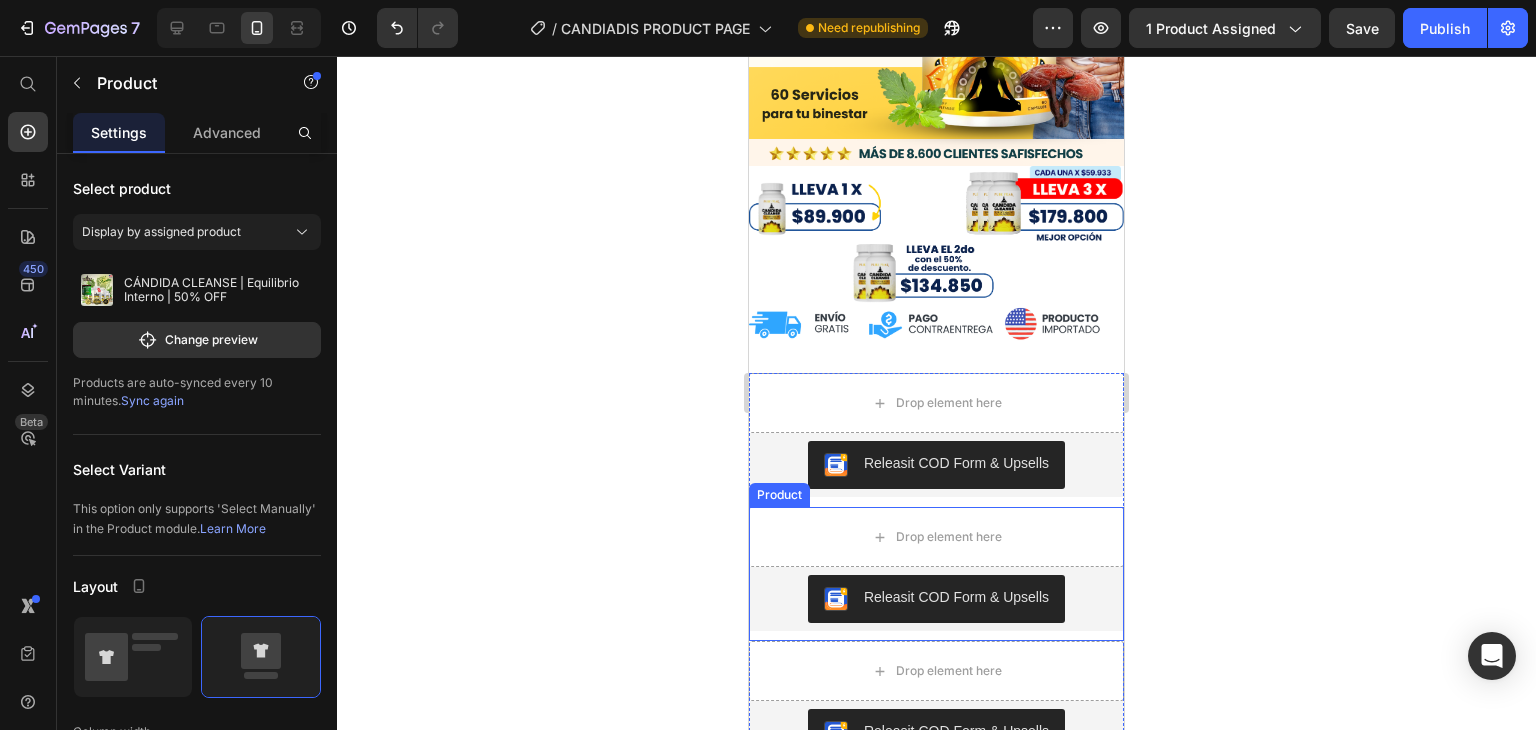 click on "Releasit COD Form & Upsells Releasit COD Form & Upsells" at bounding box center (936, 604) 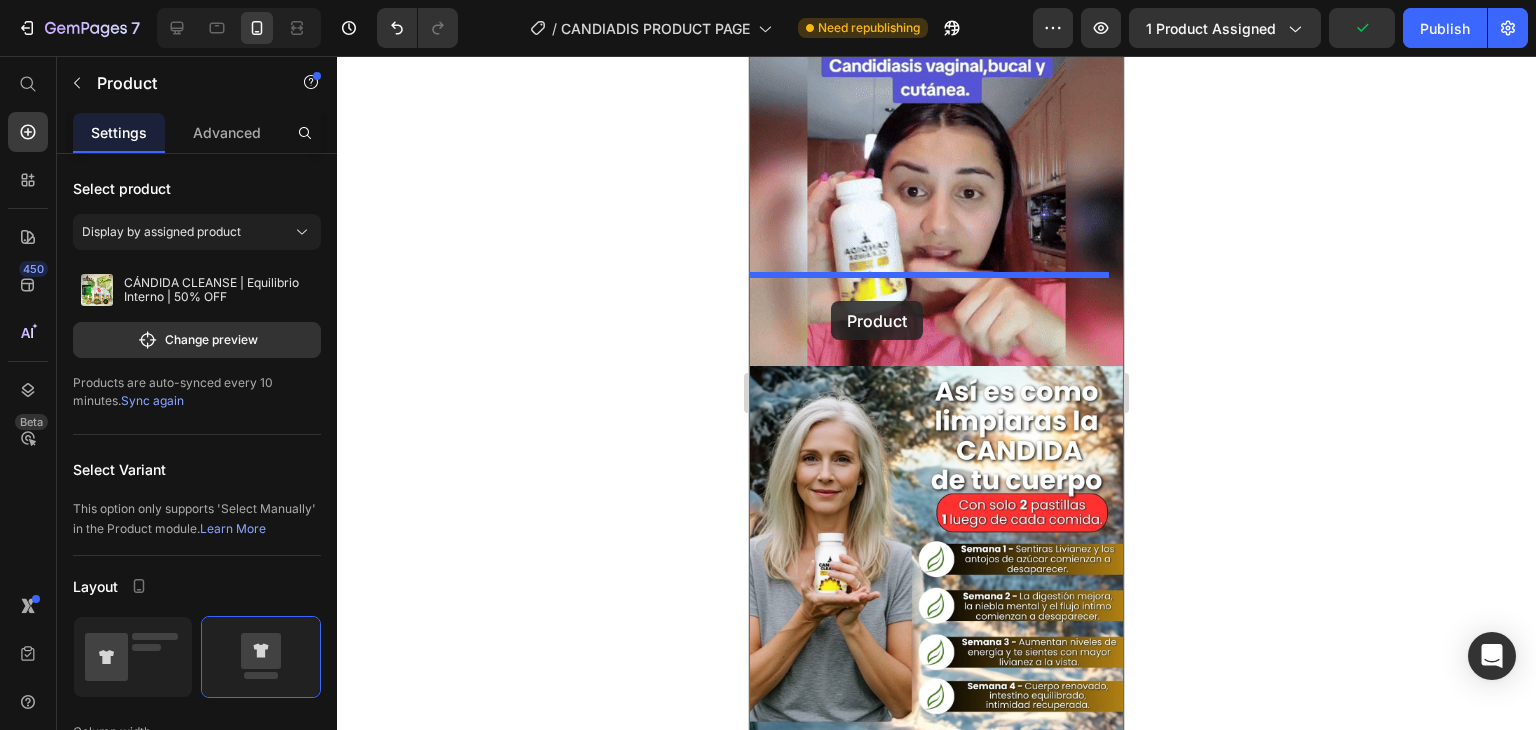 drag, startPoint x: 762, startPoint y: 465, endPoint x: 834, endPoint y: 297, distance: 182.77855 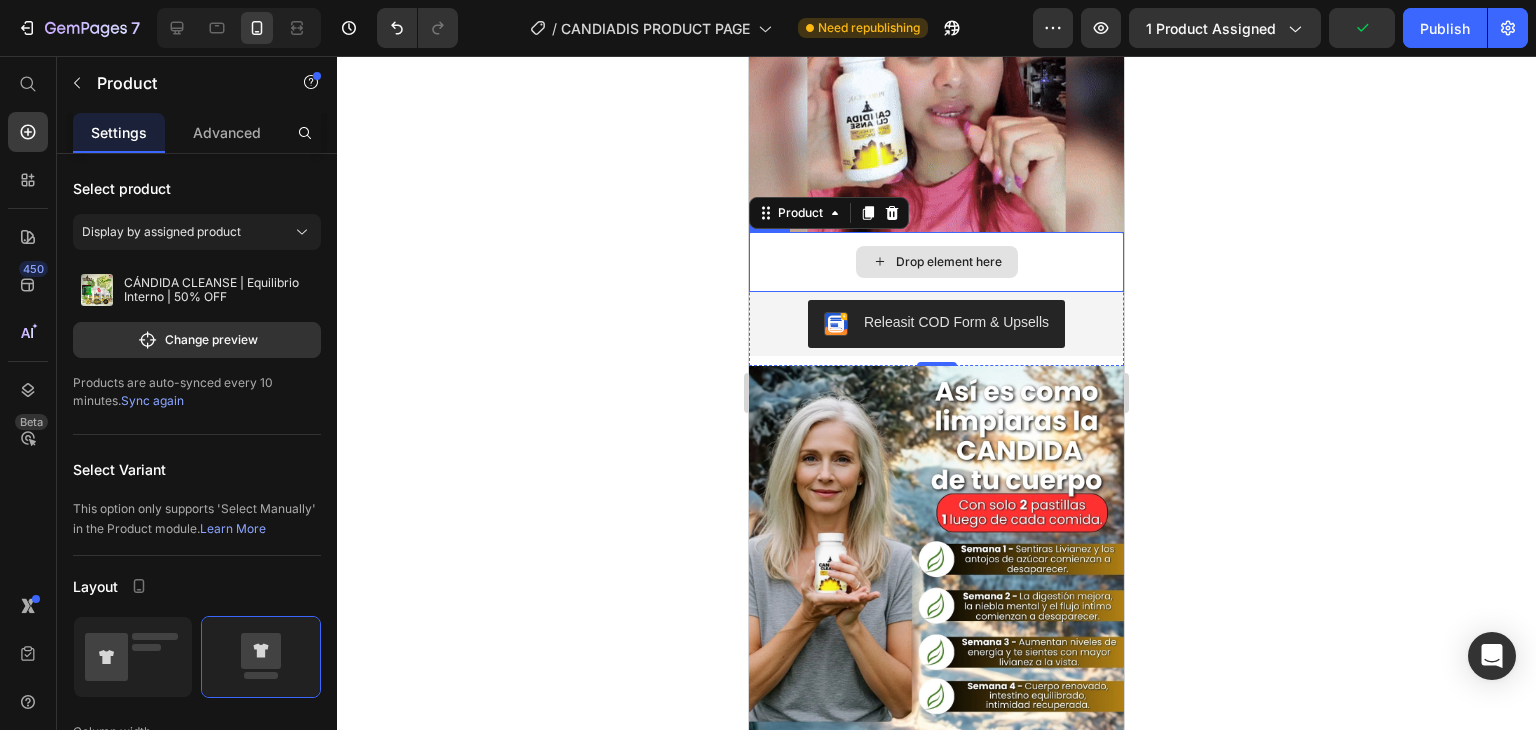 scroll, scrollTop: 3039, scrollLeft: 0, axis: vertical 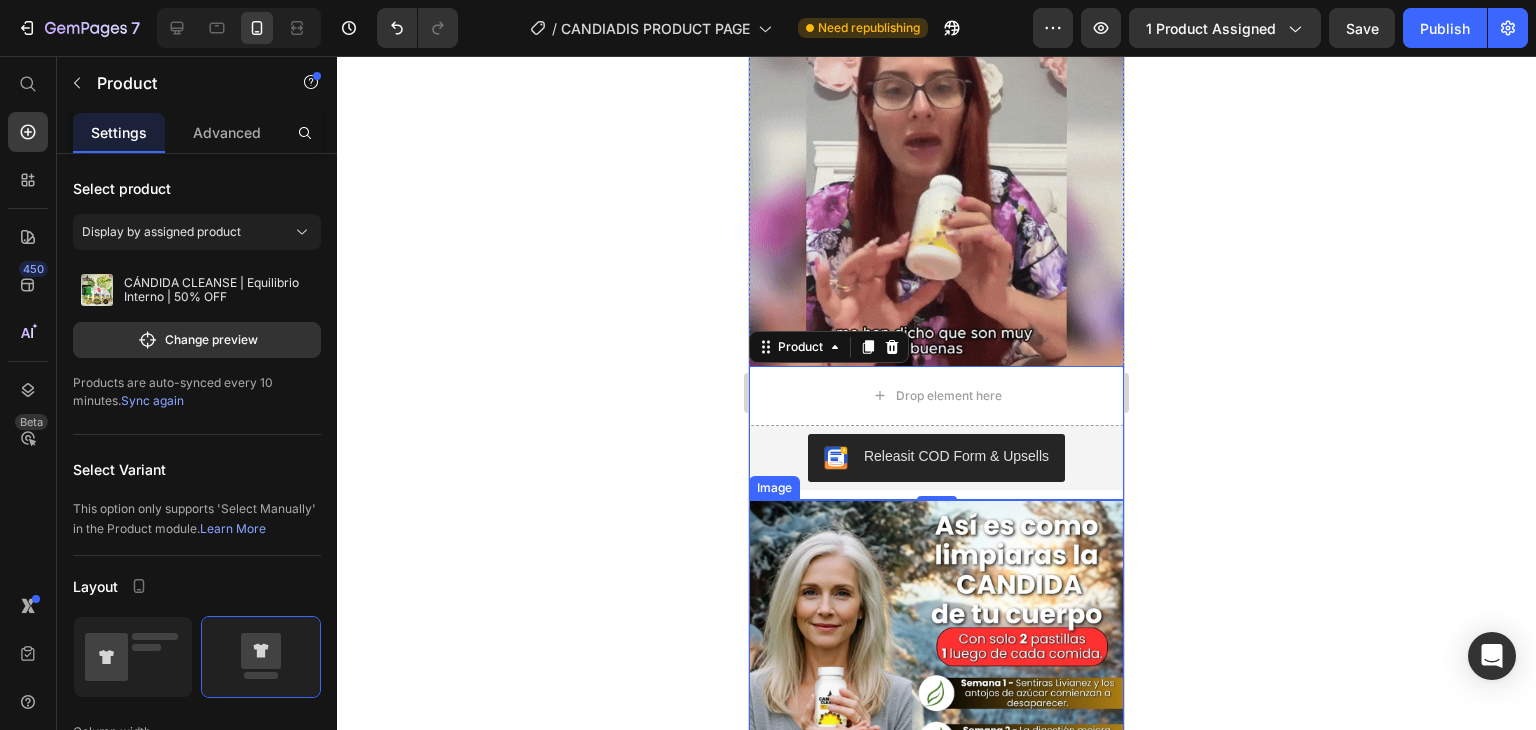 click at bounding box center (936, 687) 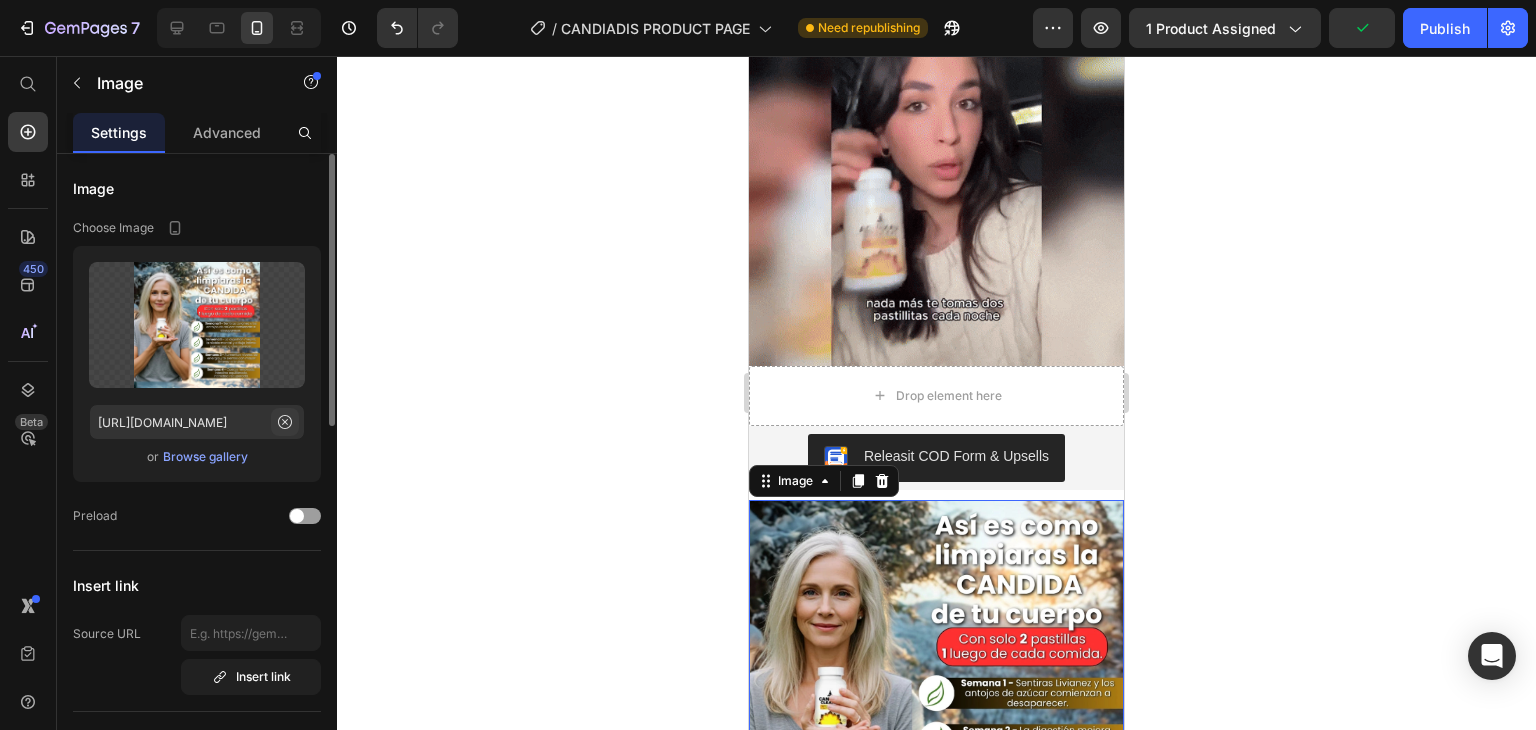 click 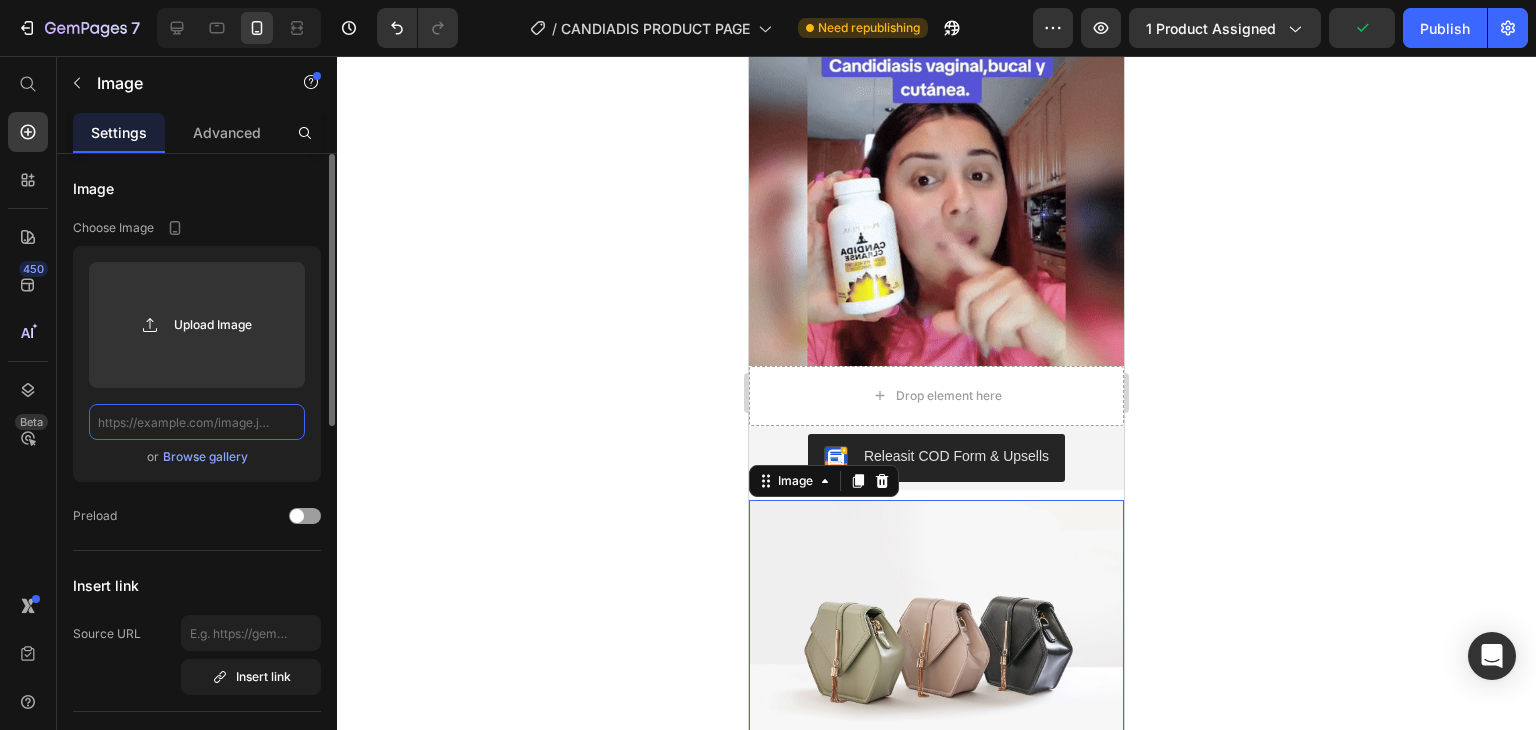 scroll, scrollTop: 0, scrollLeft: 0, axis: both 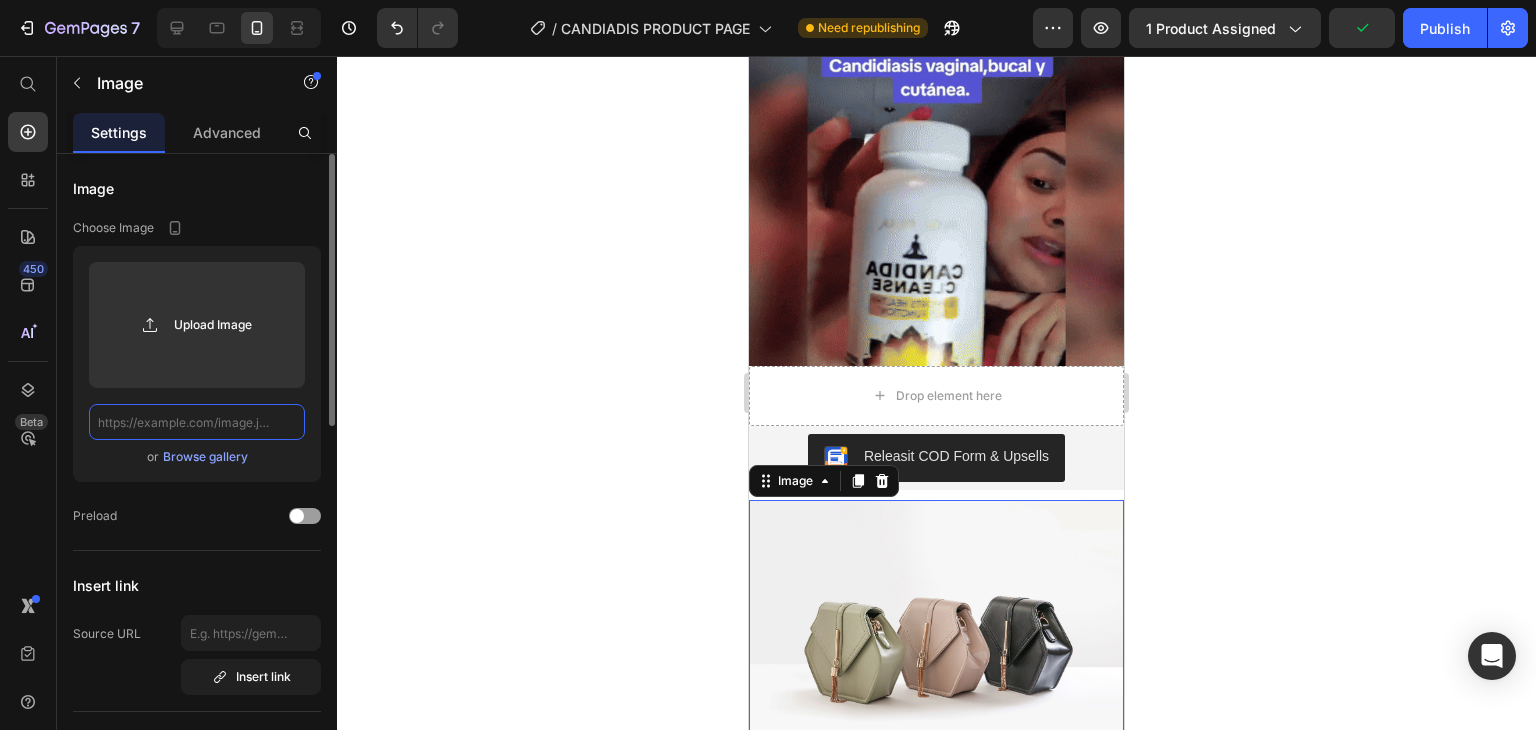 paste on "[URL][DOMAIN_NAME]" 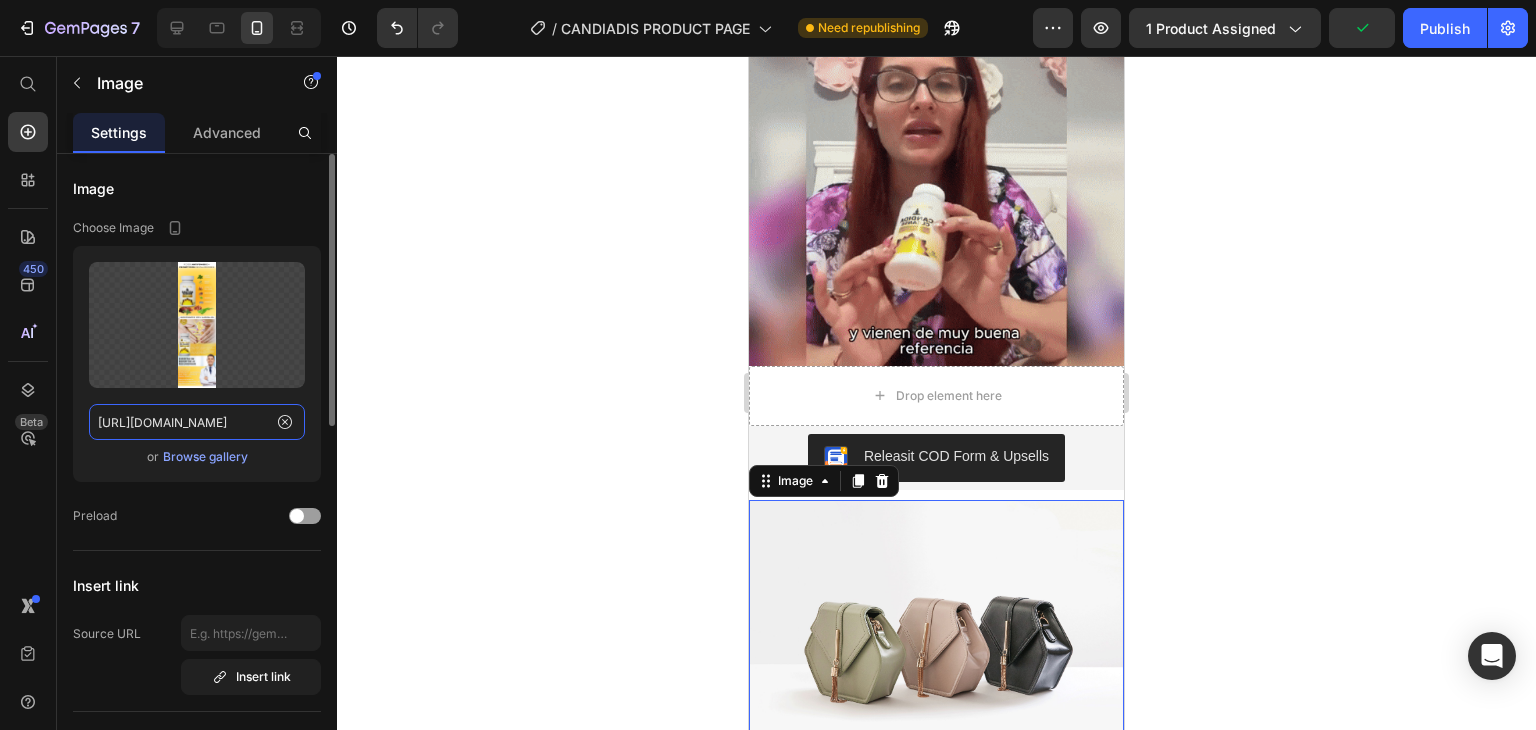scroll, scrollTop: 0, scrollLeft: 240, axis: horizontal 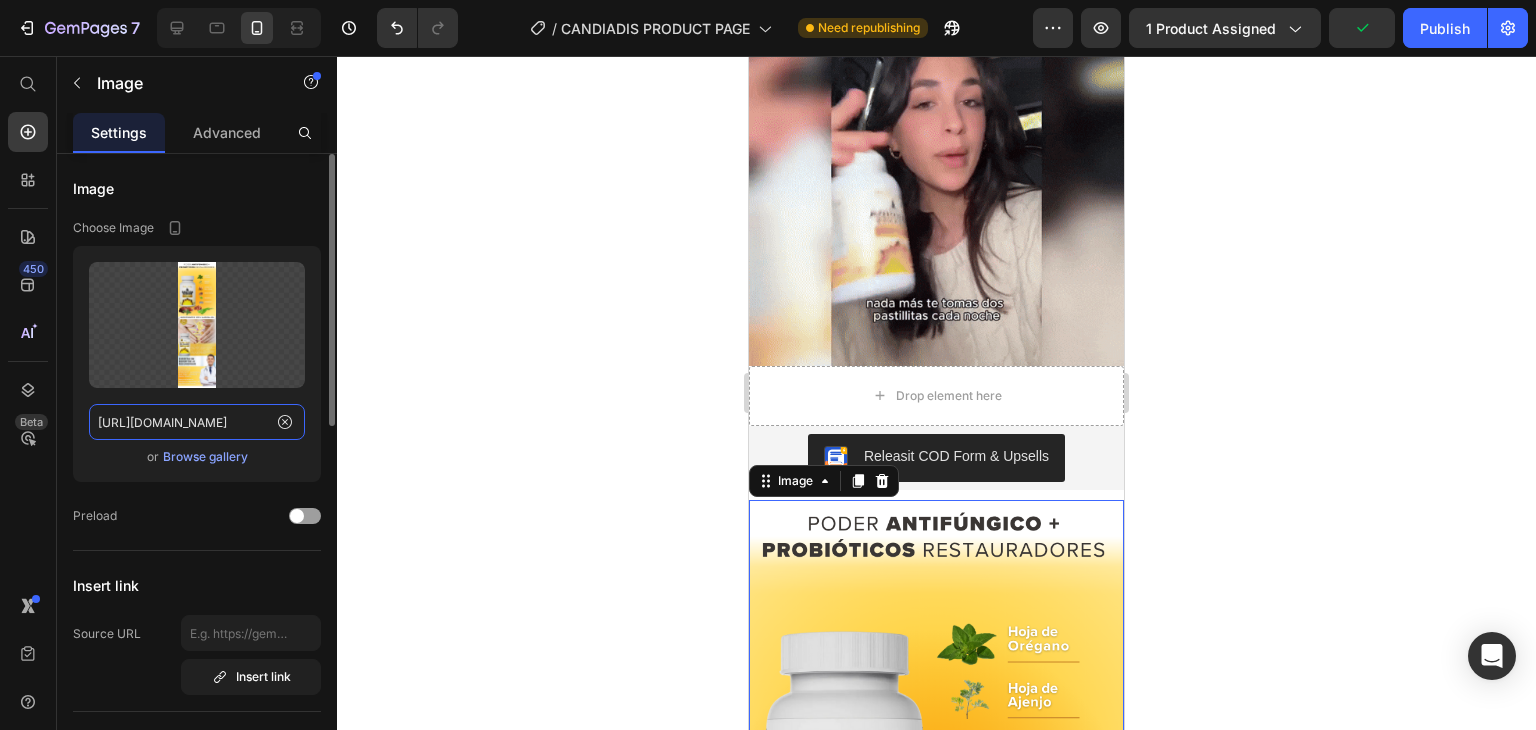 type on "[URL][DOMAIN_NAME]" 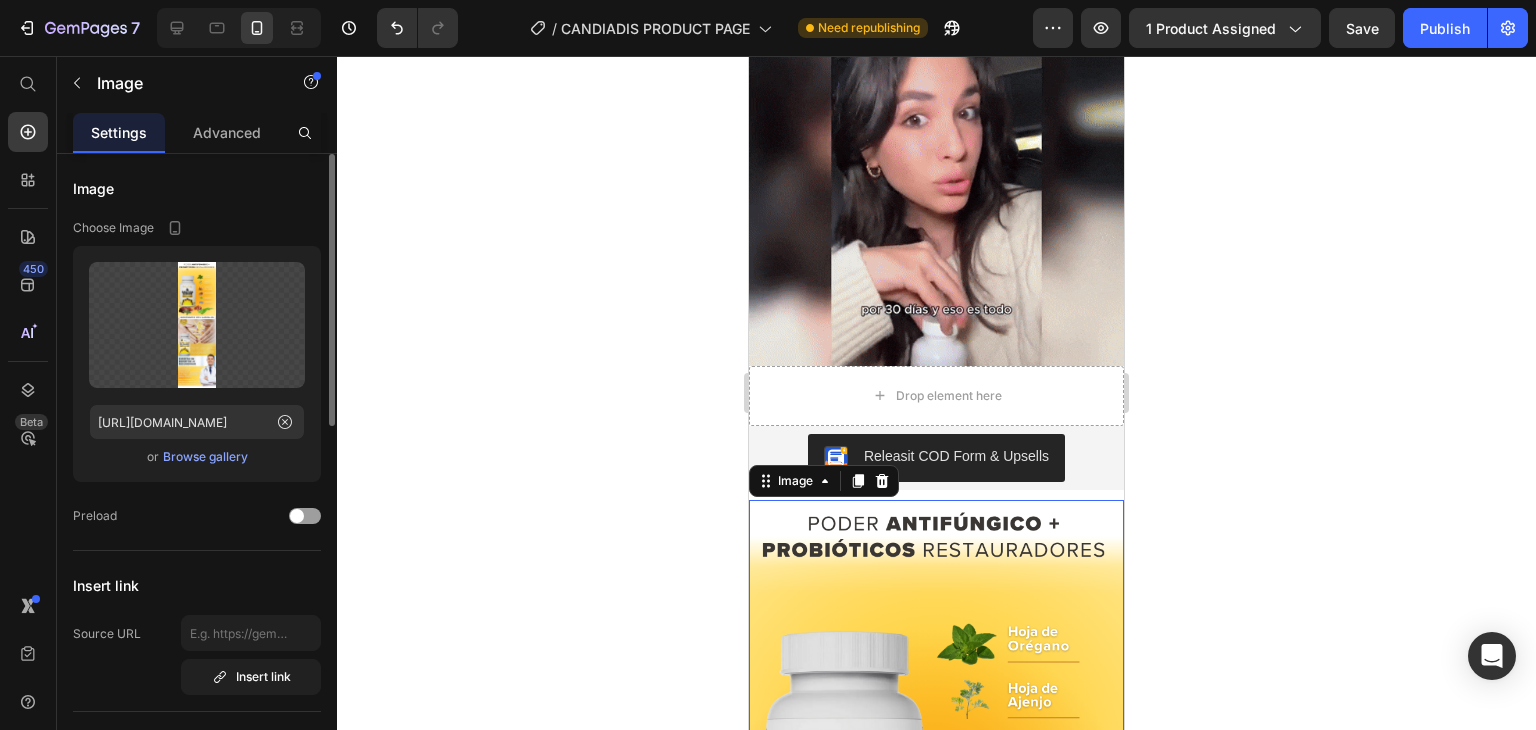 scroll, scrollTop: 0, scrollLeft: 0, axis: both 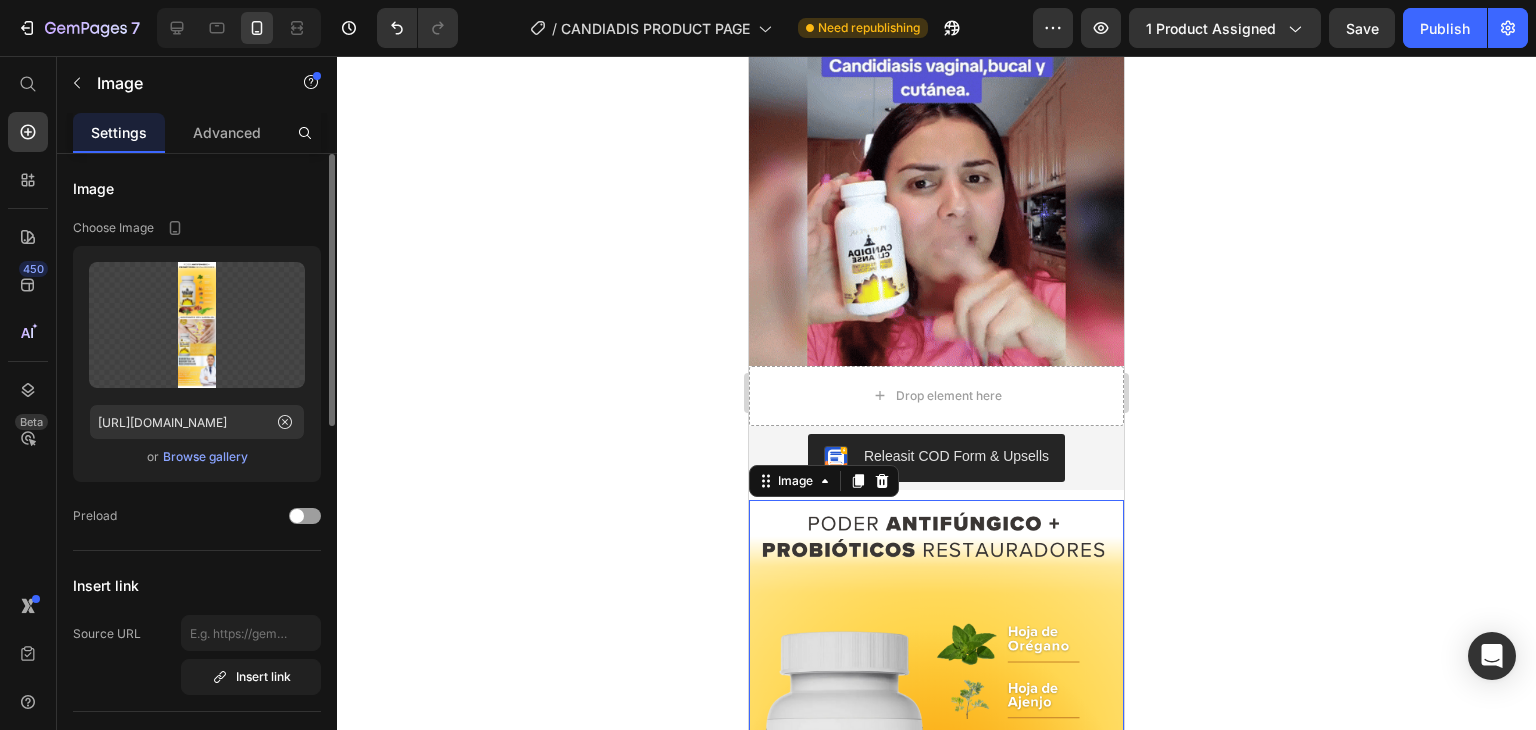 click 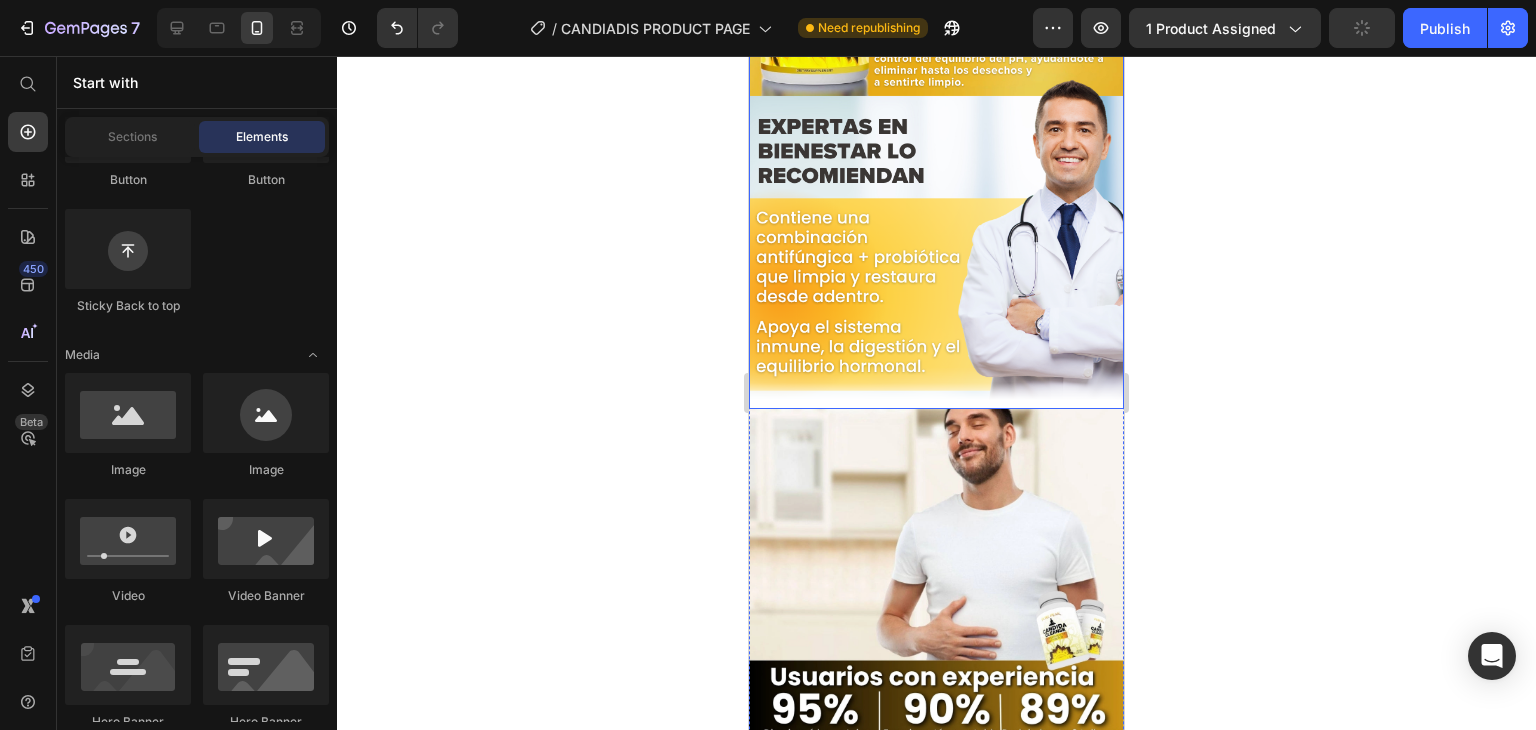 scroll, scrollTop: 4346, scrollLeft: 0, axis: vertical 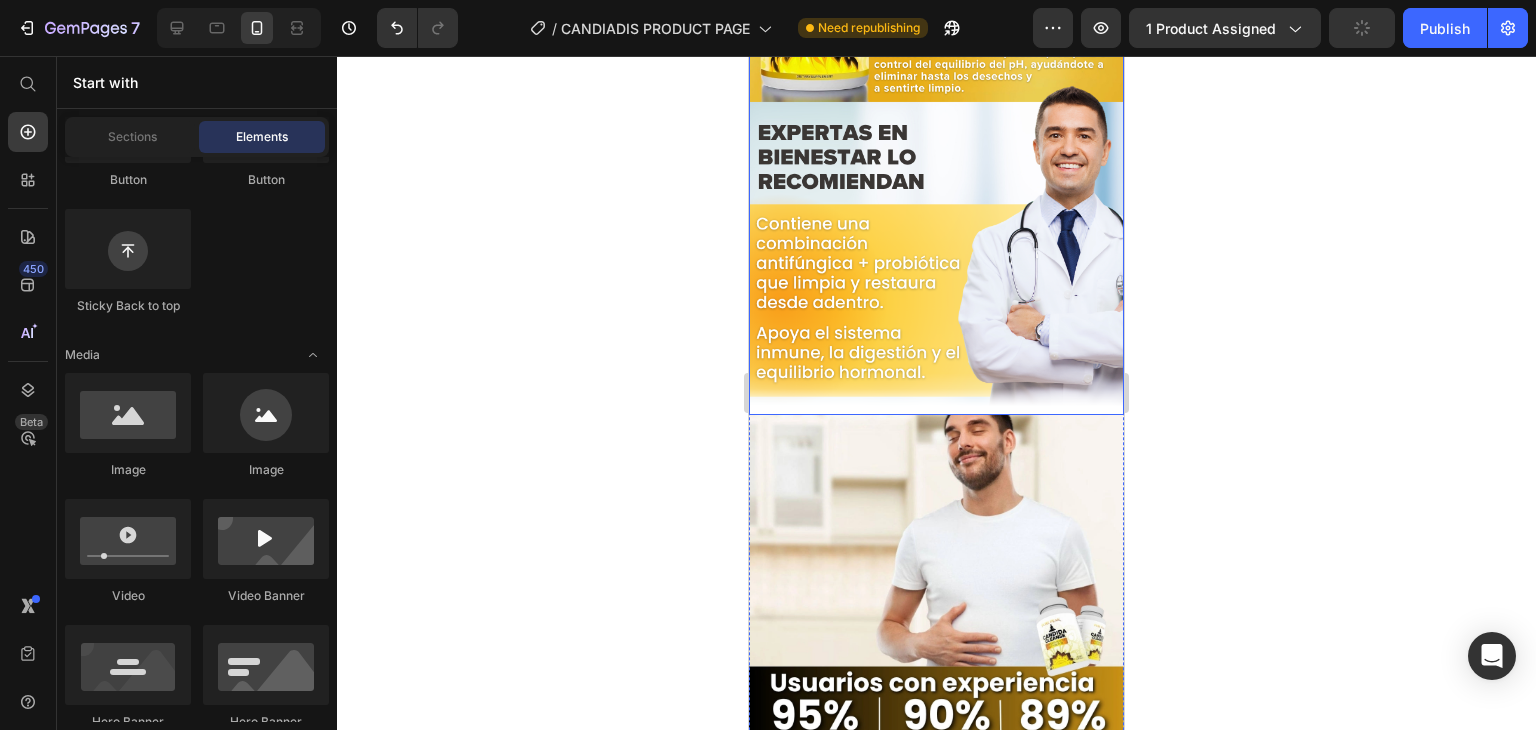 click at bounding box center [936, 602] 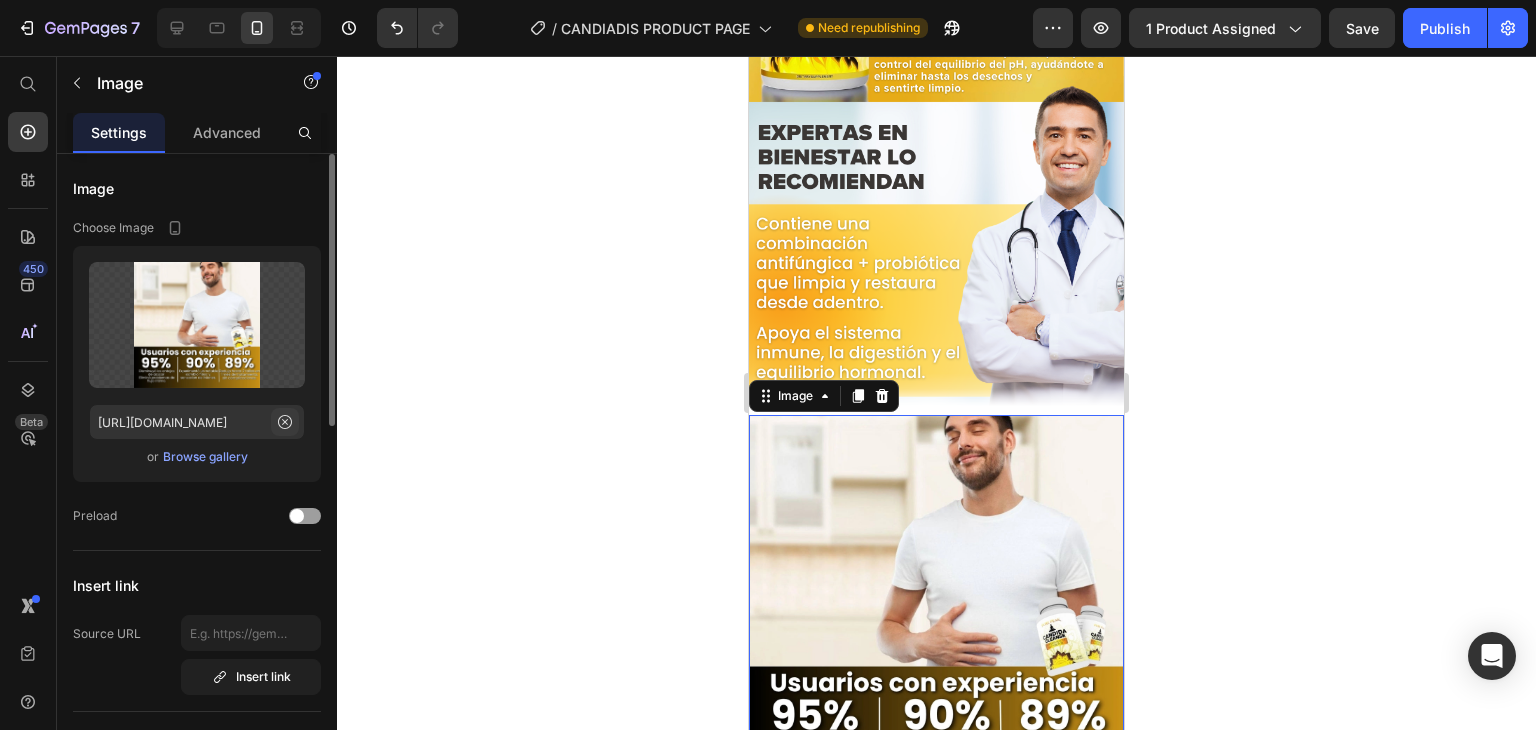 click 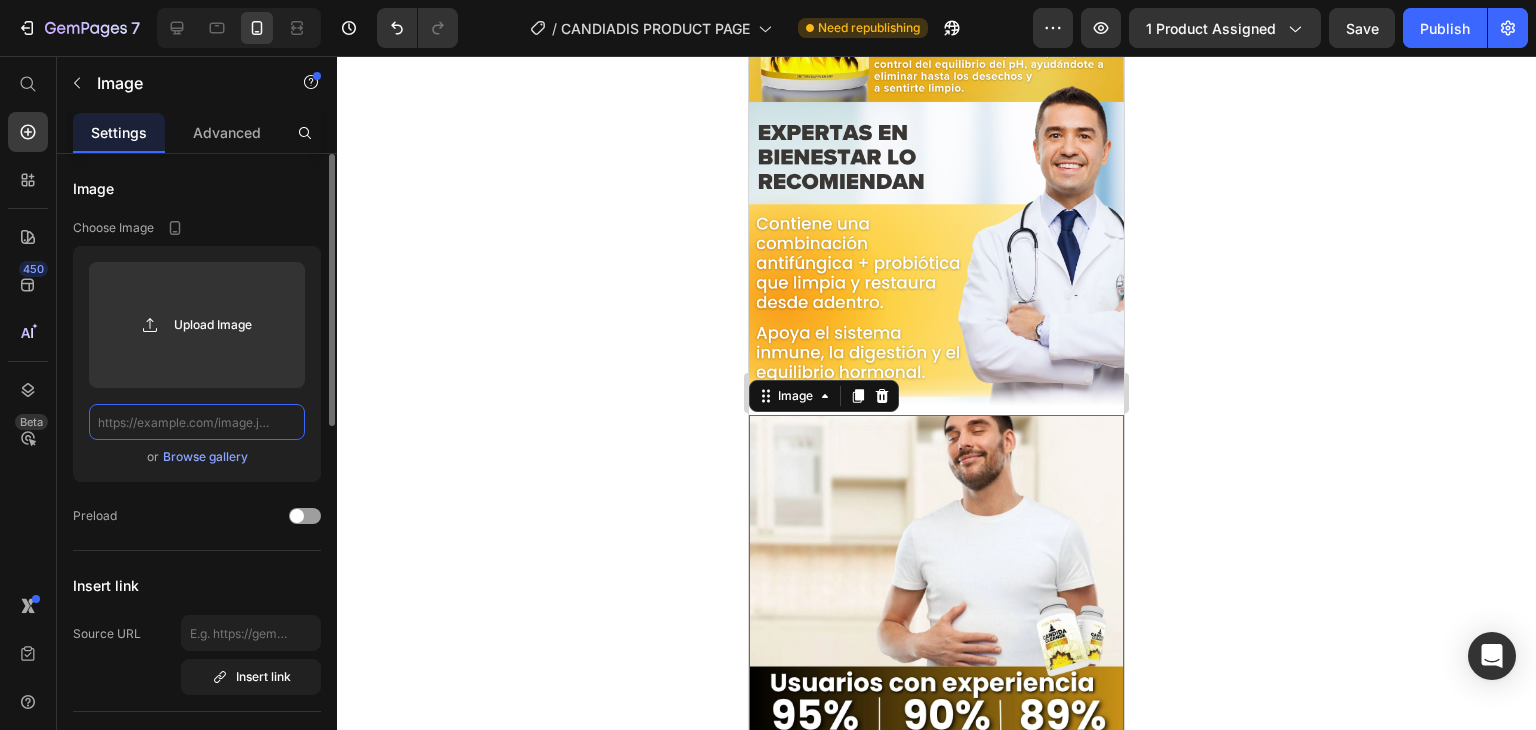 scroll, scrollTop: 0, scrollLeft: 0, axis: both 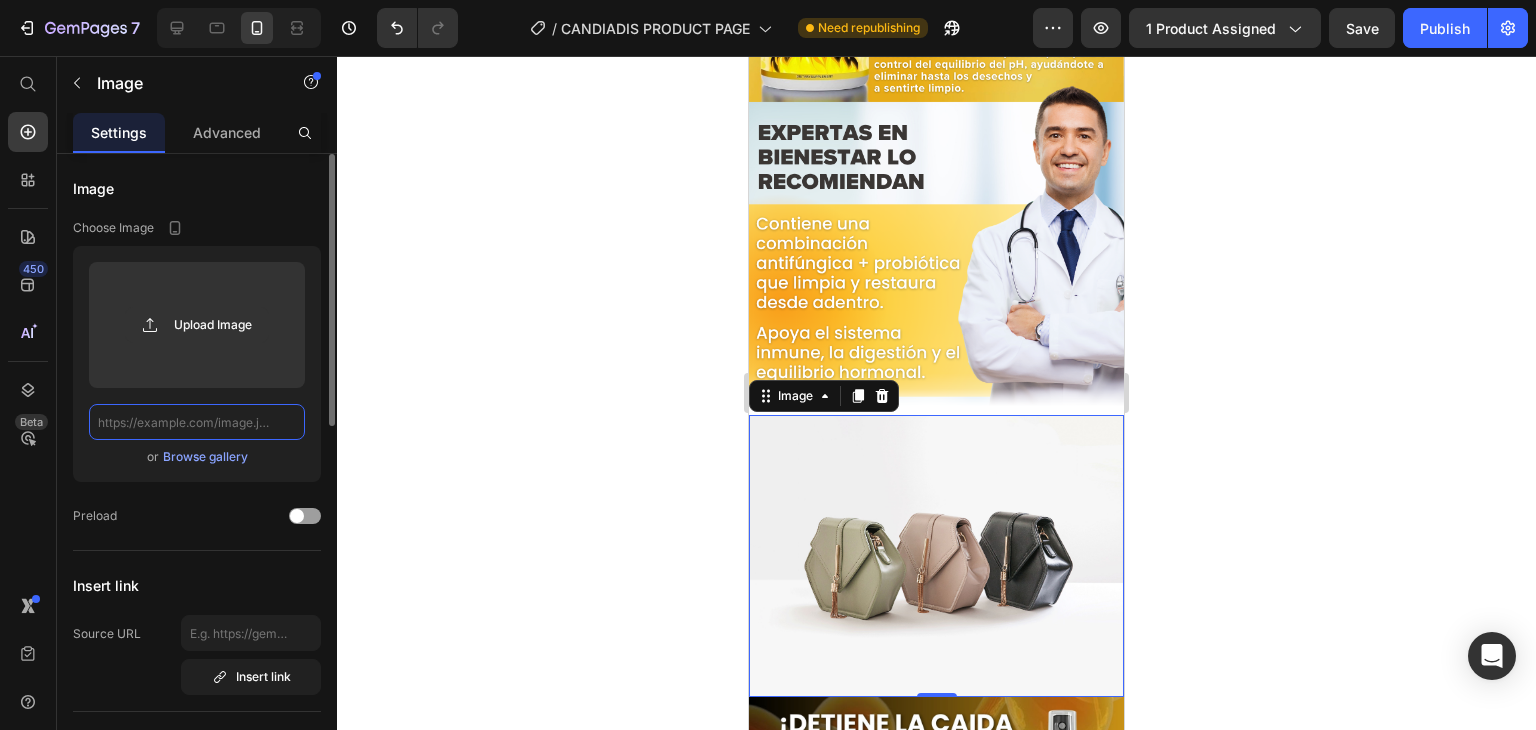paste on "[URL][DOMAIN_NAME]" 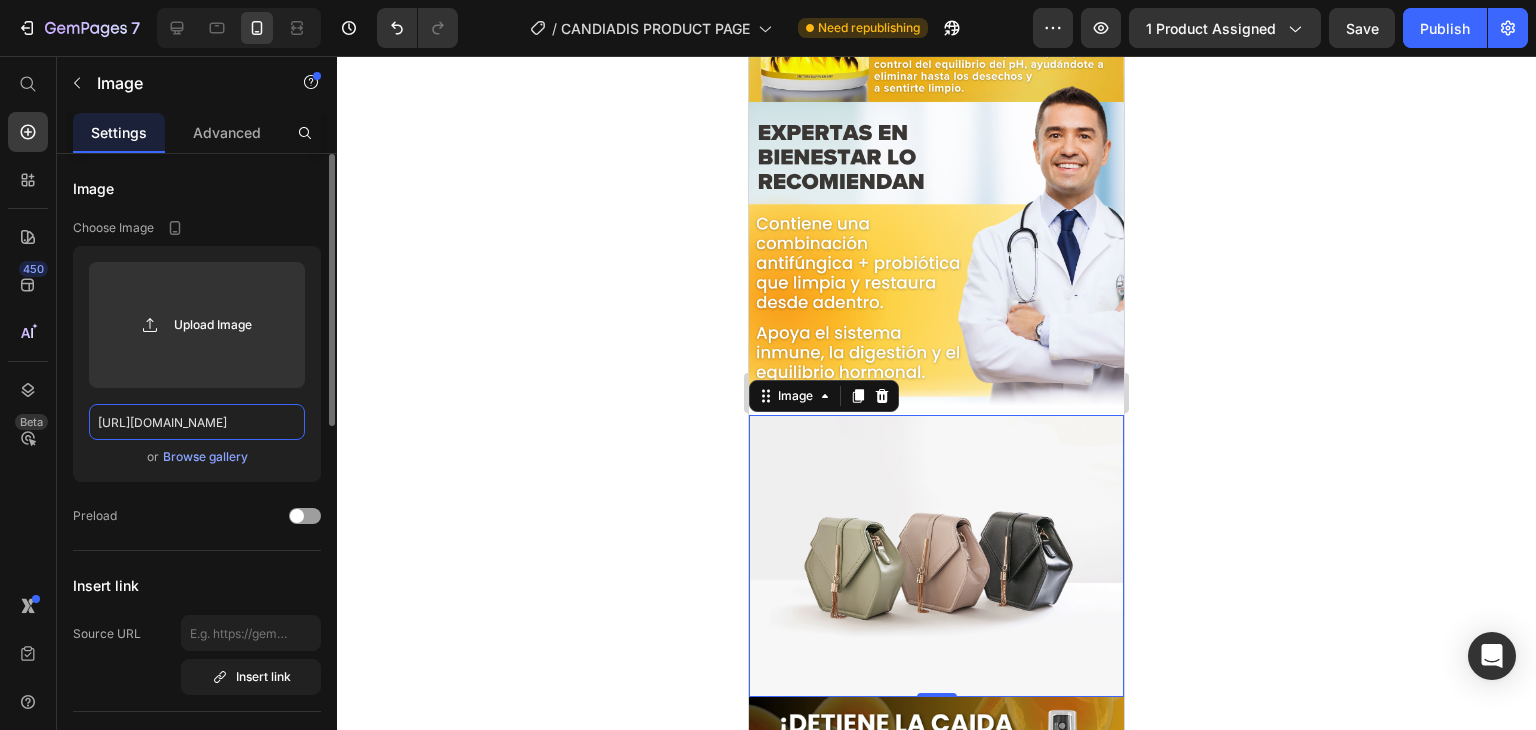 scroll, scrollTop: 0, scrollLeft: 240, axis: horizontal 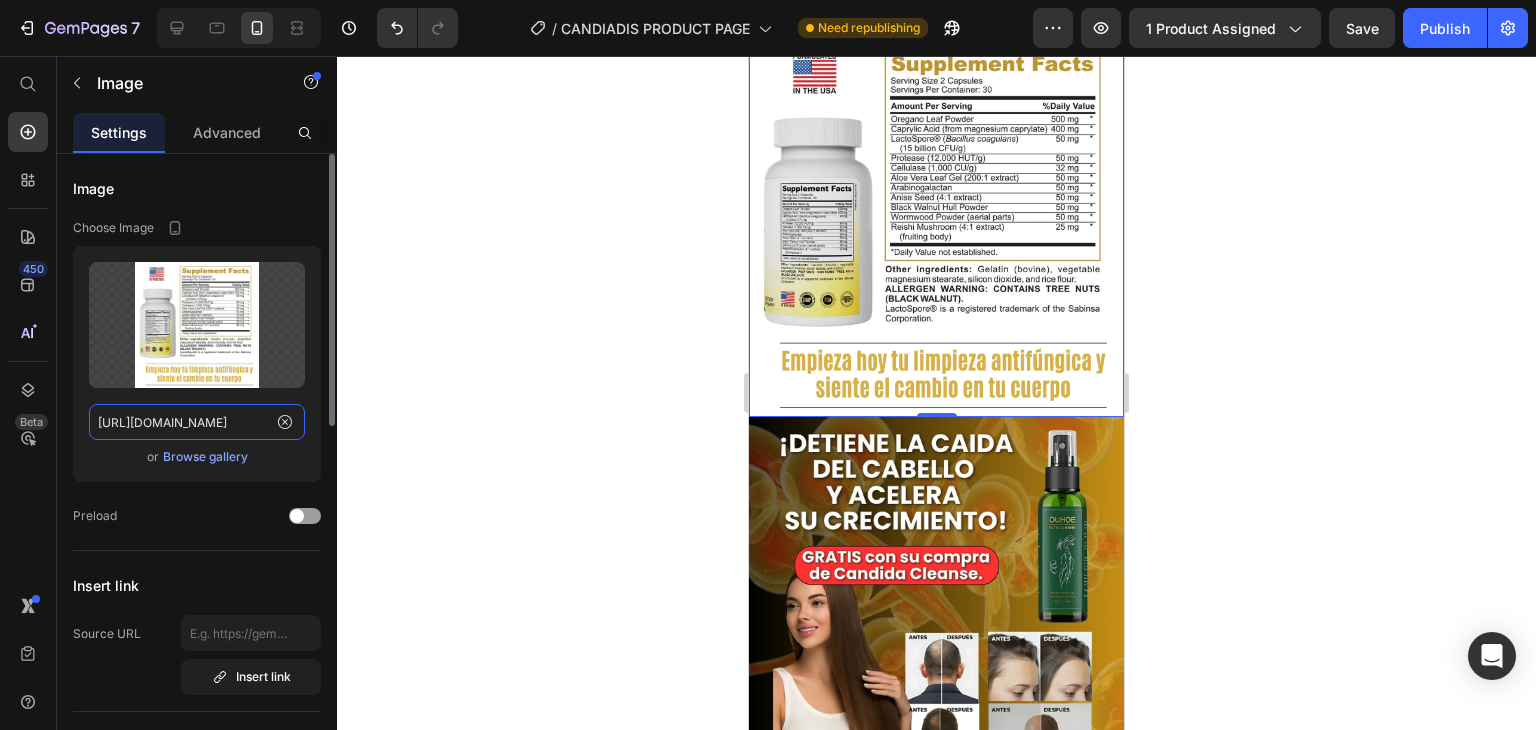 type on "[URL][DOMAIN_NAME]" 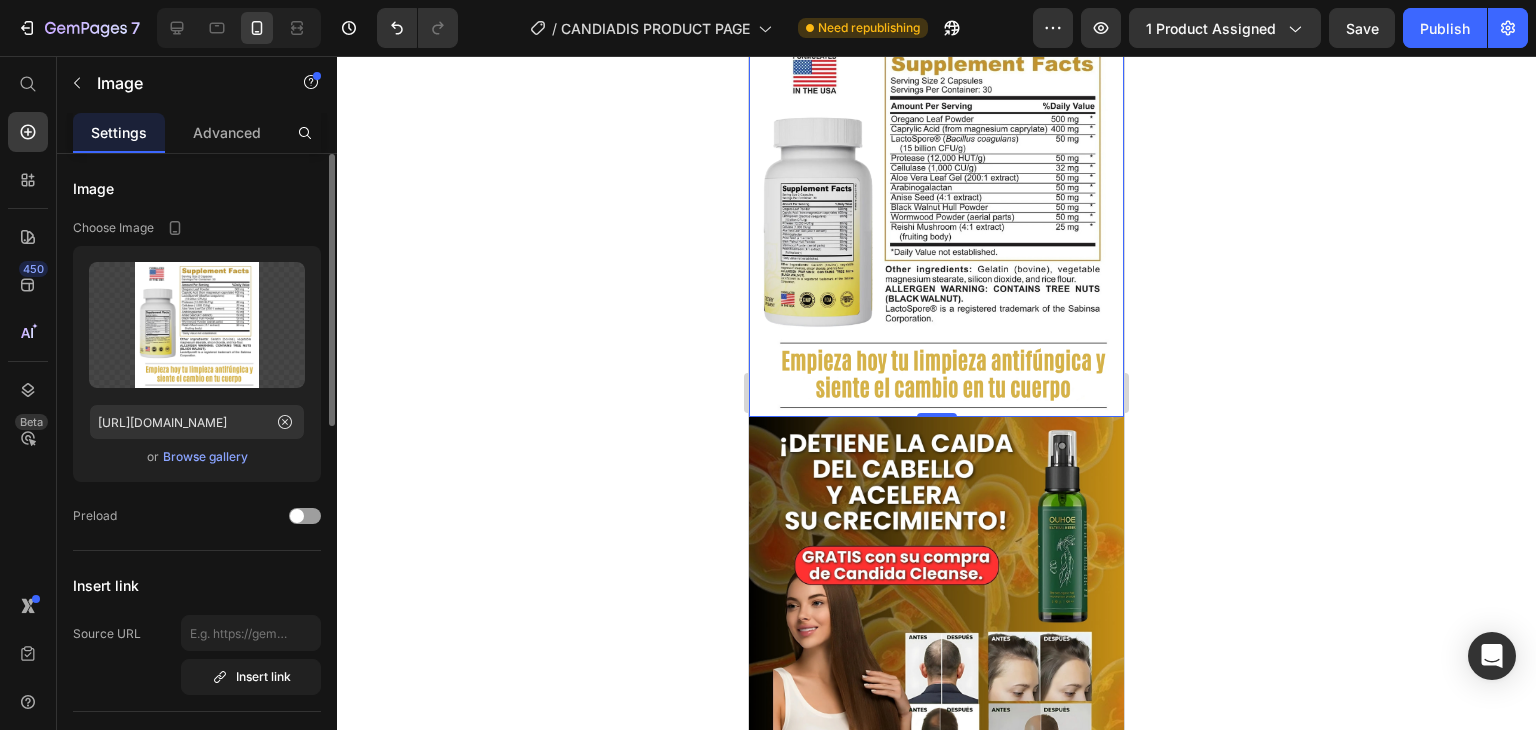 scroll, scrollTop: 0, scrollLeft: 0, axis: both 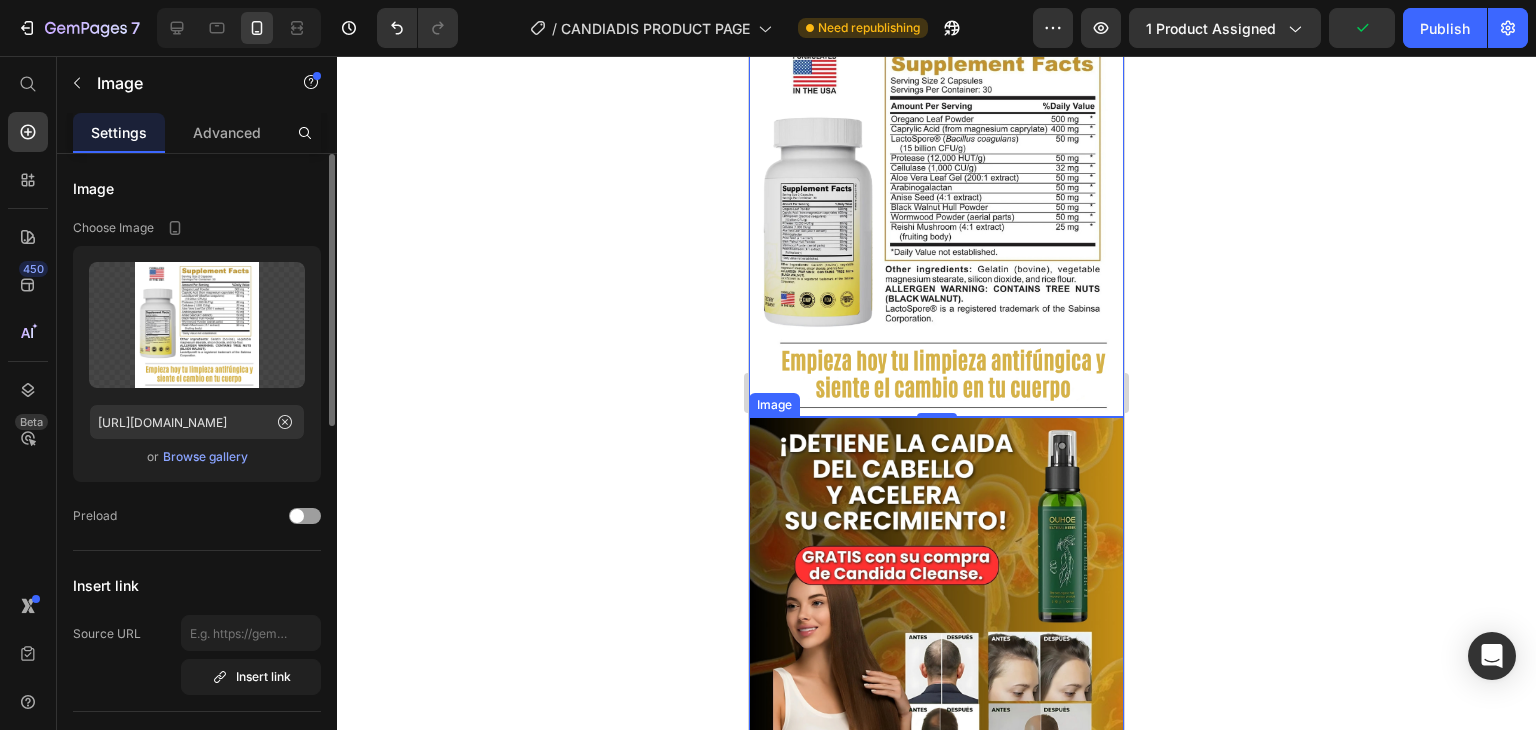 click at bounding box center (936, 604) 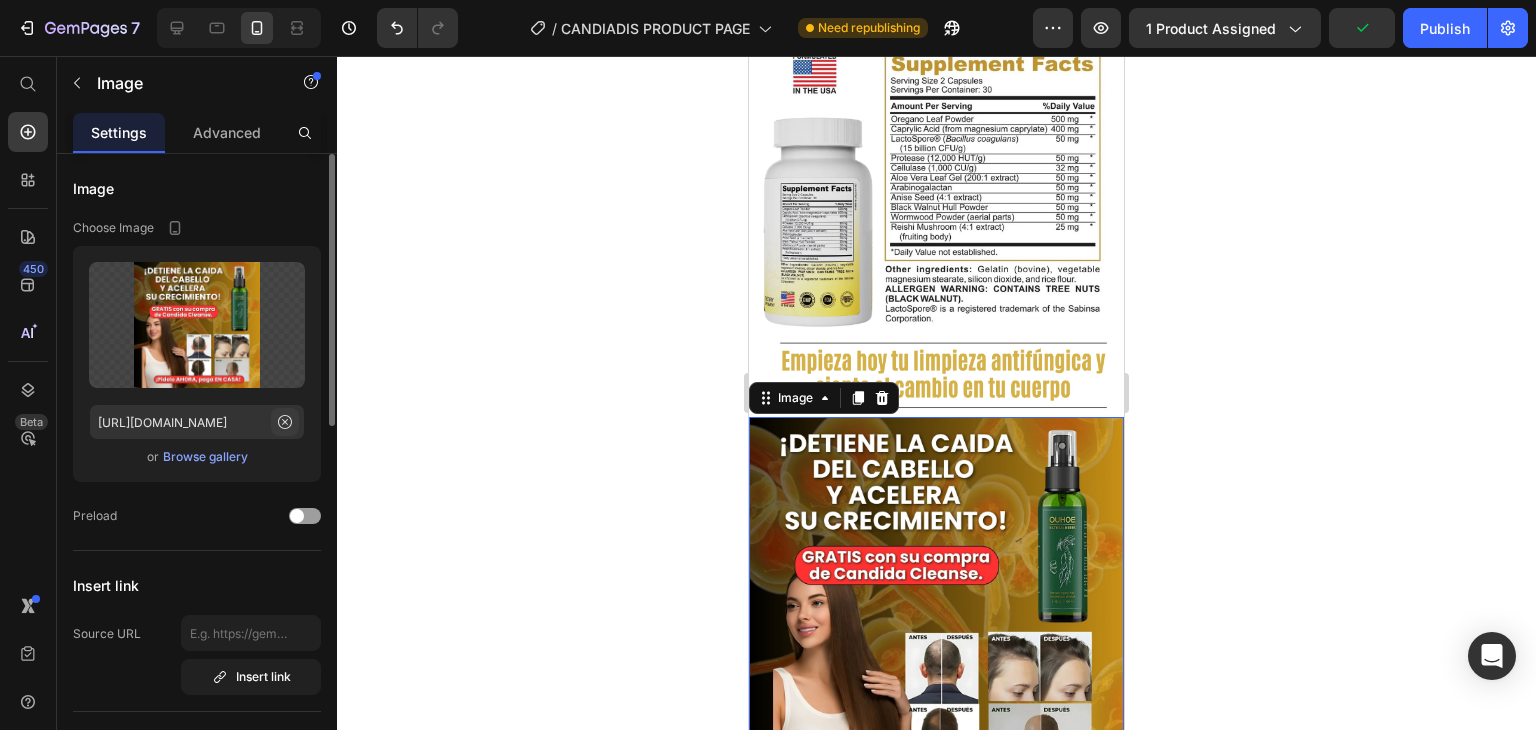click 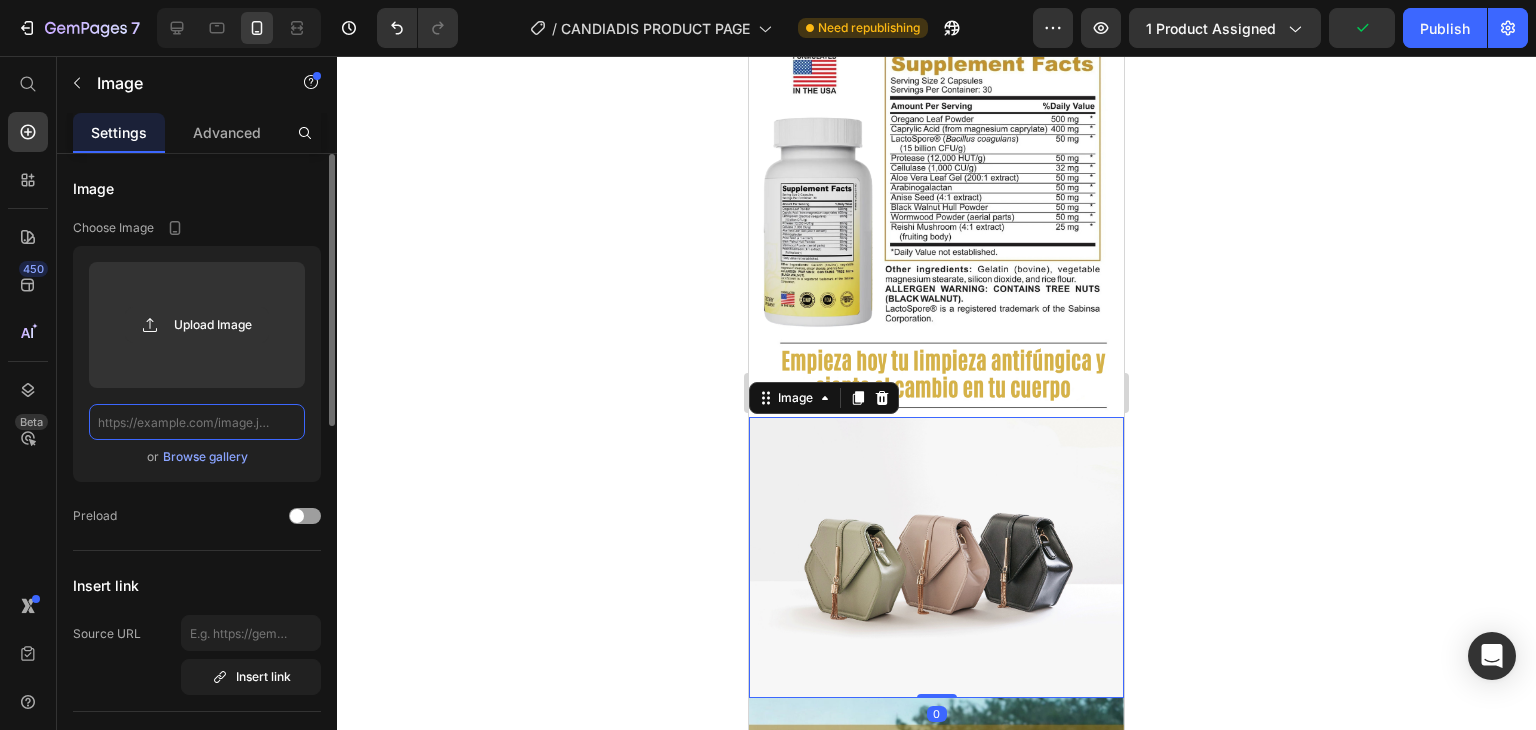 scroll, scrollTop: 0, scrollLeft: 0, axis: both 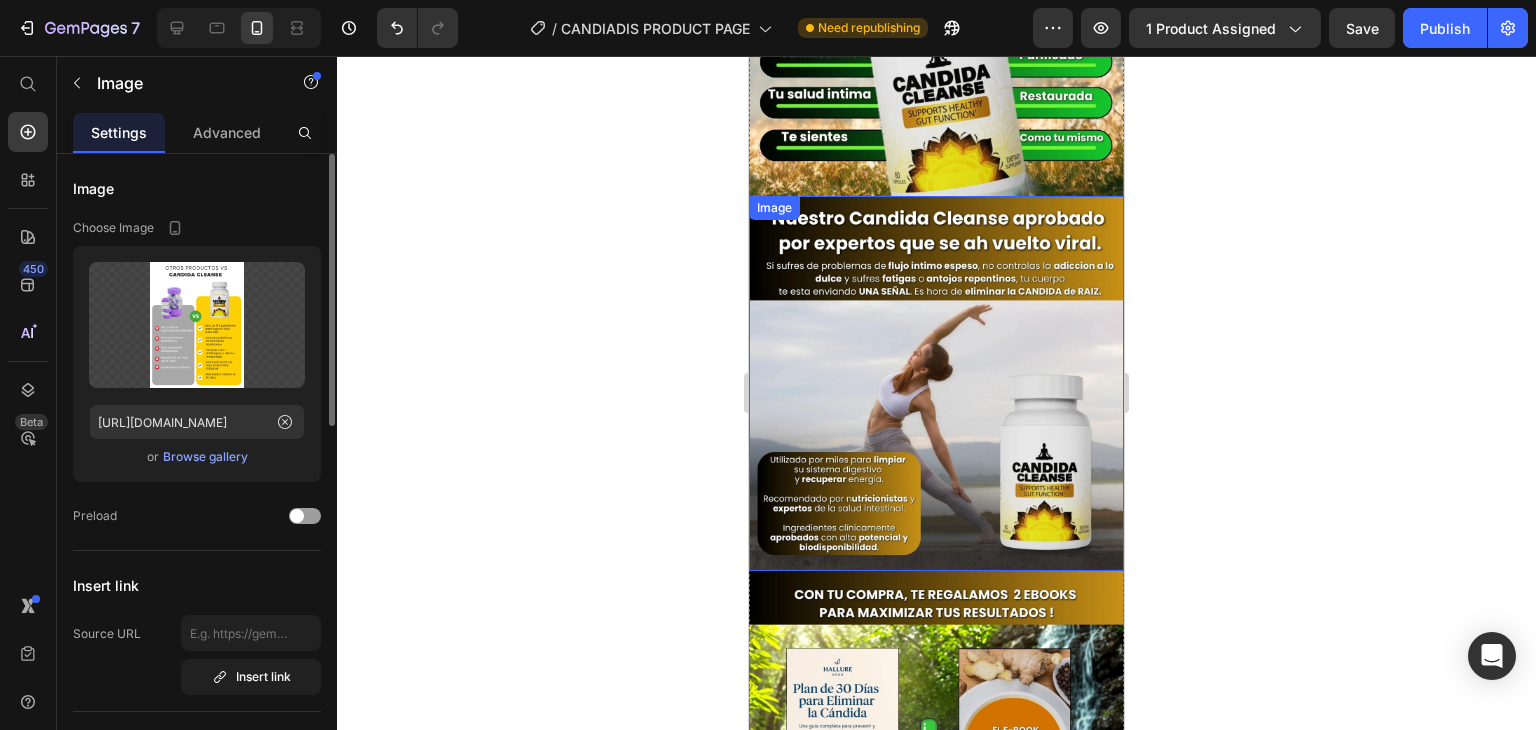 click at bounding box center [936, 383] 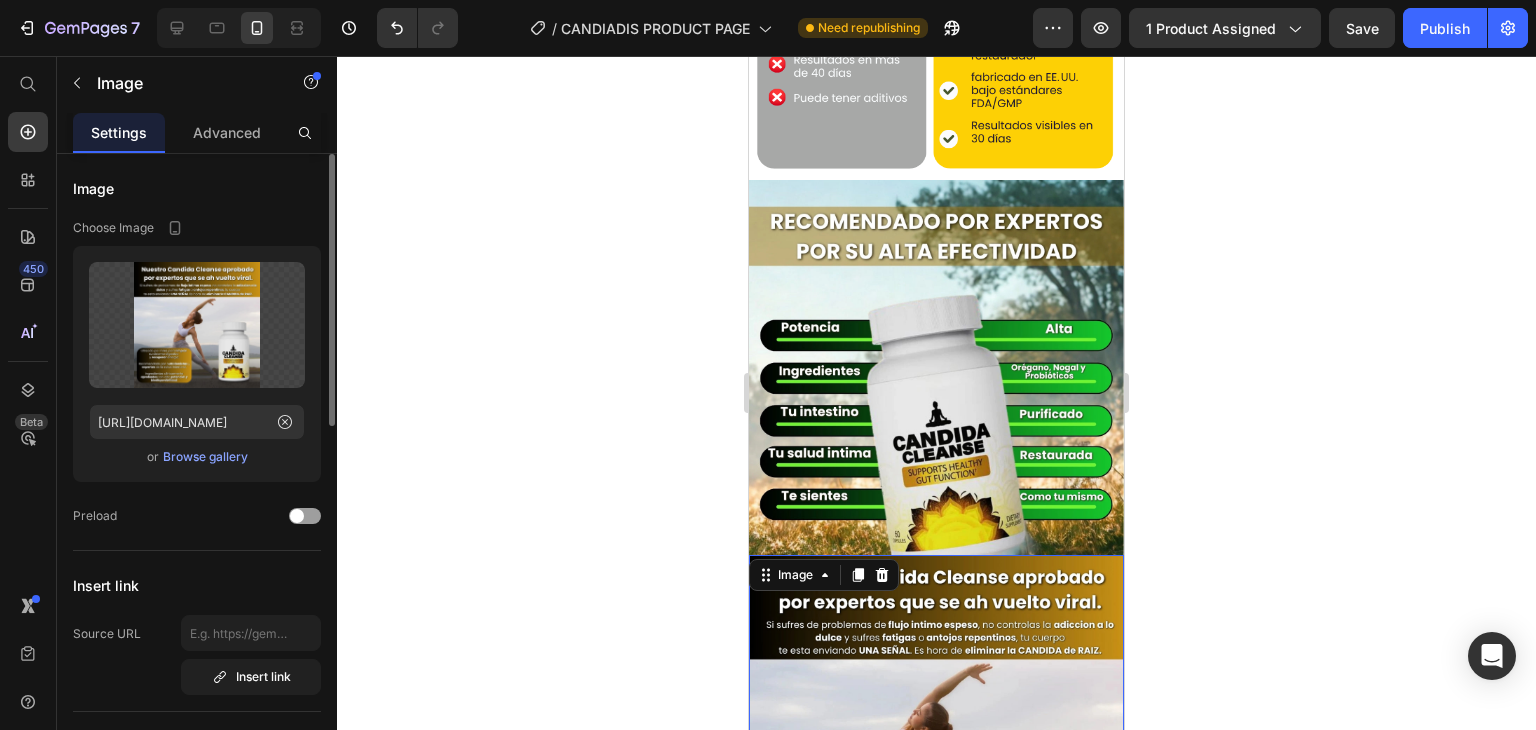 scroll, scrollTop: 5460, scrollLeft: 0, axis: vertical 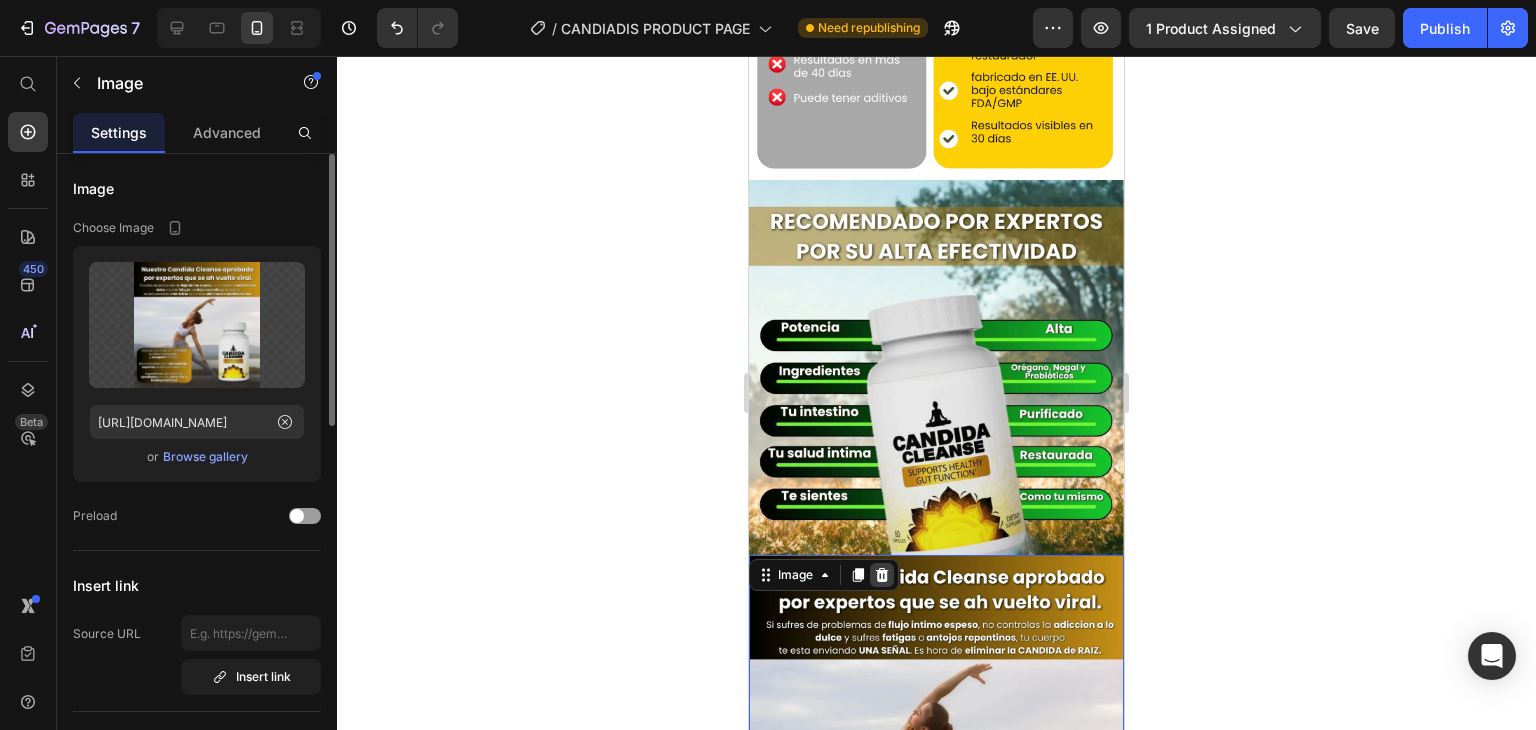 click 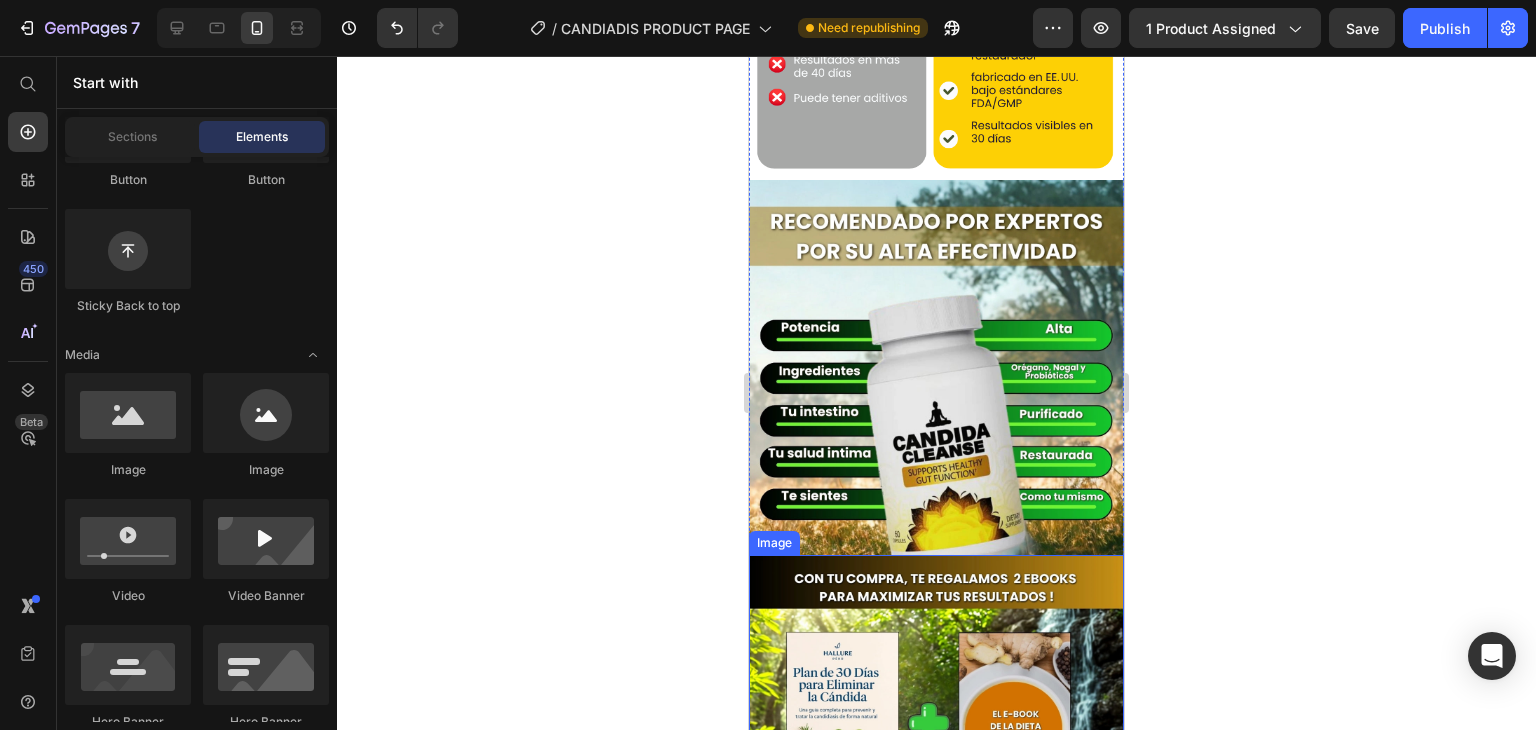 click at bounding box center (936, 367) 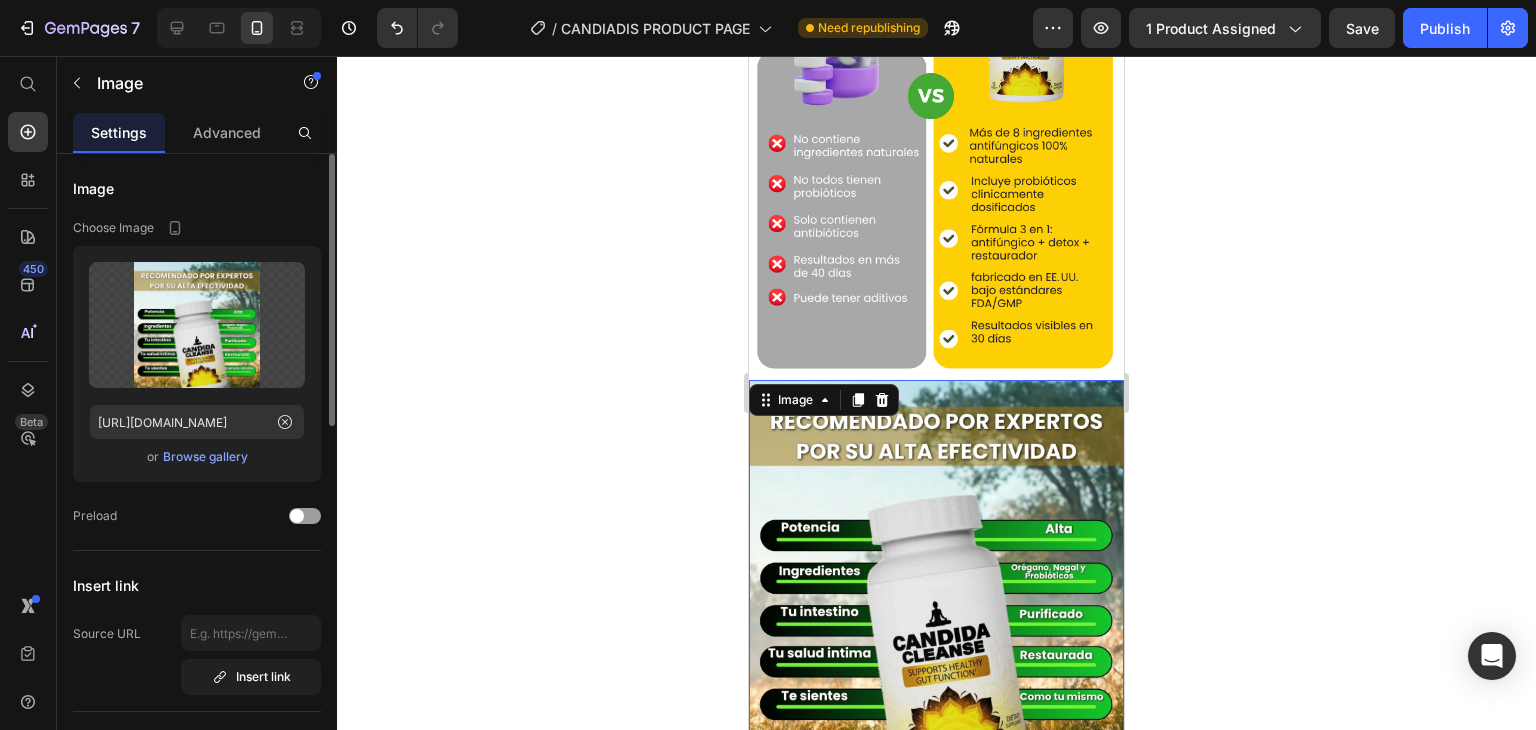 scroll, scrollTop: 5260, scrollLeft: 0, axis: vertical 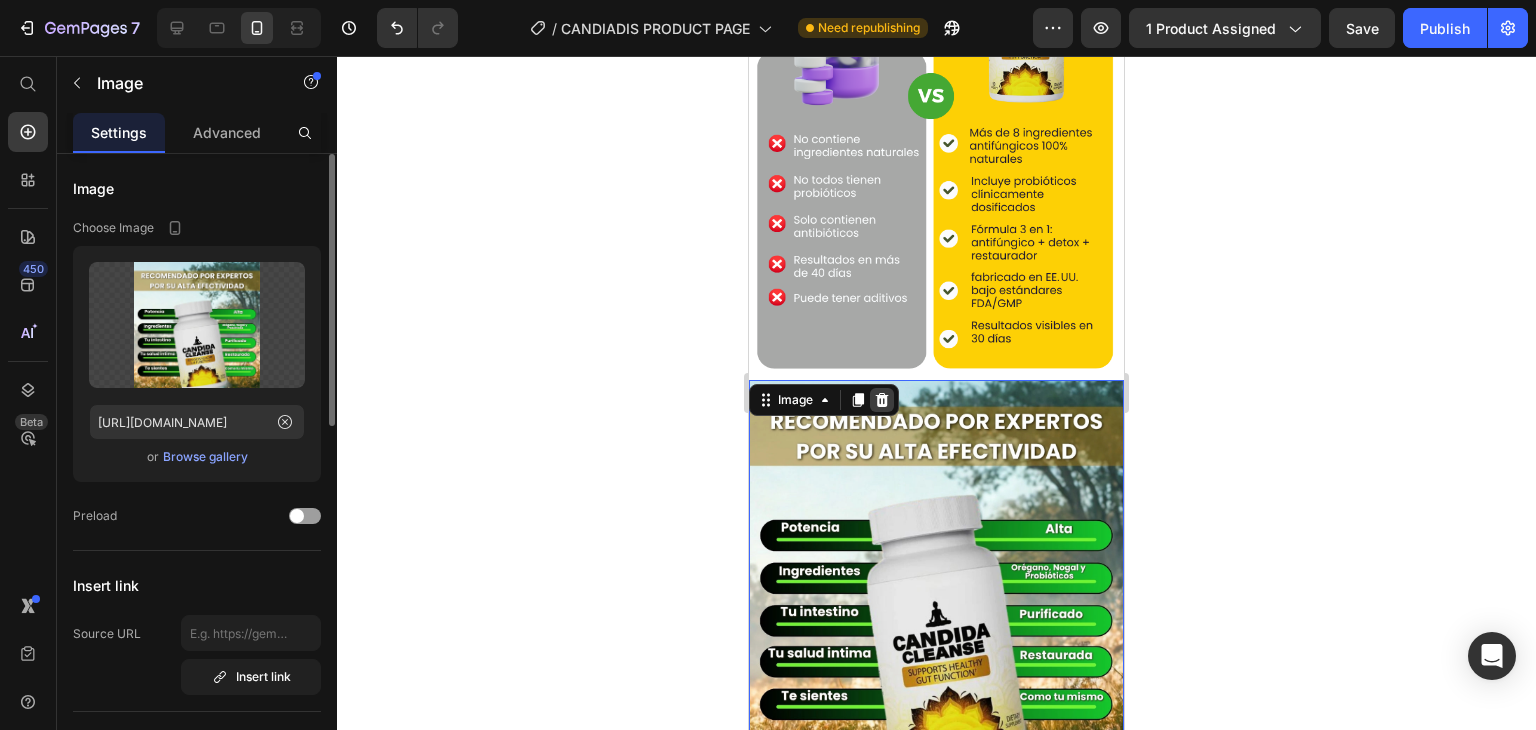 click 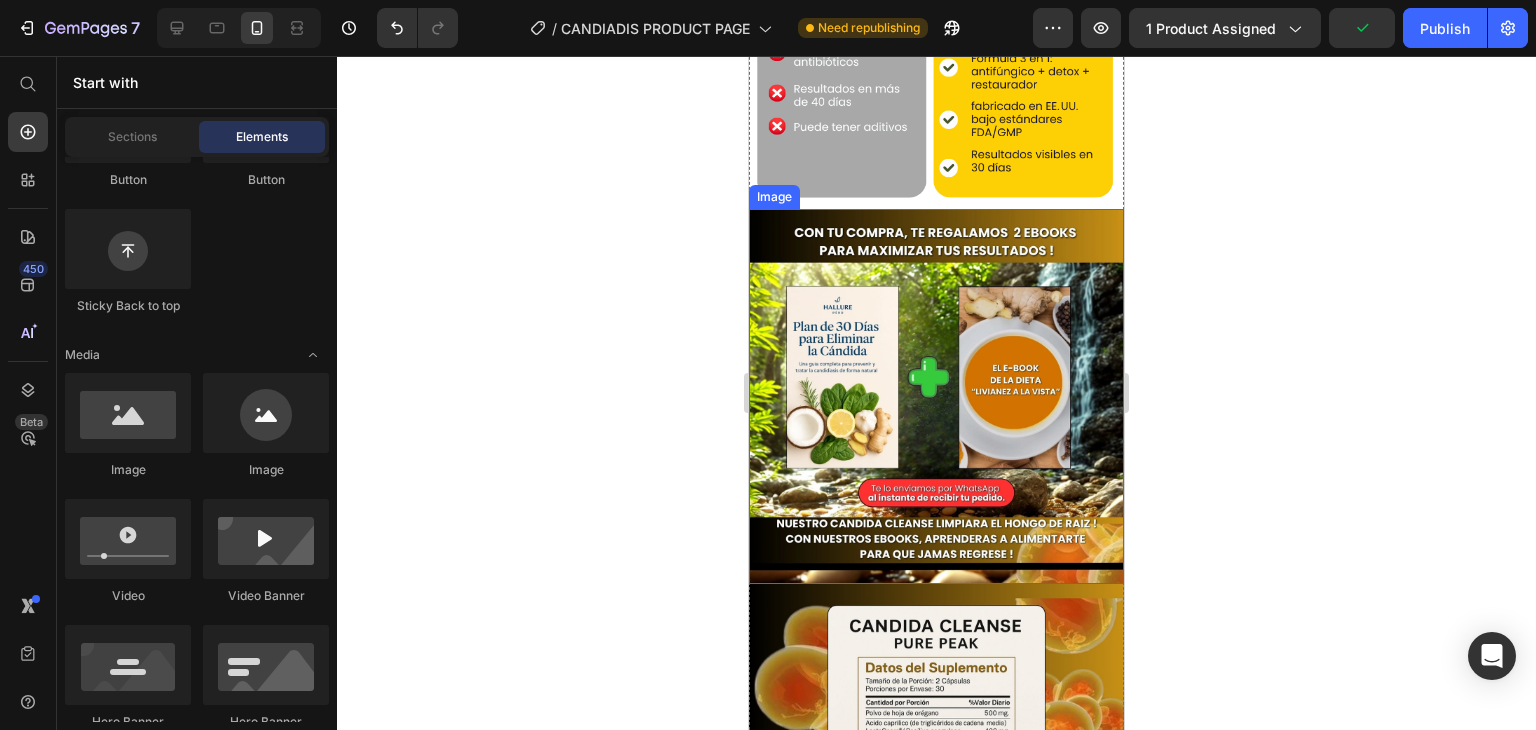 scroll, scrollTop: 5436, scrollLeft: 0, axis: vertical 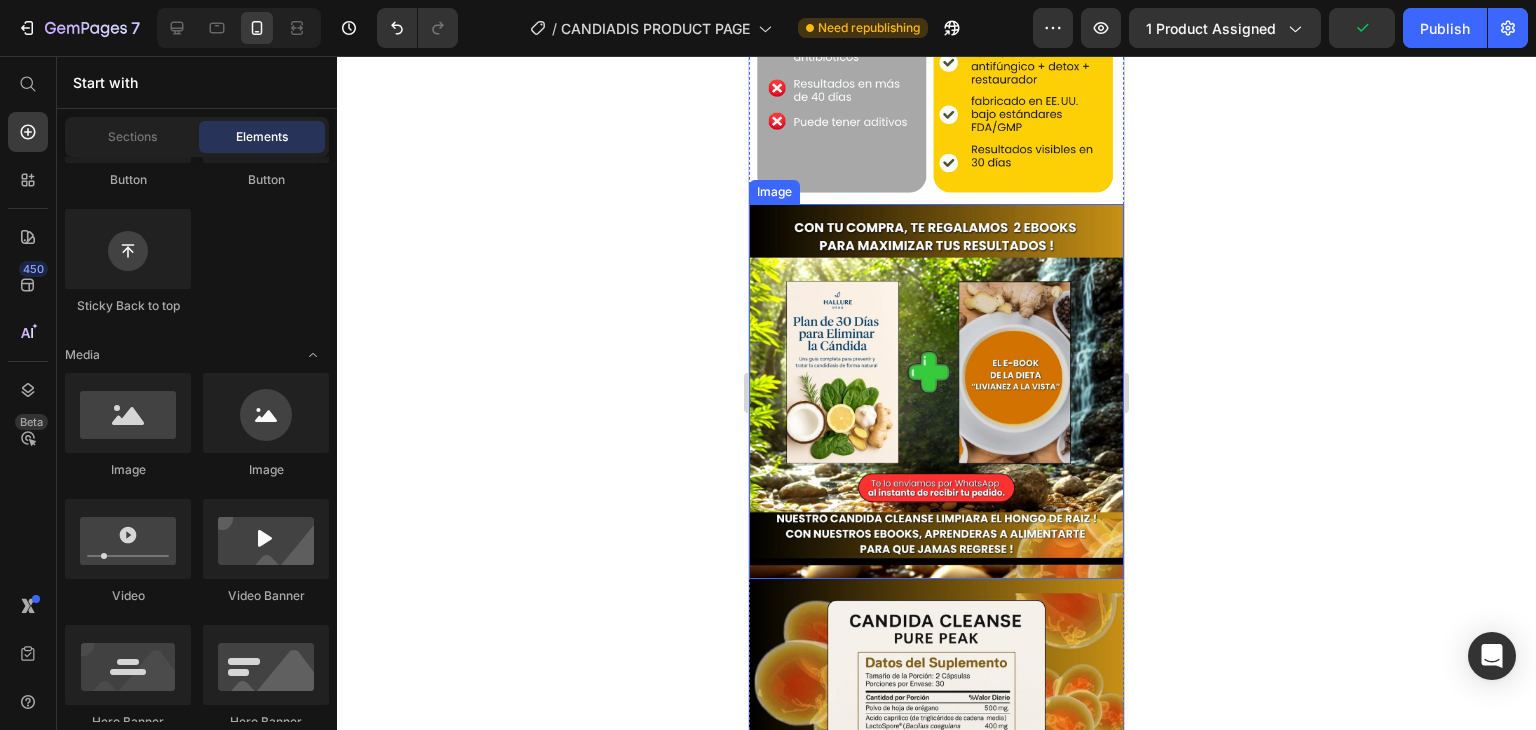 click at bounding box center [936, 766] 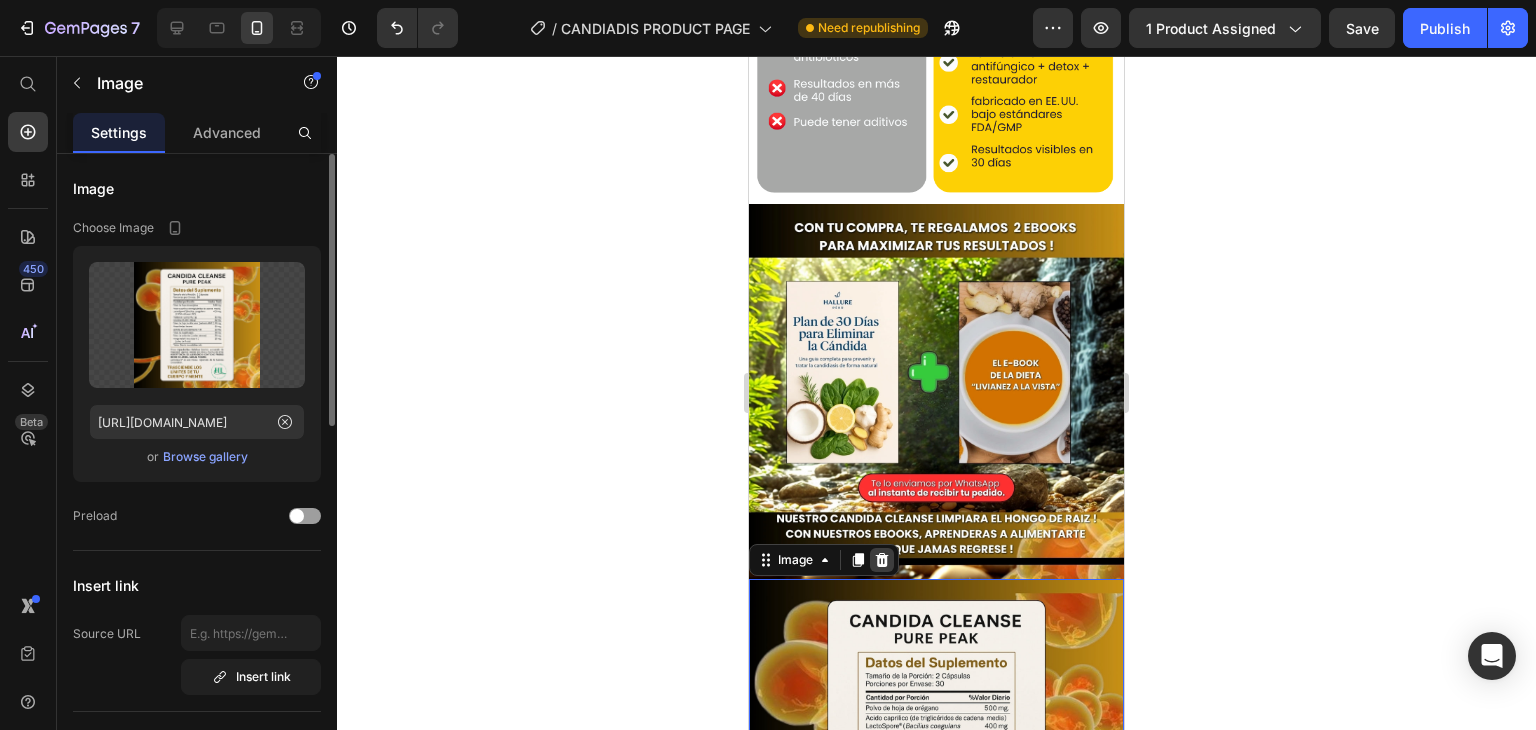 click 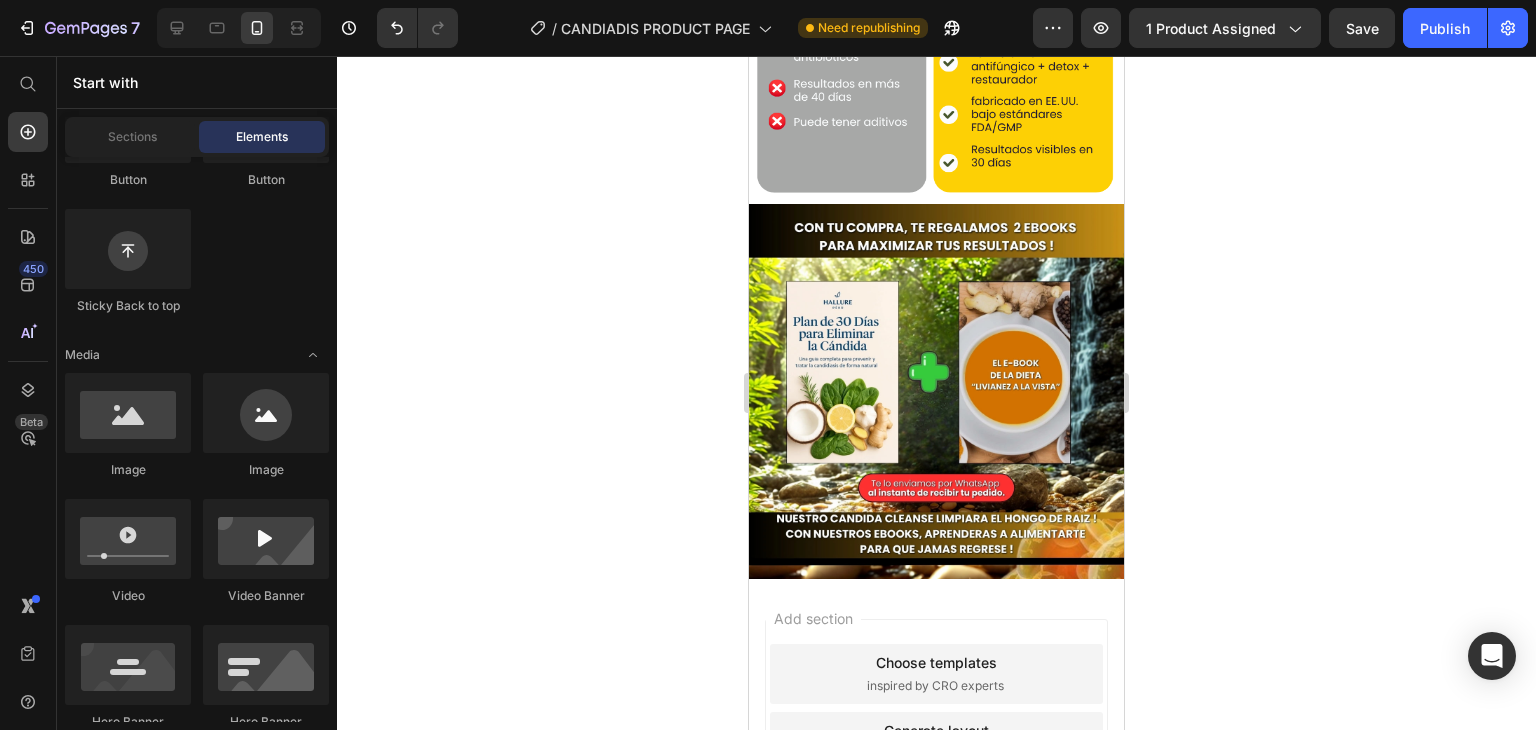 scroll, scrollTop: 5334, scrollLeft: 0, axis: vertical 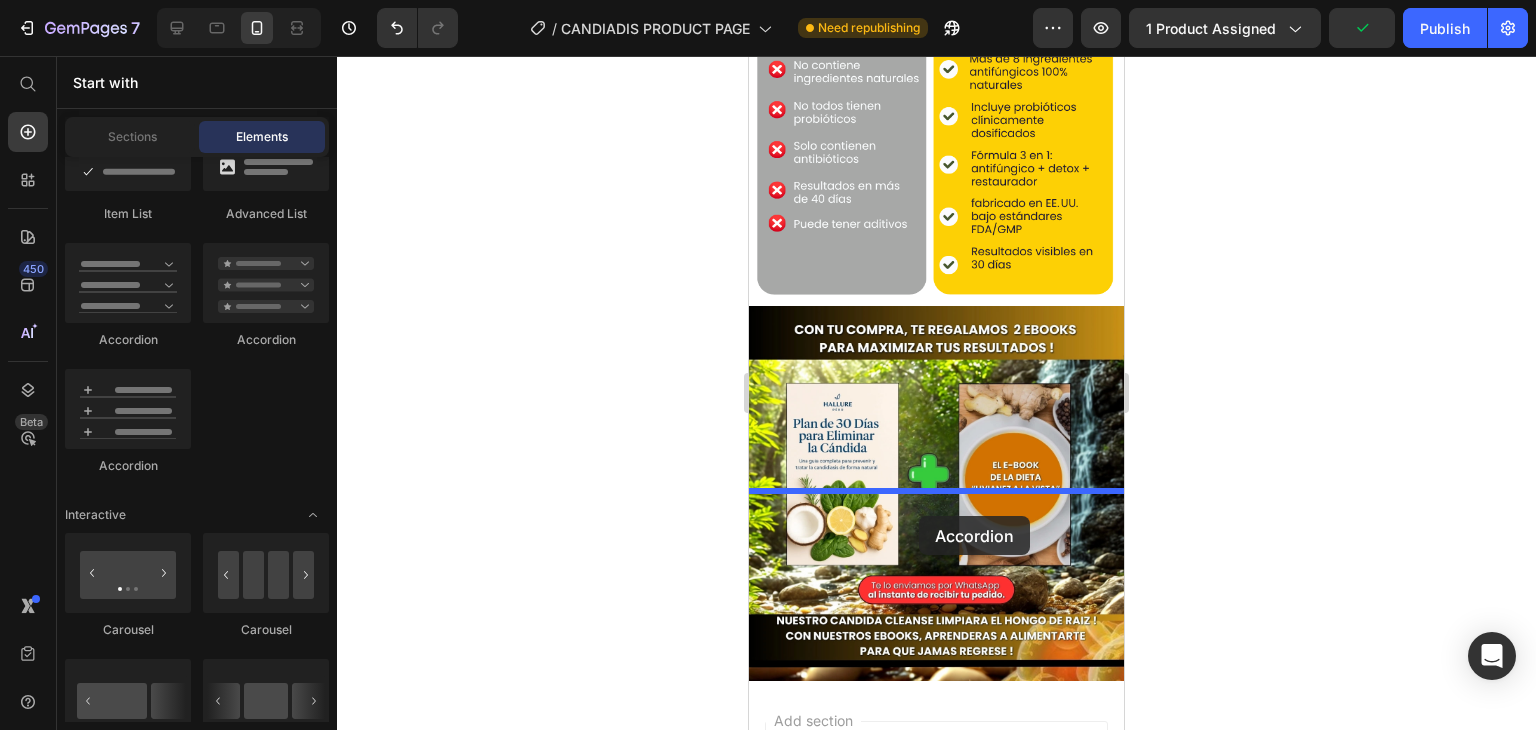drag, startPoint x: 1007, startPoint y: 360, endPoint x: 919, endPoint y: 516, distance: 179.1089 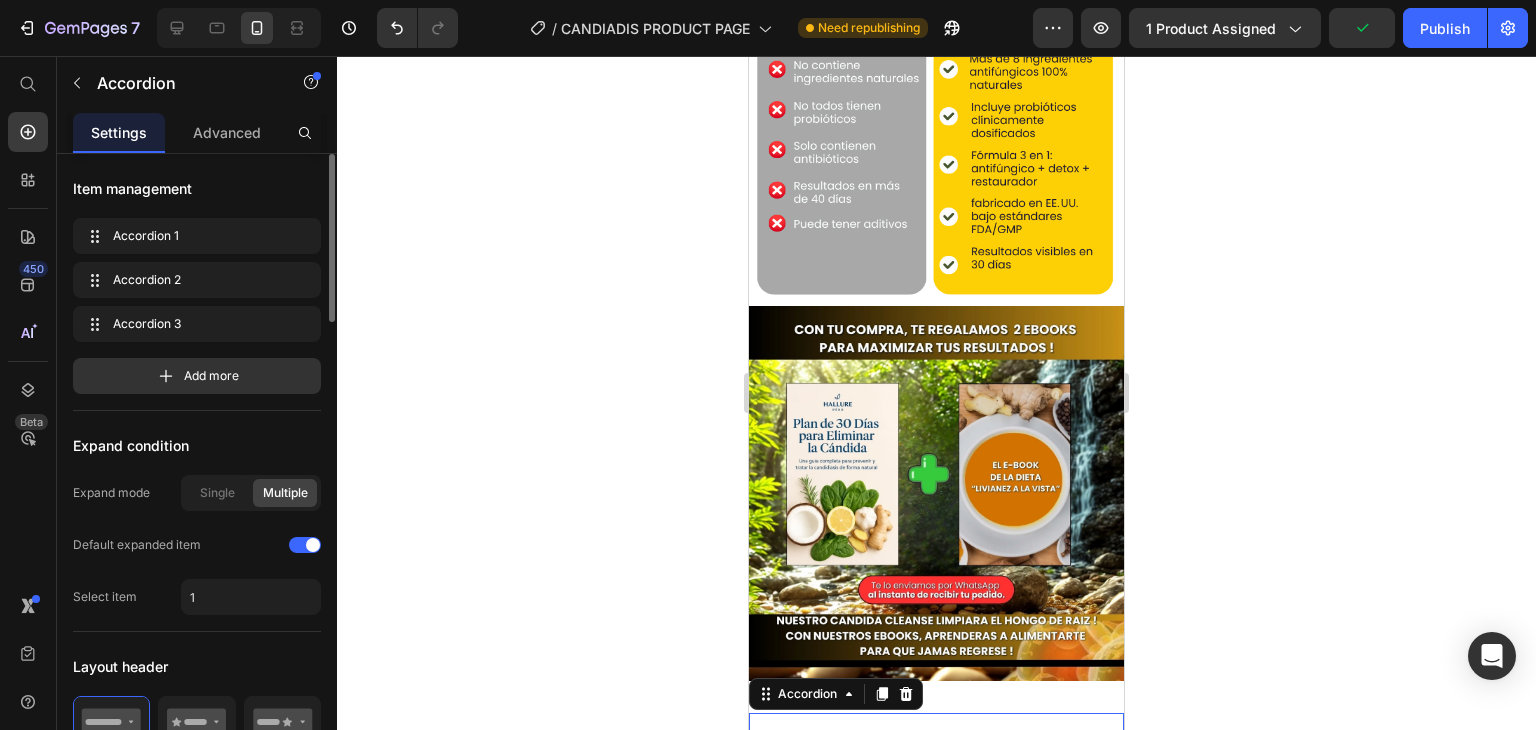 scroll, scrollTop: 5436, scrollLeft: 0, axis: vertical 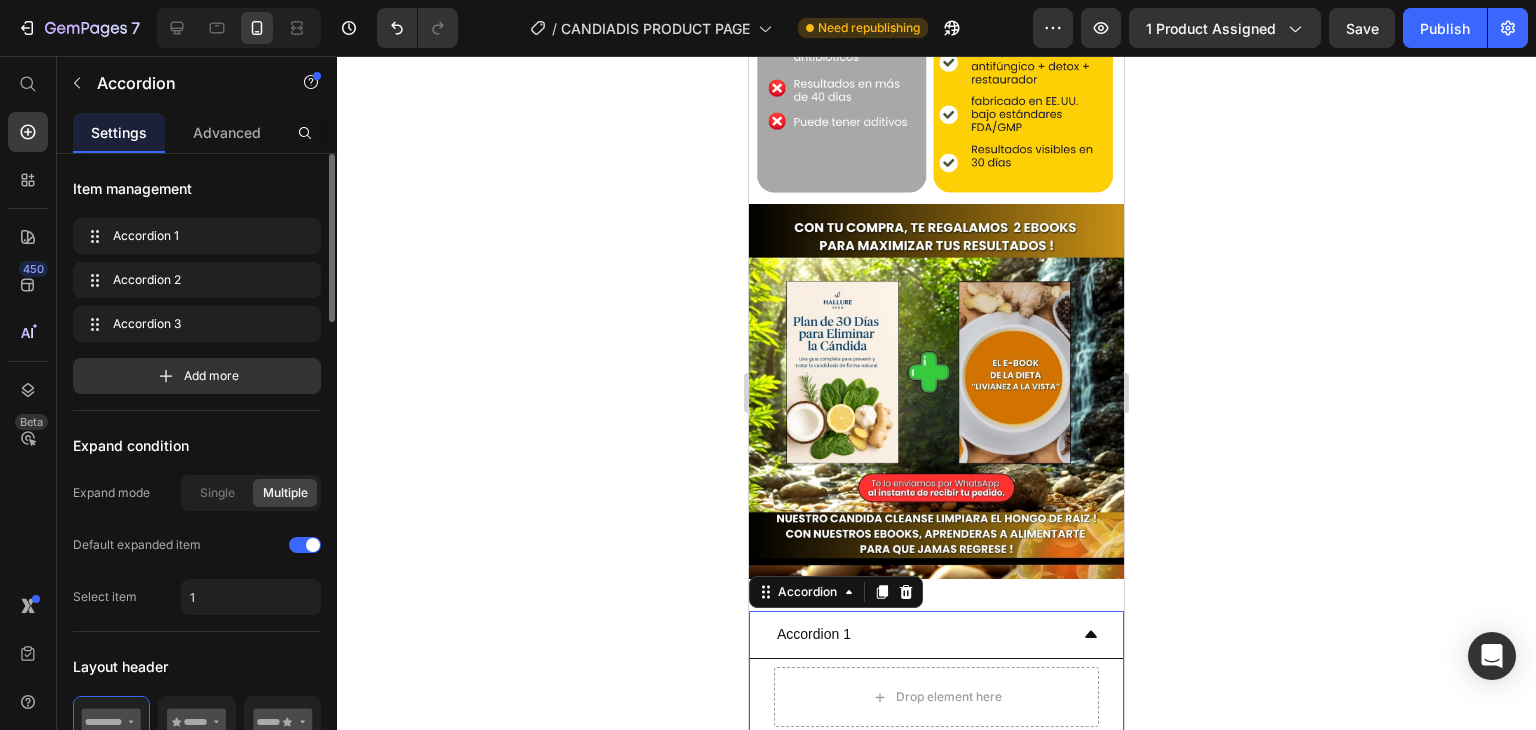 click on "Accordion 1" at bounding box center [814, 634] 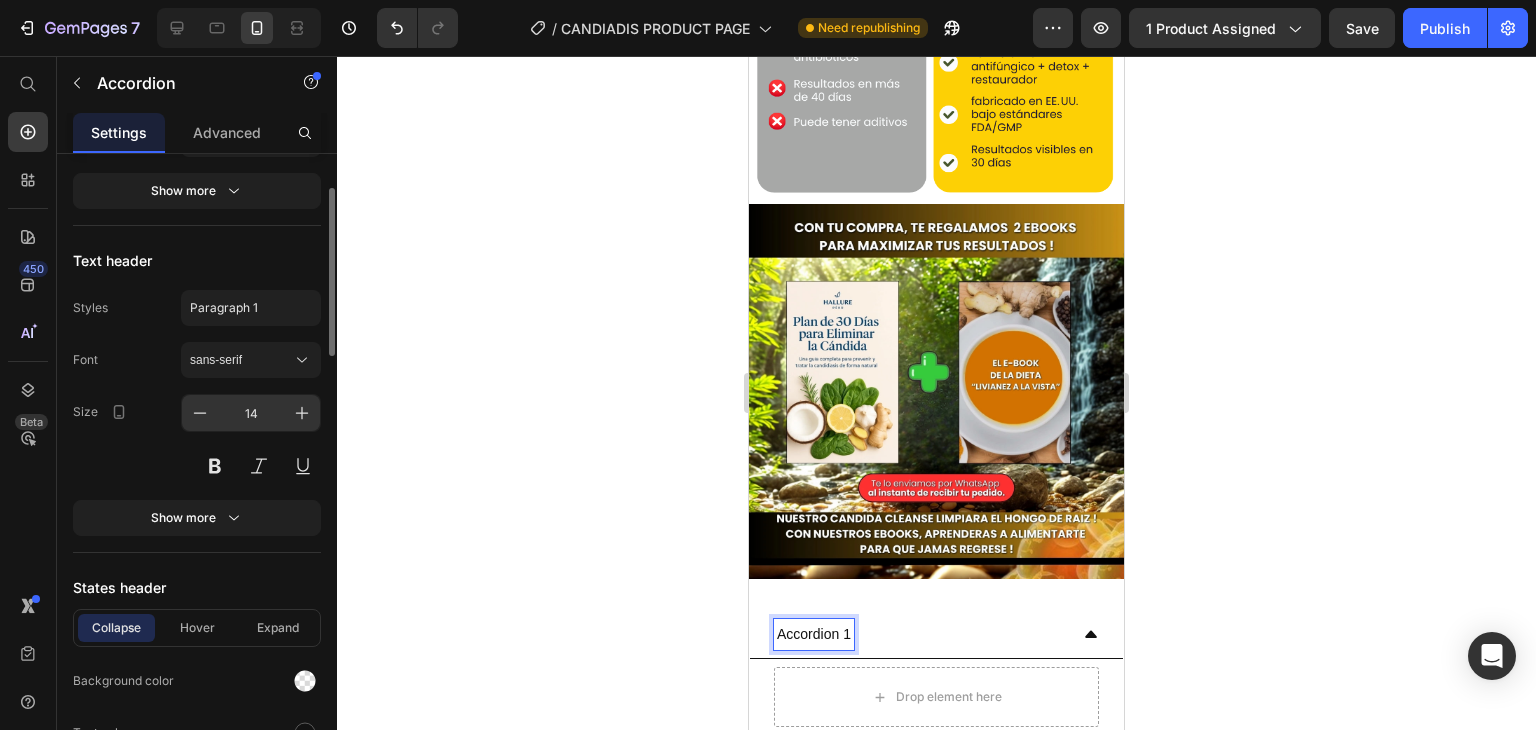 scroll, scrollTop: 701, scrollLeft: 0, axis: vertical 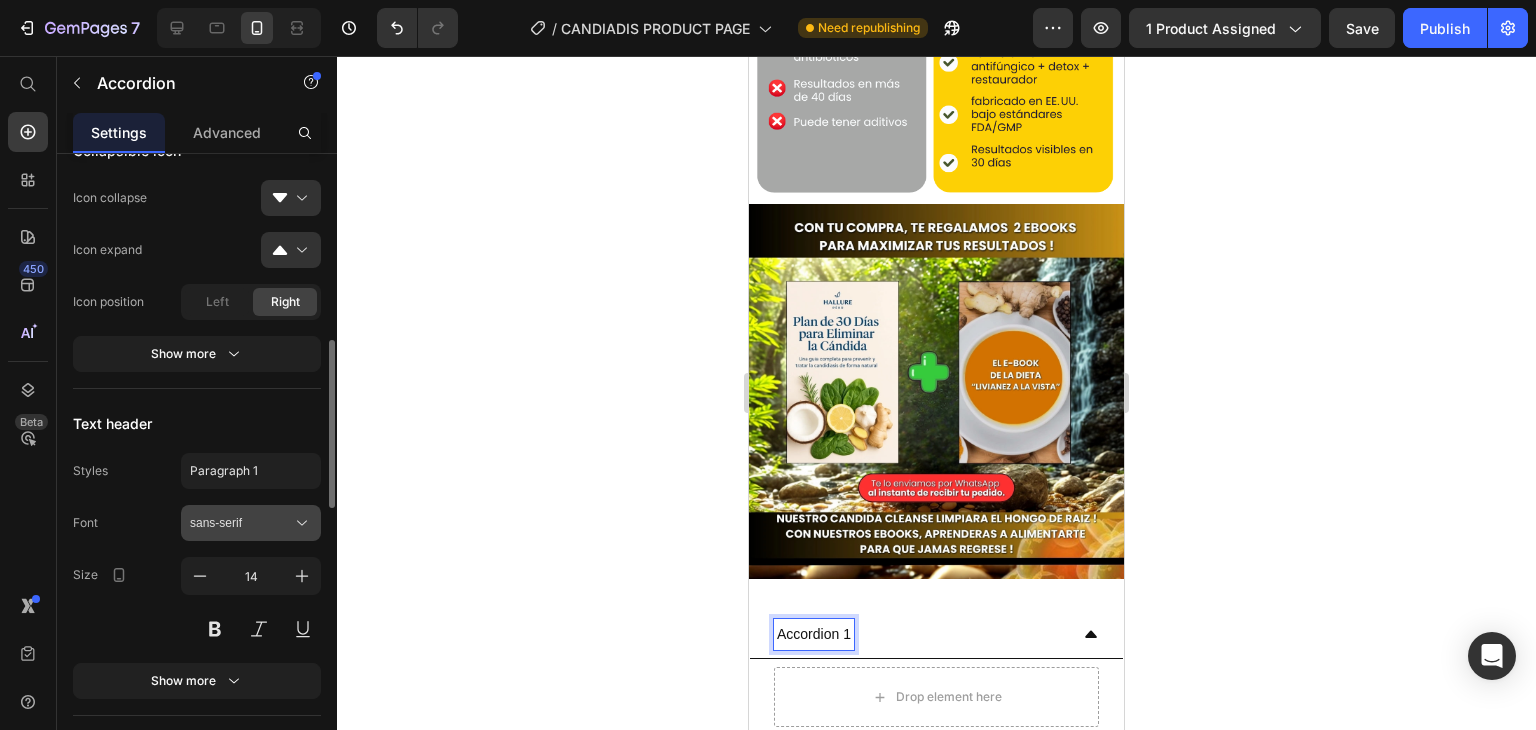 click on "sans-serif" at bounding box center (241, 523) 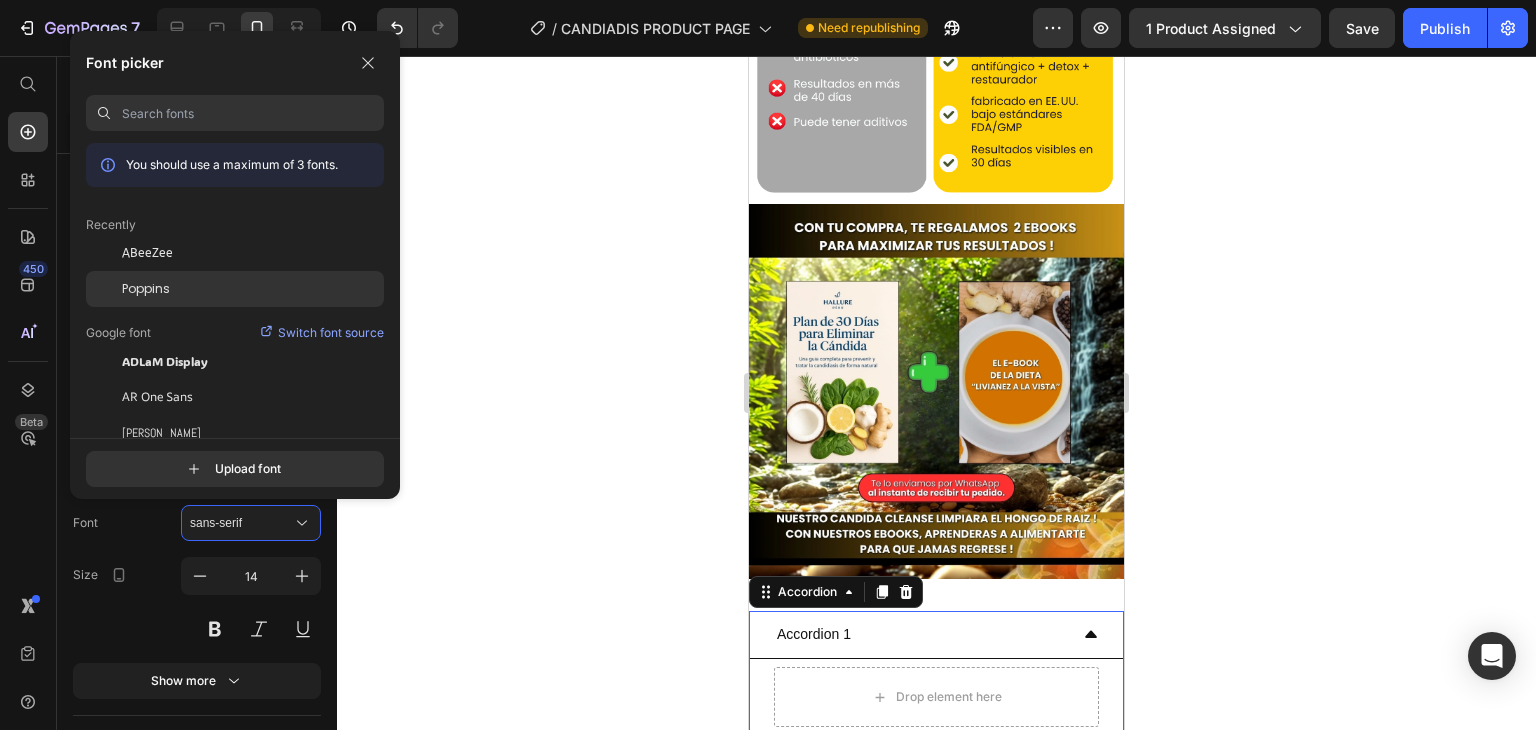 click on "Poppins" 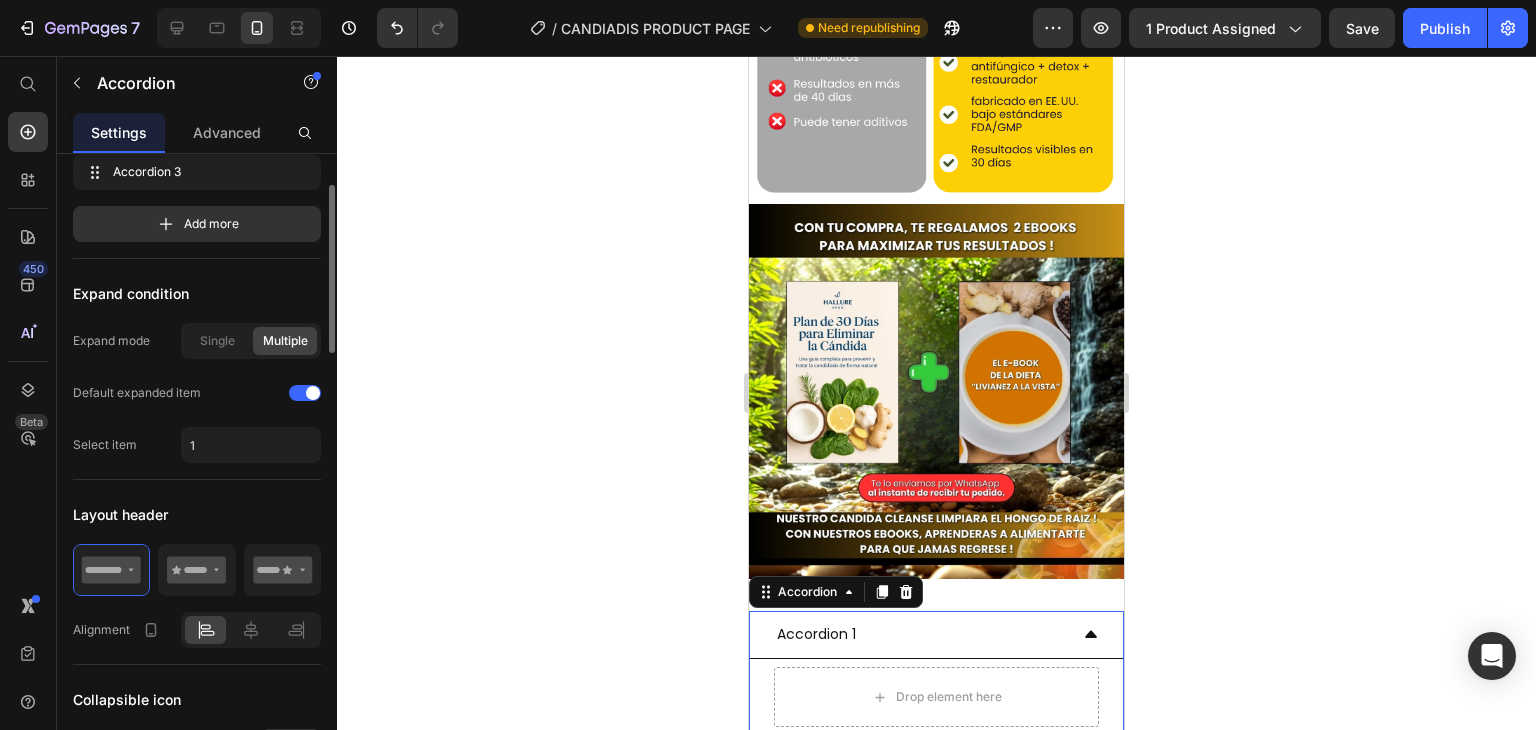 scroll, scrollTop: 140, scrollLeft: 0, axis: vertical 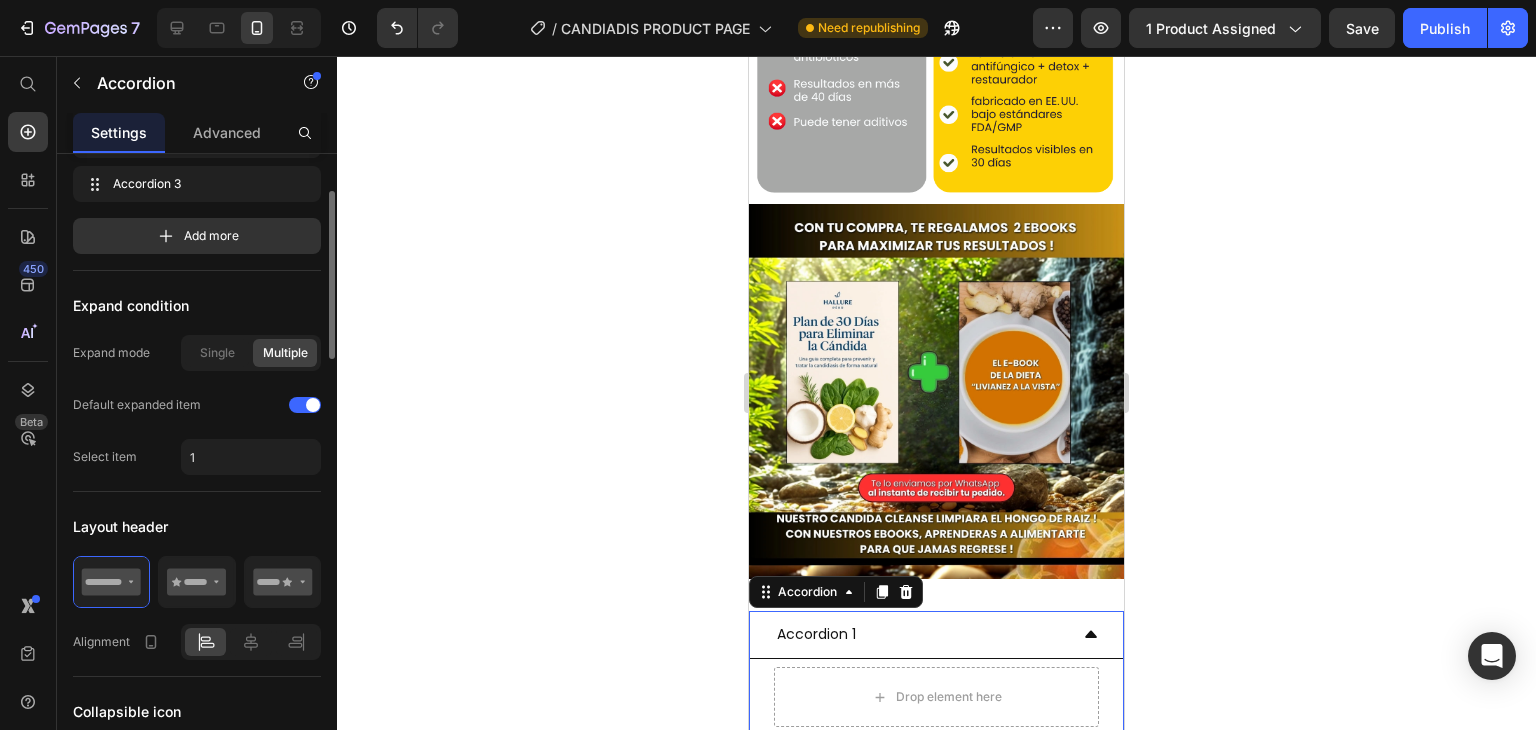 click on "Item management
Accordion 1 Accordion 1
Accordion 2 Accordion 2
Accordion 3 Accordion 3 Add more Expand condition Expand mode Single Multiple Default expanded item Select item 1 Layout header Alignment Collapsible icon Icon collapse
Icon expand
Icon position Left Right Show more Text header Styles Paragraph 1* Font Poppins Size 14 Show more States header Collapse Hover Expand Background color Text color Collapsible icon color Header border Mixed Size Width 600 px % Header height Auto px Show more Background Color Item shape Border Corner Shadow Align" at bounding box center (197, 1157) 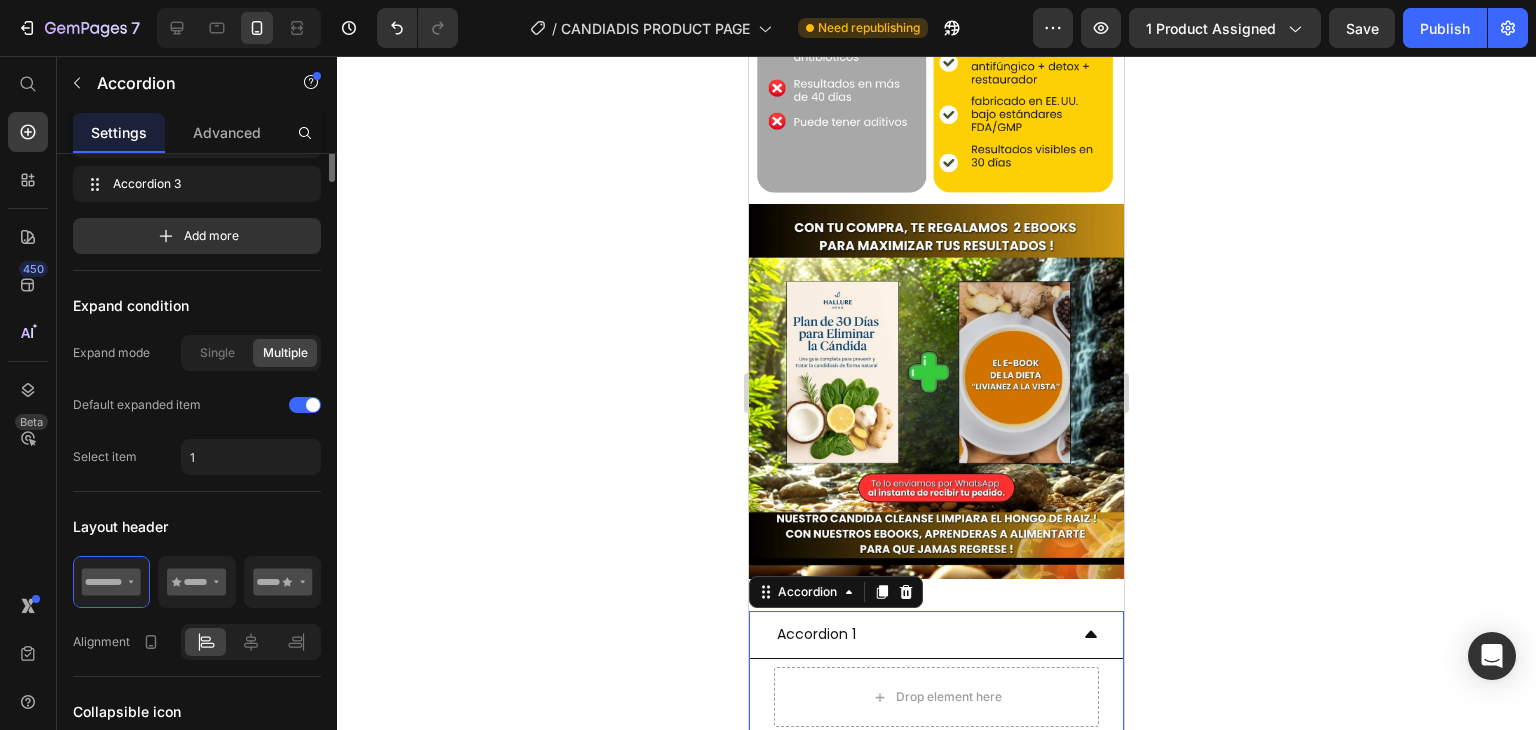 scroll, scrollTop: 0, scrollLeft: 0, axis: both 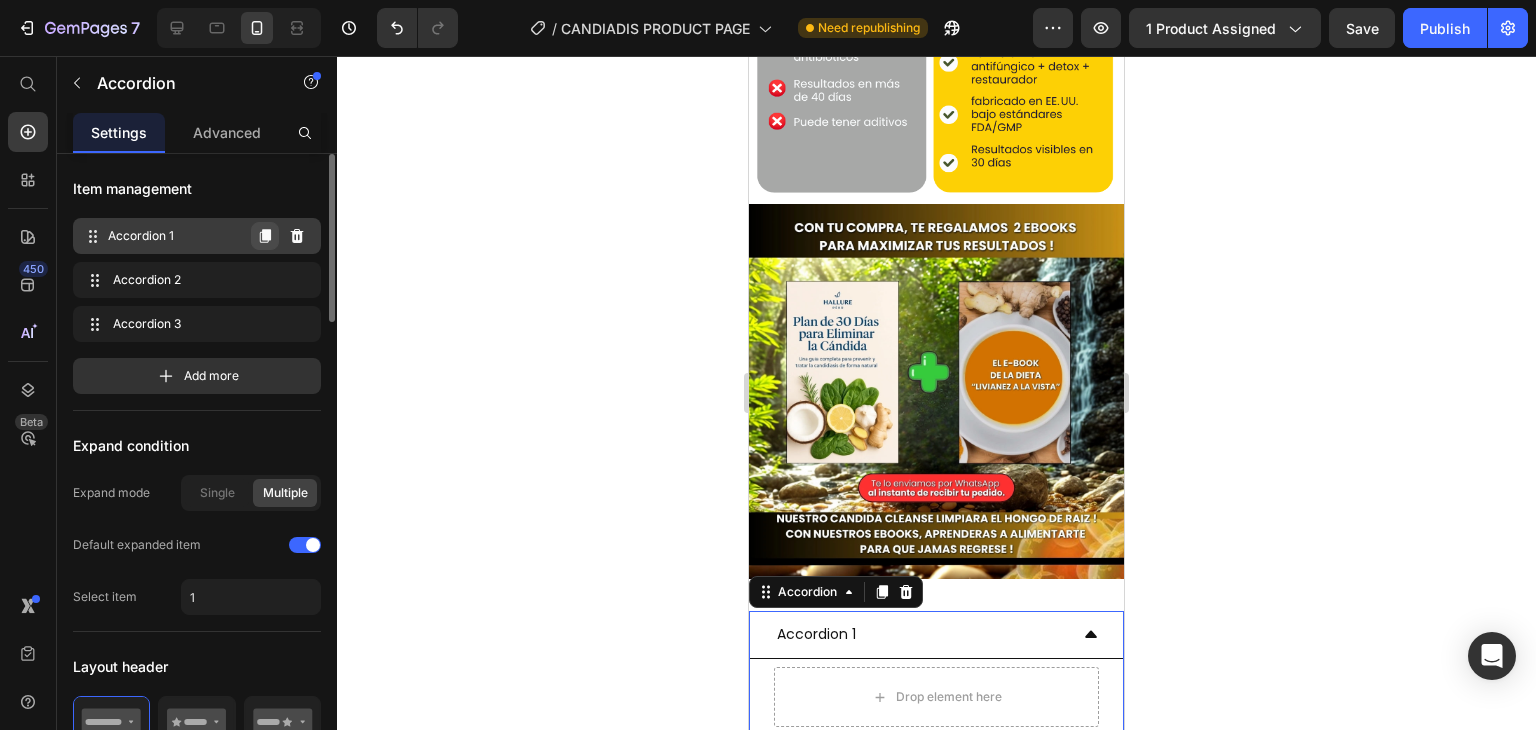 click 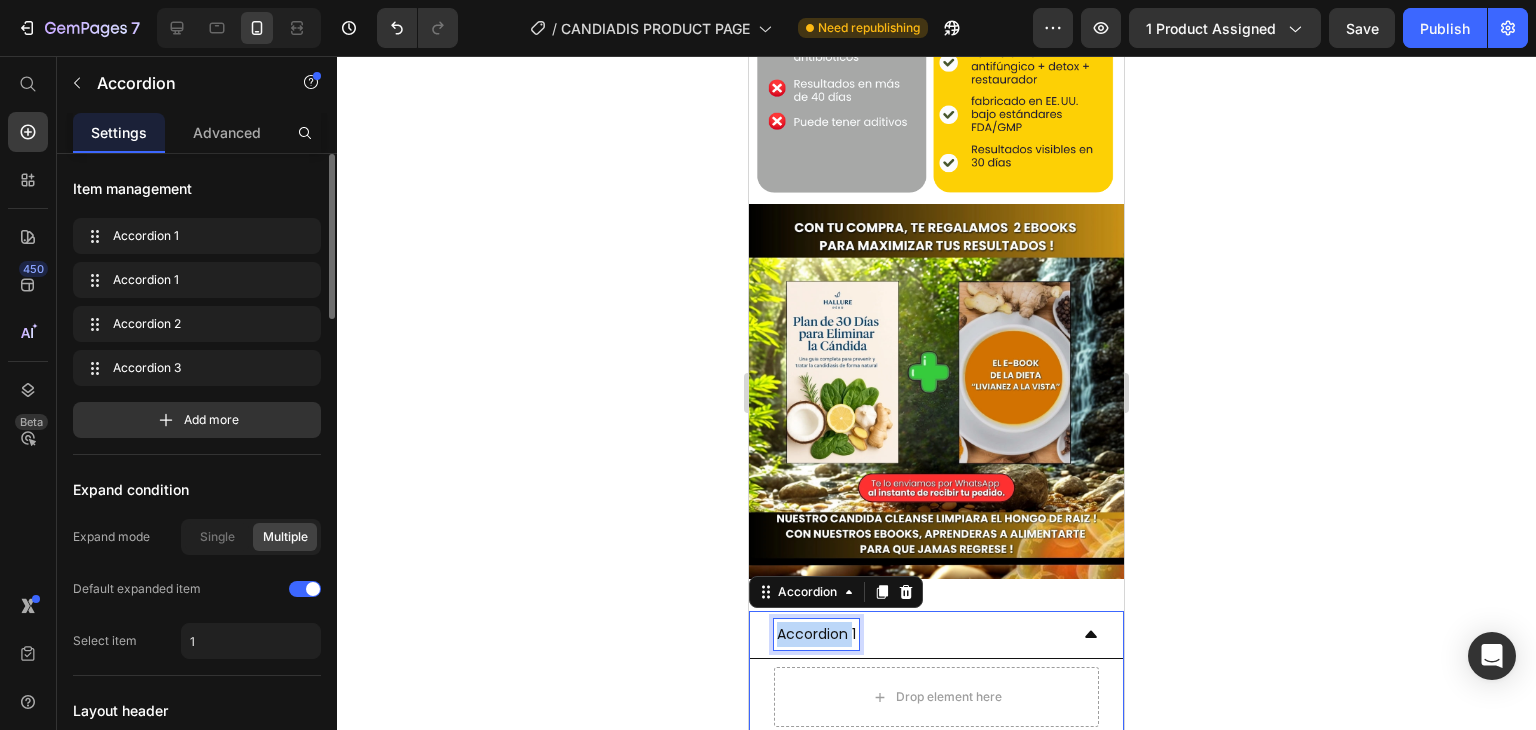 click on "Accordion 1" at bounding box center (816, 634) 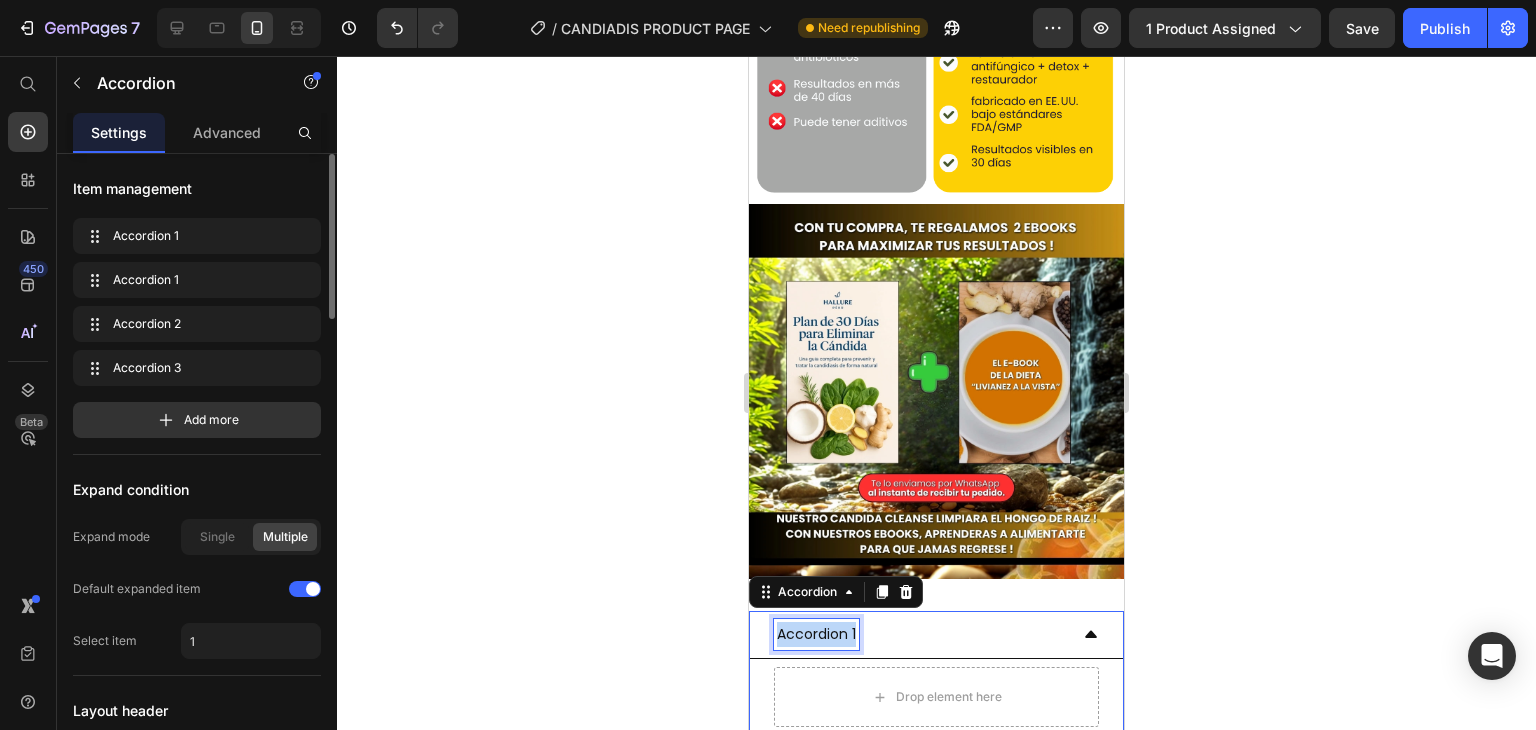 click on "Accordion 1" at bounding box center [816, 634] 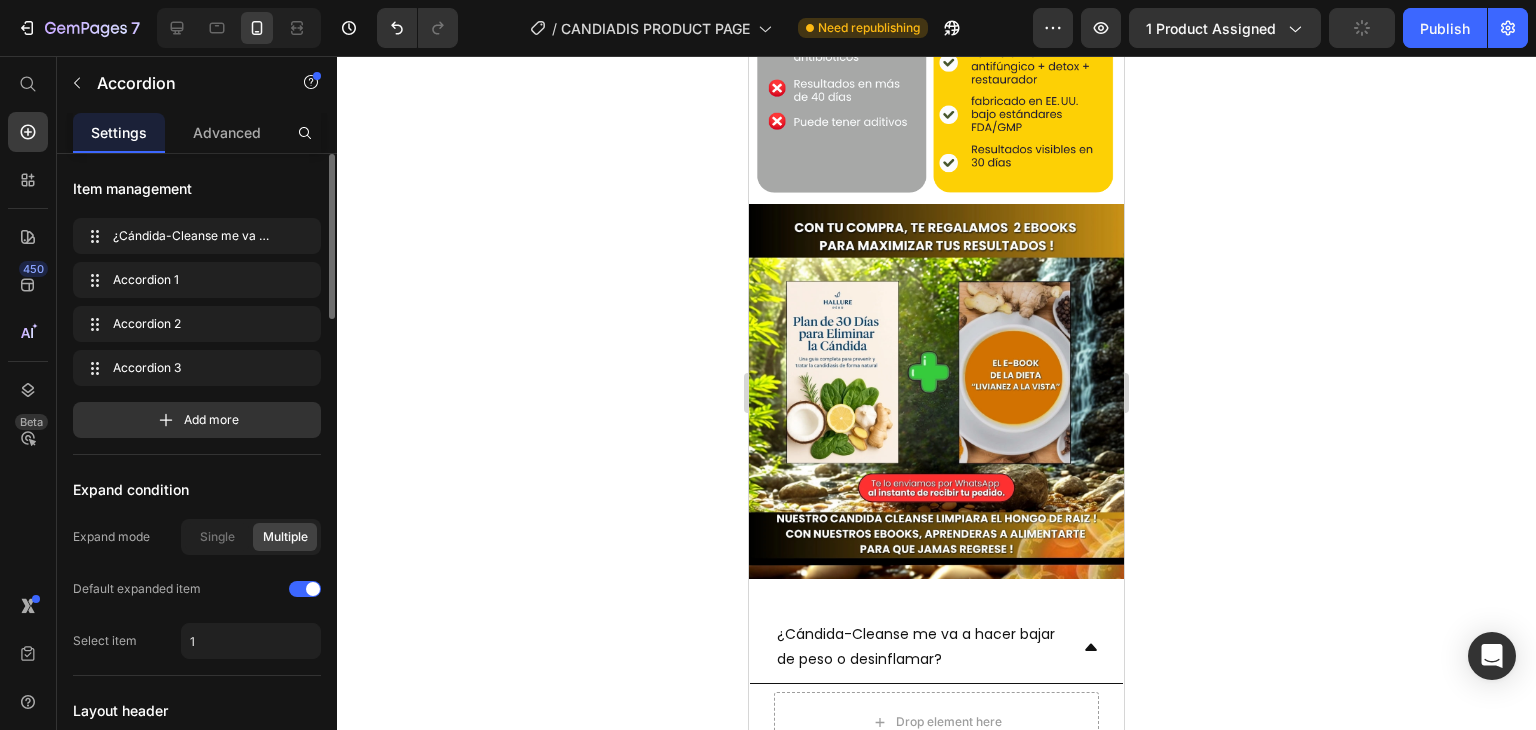 click on "Accordion 1" at bounding box center (816, 799) 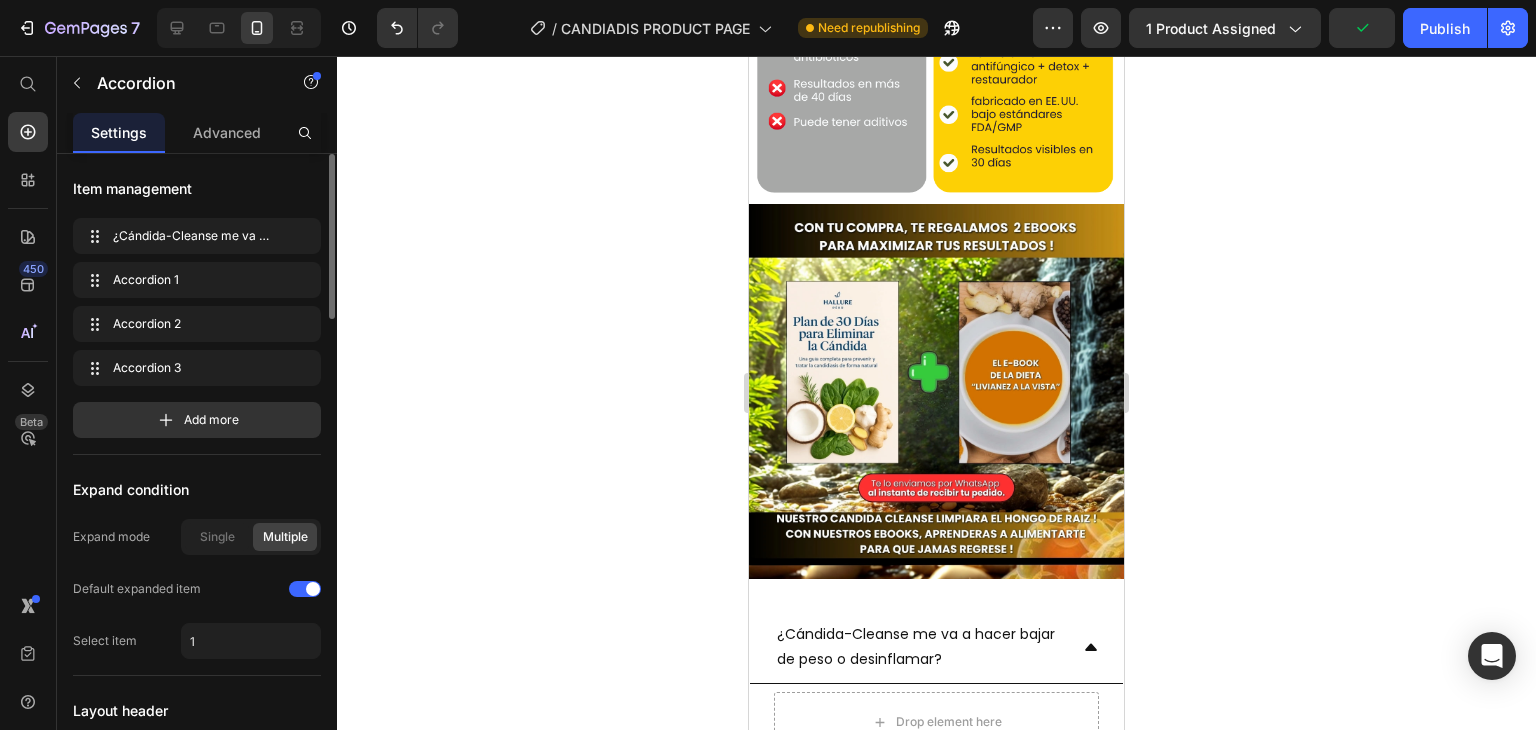 click on "Accordion 1" at bounding box center (816, 799) 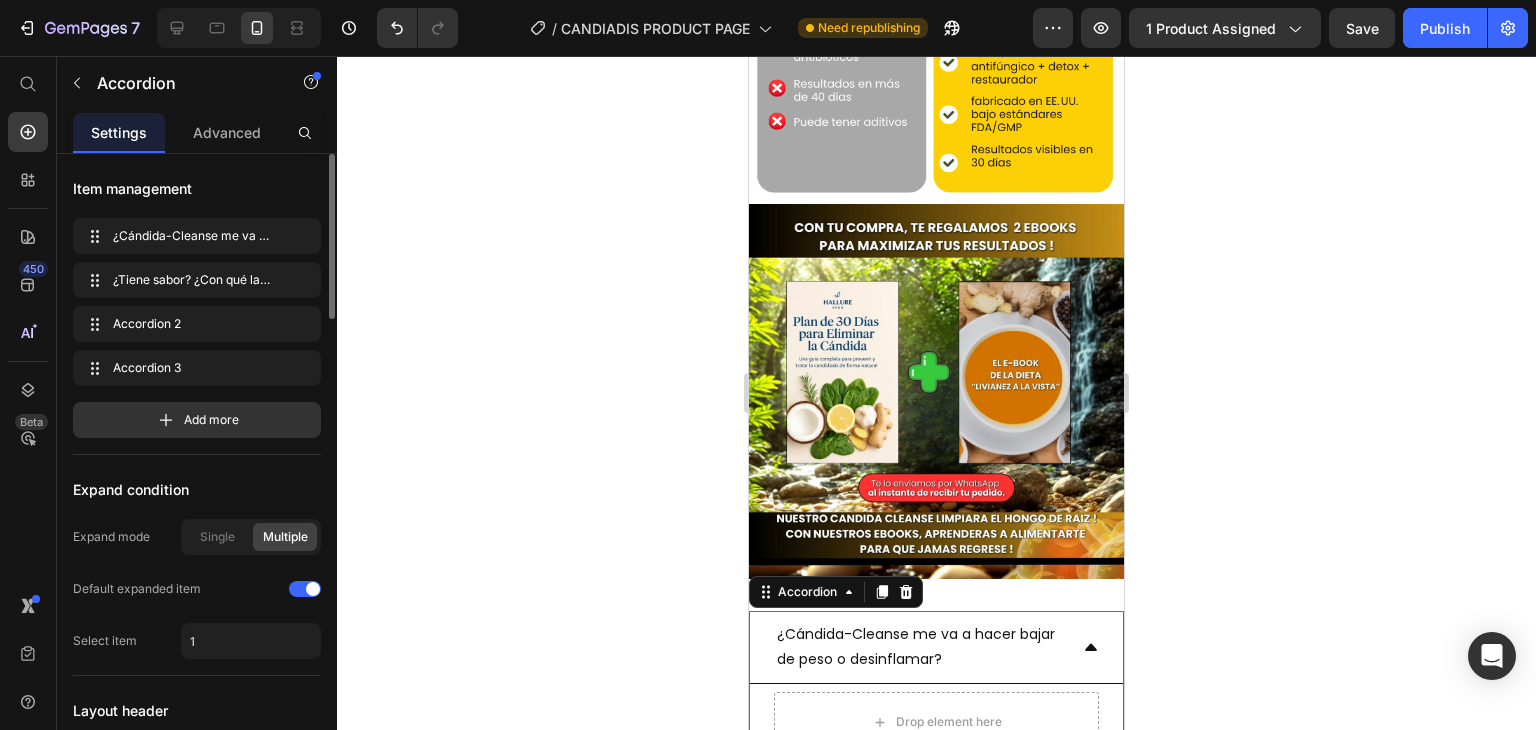 click at bounding box center (920, 850) 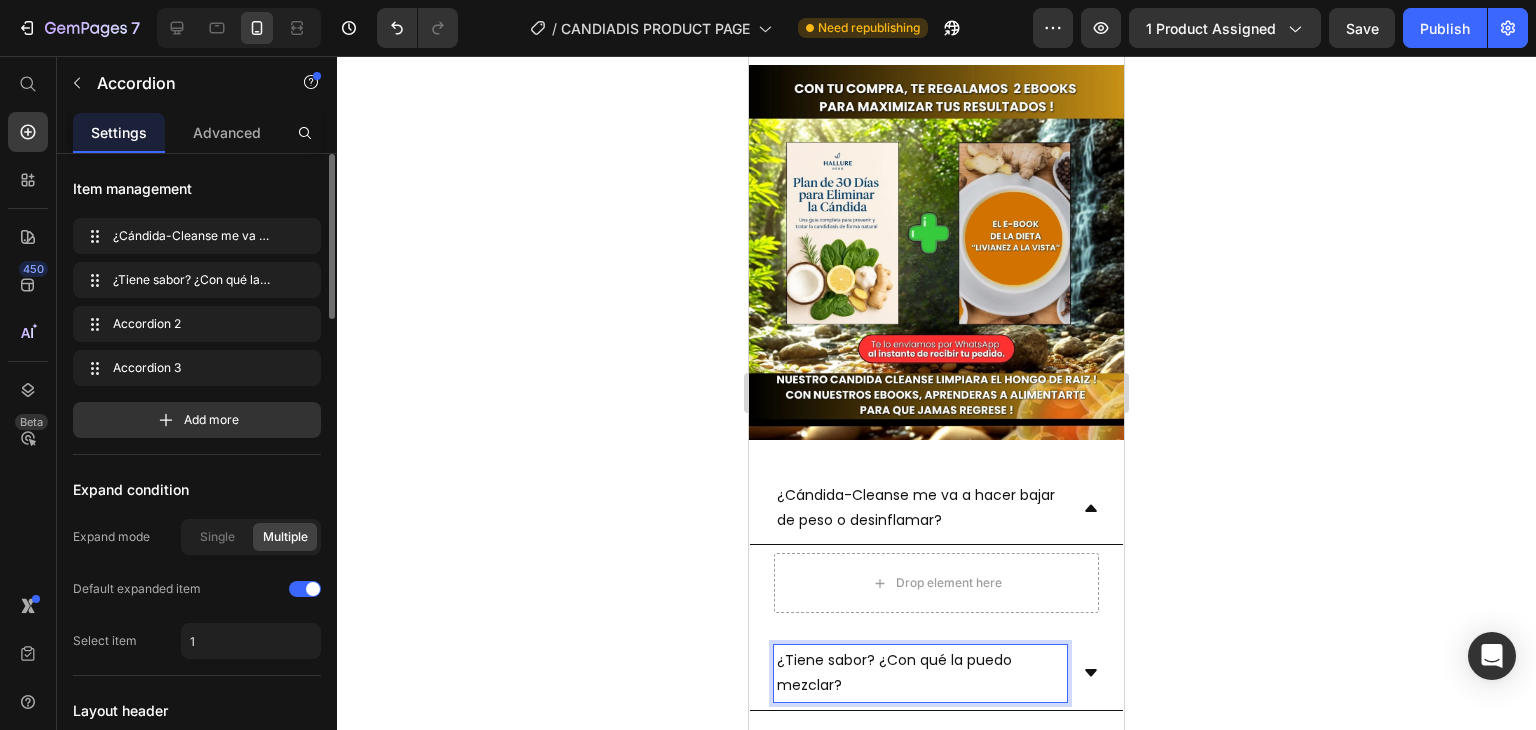 scroll, scrollTop: 5576, scrollLeft: 0, axis: vertical 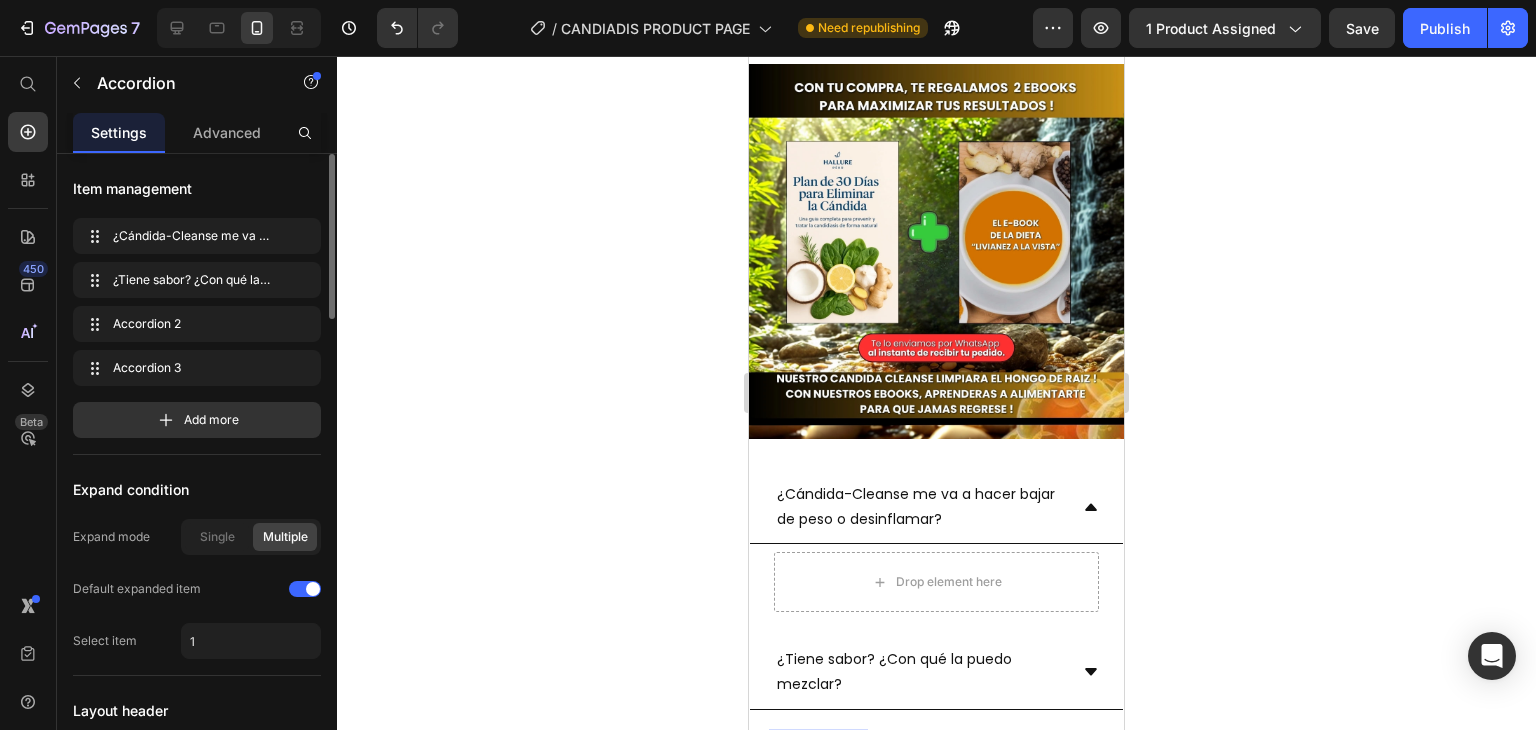 click on "Accordion 2" at bounding box center (818, 749) 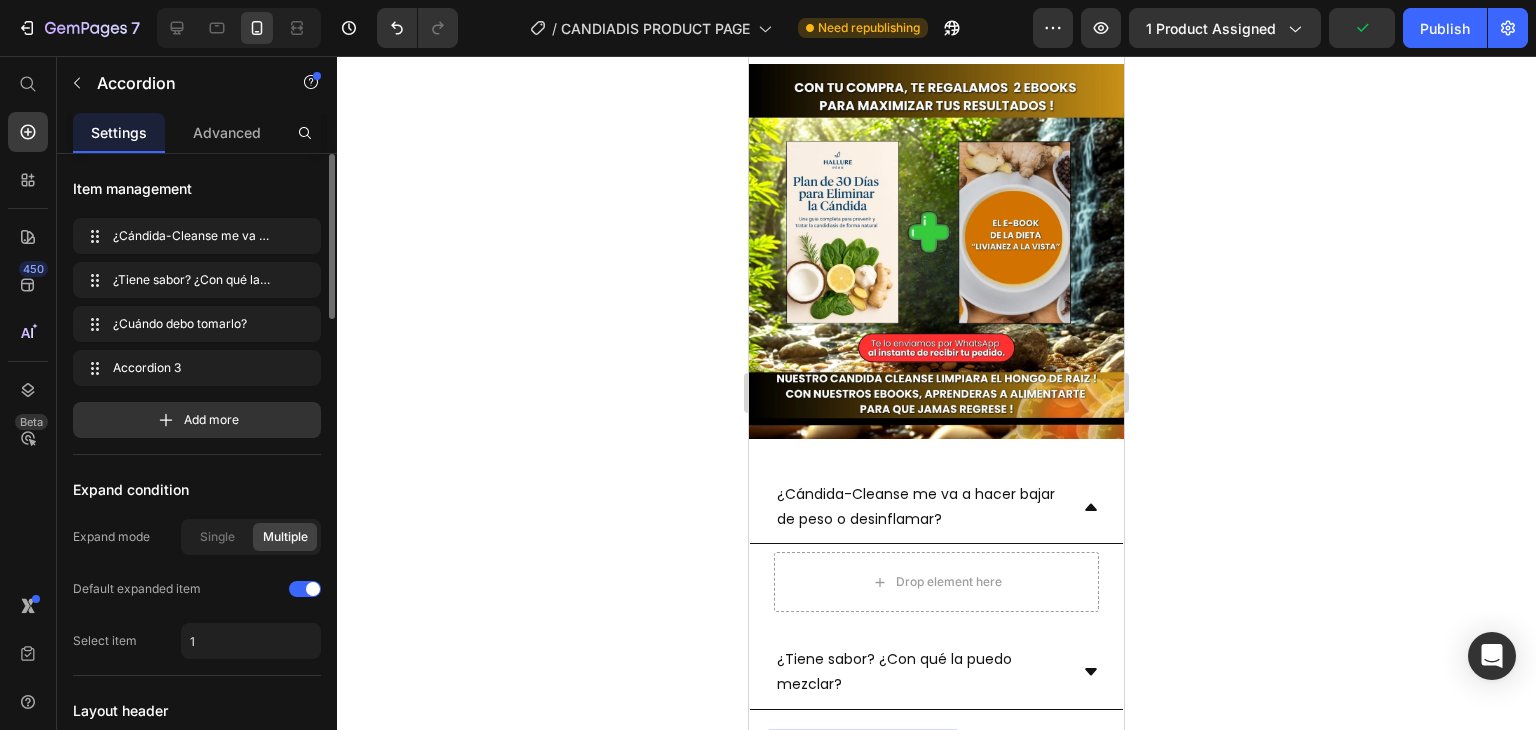 click on "Accordion 3" at bounding box center [818, 813] 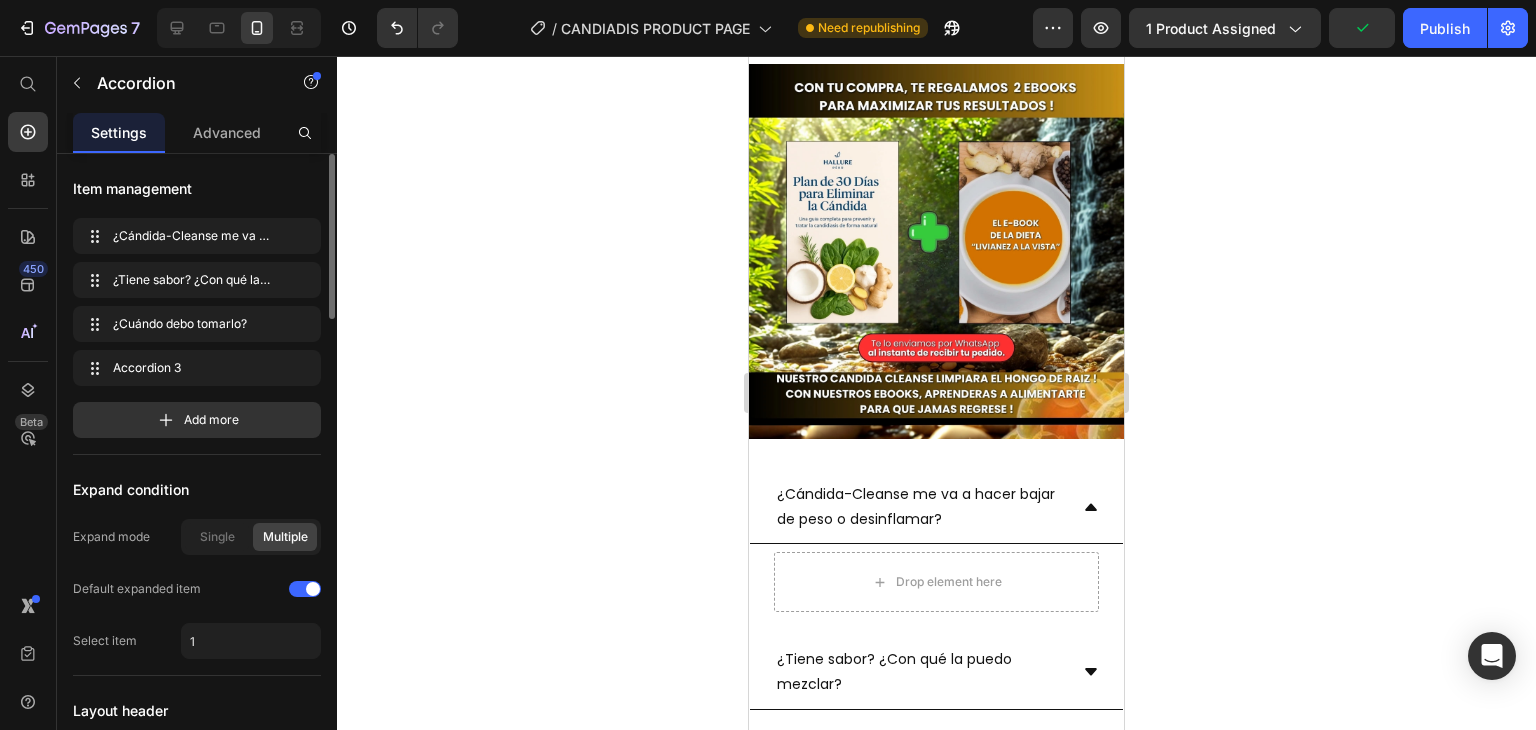 click on "Accordion 3" at bounding box center (818, 813) 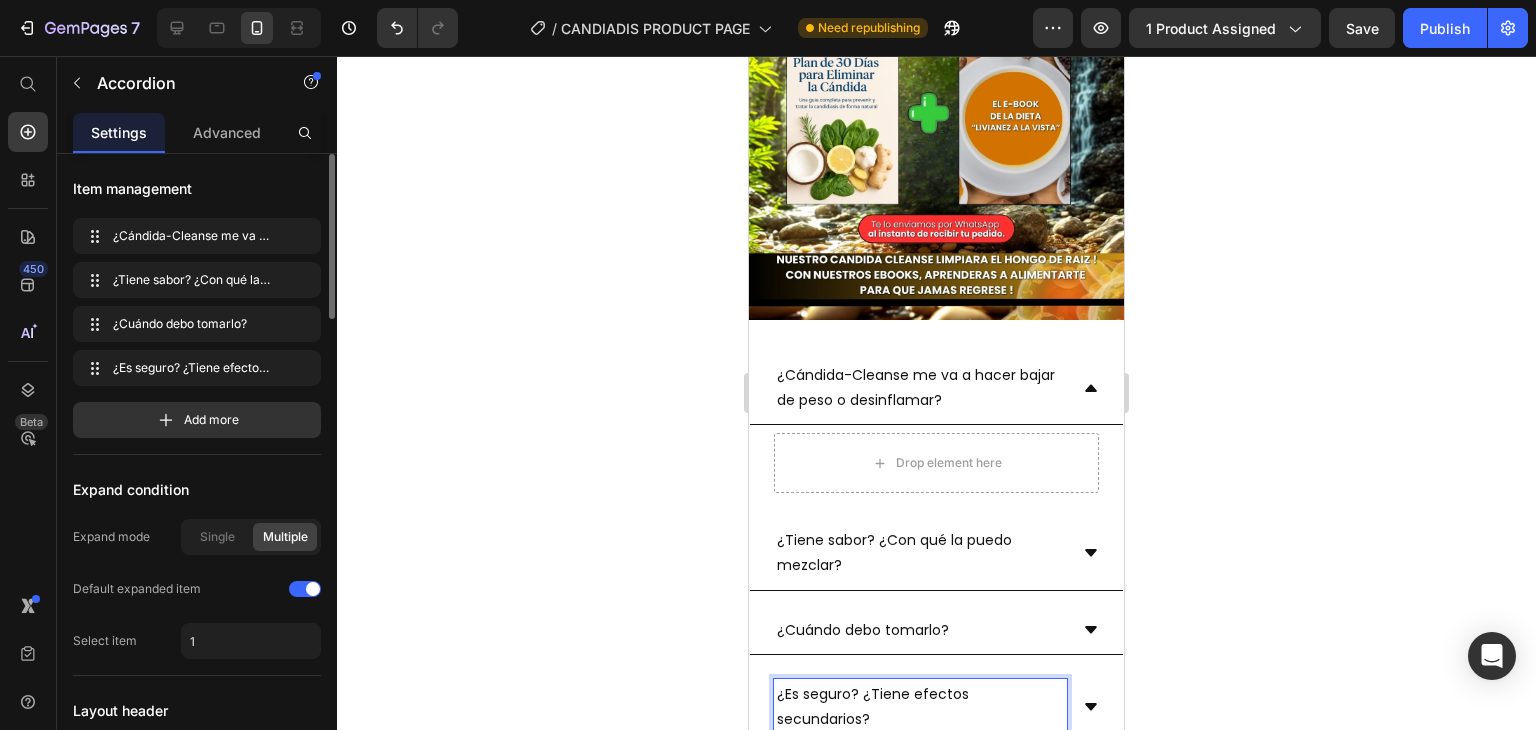 scroll, scrollTop: 5696, scrollLeft: 0, axis: vertical 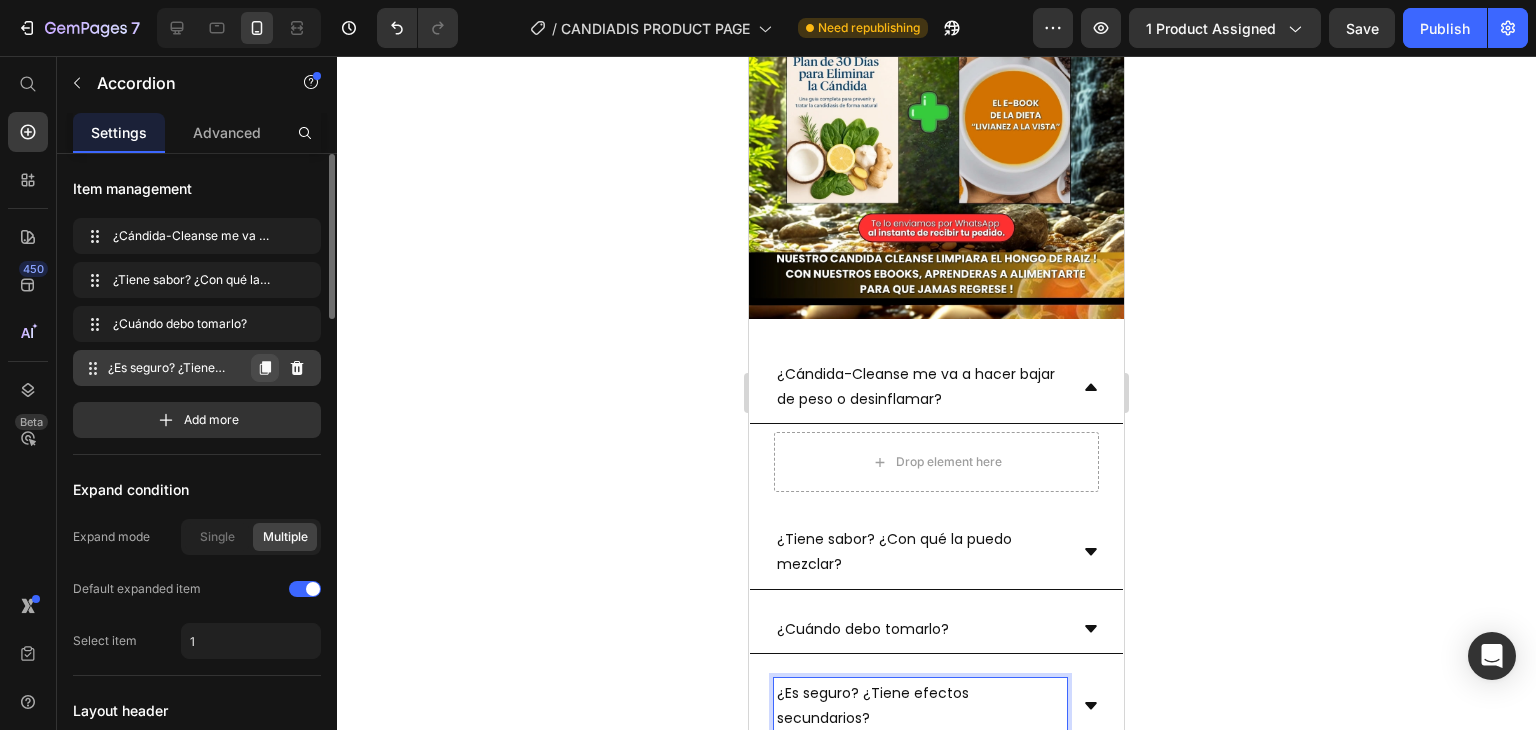 click 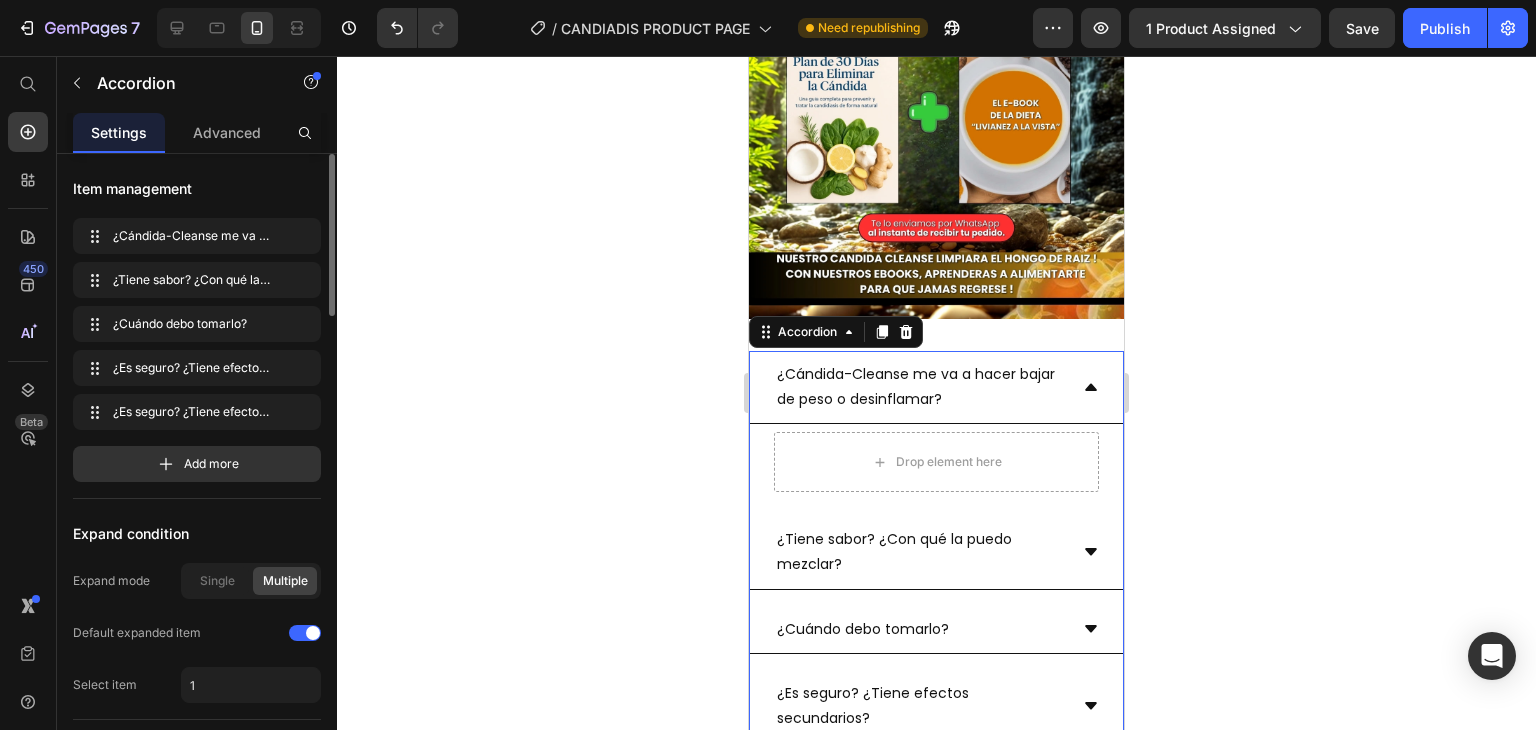 click on "¿Es seguro? ¿Tiene efectos secundarios?" at bounding box center [920, 795] 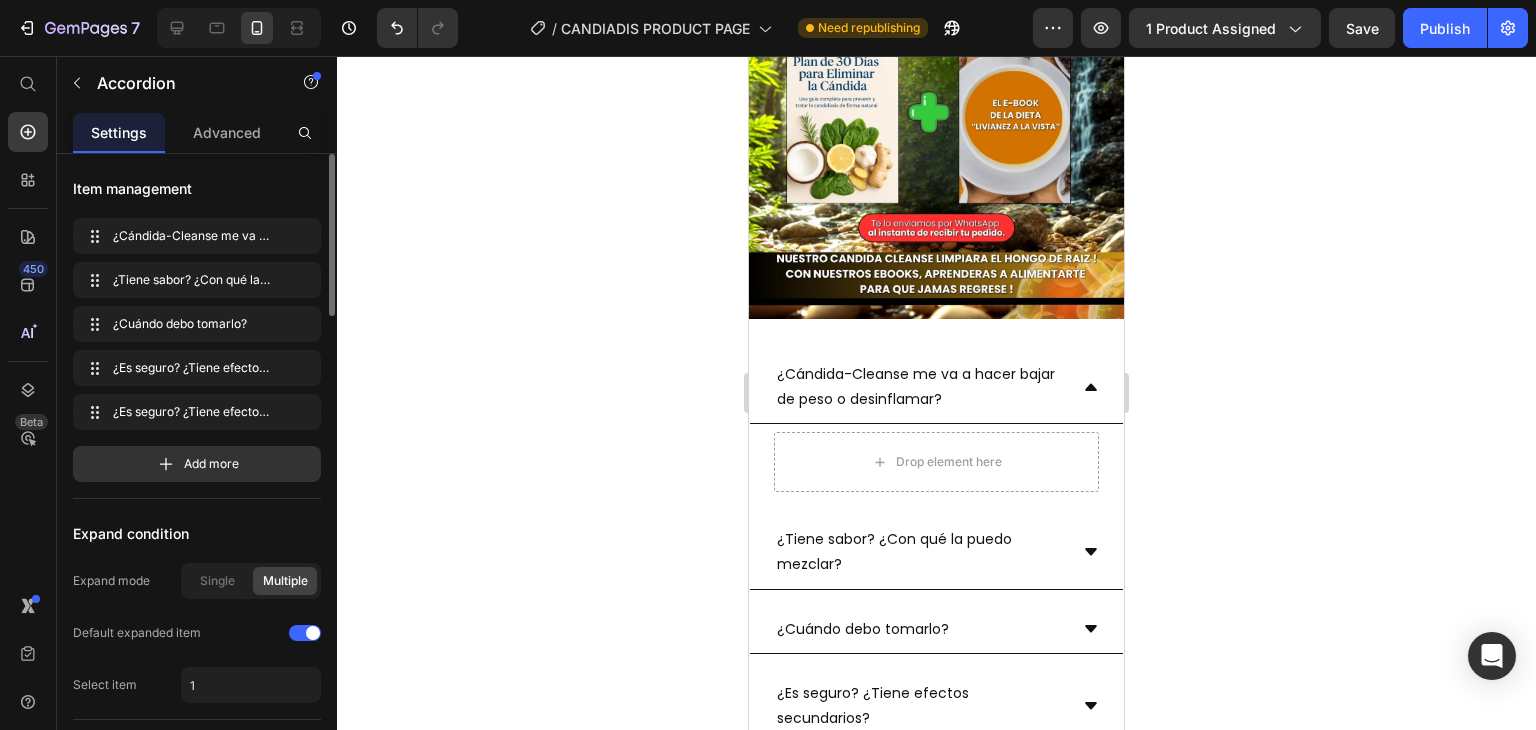click on "¿Es seguro? ¿Tiene efectos secundarios?" at bounding box center [920, 795] 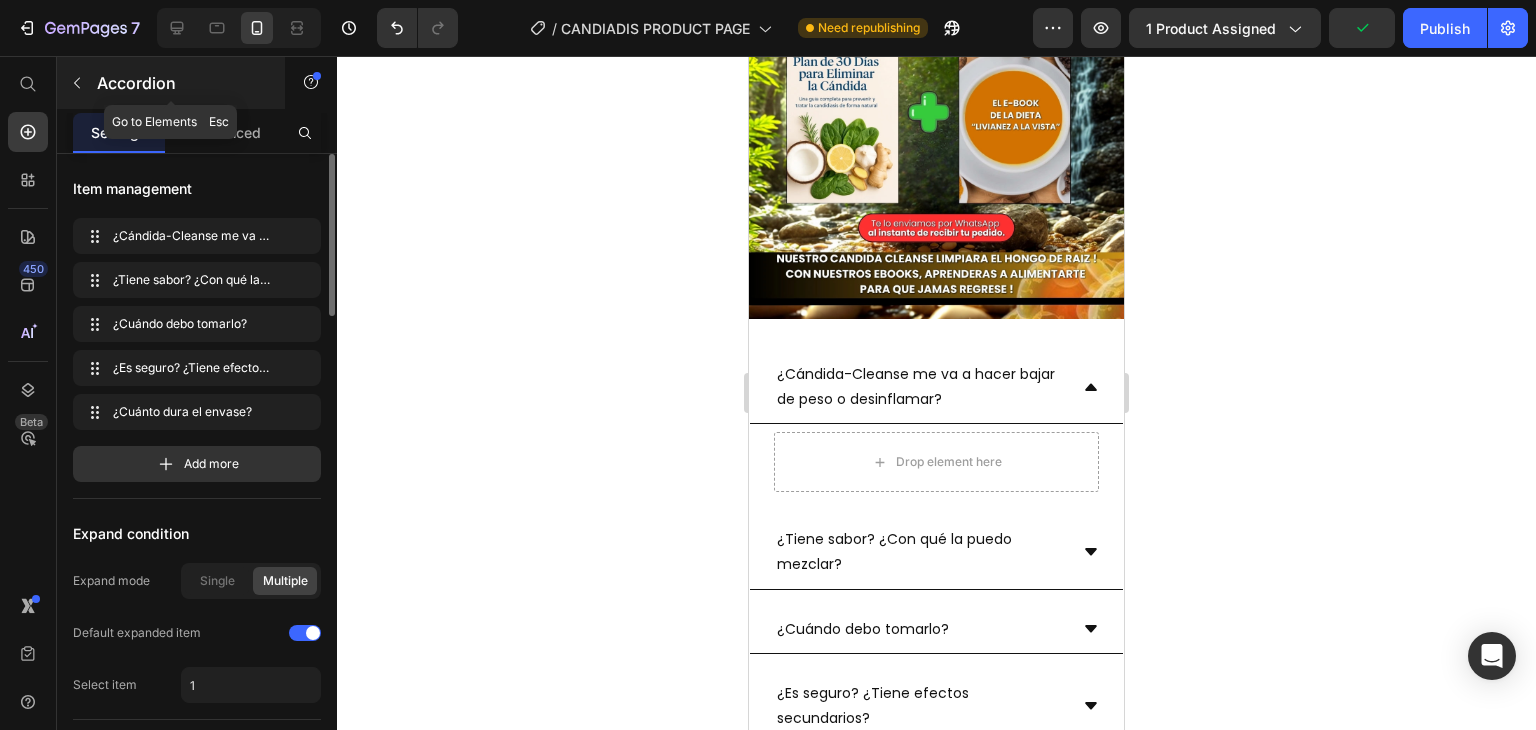 click 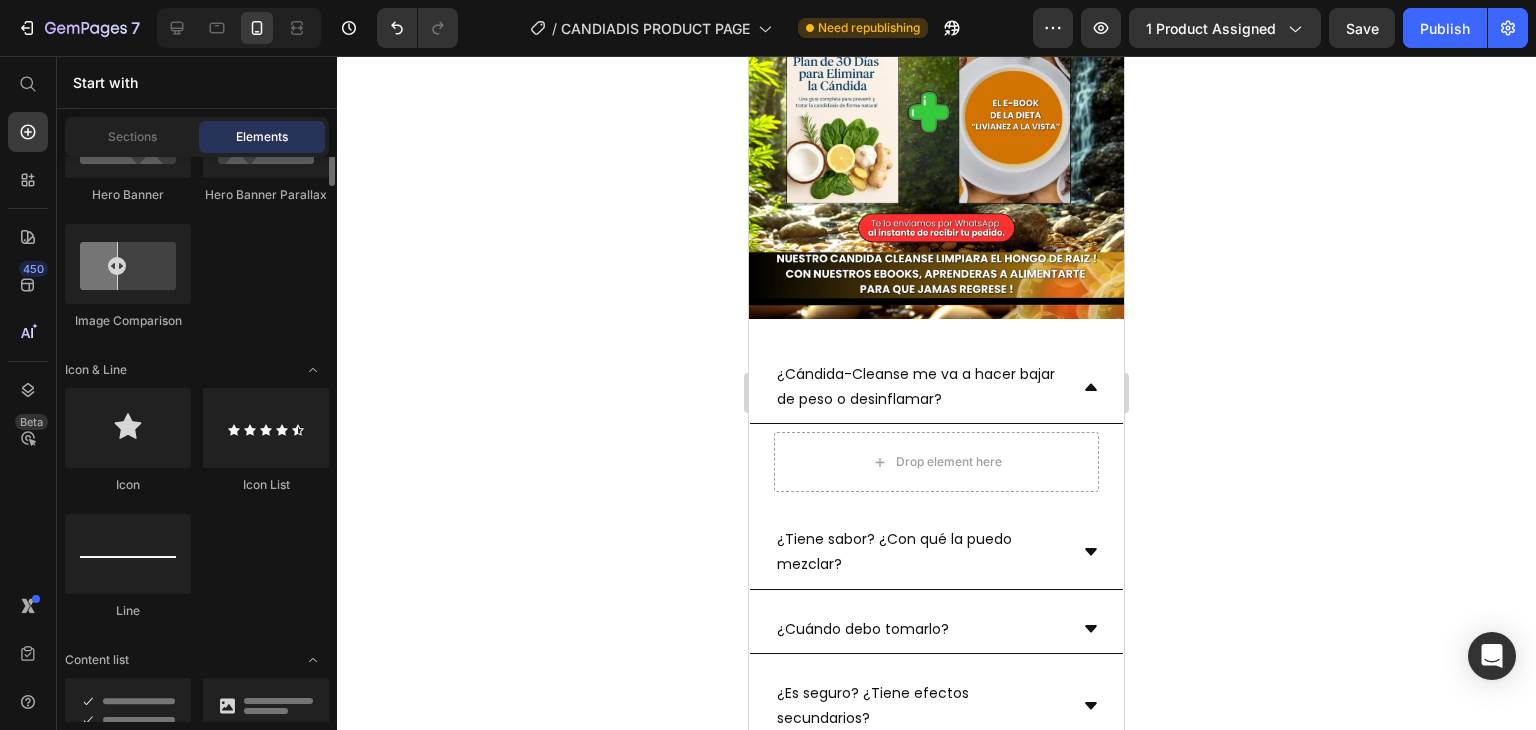 scroll, scrollTop: 1103, scrollLeft: 0, axis: vertical 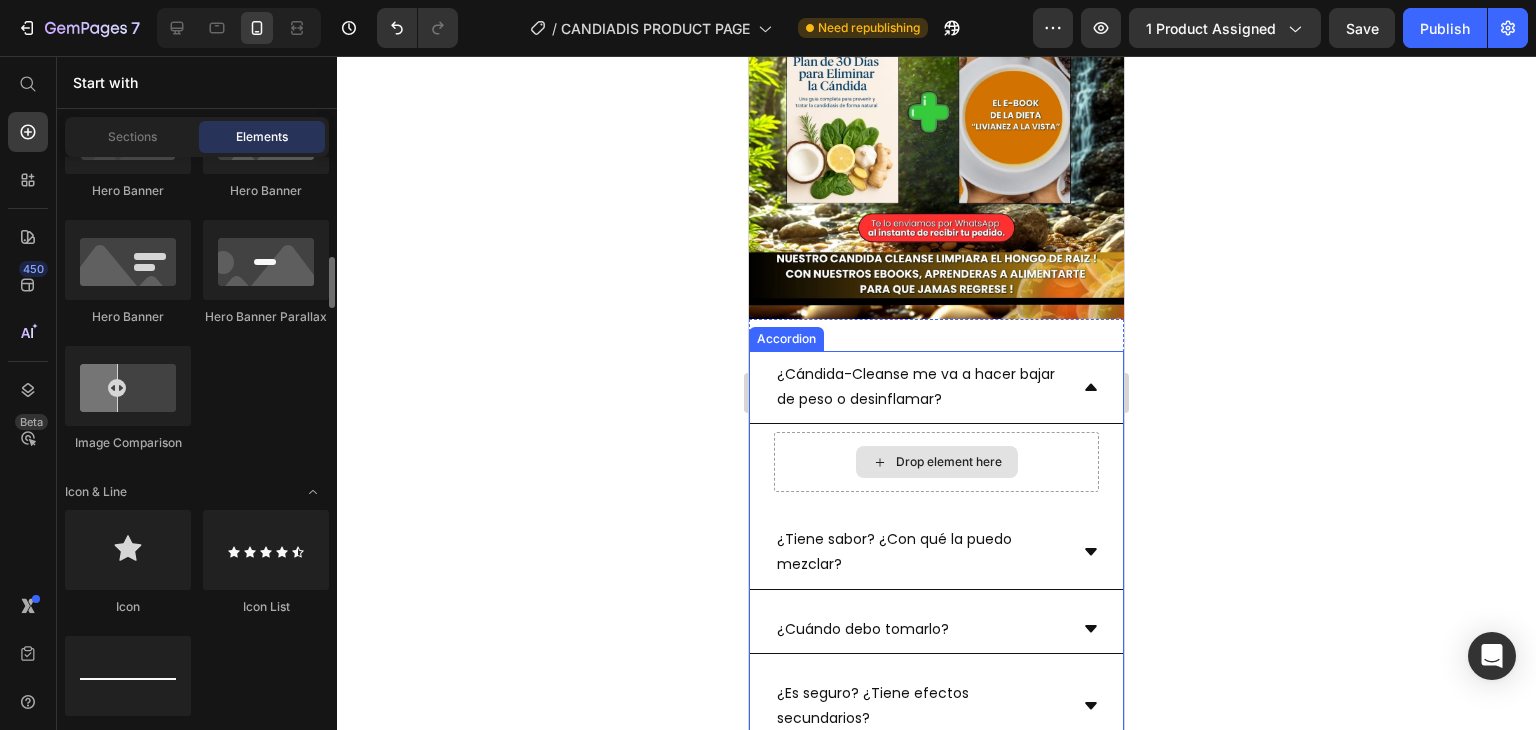 click on "Drop element here" at bounding box center (937, 462) 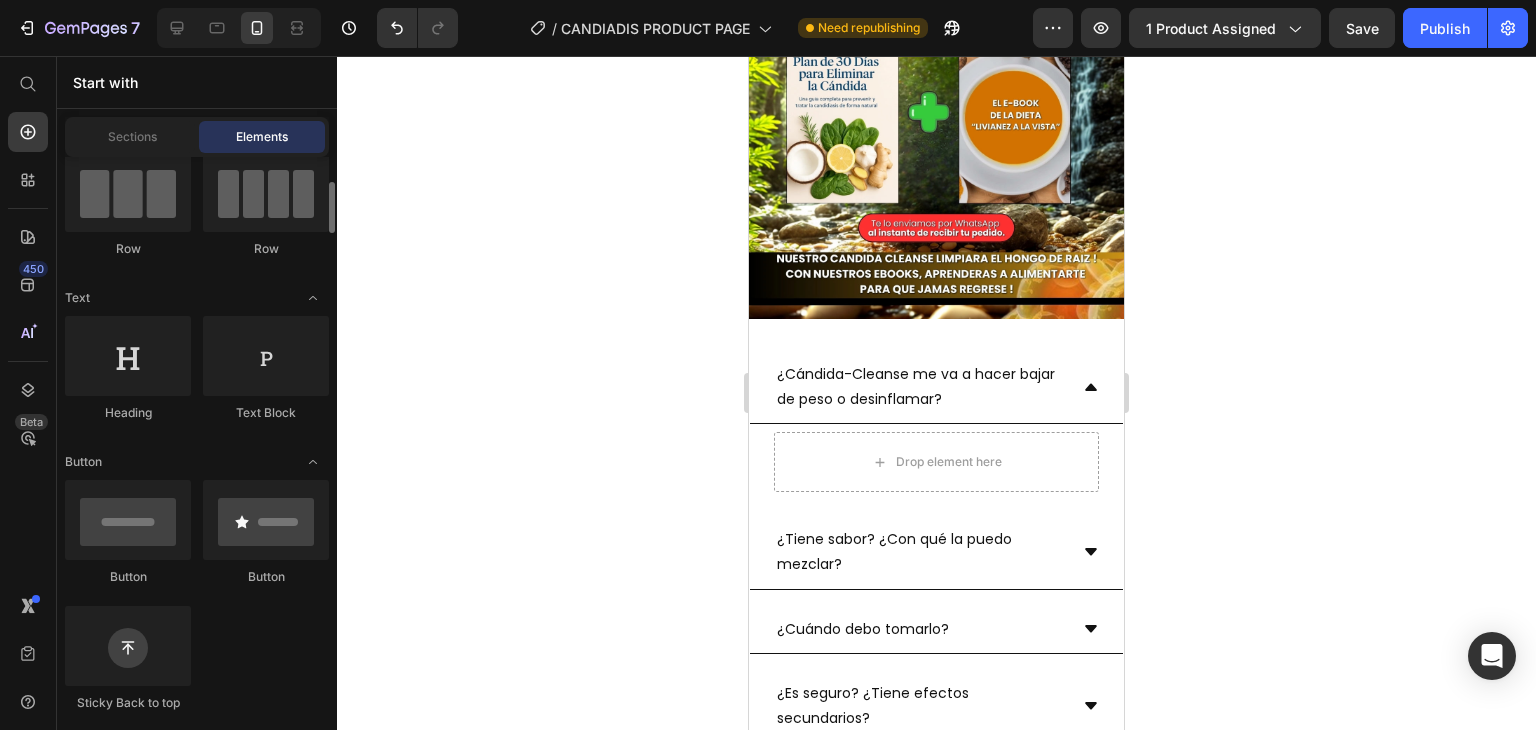 scroll, scrollTop: 174, scrollLeft: 0, axis: vertical 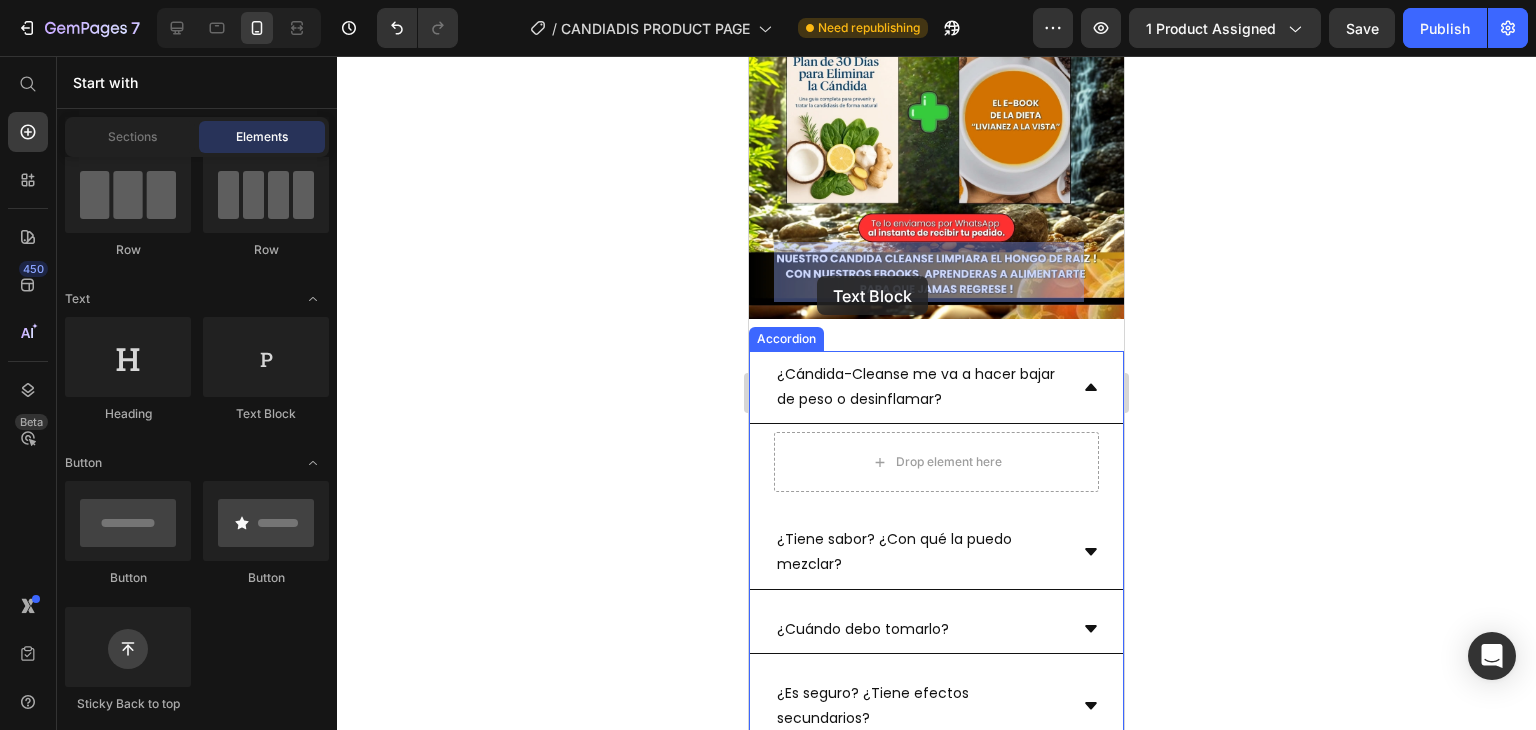 drag, startPoint x: 999, startPoint y: 420, endPoint x: 834, endPoint y: 271, distance: 222.3196 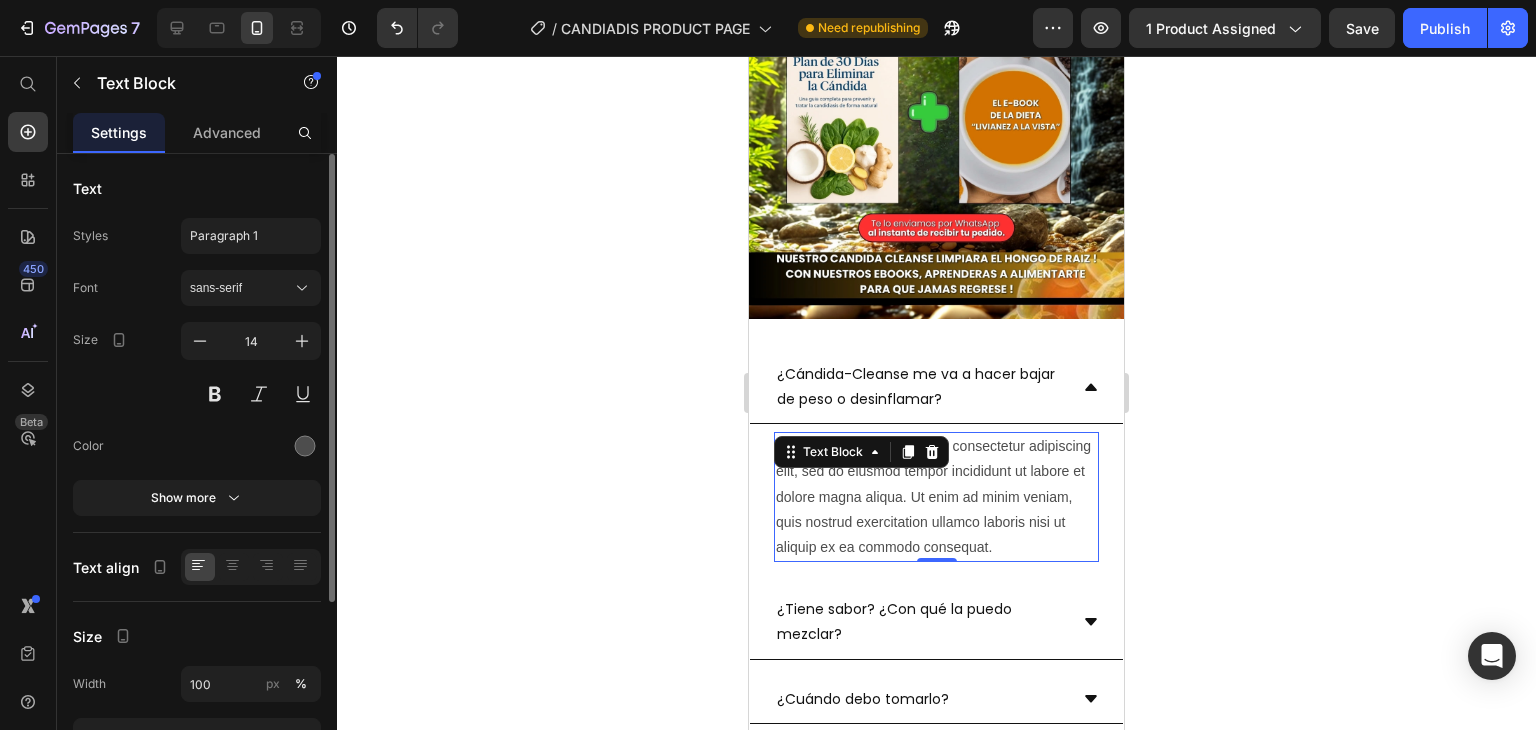 click on "Lorem ipsum dolor sit amet, consectetur adipiscing elit, sed do eiusmod tempor incididunt ut labore et dolore magna aliqua. Ut enim ad minim veniam, quis nostrud exercitation ullamco laboris nisi ut aliquip ex ea commodo consequat." at bounding box center (936, 497) 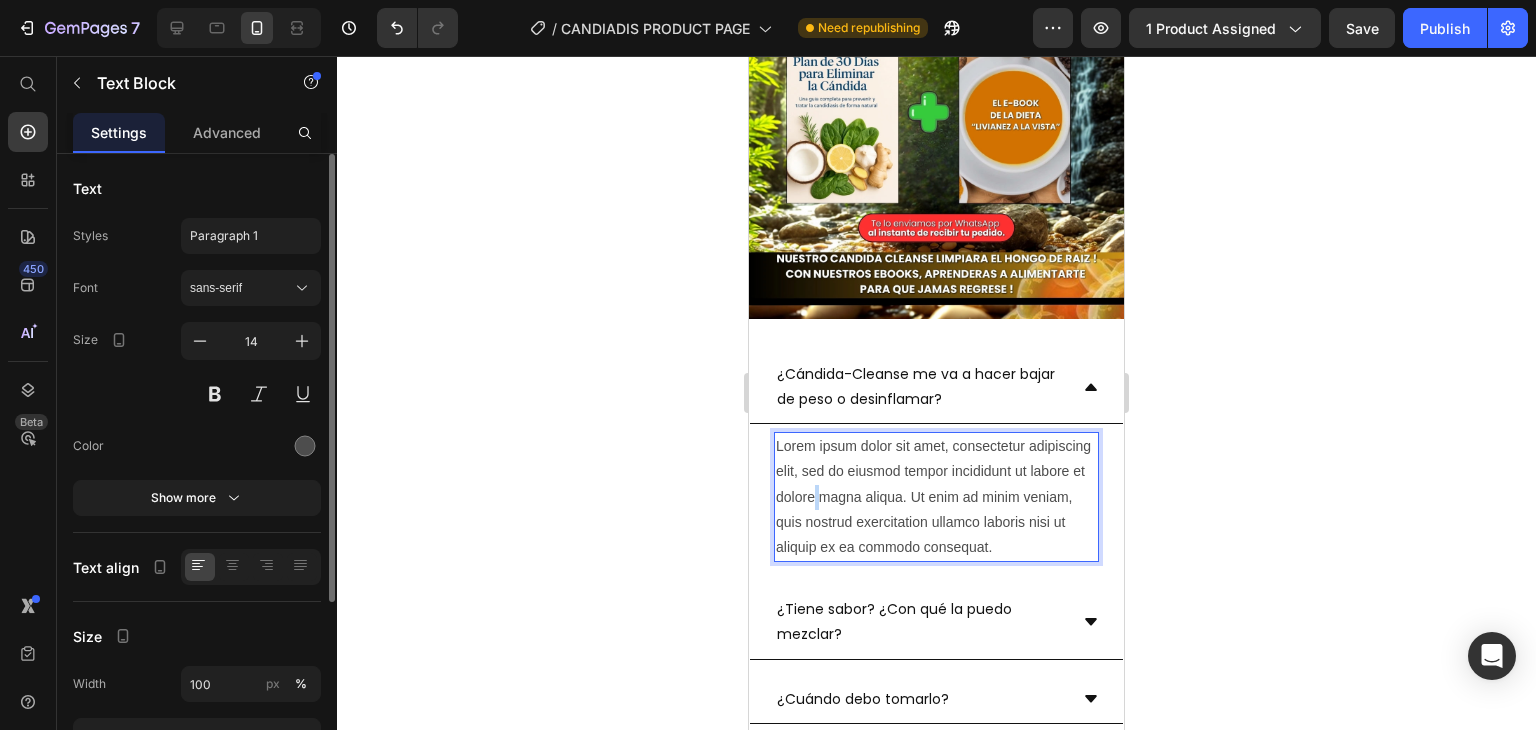 click on "Lorem ipsum dolor sit amet, consectetur adipiscing elit, sed do eiusmod tempor incididunt ut labore et dolore magna aliqua. Ut enim ad minim veniam, quis nostrud exercitation ullamco laboris nisi ut aliquip ex ea commodo consequat." at bounding box center (936, 497) 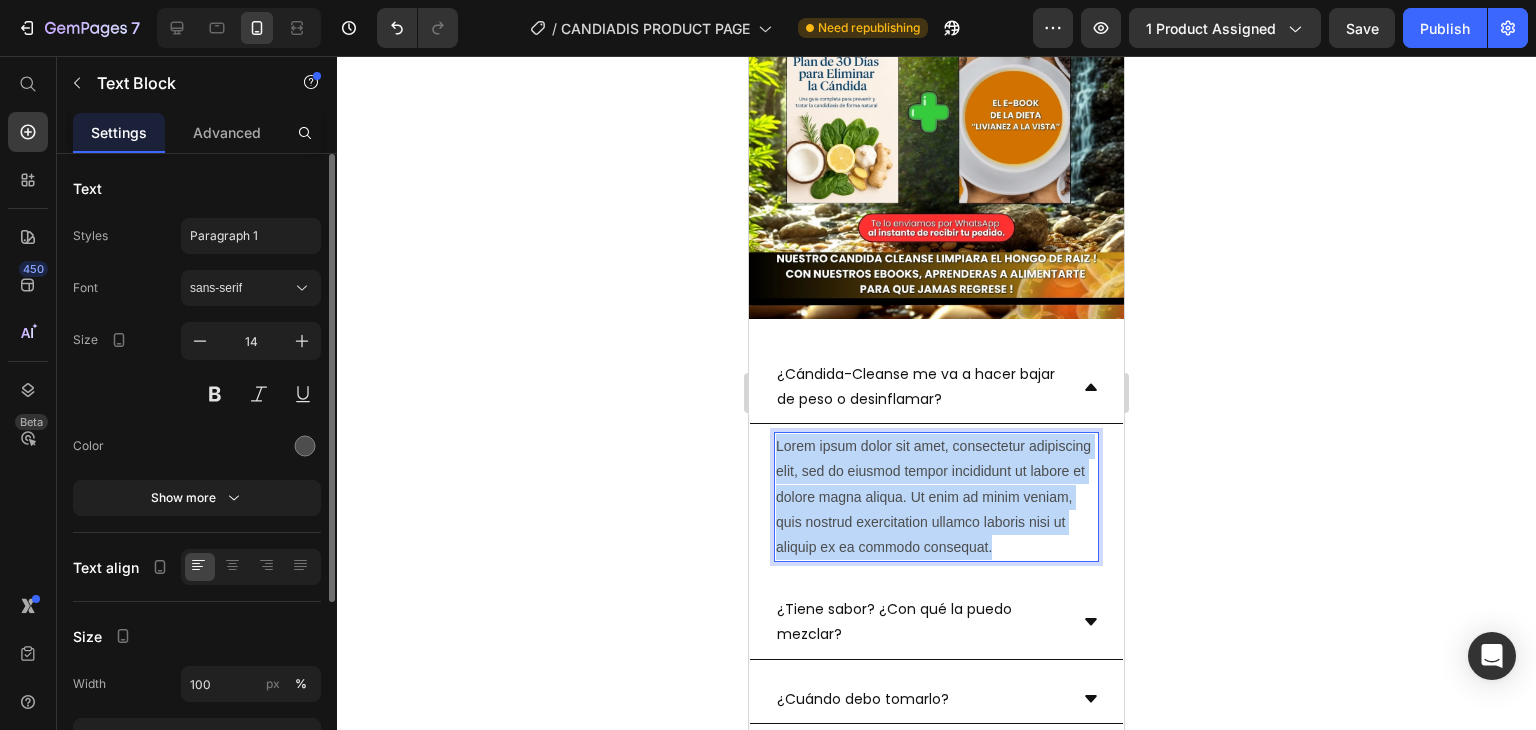 click on "Lorem ipsum dolor sit amet, consectetur adipiscing elit, sed do eiusmod tempor incididunt ut labore et dolore magna aliqua. Ut enim ad minim veniam, quis nostrud exercitation ullamco laboris nisi ut aliquip ex ea commodo consequat." at bounding box center (936, 497) 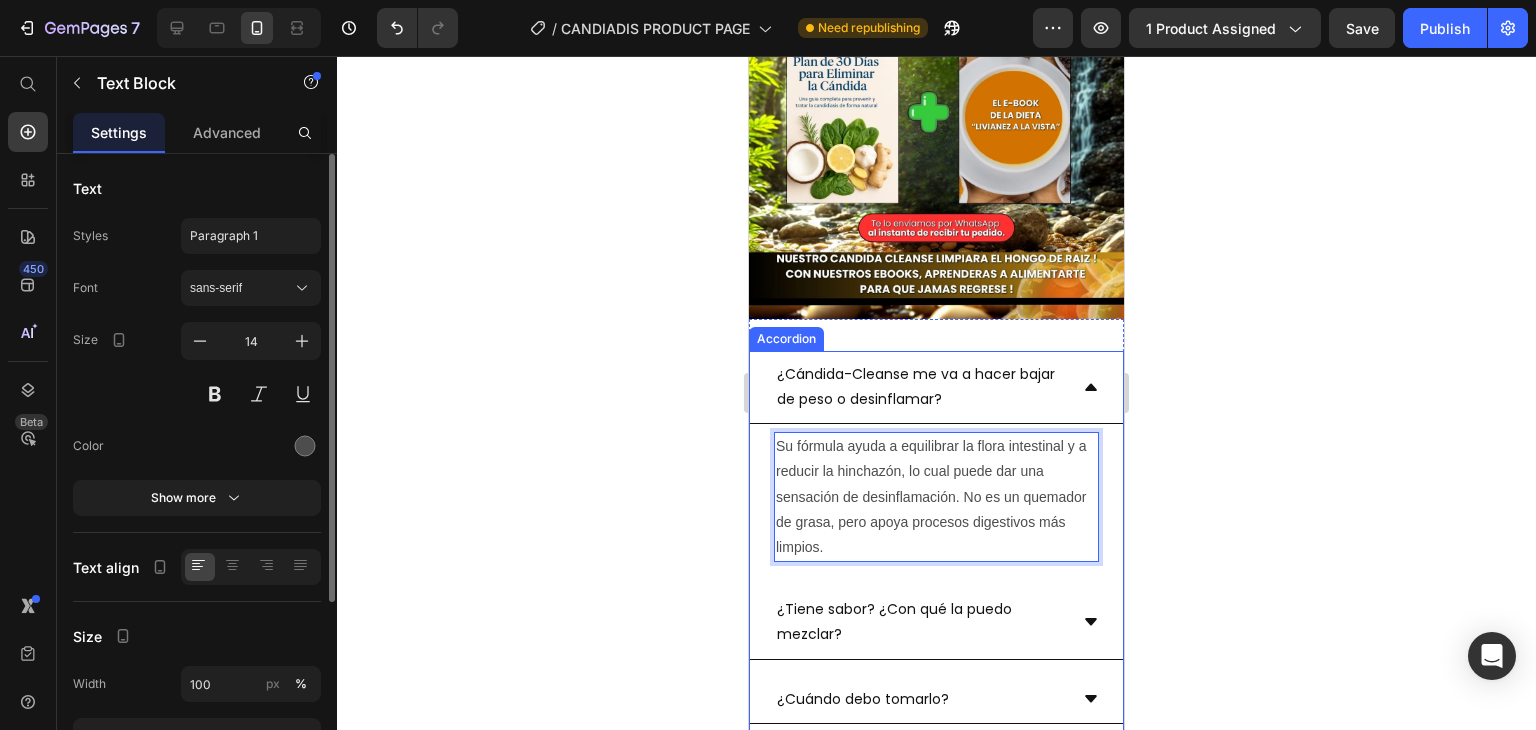 click 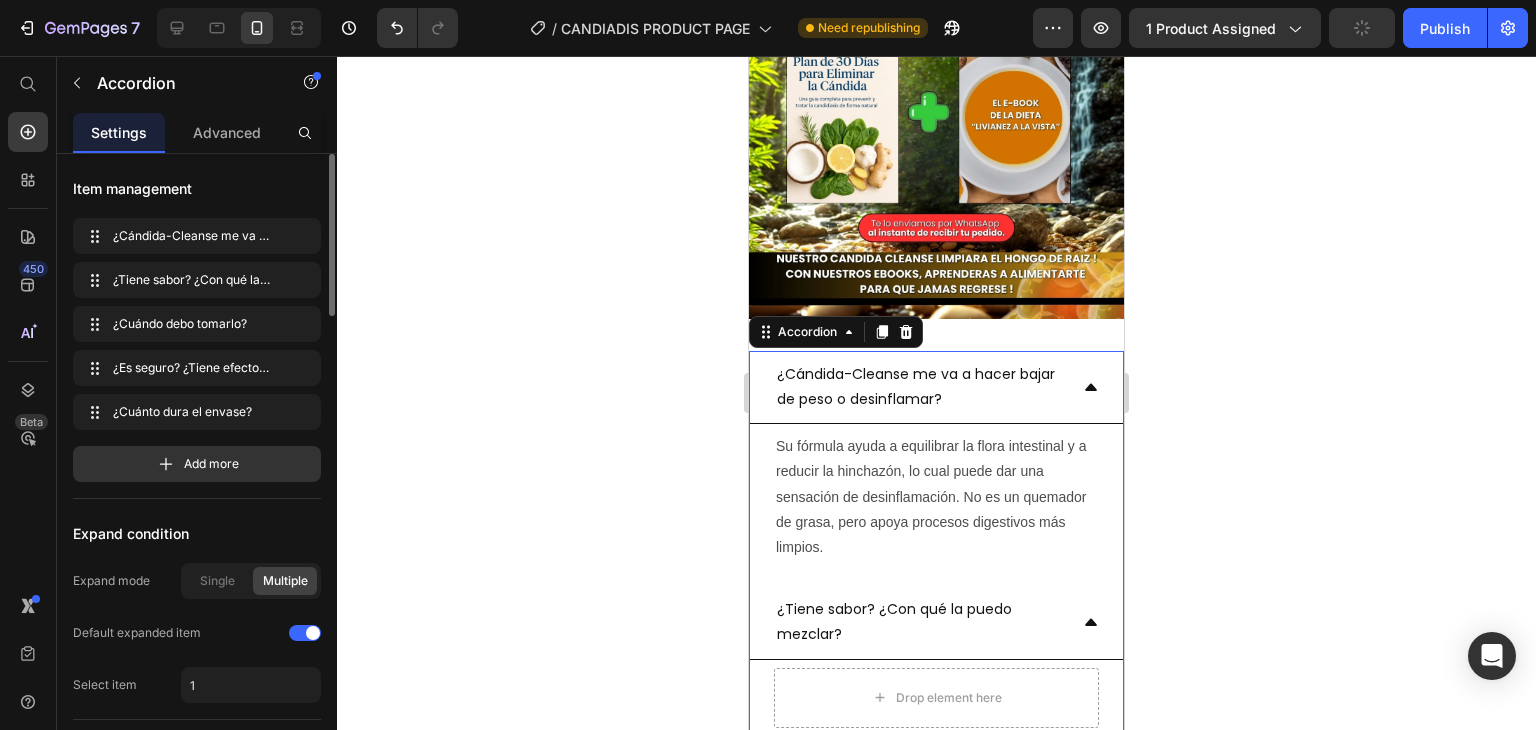 click on "¿Cándida-Cleanse me va a hacer bajar de peso o desinflamar?" at bounding box center [936, 387] 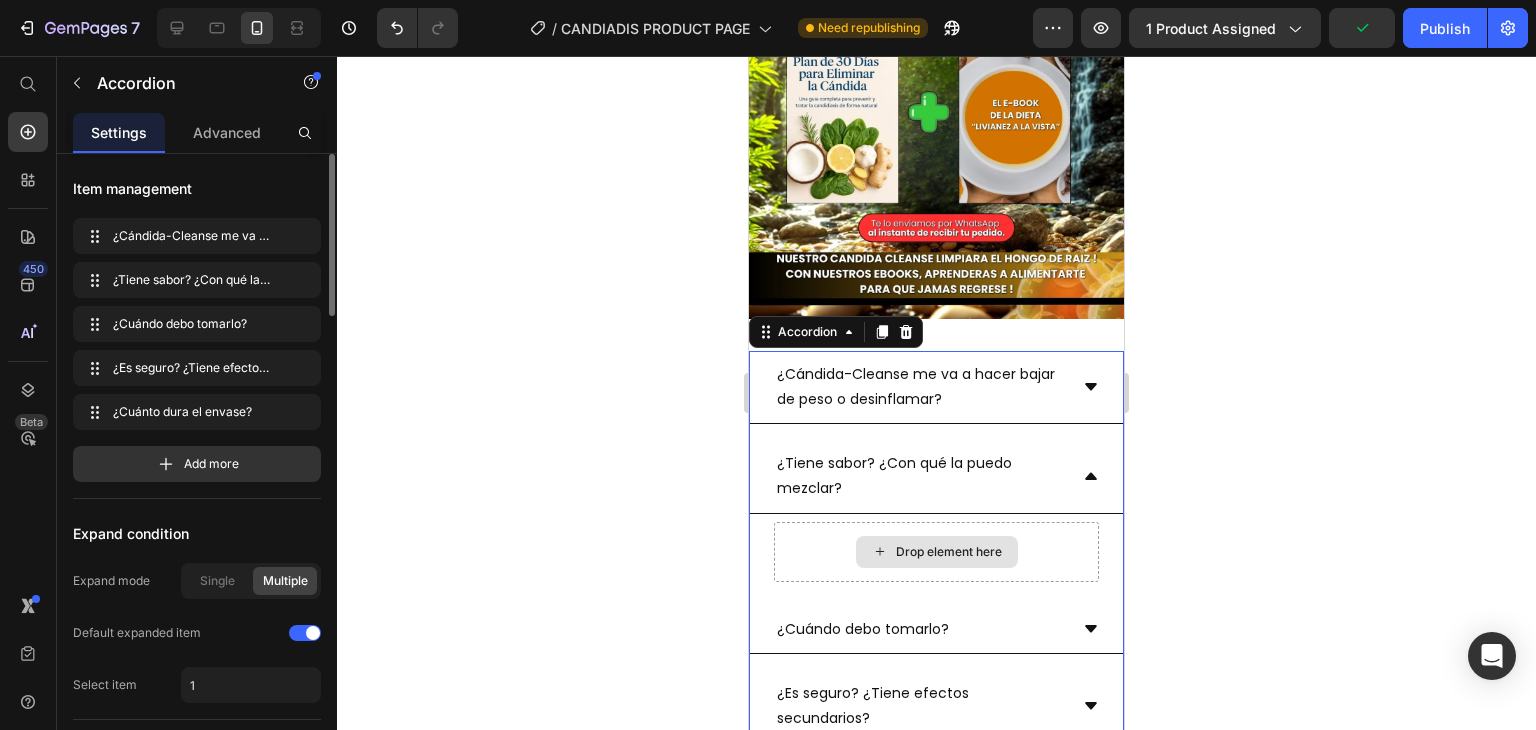 click on "Drop element here" at bounding box center [949, 552] 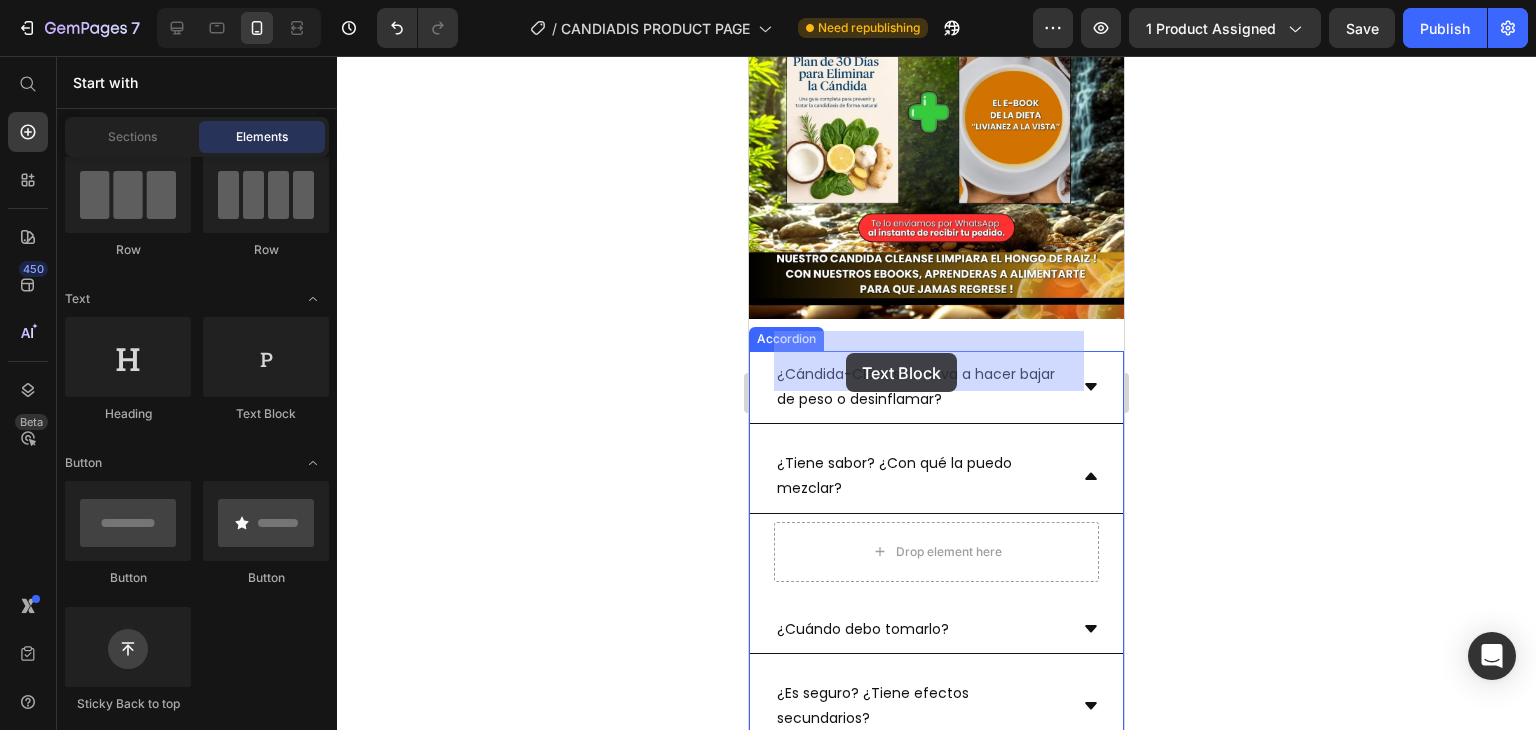 drag, startPoint x: 1217, startPoint y: 416, endPoint x: 843, endPoint y: 355, distance: 378.94196 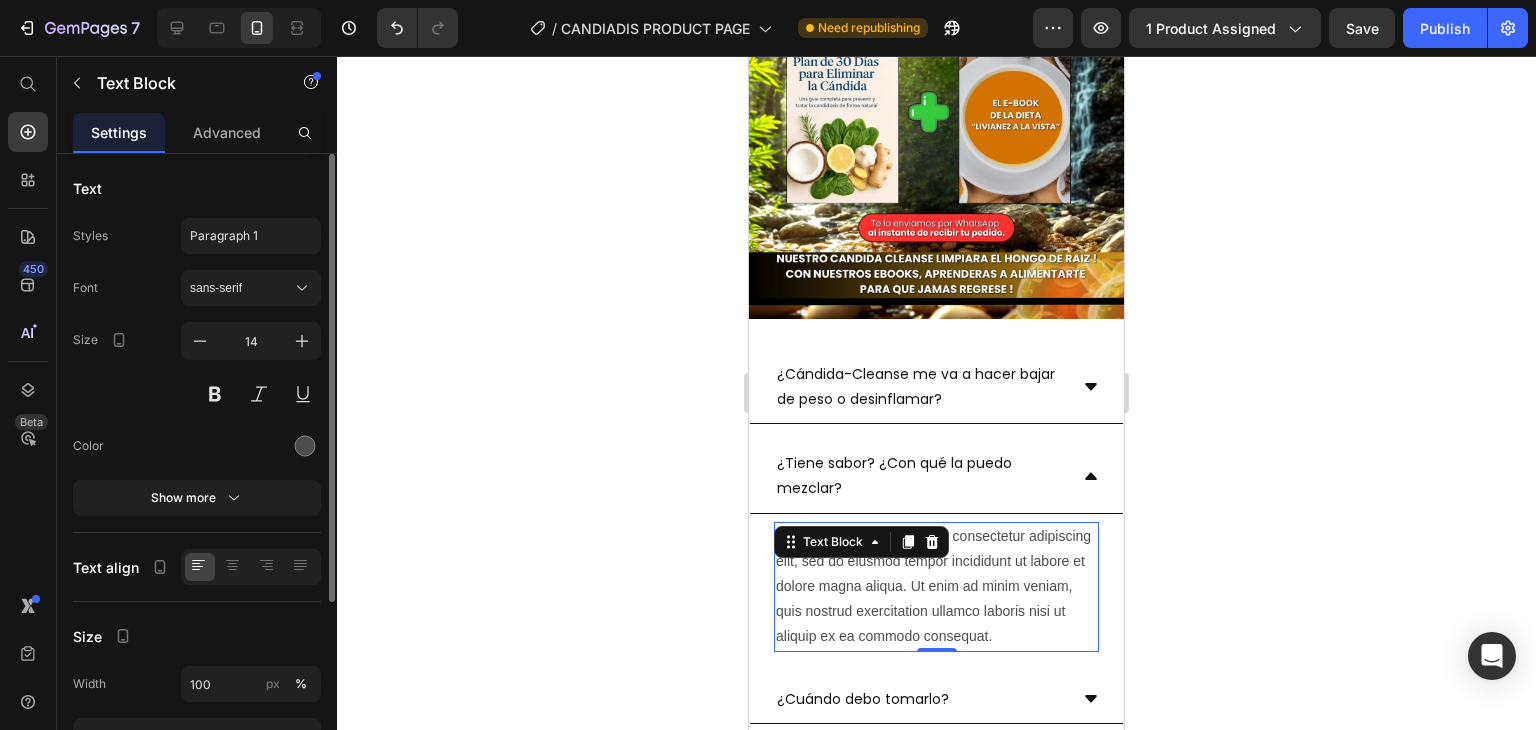 click on "Lorem ipsum dolor sit amet, consectetur adipiscing elit, sed do eiusmod tempor incididunt ut labore et dolore magna aliqua. Ut enim ad minim veniam, quis nostrud exercitation ullamco laboris nisi ut aliquip ex ea commodo consequat." at bounding box center (936, 587) 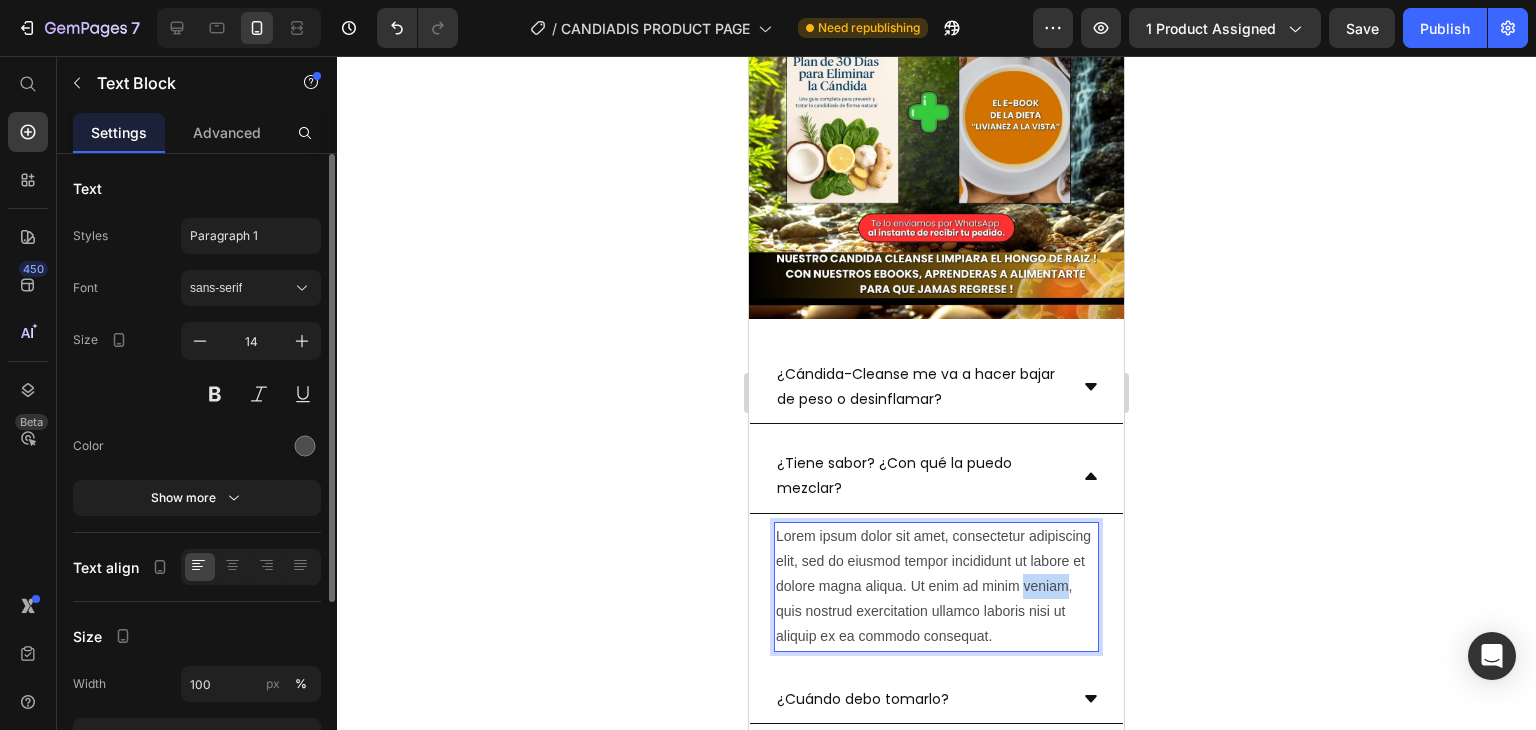 click on "Lorem ipsum dolor sit amet, consectetur adipiscing elit, sed do eiusmod tempor incididunt ut labore et dolore magna aliqua. Ut enim ad minim veniam, quis nostrud exercitation ullamco laboris nisi ut aliquip ex ea commodo consequat." at bounding box center [936, 587] 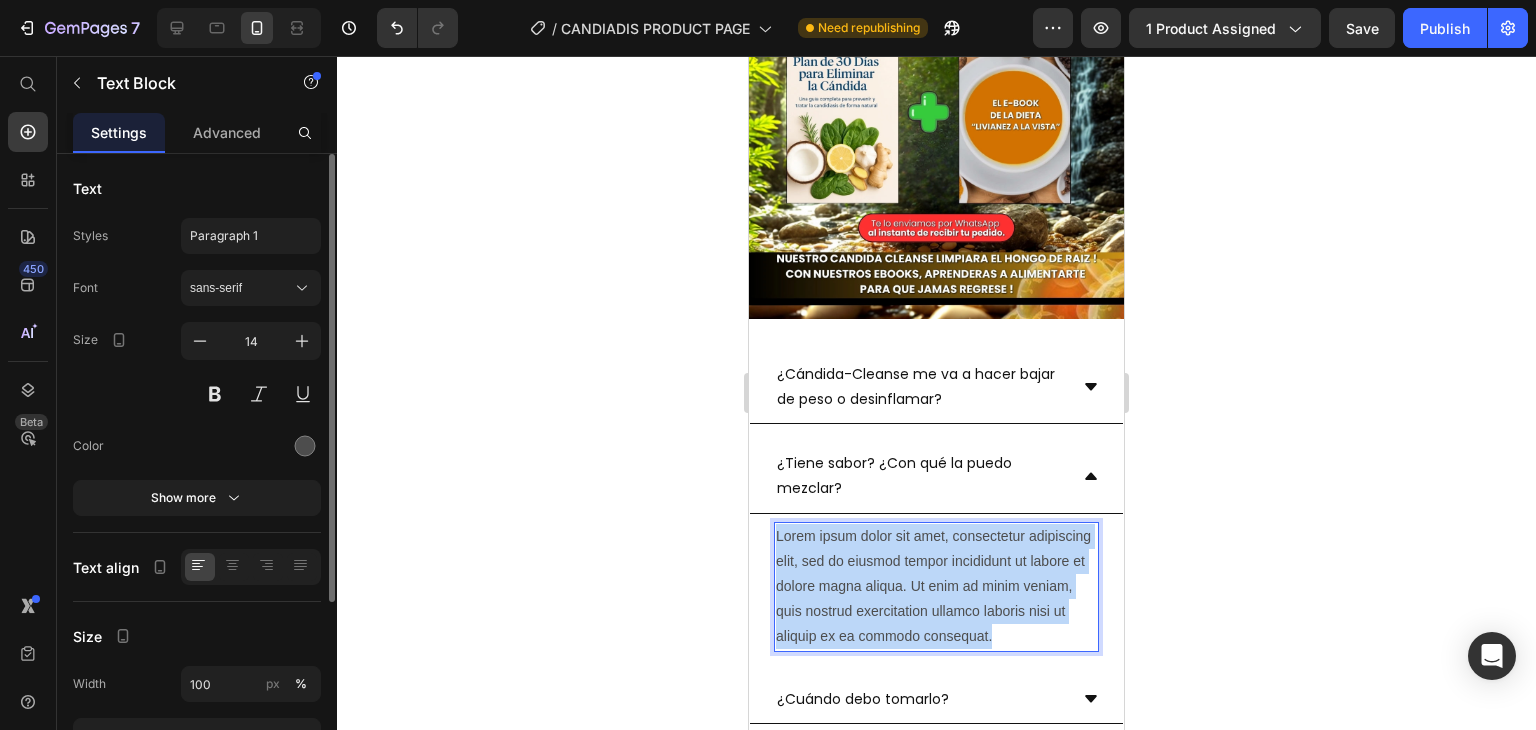 click on "Lorem ipsum dolor sit amet, consectetur adipiscing elit, sed do eiusmod tempor incididunt ut labore et dolore magna aliqua. Ut enim ad minim veniam, quis nostrud exercitation ullamco laboris nisi ut aliquip ex ea commodo consequat." at bounding box center (936, 587) 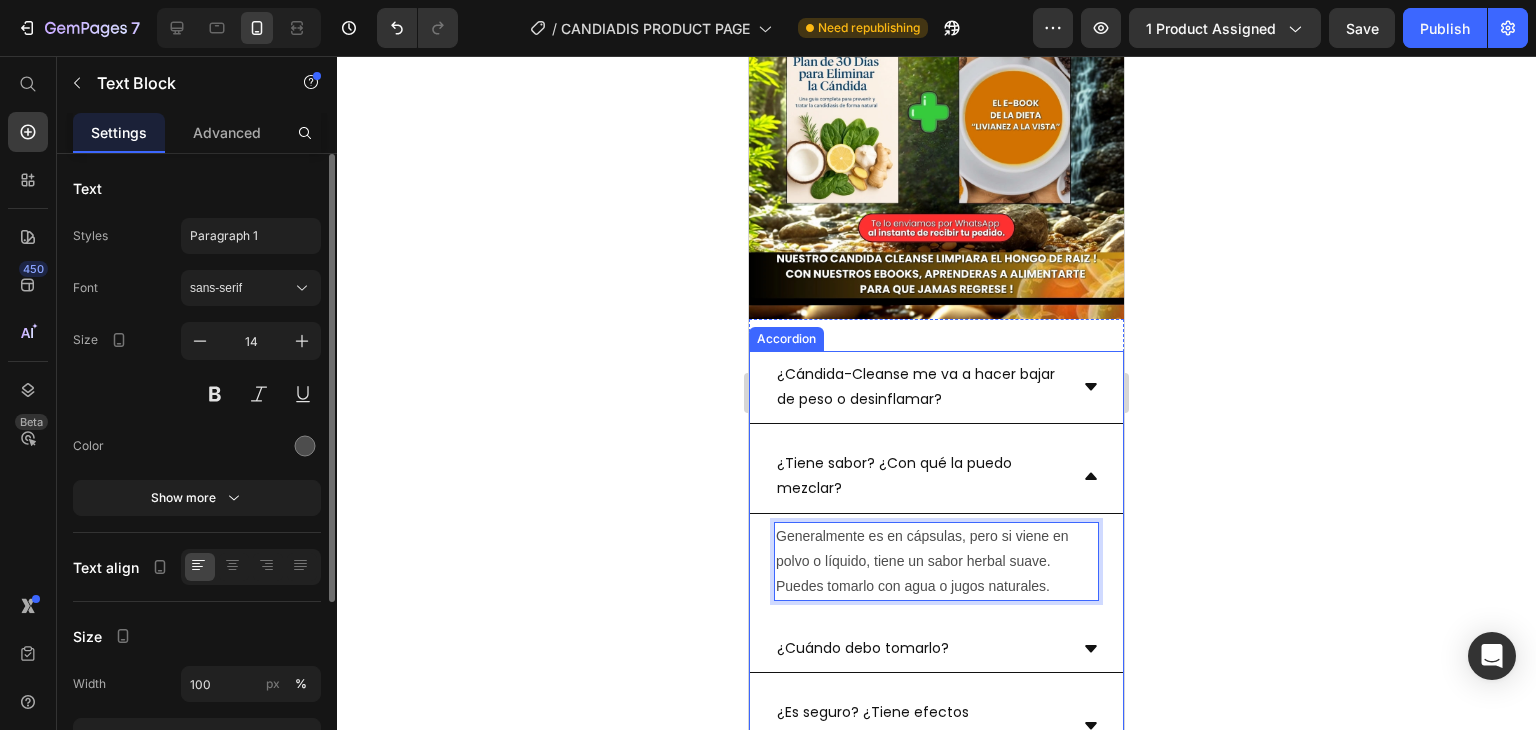 click 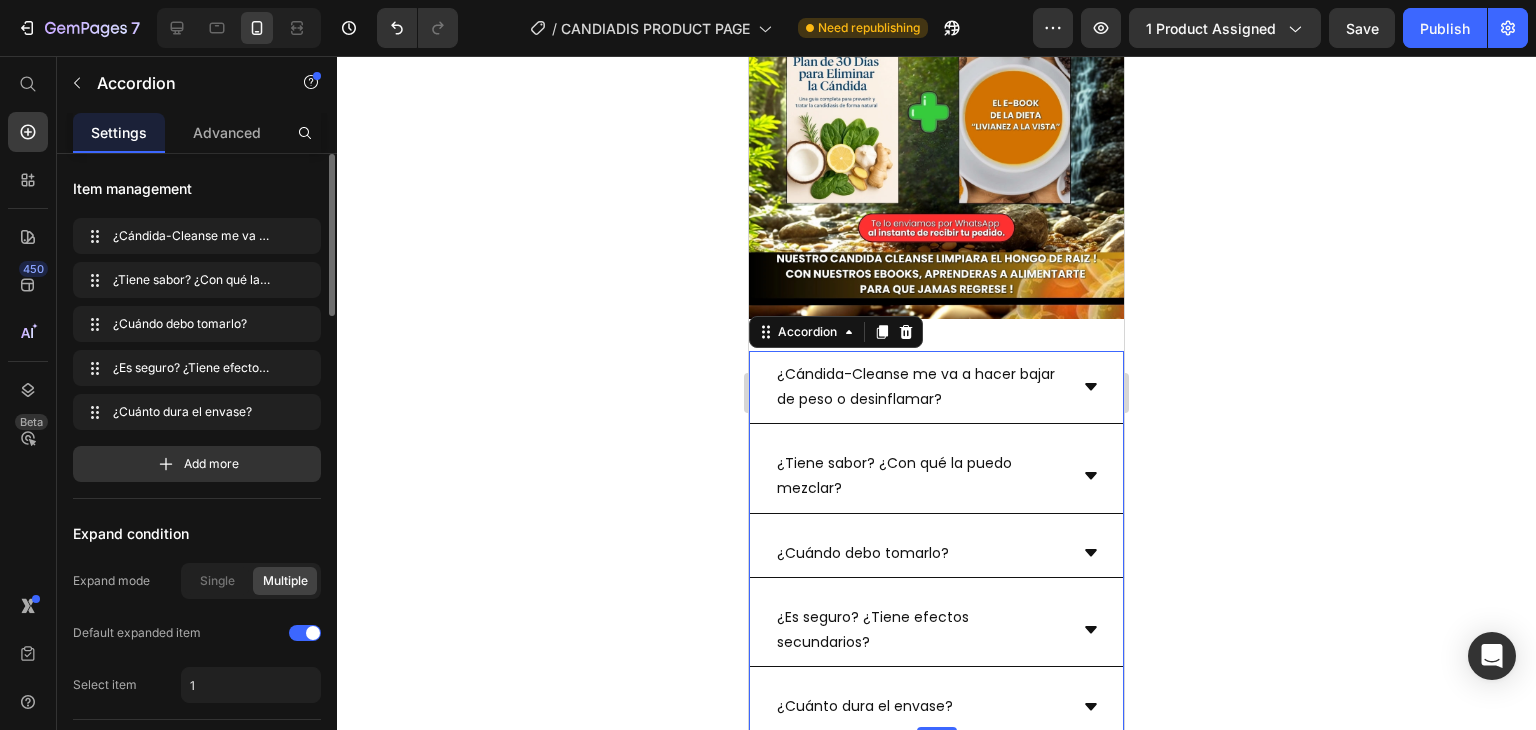 click 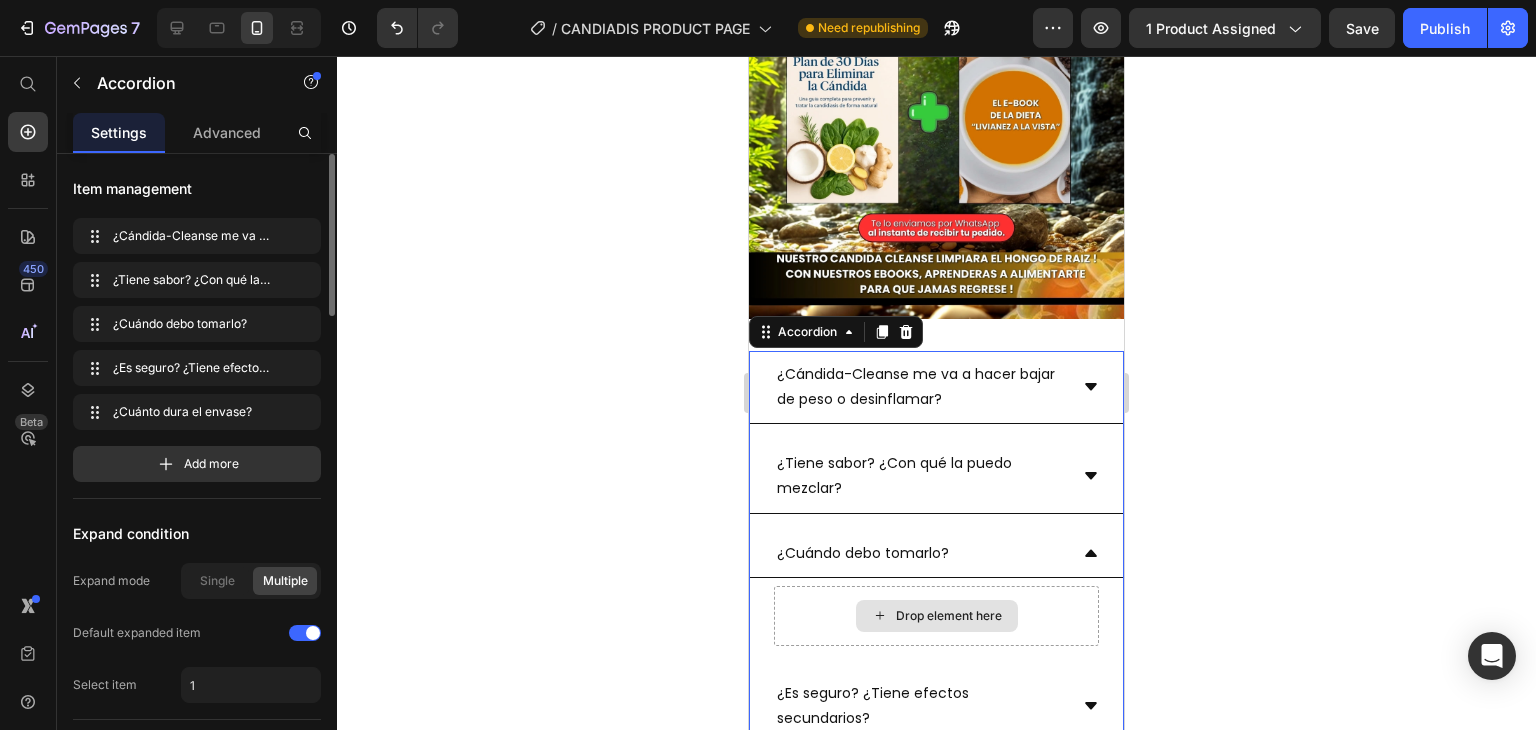 click on "Drop element here" at bounding box center [949, 616] 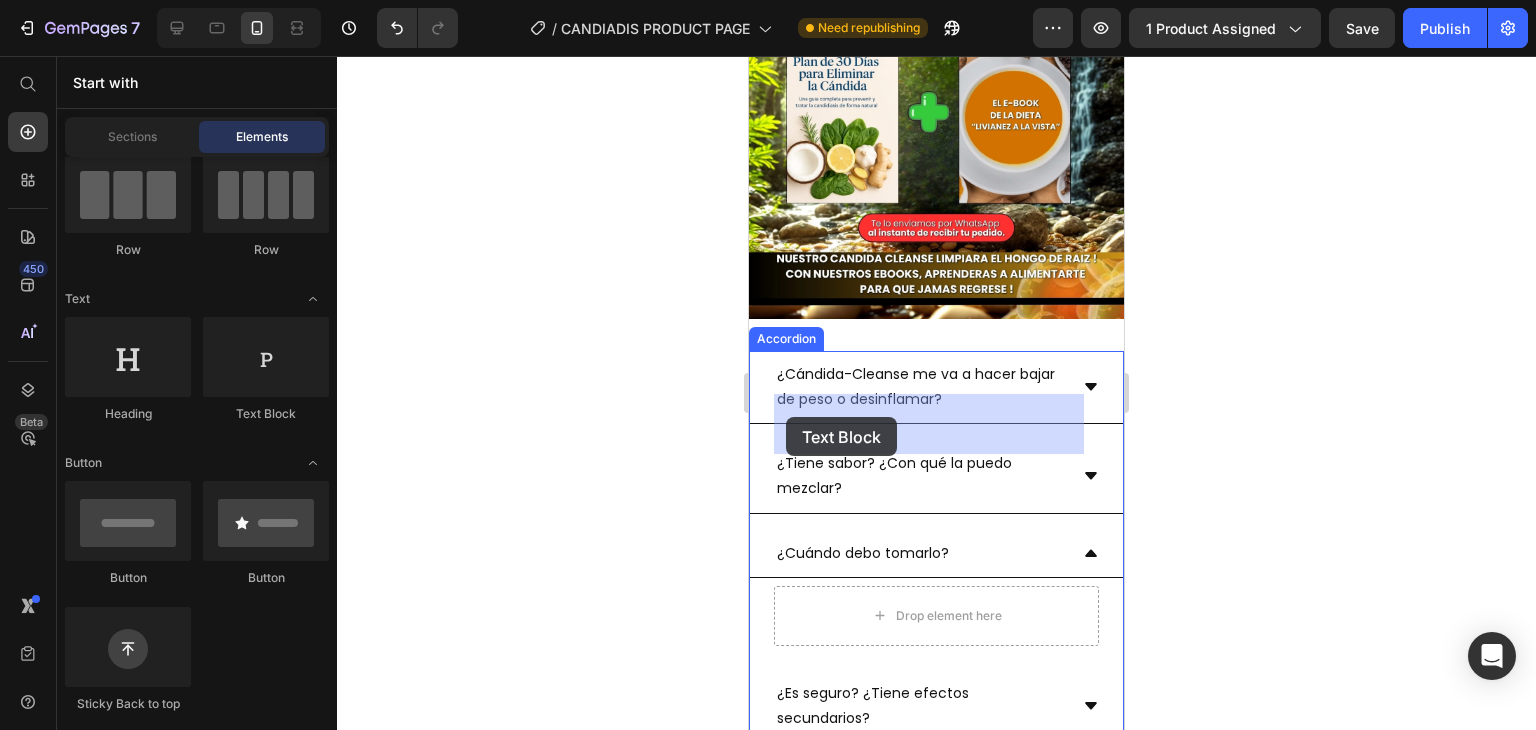 drag, startPoint x: 1025, startPoint y: 440, endPoint x: 787, endPoint y: 417, distance: 239.10876 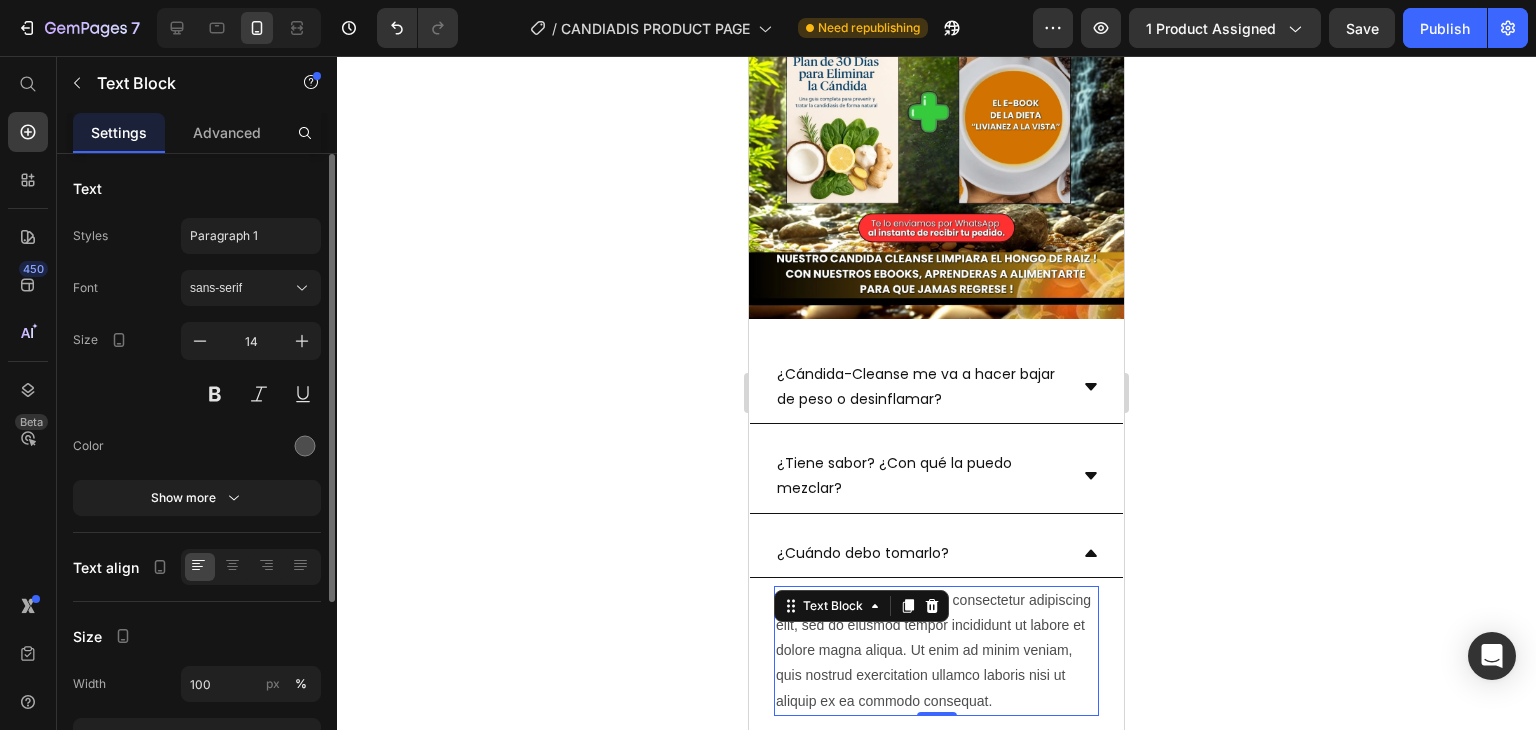 click on "Lorem ipsum dolor sit amet, consectetur adipiscing elit, sed do eiusmod tempor incididunt ut labore et dolore magna aliqua. Ut enim ad minim veniam, quis nostrud exercitation ullamco laboris nisi ut aliquip ex ea commodo consequat." at bounding box center (936, 651) 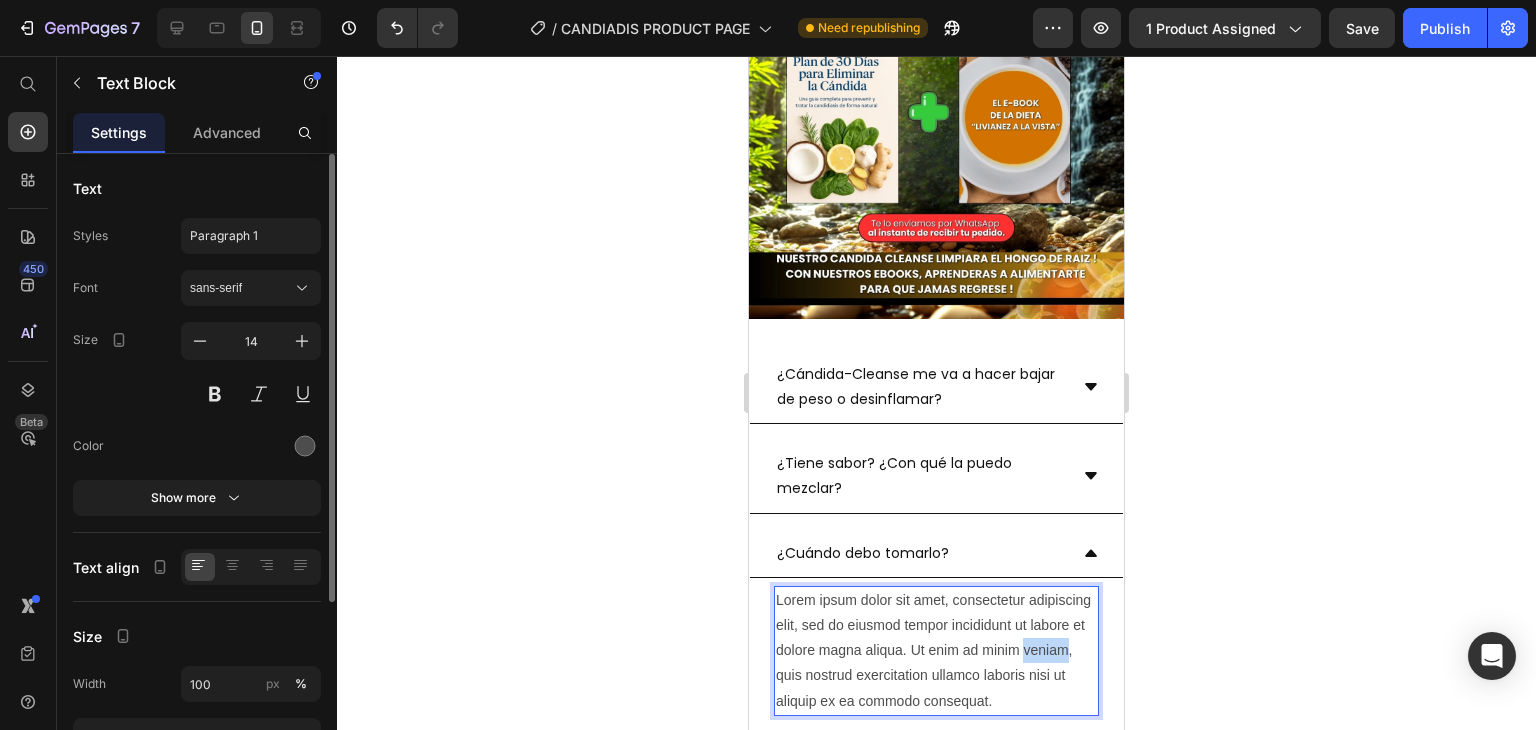 click on "Lorem ipsum dolor sit amet, consectetur adipiscing elit, sed do eiusmod tempor incididunt ut labore et dolore magna aliqua. Ut enim ad minim veniam, quis nostrud exercitation ullamco laboris nisi ut aliquip ex ea commodo consequat." at bounding box center (936, 651) 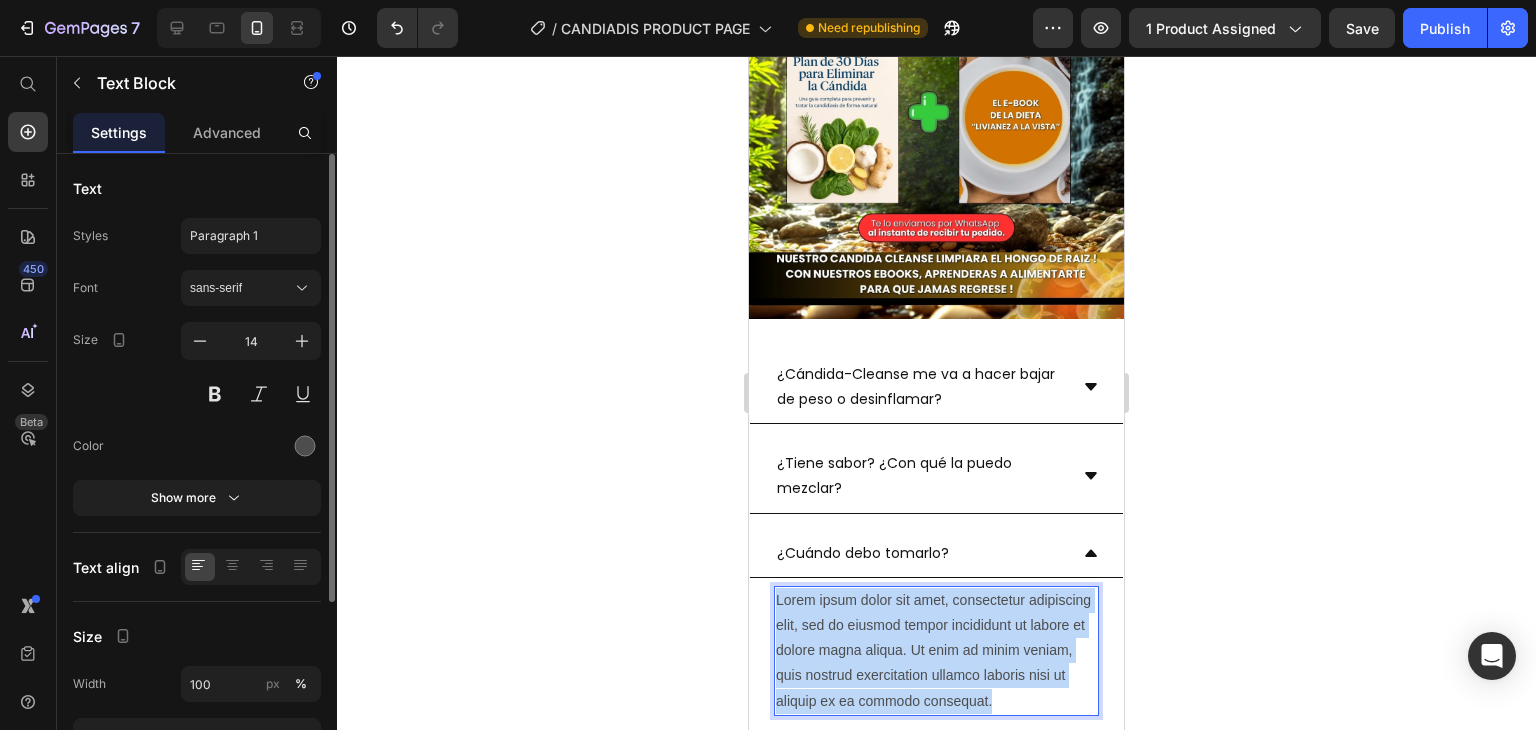 click on "Lorem ipsum dolor sit amet, consectetur adipiscing elit, sed do eiusmod tempor incididunt ut labore et dolore magna aliqua. Ut enim ad minim veniam, quis nostrud exercitation ullamco laboris nisi ut aliquip ex ea commodo consequat." at bounding box center (936, 651) 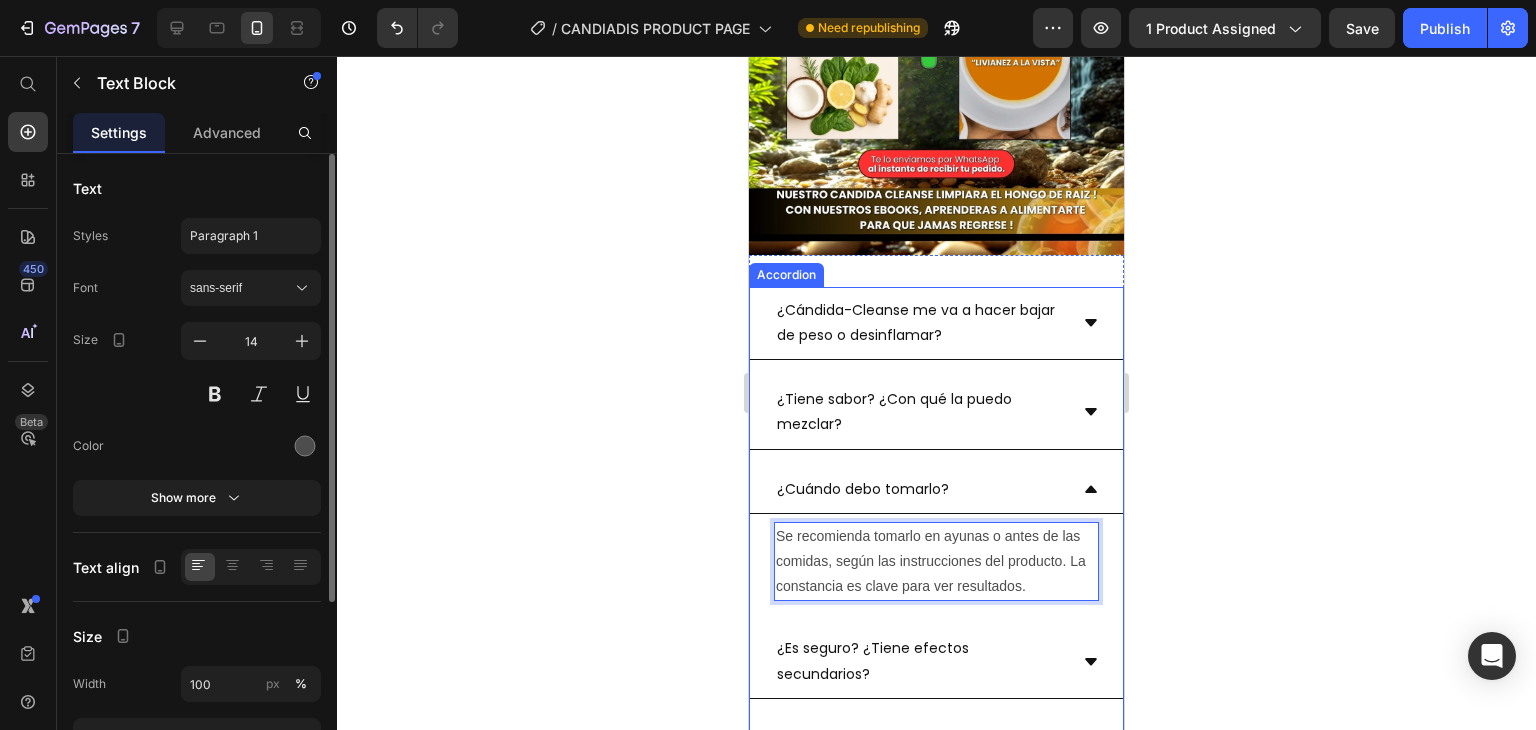 scroll, scrollTop: 5760, scrollLeft: 0, axis: vertical 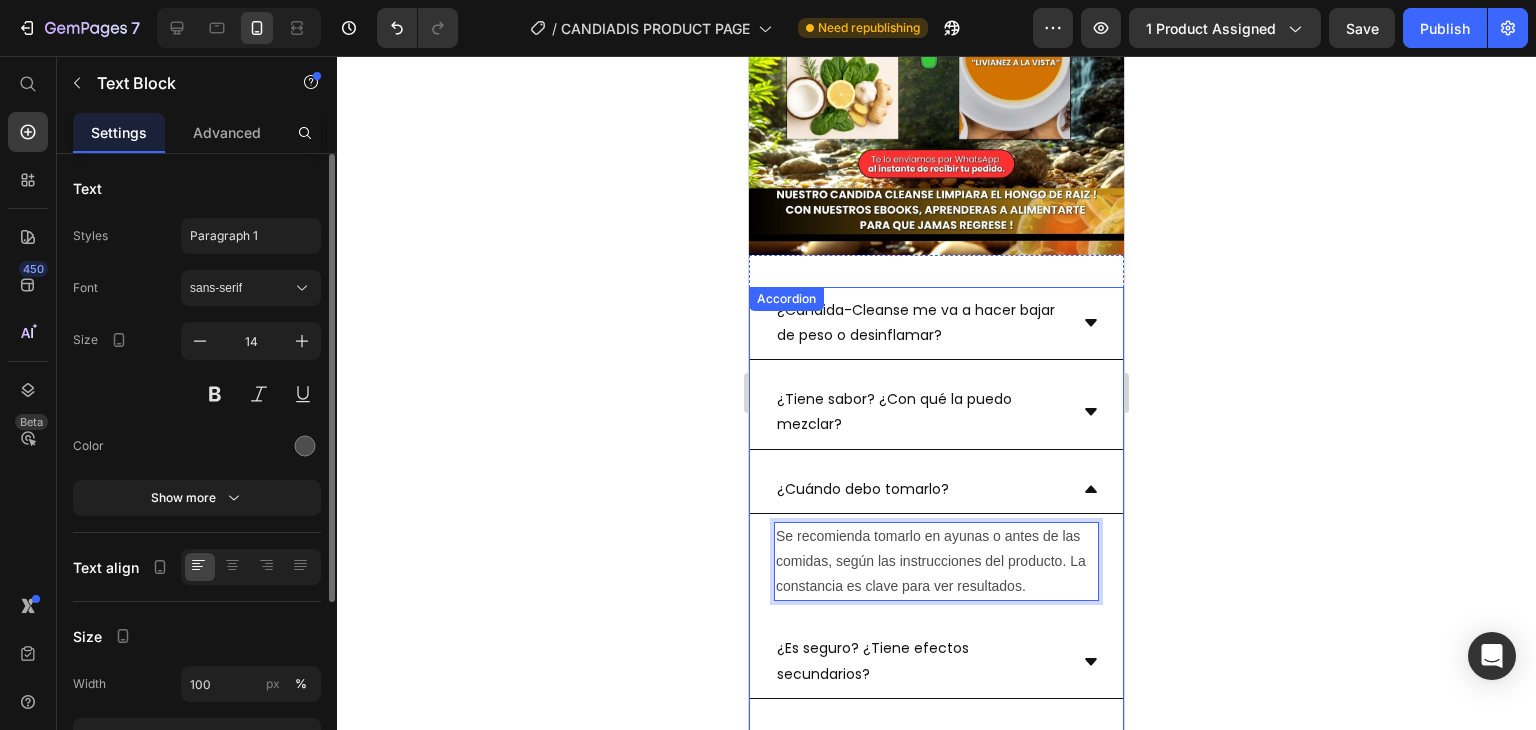 click 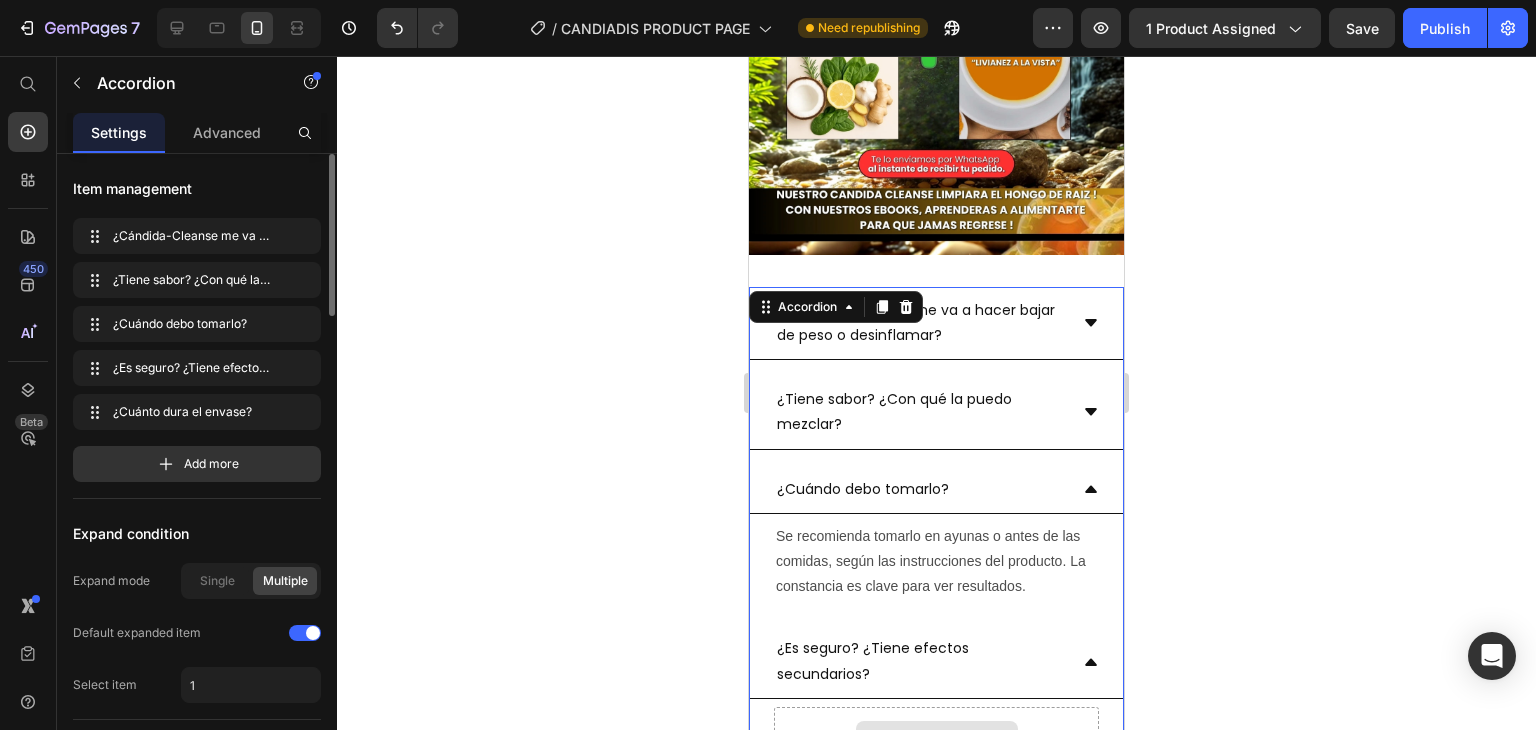 click on "Drop element here" at bounding box center (949, 737) 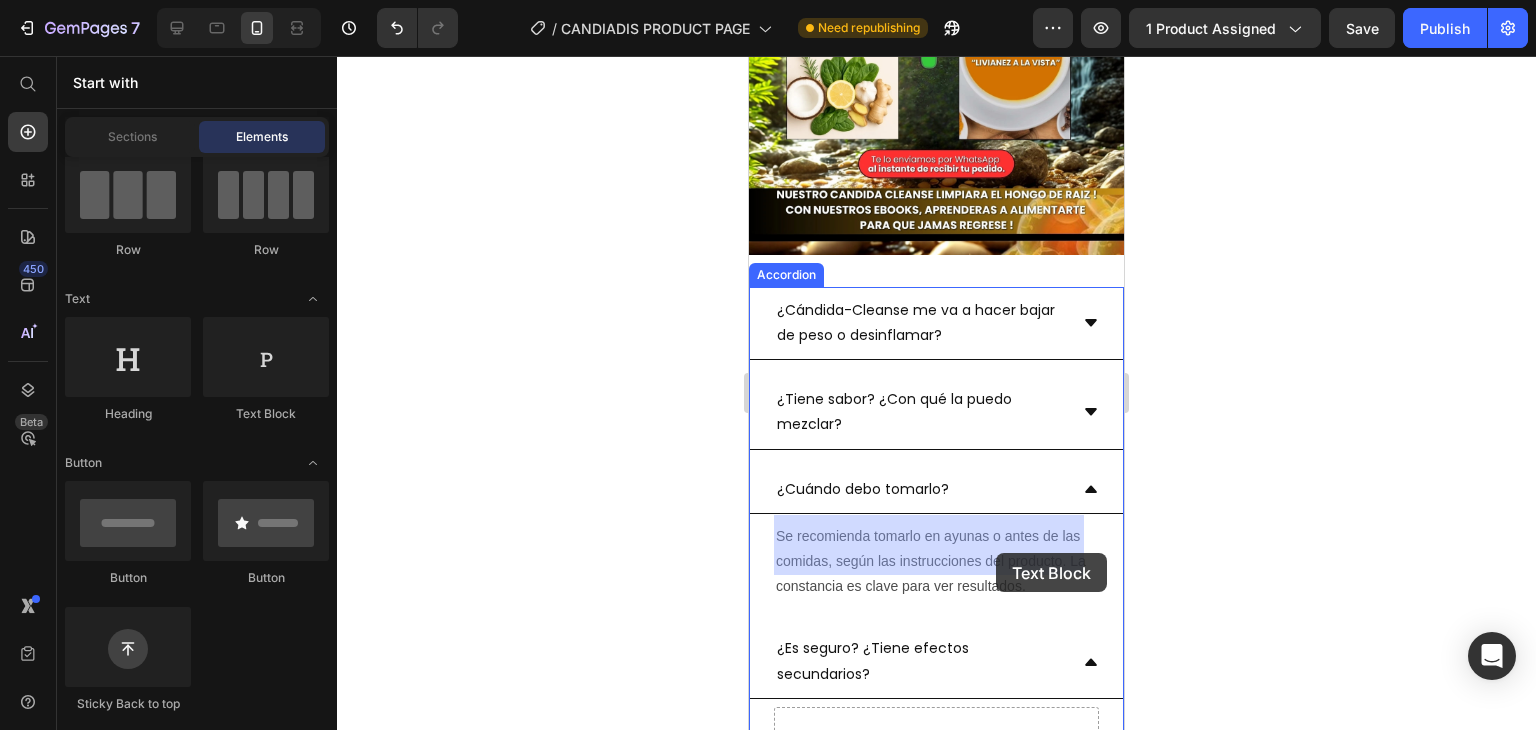 drag, startPoint x: 1180, startPoint y: 481, endPoint x: 996, endPoint y: 545, distance: 194.81273 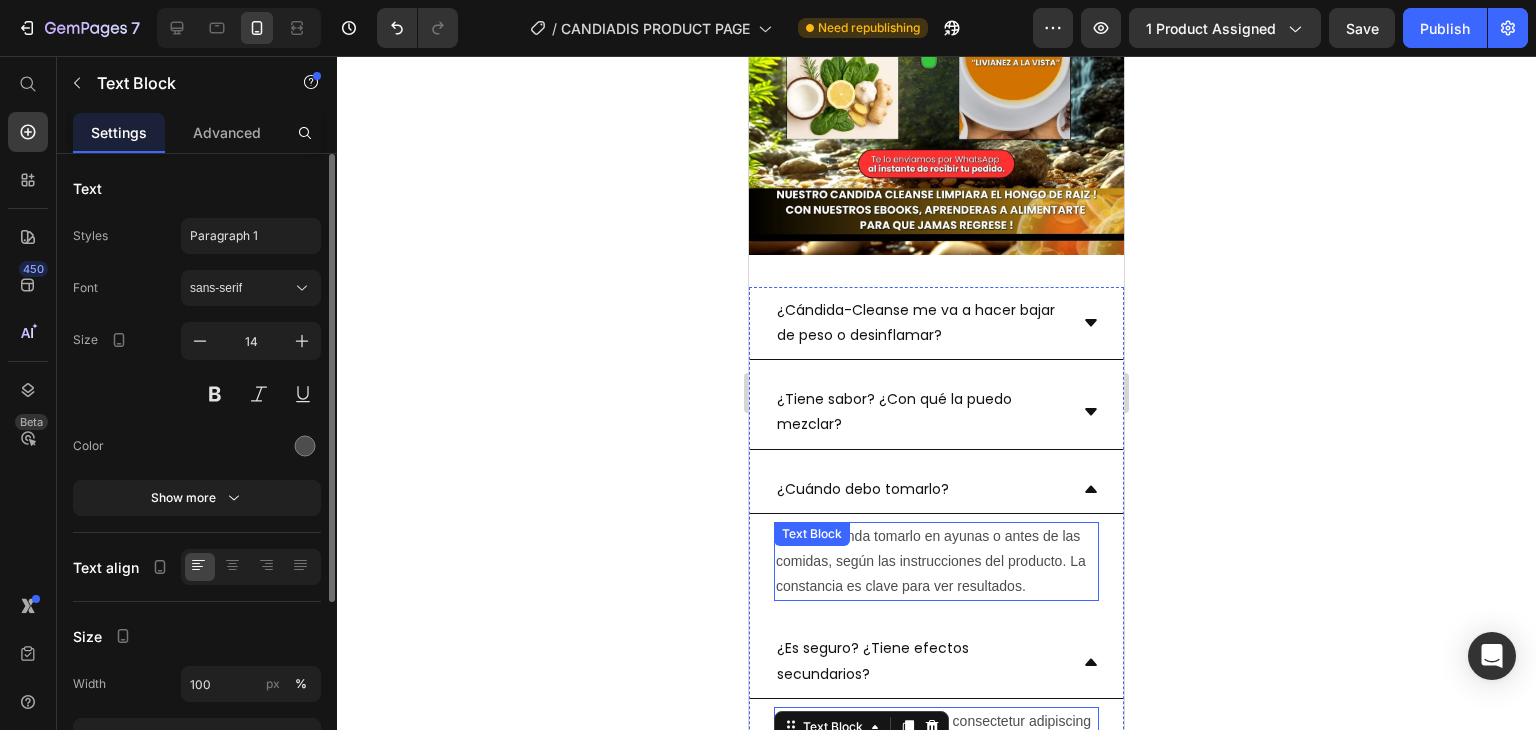 click on "Se recomienda tomarlo en ayunas o antes de las comidas, según las instrucciones del producto. La constancia es clave para ver resultados." at bounding box center [936, 562] 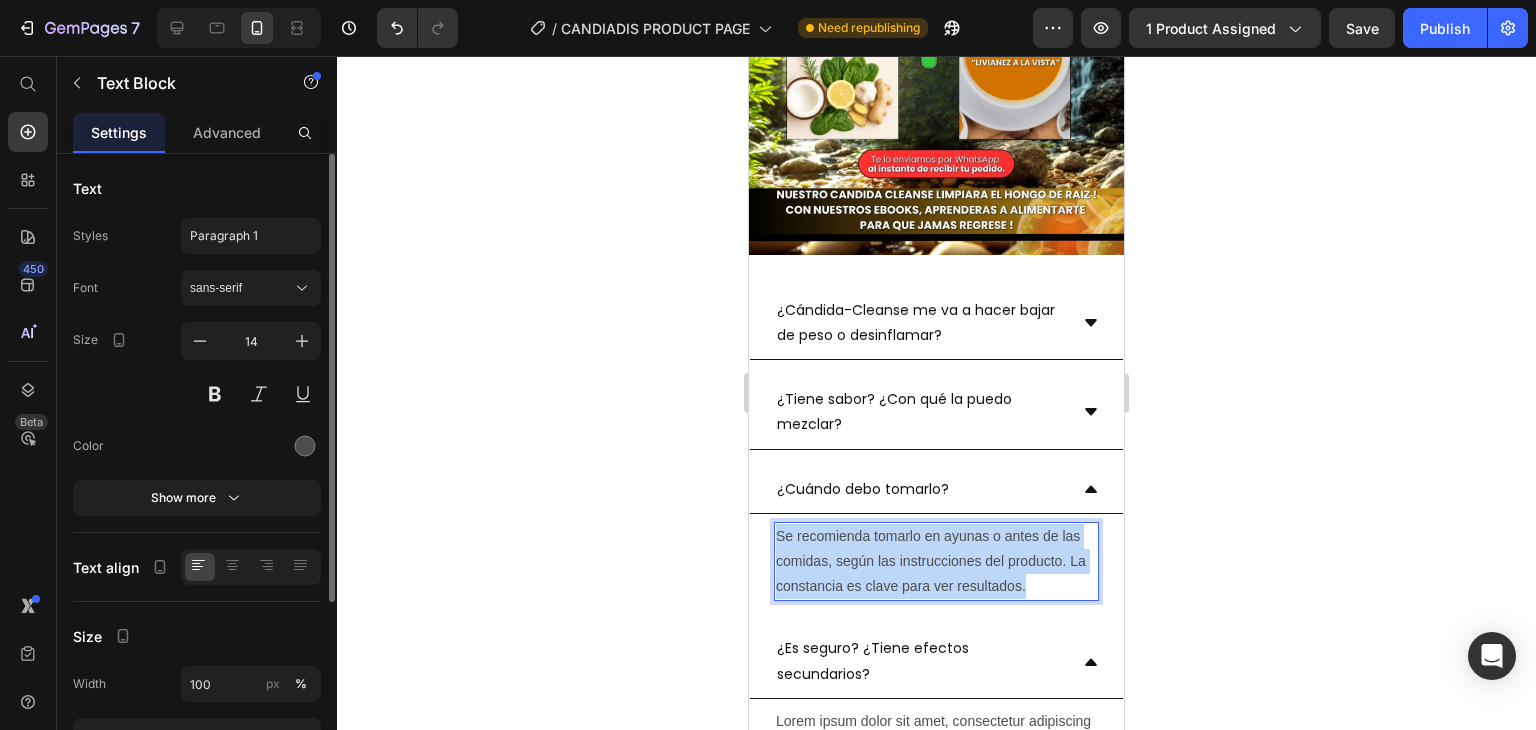 click on "Se recomienda tomarlo en ayunas o antes de las comidas, según las instrucciones del producto. La constancia es clave para ver resultados." at bounding box center (936, 562) 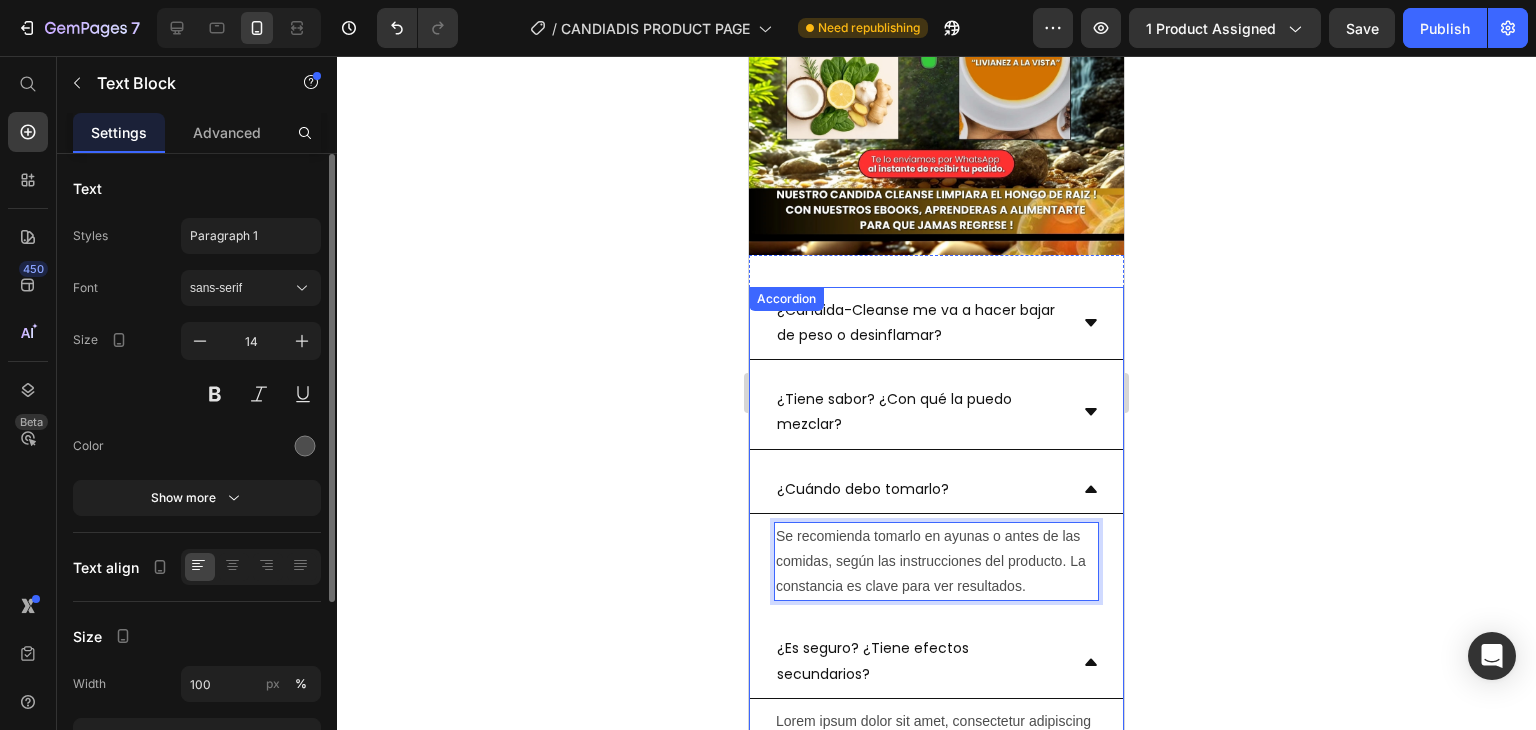 click 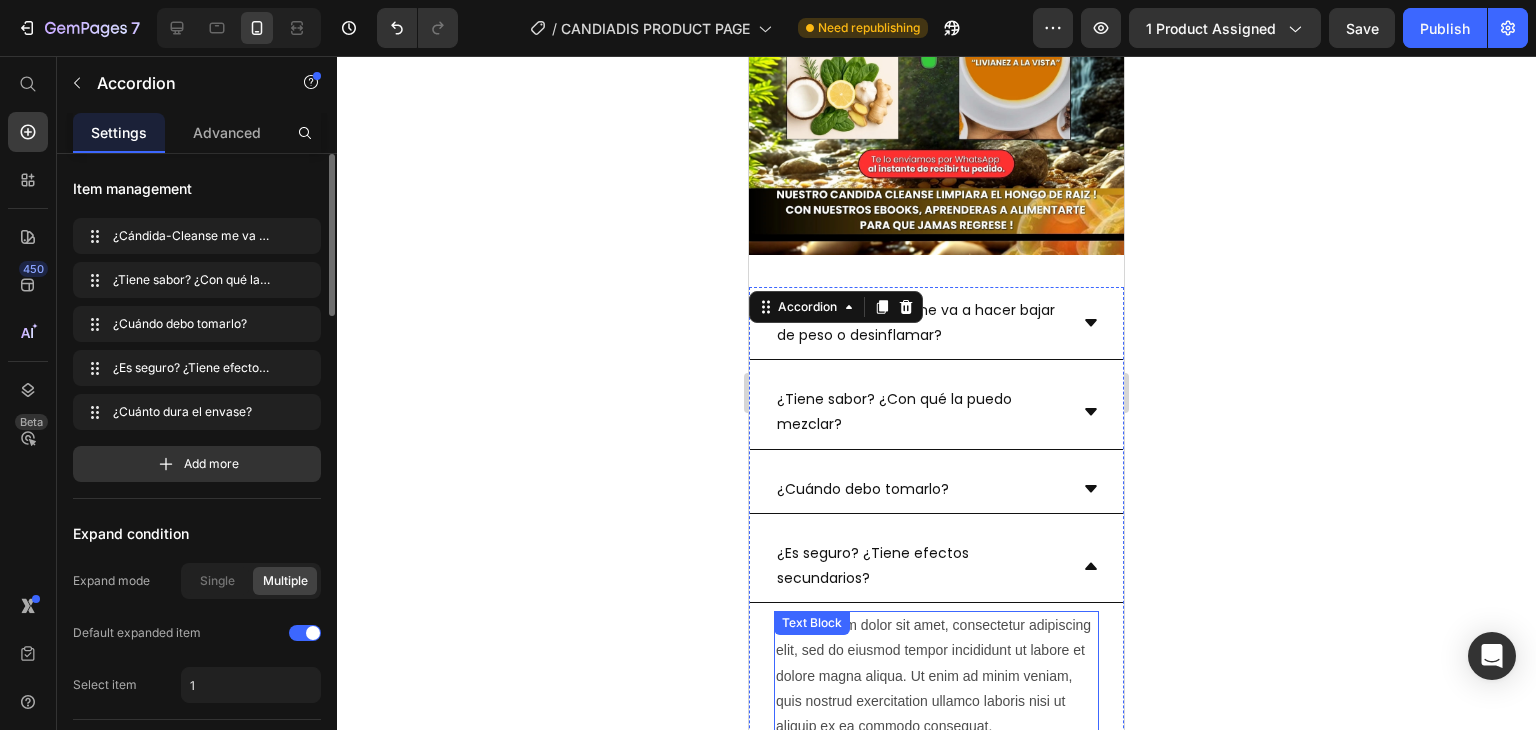 click on "Lorem ipsum dolor sit amet, consectetur adipiscing elit, sed do eiusmod tempor incididunt ut labore et dolore magna aliqua. Ut enim ad minim veniam, quis nostrud exercitation ullamco laboris nisi ut aliquip ex ea commodo consequat." at bounding box center [936, 676] 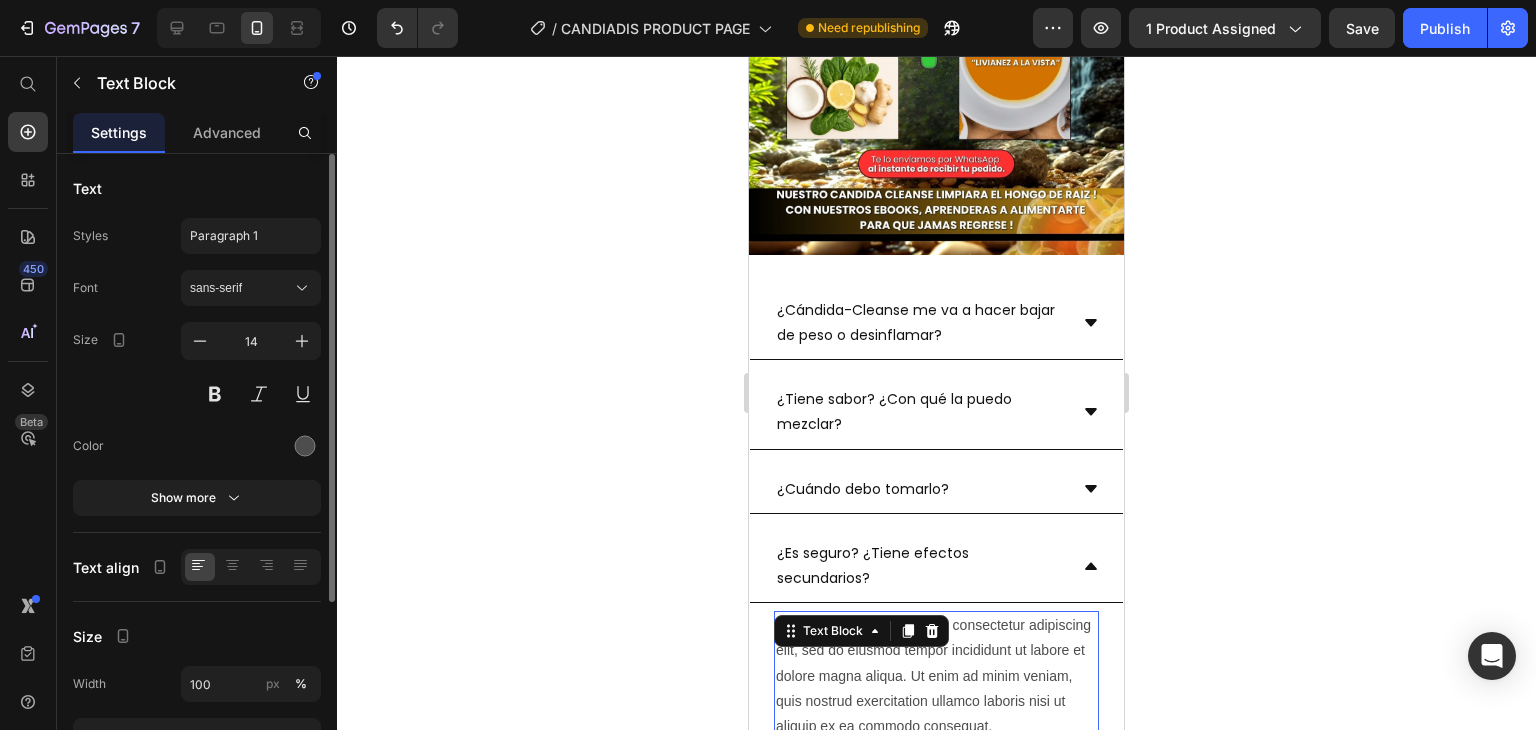 click on "Lorem ipsum dolor sit amet, consectetur adipiscing elit, sed do eiusmod tempor incididunt ut labore et dolore magna aliqua. Ut enim ad minim veniam, quis nostrud exercitation ullamco laboris nisi ut aliquip ex ea commodo consequat." at bounding box center [936, 676] 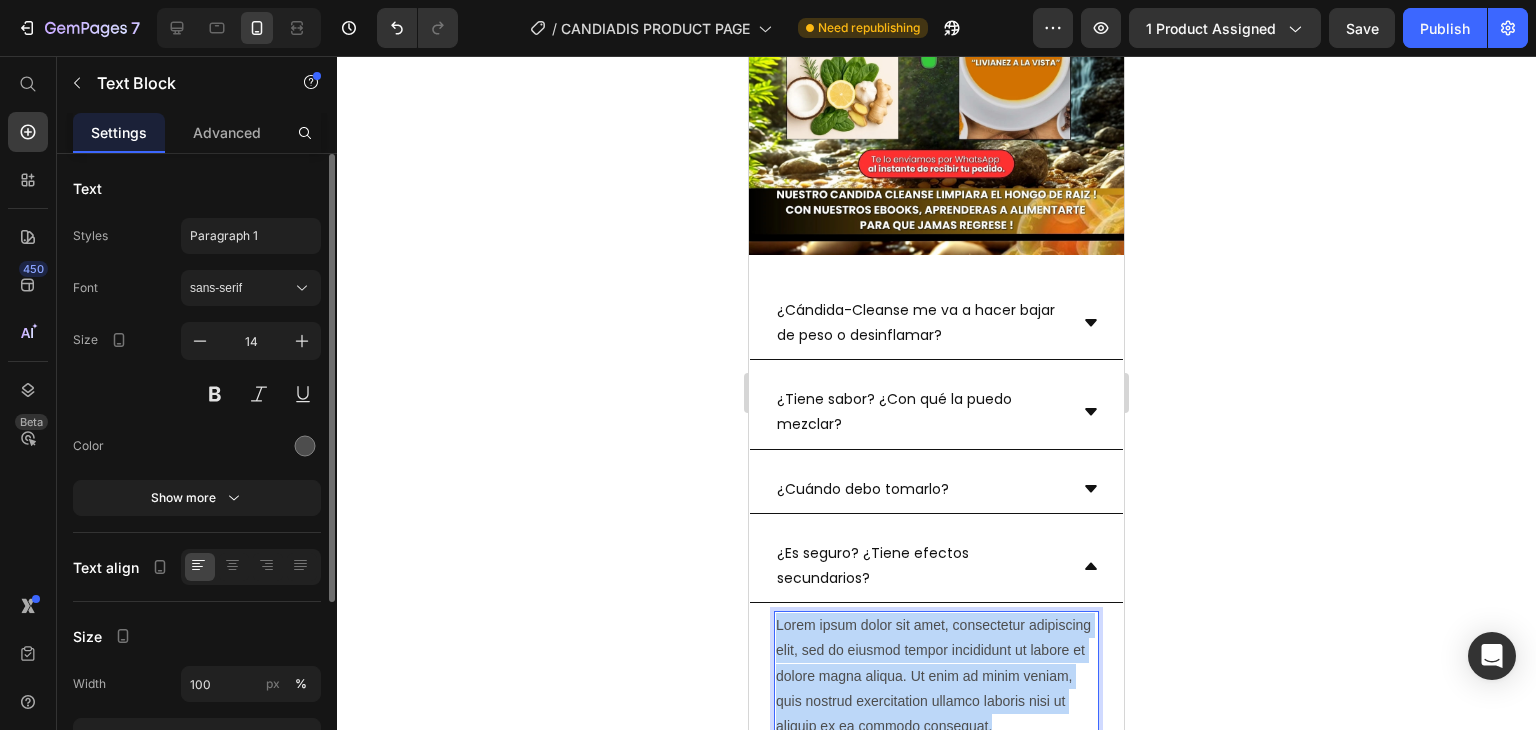 click on "Lorem ipsum dolor sit amet, consectetur adipiscing elit, sed do eiusmod tempor incididunt ut labore et dolore magna aliqua. Ut enim ad minim veniam, quis nostrud exercitation ullamco laboris nisi ut aliquip ex ea commodo consequat." at bounding box center (936, 676) 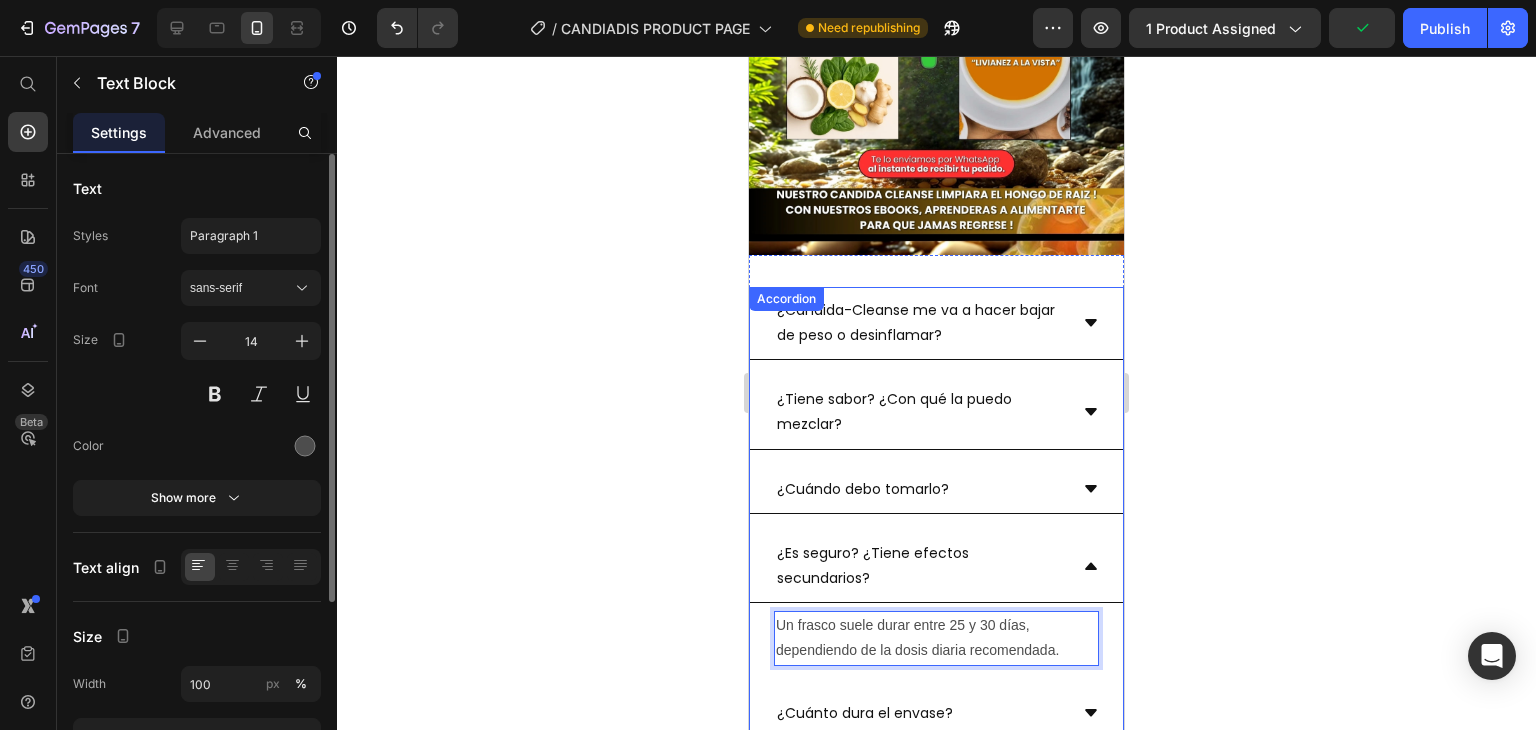 click 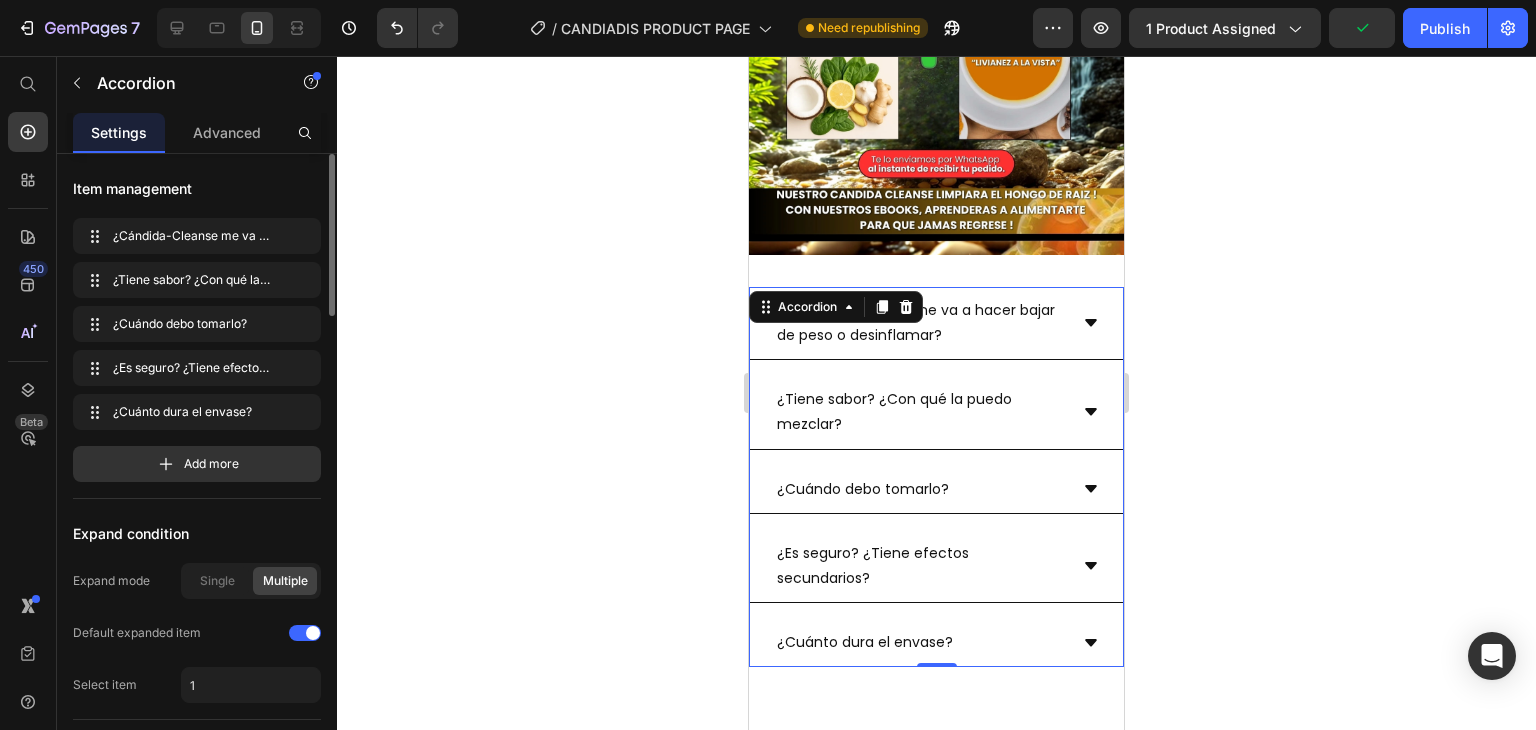 click on "¿Cuánto dura el envase?" at bounding box center [936, 643] 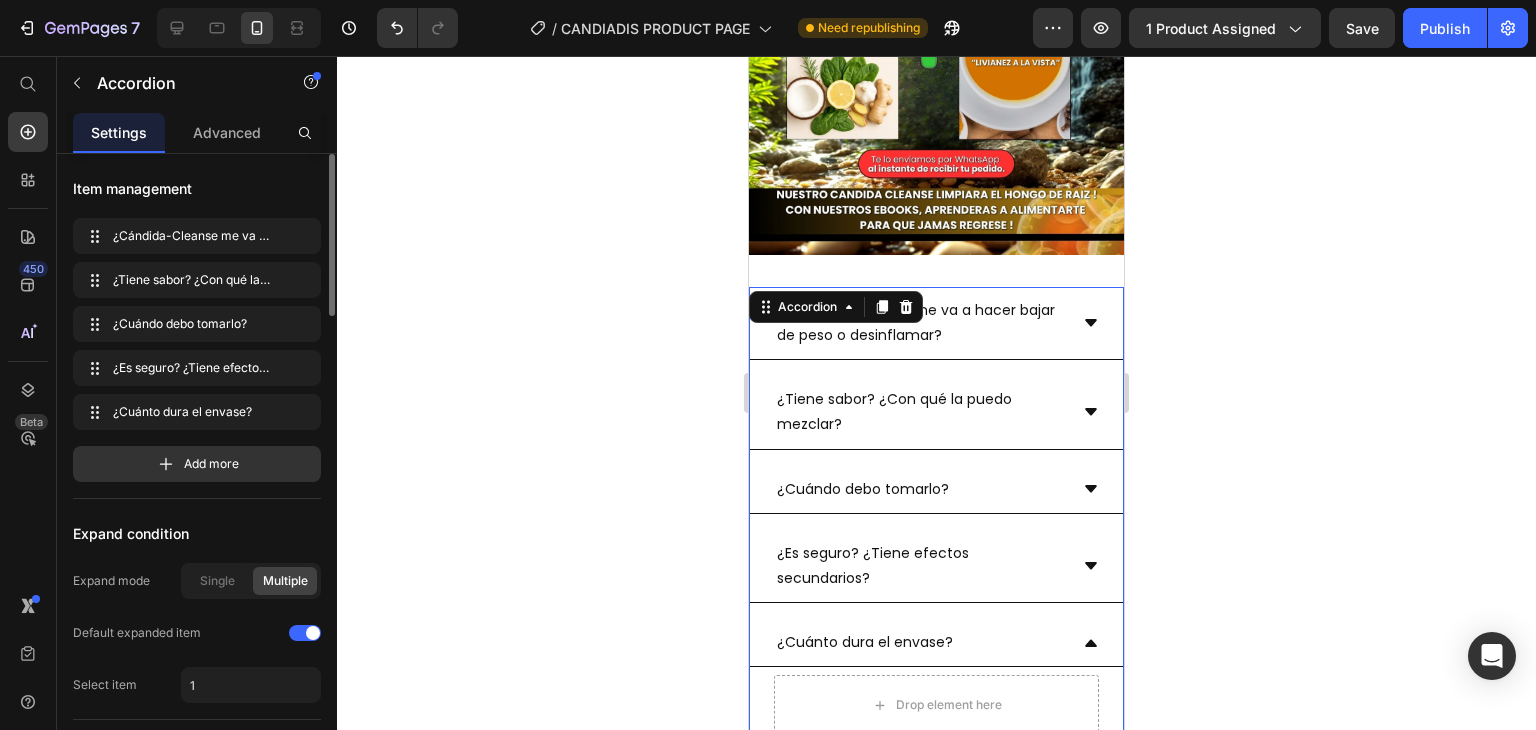 click on "Drop element here" at bounding box center (936, 705) 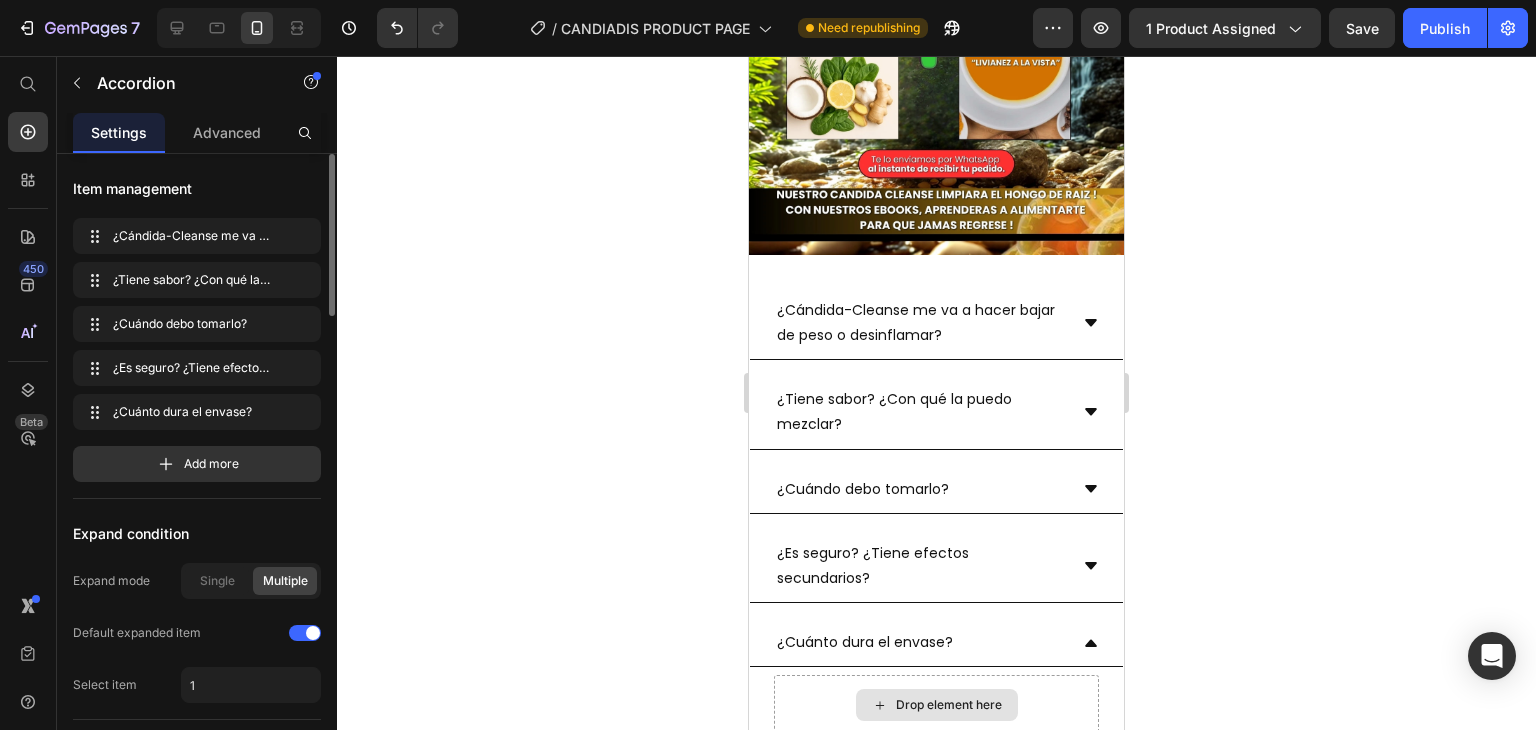 click on "Drop element here" at bounding box center (937, 705) 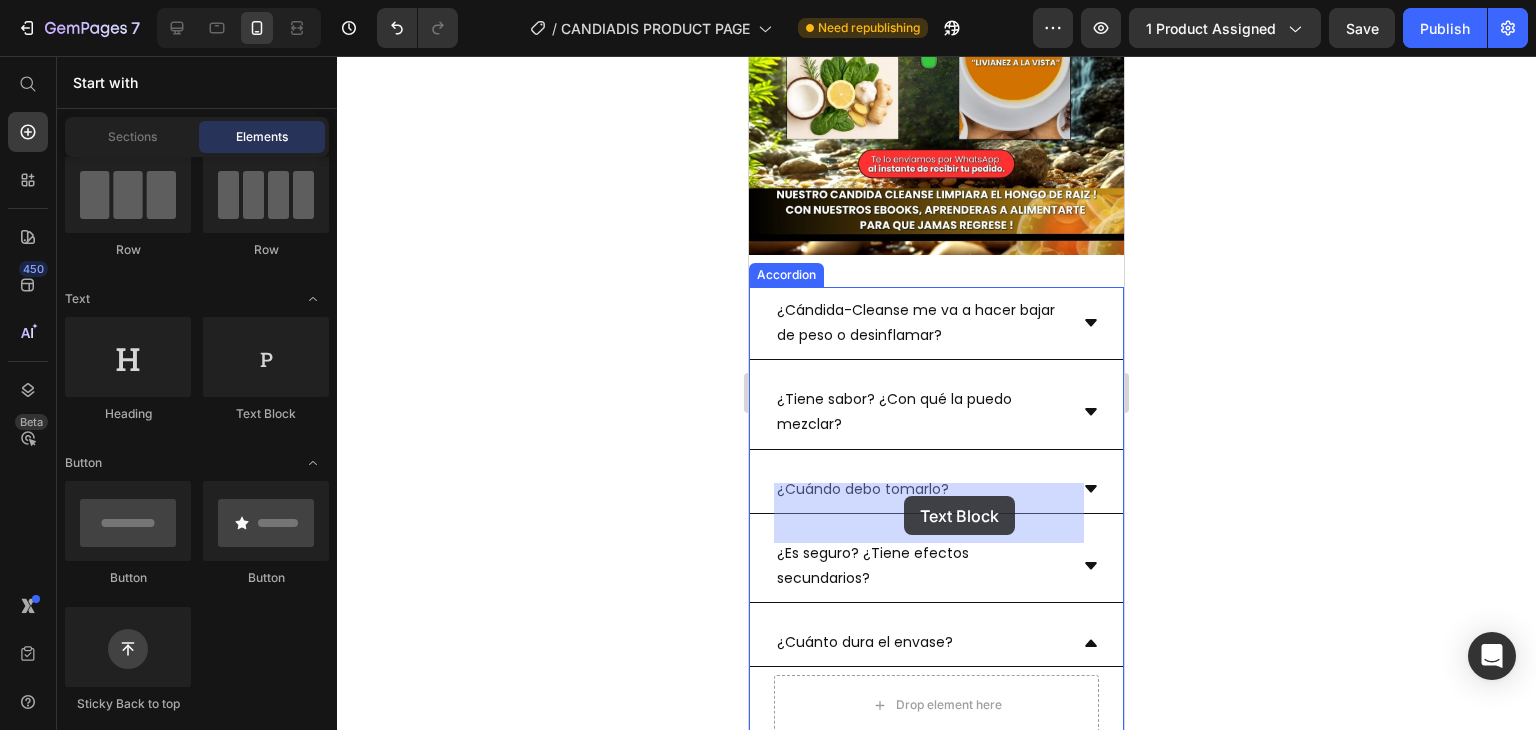 drag, startPoint x: 1257, startPoint y: 412, endPoint x: 904, endPoint y: 504, distance: 364.79172 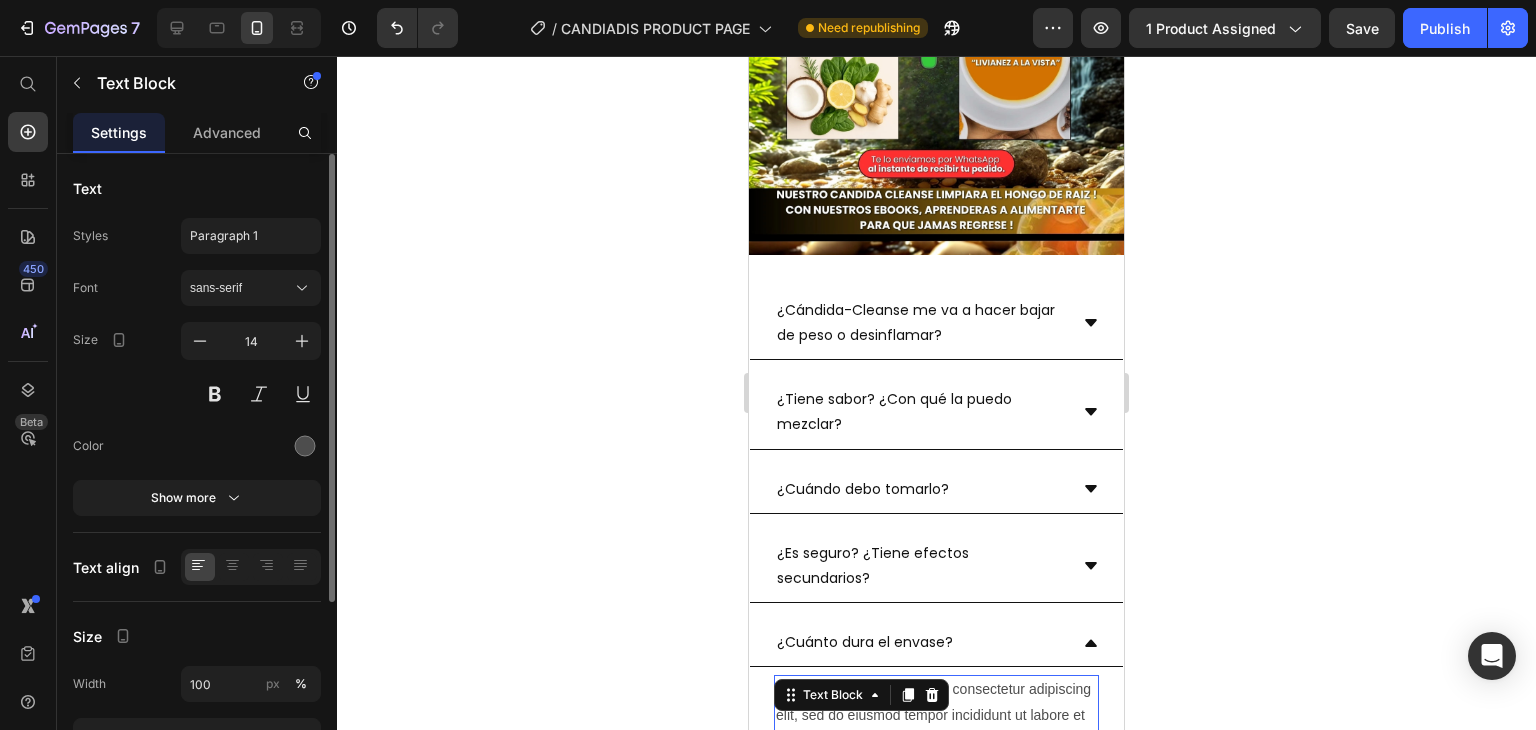 click on "Lorem ipsum dolor sit amet, consectetur adipiscing elit, sed do eiusmod tempor incididunt ut labore et dolore magna aliqua. Ut enim ad minim veniam, quis nostrud exercitation ullamco laboris nisi ut aliquip ex ea commodo consequat." at bounding box center [936, 740] 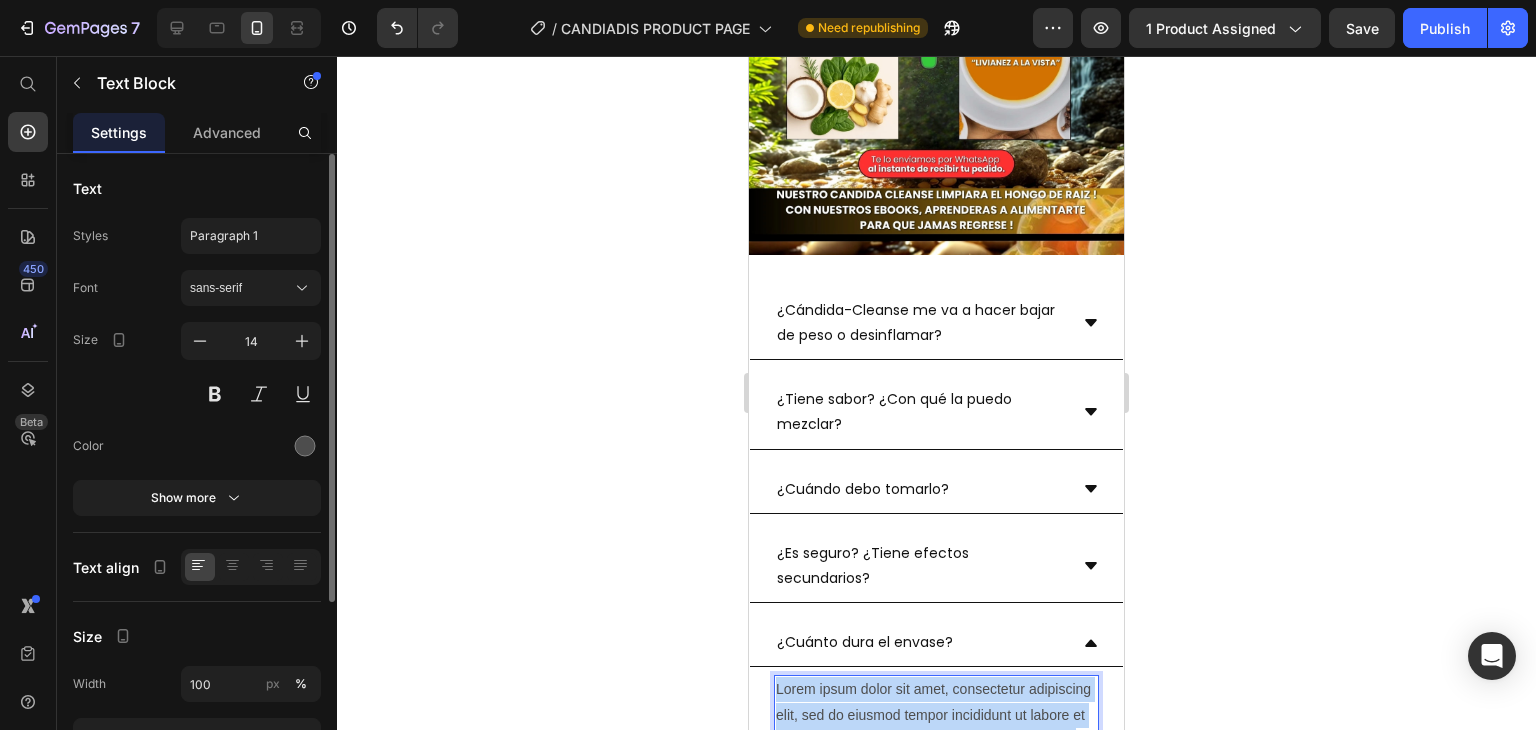 click on "Lorem ipsum dolor sit amet, consectetur adipiscing elit, sed do eiusmod tempor incididunt ut labore et dolore magna aliqua. Ut enim ad minim veniam, quis nostrud exercitation ullamco laboris nisi ut aliquip ex ea commodo consequat." at bounding box center (936, 740) 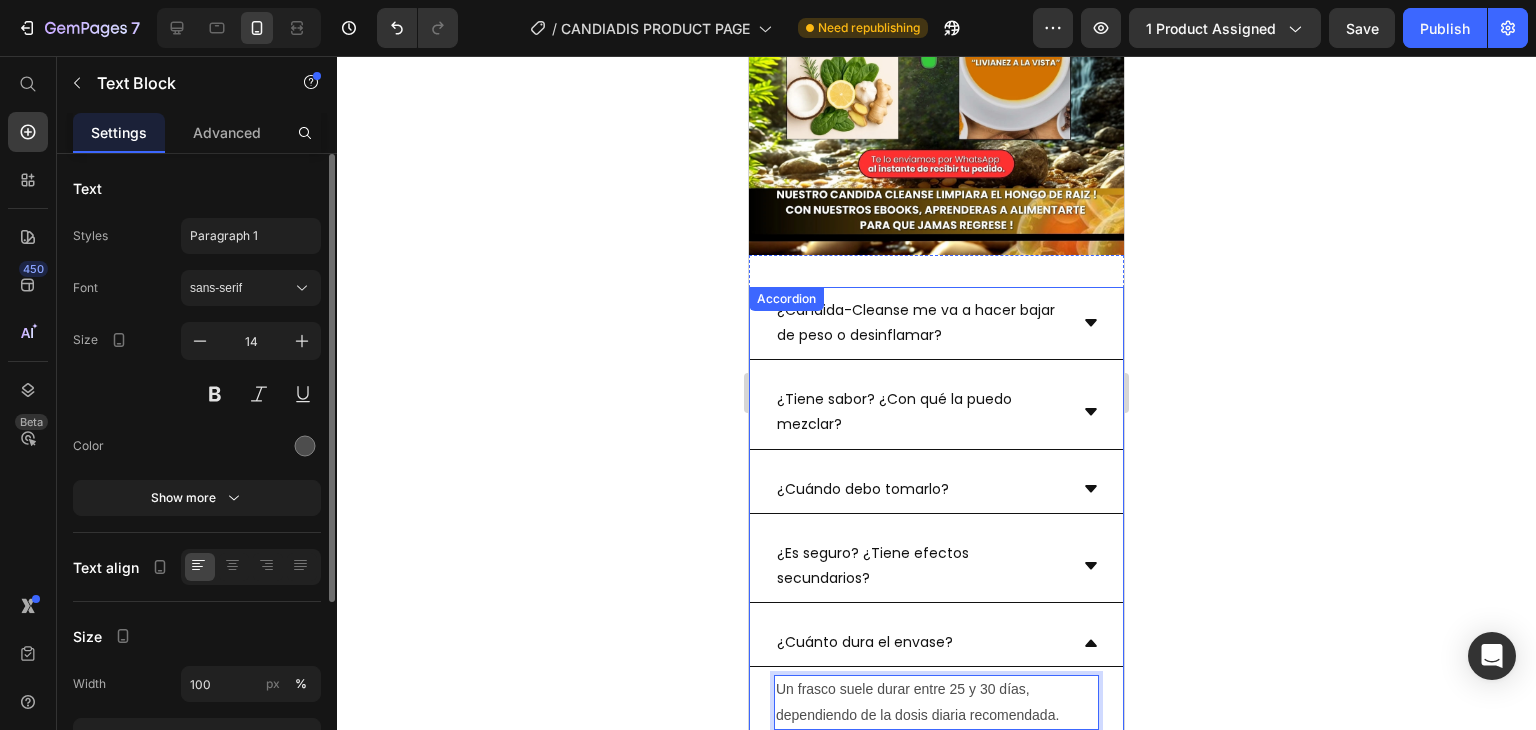 click on "¿Cuánto dura el envase?" at bounding box center [936, 643] 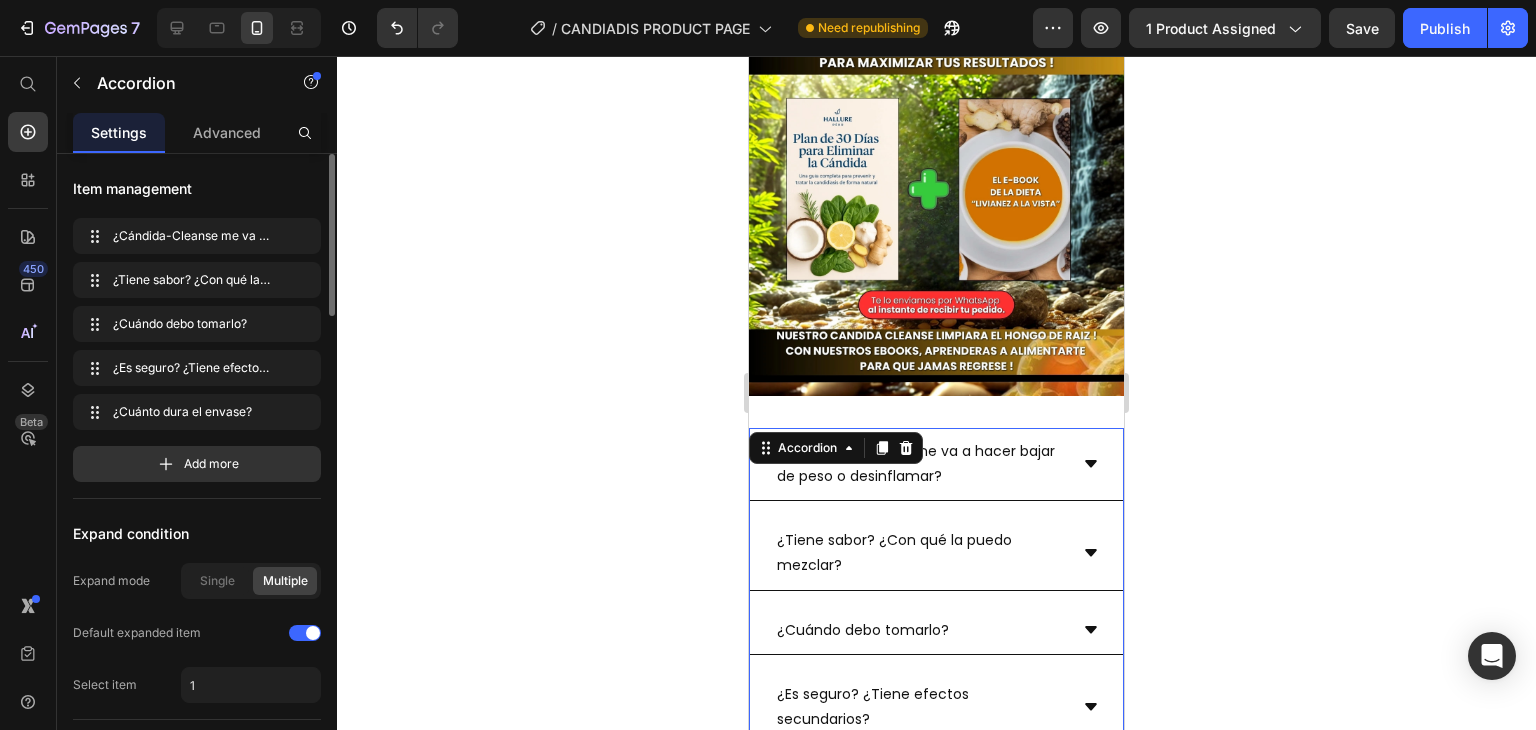 scroll, scrollTop: 5686, scrollLeft: 0, axis: vertical 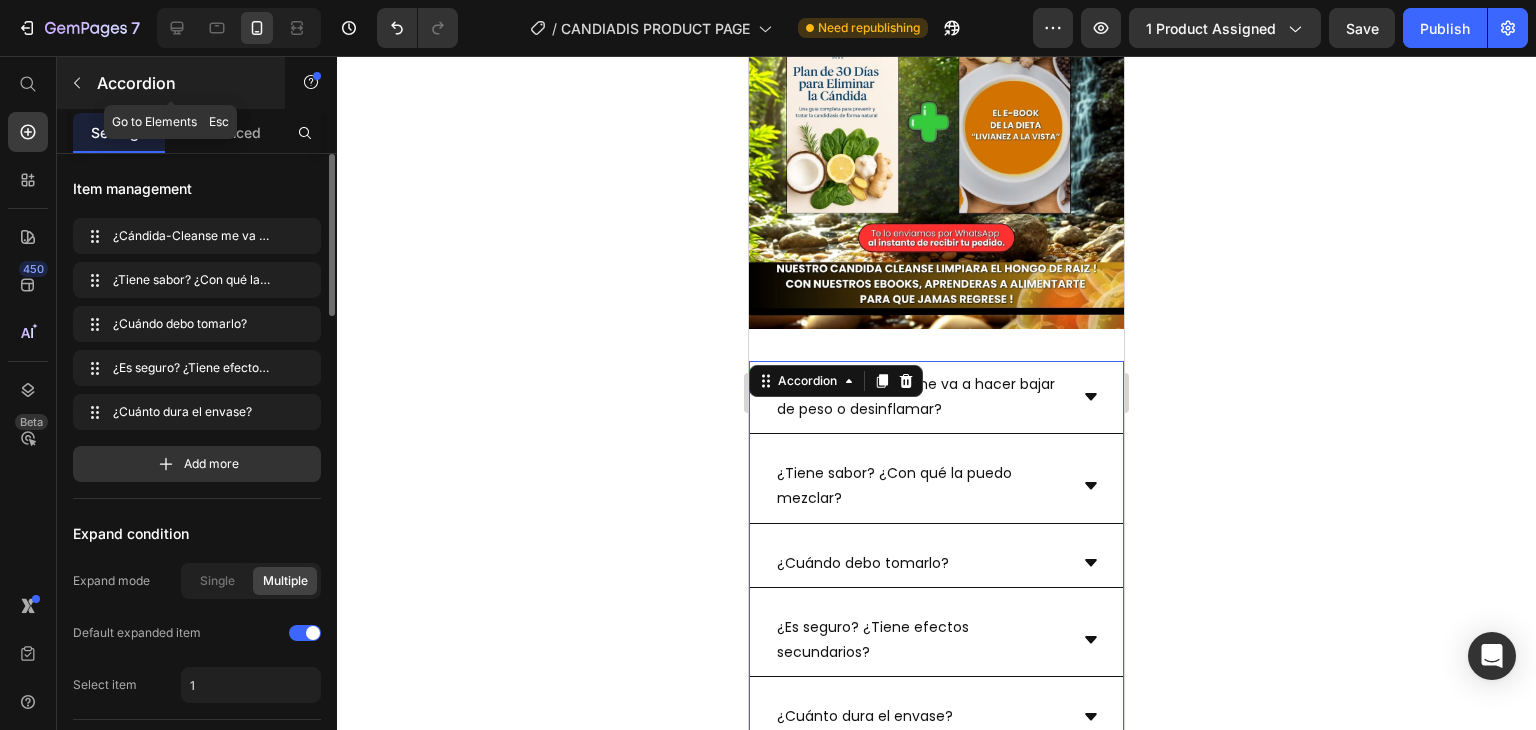 click at bounding box center [77, 83] 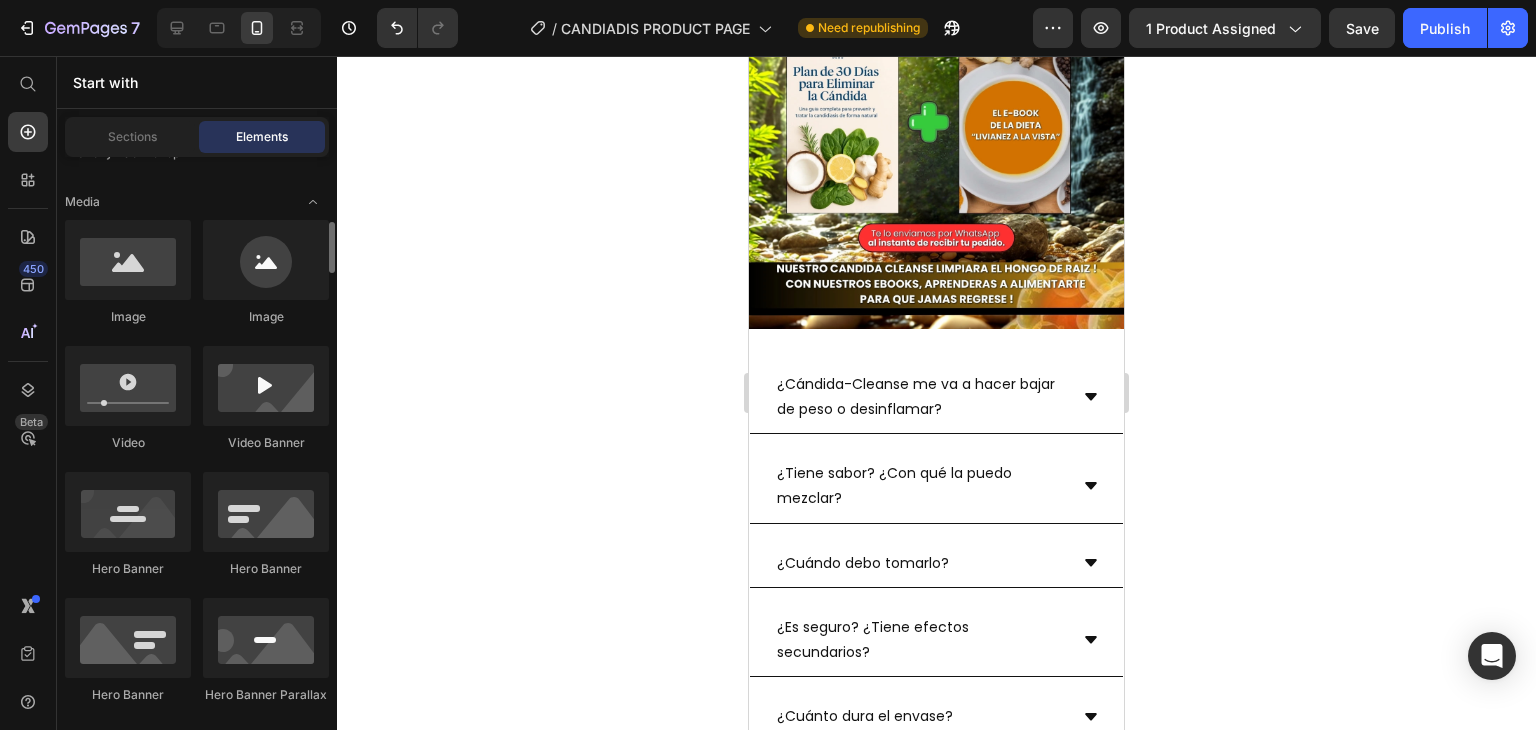 scroll, scrollTop: 724, scrollLeft: 0, axis: vertical 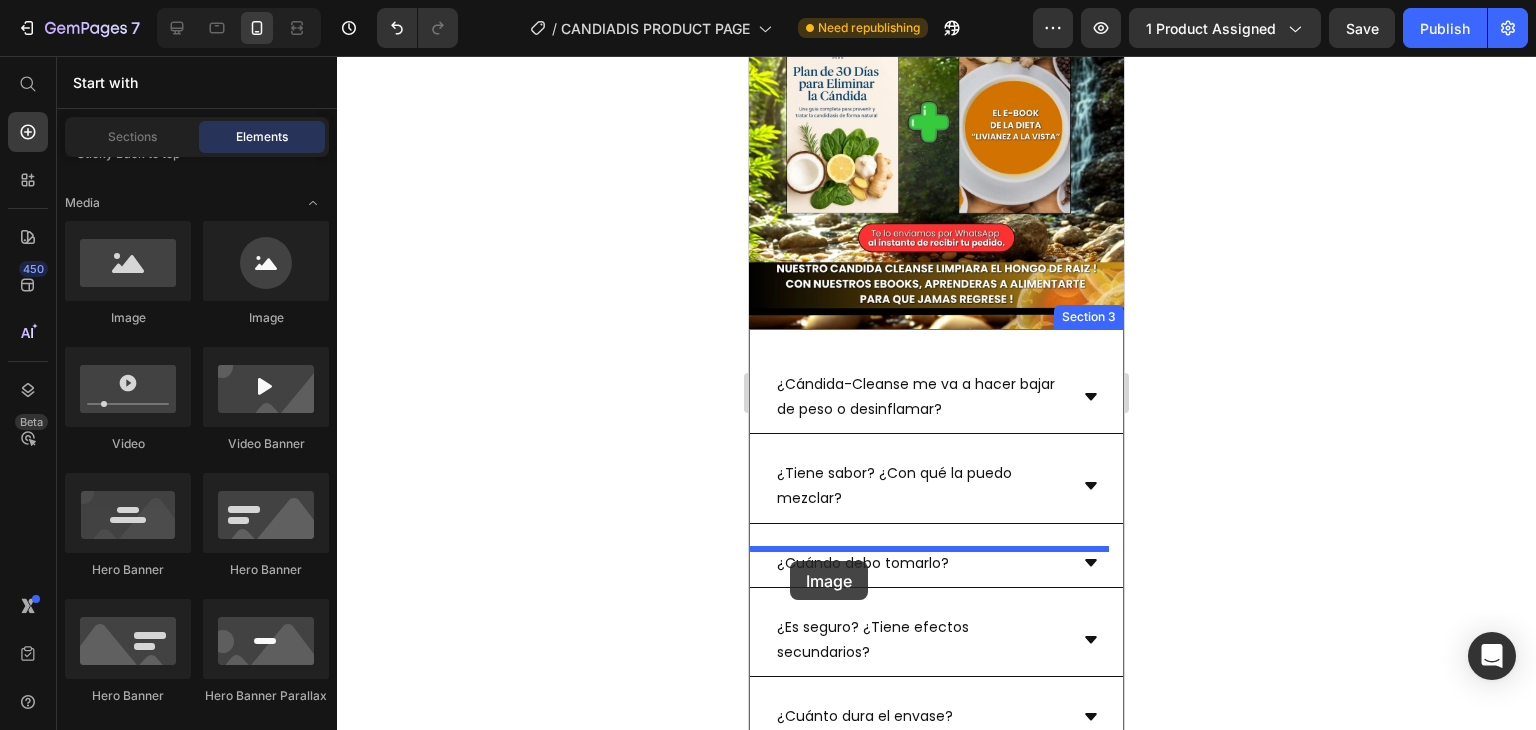 drag, startPoint x: 1091, startPoint y: 364, endPoint x: 804, endPoint y: 561, distance: 348.1063 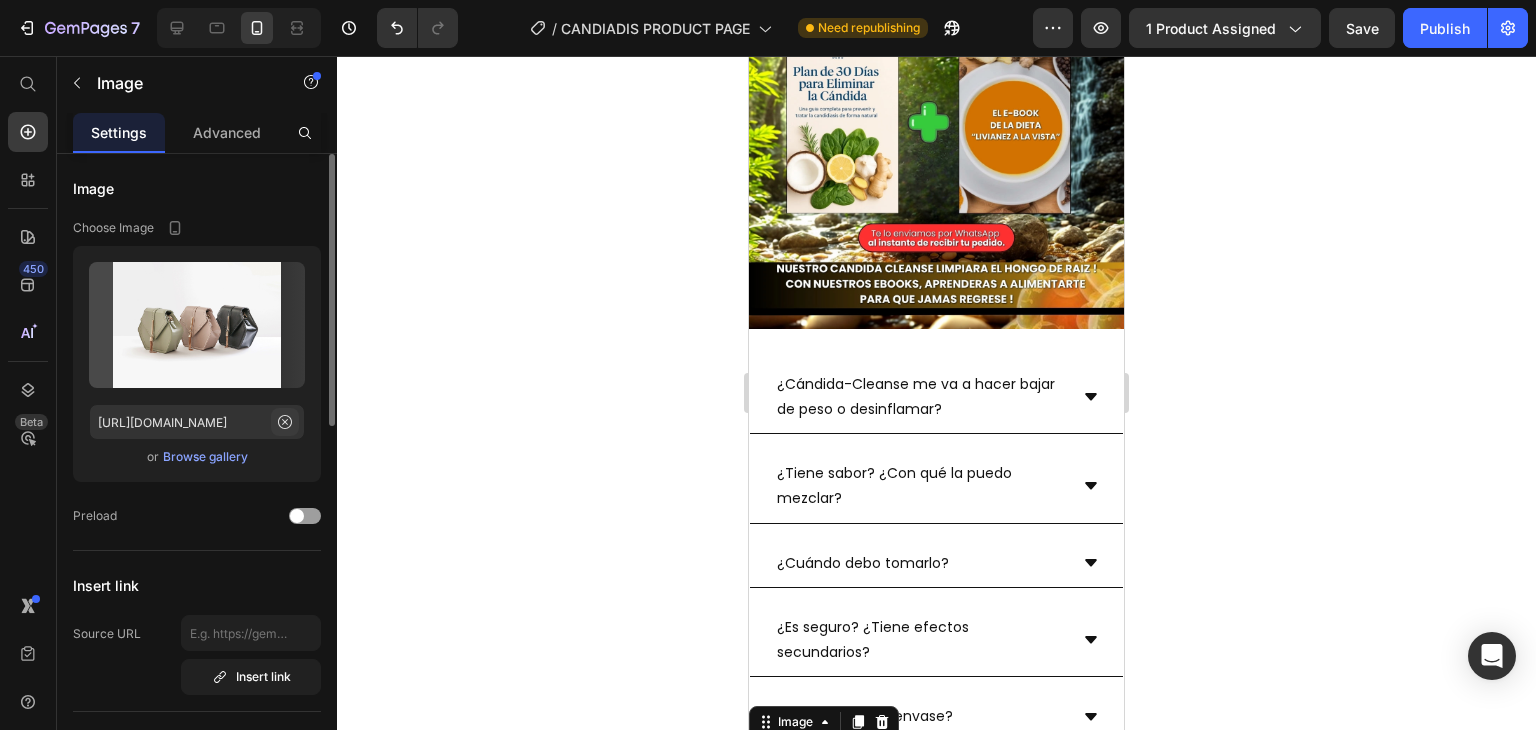 click 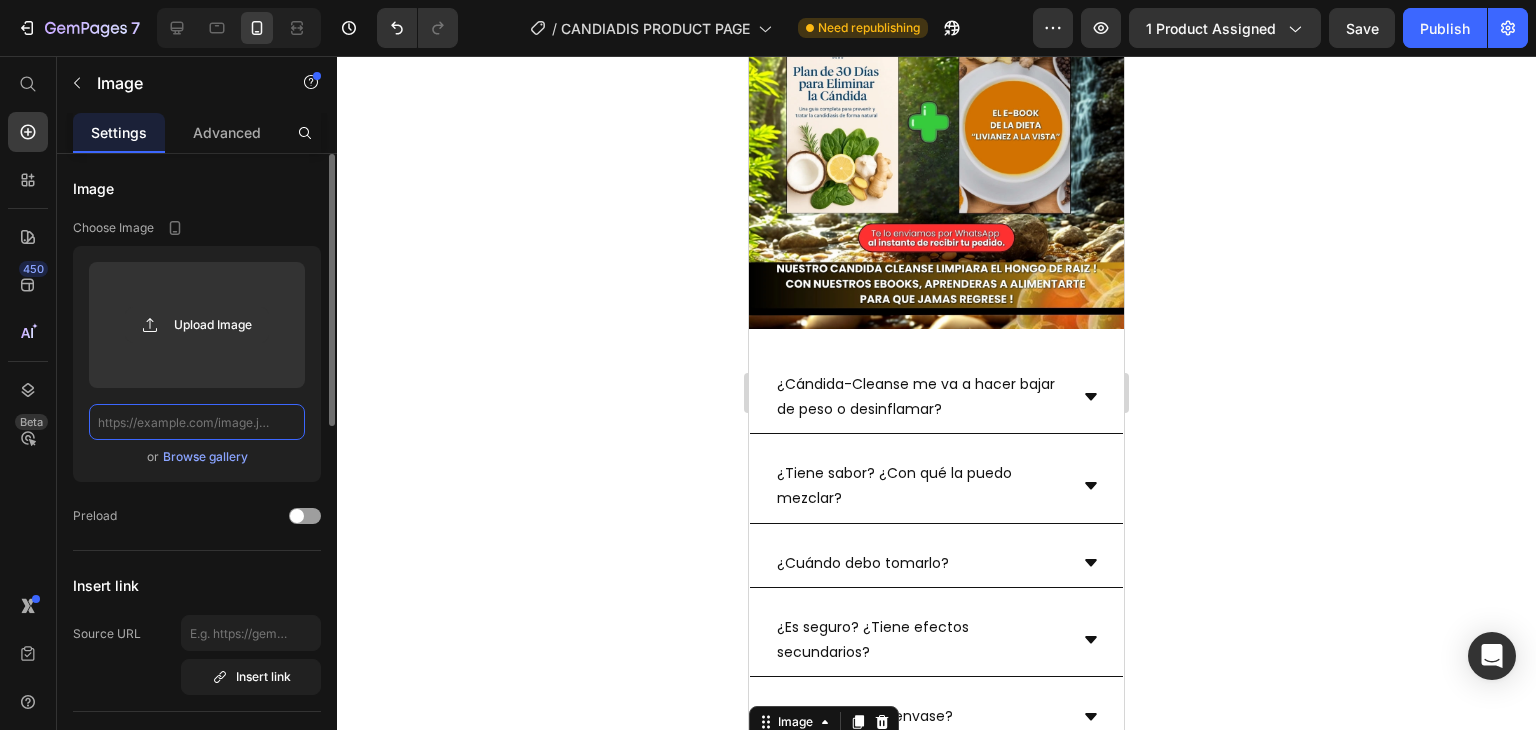 scroll, scrollTop: 0, scrollLeft: 0, axis: both 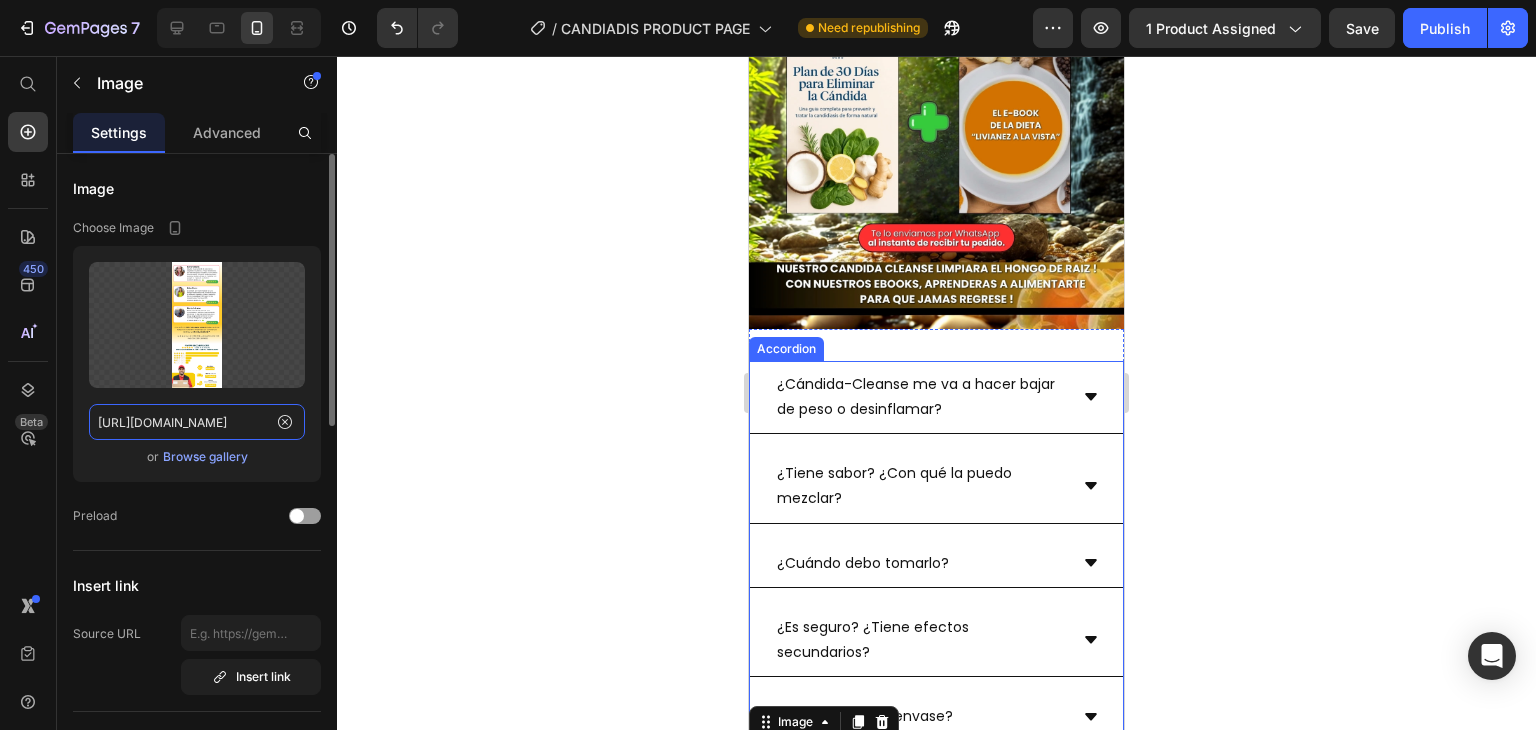 type on "[URL][DOMAIN_NAME]" 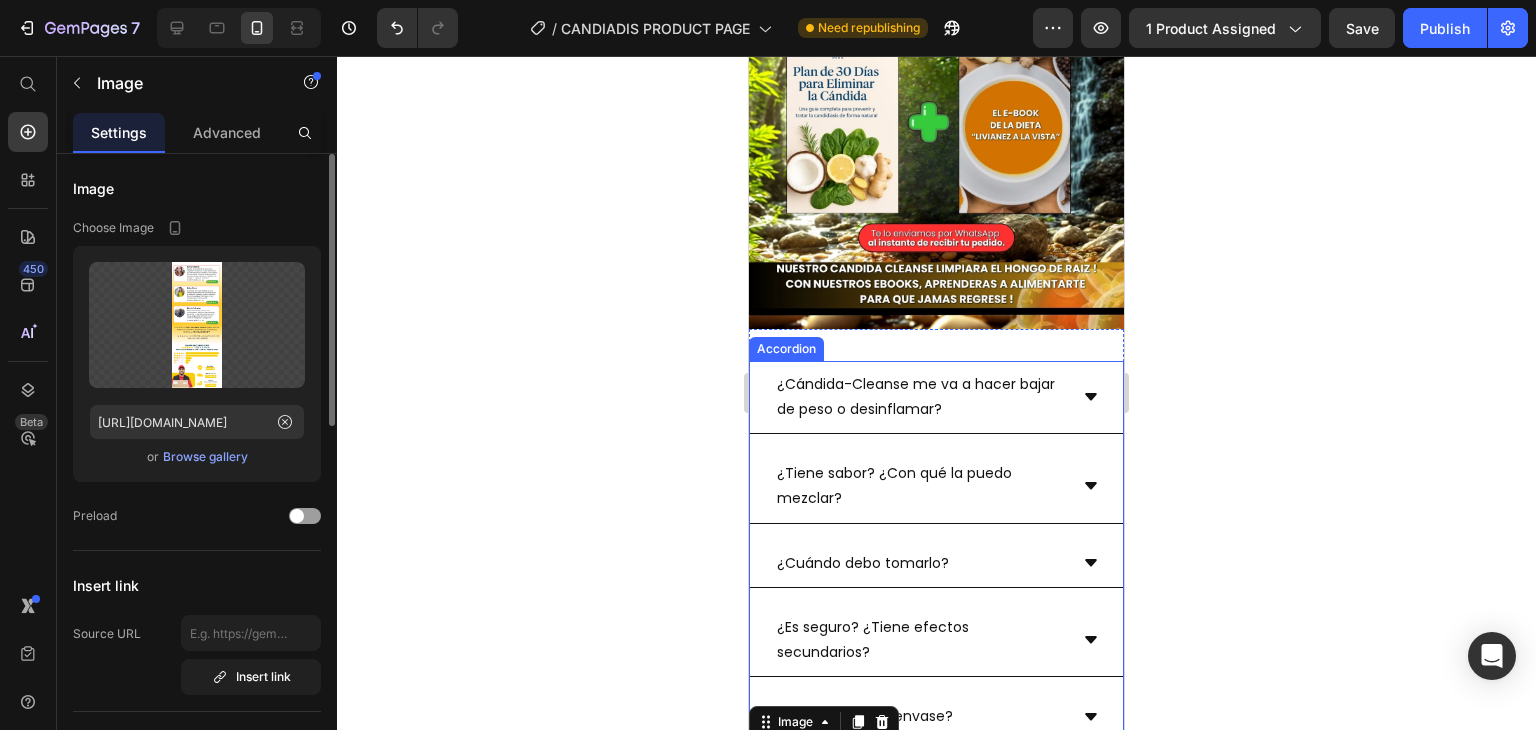 scroll, scrollTop: 0, scrollLeft: 0, axis: both 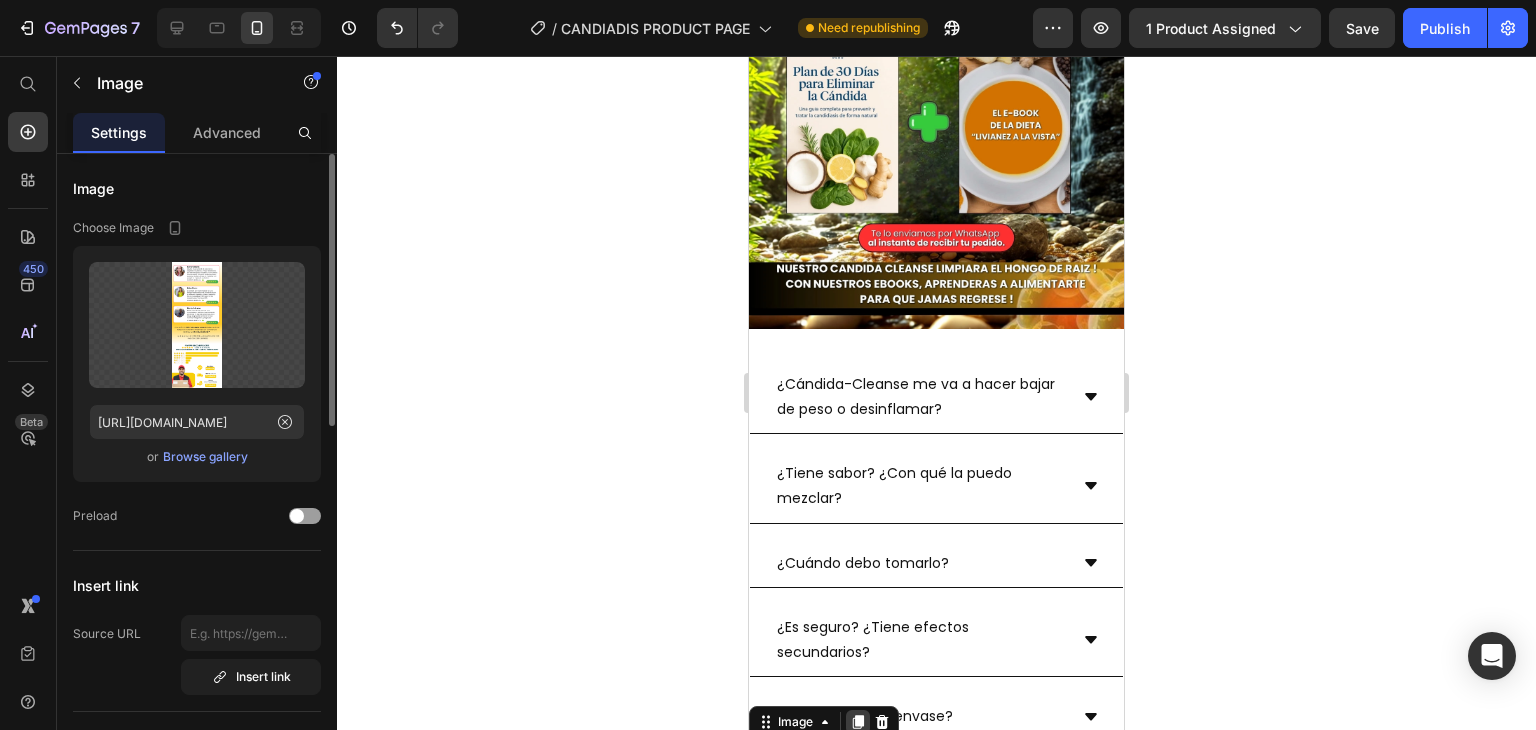 click 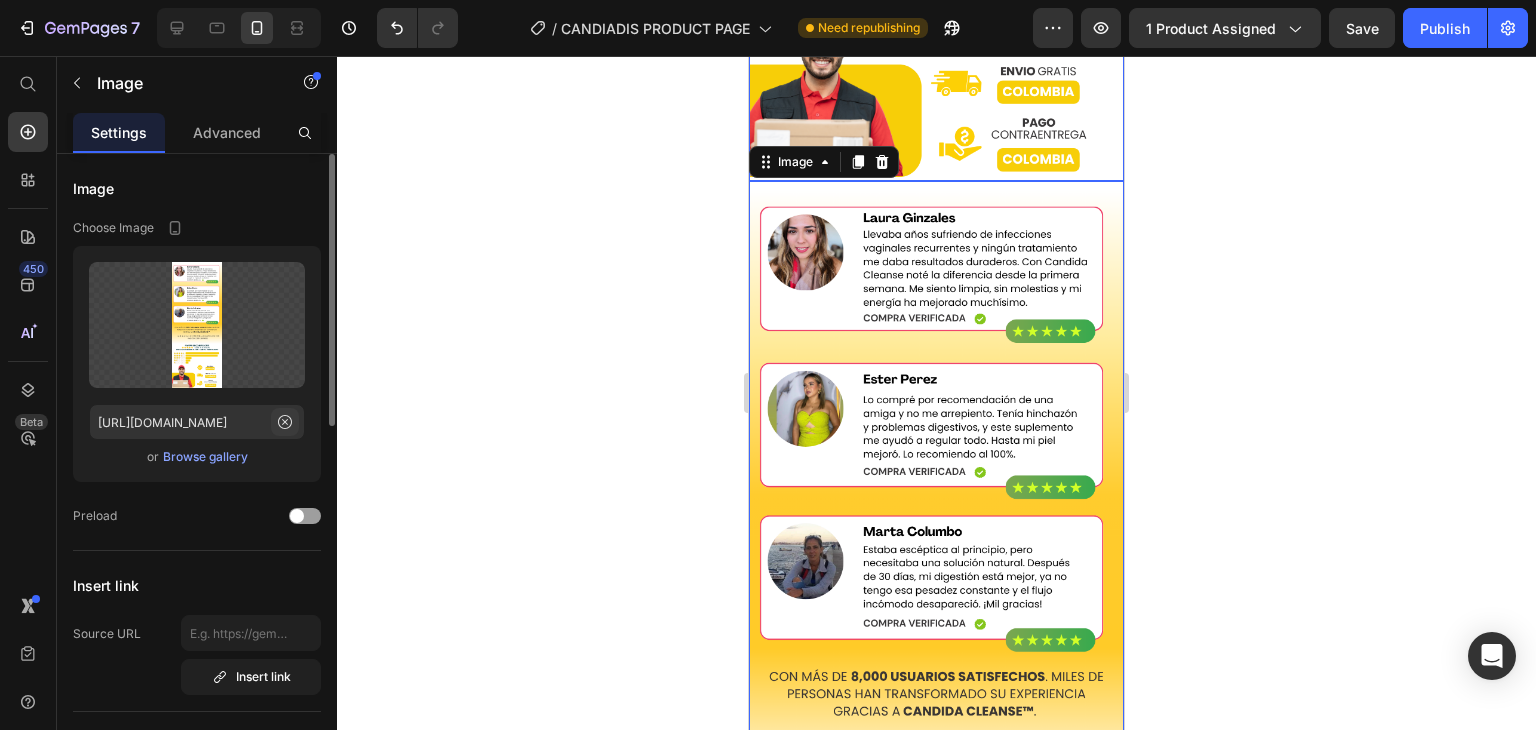 scroll, scrollTop: 7025, scrollLeft: 0, axis: vertical 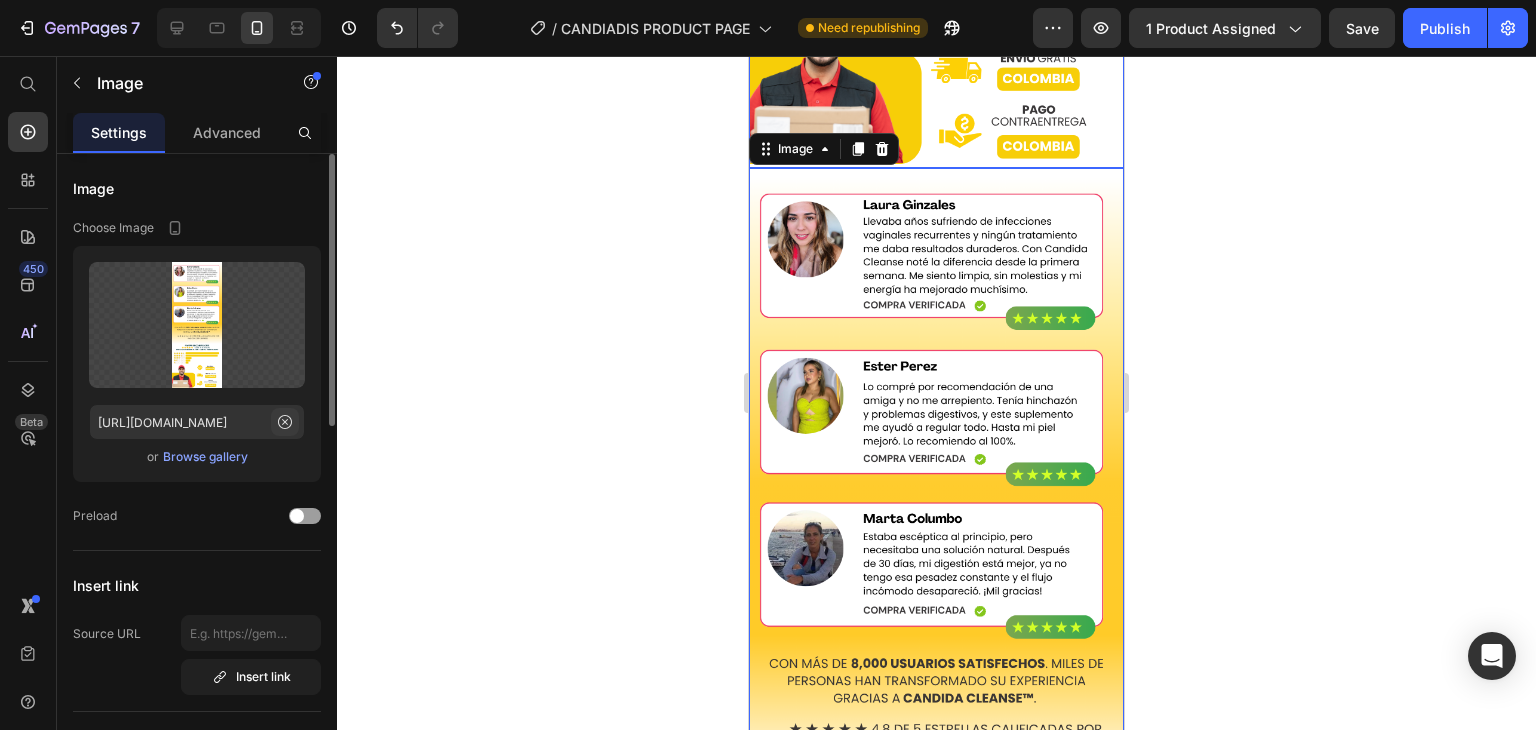 click 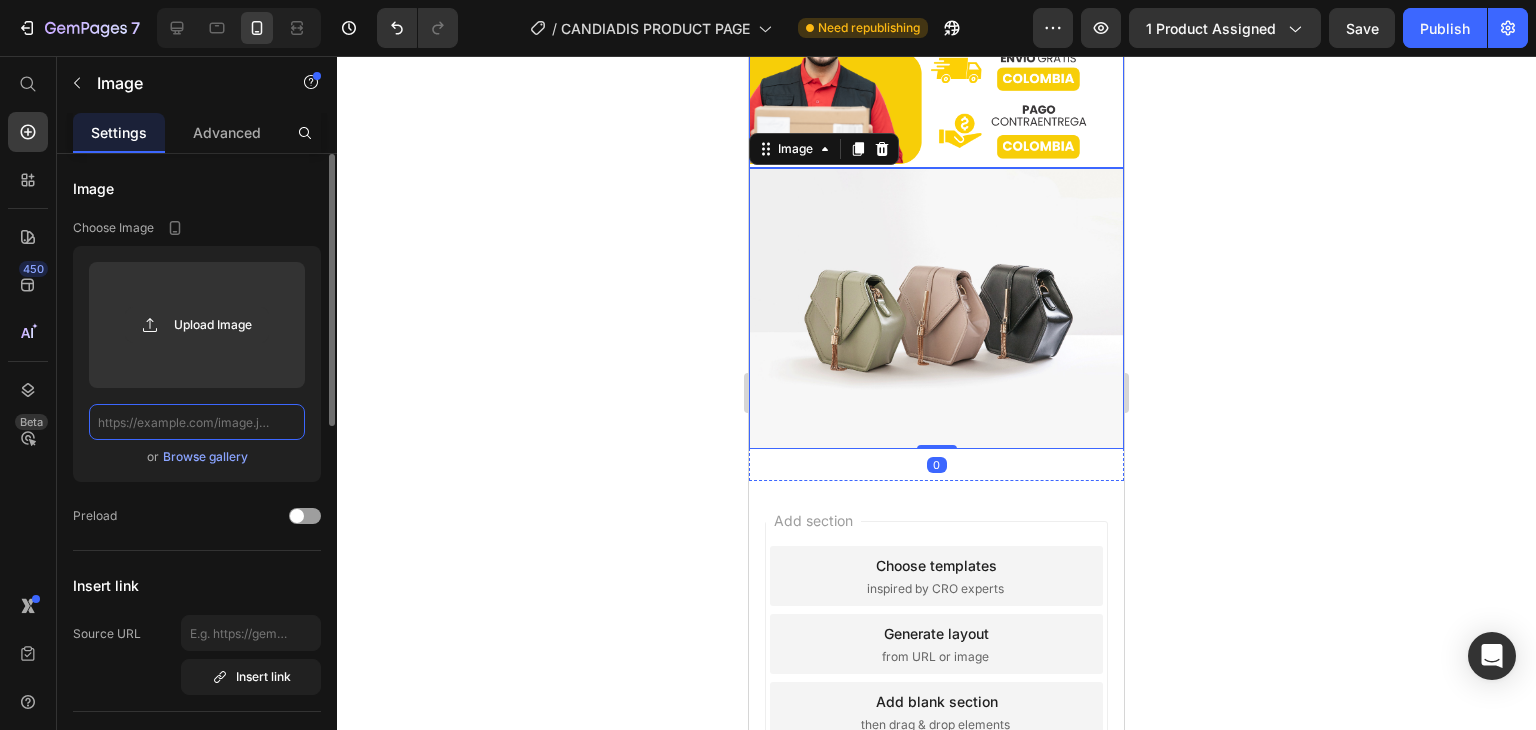 paste on "[URL][DOMAIN_NAME]" 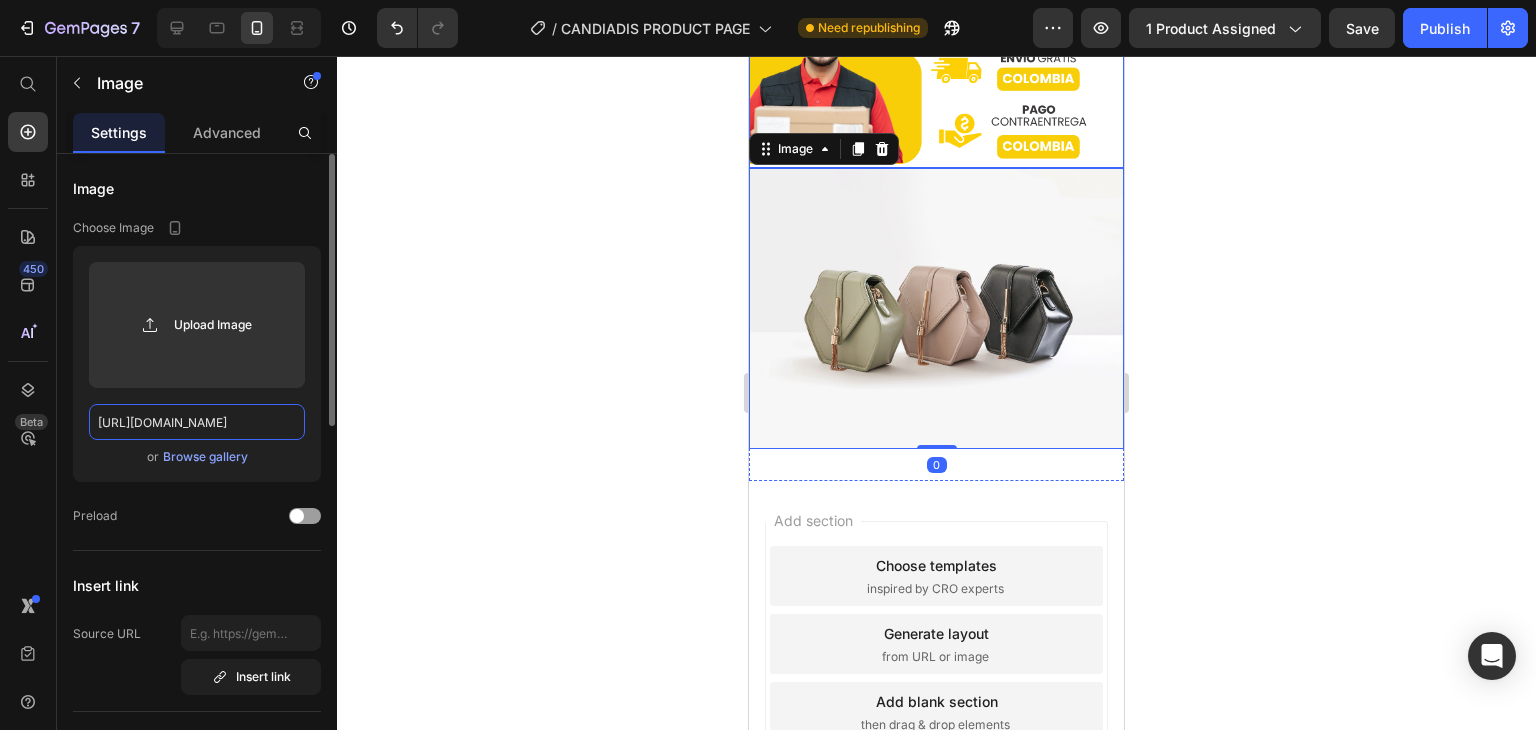 scroll, scrollTop: 0, scrollLeft: 293, axis: horizontal 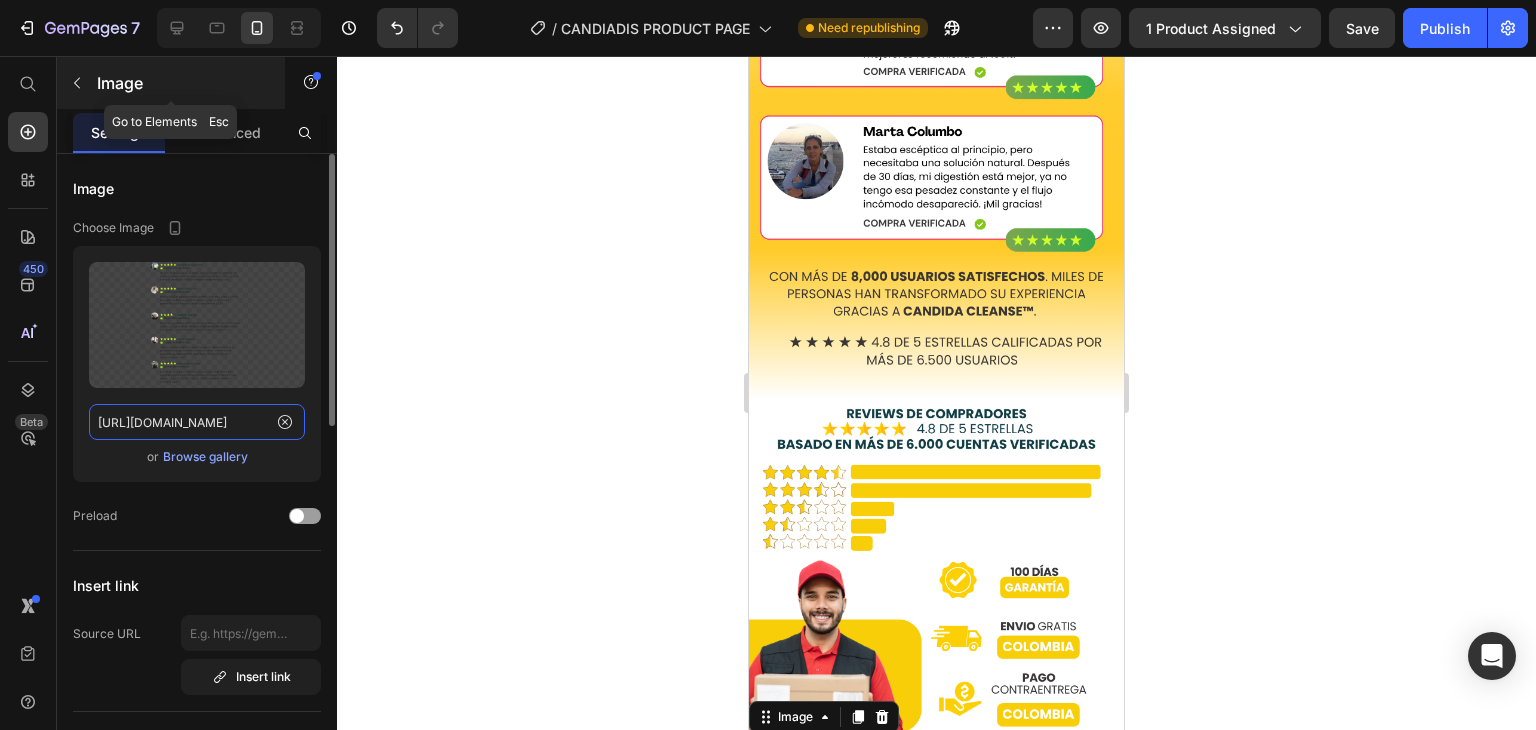 type on "[URL][DOMAIN_NAME]" 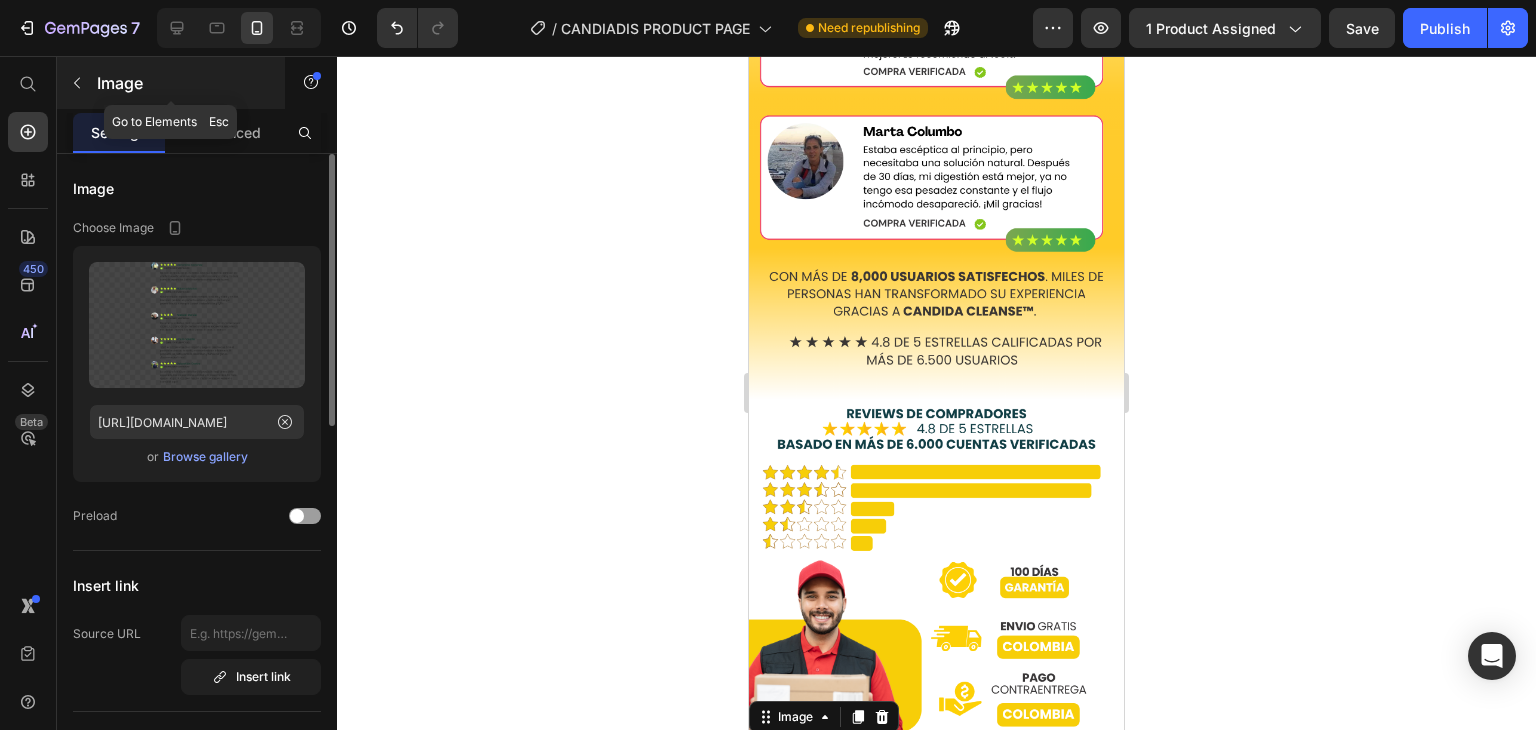 click at bounding box center (77, 83) 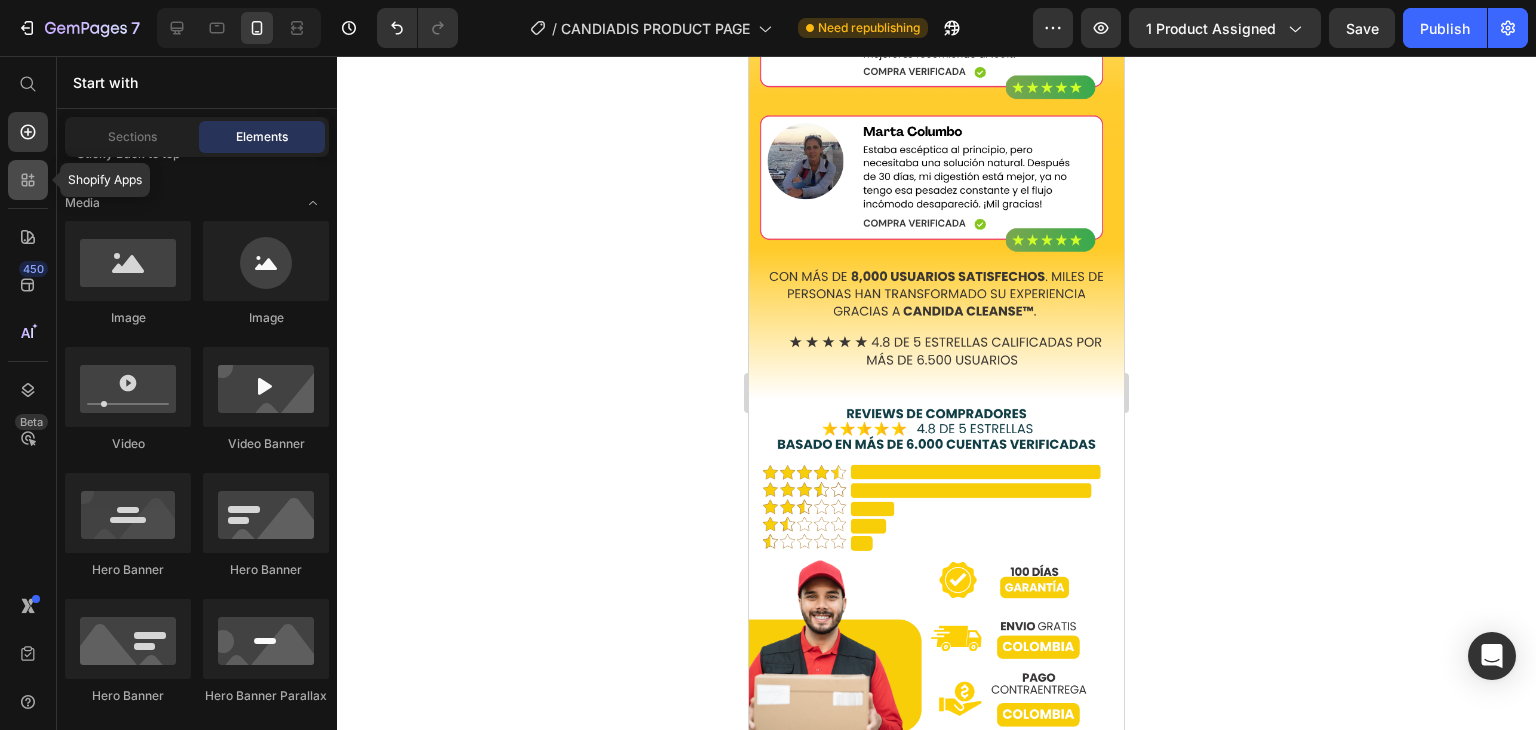 click 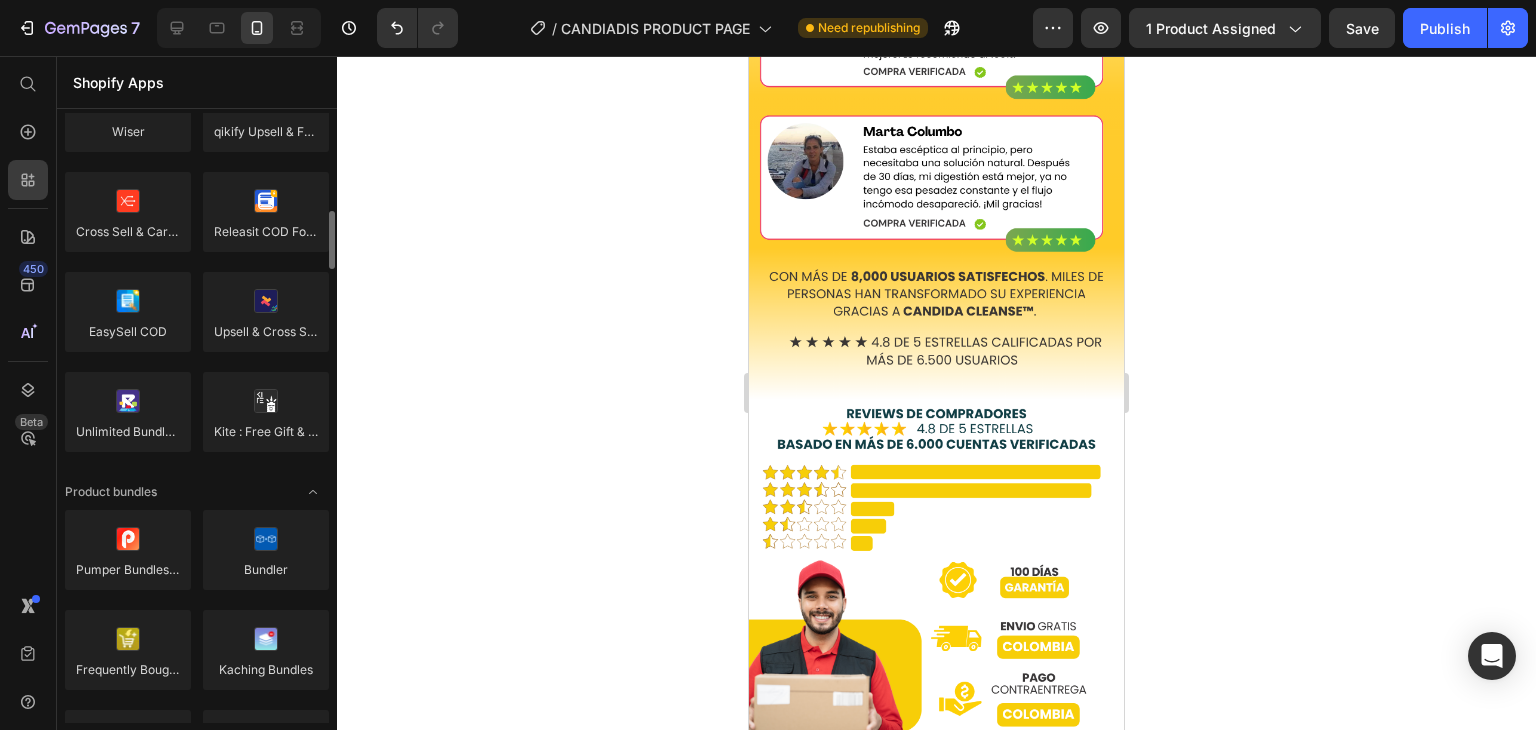 scroll, scrollTop: 1022, scrollLeft: 0, axis: vertical 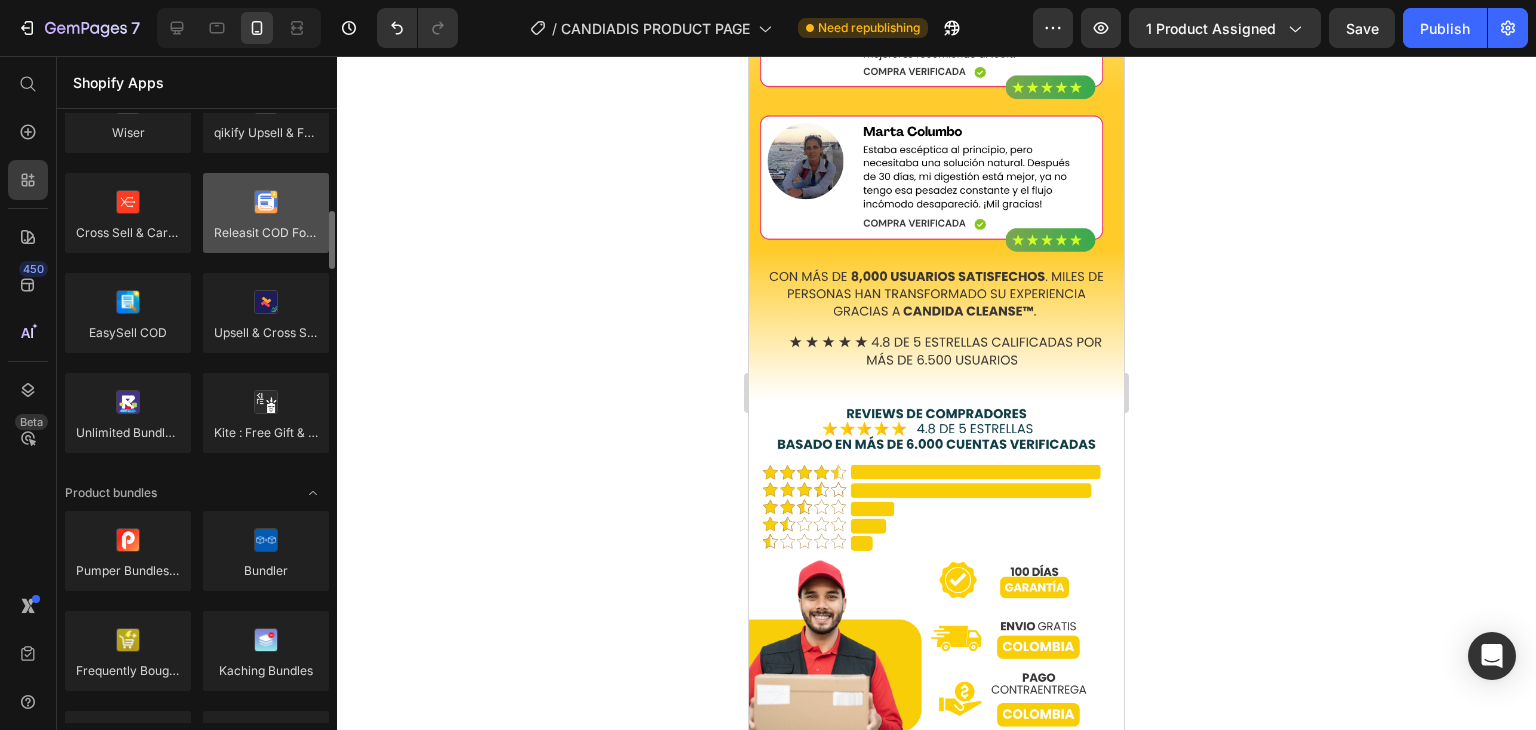 click at bounding box center [266, 213] 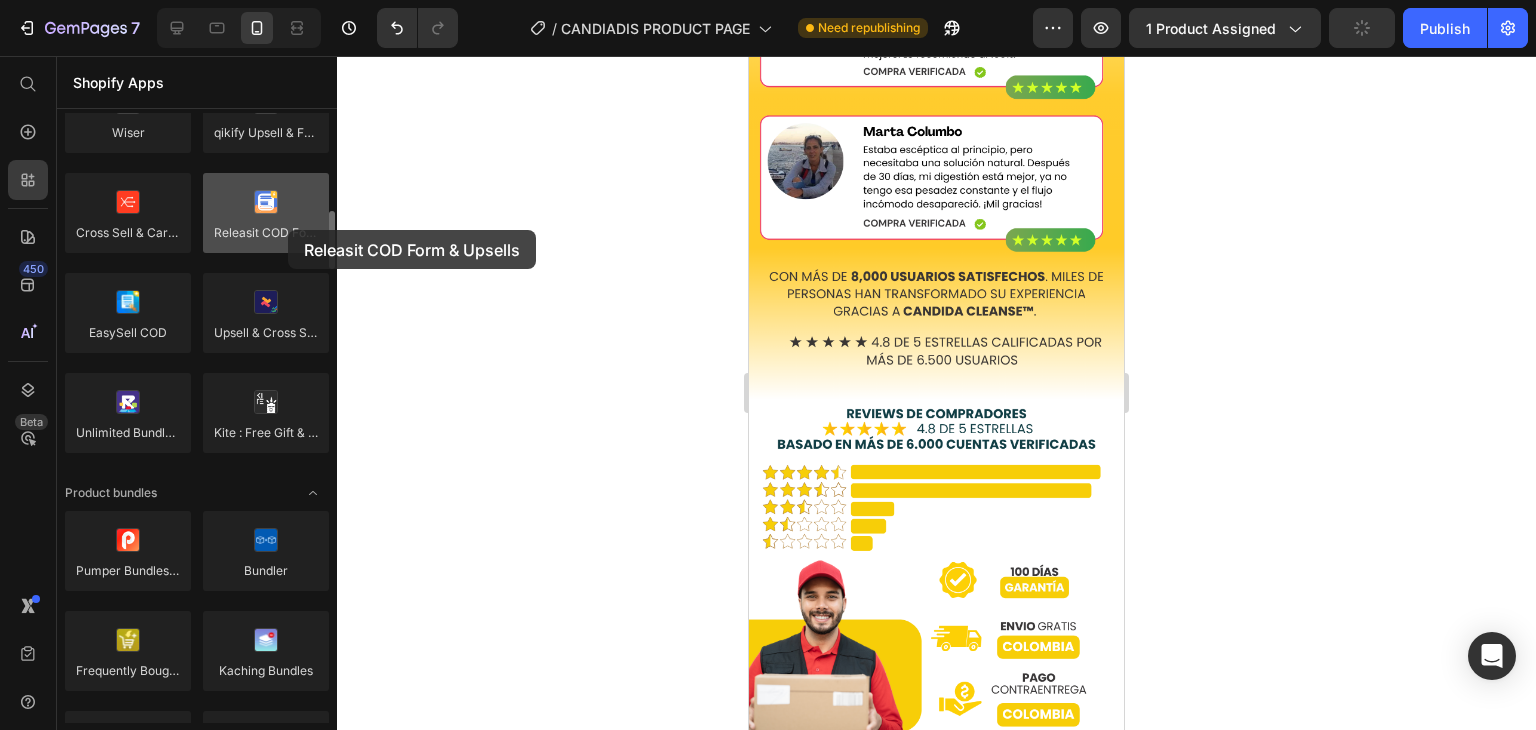 click at bounding box center (266, 213) 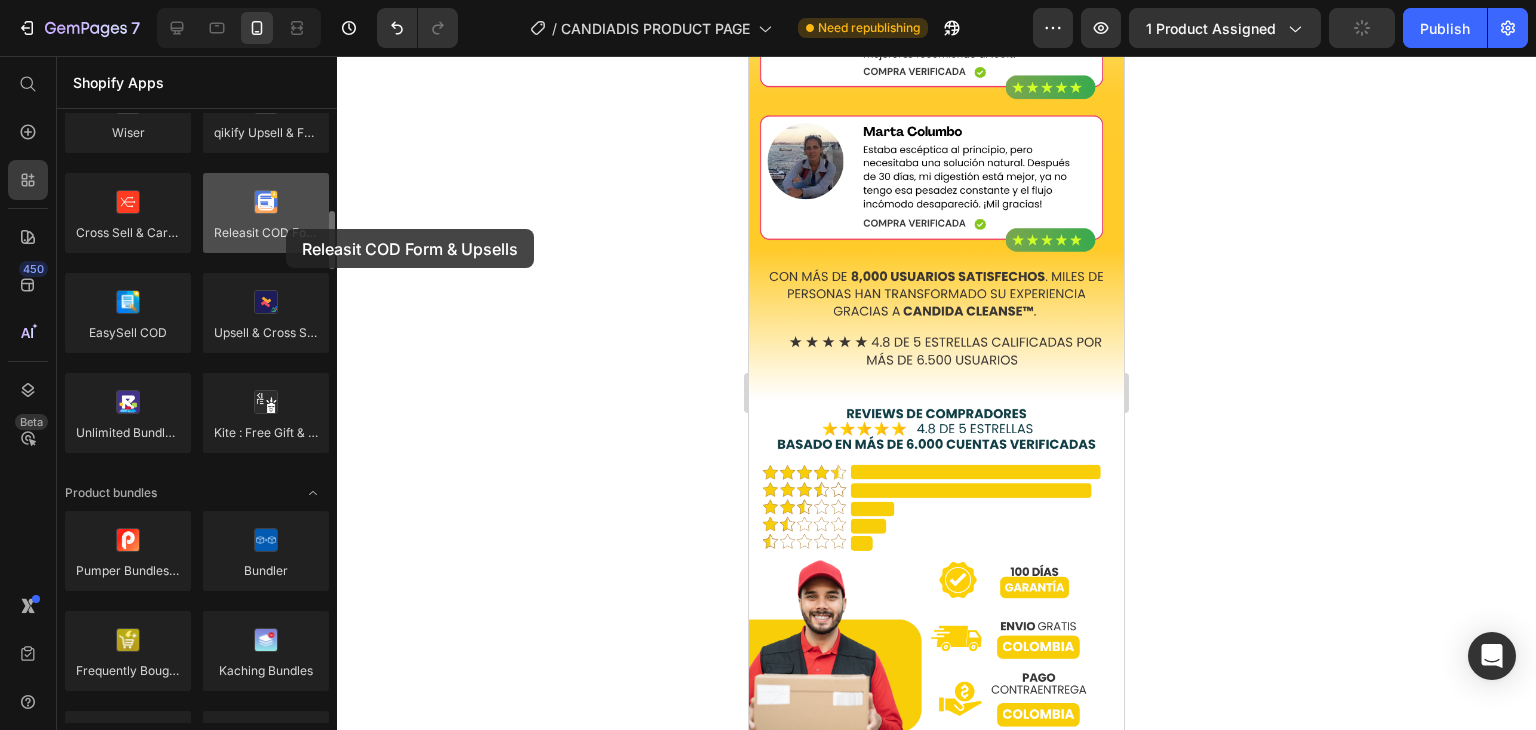click at bounding box center [266, 213] 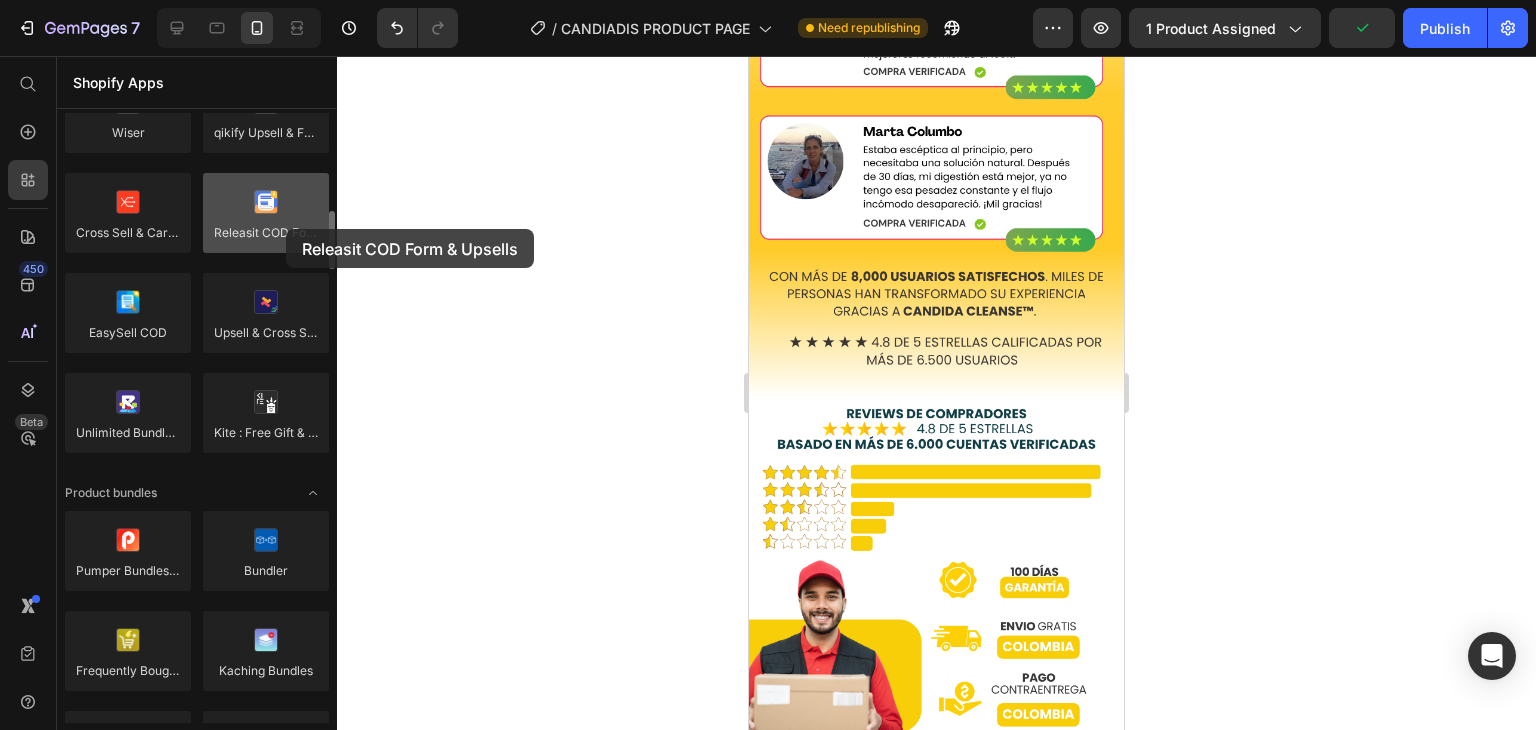 click at bounding box center (266, 213) 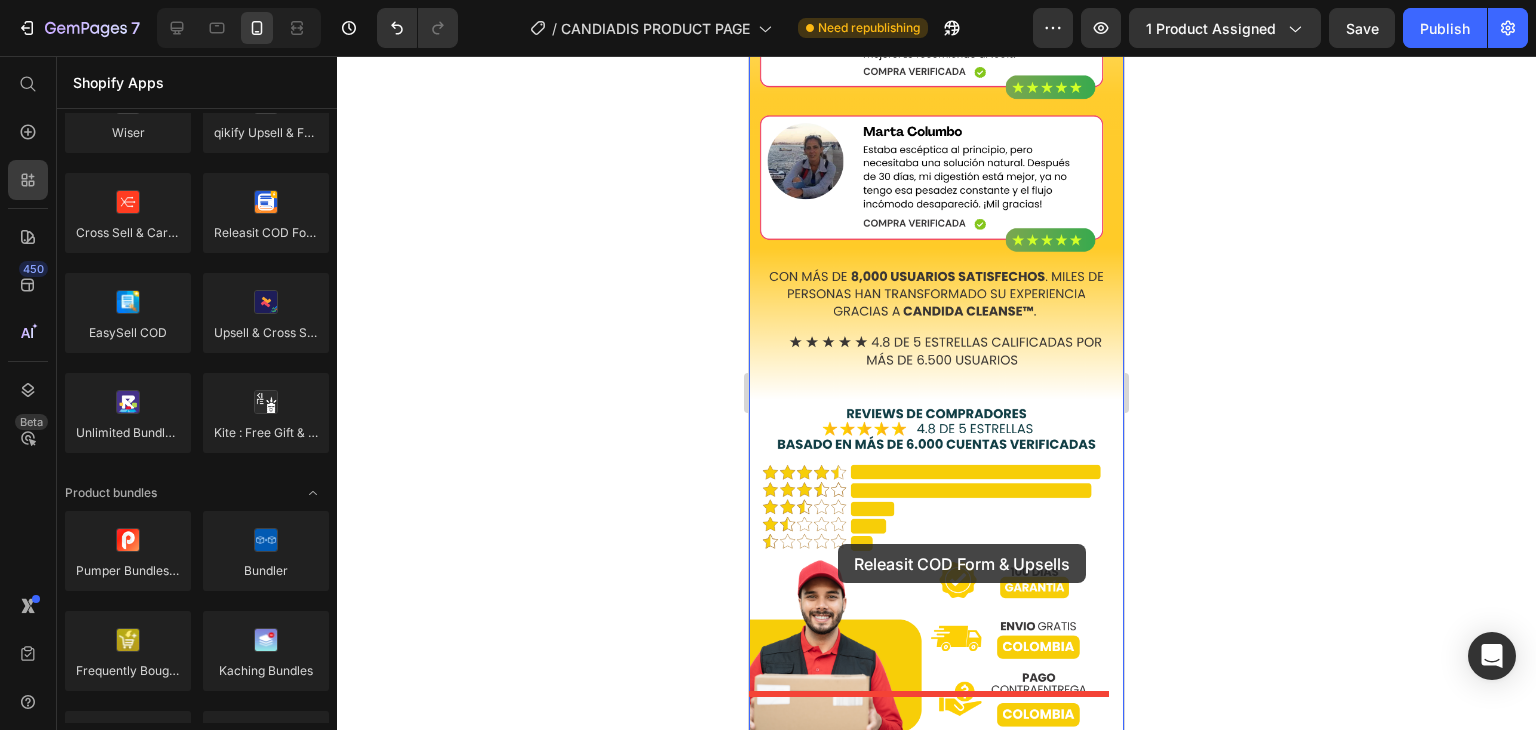 drag, startPoint x: 1035, startPoint y: 285, endPoint x: 838, endPoint y: 544, distance: 325.40744 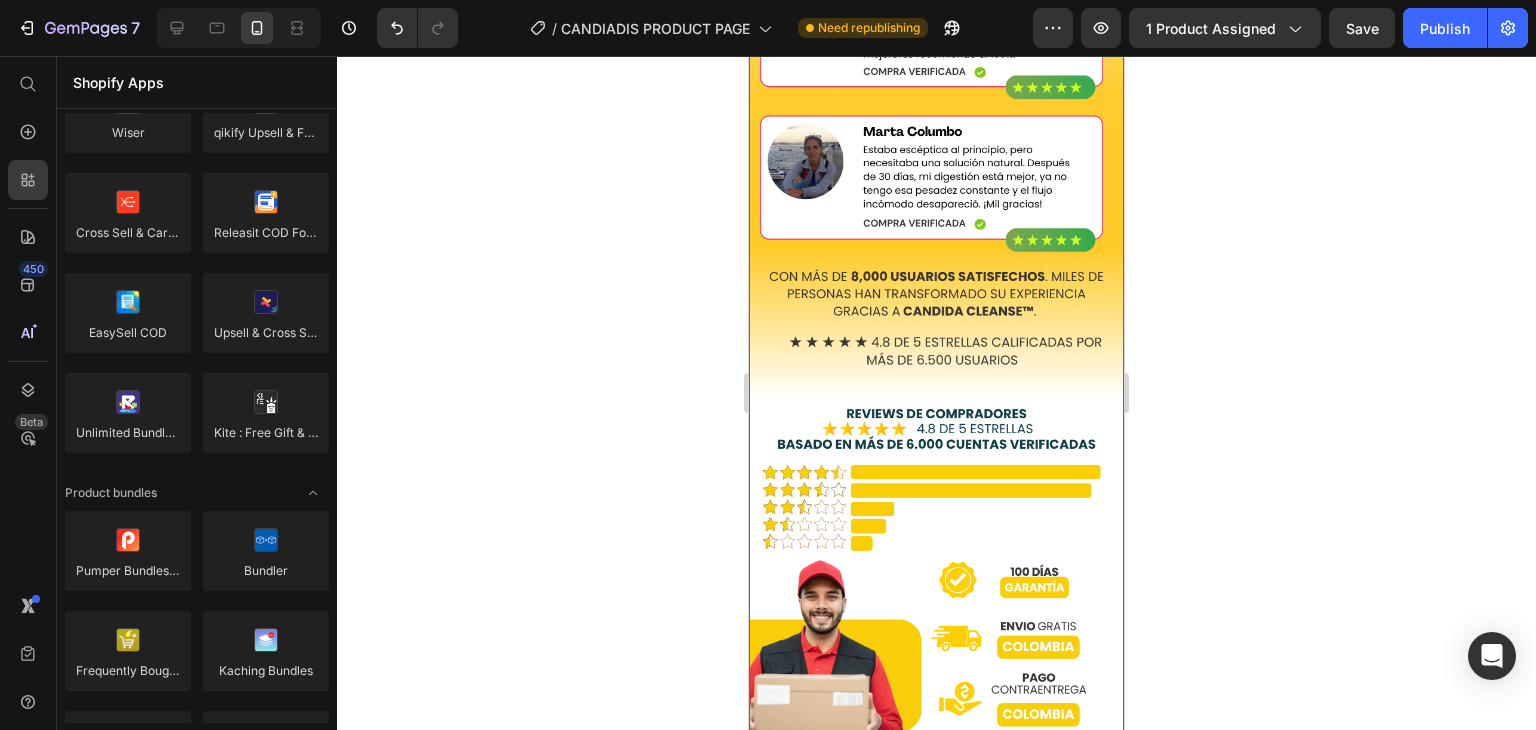 click at bounding box center [936, 258] 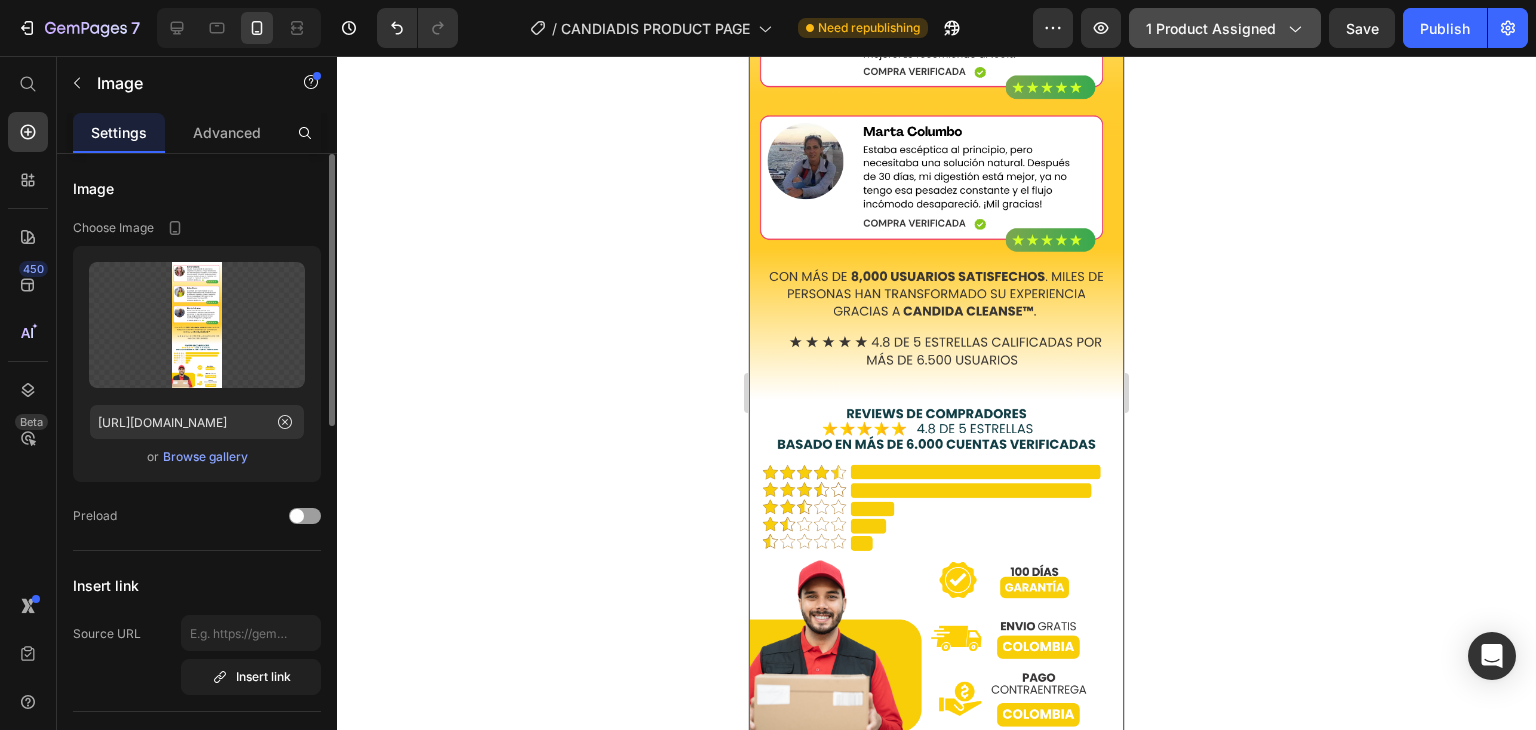 click on "1 product assigned" at bounding box center [1225, 28] 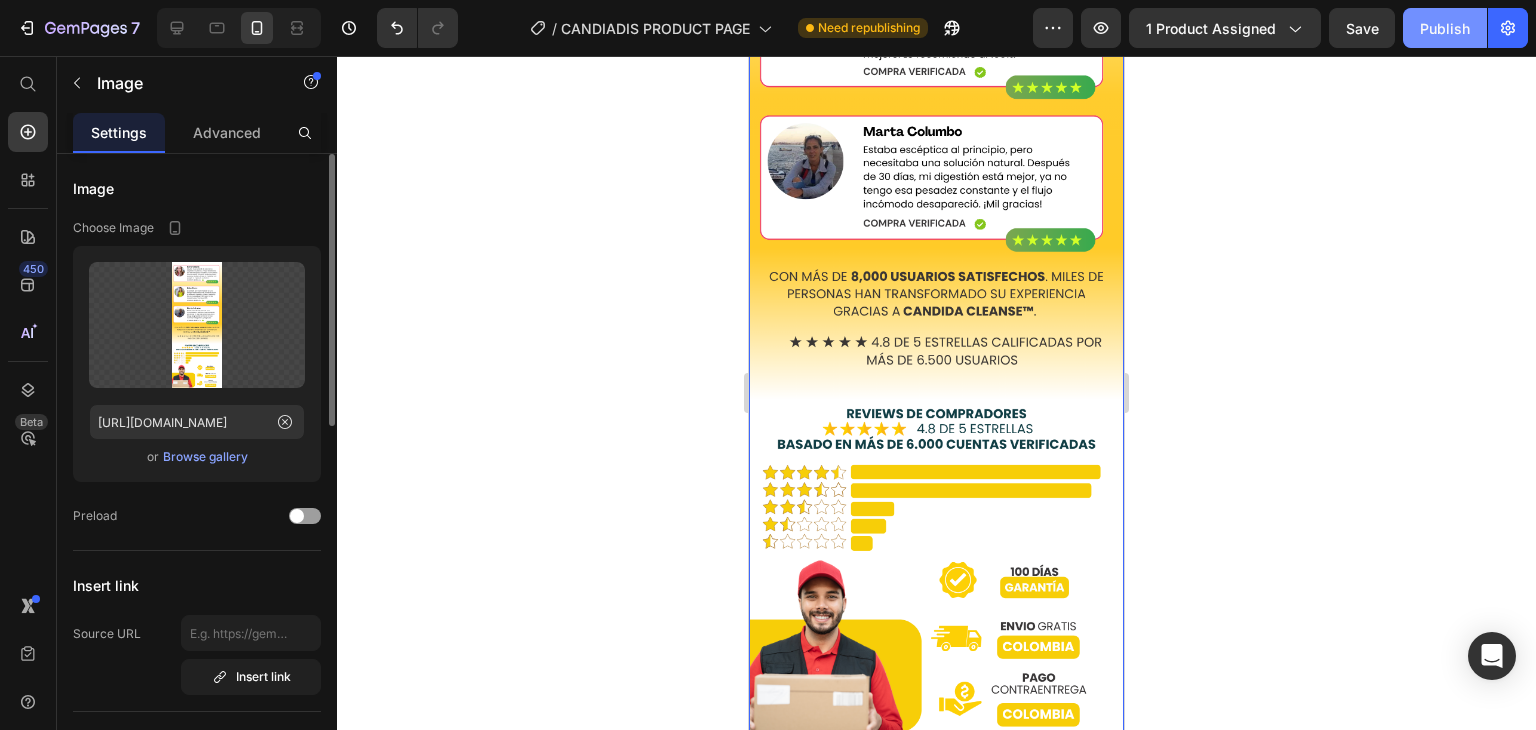 click on "Publish" at bounding box center (1445, 28) 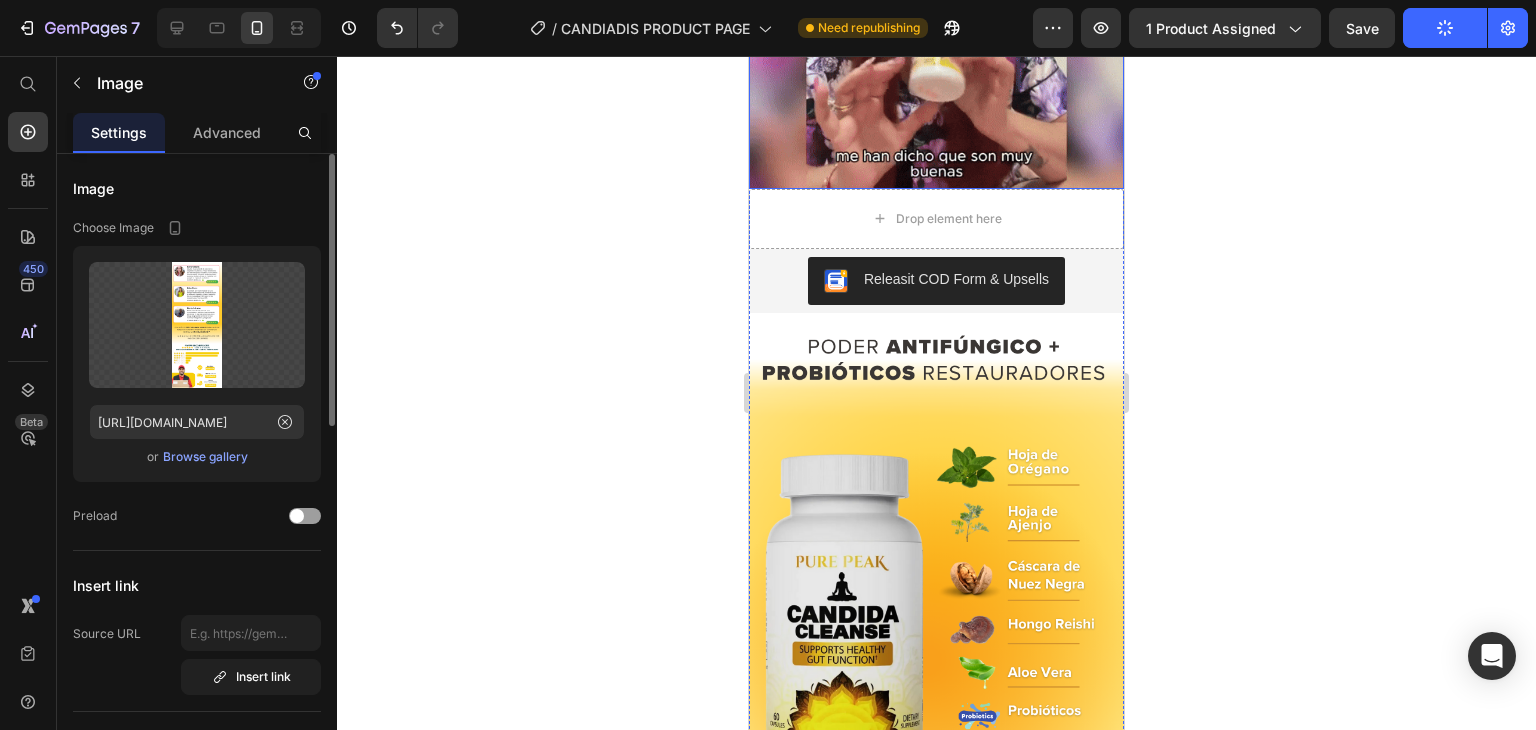 scroll, scrollTop: 3230, scrollLeft: 0, axis: vertical 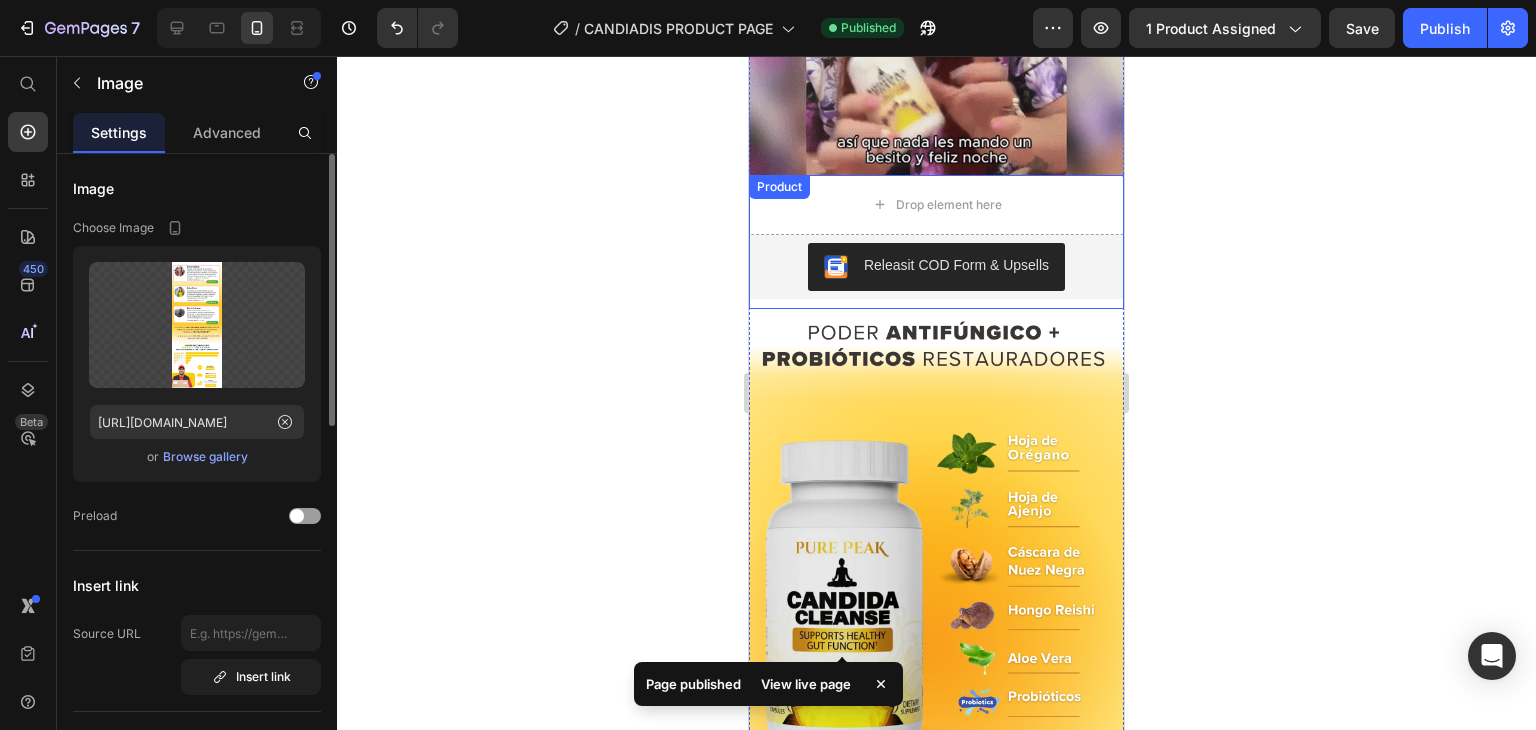 click on "Releasit COD Form & Upsells Releasit COD Form & Upsells" at bounding box center (936, 272) 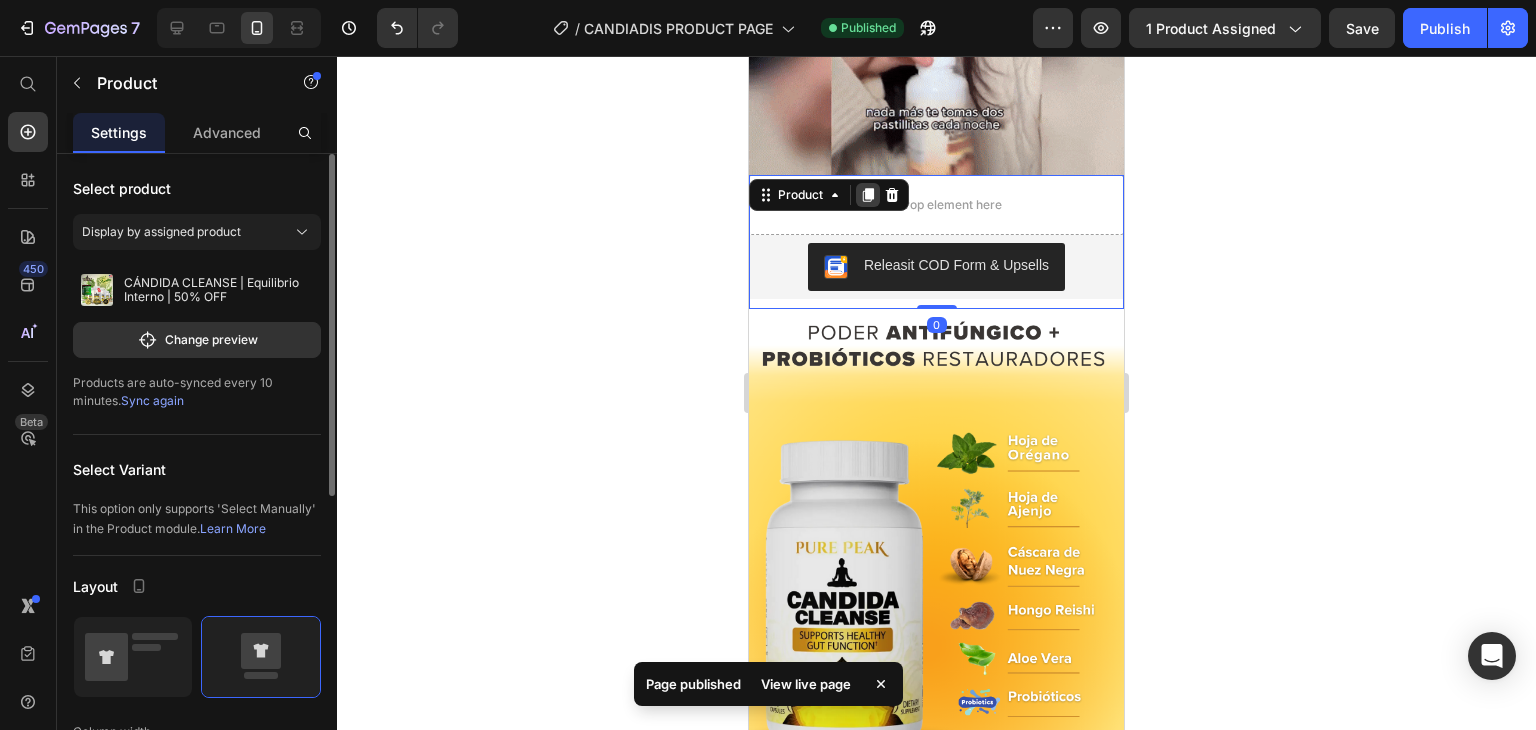 click 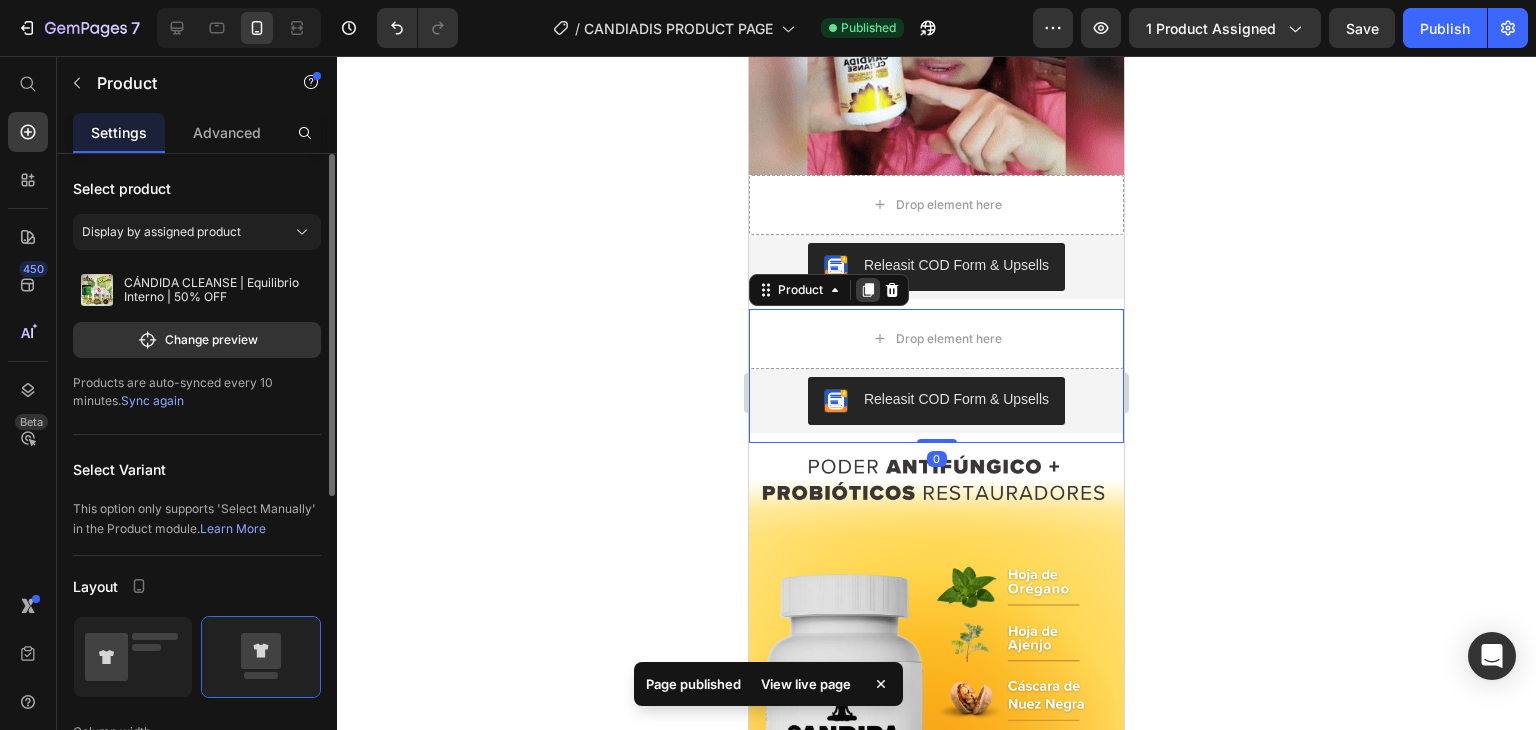 click 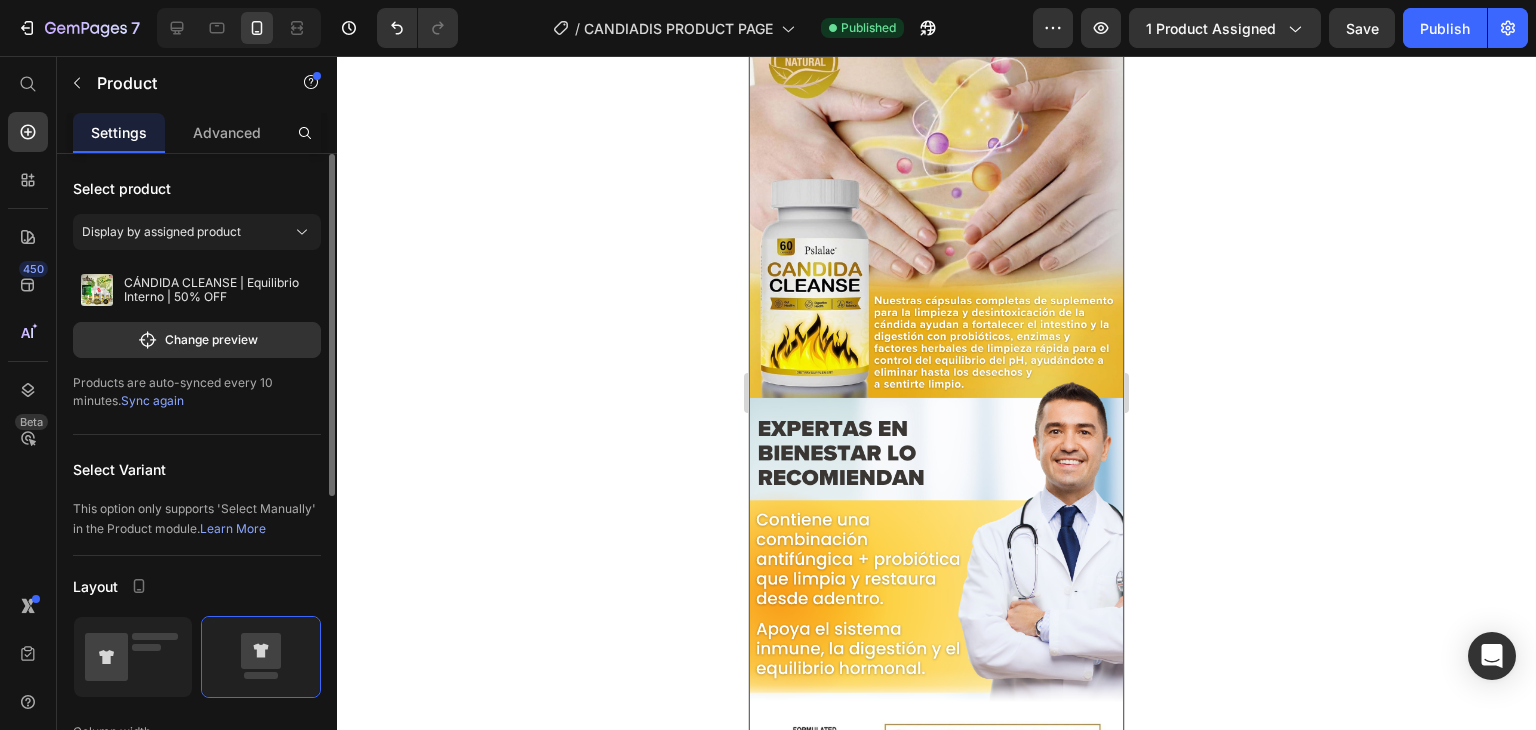 scroll, scrollTop: 4524, scrollLeft: 0, axis: vertical 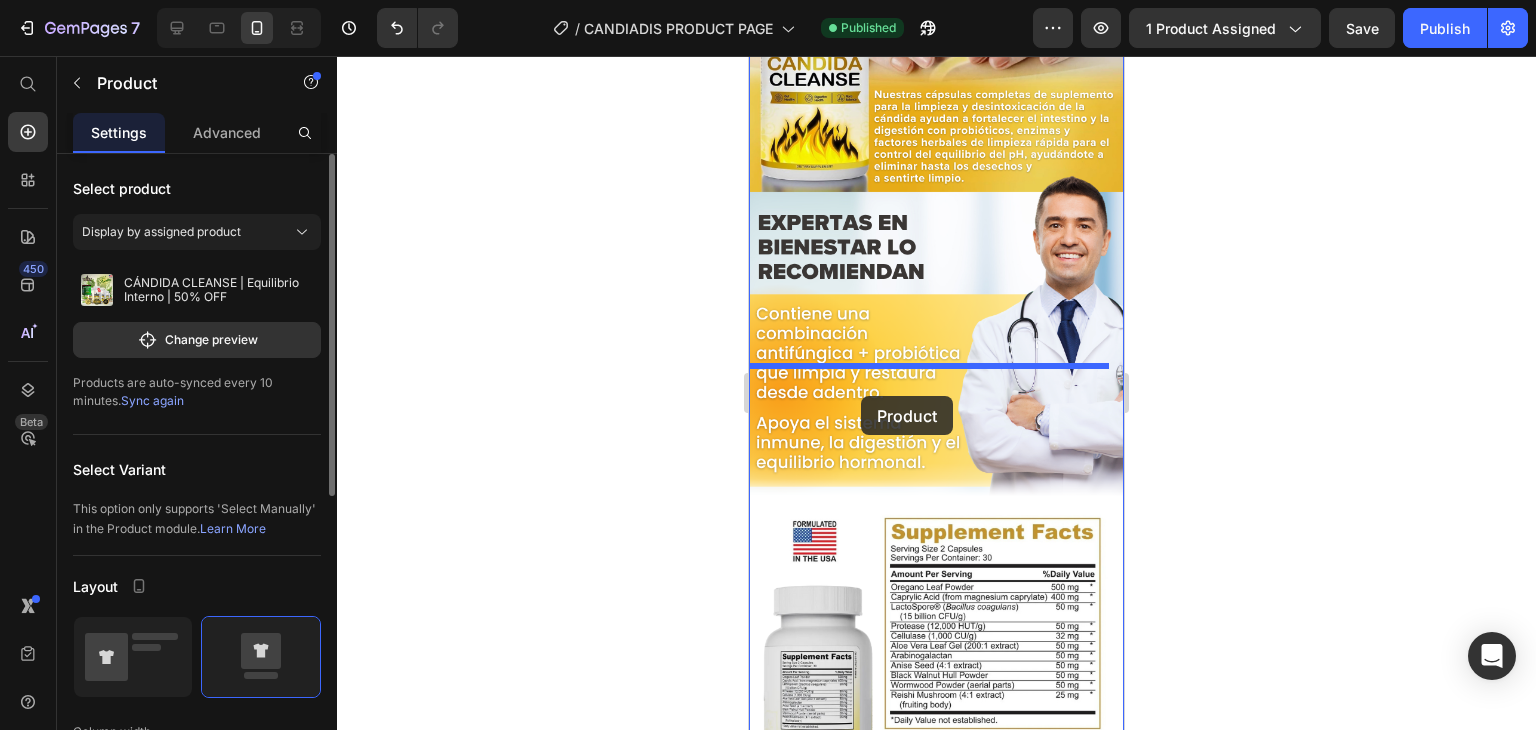 drag, startPoint x: 766, startPoint y: 324, endPoint x: 860, endPoint y: 389, distance: 114.28473 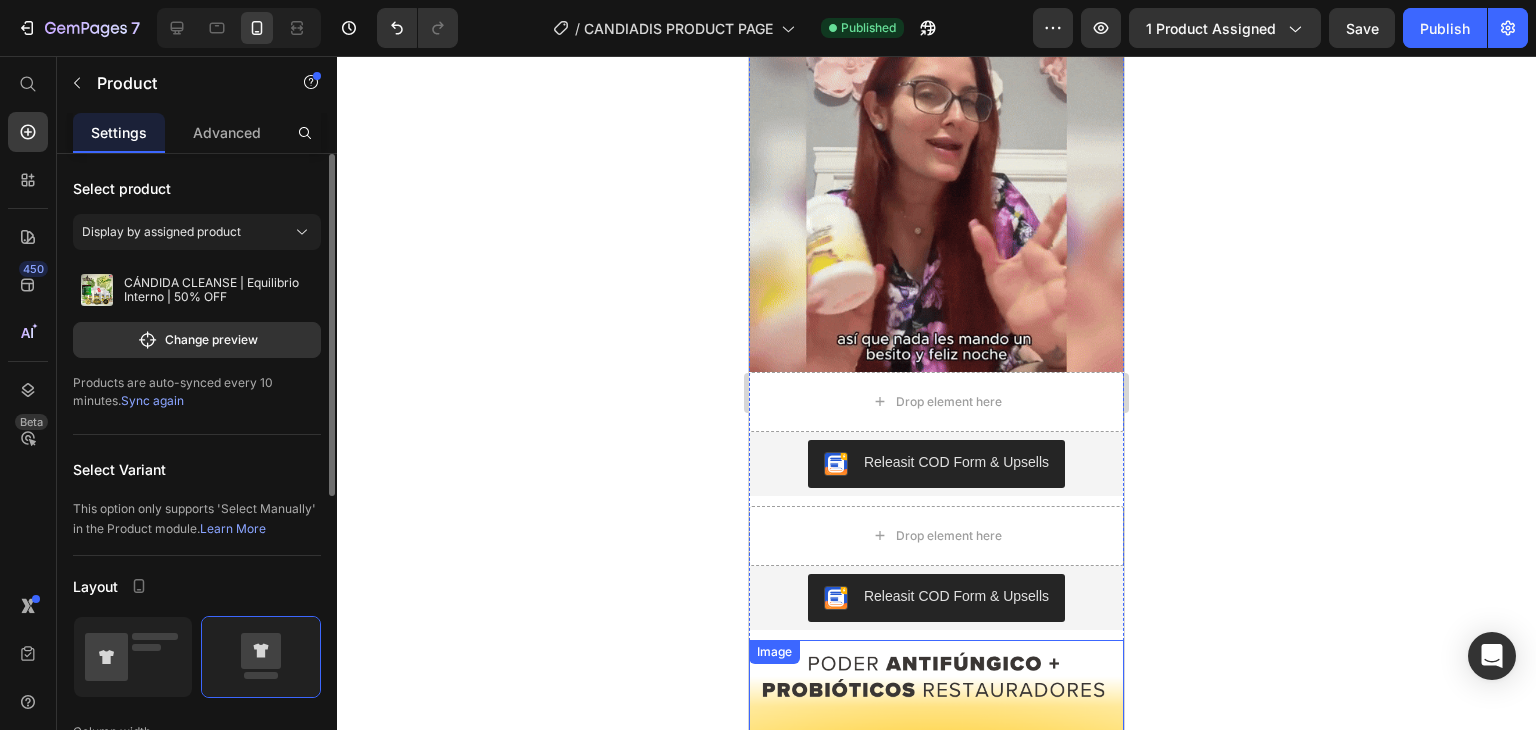 scroll, scrollTop: 3034, scrollLeft: 0, axis: vertical 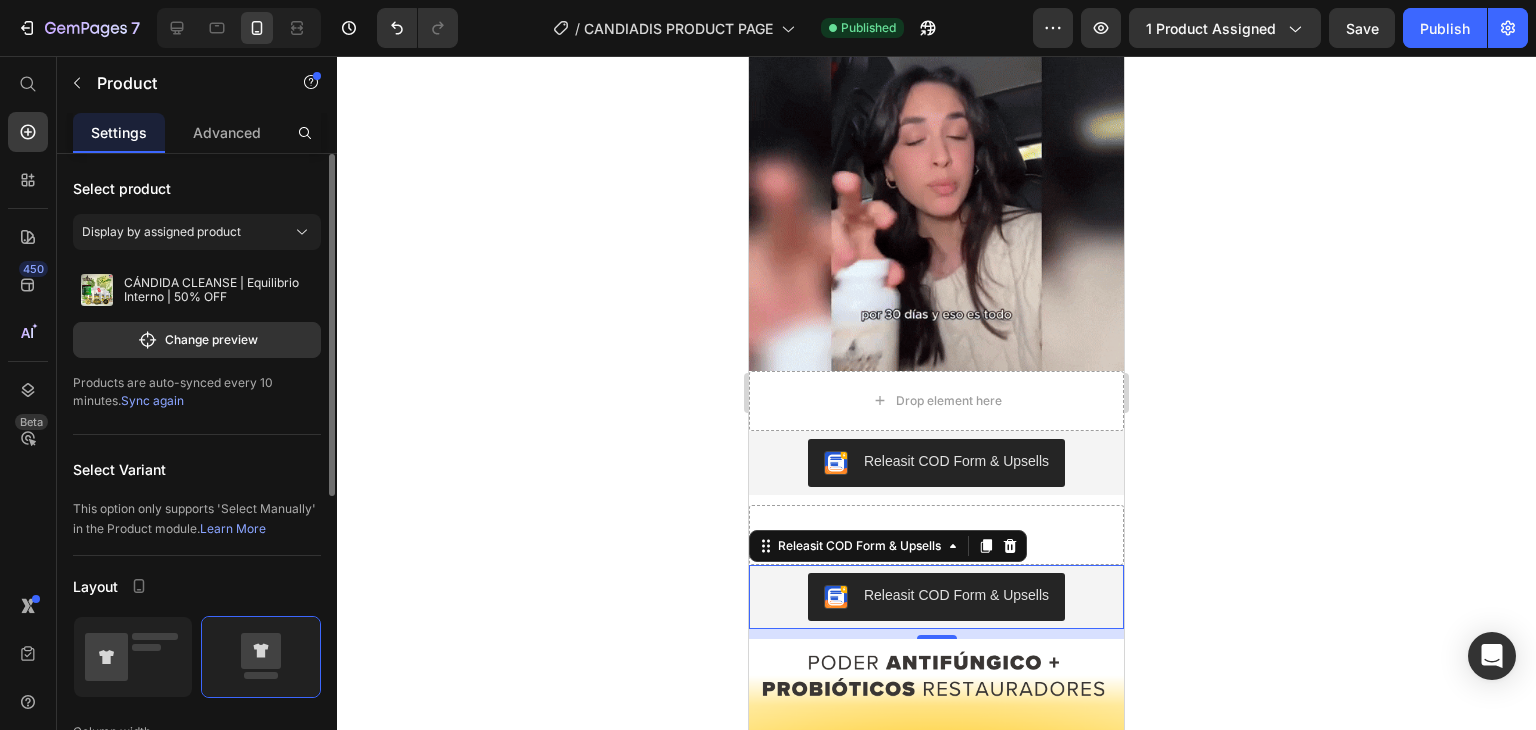 click on "Releasit COD Form & Upsells Releasit COD Form & Upsells   0" at bounding box center (936, 597) 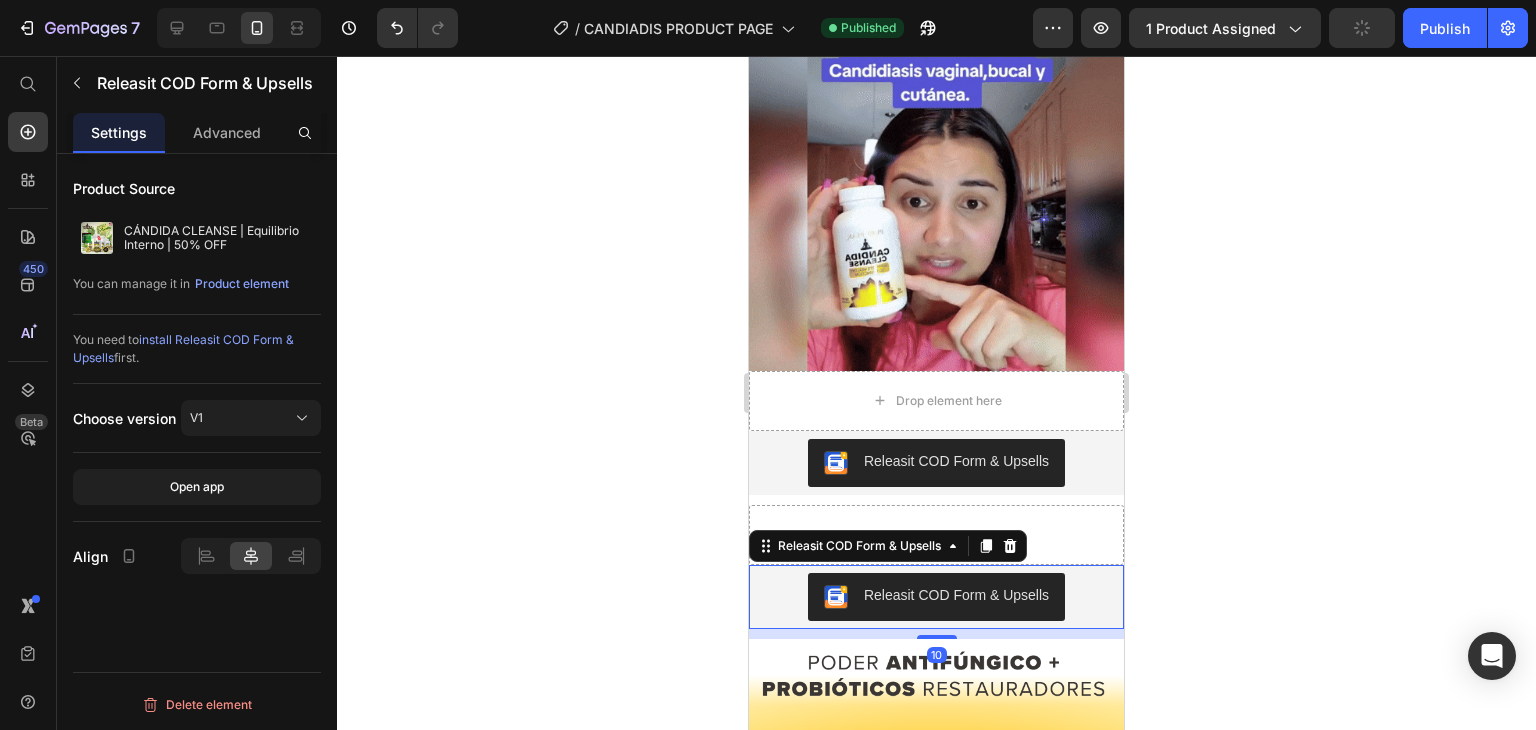 click on "10" at bounding box center [936, 634] 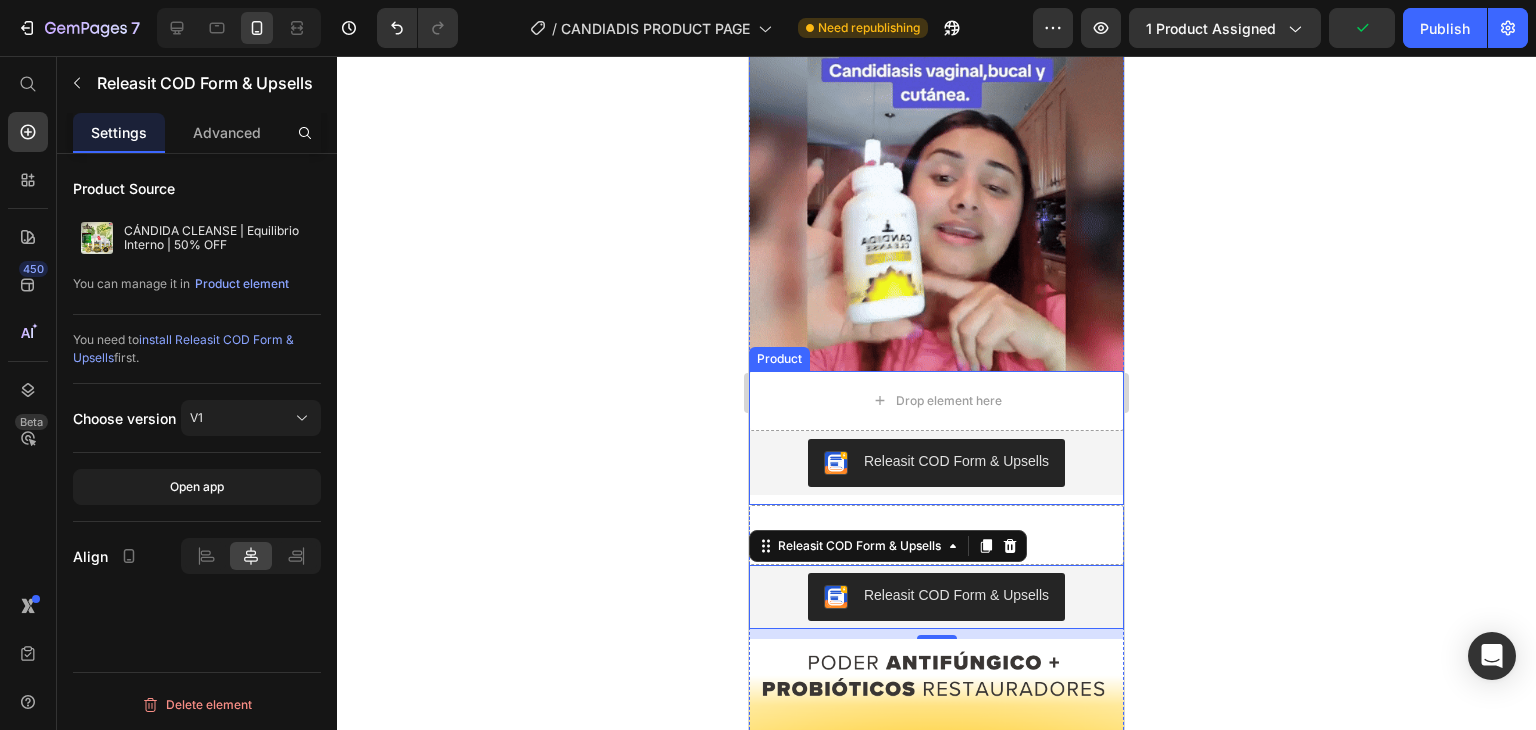 click on "Releasit COD Form & Upsells Releasit COD Form & Upsells" at bounding box center (936, 468) 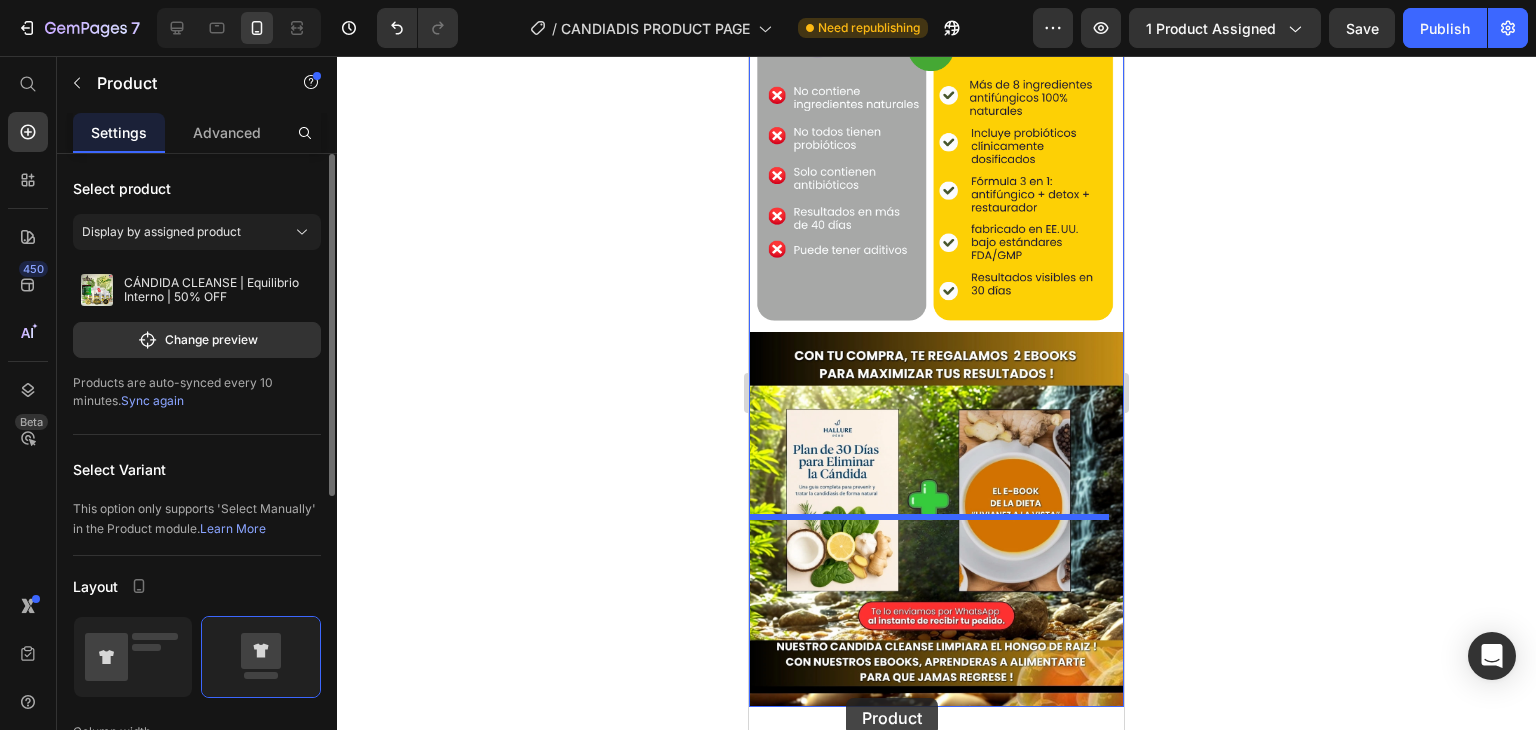 scroll, scrollTop: 5614, scrollLeft: 0, axis: vertical 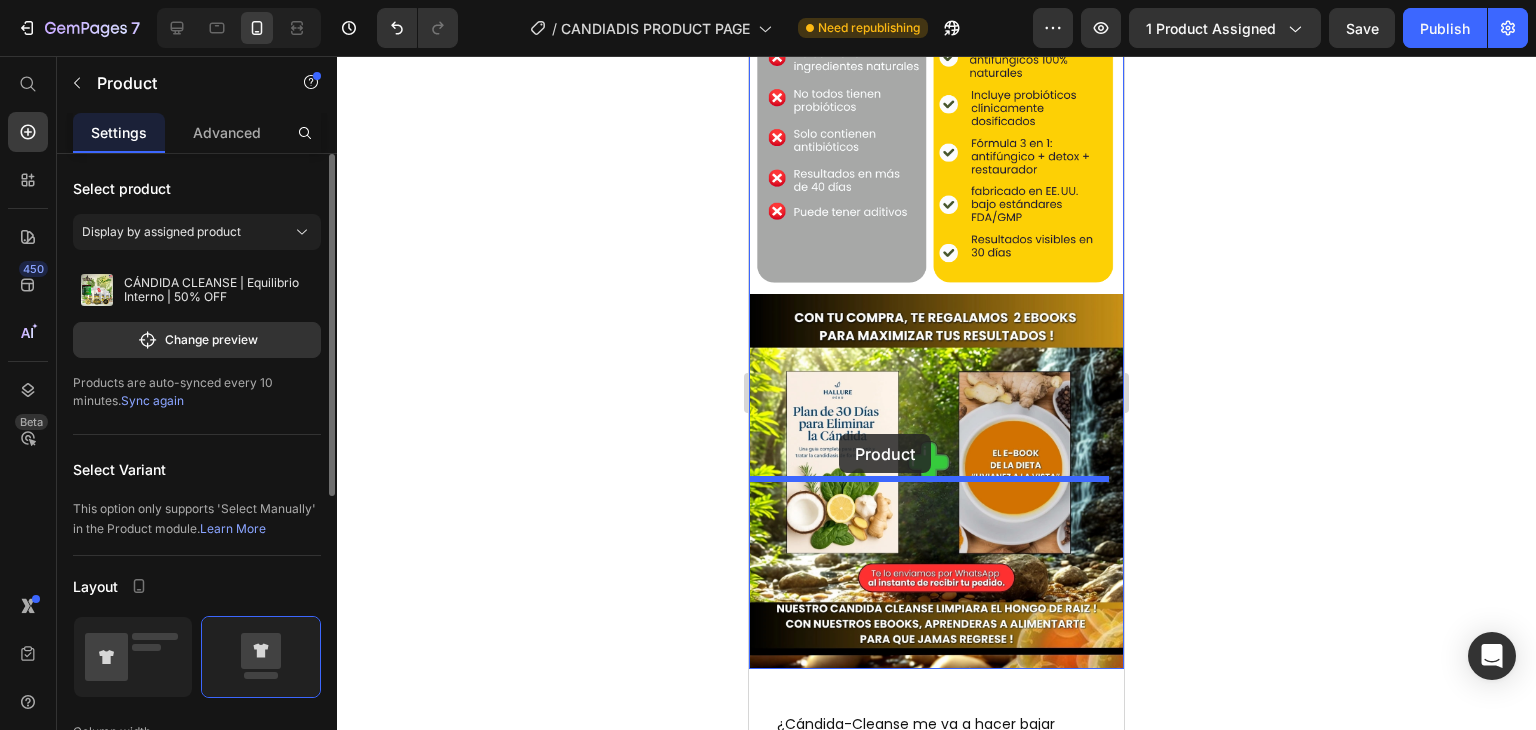 drag, startPoint x: 767, startPoint y: 263, endPoint x: 840, endPoint y: 441, distance: 192.38763 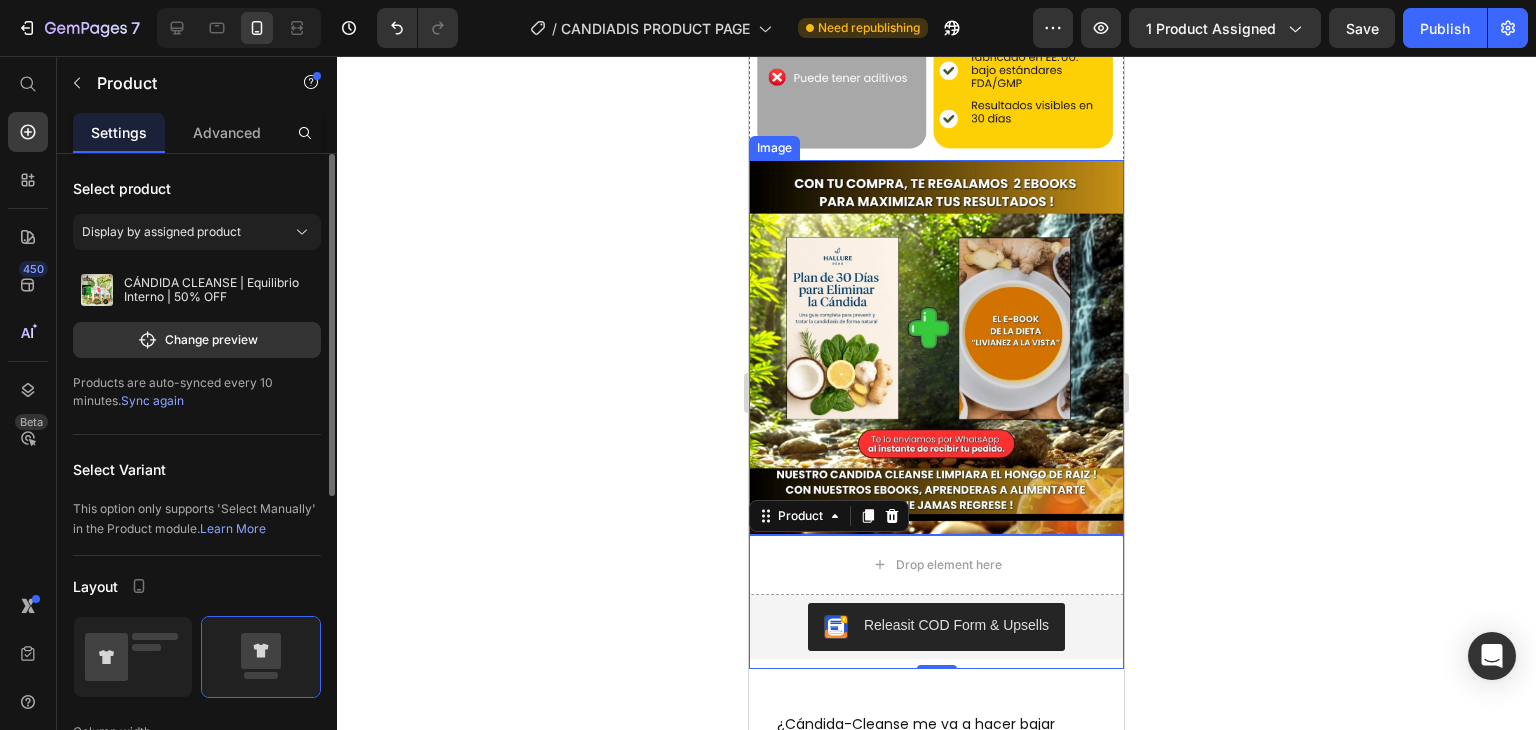 scroll, scrollTop: 5480, scrollLeft: 0, axis: vertical 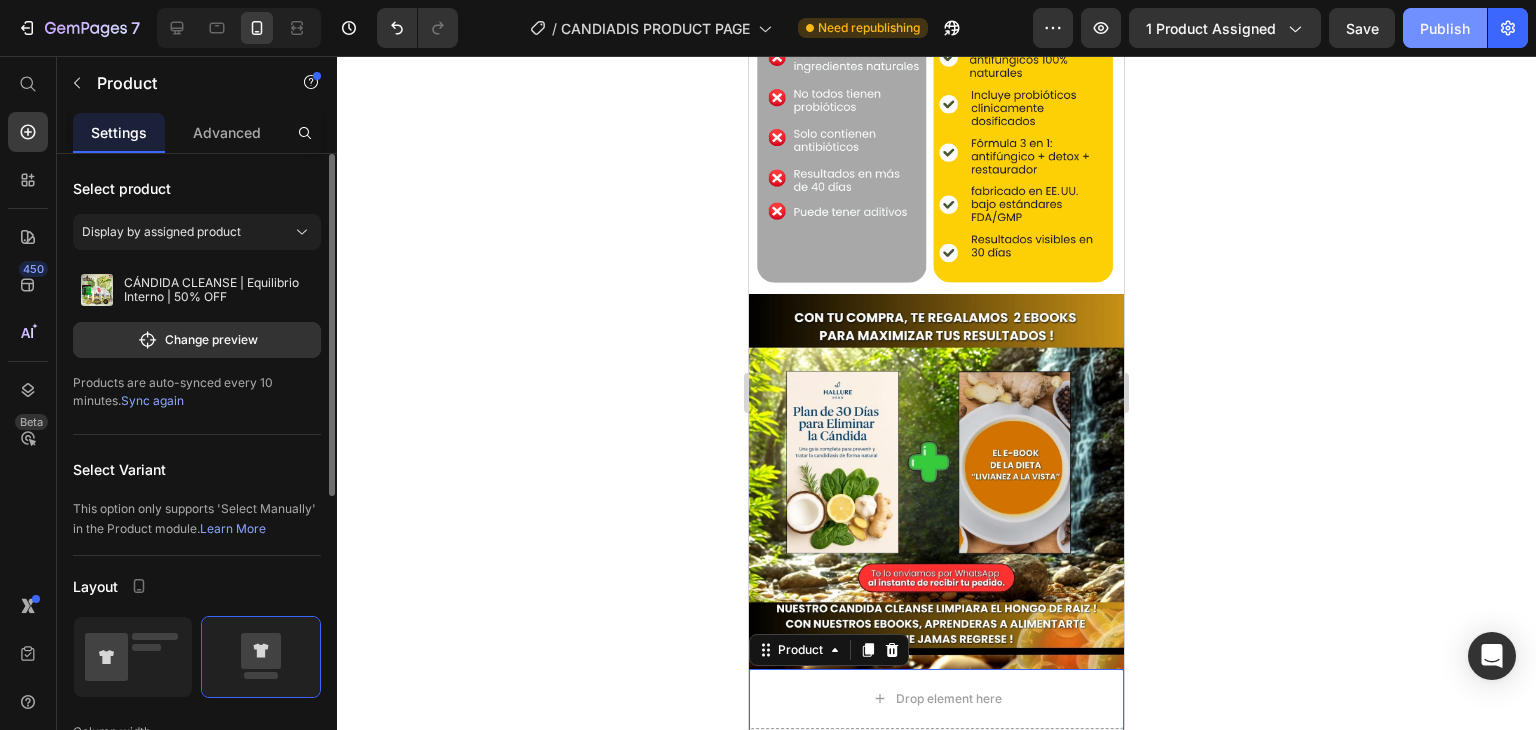 click on "Publish" at bounding box center [1445, 28] 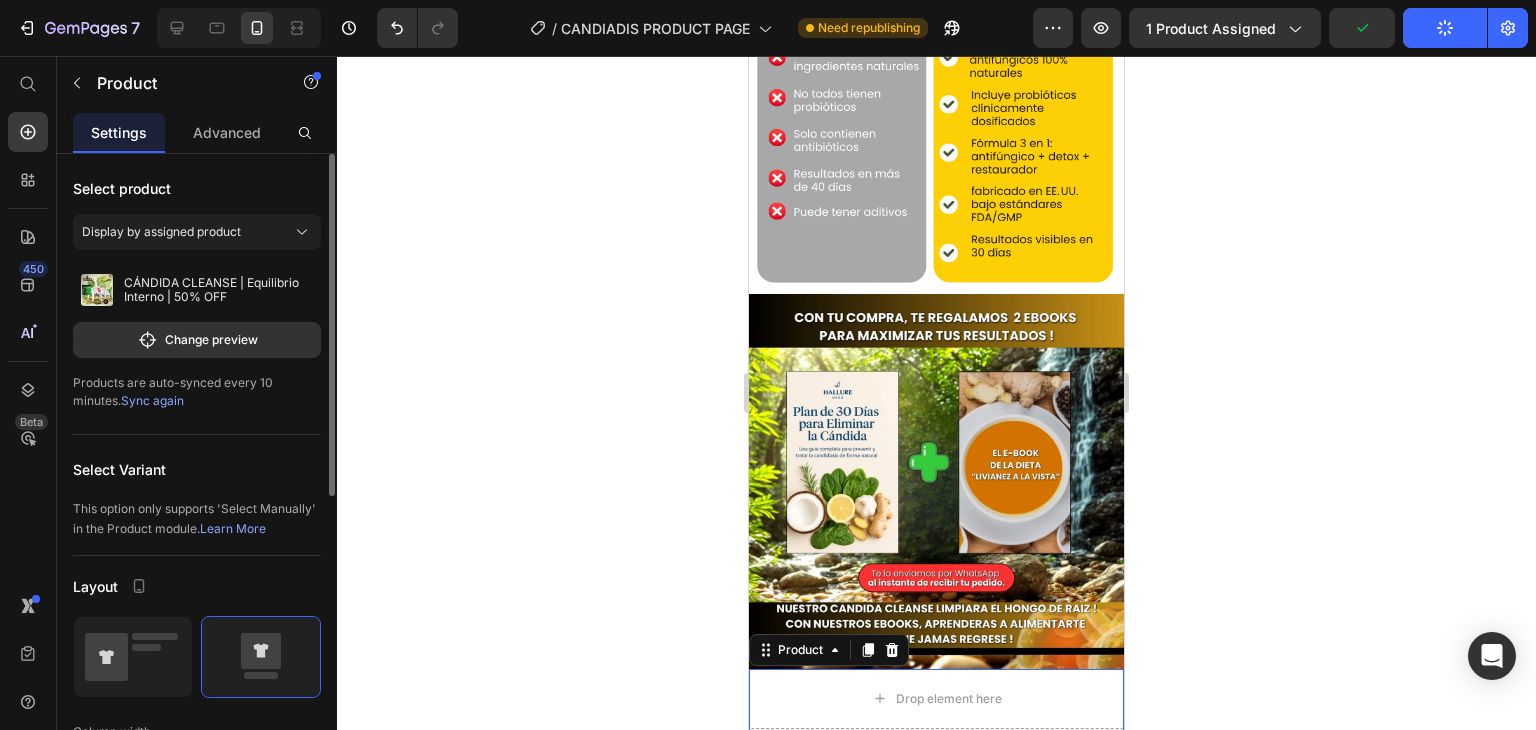 type 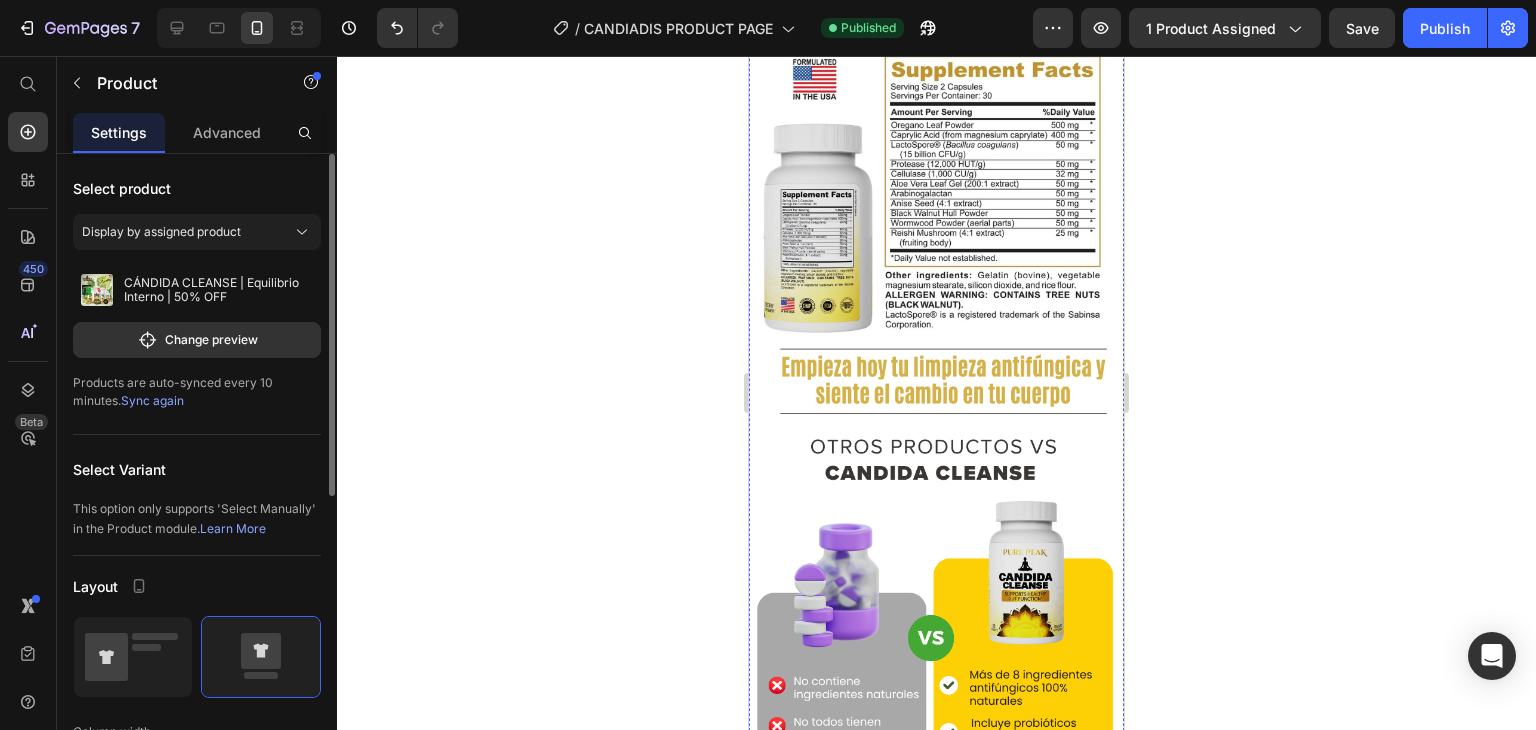 scroll, scrollTop: 4457, scrollLeft: 0, axis: vertical 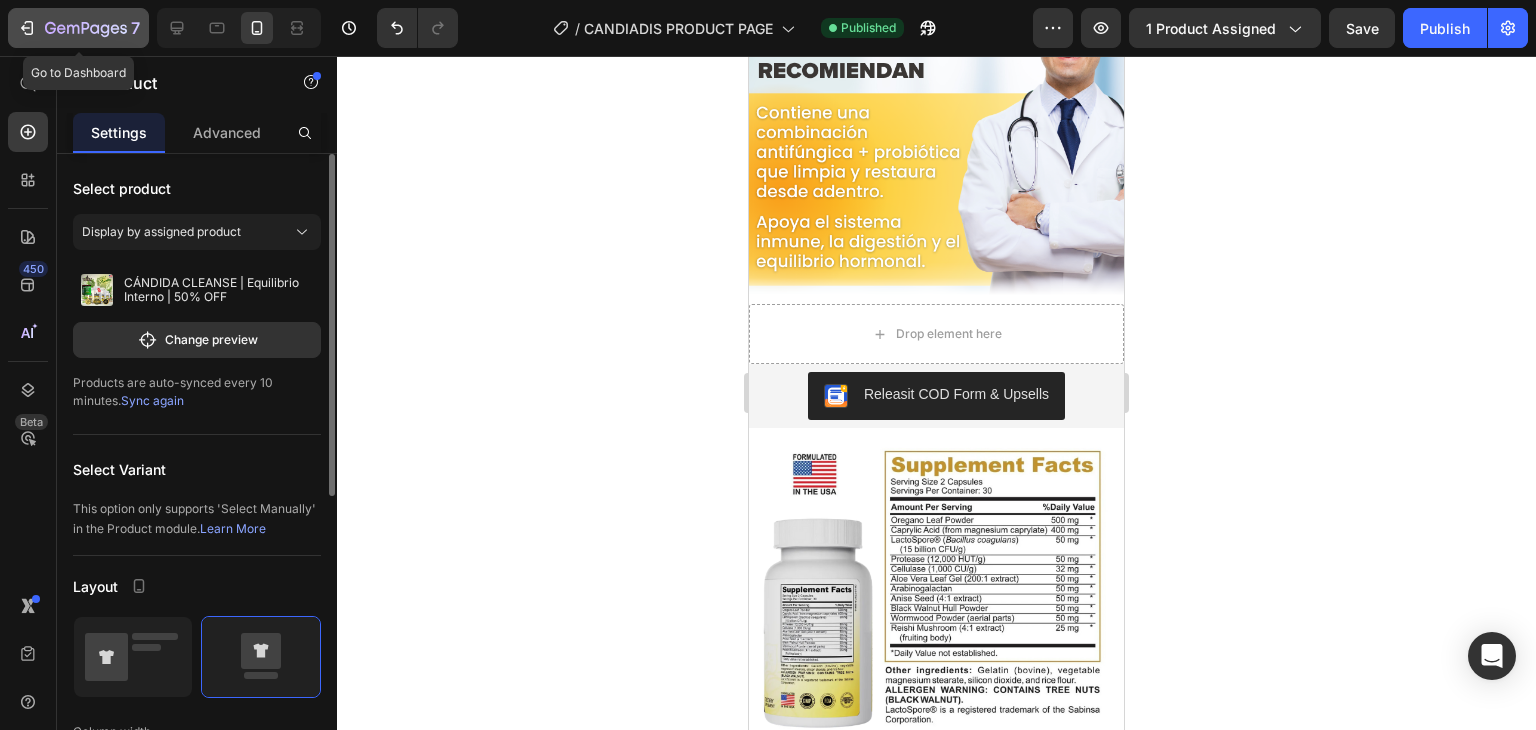 click 